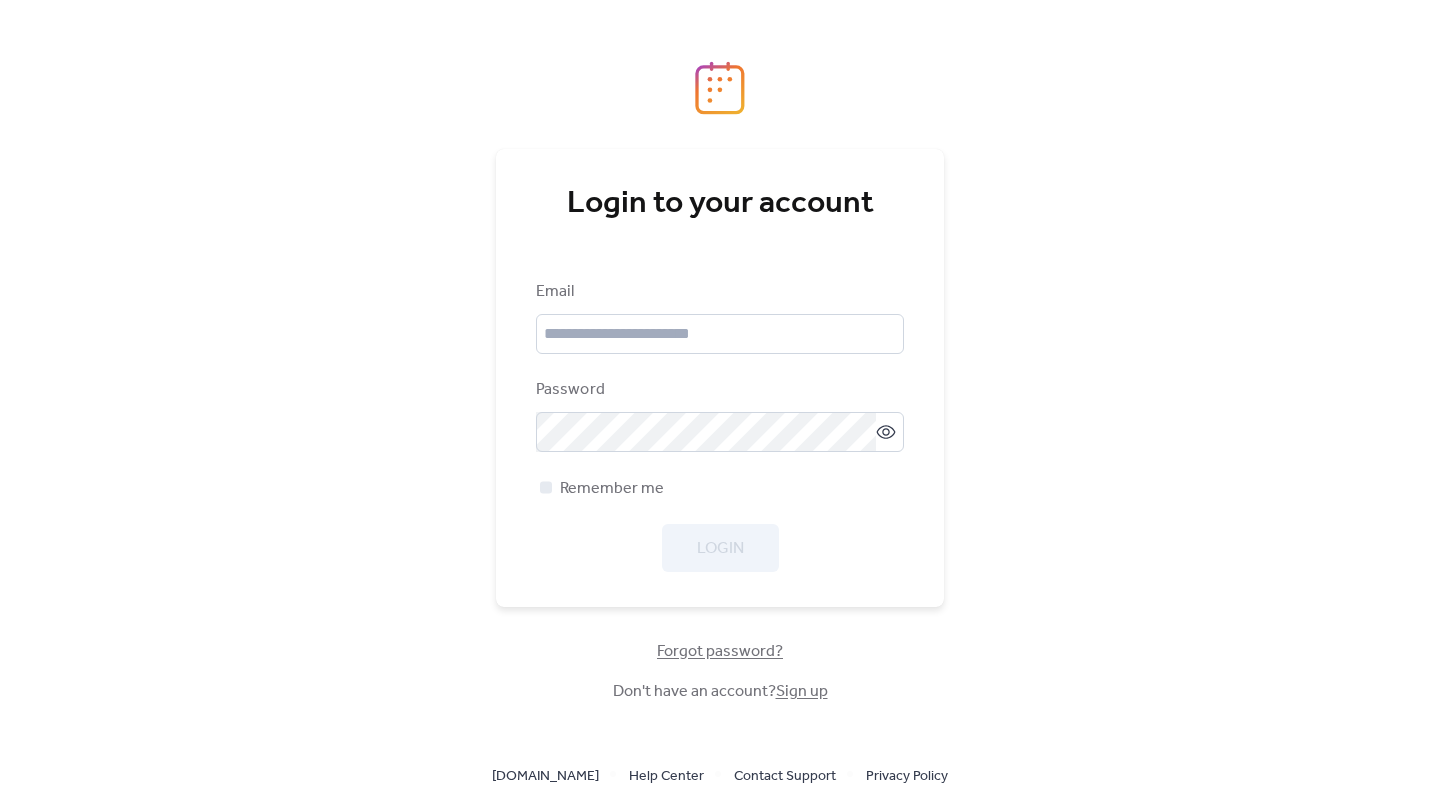 scroll, scrollTop: 0, scrollLeft: 0, axis: both 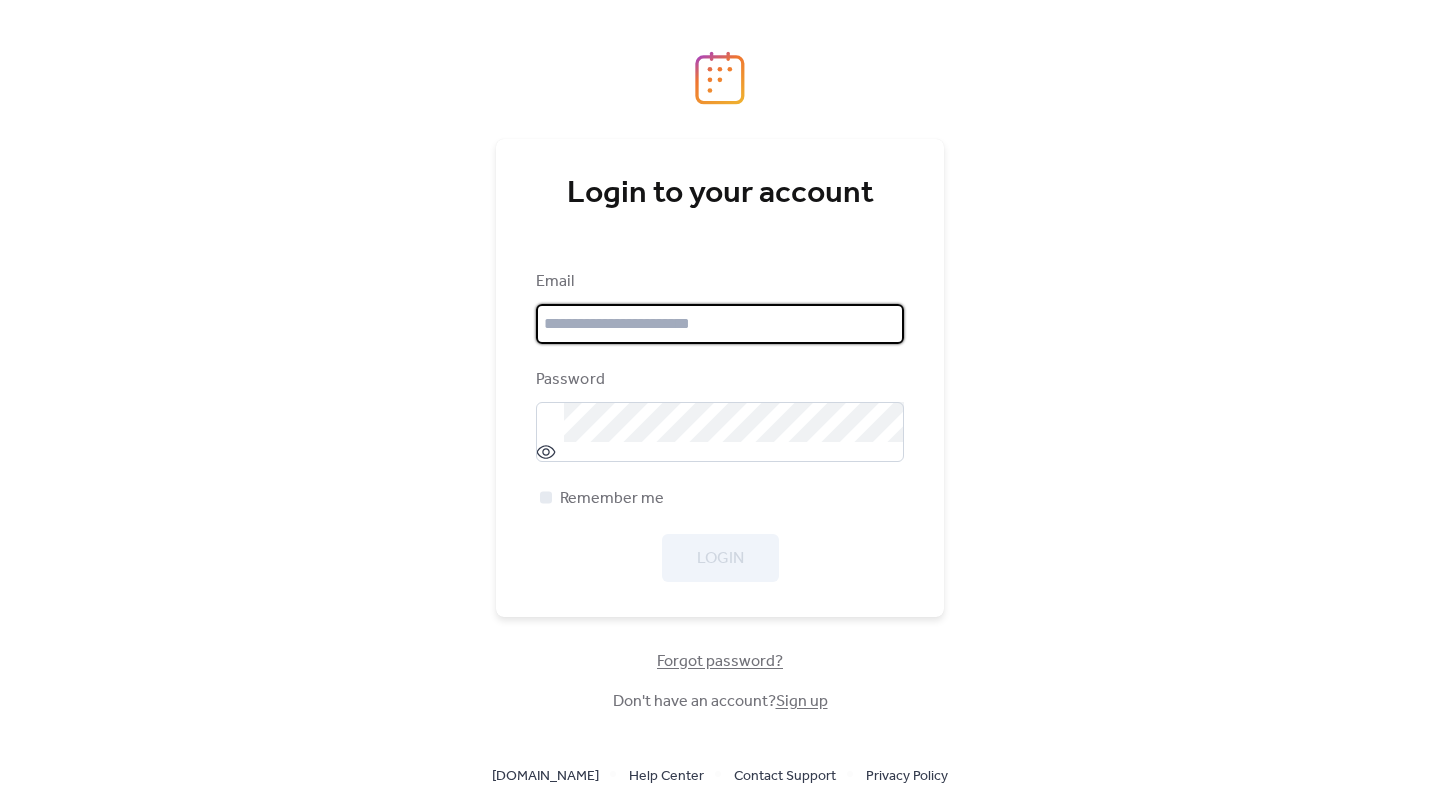 click at bounding box center (720, 324) 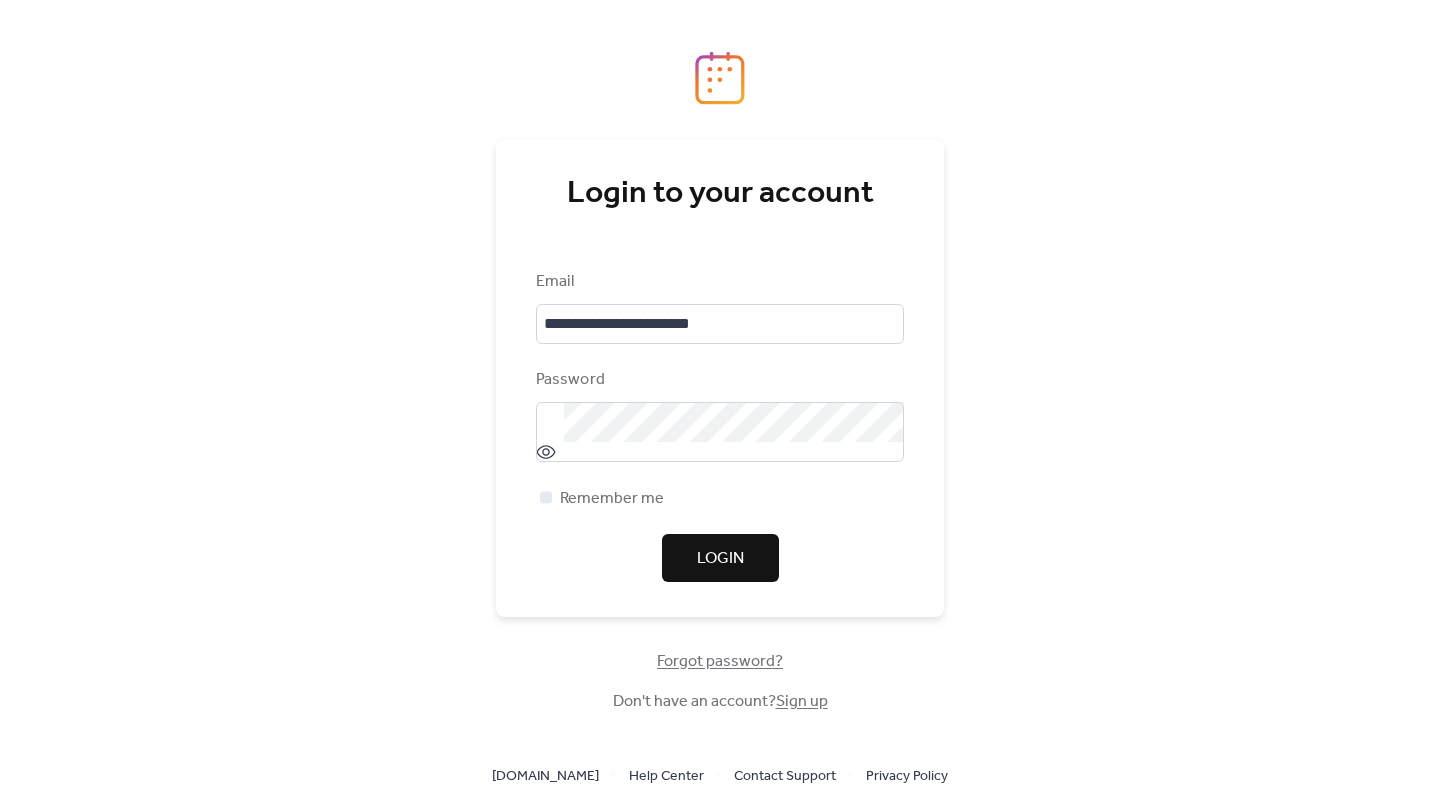 click on "Login" at bounding box center [720, 559] 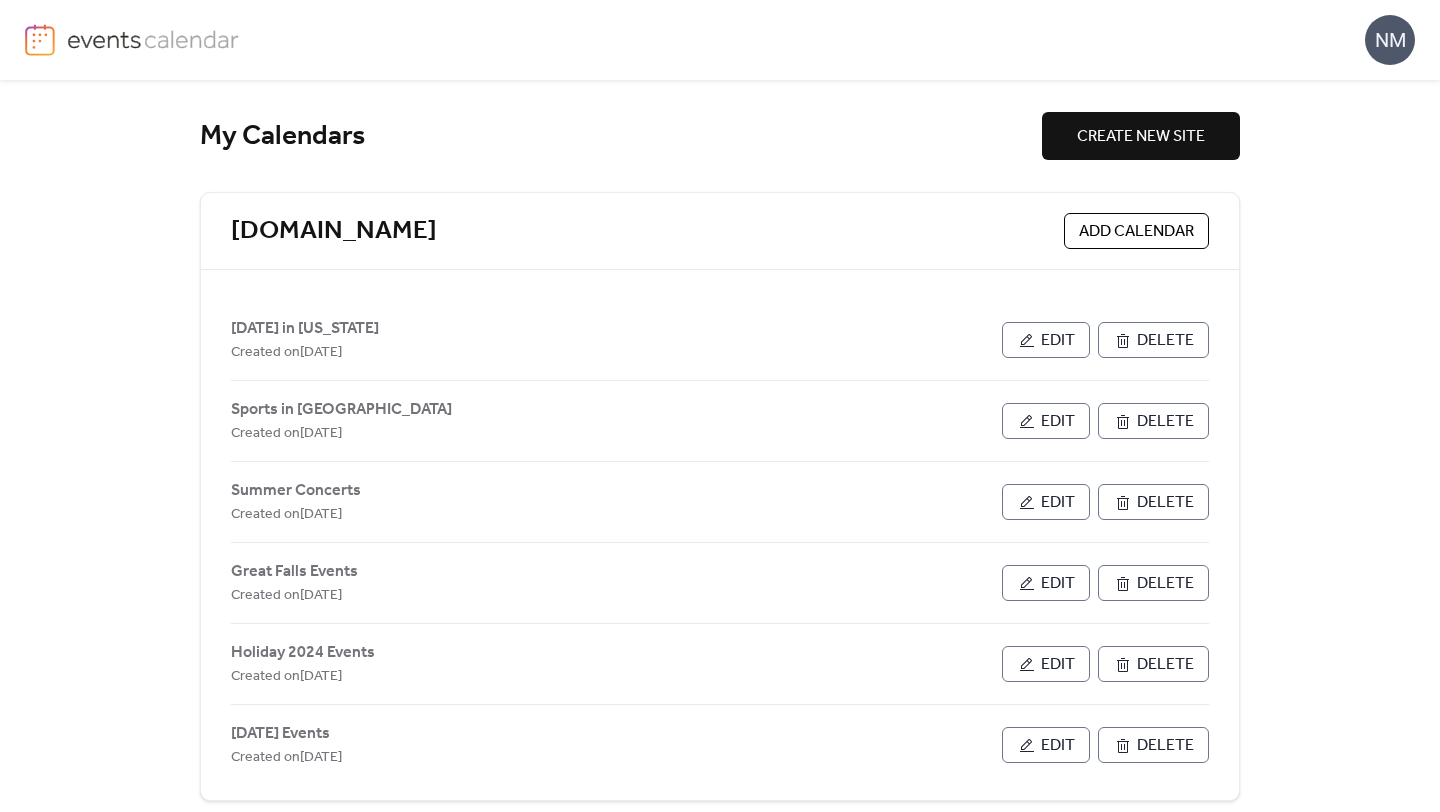 scroll, scrollTop: 0, scrollLeft: 0, axis: both 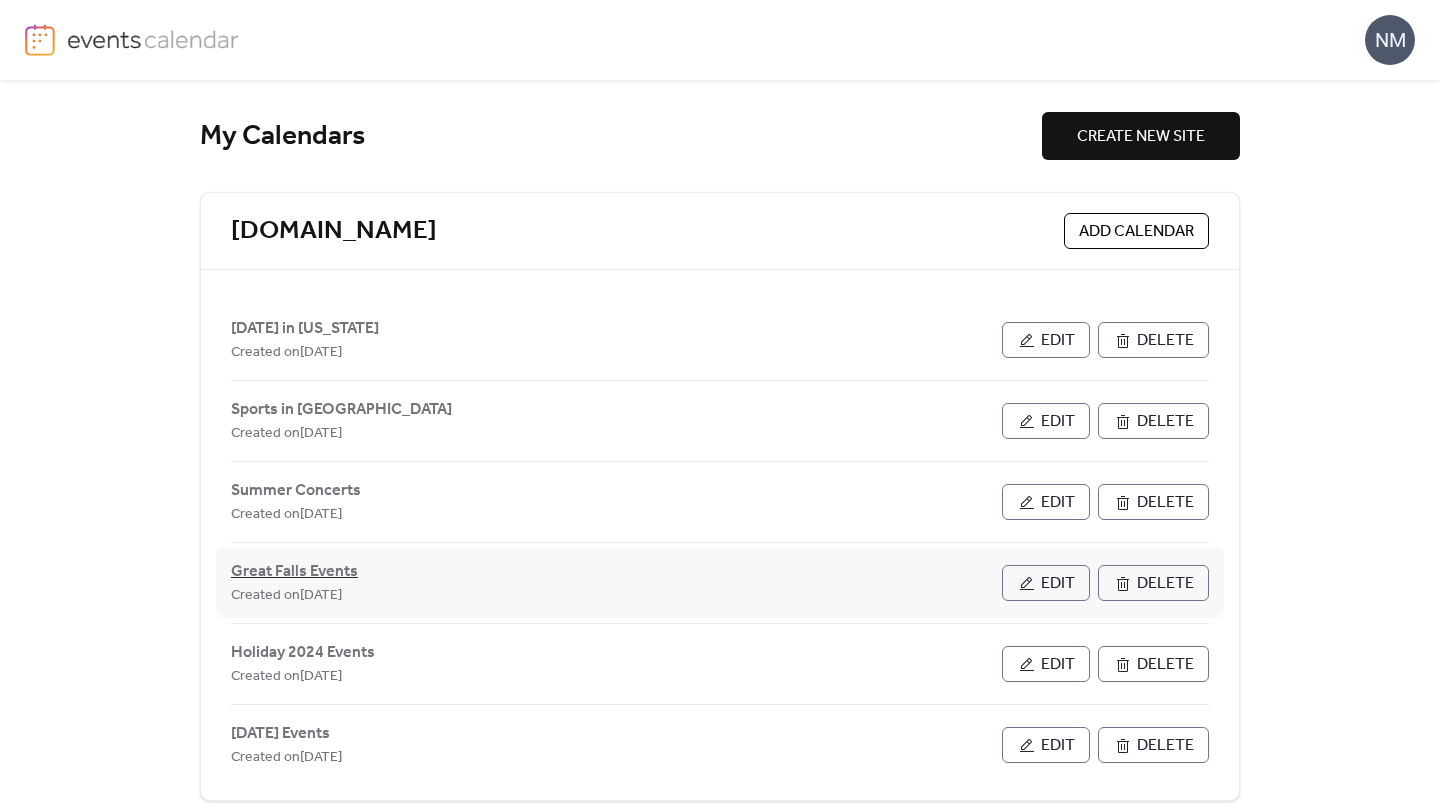 click on "Great Falls Events" at bounding box center [294, 572] 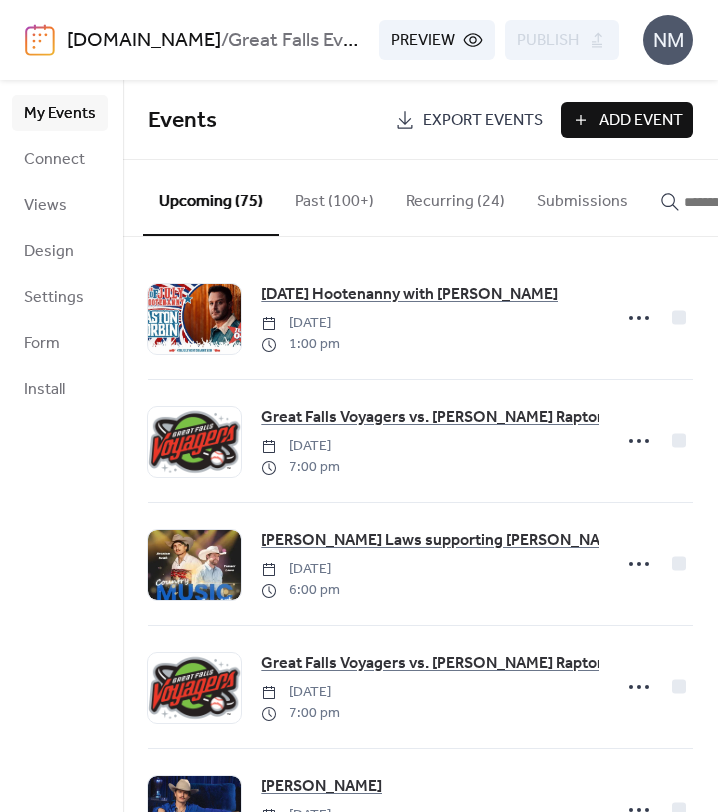 click 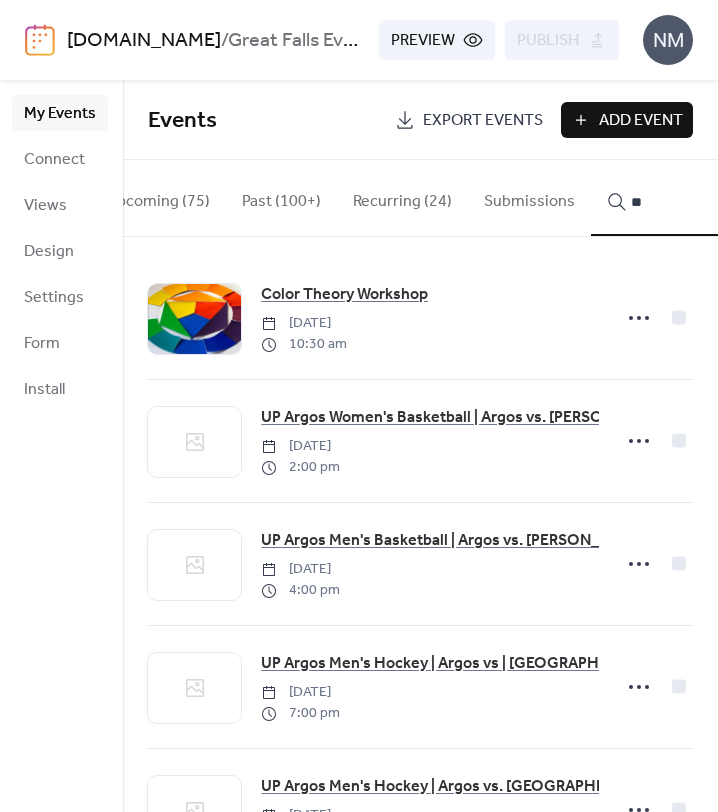 type on "*" 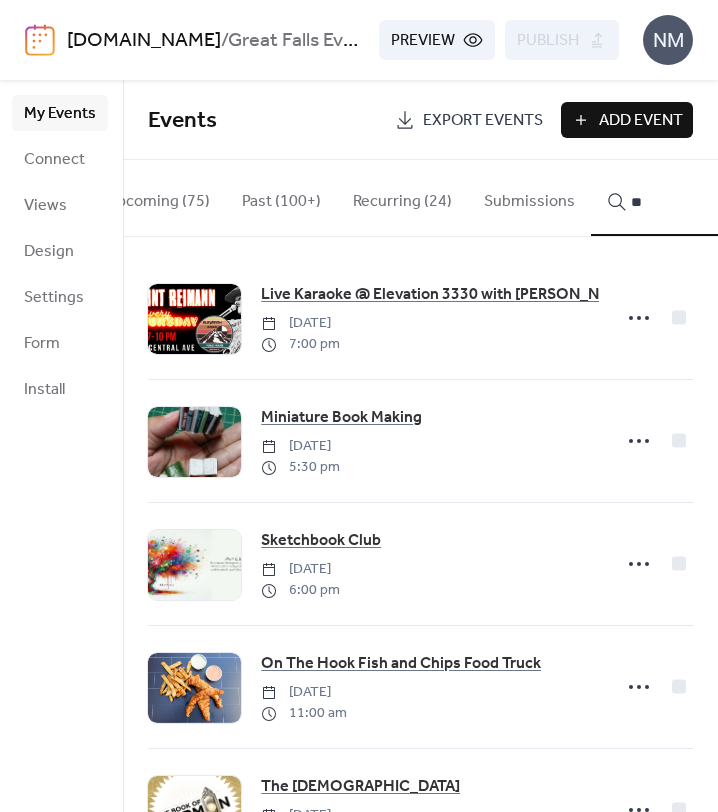 type on "*" 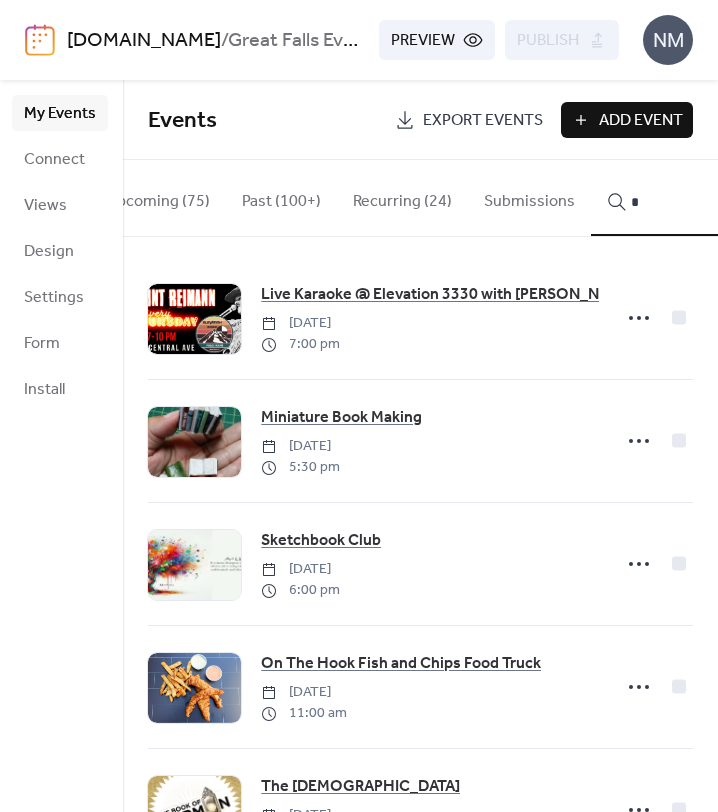 type 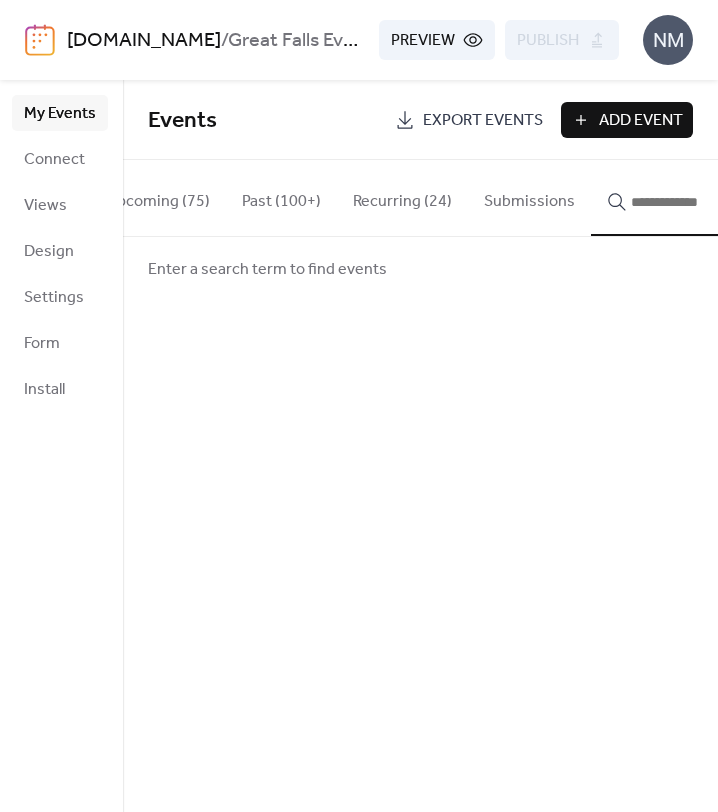 click on "Add Event" at bounding box center (641, 121) 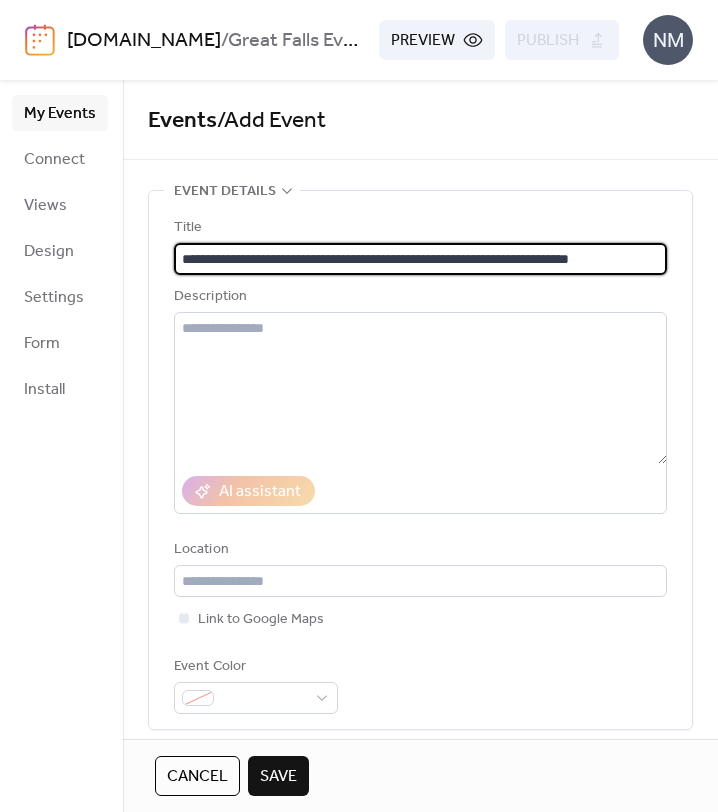 type on "**********" 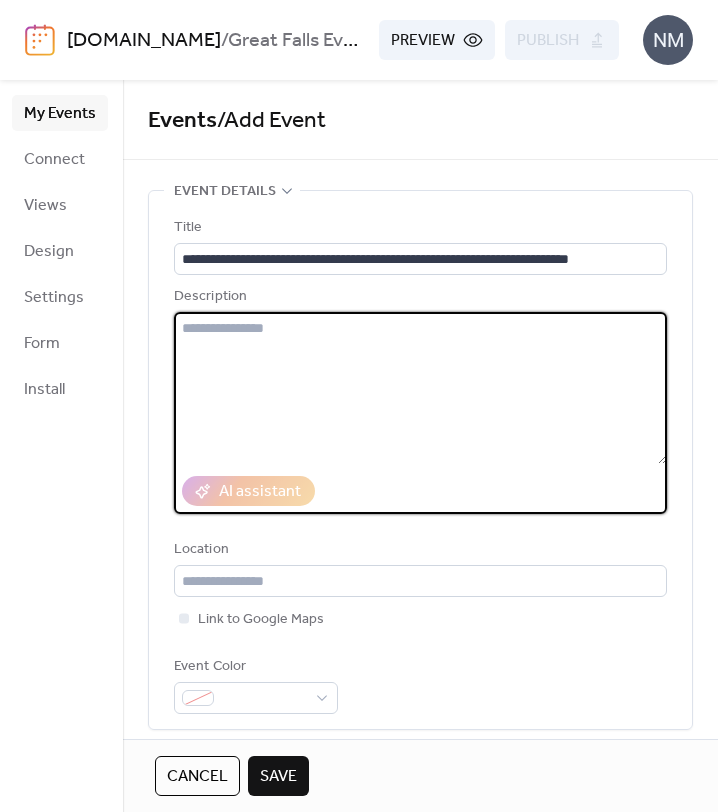 click at bounding box center (420, 388) 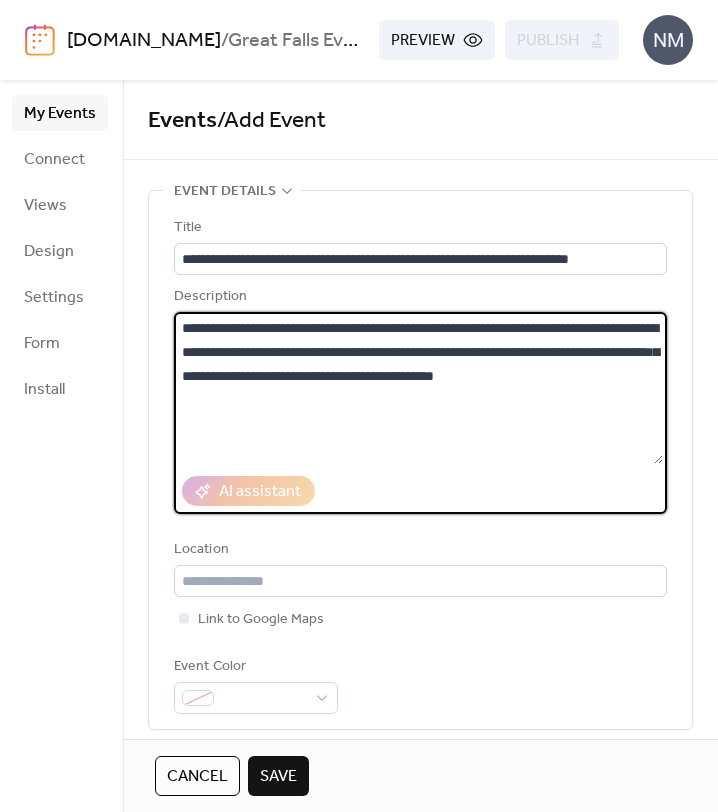 click on "**********" at bounding box center [418, 388] 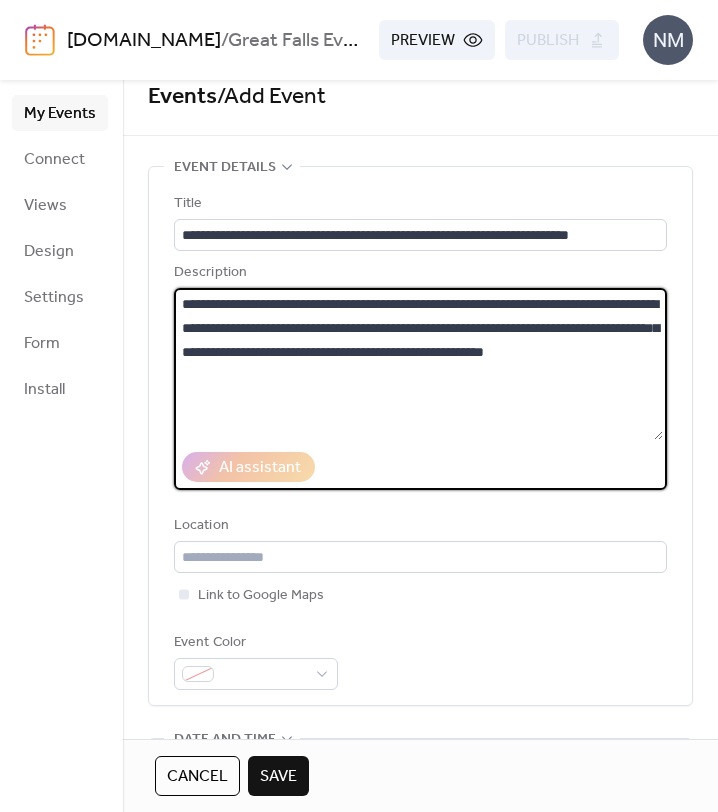 scroll, scrollTop: 120, scrollLeft: 0, axis: vertical 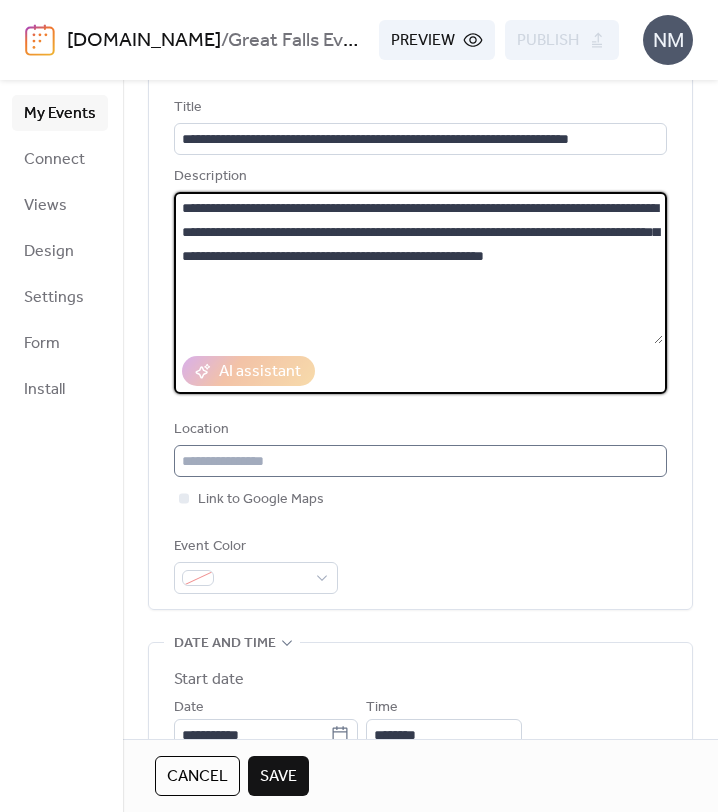 type on "**********" 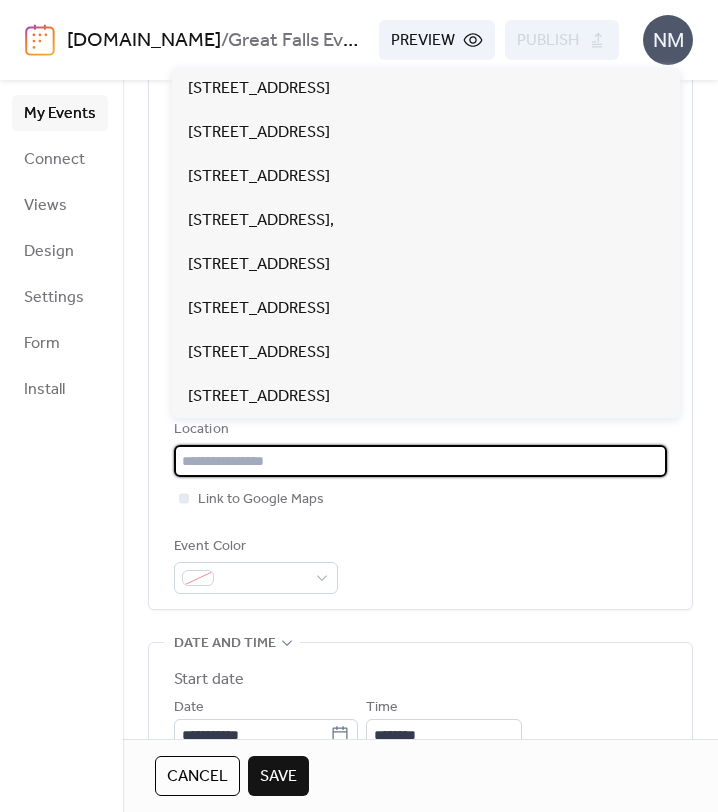 click at bounding box center [420, 461] 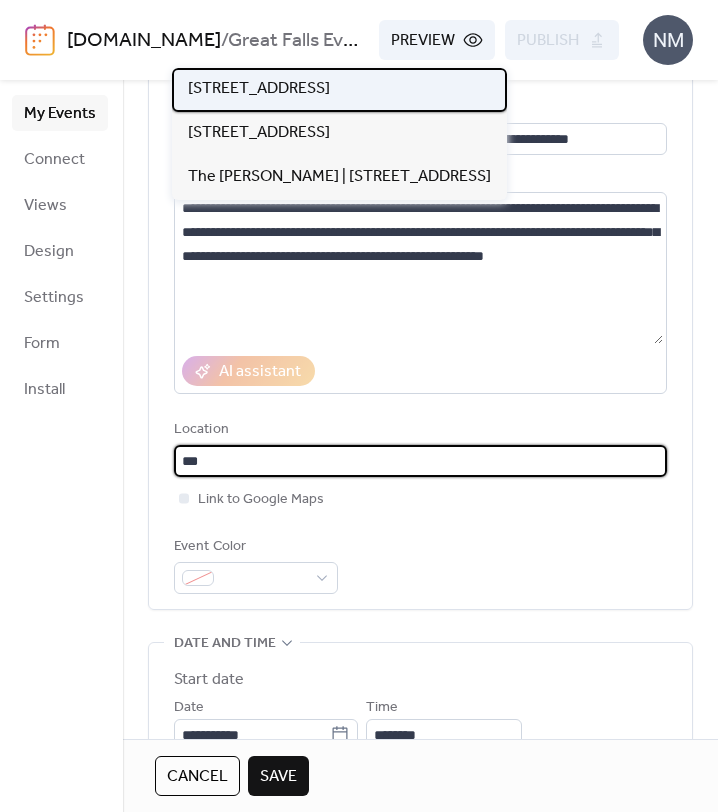 click on "[STREET_ADDRESS]" at bounding box center [259, 89] 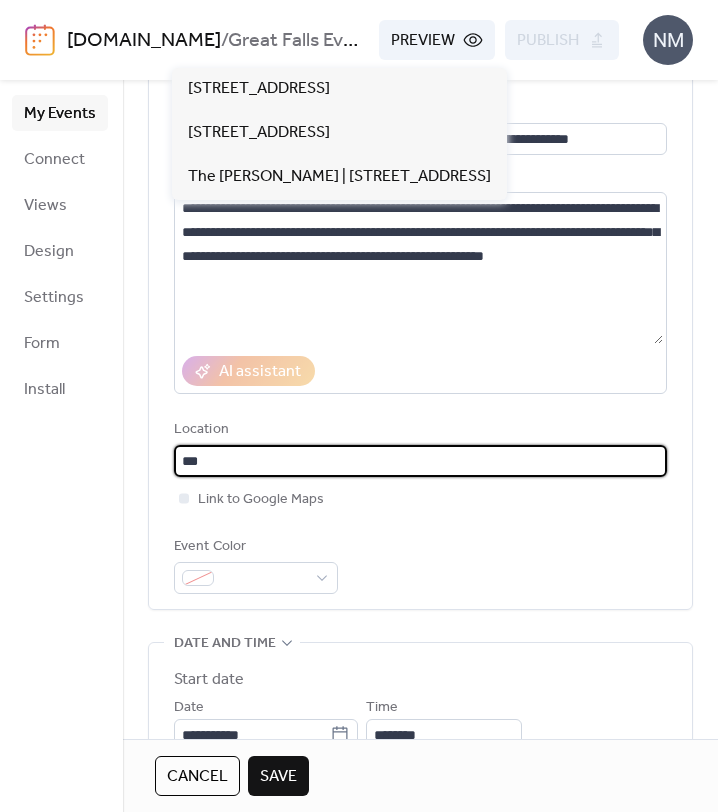 type on "**********" 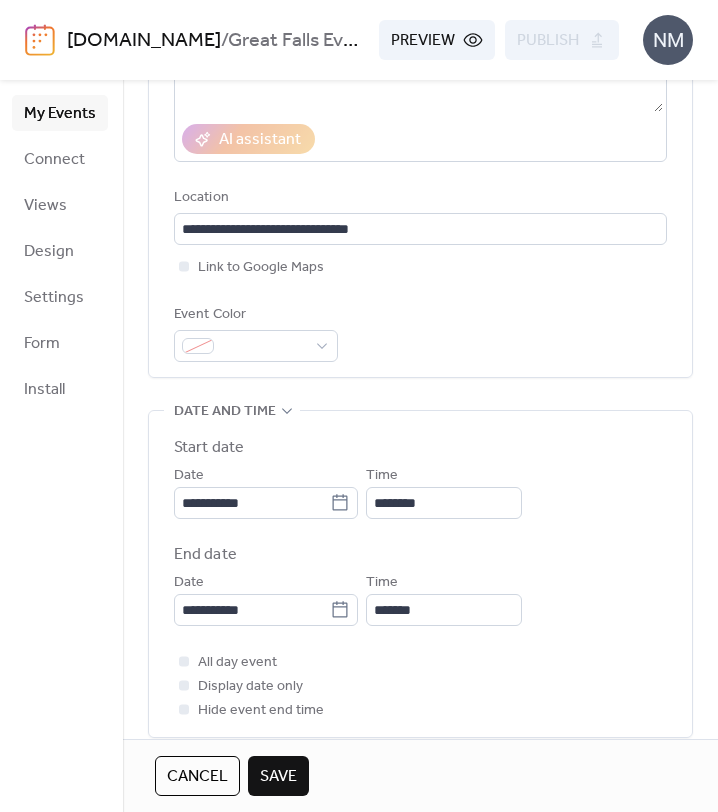 scroll, scrollTop: 353, scrollLeft: 0, axis: vertical 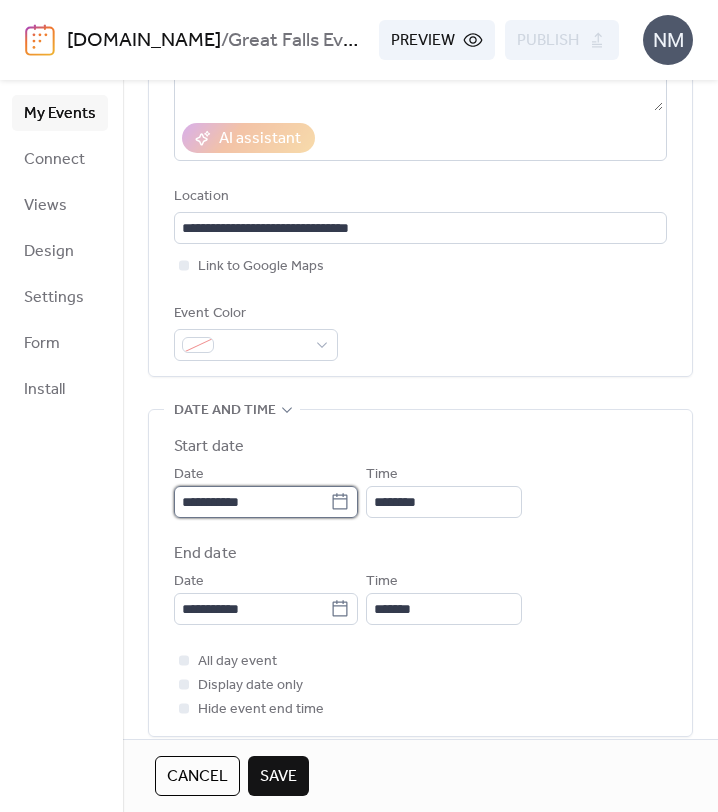 click on "**********" at bounding box center [252, 502] 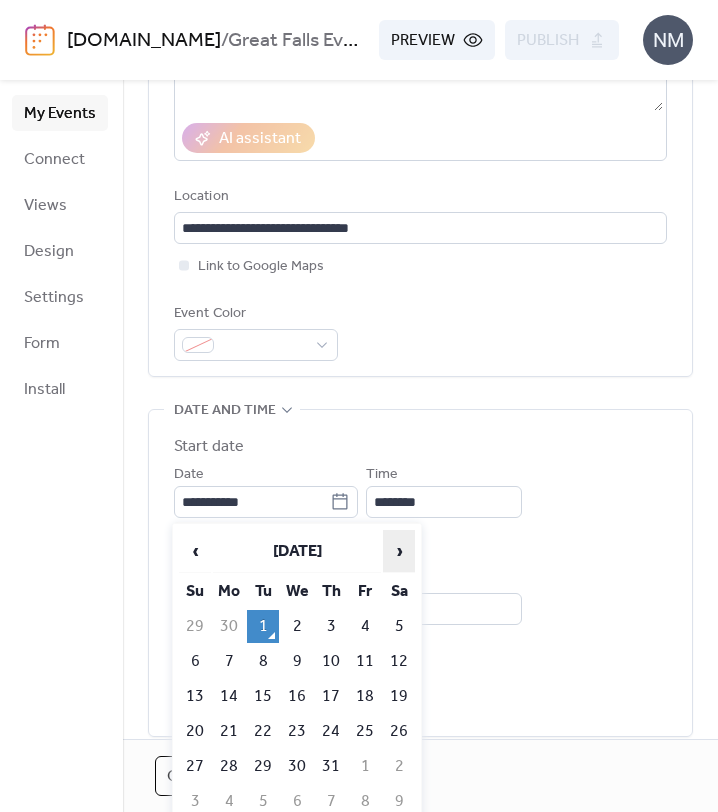 click on "›" at bounding box center [399, 551] 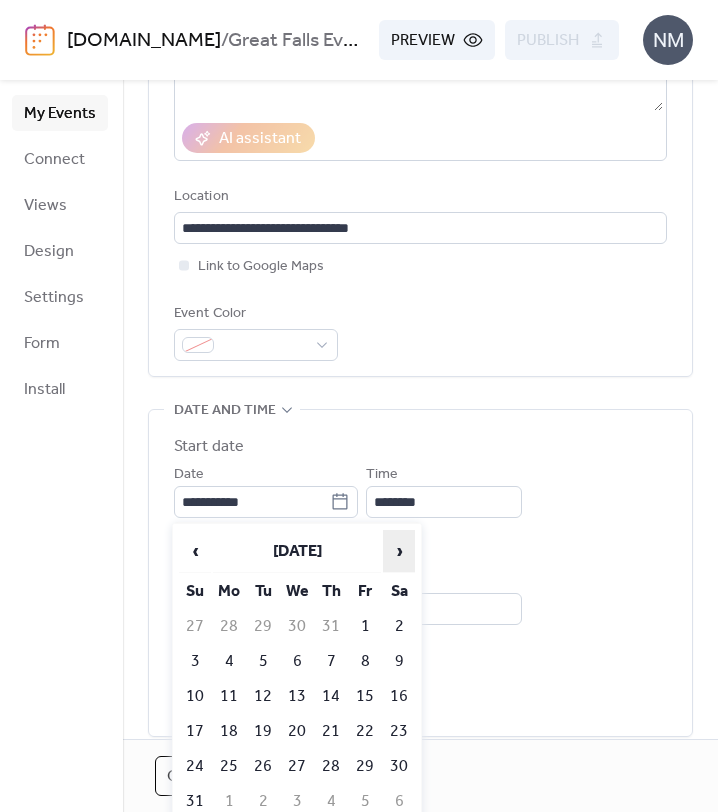 click on "›" at bounding box center (399, 551) 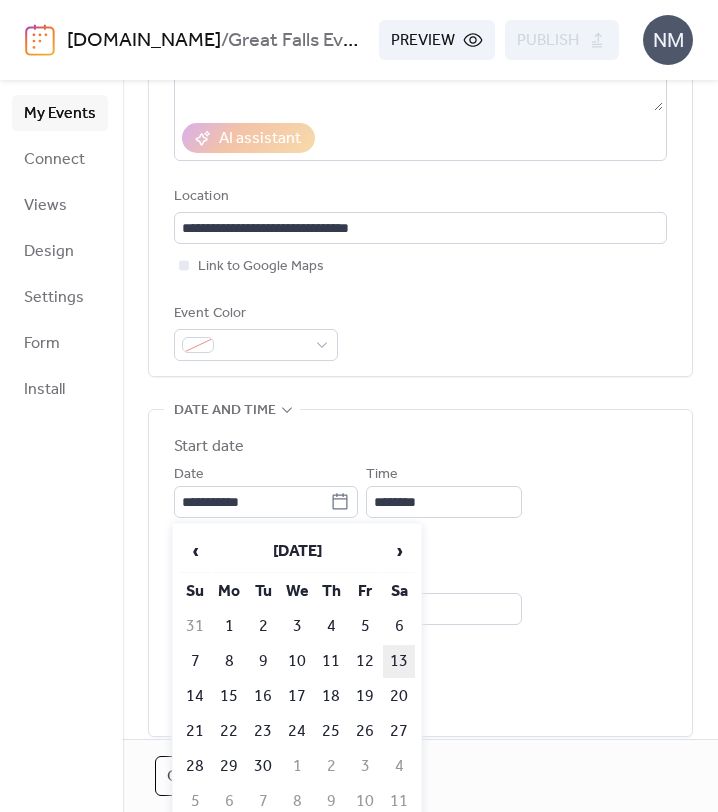 click on "13" at bounding box center [399, 661] 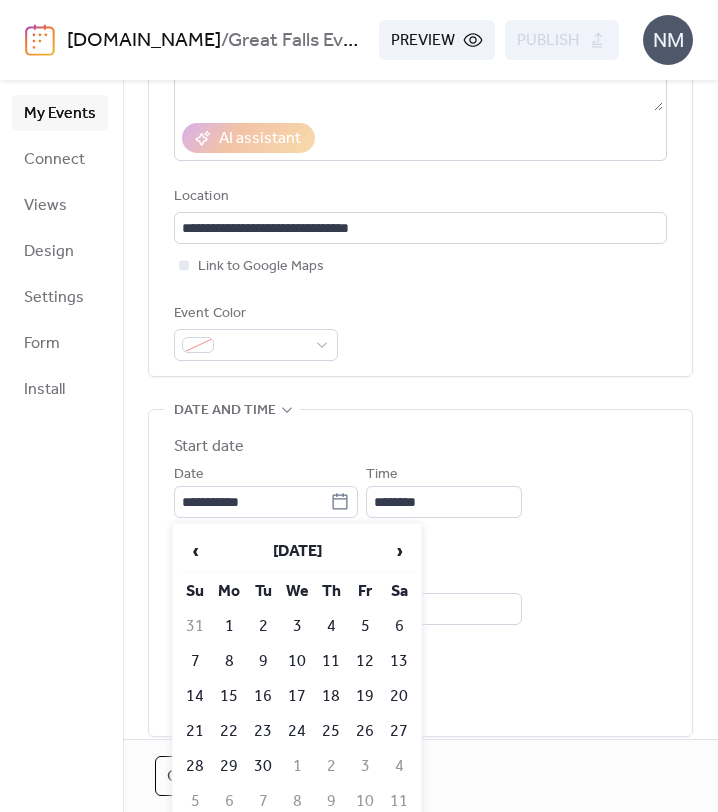 type on "**********" 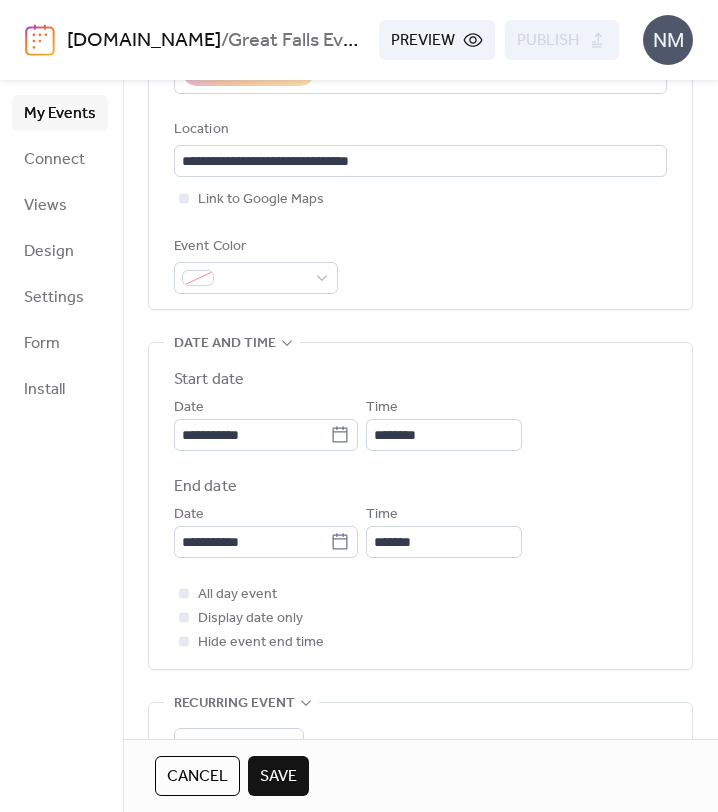 scroll, scrollTop: 421, scrollLeft: 0, axis: vertical 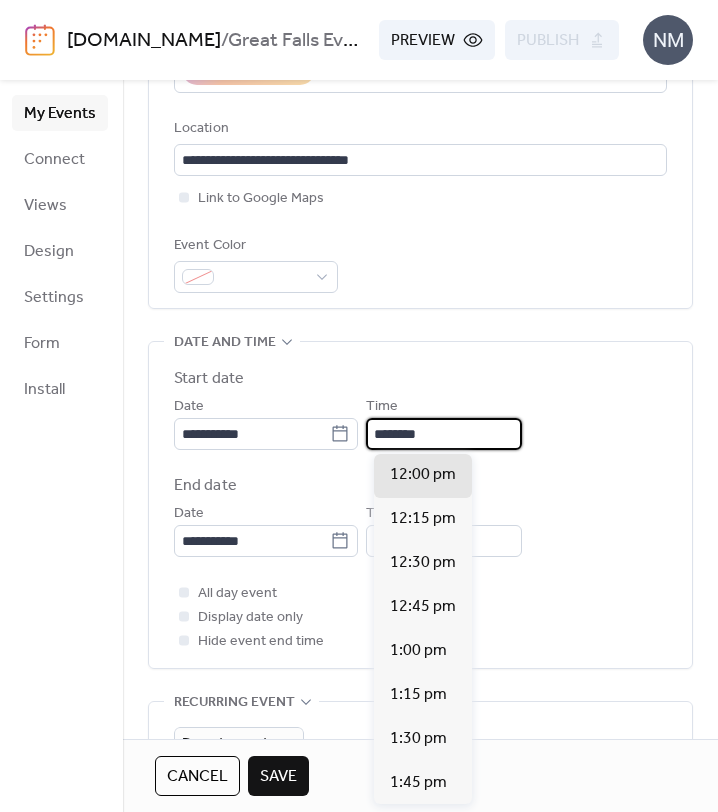 click on "********" at bounding box center (444, 434) 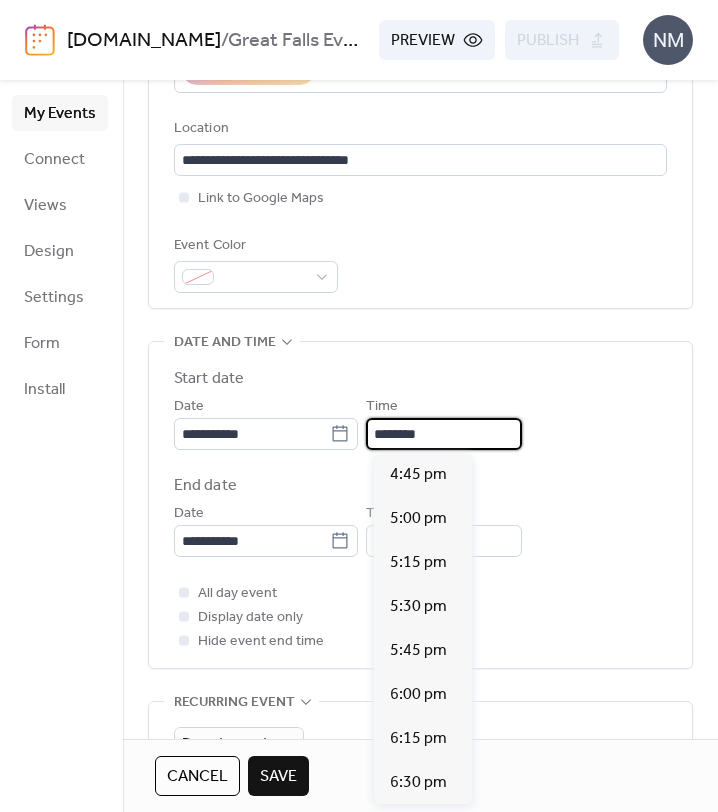 scroll, scrollTop: 2950, scrollLeft: 0, axis: vertical 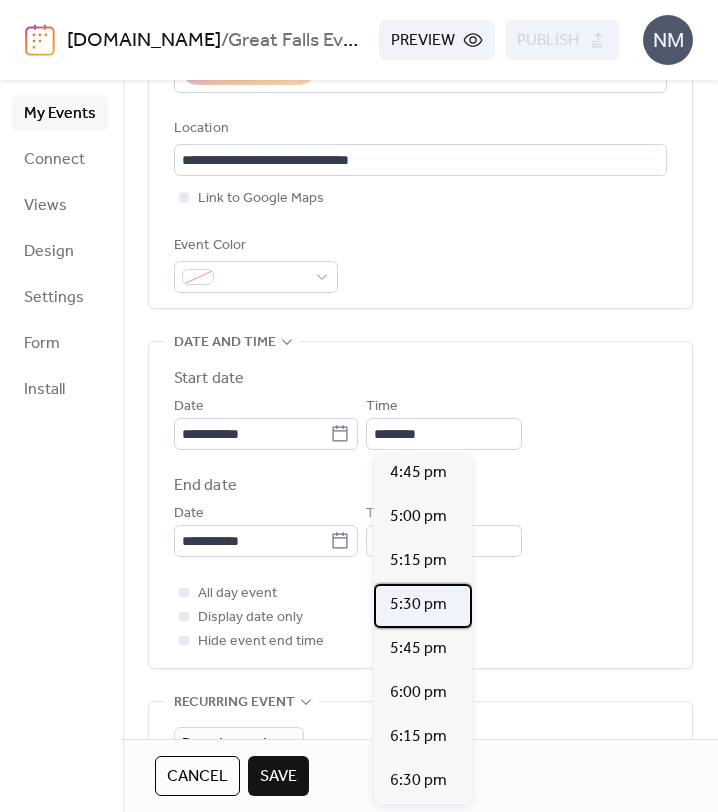 click on "5:30 pm" at bounding box center [418, 605] 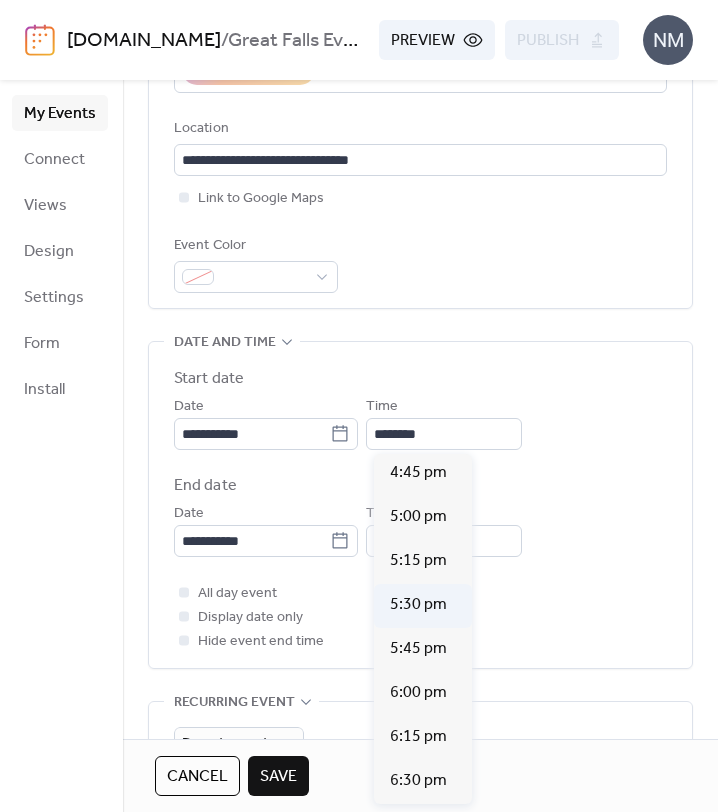 type on "*******" 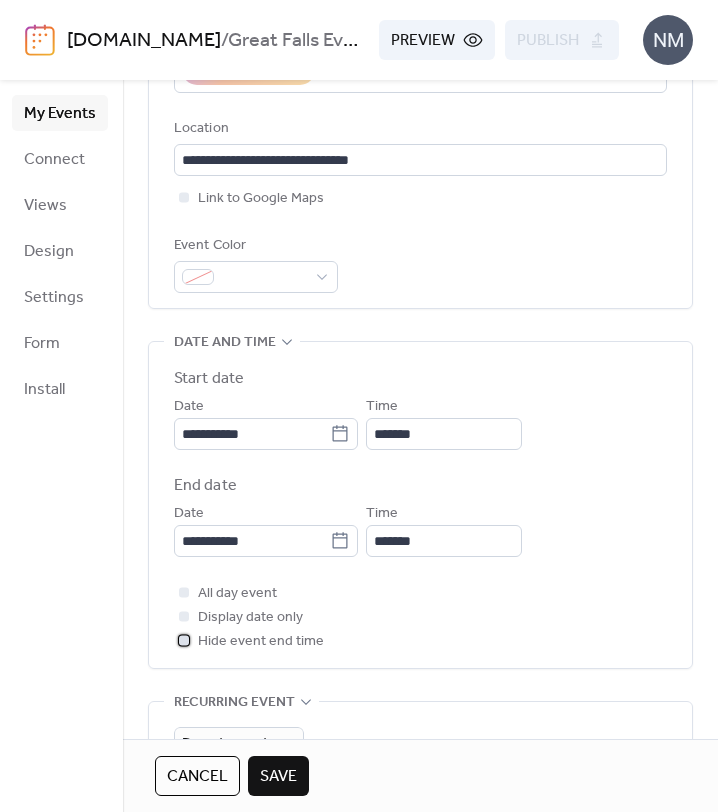 click at bounding box center (184, 640) 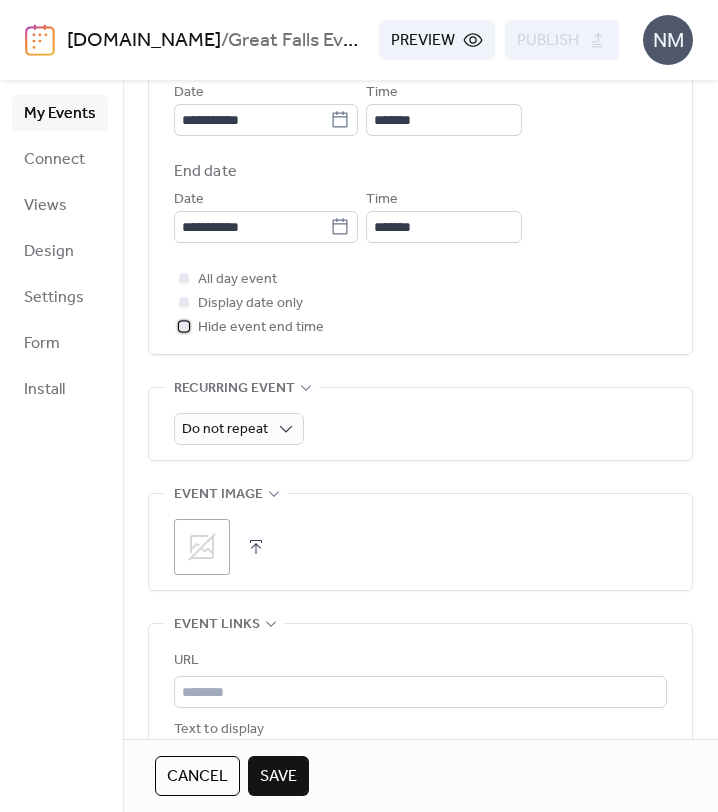 scroll, scrollTop: 740, scrollLeft: 0, axis: vertical 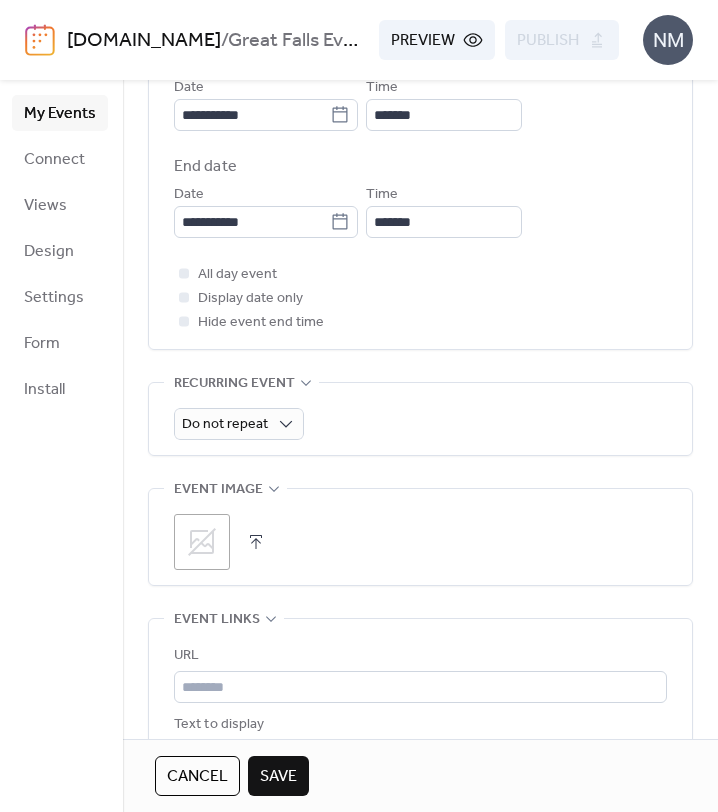 click 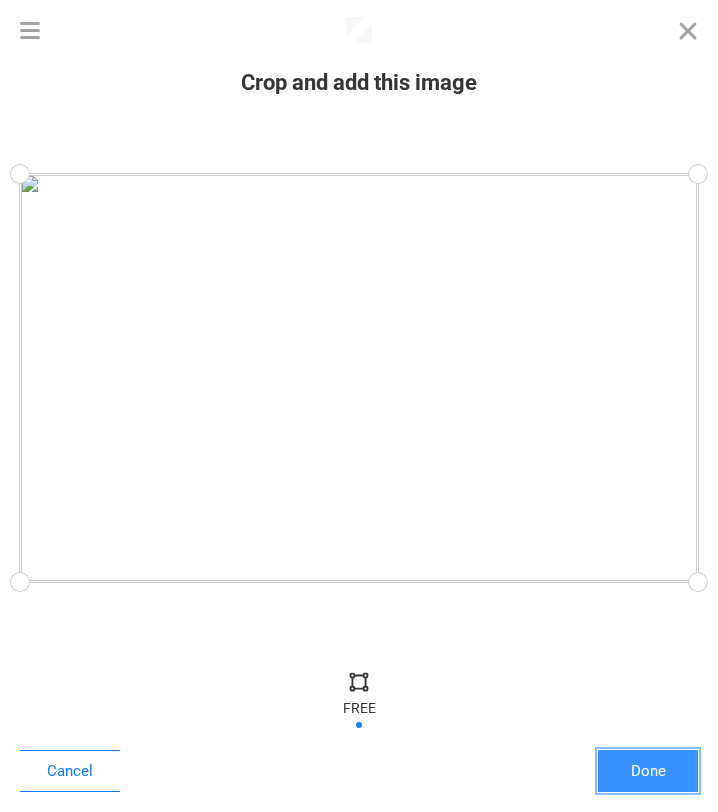 click on "Done" at bounding box center [648, 771] 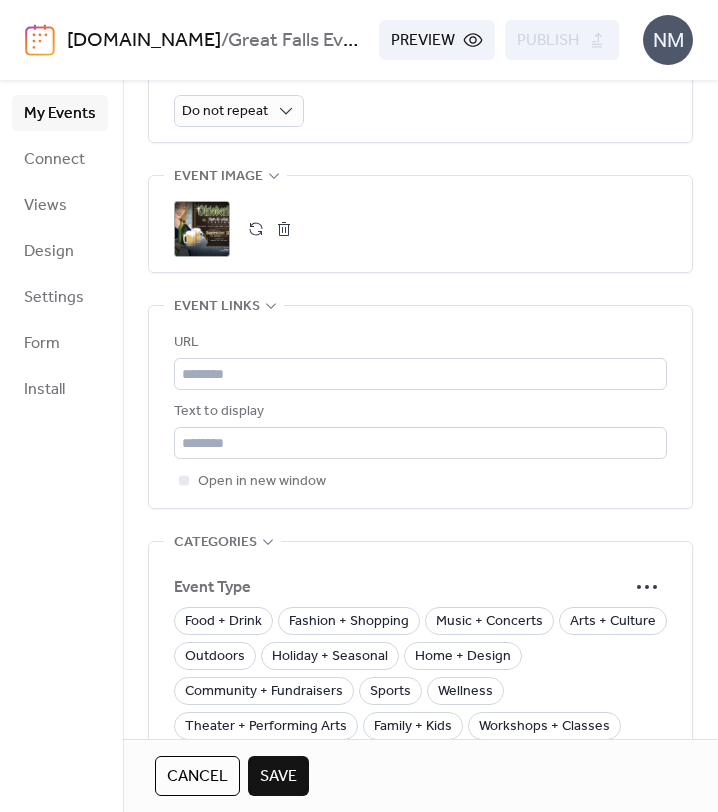 scroll, scrollTop: 1060, scrollLeft: 0, axis: vertical 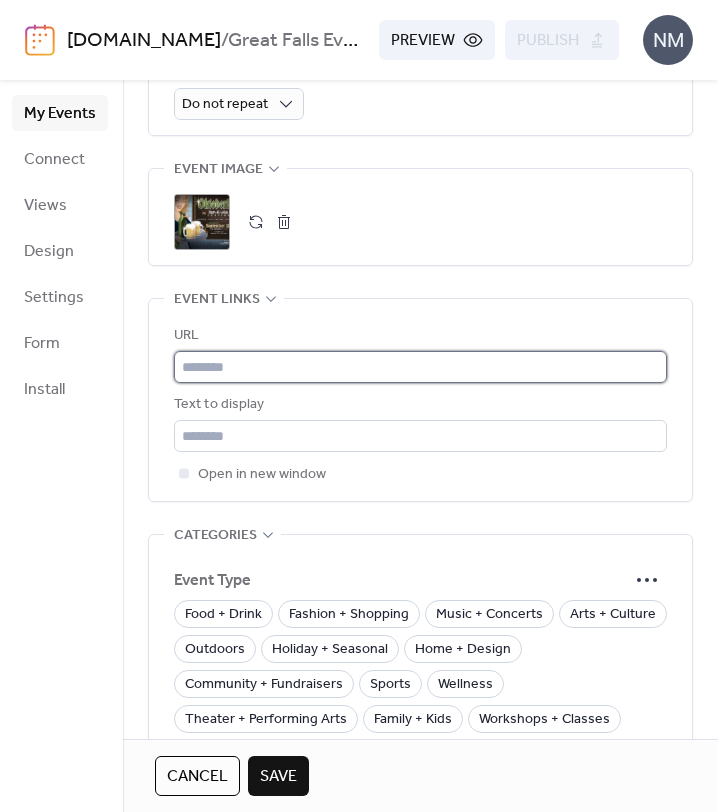 click at bounding box center [420, 367] 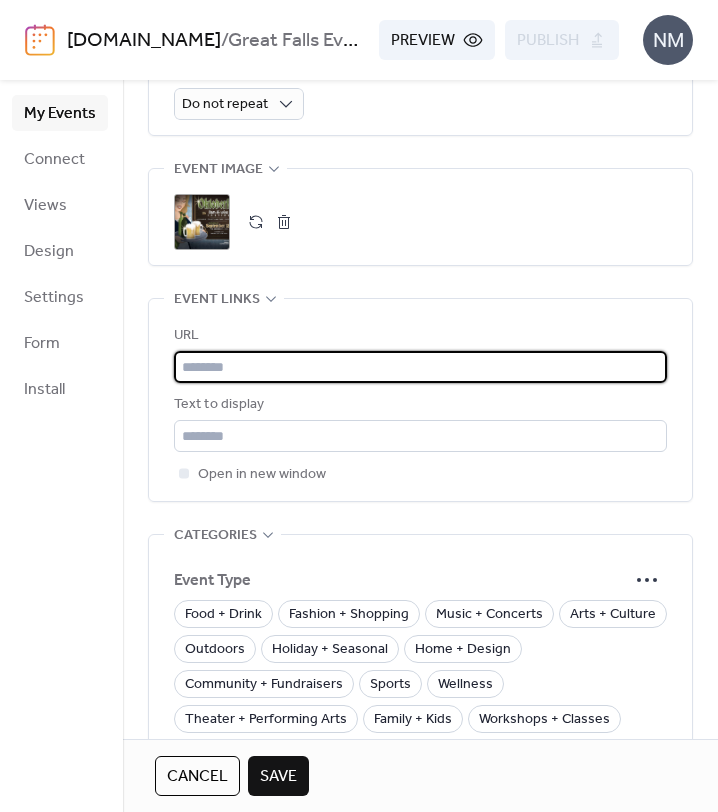 paste on "**********" 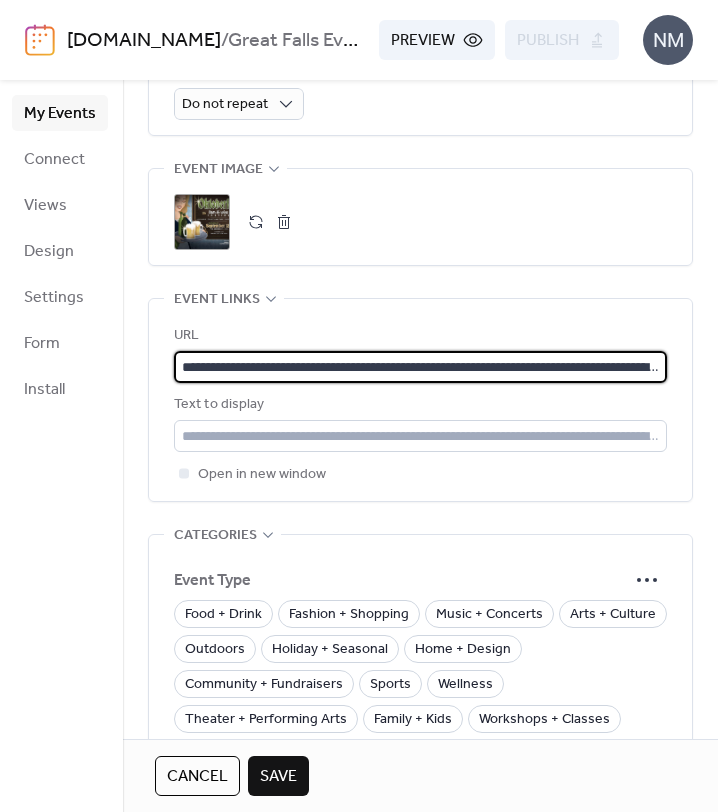 scroll, scrollTop: 0, scrollLeft: 376, axis: horizontal 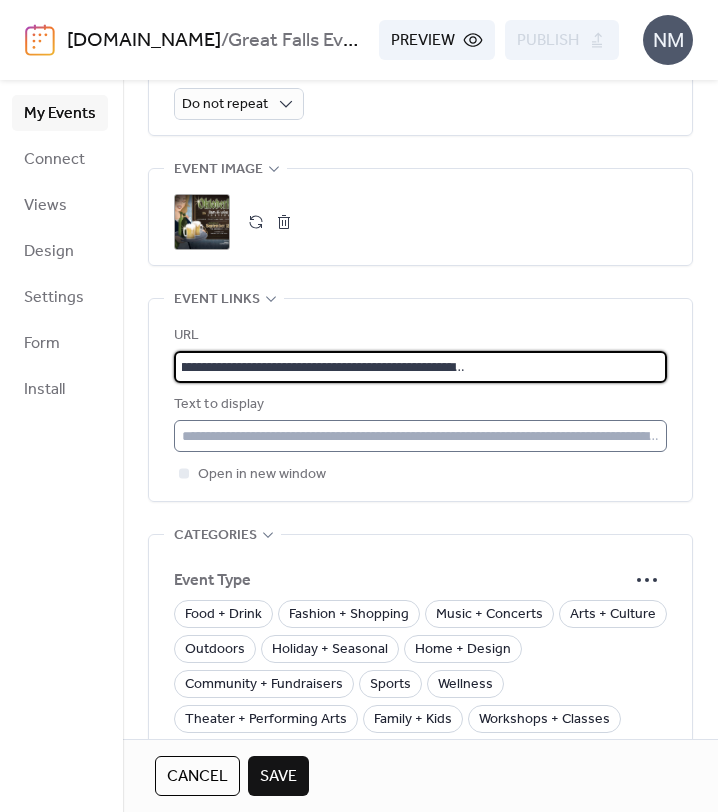 type on "**********" 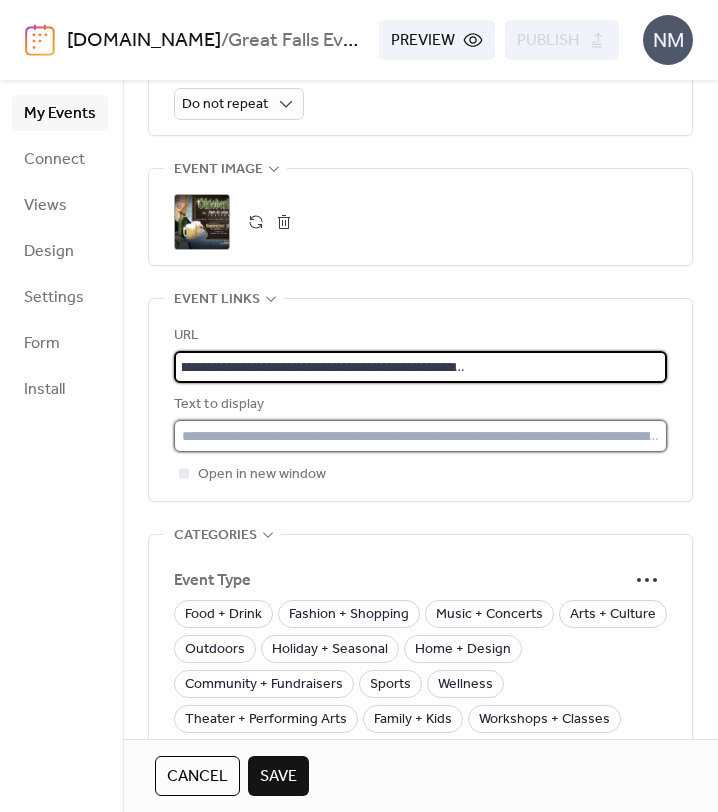 scroll, scrollTop: 0, scrollLeft: 0, axis: both 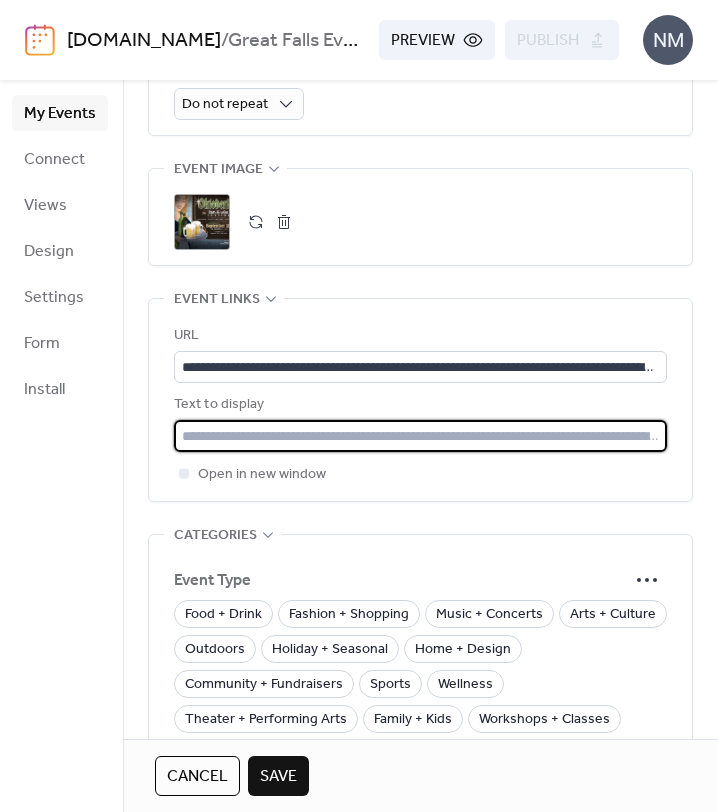 click at bounding box center (420, 436) 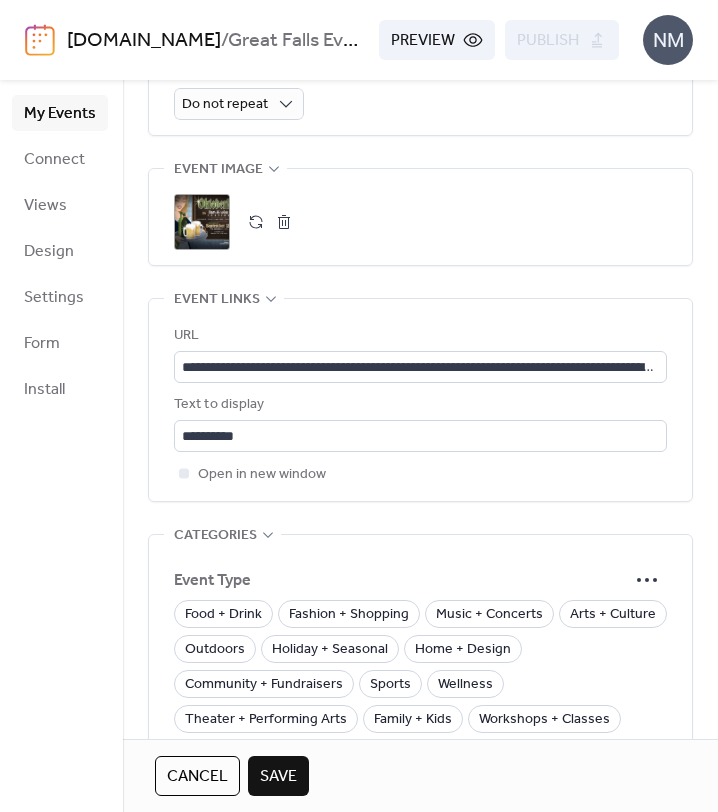 click on "**********" at bounding box center (420, 127) 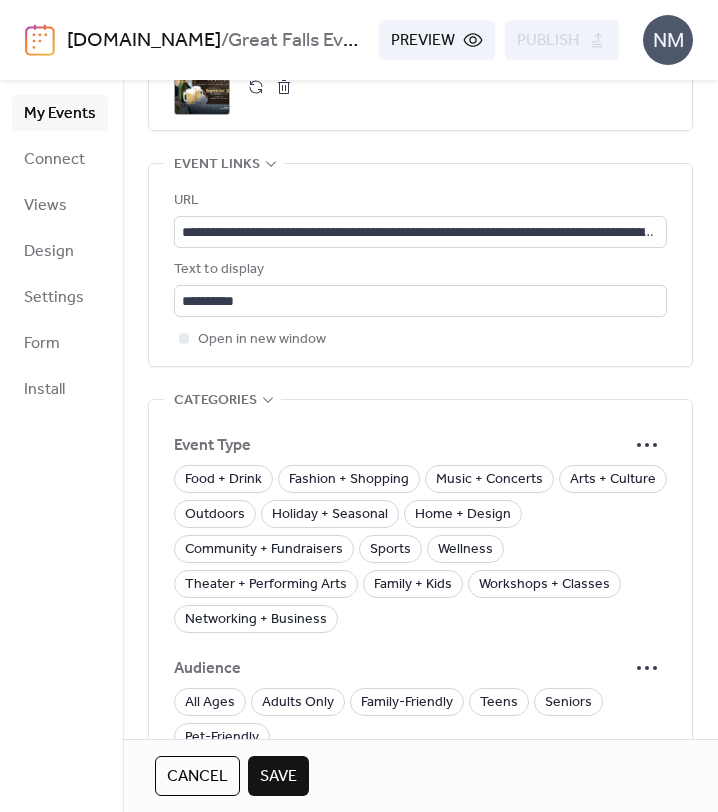 scroll, scrollTop: 1198, scrollLeft: 0, axis: vertical 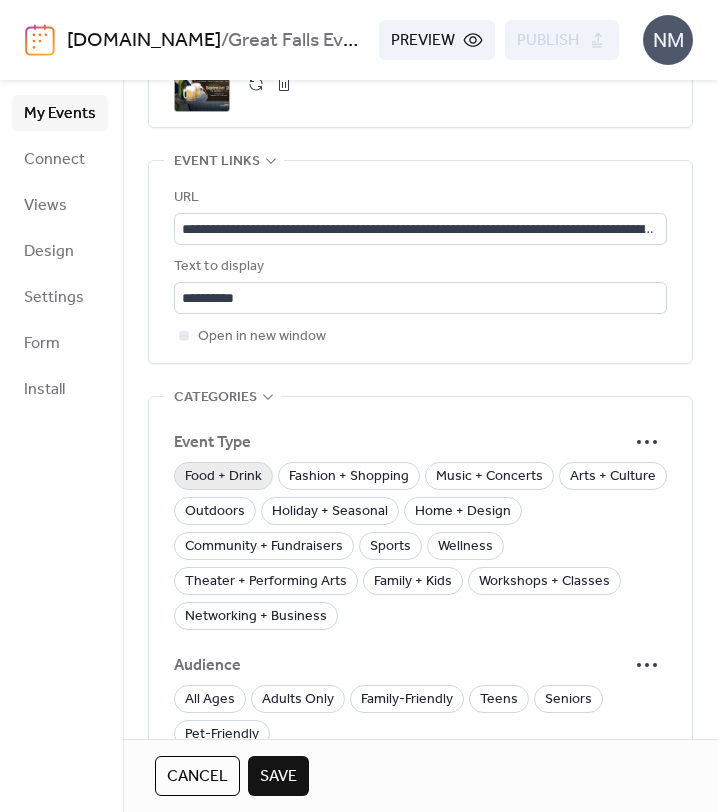 click on "Food + Drink" at bounding box center [223, 477] 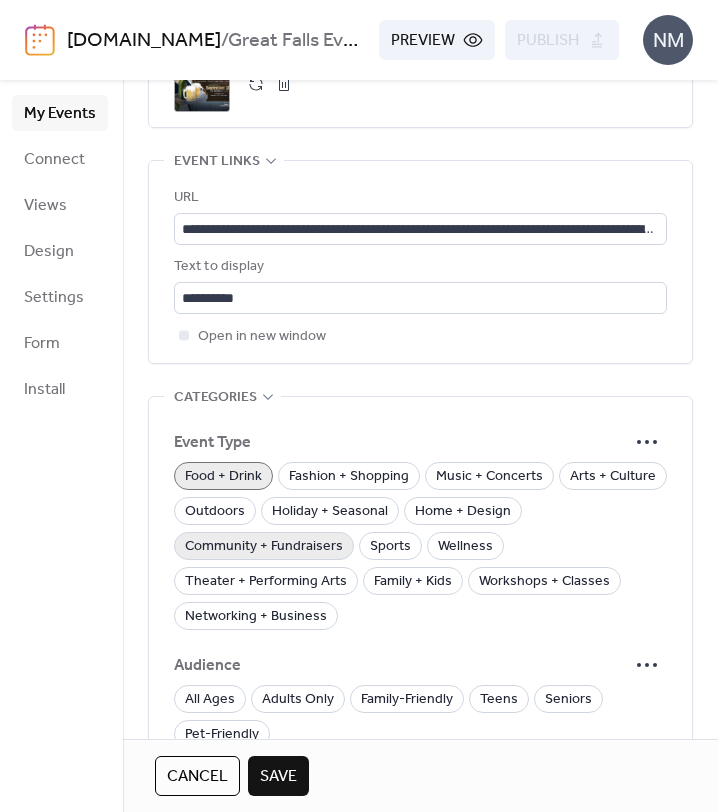 click on "Community + Fundraisers" at bounding box center [264, 547] 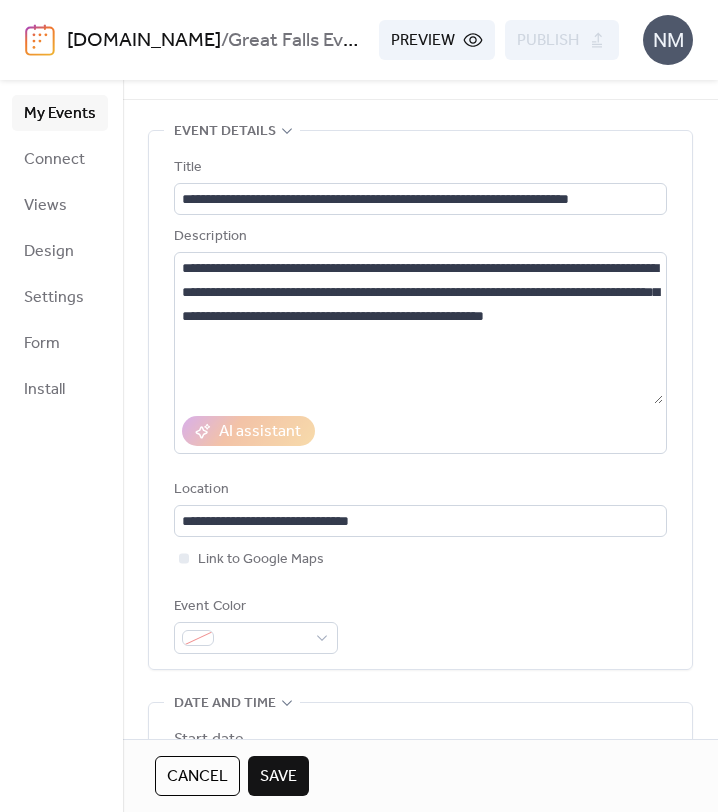 scroll, scrollTop: 0, scrollLeft: 0, axis: both 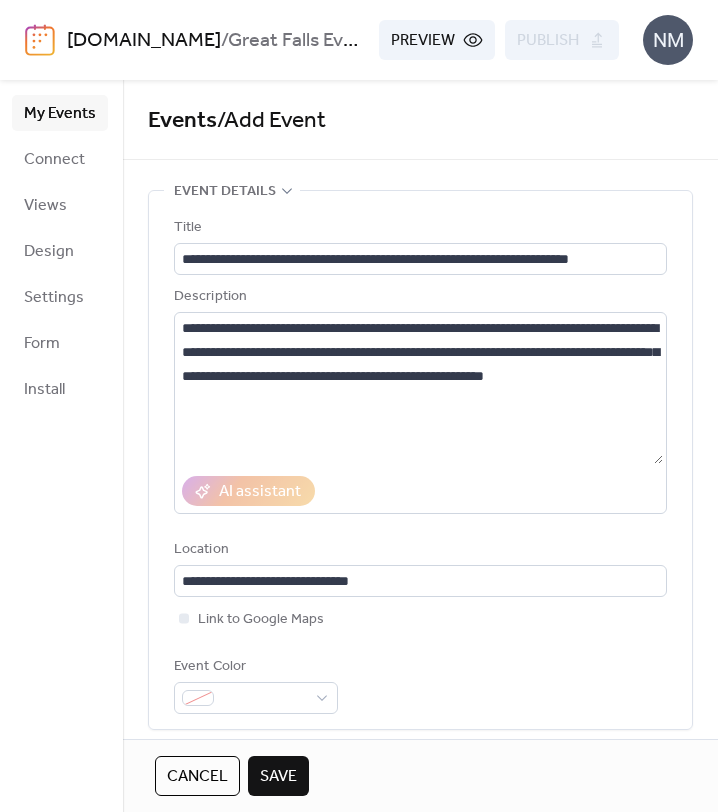 click on "Save" at bounding box center [278, 777] 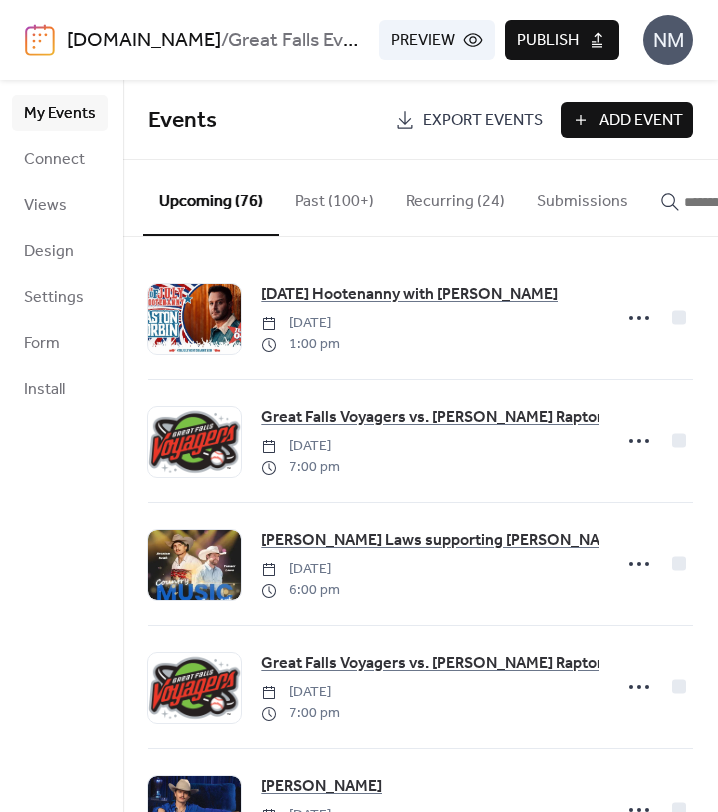 click on "Publish" at bounding box center [548, 41] 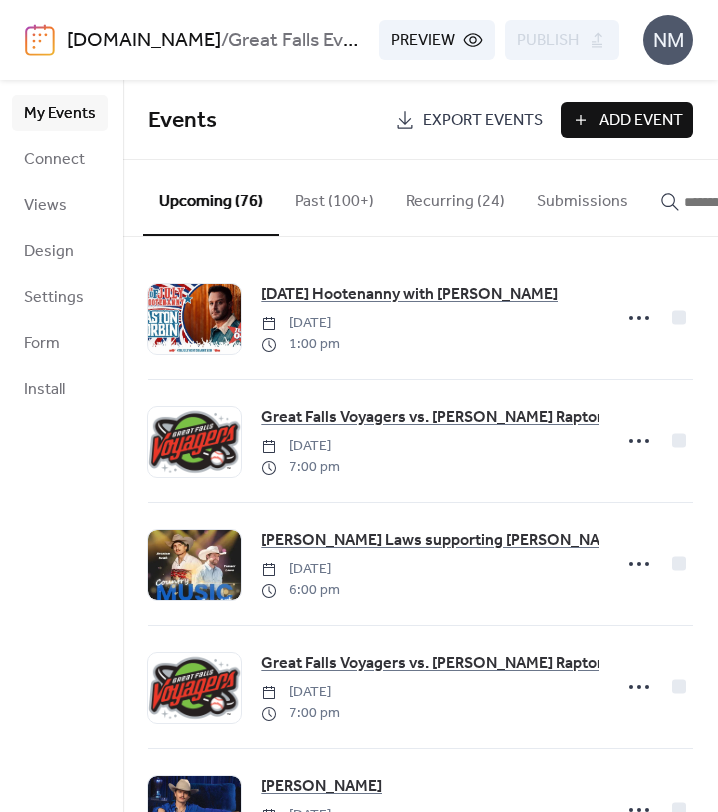 click at bounding box center (734, 202) 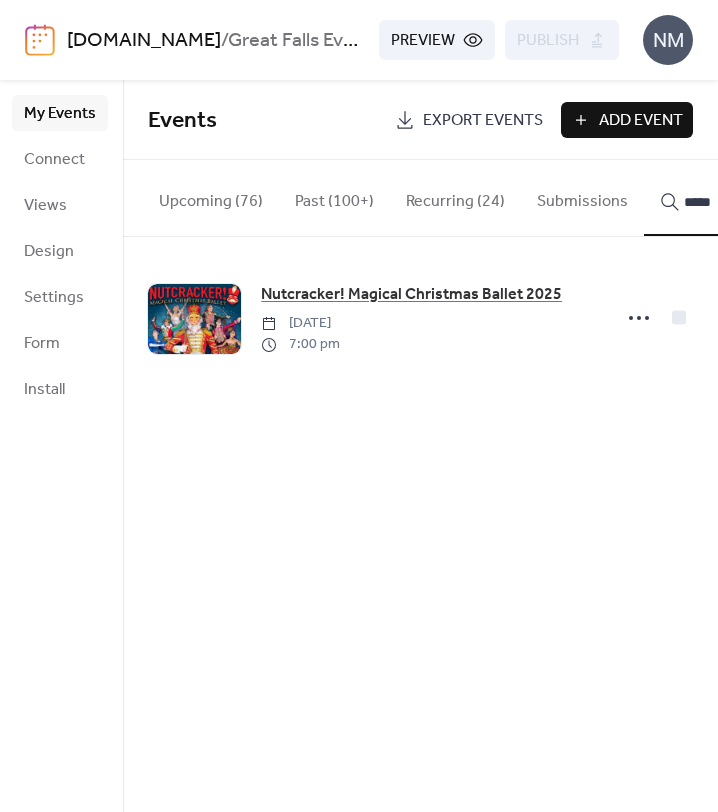 type on "*****" 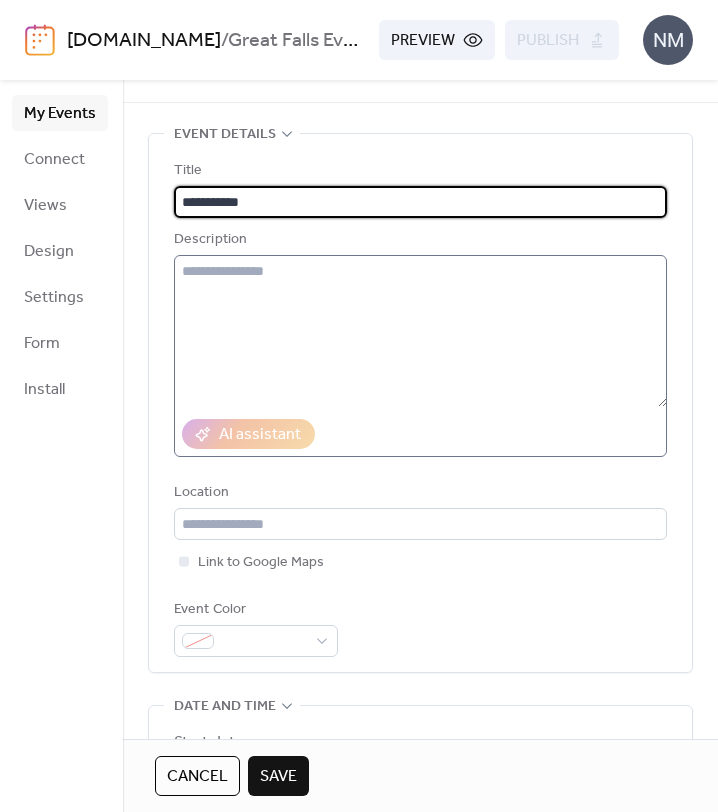 scroll, scrollTop: 59, scrollLeft: 0, axis: vertical 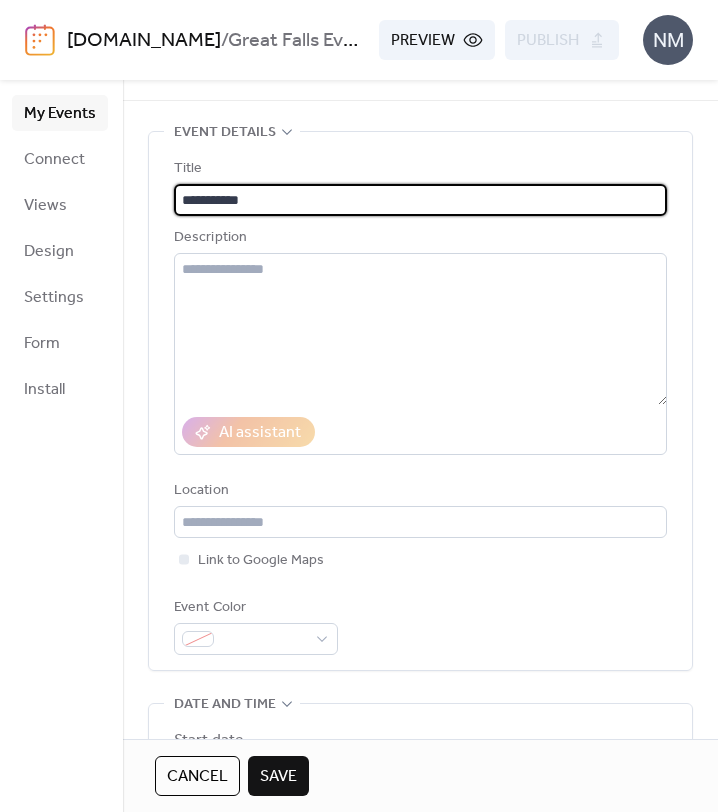 type on "**********" 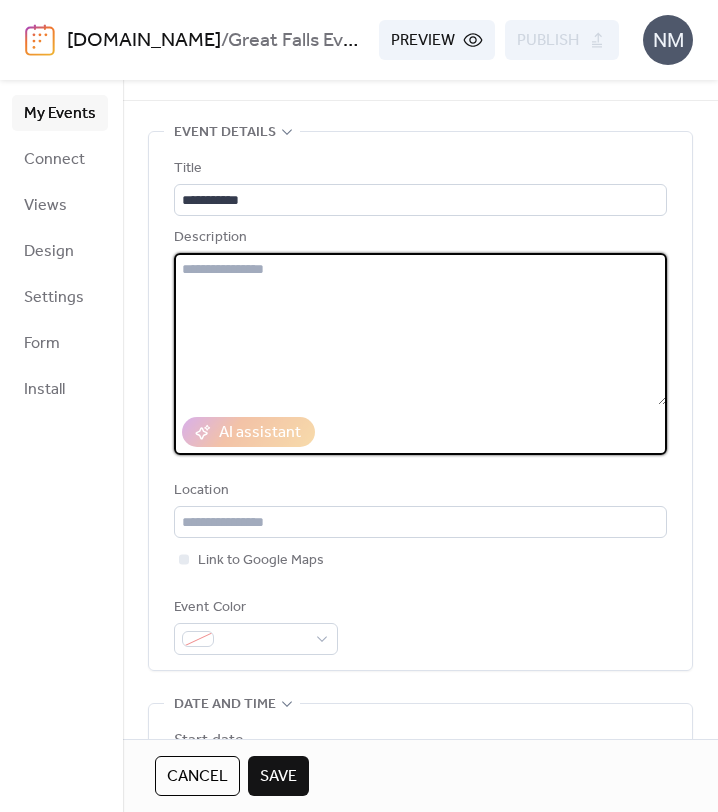 click at bounding box center (420, 329) 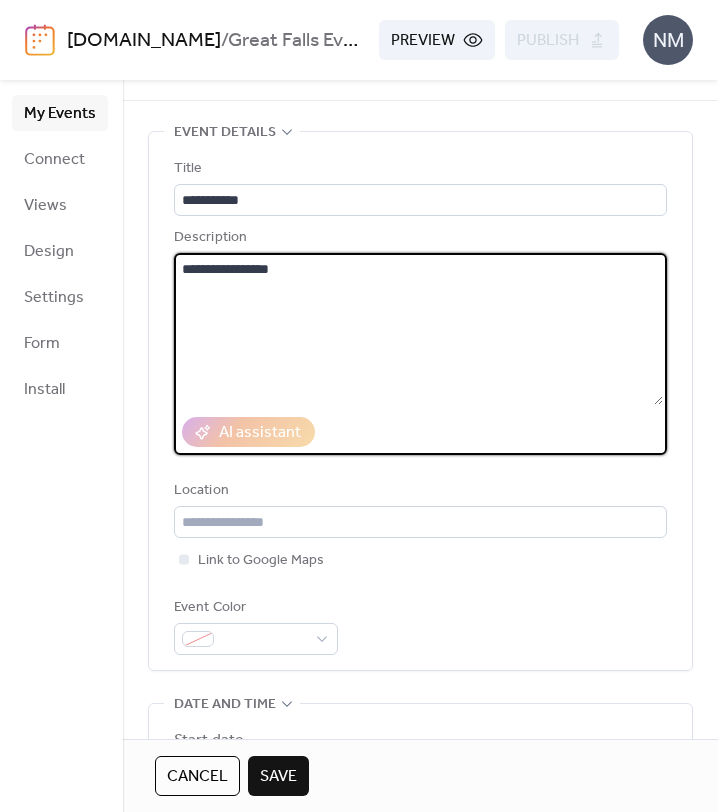 scroll, scrollTop: 119, scrollLeft: 0, axis: vertical 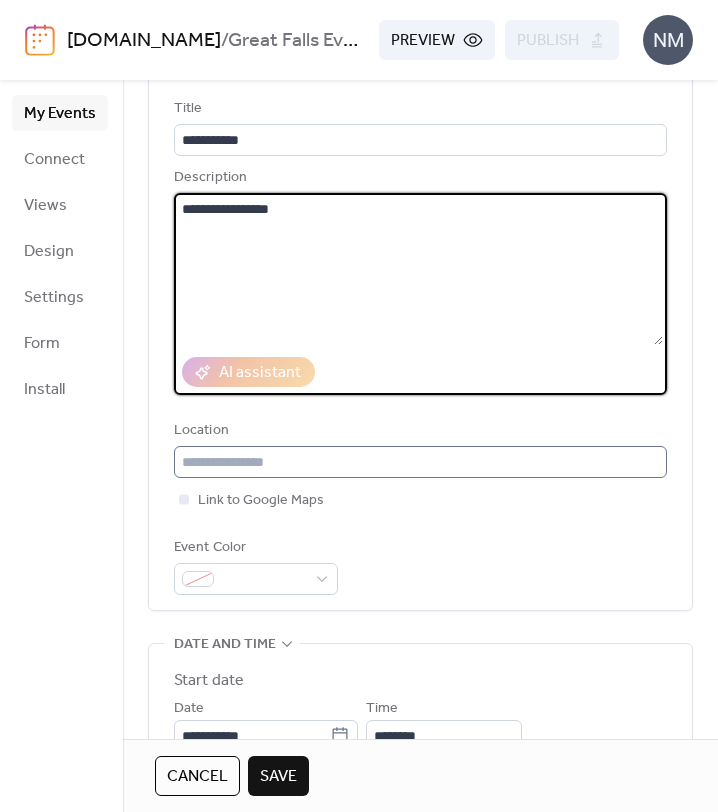 type on "**********" 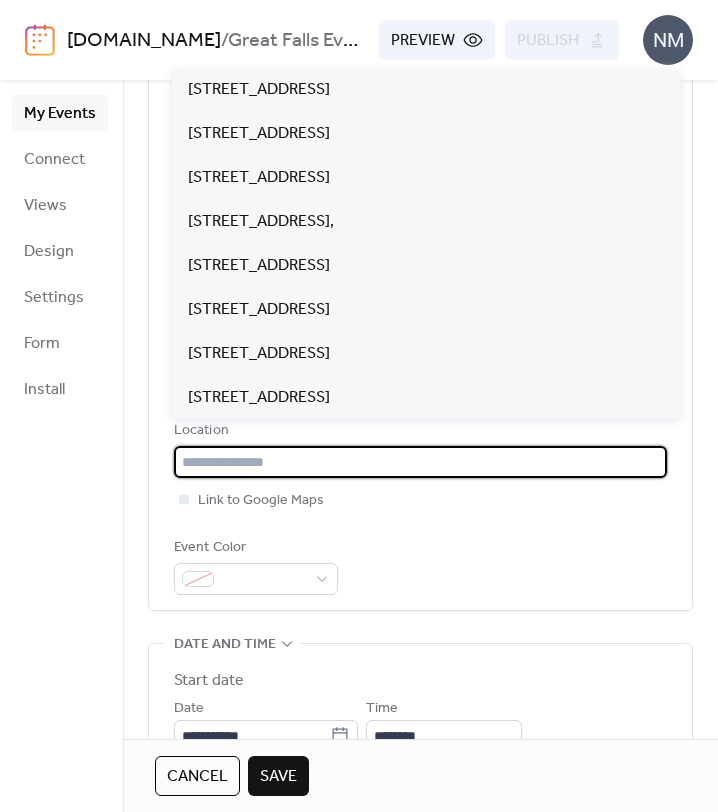 click at bounding box center (420, 462) 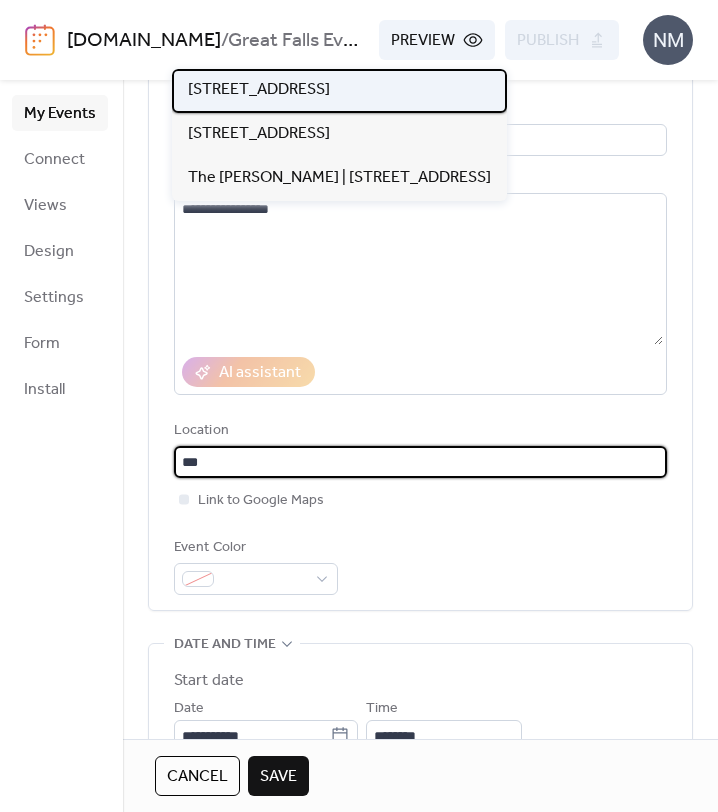 click on "[STREET_ADDRESS]" at bounding box center [259, 90] 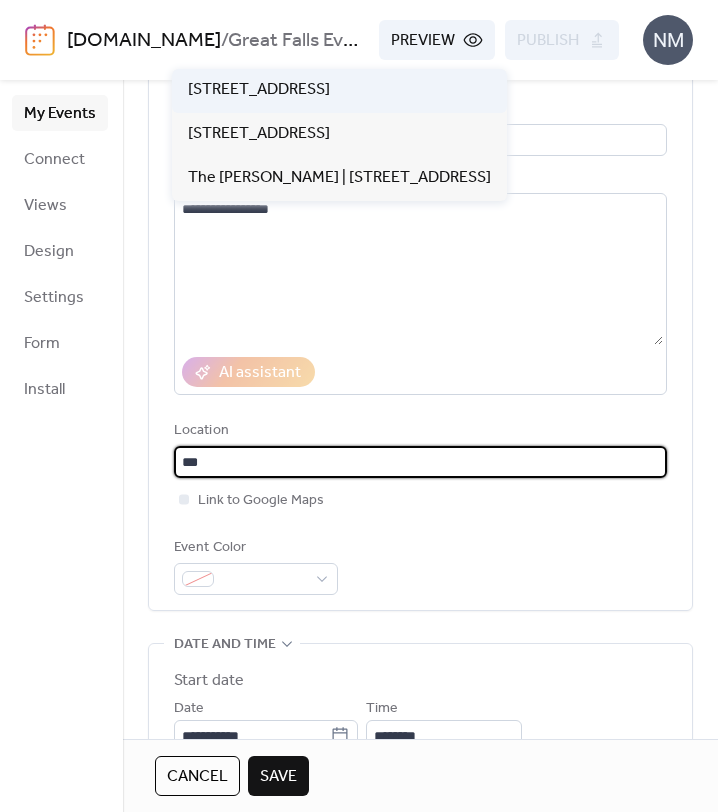 type on "**********" 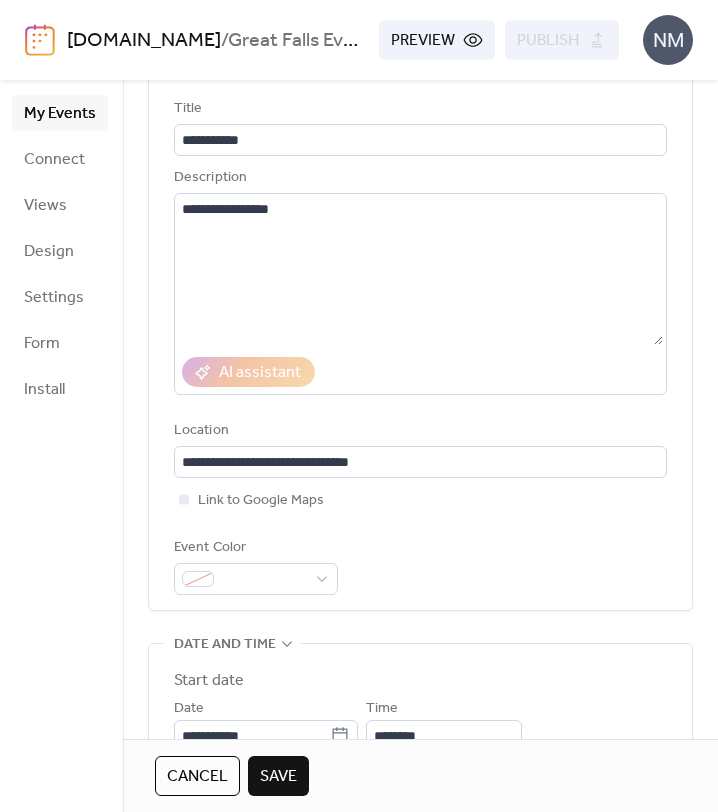 click on "**********" at bounding box center (420, 346) 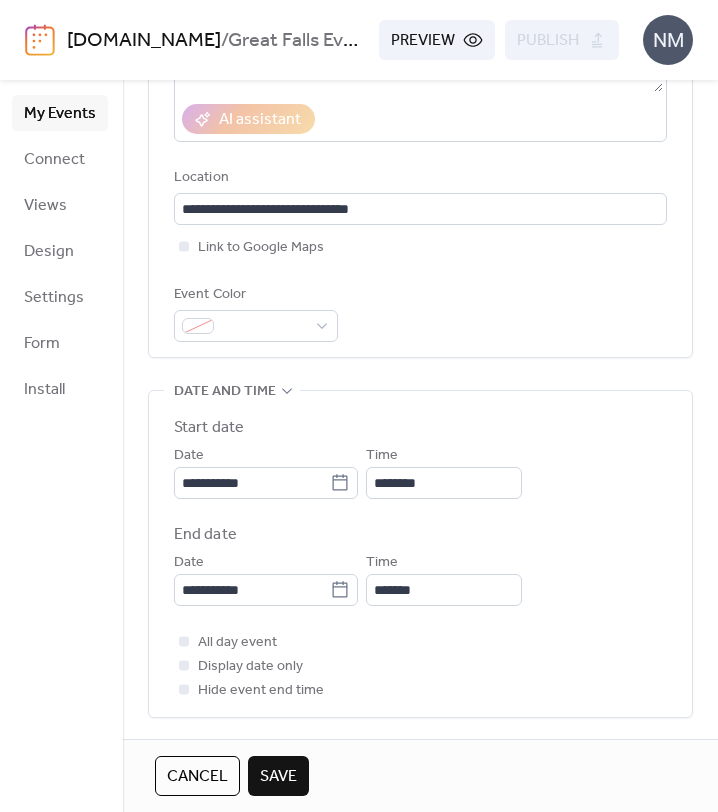 scroll, scrollTop: 379, scrollLeft: 0, axis: vertical 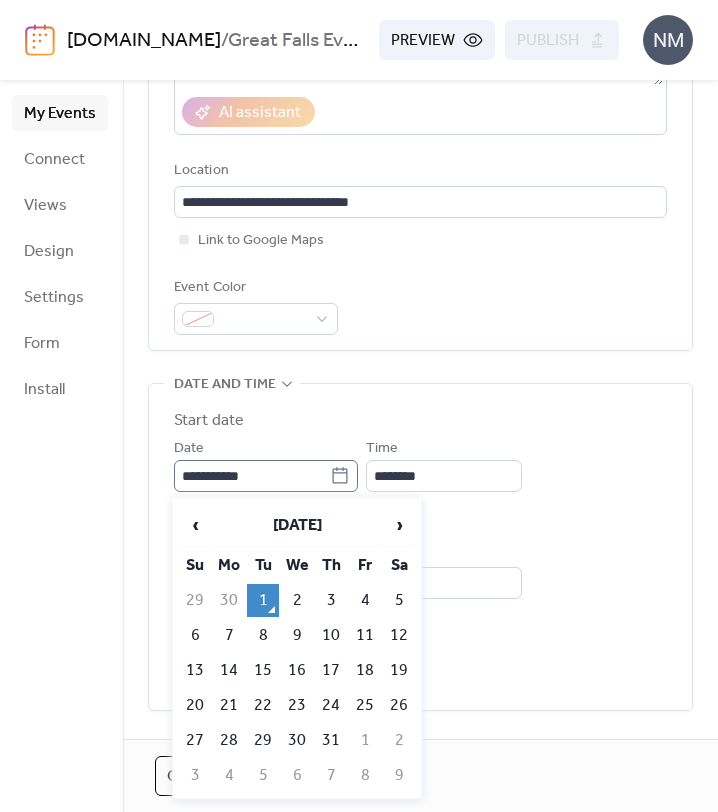 click 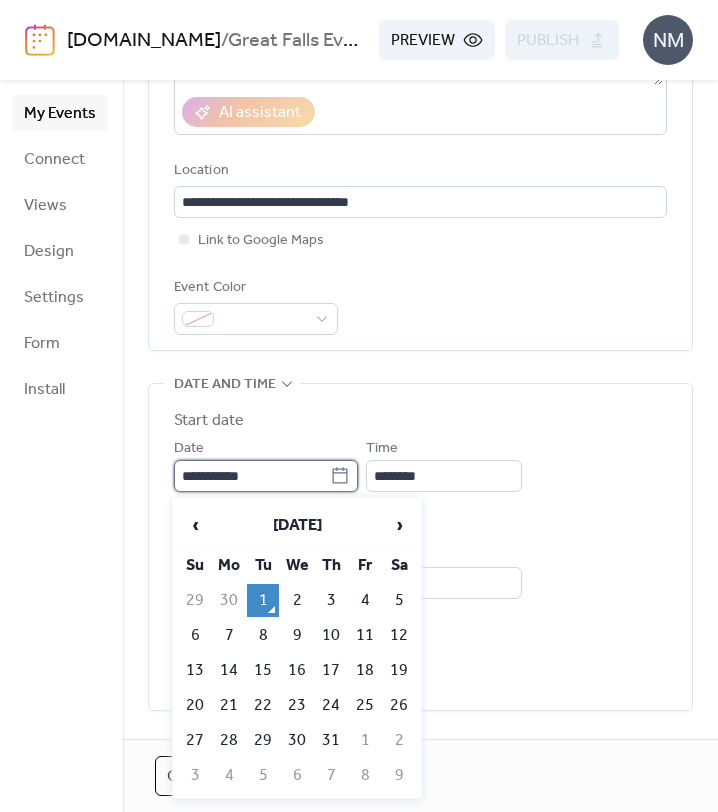 click on "**********" at bounding box center [252, 476] 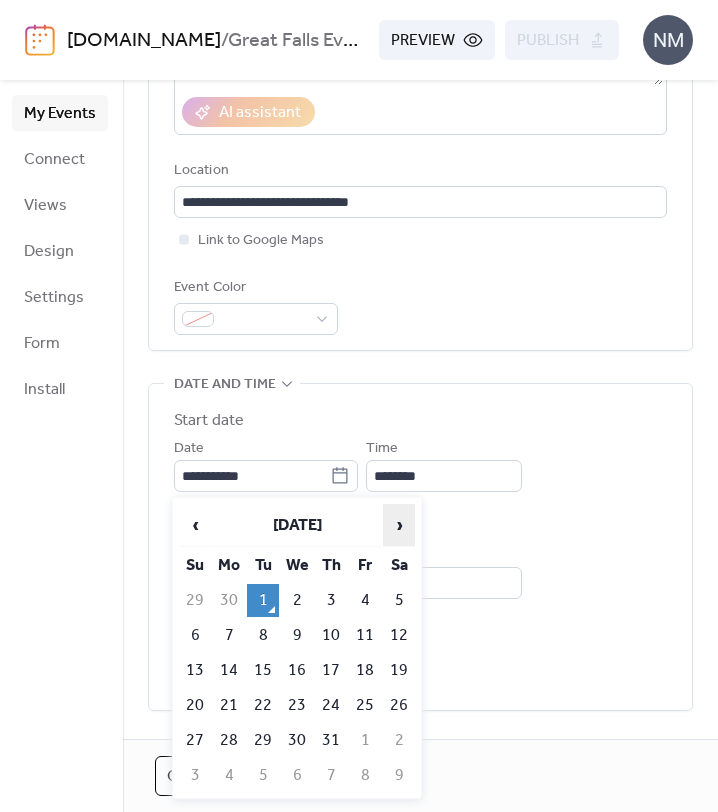 click on "›" at bounding box center [399, 525] 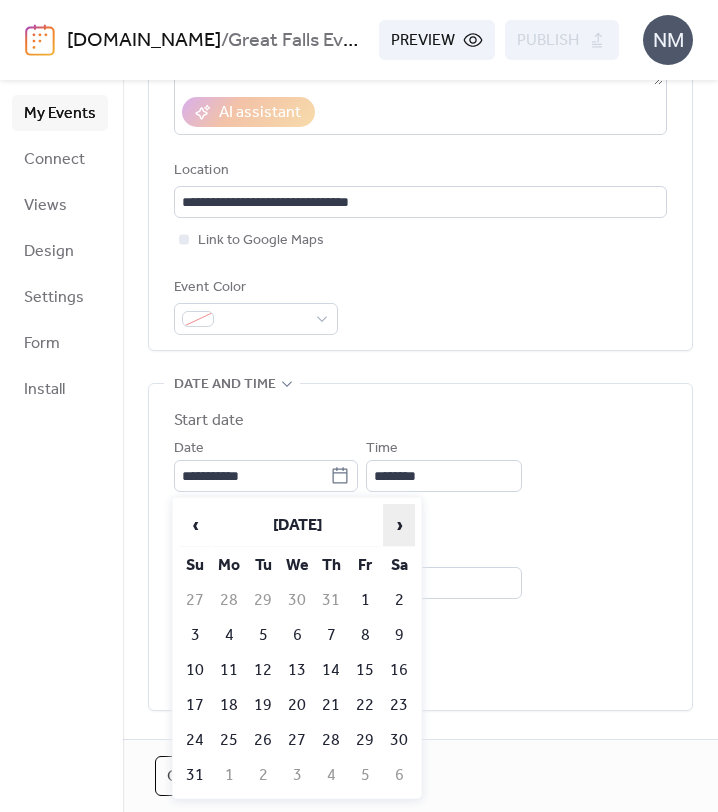 click on "›" at bounding box center (399, 525) 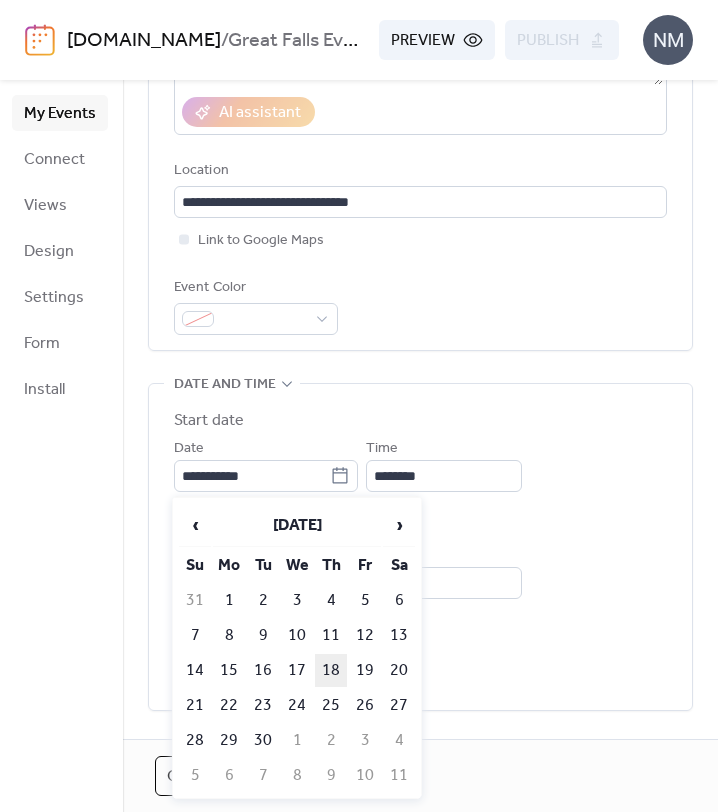 click on "18" at bounding box center [331, 670] 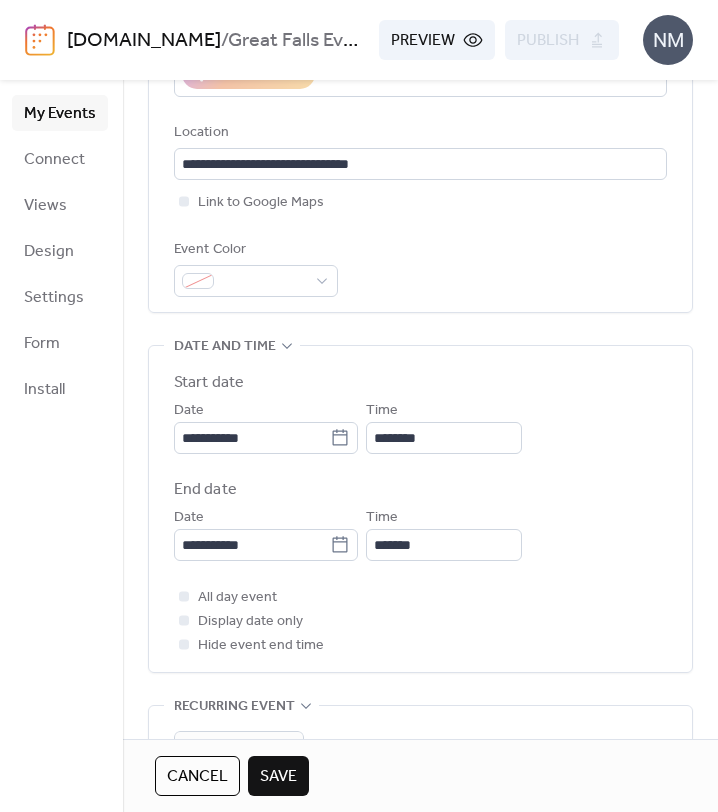 scroll, scrollTop: 421, scrollLeft: 0, axis: vertical 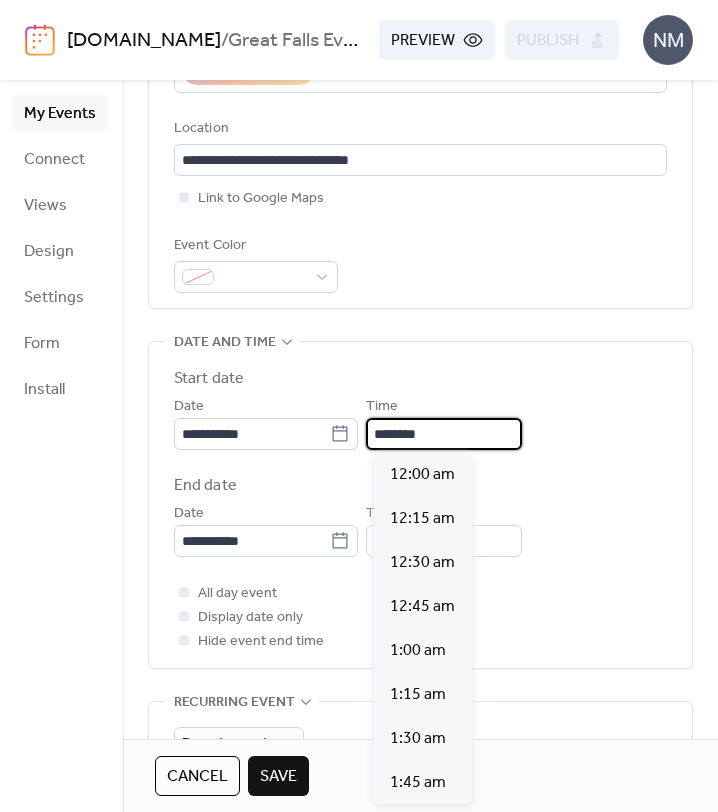 click on "********" at bounding box center (444, 434) 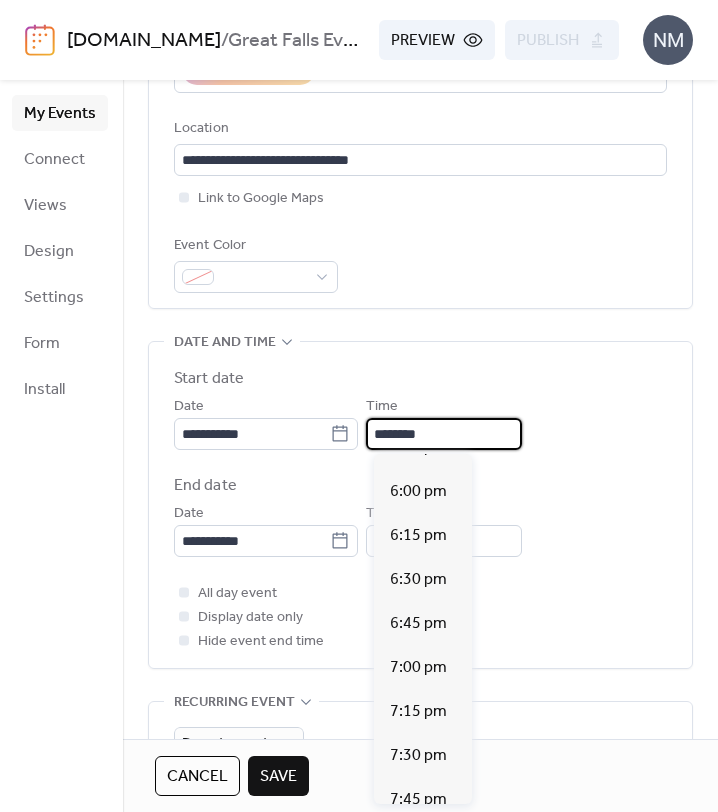 scroll, scrollTop: 3157, scrollLeft: 0, axis: vertical 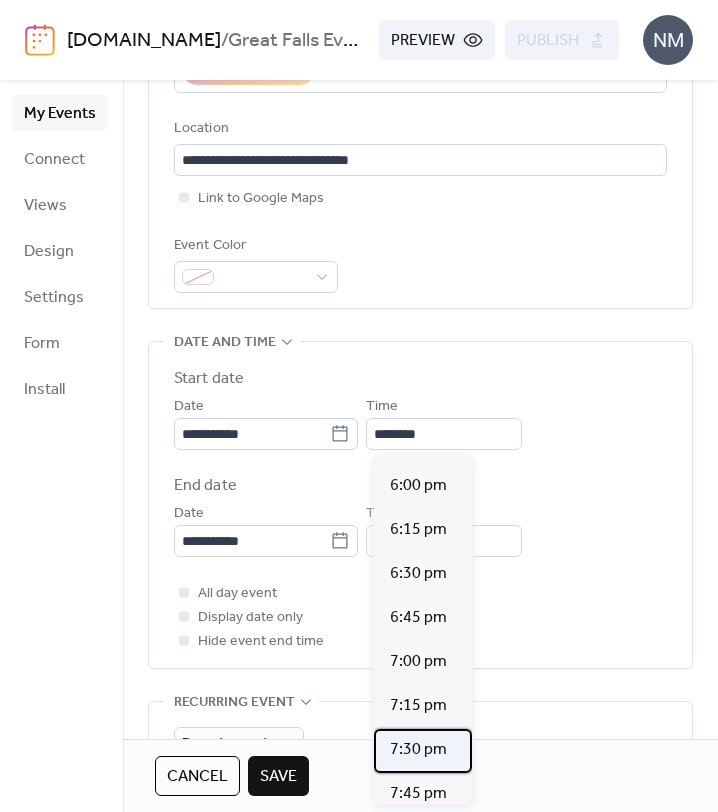 click on "7:30 pm" at bounding box center (418, 750) 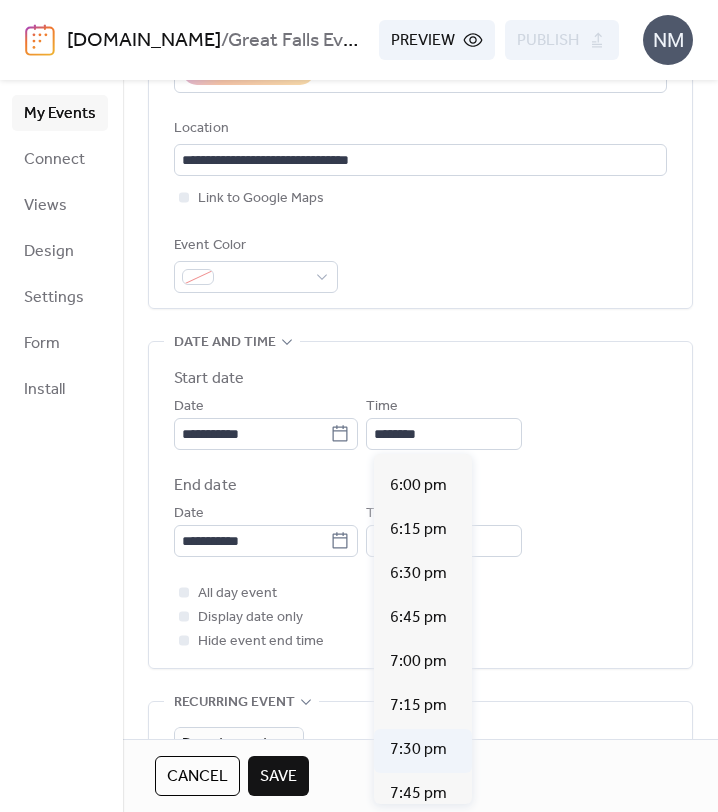 type on "*******" 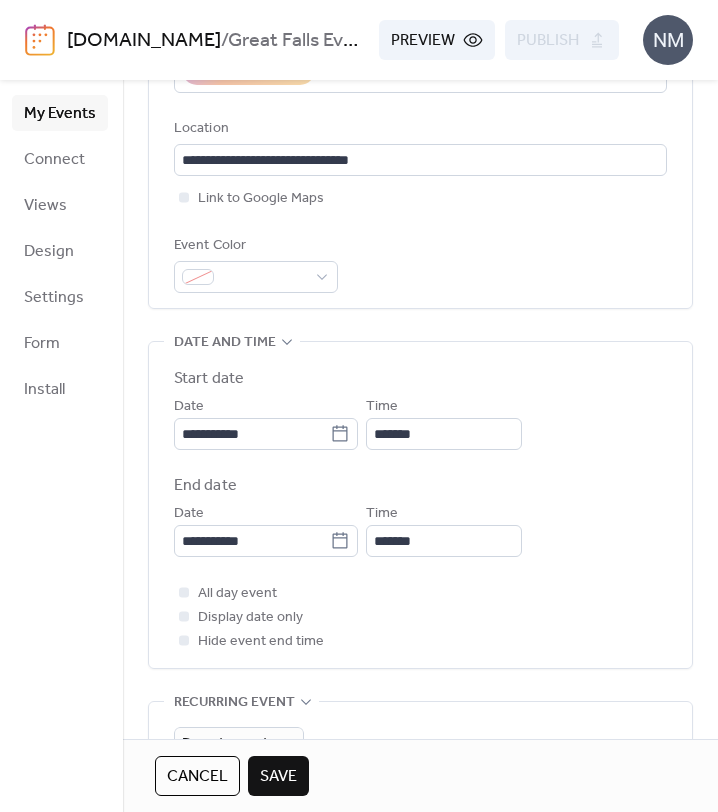click on "All day event Display date only Hide event end time" at bounding box center (420, 617) 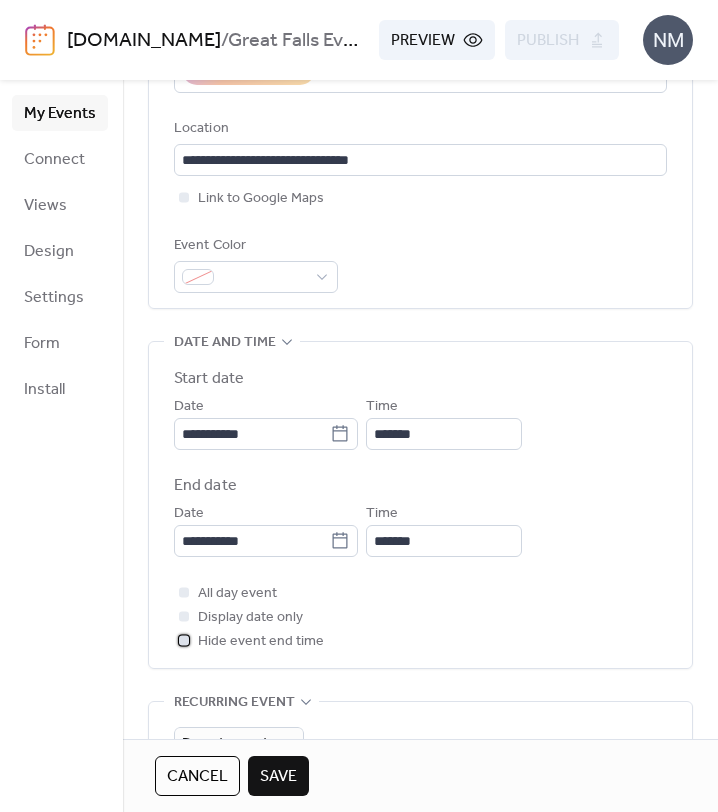 click at bounding box center [184, 640] 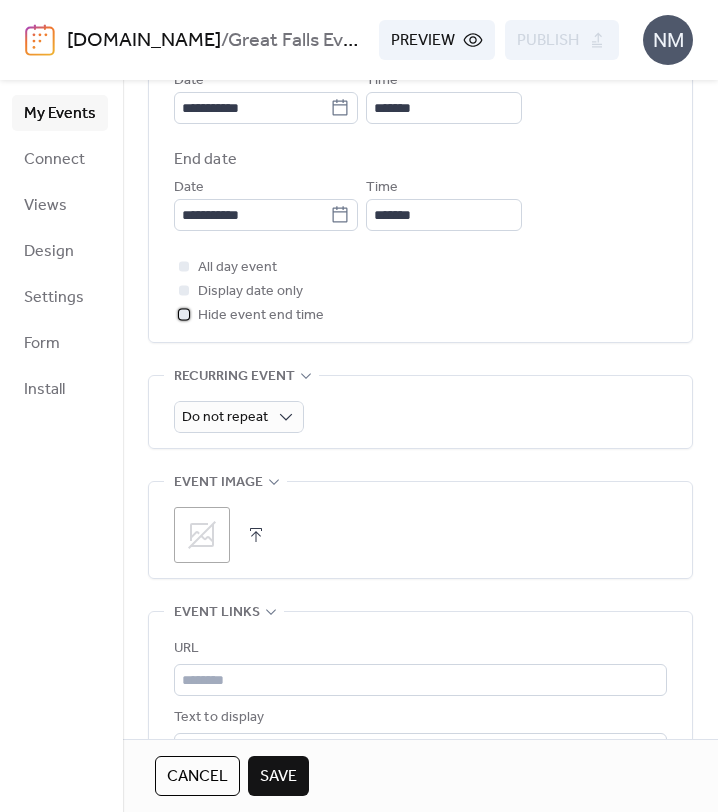 scroll, scrollTop: 749, scrollLeft: 0, axis: vertical 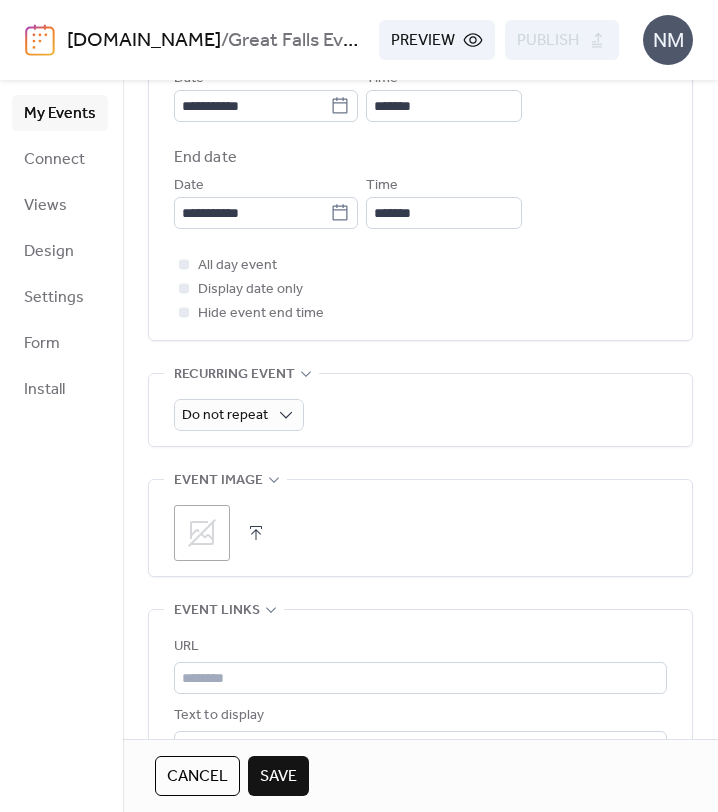 click 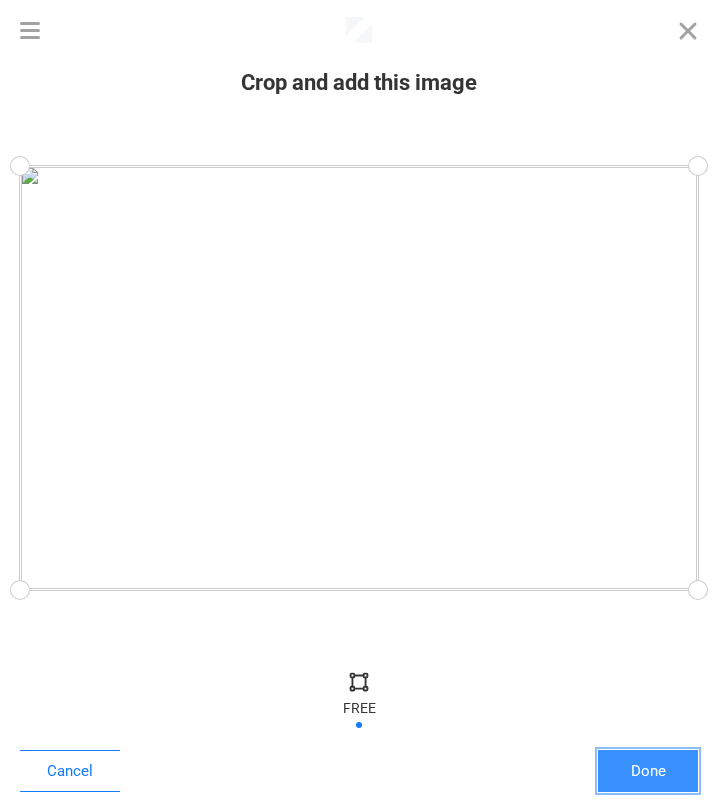 click on "Done" at bounding box center (648, 771) 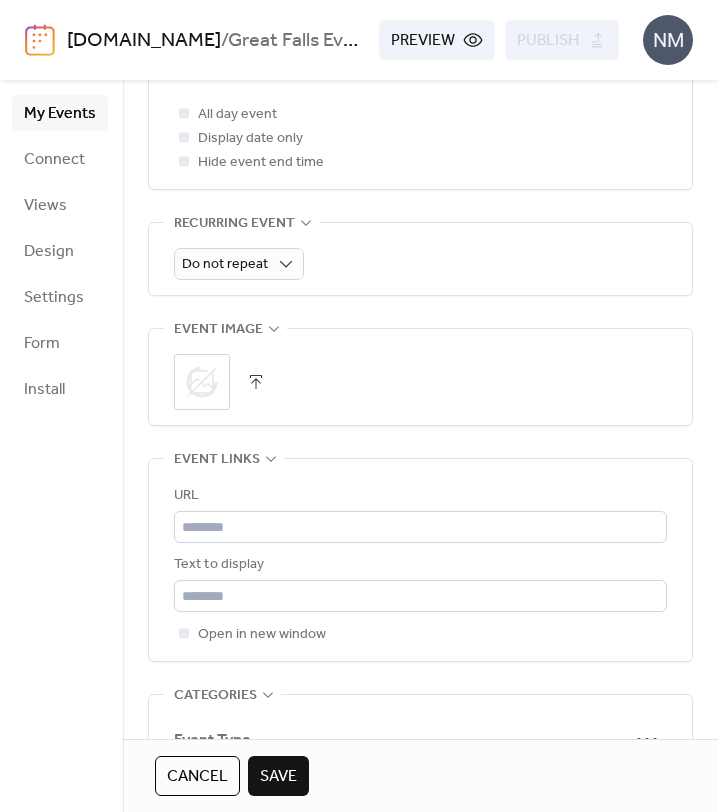 scroll, scrollTop: 901, scrollLeft: 0, axis: vertical 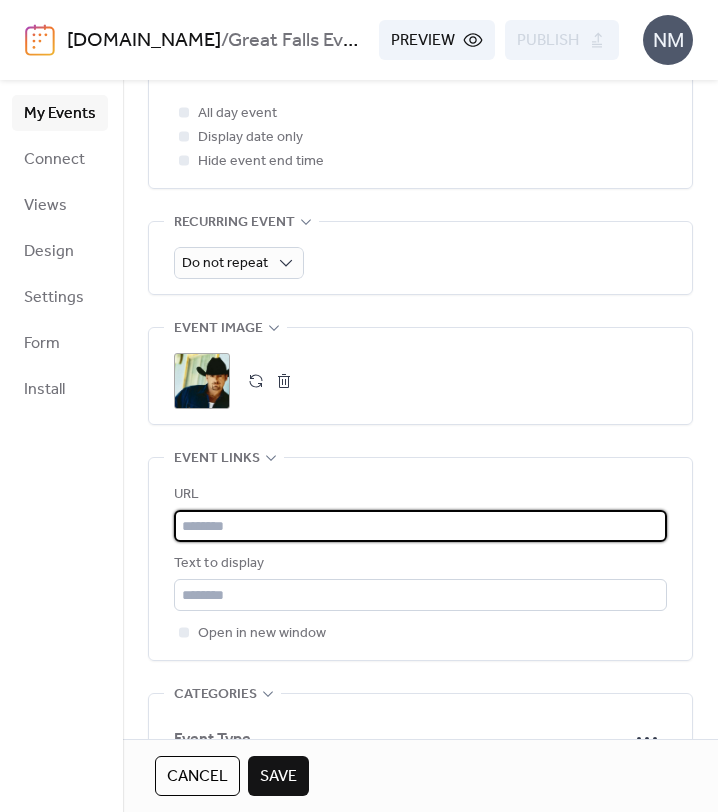 click at bounding box center (420, 526) 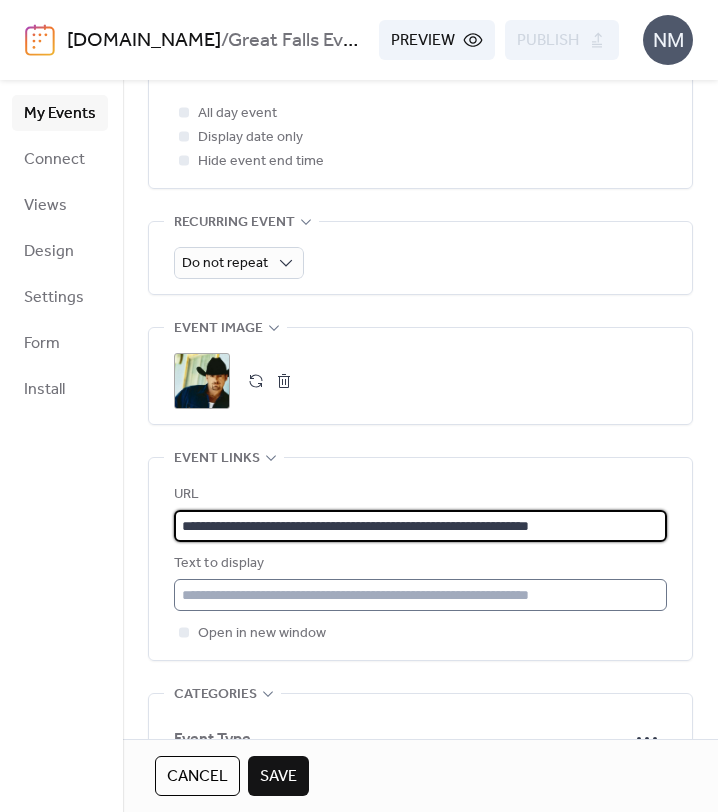 type on "**********" 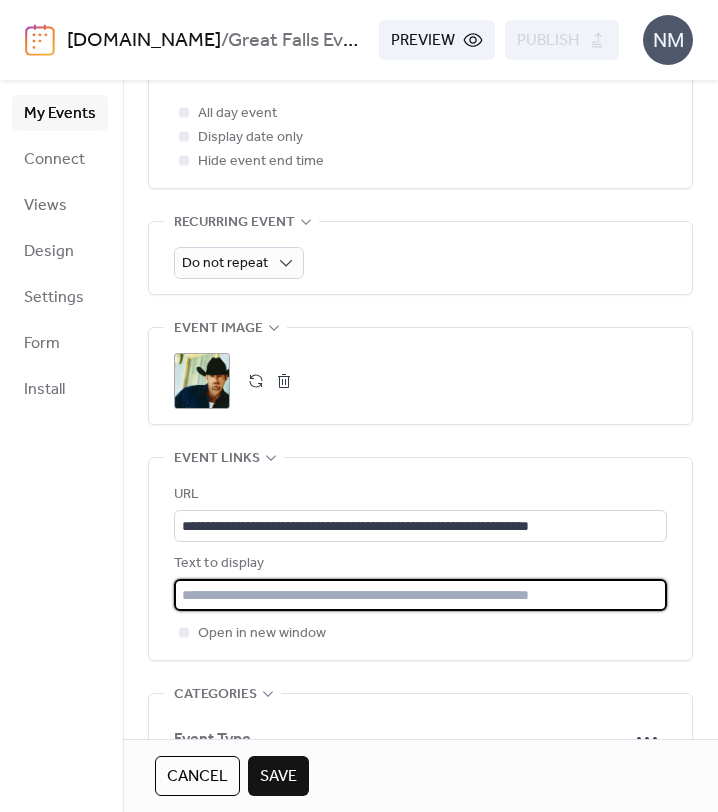 click at bounding box center [420, 595] 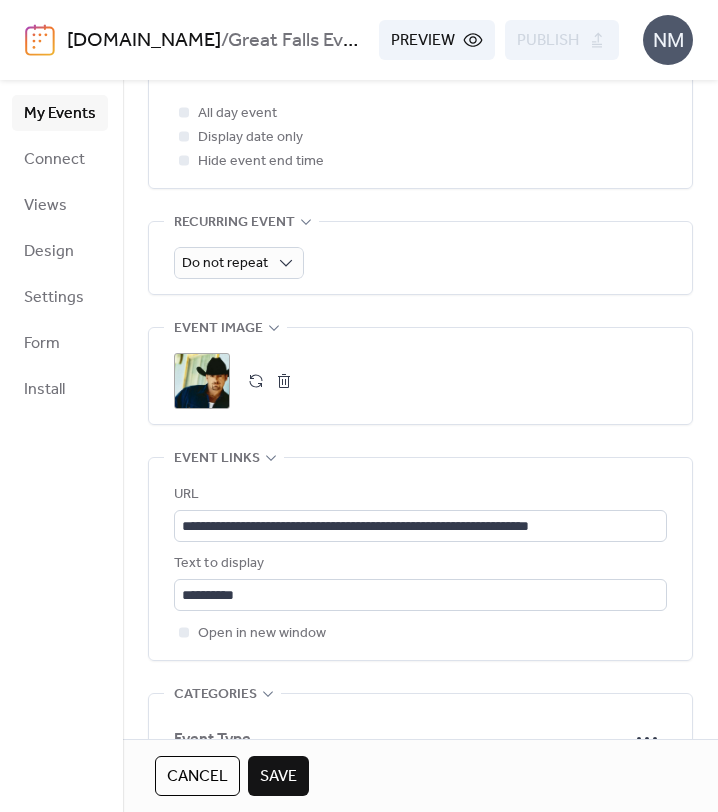 click on "**********" at bounding box center (420, 559) 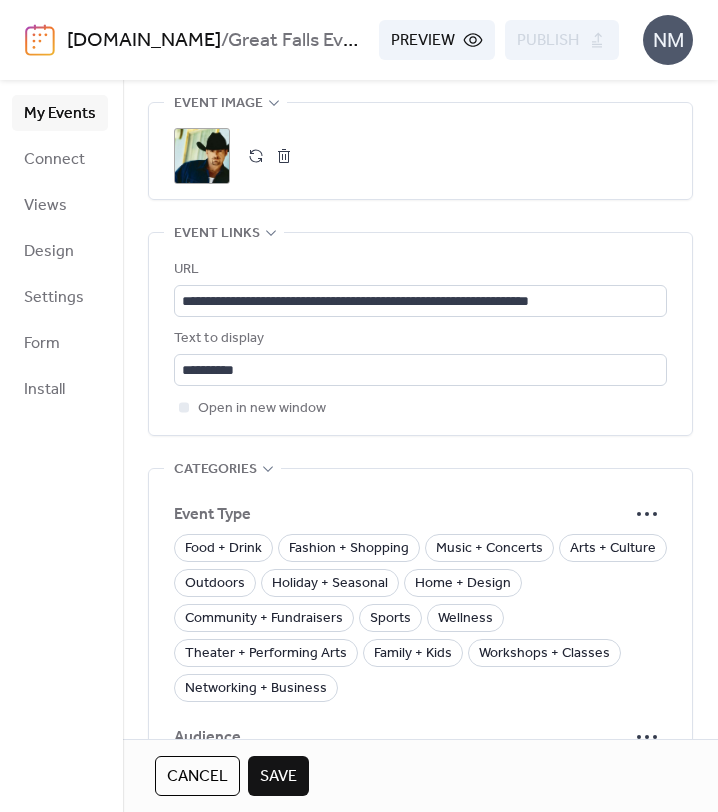 scroll, scrollTop: 1125, scrollLeft: 0, axis: vertical 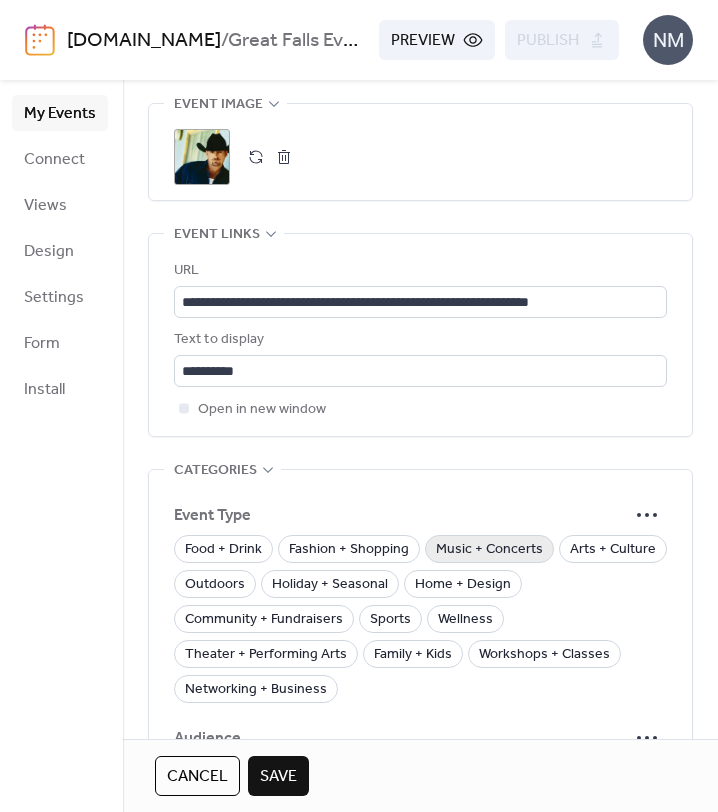 click on "Music + Concerts" at bounding box center (489, 550) 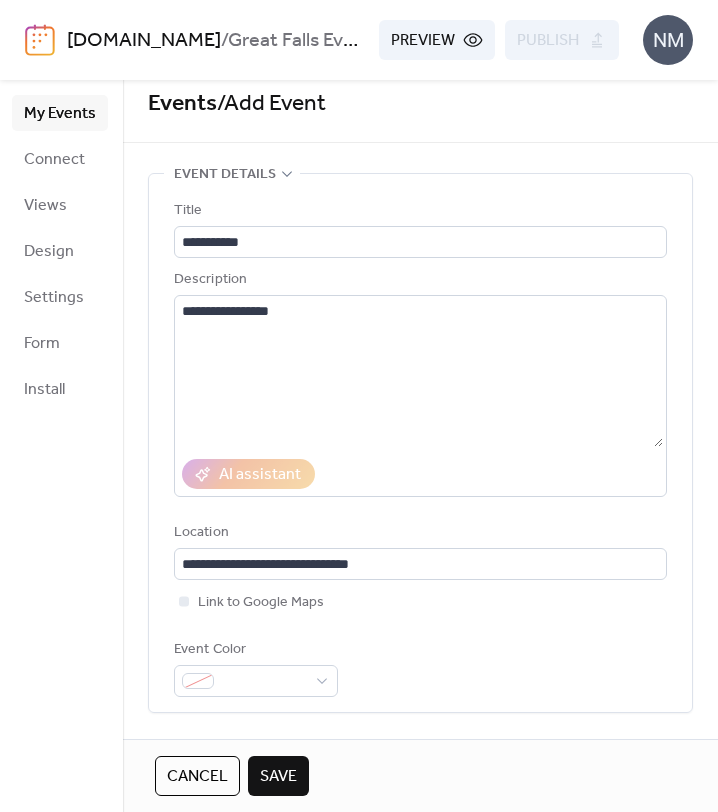 scroll, scrollTop: 16, scrollLeft: 0, axis: vertical 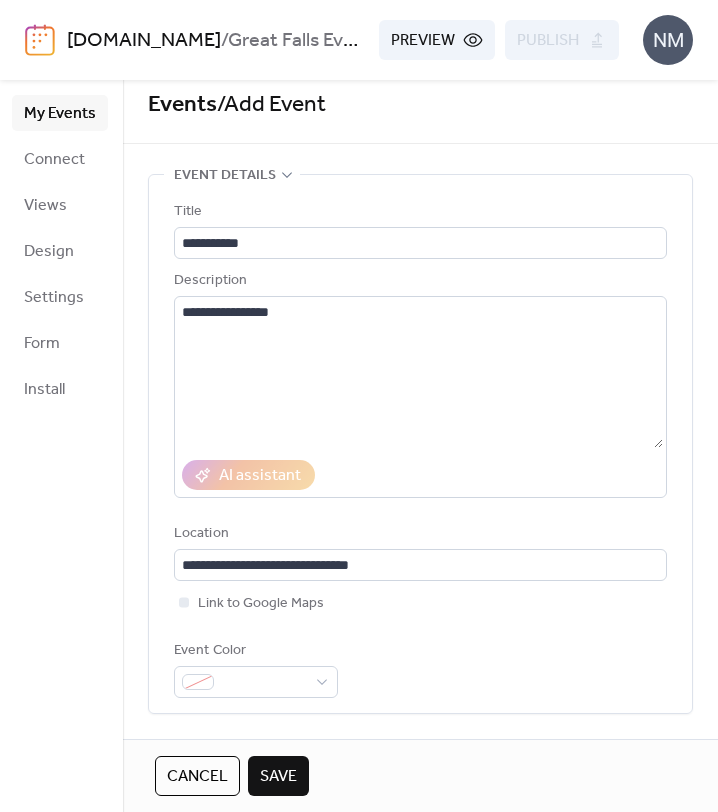 click on "Save" at bounding box center (278, 776) 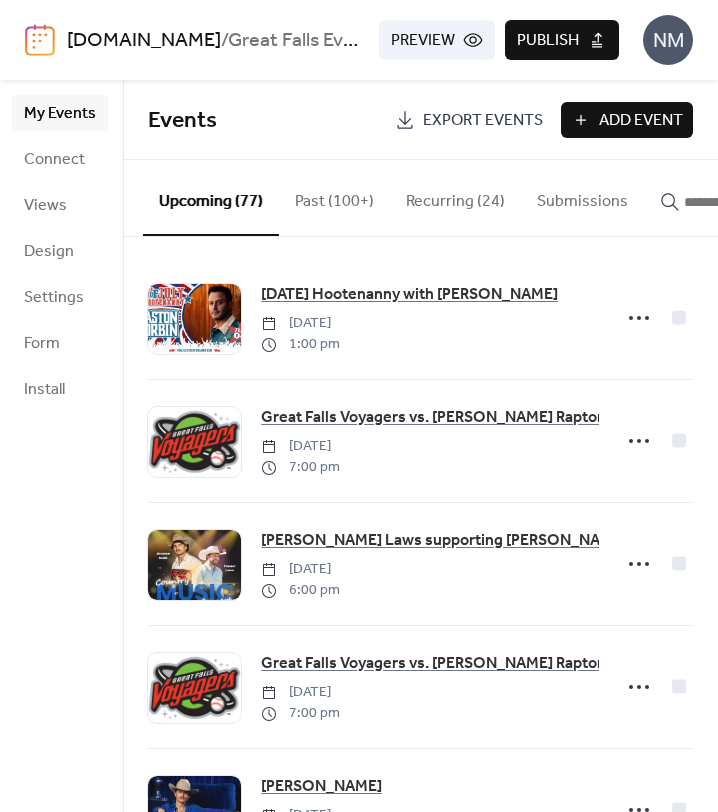 click on "Publish" at bounding box center [548, 41] 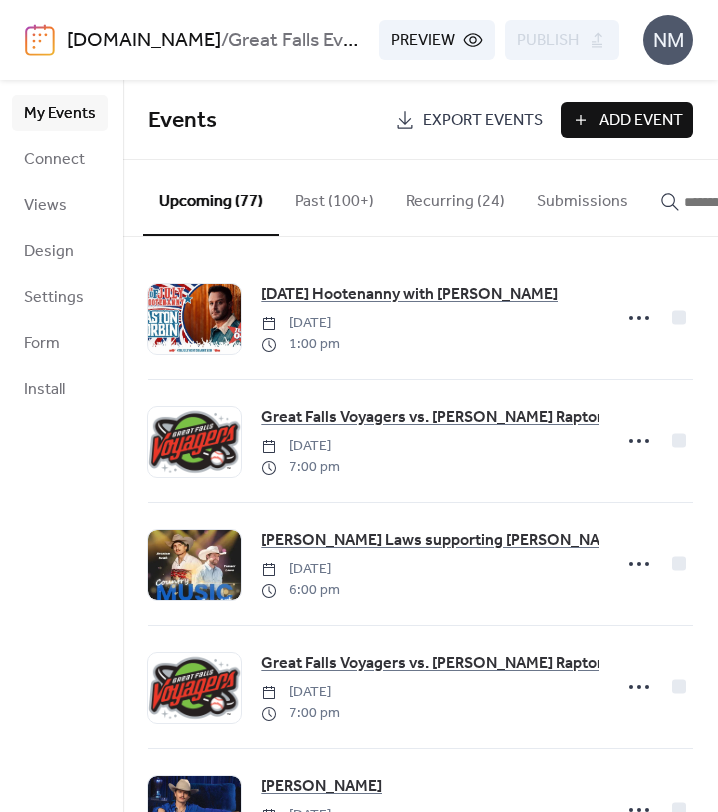 click at bounding box center (734, 202) 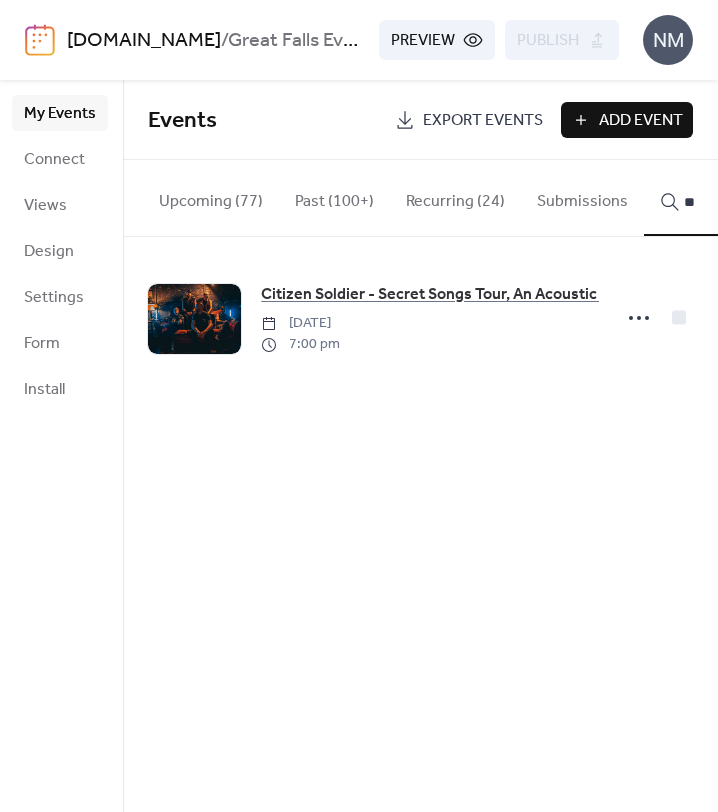 type on "*" 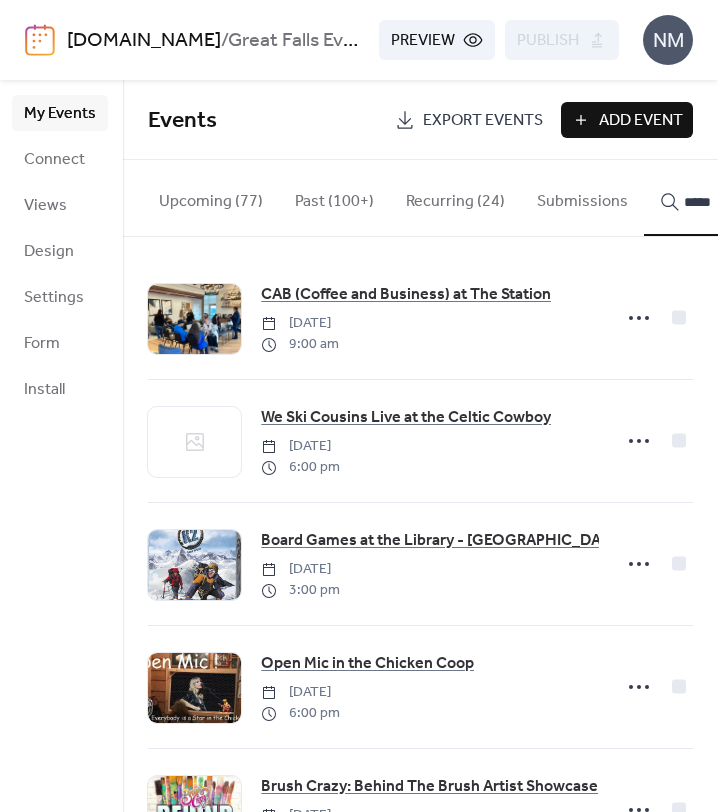 click on "*****" at bounding box center (722, 198) 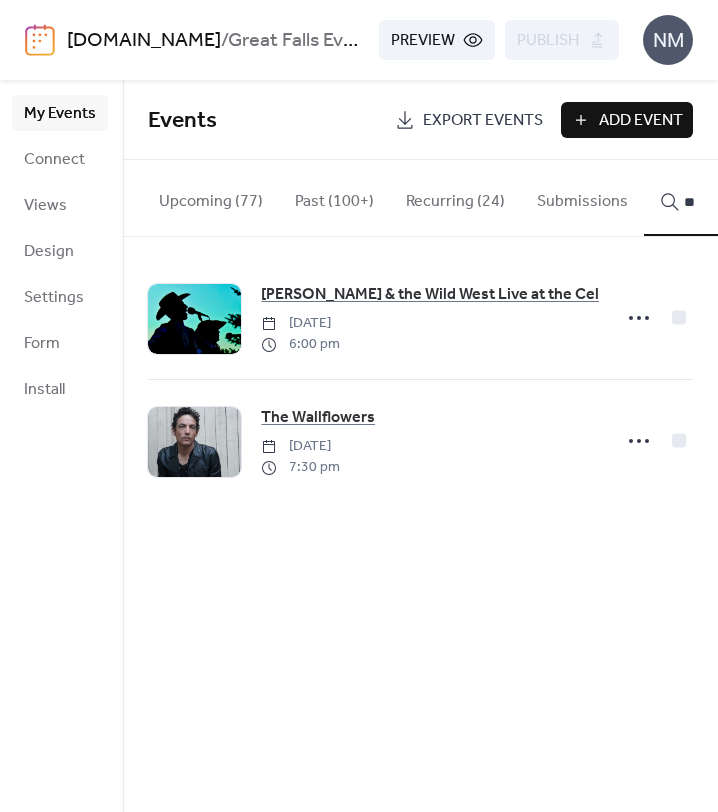 type on "*" 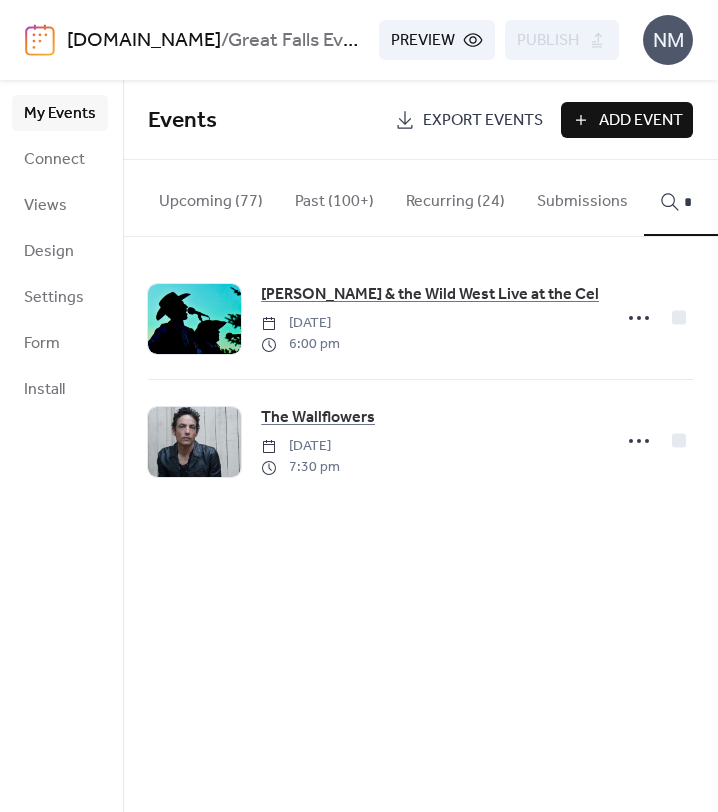 type 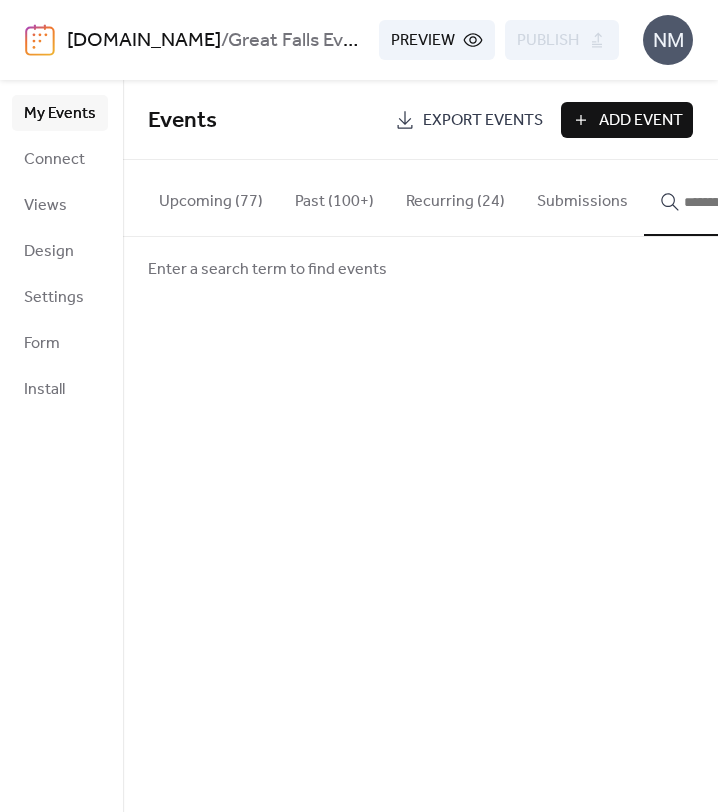 click on "Add Event" at bounding box center [641, 121] 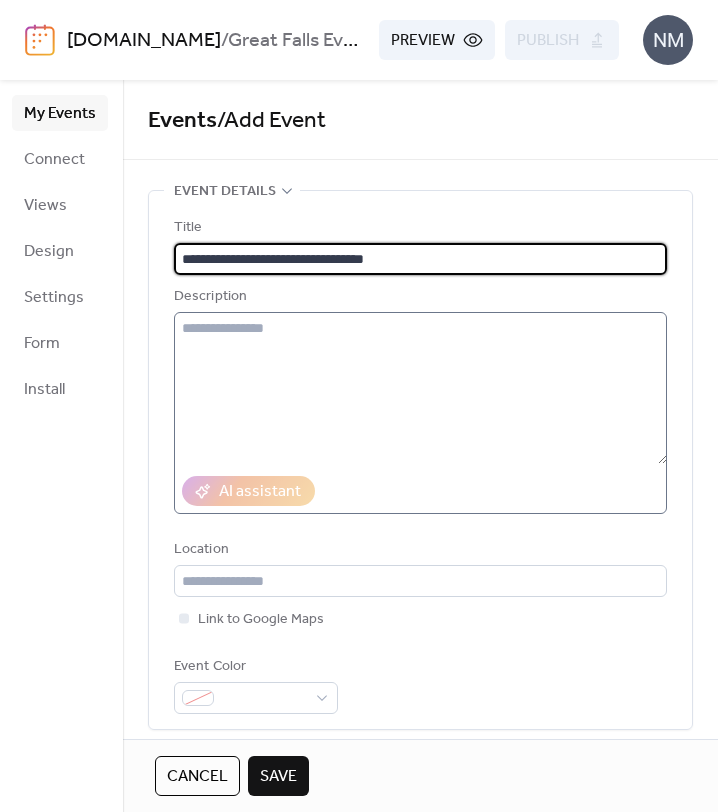 type on "**********" 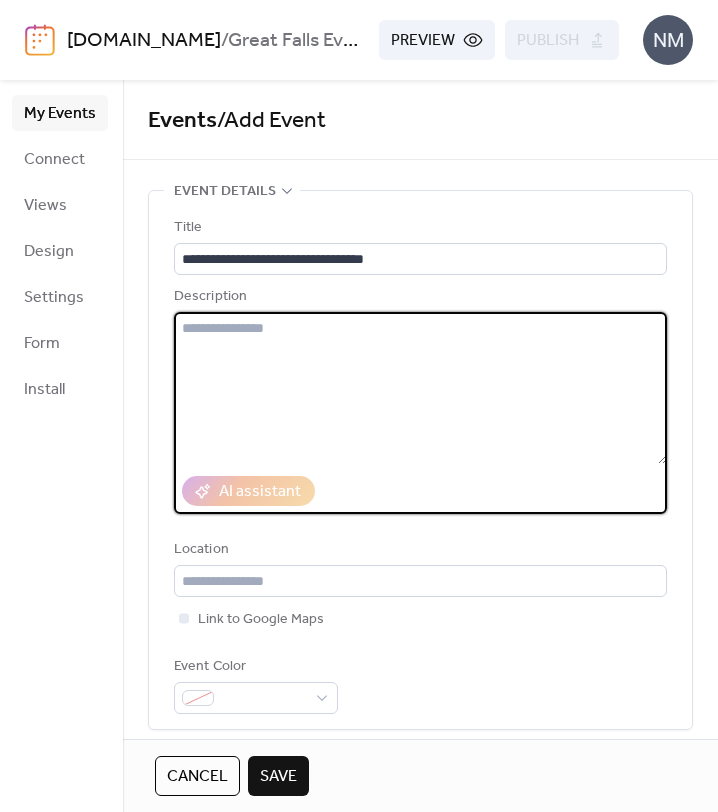 click at bounding box center [420, 388] 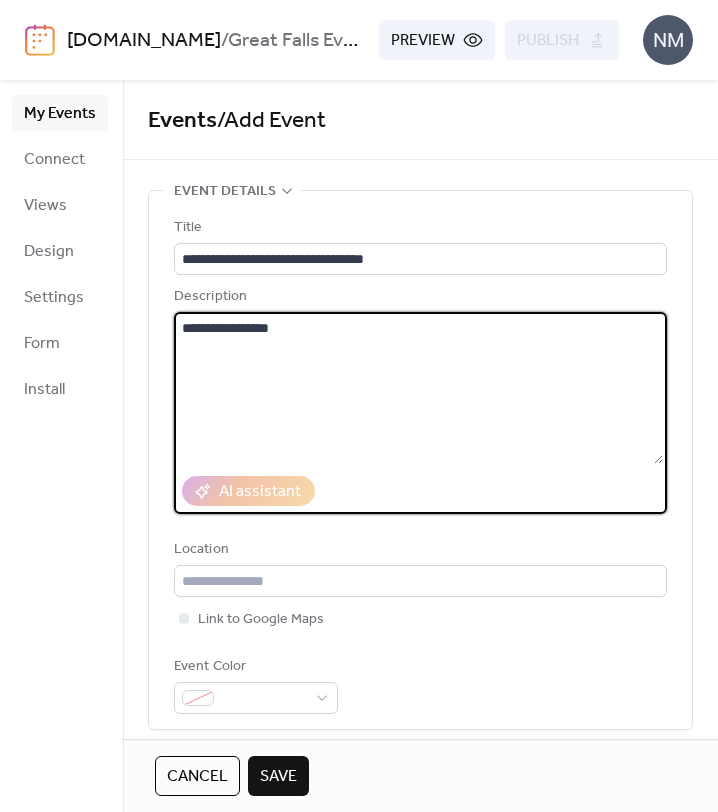 type on "**********" 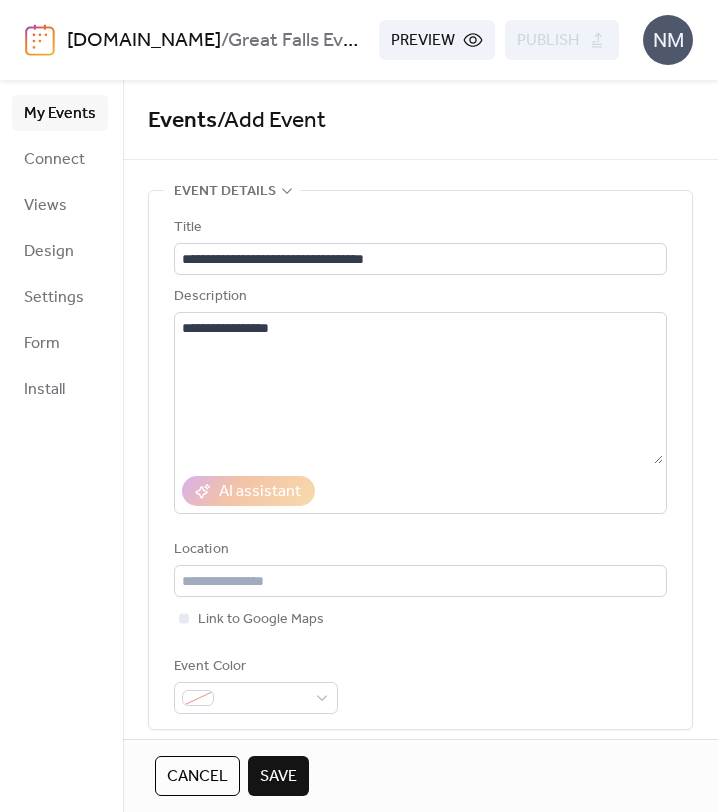 click on "Events  /  Add Event" at bounding box center (420, 120) 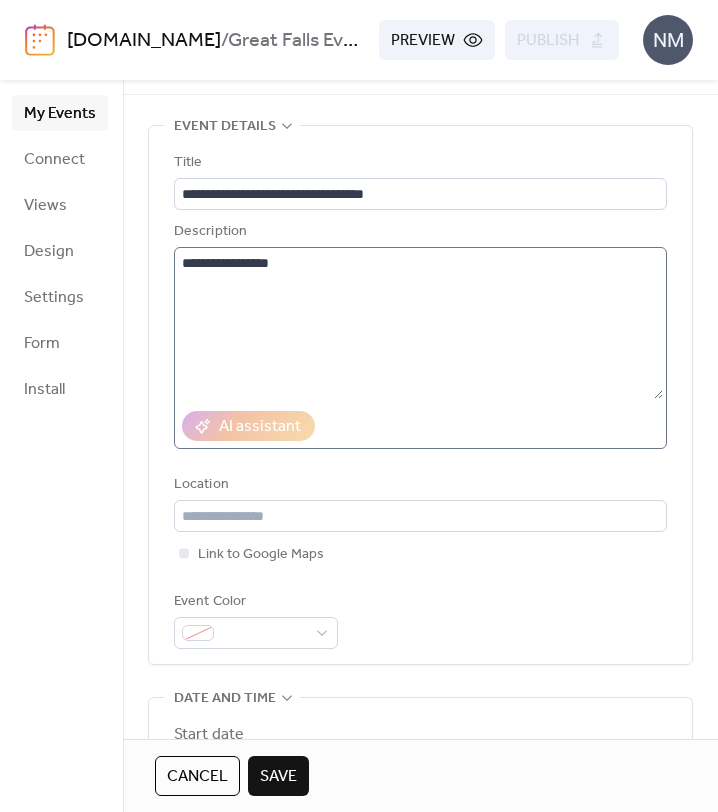 scroll, scrollTop: 75, scrollLeft: 0, axis: vertical 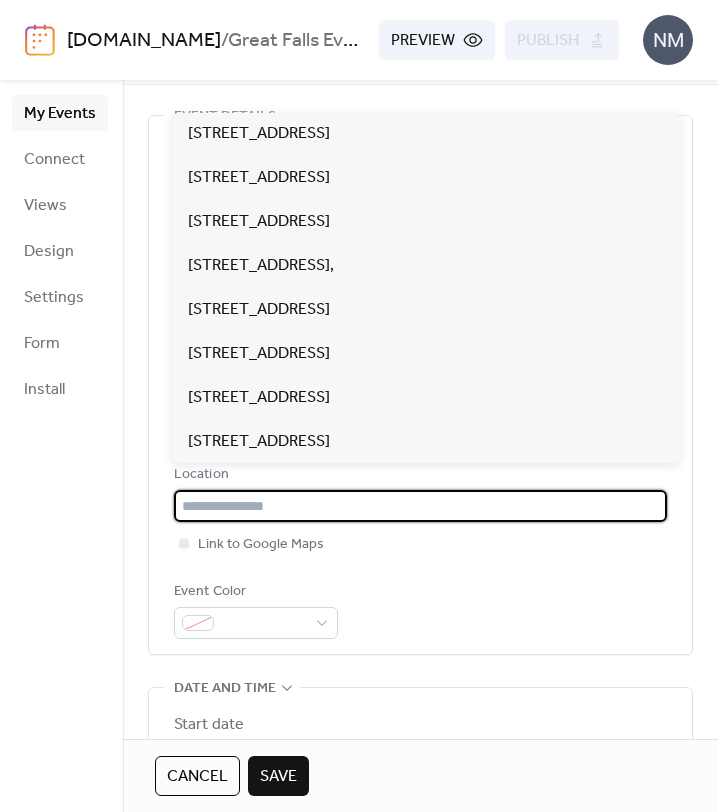 click at bounding box center (420, 506) 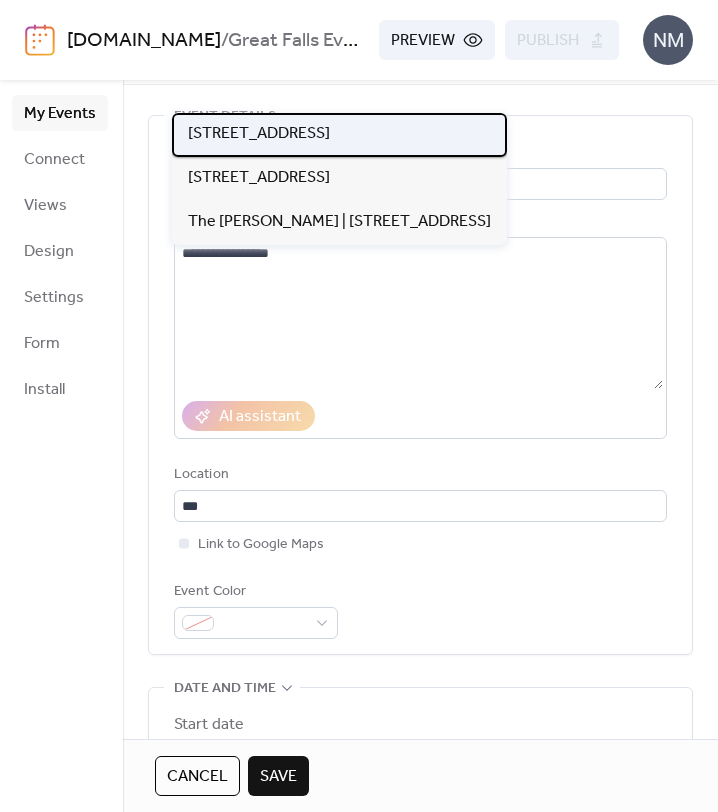 click on "[STREET_ADDRESS]" at bounding box center (259, 134) 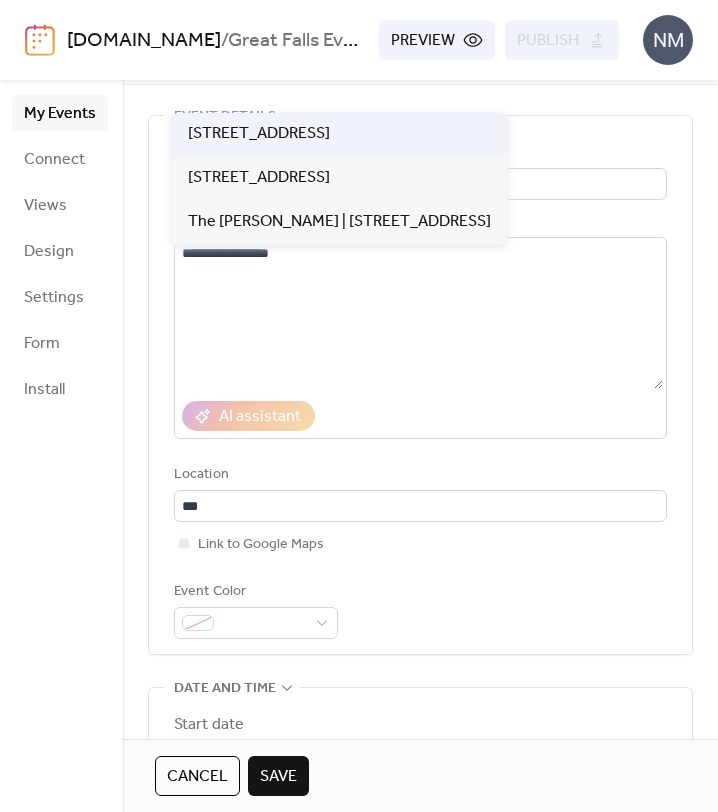 type on "**********" 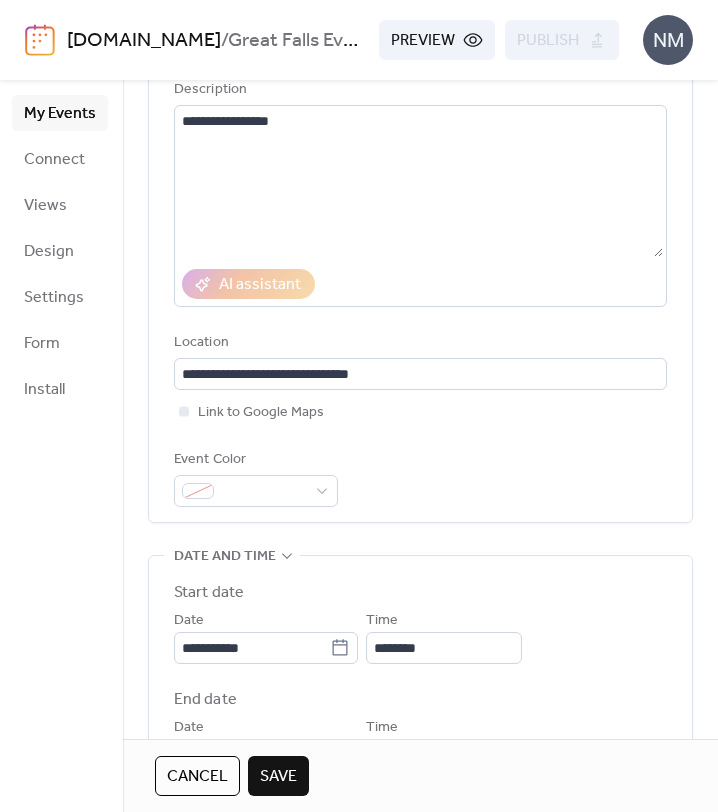 scroll, scrollTop: 208, scrollLeft: 0, axis: vertical 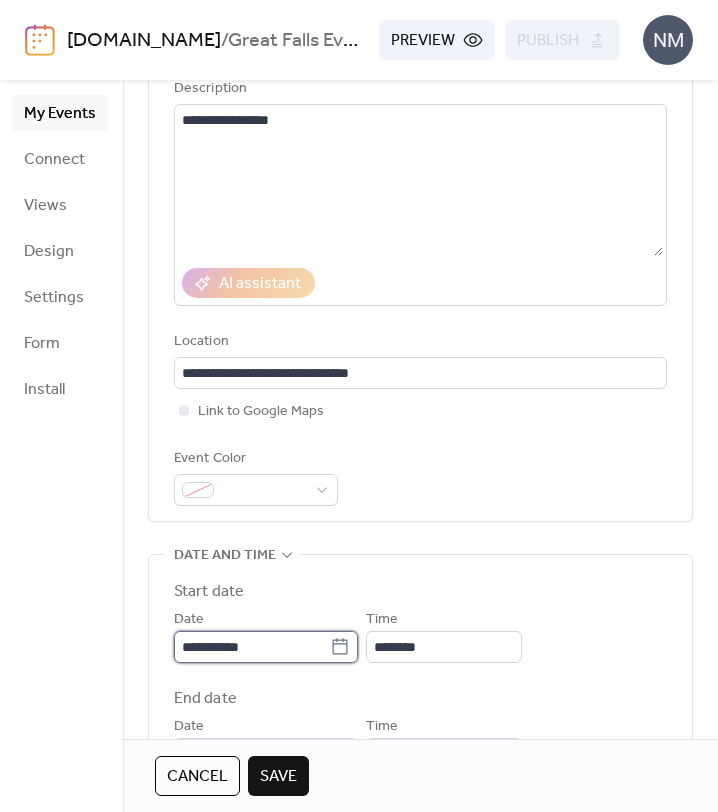 click on "**********" at bounding box center [252, 647] 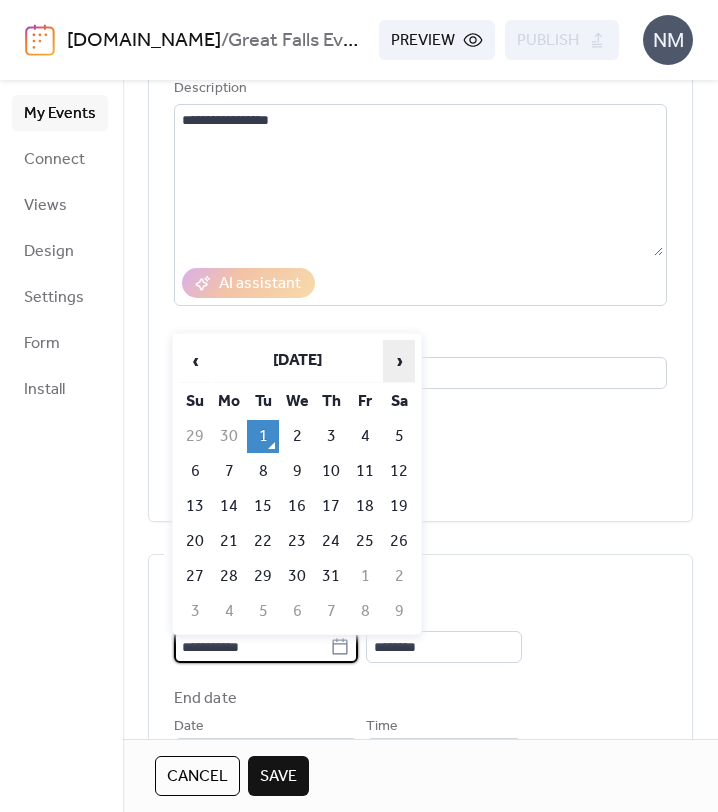 click on "›" at bounding box center (399, 361) 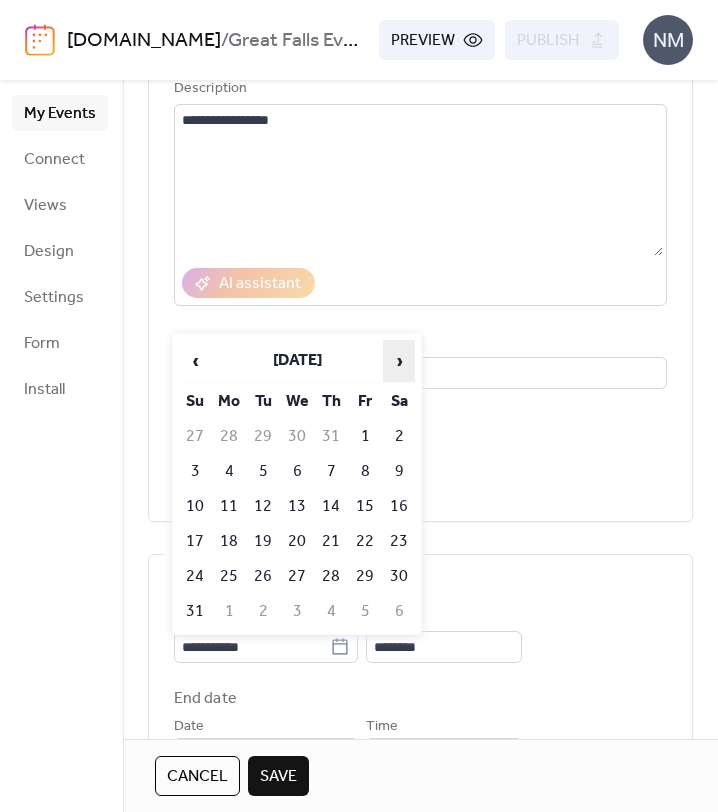 click on "›" at bounding box center [399, 361] 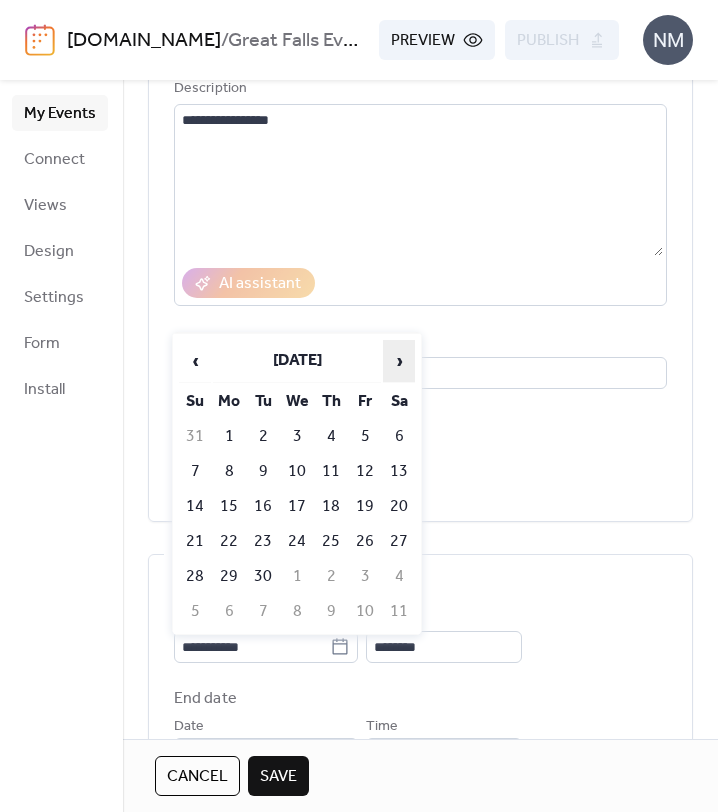 click on "›" at bounding box center [399, 361] 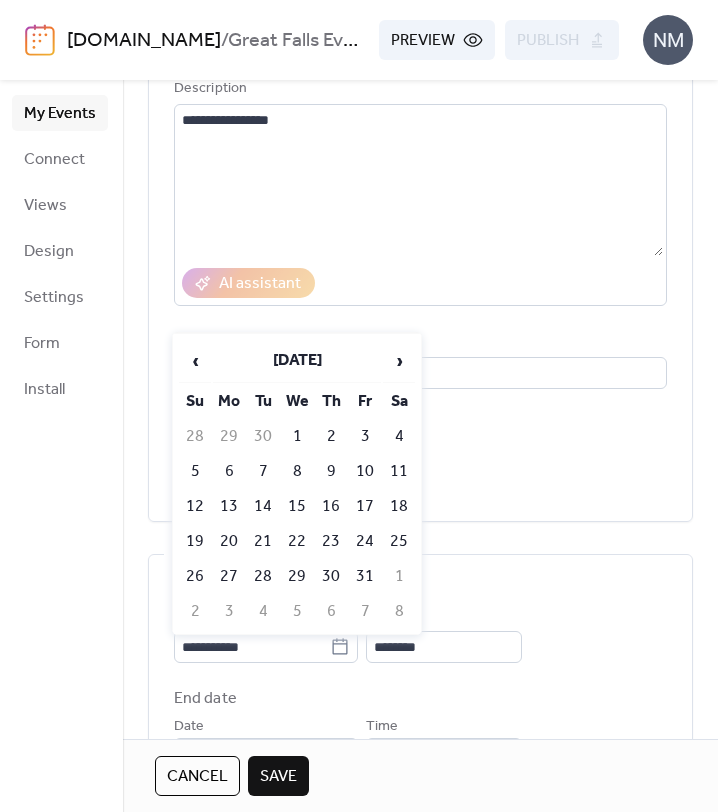 click on "2" at bounding box center [331, 436] 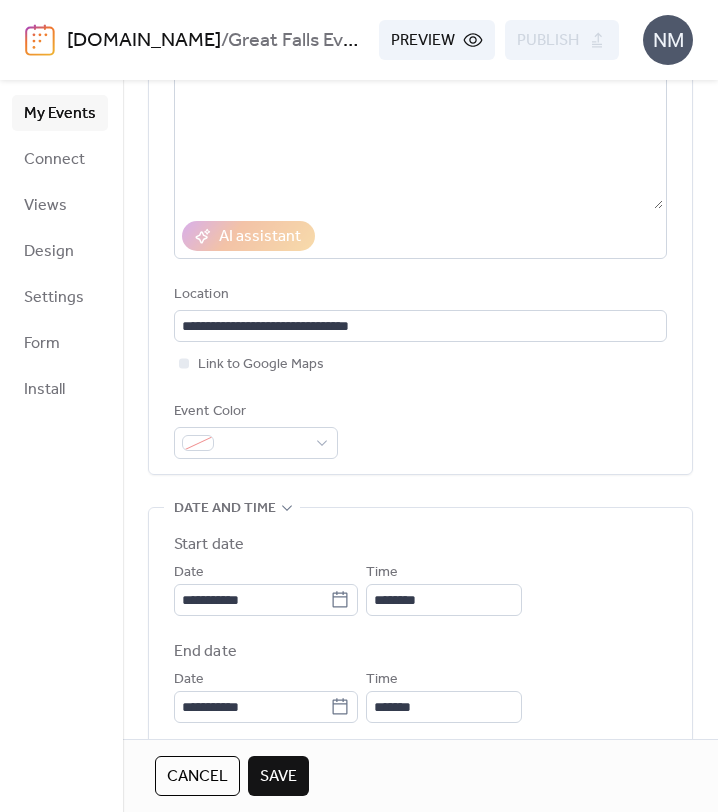 scroll, scrollTop: 271, scrollLeft: 0, axis: vertical 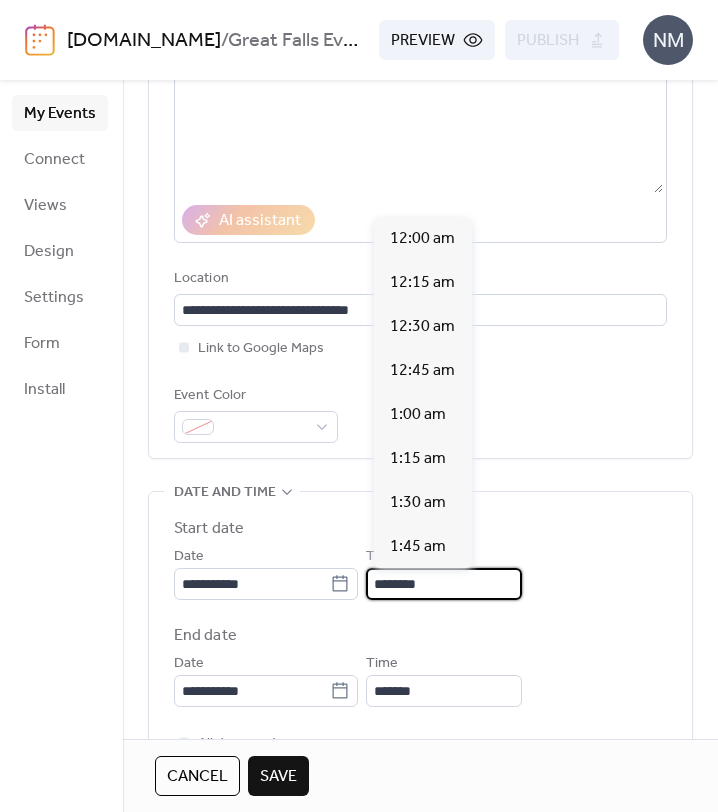 click on "********" at bounding box center [444, 584] 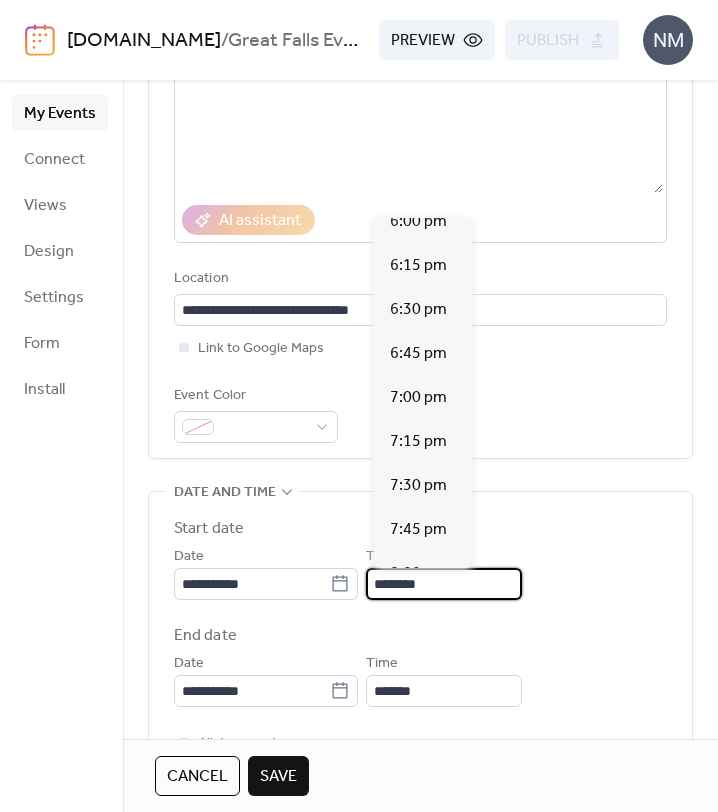 scroll, scrollTop: 3192, scrollLeft: 0, axis: vertical 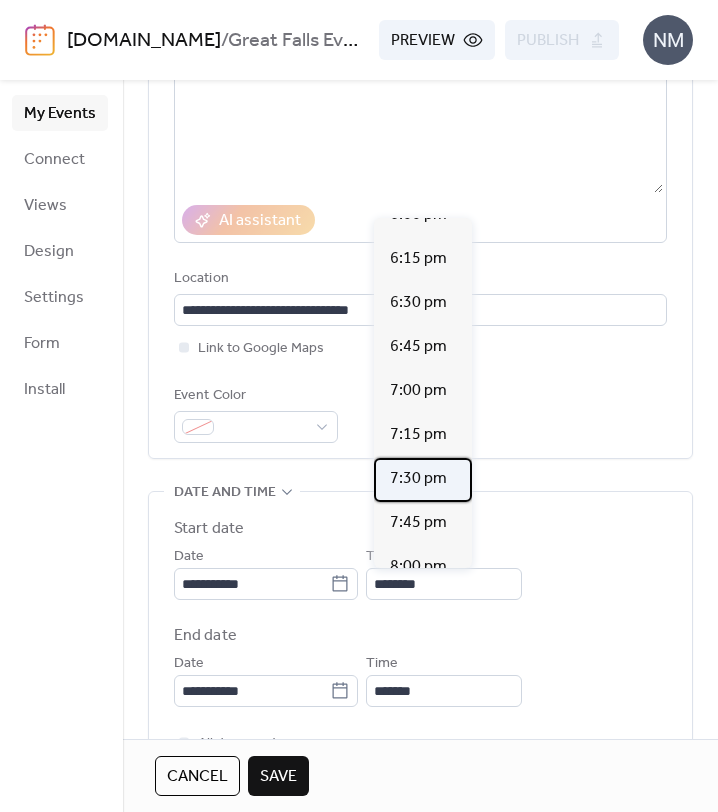 click on "7:30 pm" at bounding box center (418, 479) 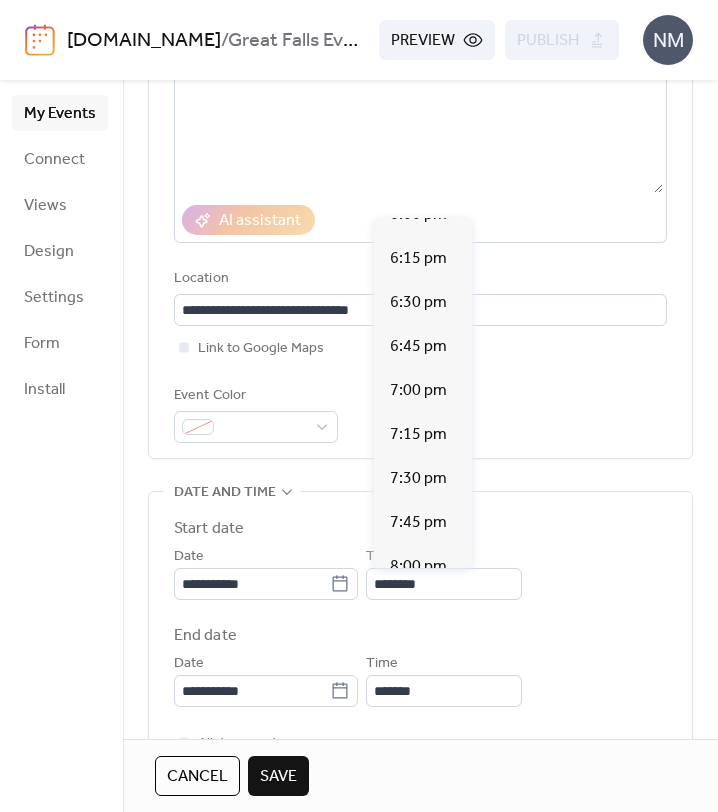 type on "*******" 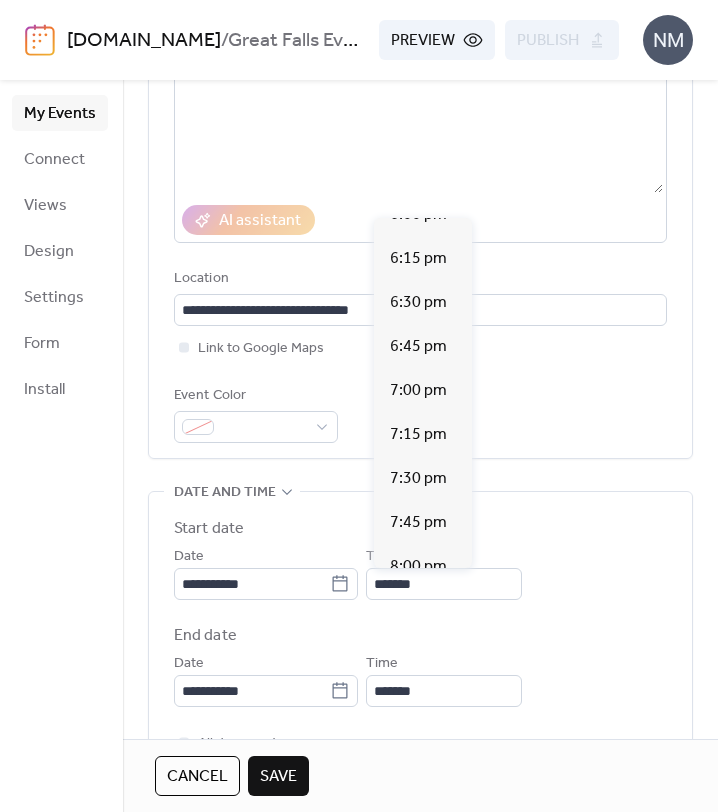 type on "*******" 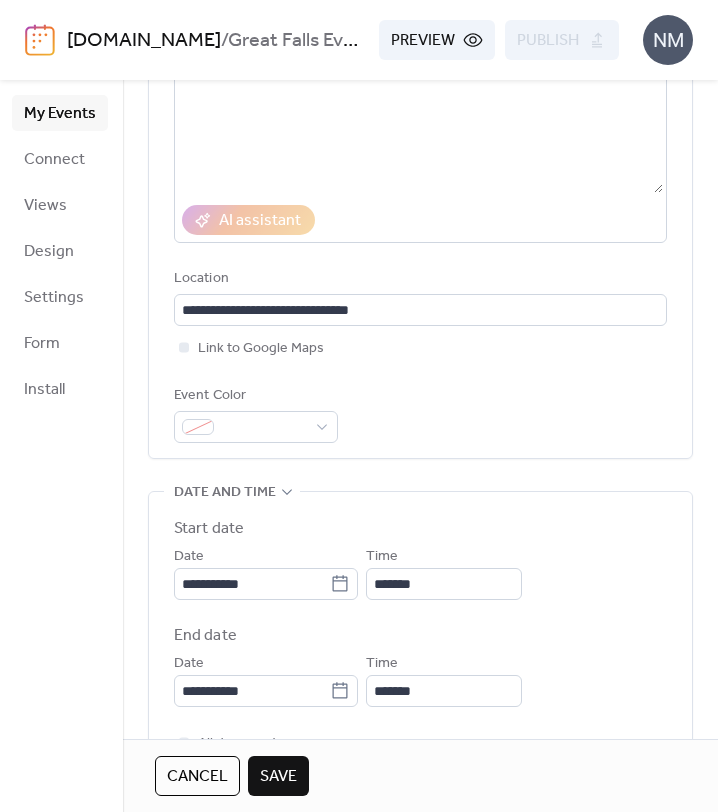 click on "Event Color" at bounding box center (420, 413) 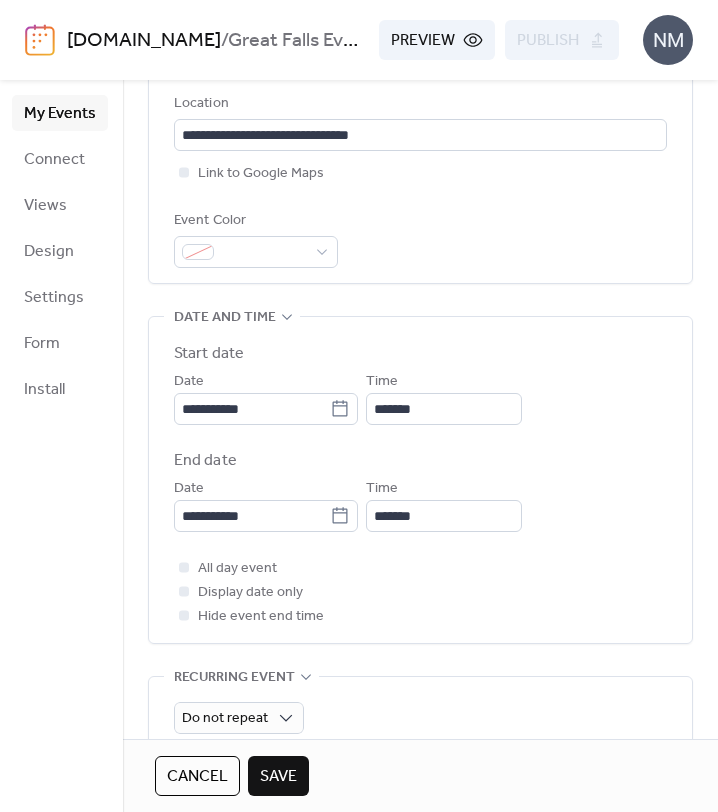 scroll, scrollTop: 534, scrollLeft: 0, axis: vertical 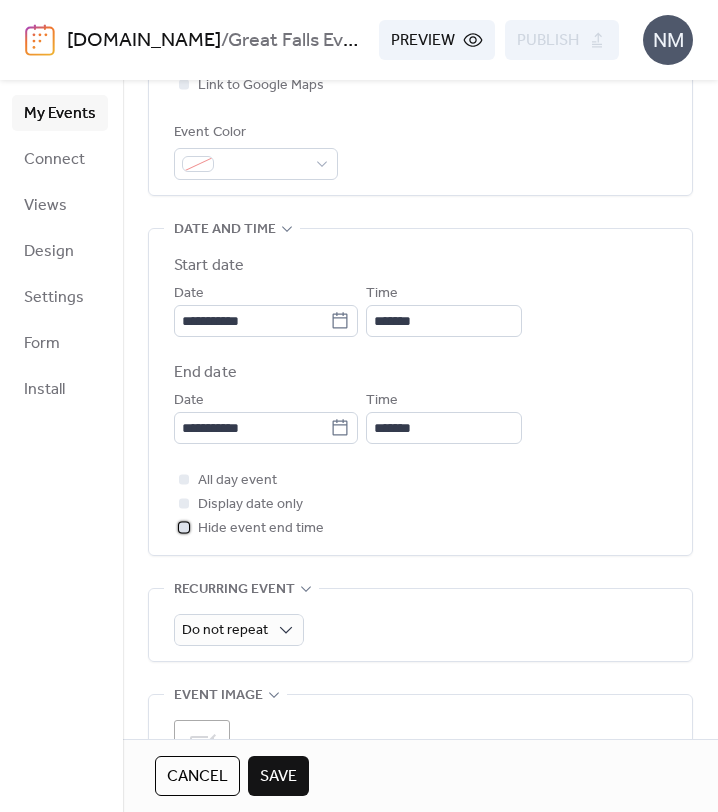 click at bounding box center [184, 527] 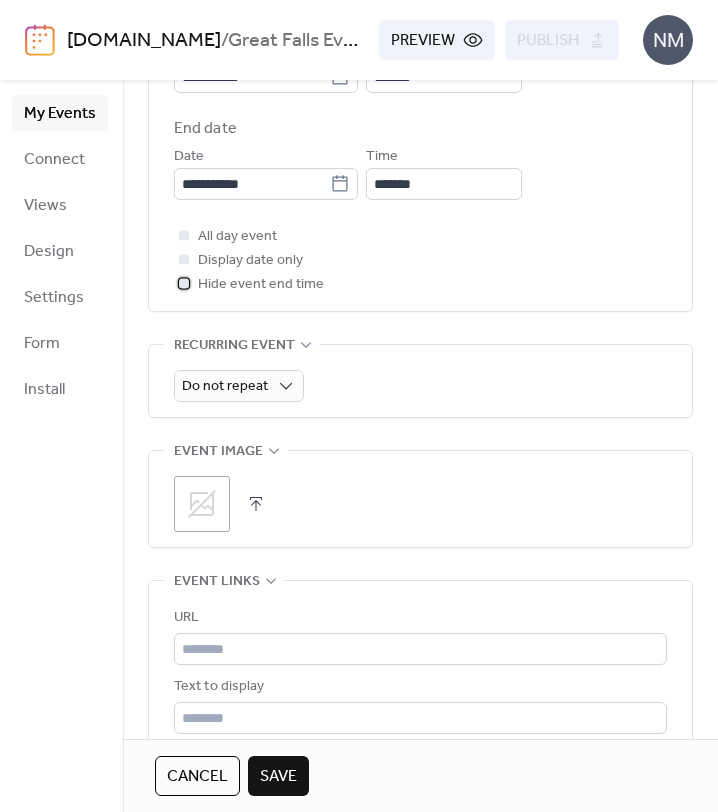 scroll, scrollTop: 787, scrollLeft: 0, axis: vertical 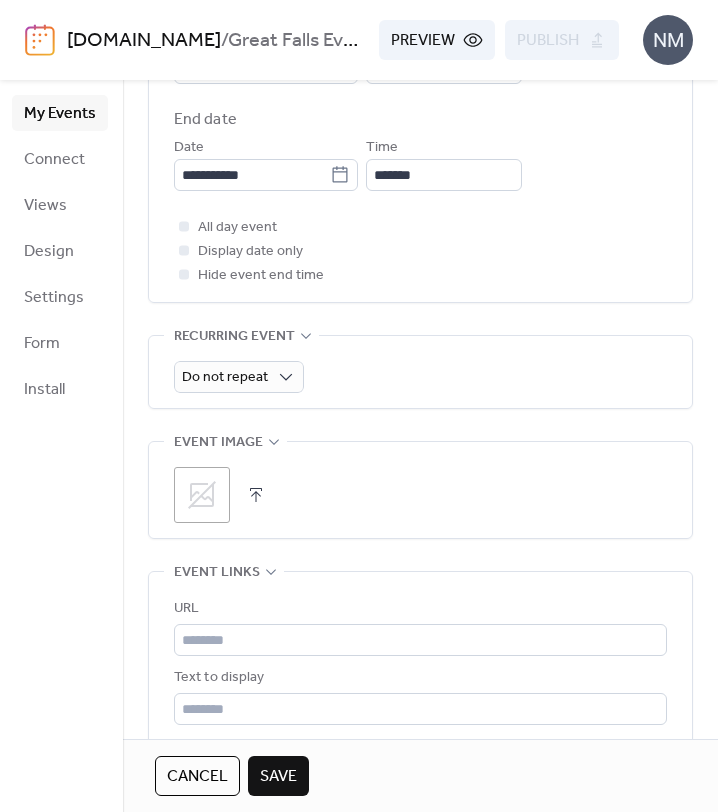 click 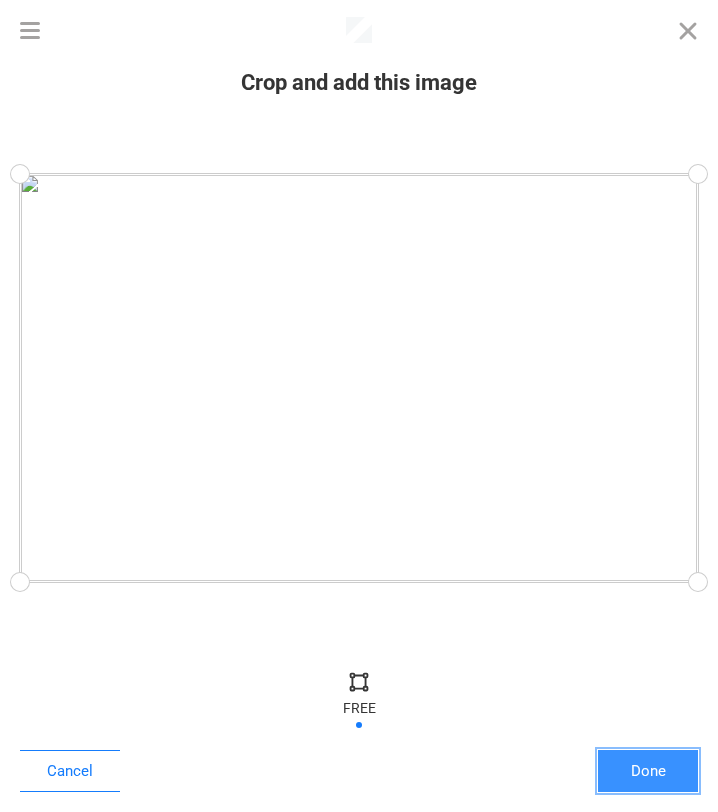 click on "Done" at bounding box center [648, 771] 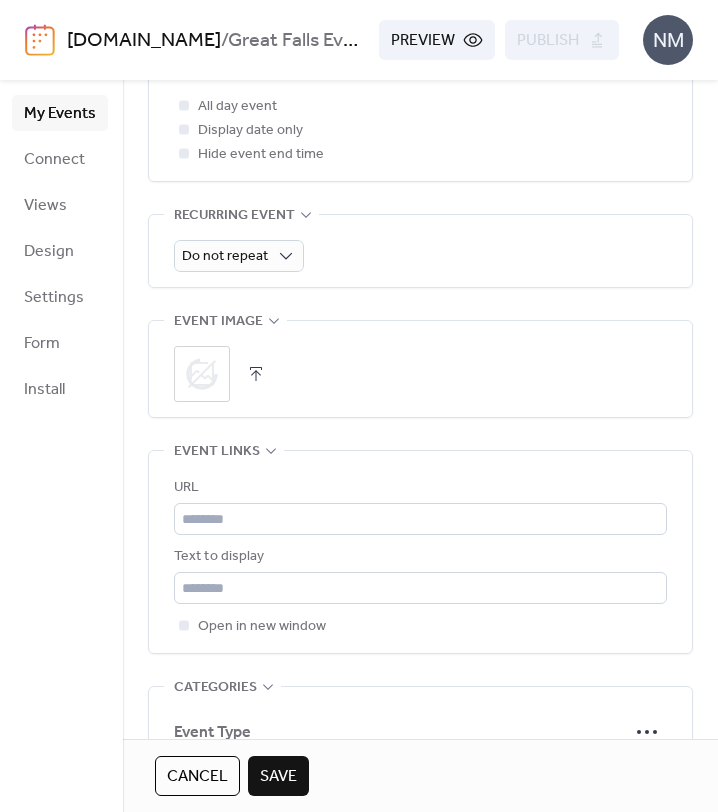 scroll, scrollTop: 951, scrollLeft: 0, axis: vertical 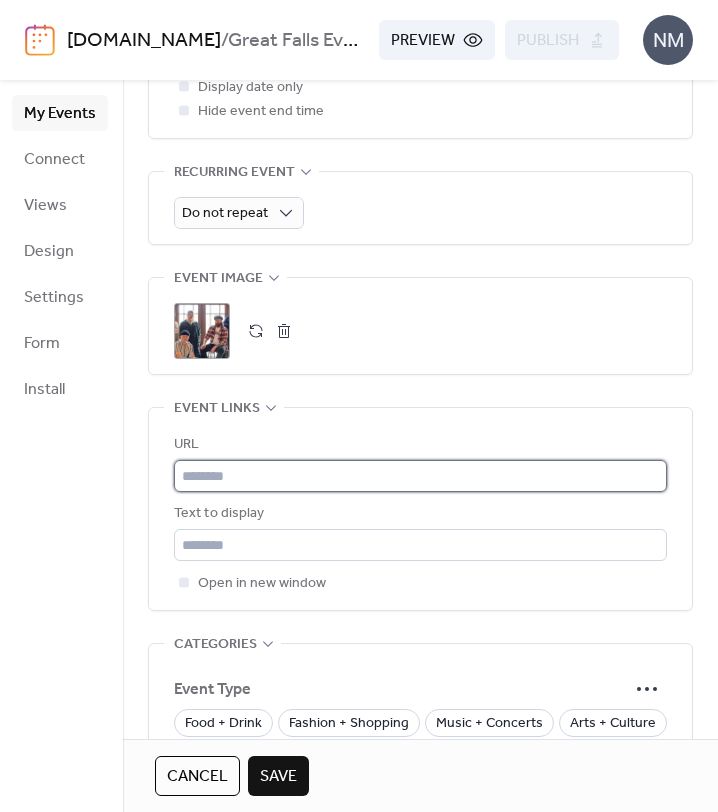 click at bounding box center (420, 476) 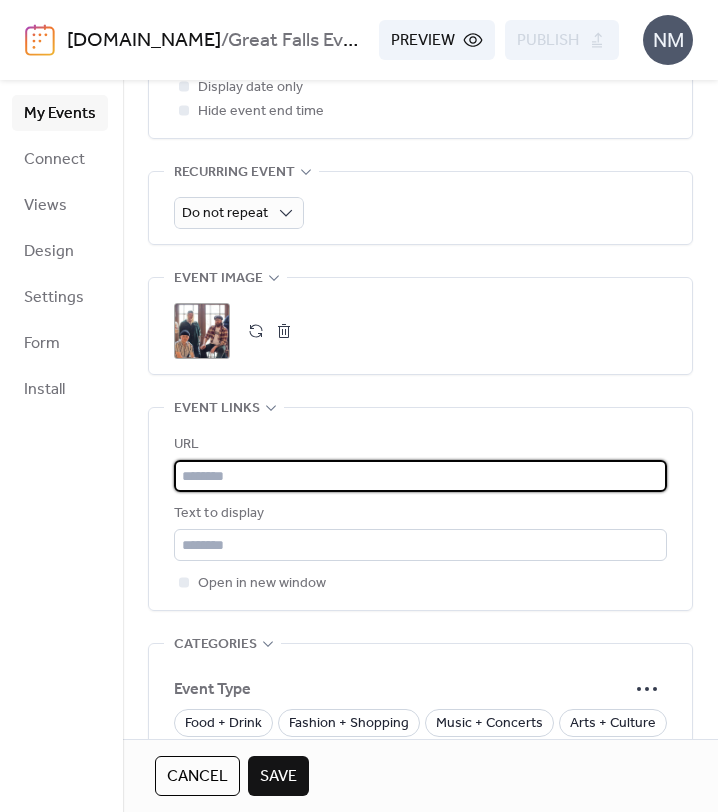 click at bounding box center (420, 476) 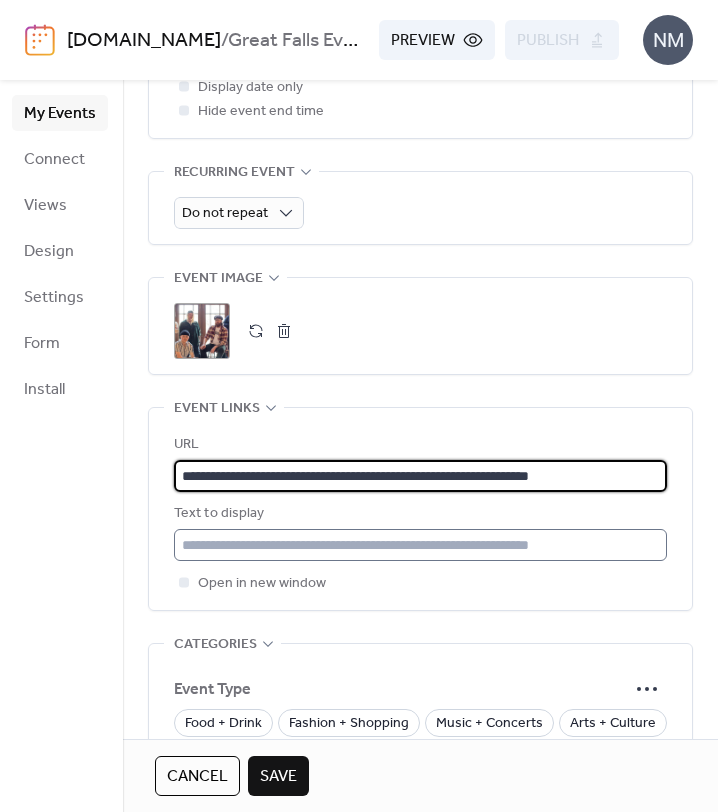 type on "**********" 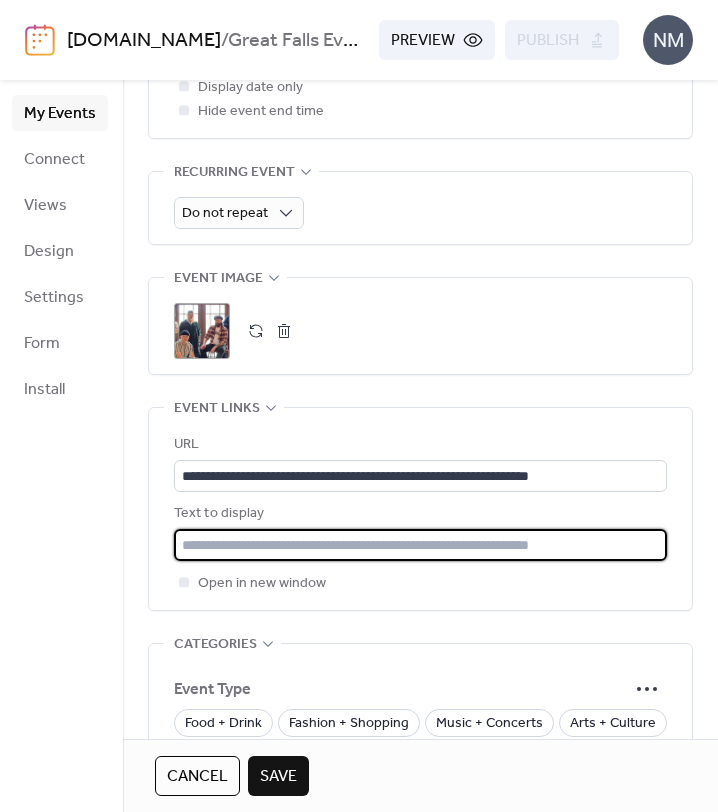 click at bounding box center [420, 545] 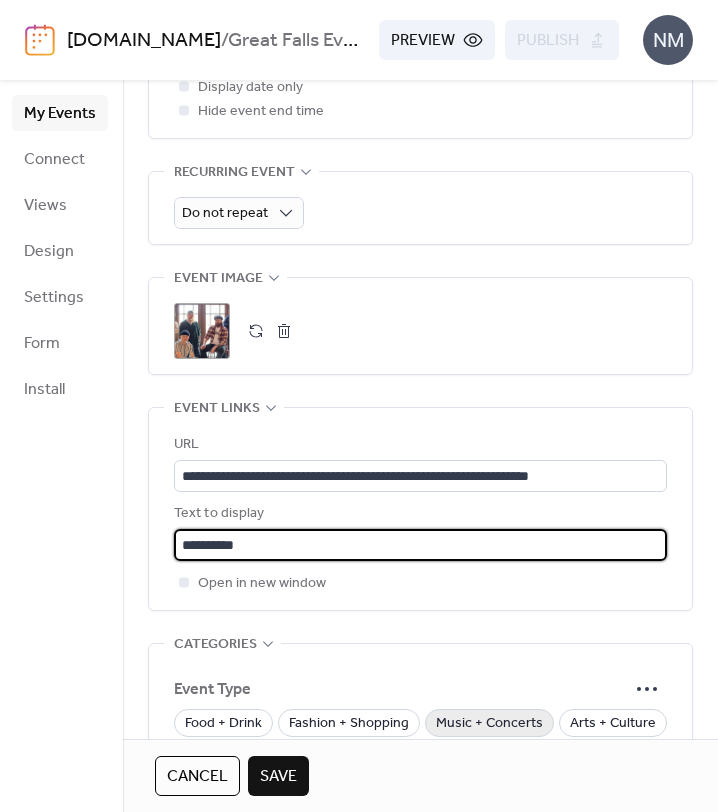 click on "Music + Concerts" at bounding box center (489, 724) 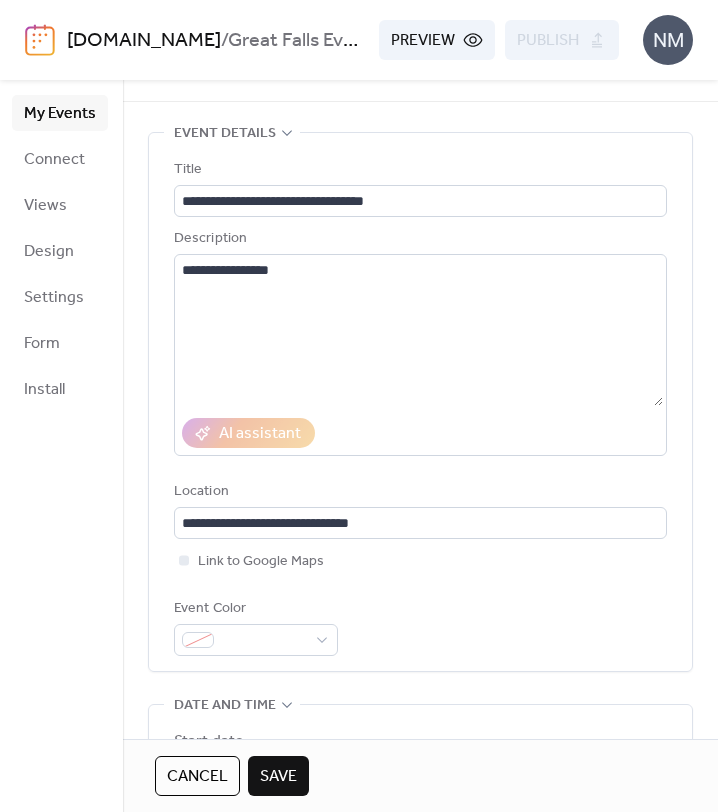 scroll, scrollTop: 0, scrollLeft: 0, axis: both 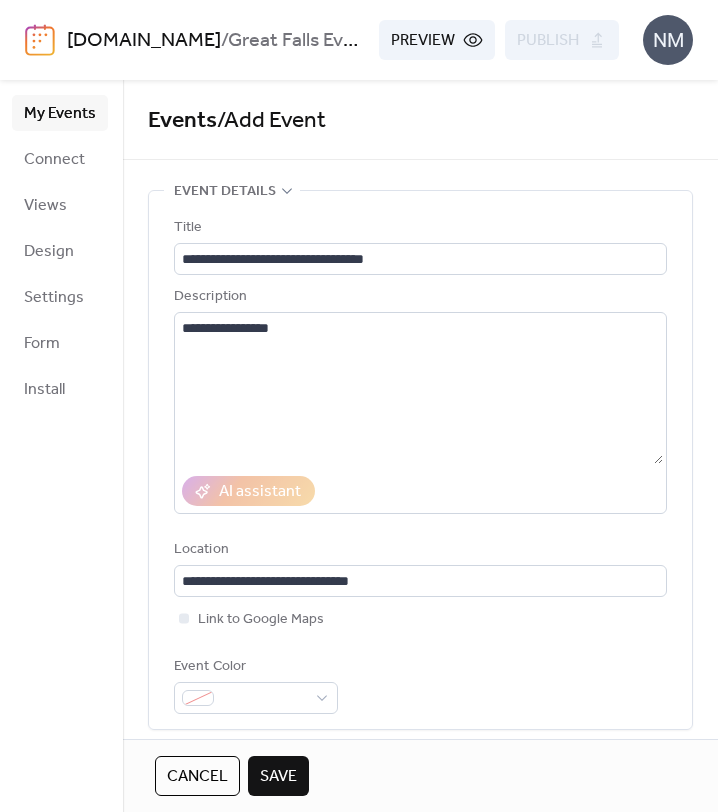 click on "Save" at bounding box center [278, 777] 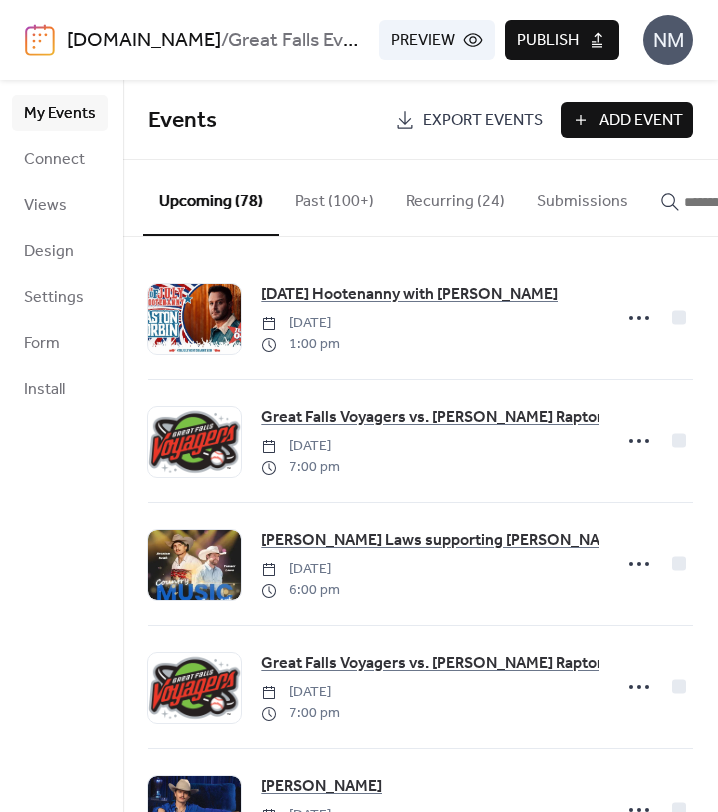 click at bounding box center [734, 202] 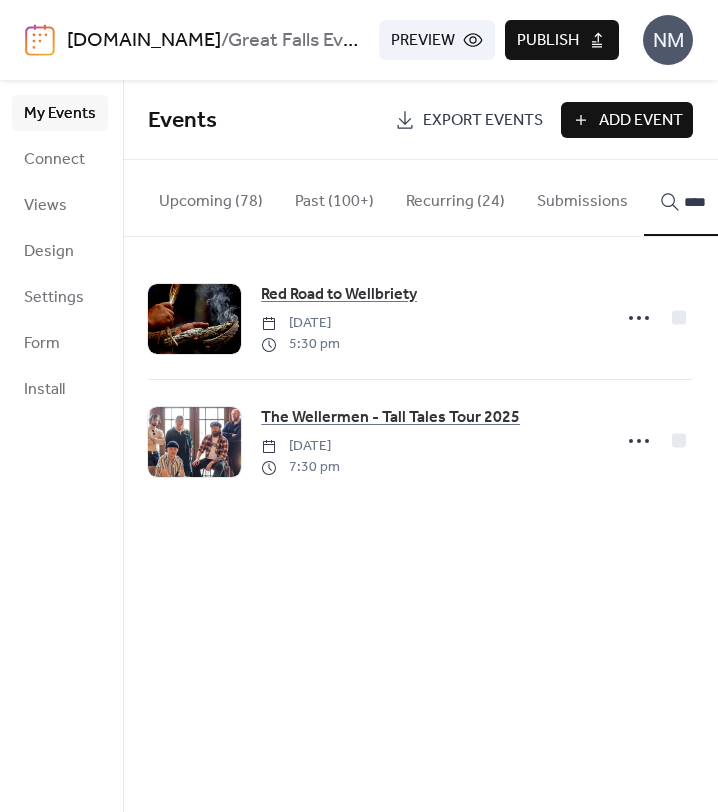 type on "****" 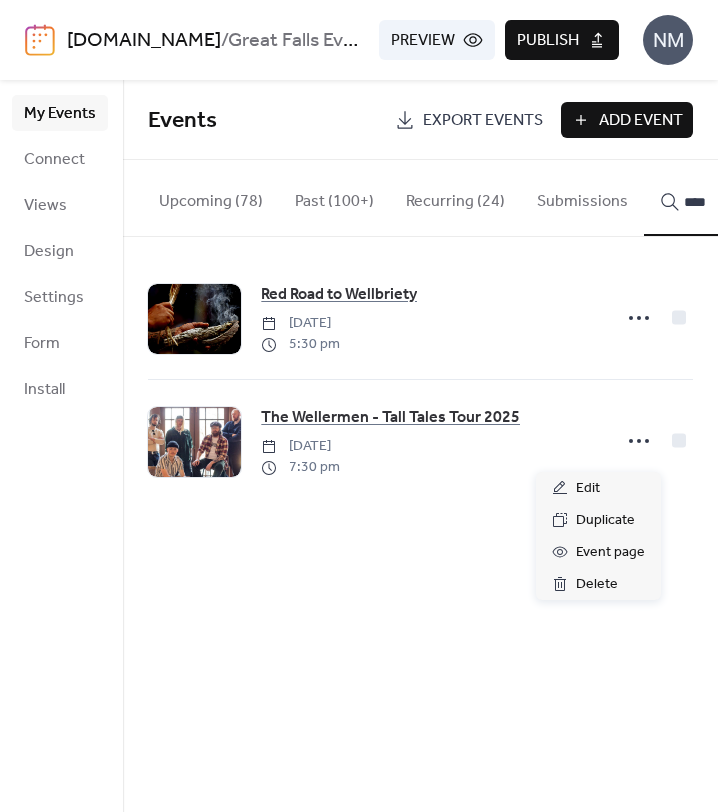 click 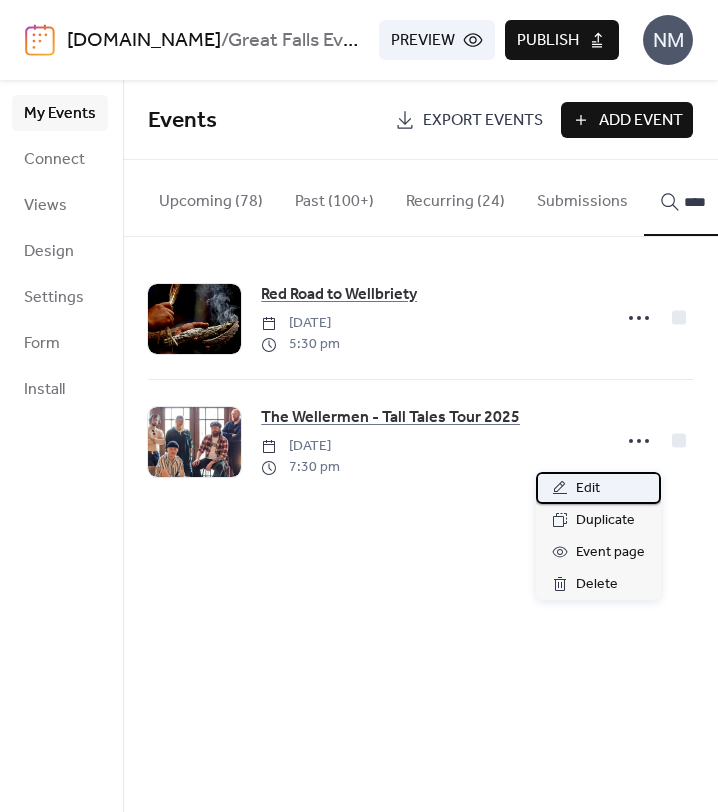 click on "Edit" at bounding box center (588, 489) 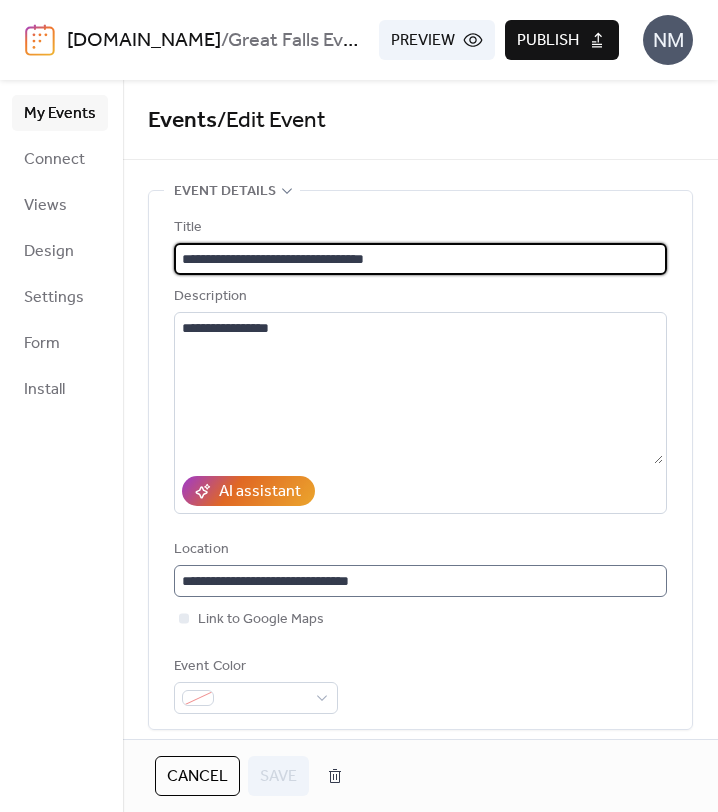 scroll, scrollTop: 1, scrollLeft: 0, axis: vertical 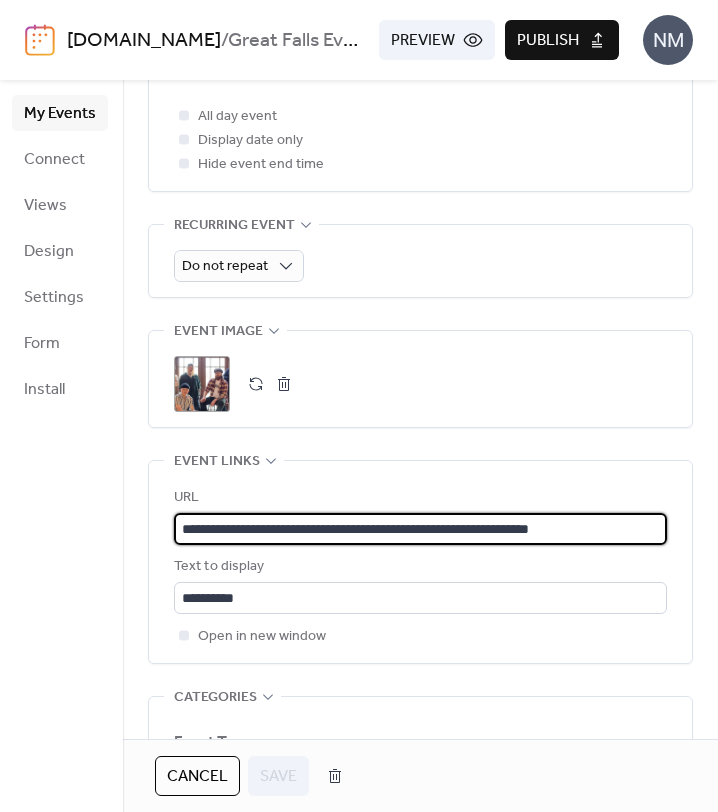 click on "**********" at bounding box center (420, 529) 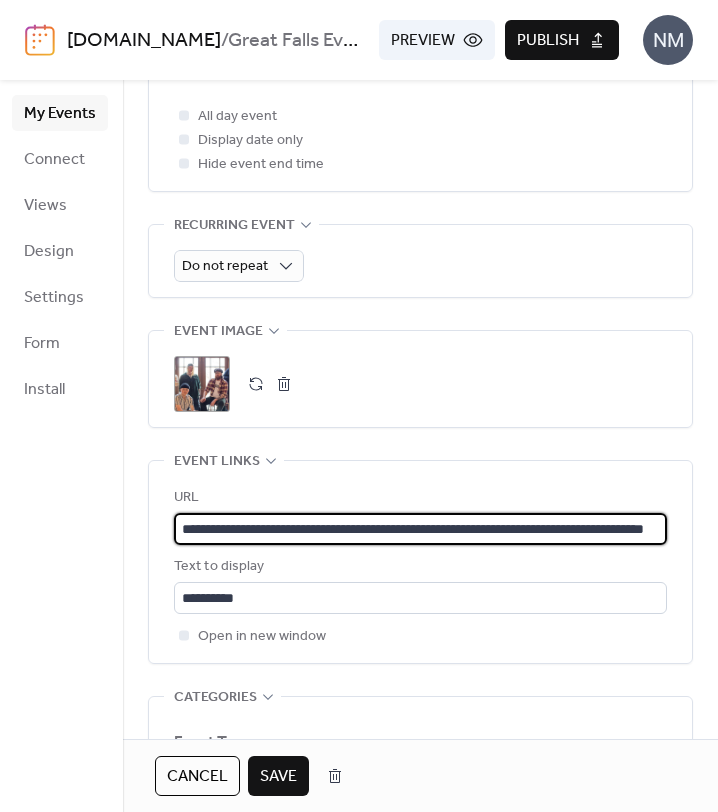 scroll, scrollTop: 0, scrollLeft: 121, axis: horizontal 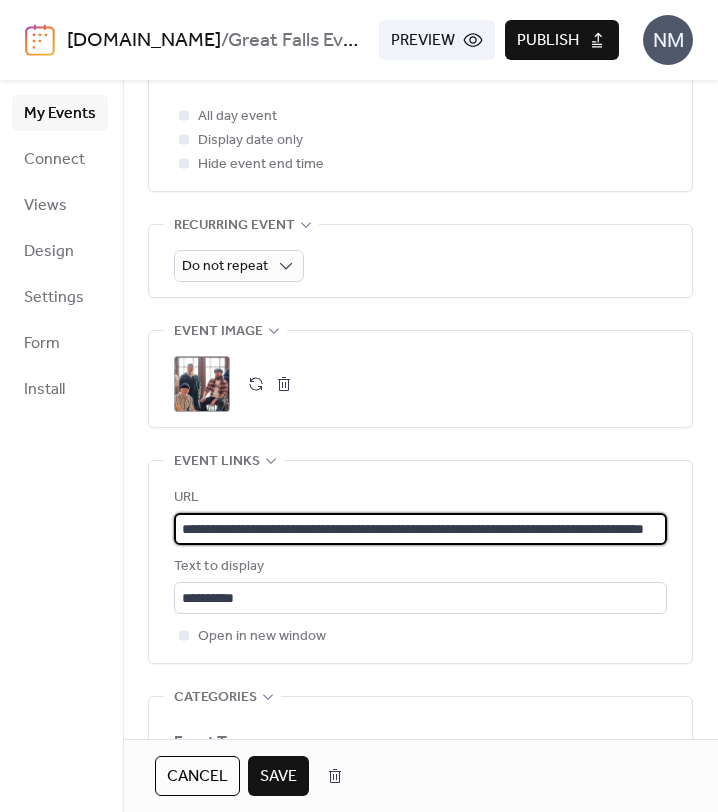 type on "**********" 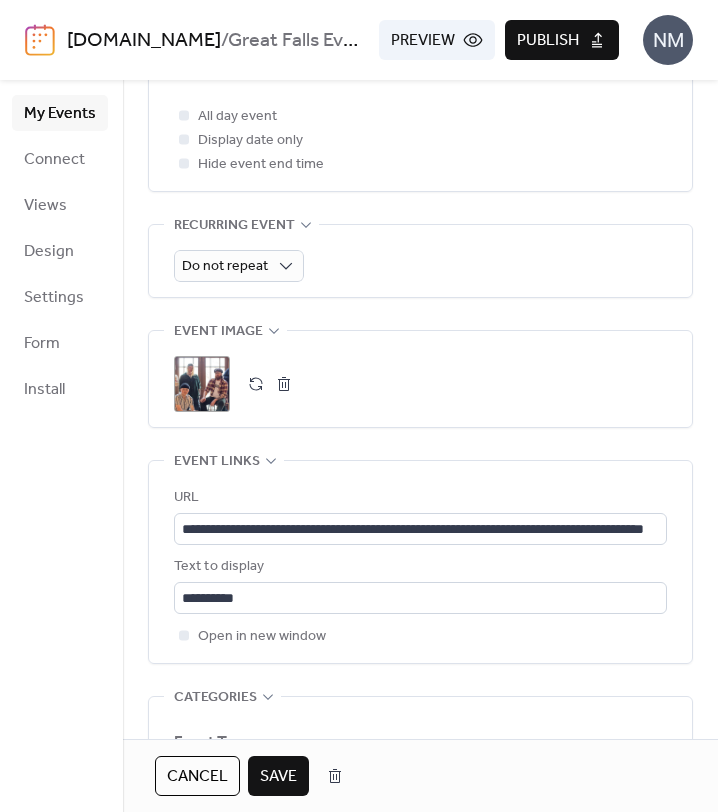 click on "Save" at bounding box center [278, 777] 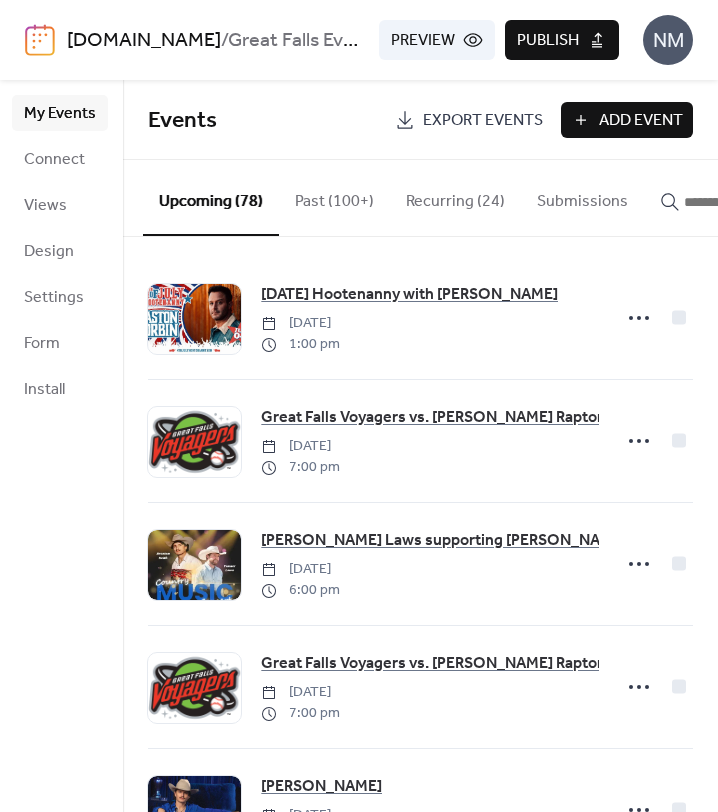 click at bounding box center [734, 202] 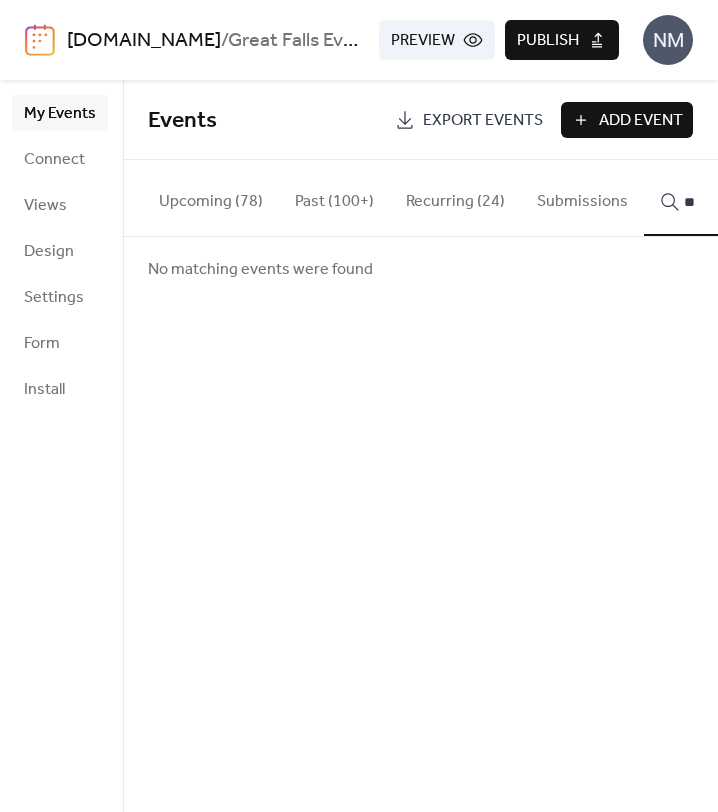 type on "*" 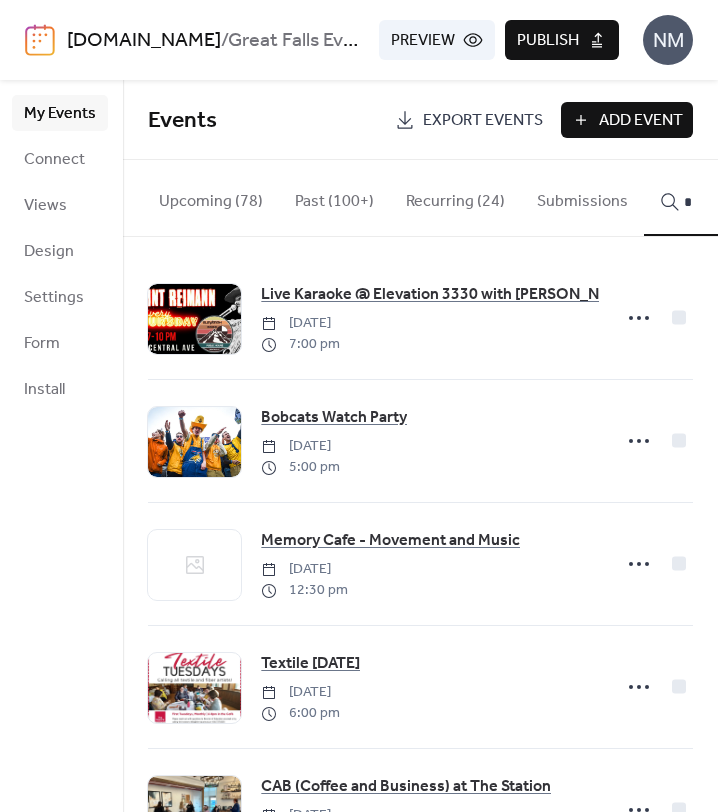 type 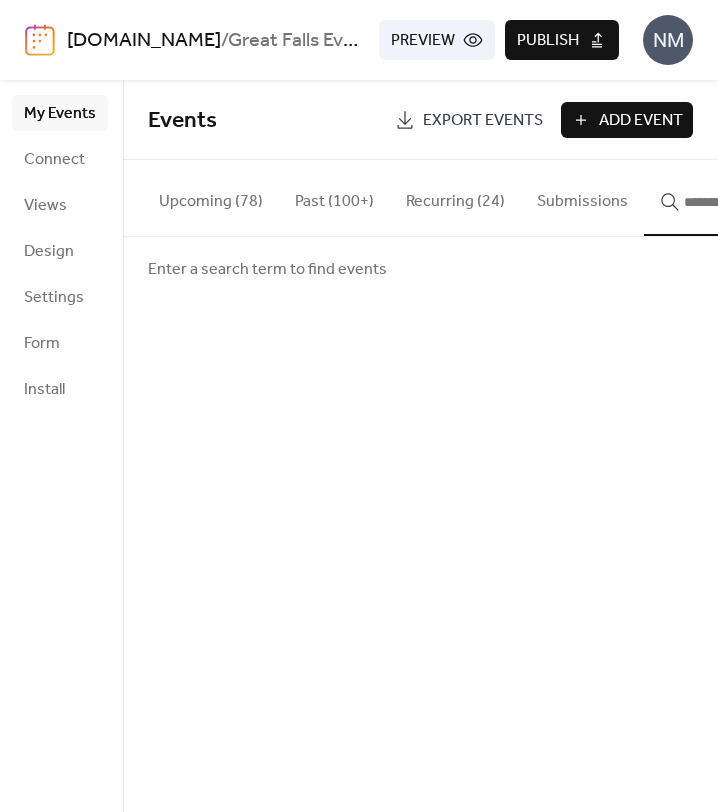 click on "Publish" at bounding box center [548, 41] 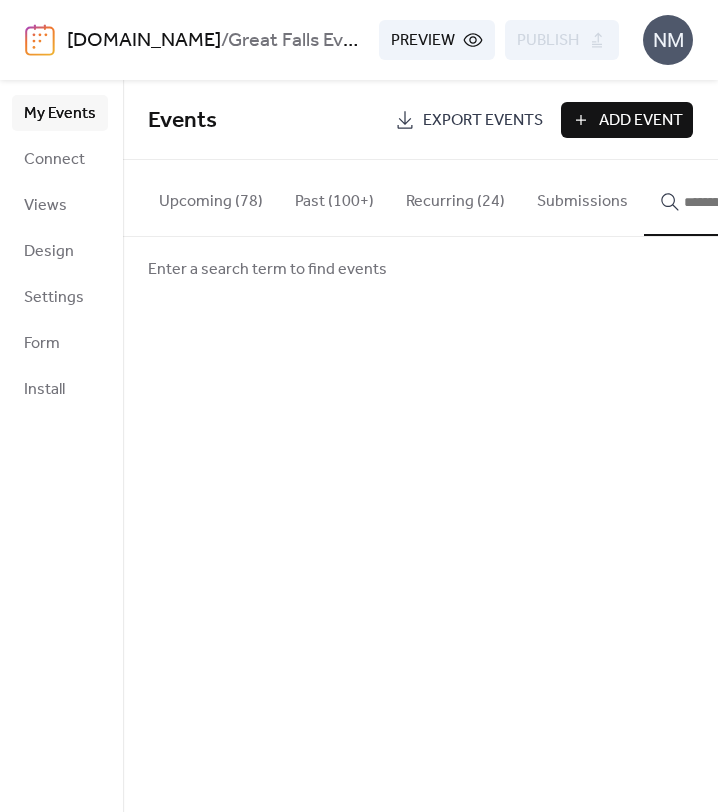click on "Add Event" at bounding box center [627, 120] 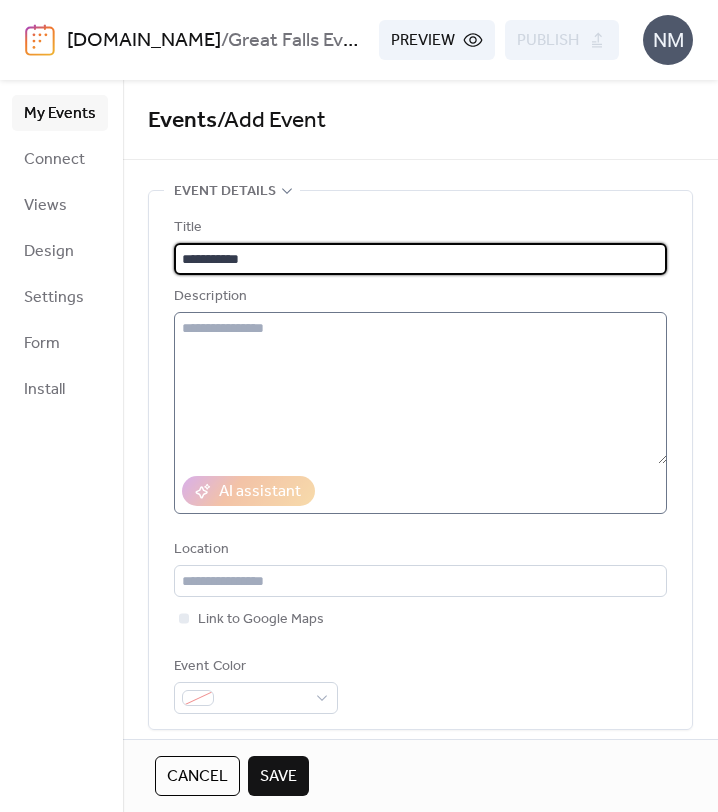 type on "**********" 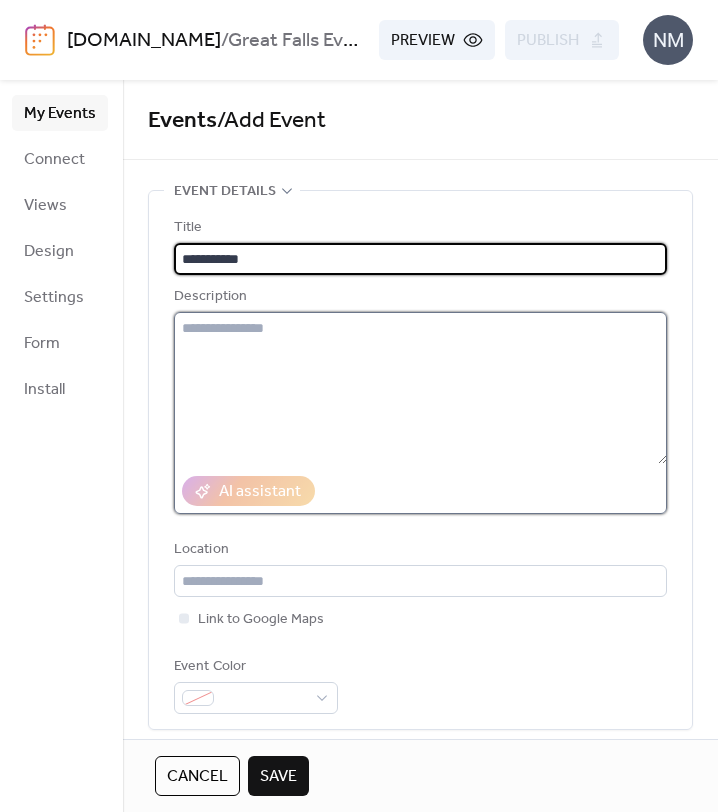 click at bounding box center (420, 388) 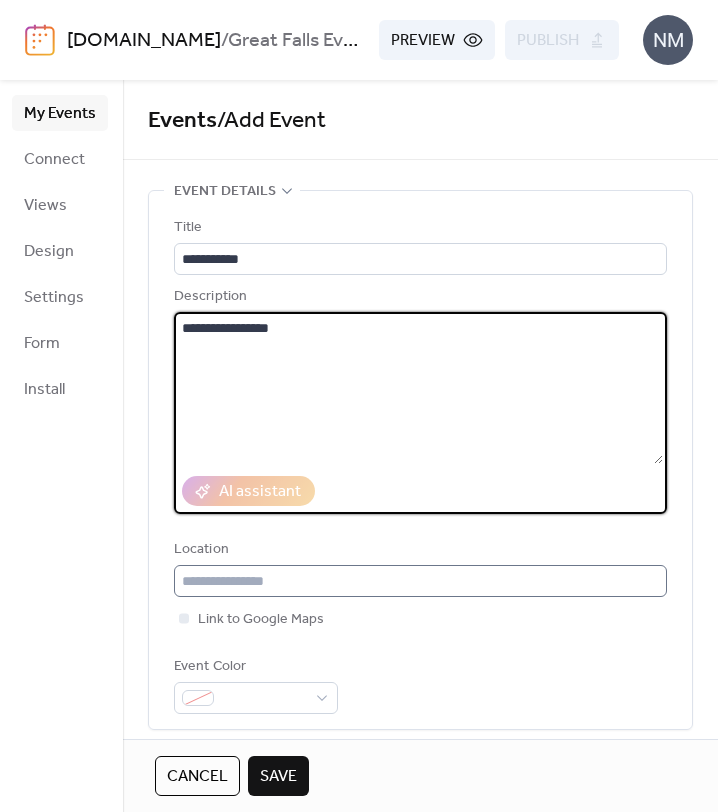 type on "**********" 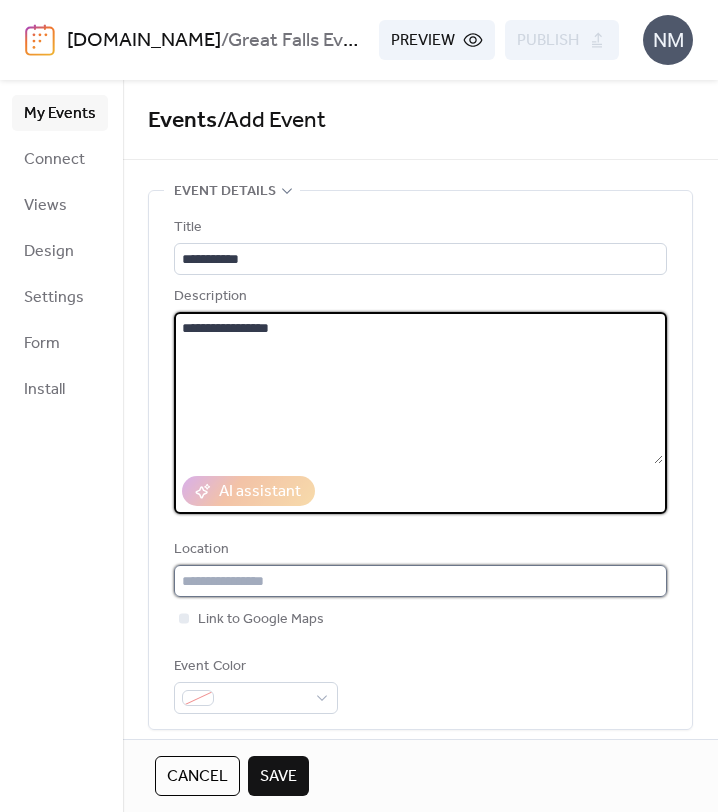 click at bounding box center (420, 581) 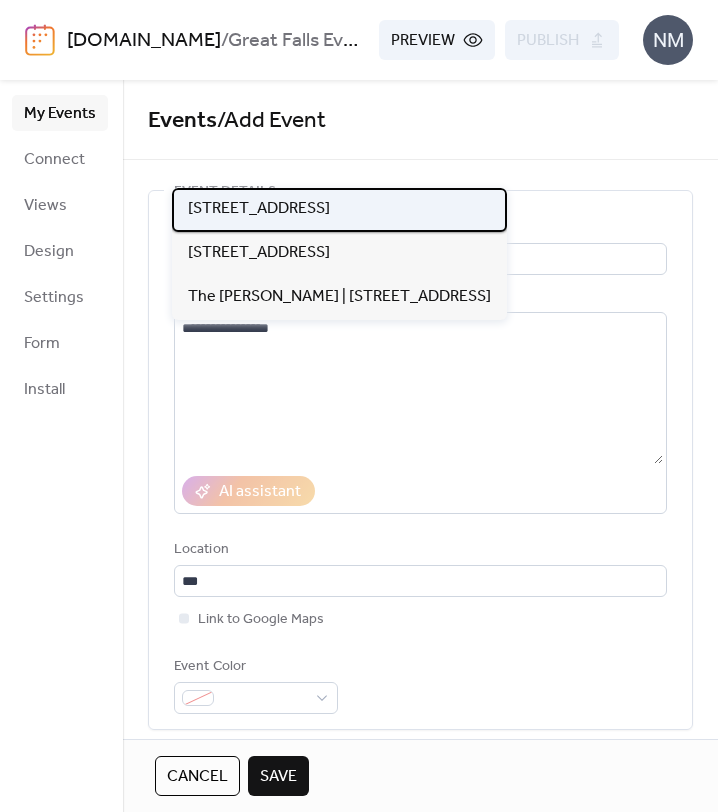 click on "[STREET_ADDRESS]" at bounding box center [339, 210] 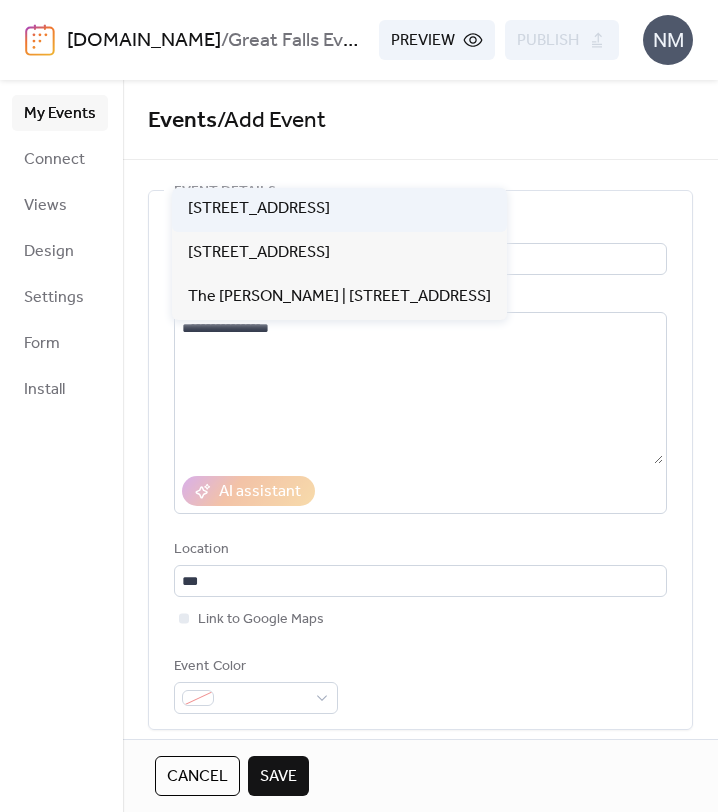 type on "**********" 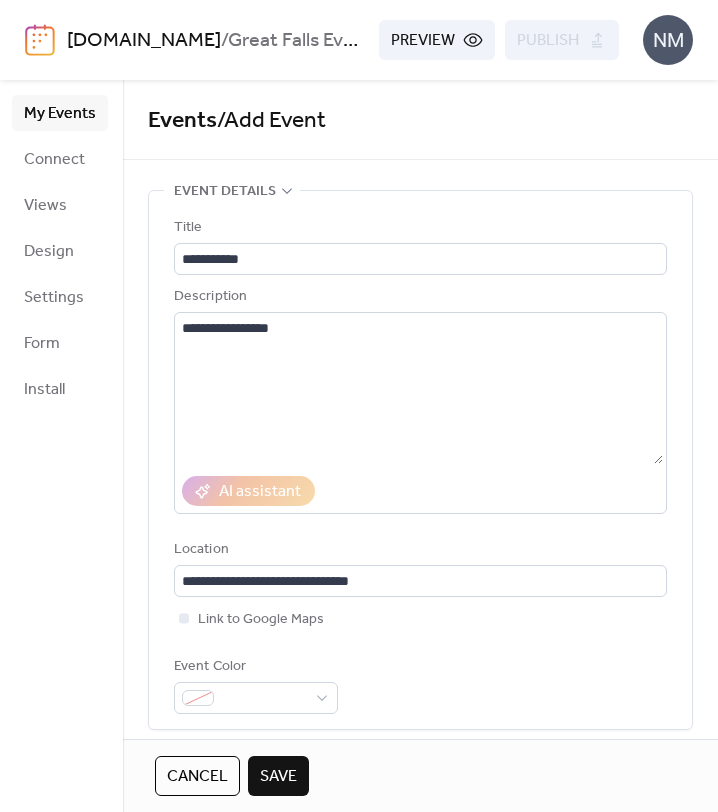 click on "AI assistant" at bounding box center (420, 491) 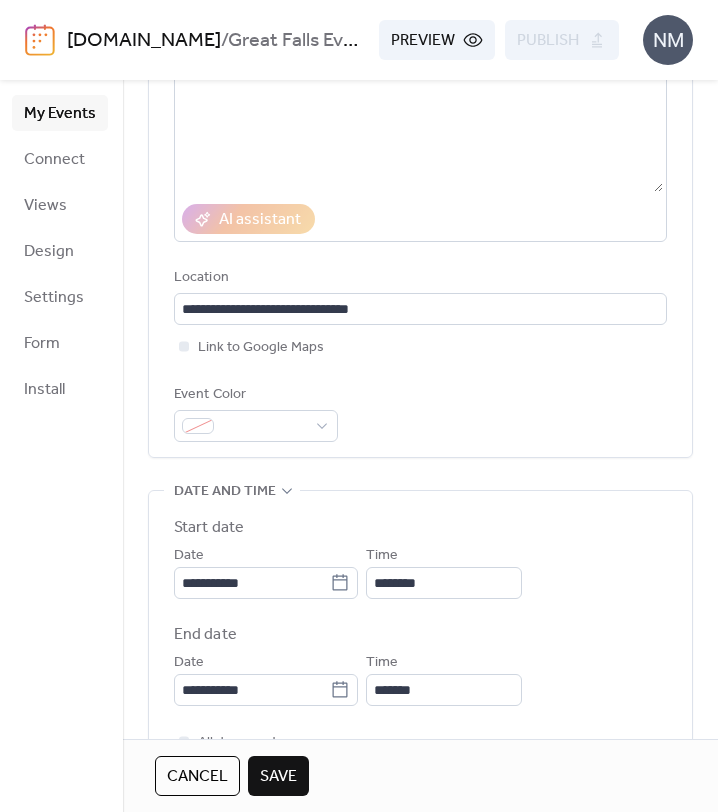 scroll, scrollTop: 360, scrollLeft: 0, axis: vertical 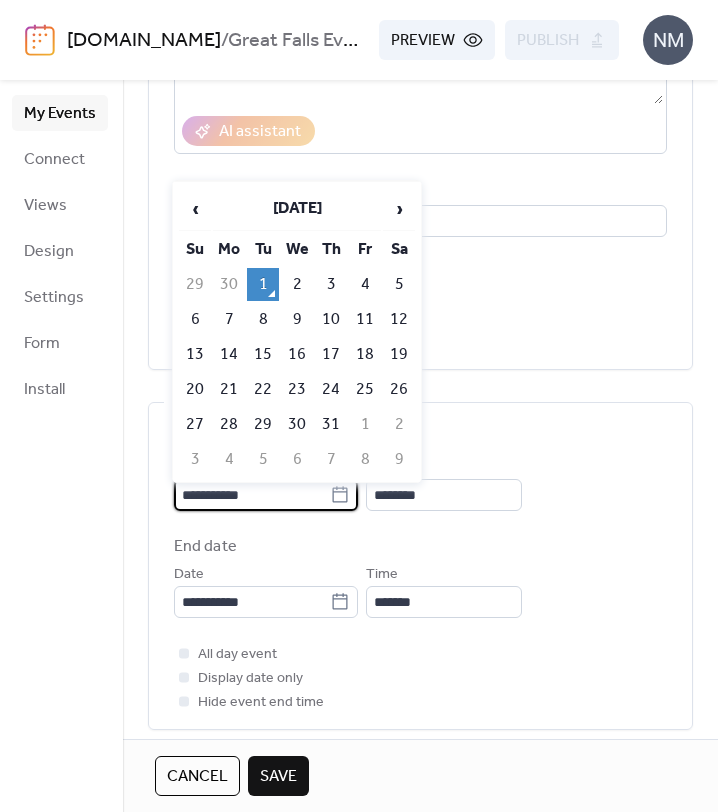 click on "**********" at bounding box center [252, 495] 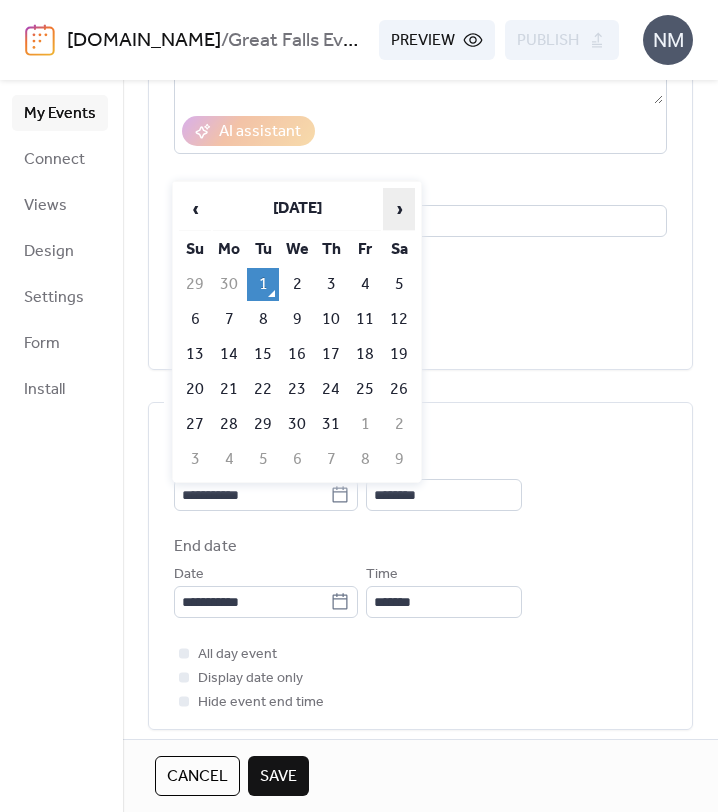 click on "›" at bounding box center [399, 209] 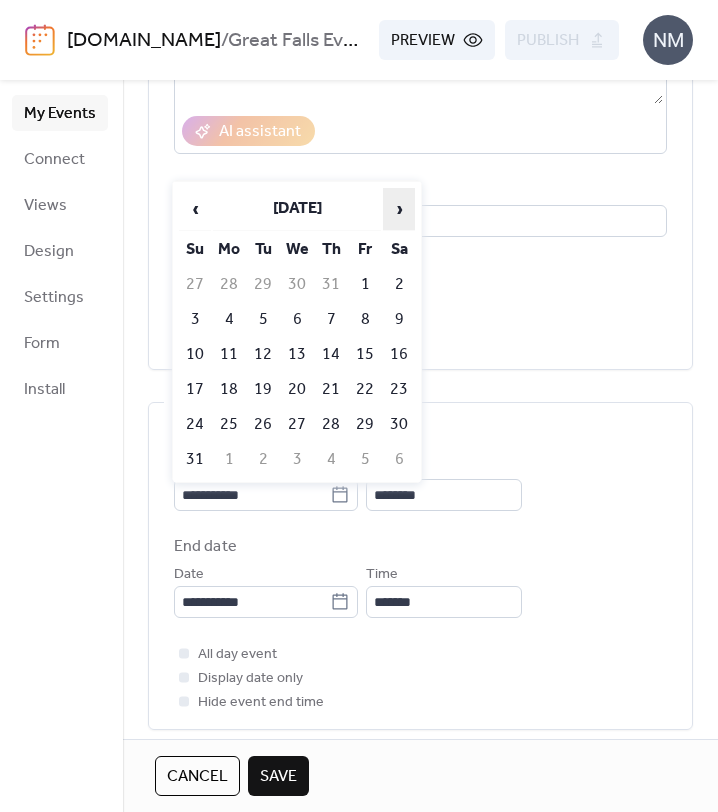 click on "›" at bounding box center [399, 209] 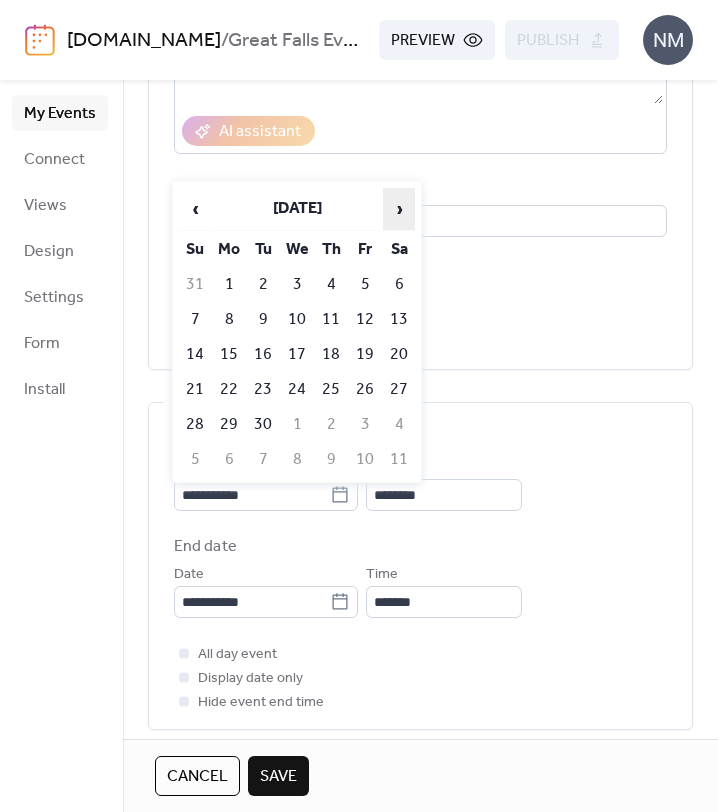 click on "›" at bounding box center (399, 209) 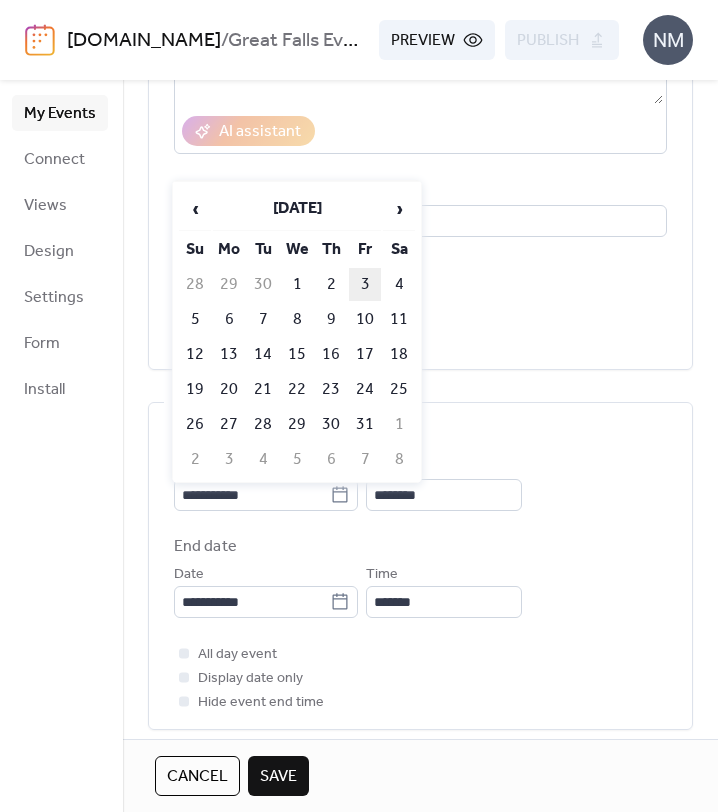 click on "3" at bounding box center [365, 284] 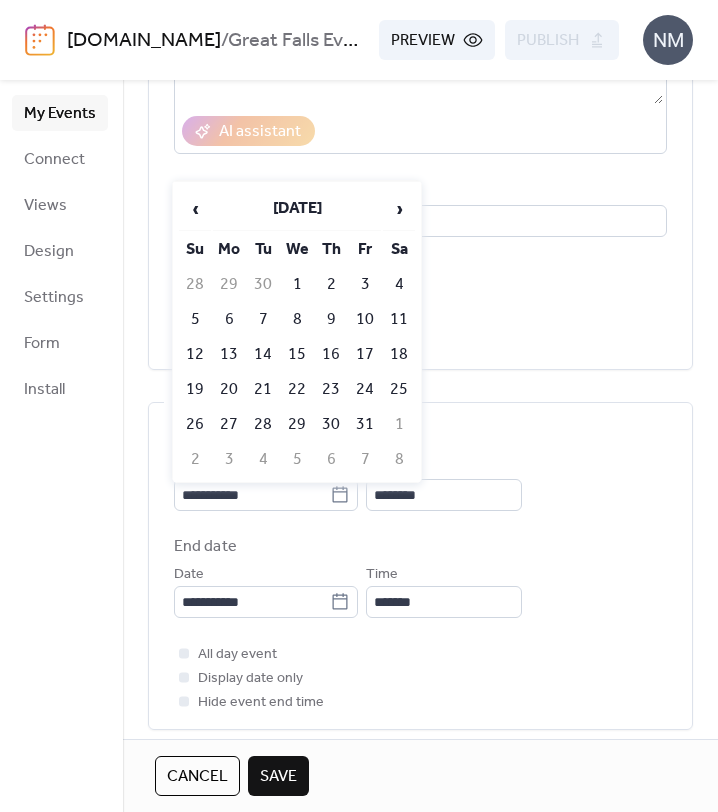 type on "**********" 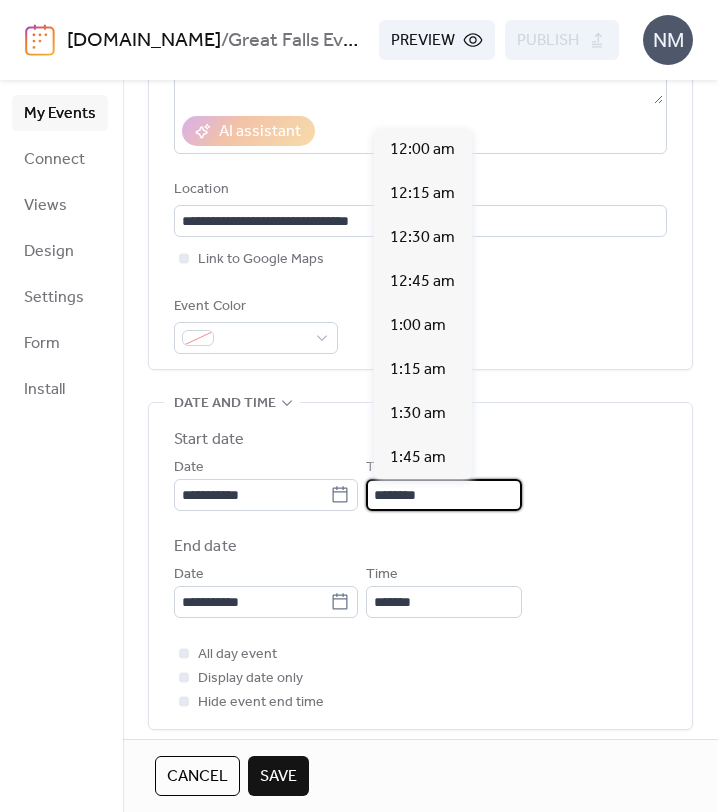 click on "********" at bounding box center [444, 495] 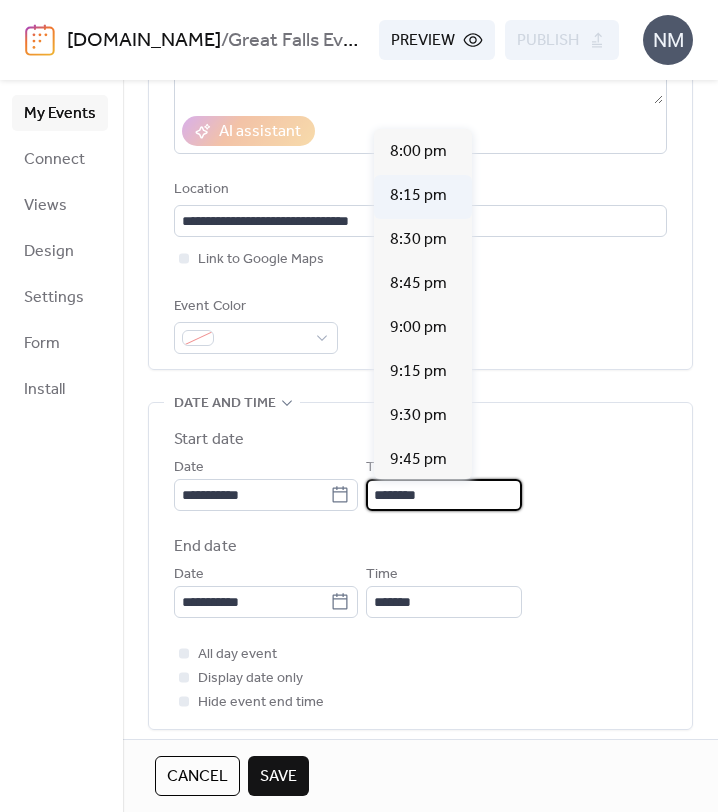 scroll, scrollTop: 3524, scrollLeft: 0, axis: vertical 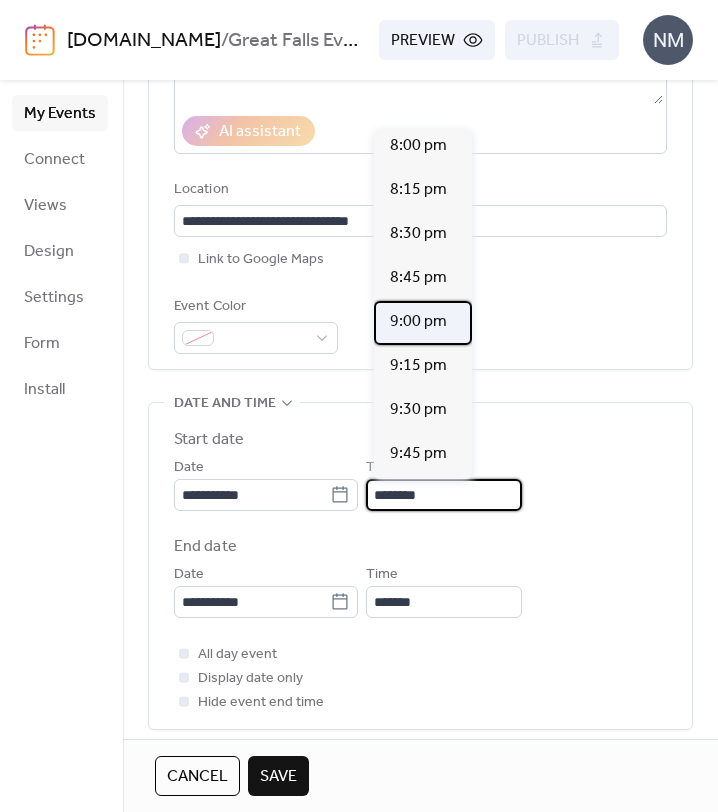 click on "9:00 pm" at bounding box center (418, 322) 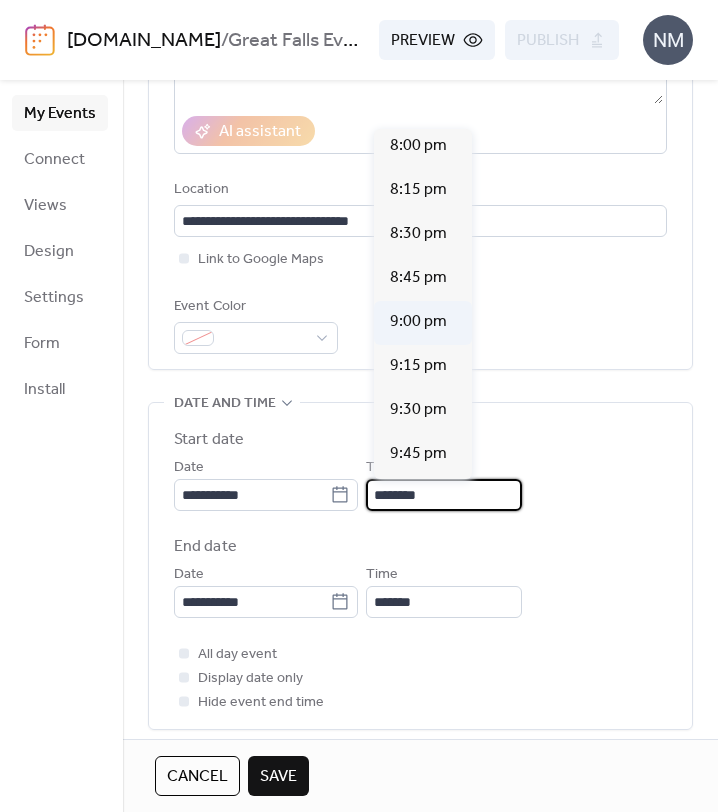 type on "*******" 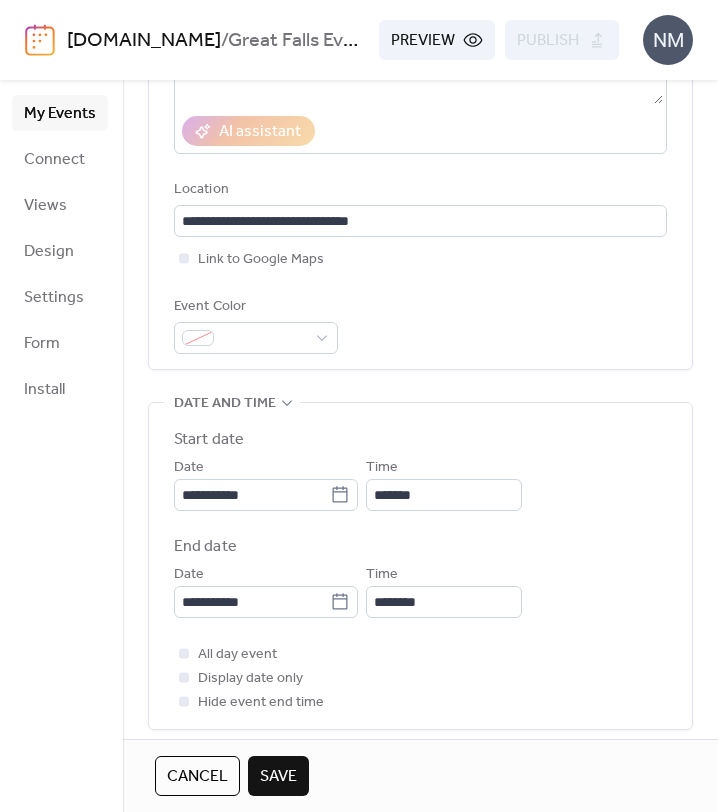 click on "**********" at bounding box center (420, 483) 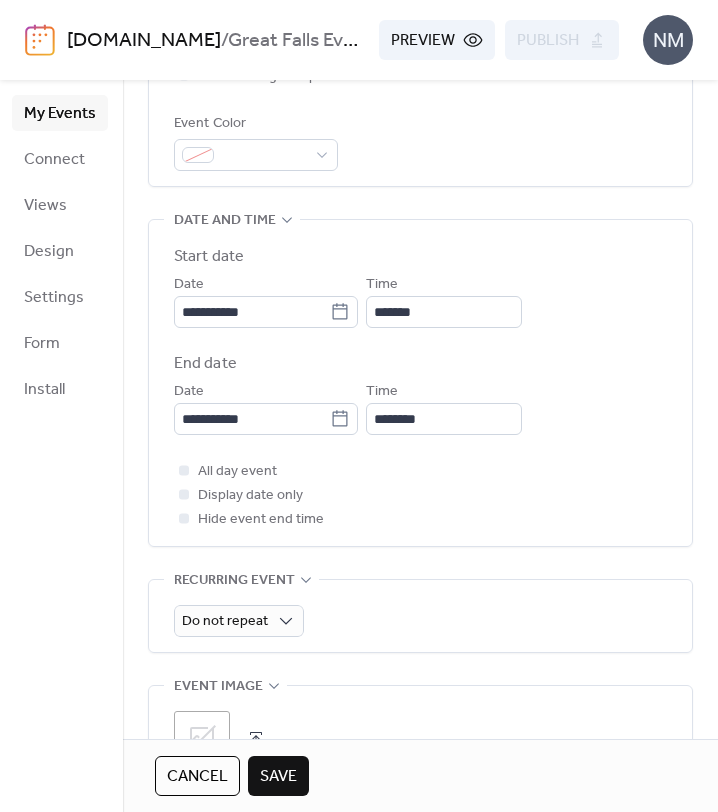 scroll, scrollTop: 599, scrollLeft: 0, axis: vertical 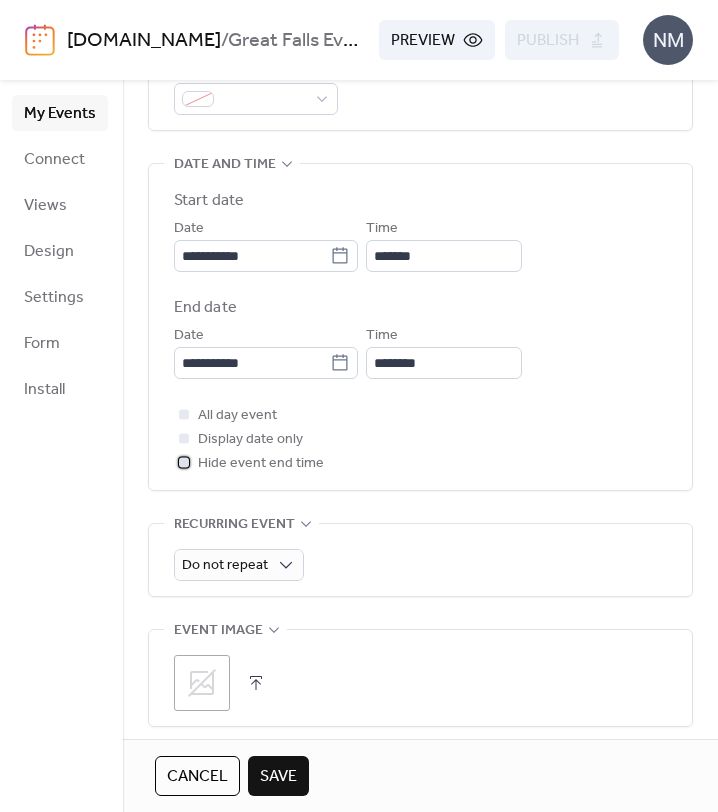 click at bounding box center (184, 462) 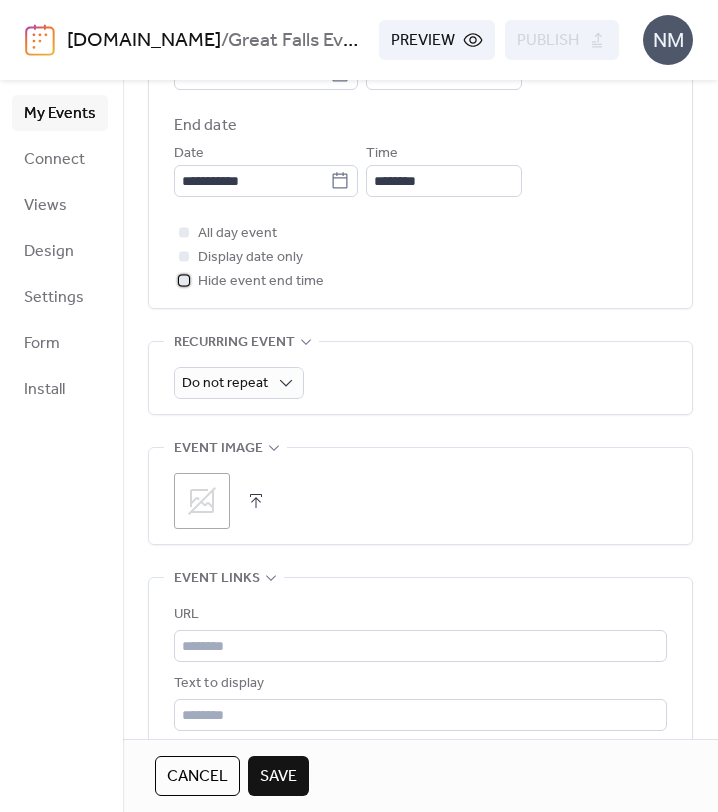 scroll, scrollTop: 814, scrollLeft: 0, axis: vertical 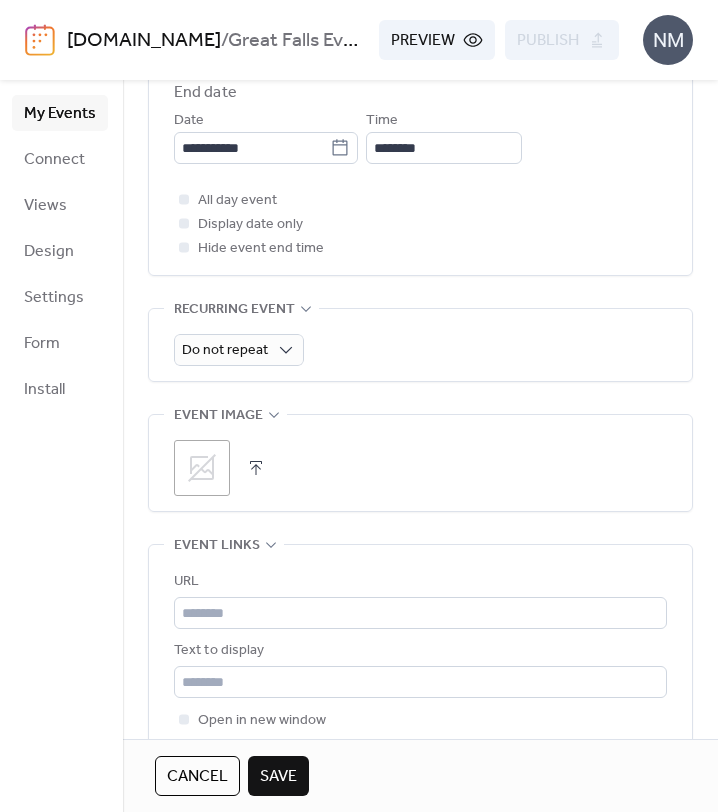 click 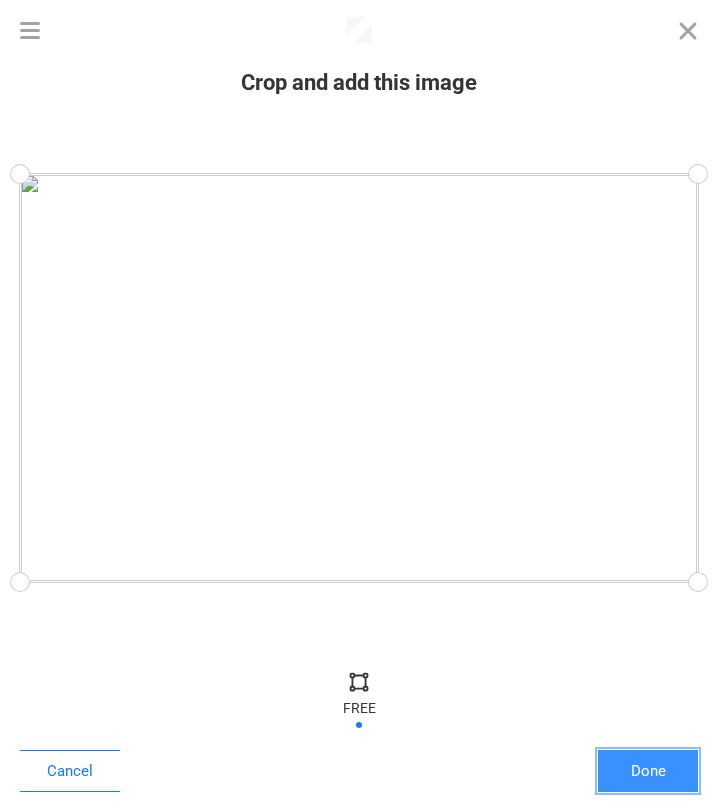 click on "Done" at bounding box center [648, 771] 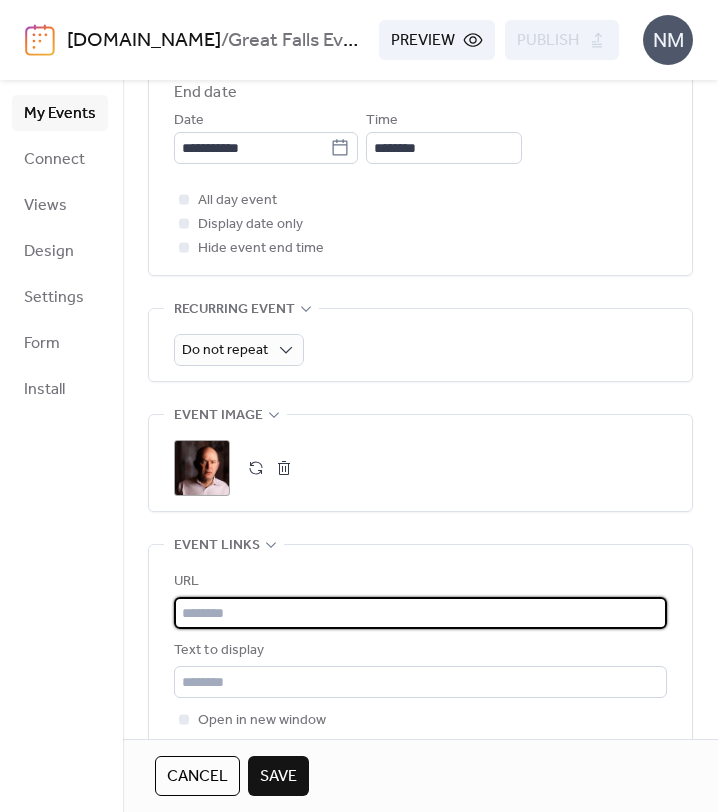 click at bounding box center [420, 613] 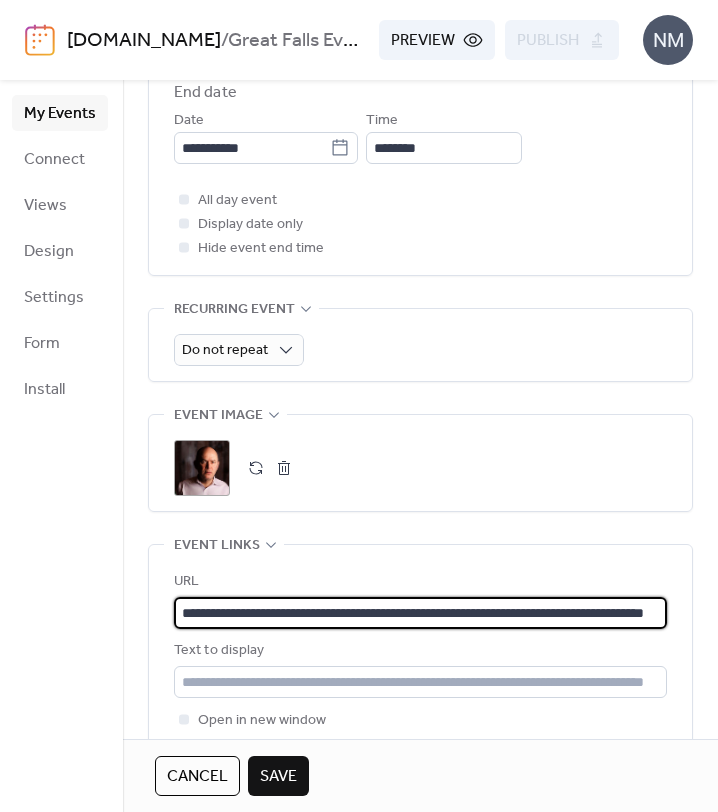 scroll, scrollTop: 0, scrollLeft: 121, axis: horizontal 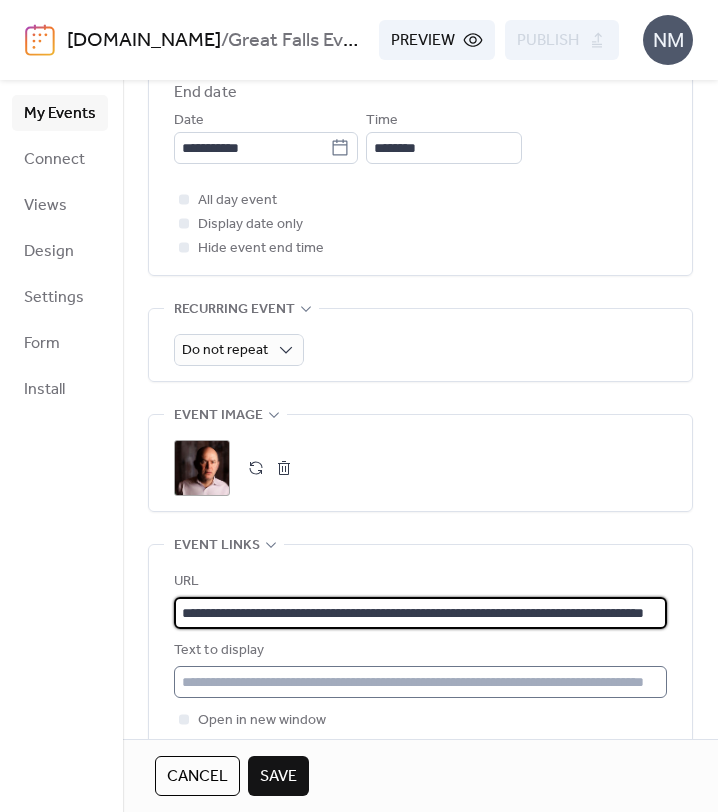 type on "**********" 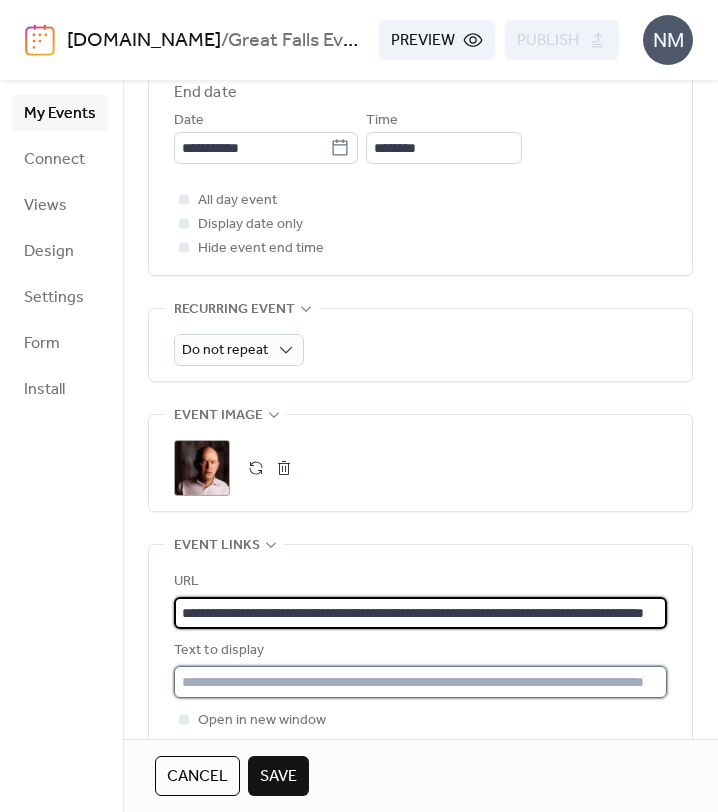 scroll, scrollTop: 0, scrollLeft: 0, axis: both 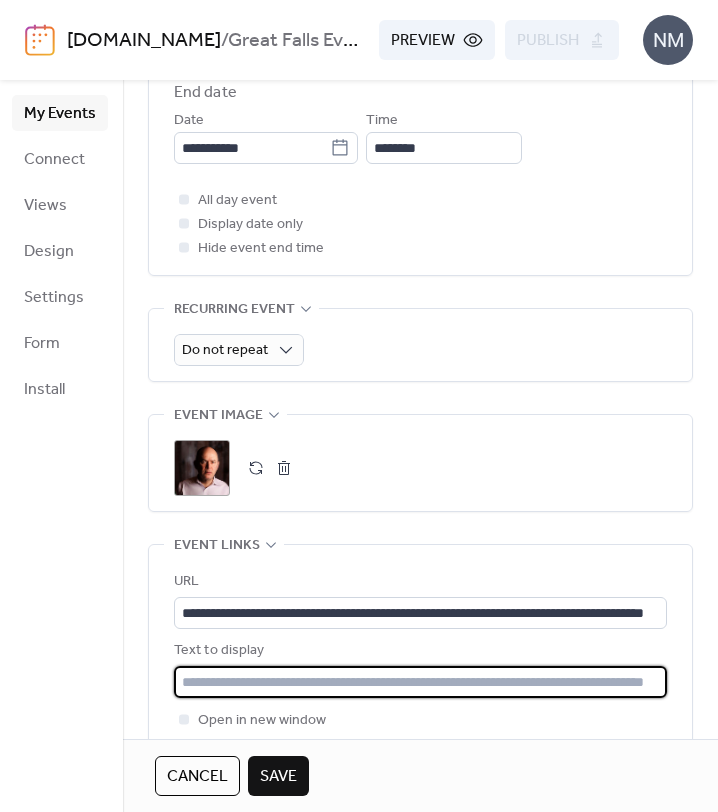 type on "**********" 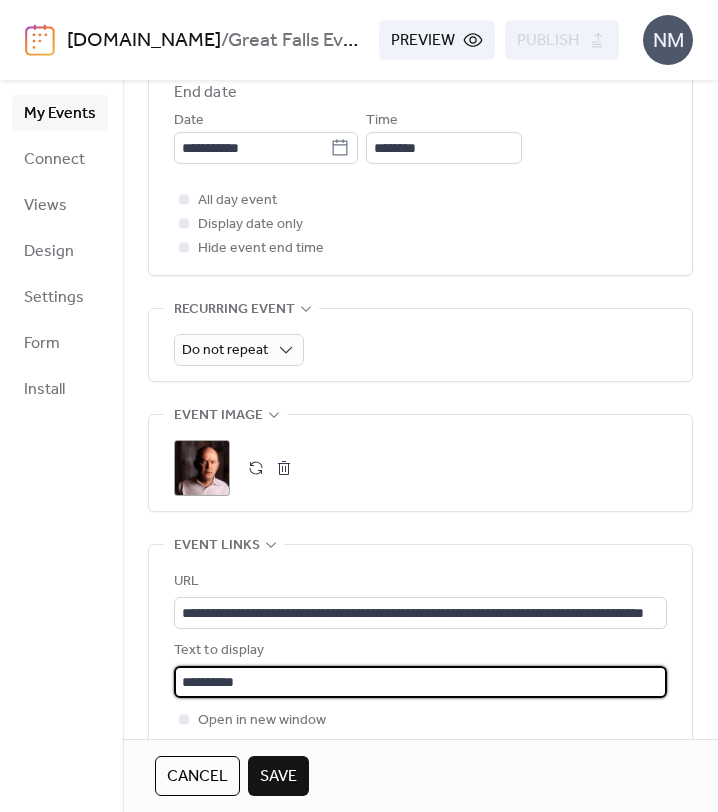 click on "Open in new window" at bounding box center [420, 720] 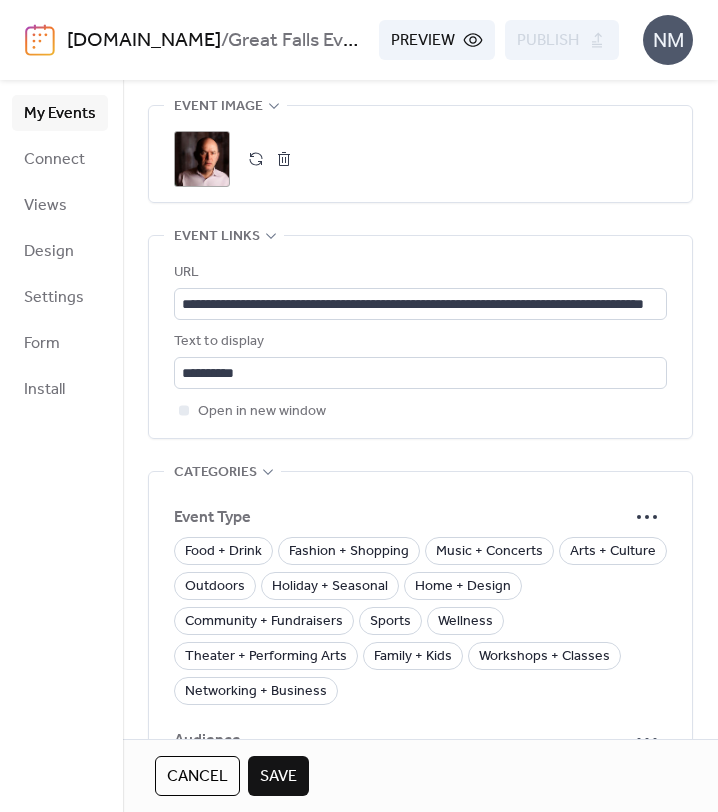 scroll, scrollTop: 1166, scrollLeft: 0, axis: vertical 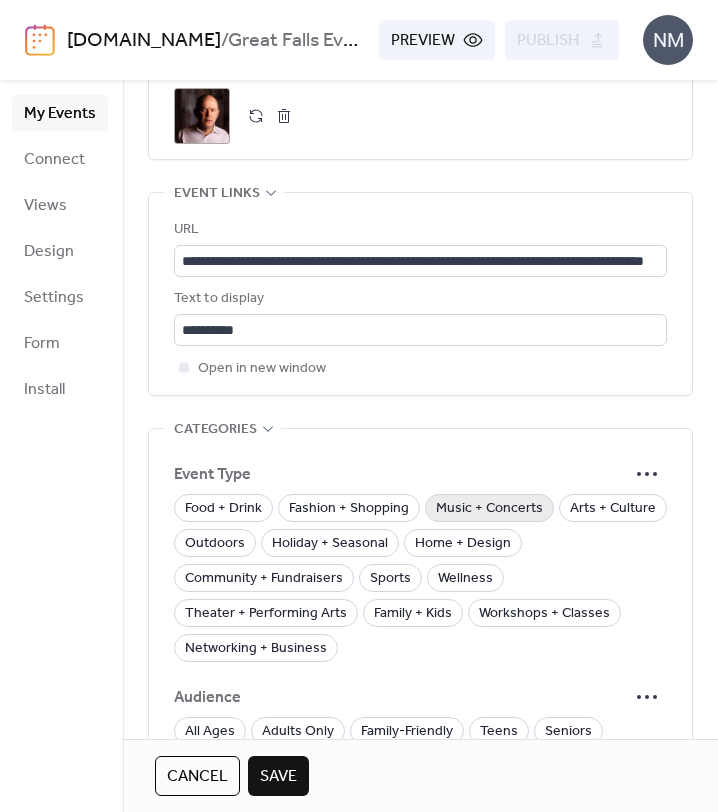 click on "Music + Concerts" at bounding box center [489, 509] 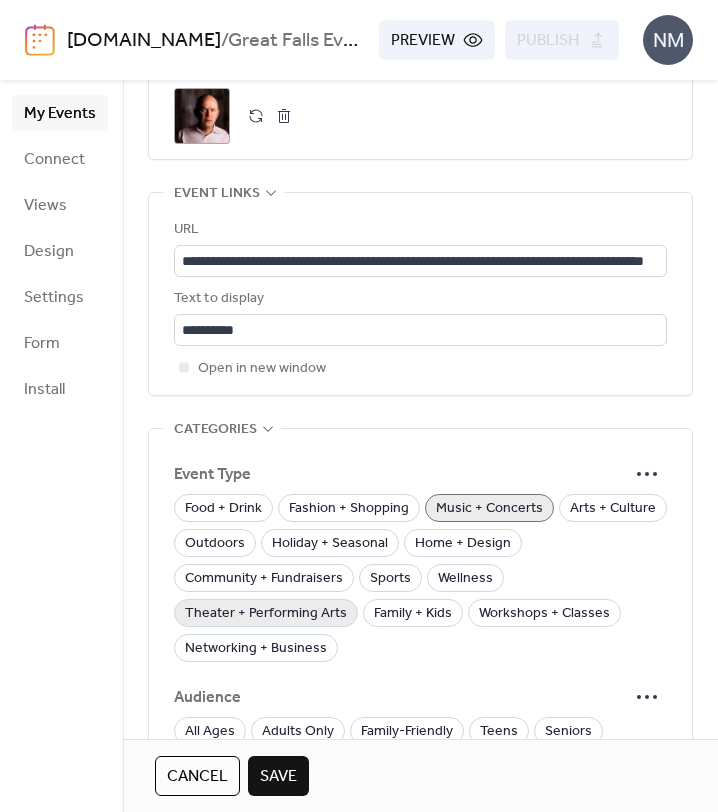 click on "Theater + Performing Arts" at bounding box center (266, 614) 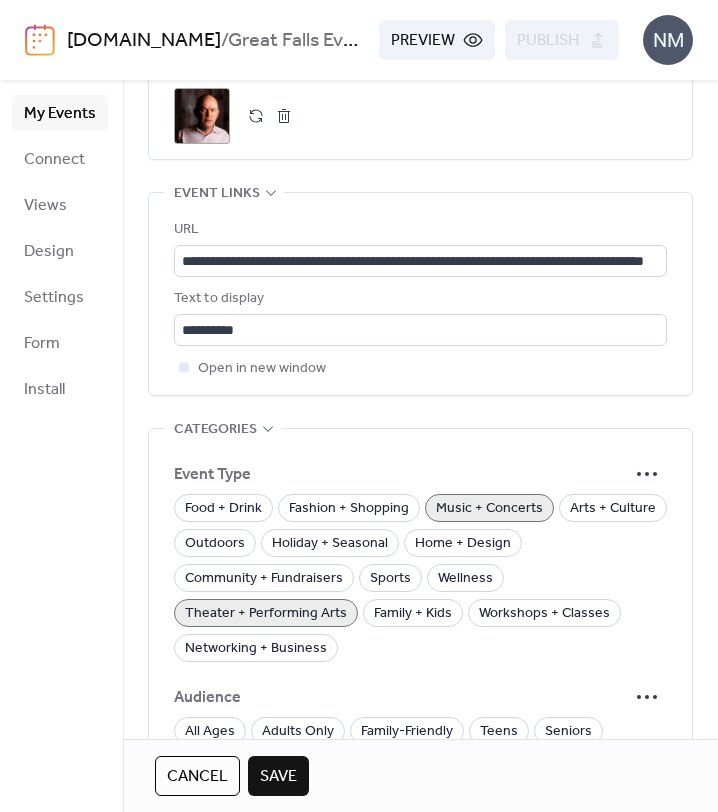 click on "Music + Concerts" at bounding box center (489, 509) 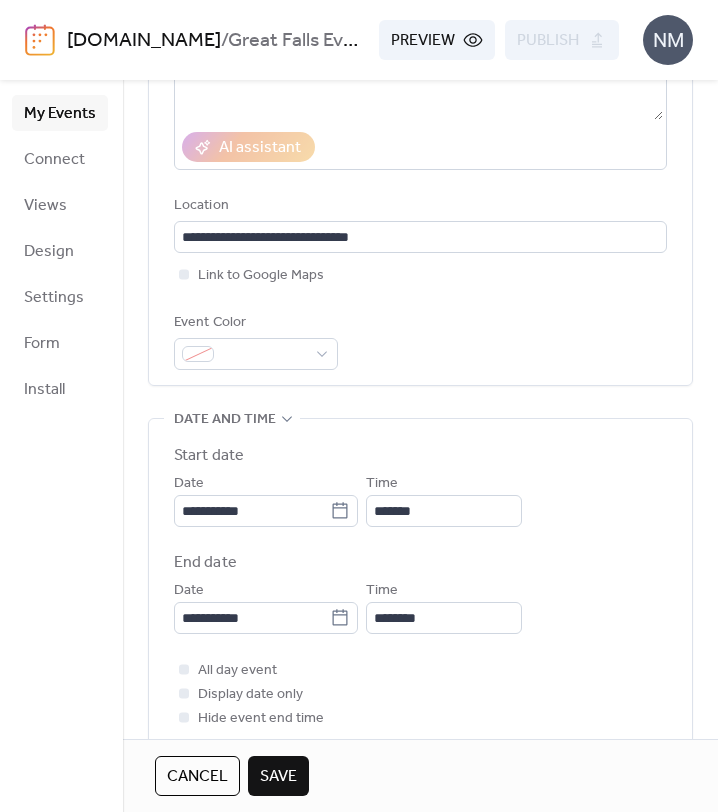 scroll, scrollTop: 0, scrollLeft: 0, axis: both 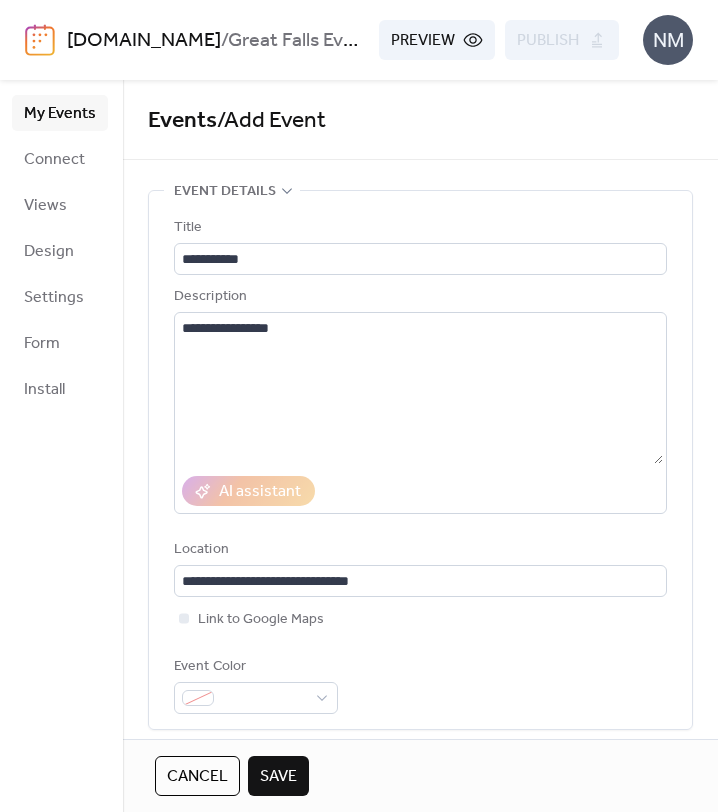 click on "Save" at bounding box center (278, 777) 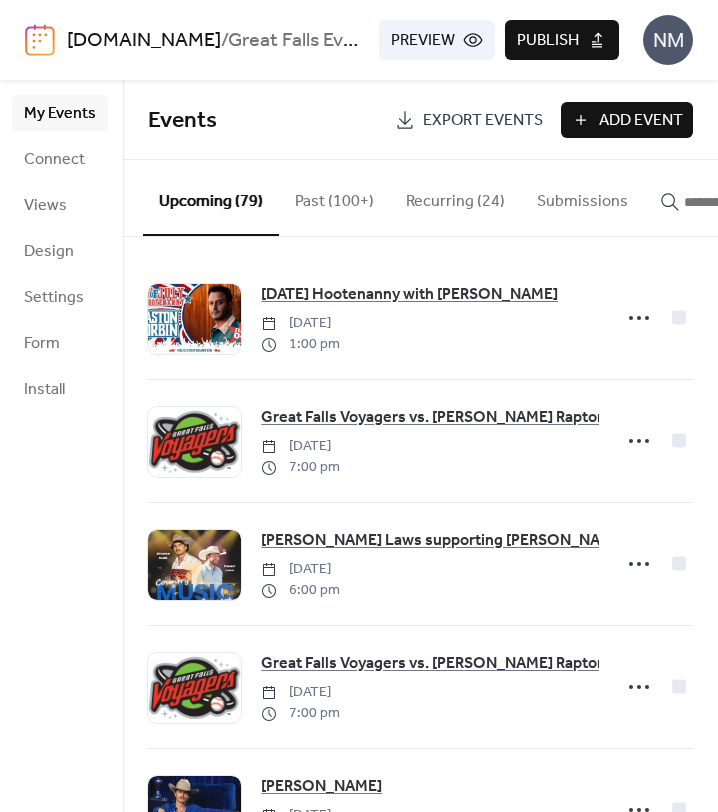 click on "Publish" at bounding box center (562, 40) 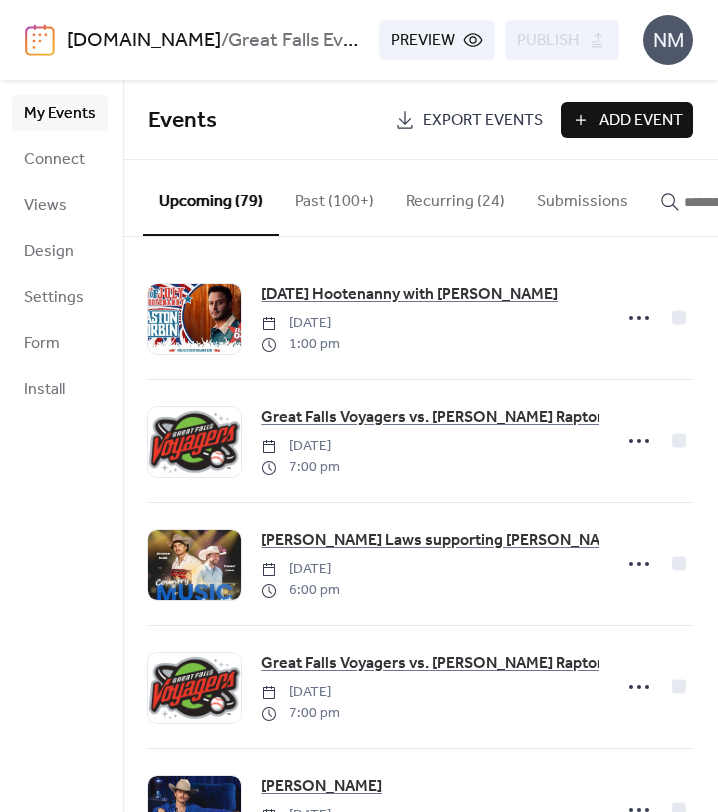 click at bounding box center [734, 202] 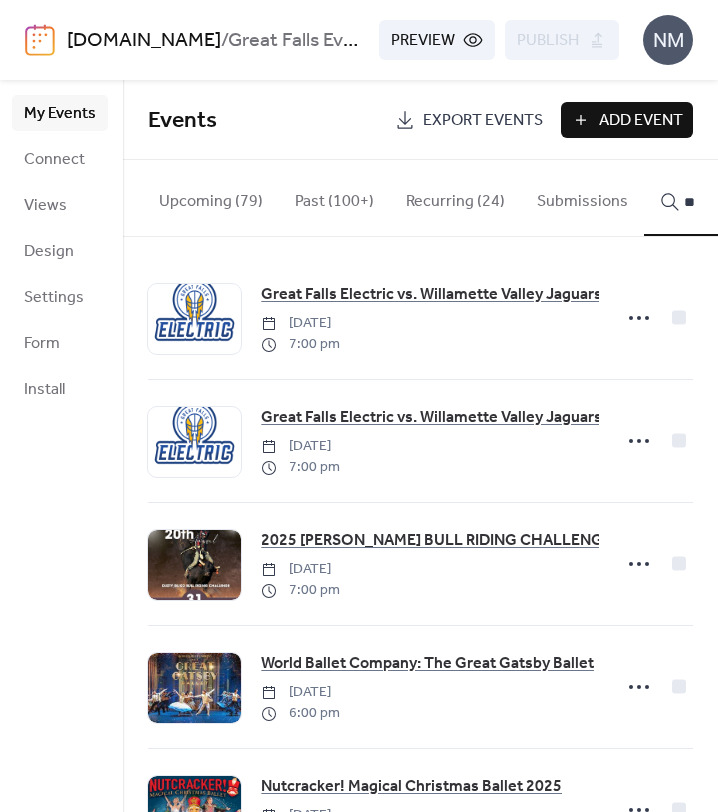type on "*" 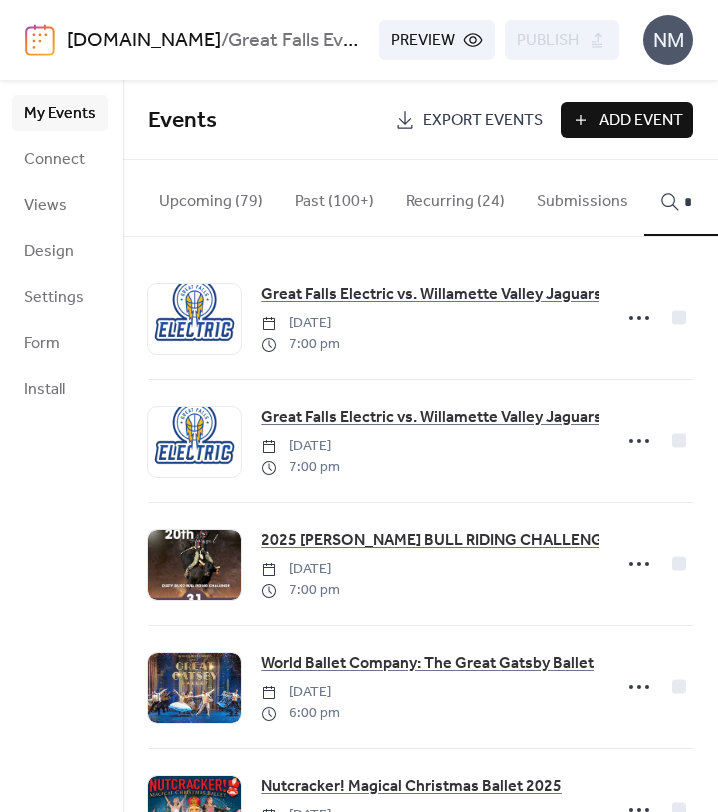 type 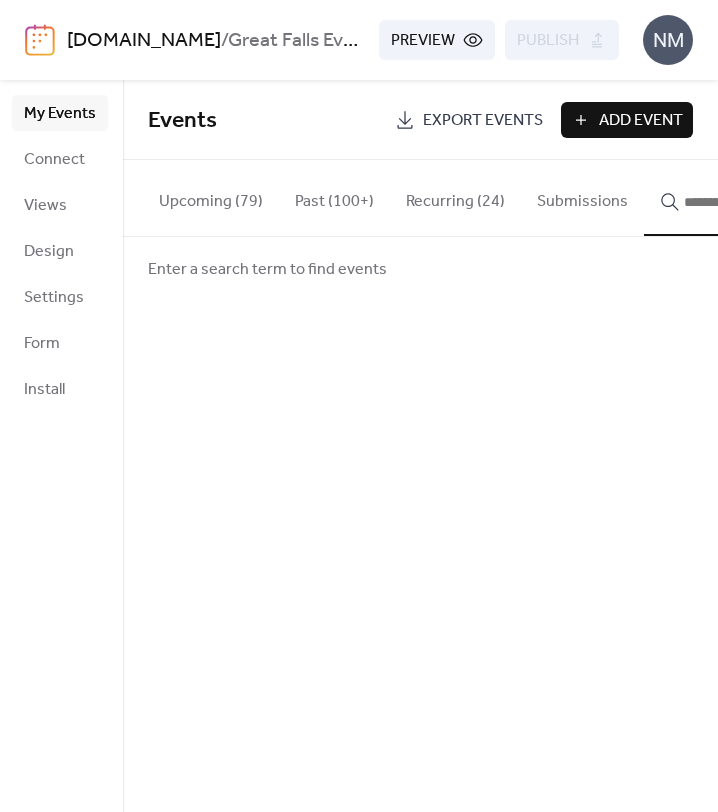 click on "Add Event" at bounding box center (641, 121) 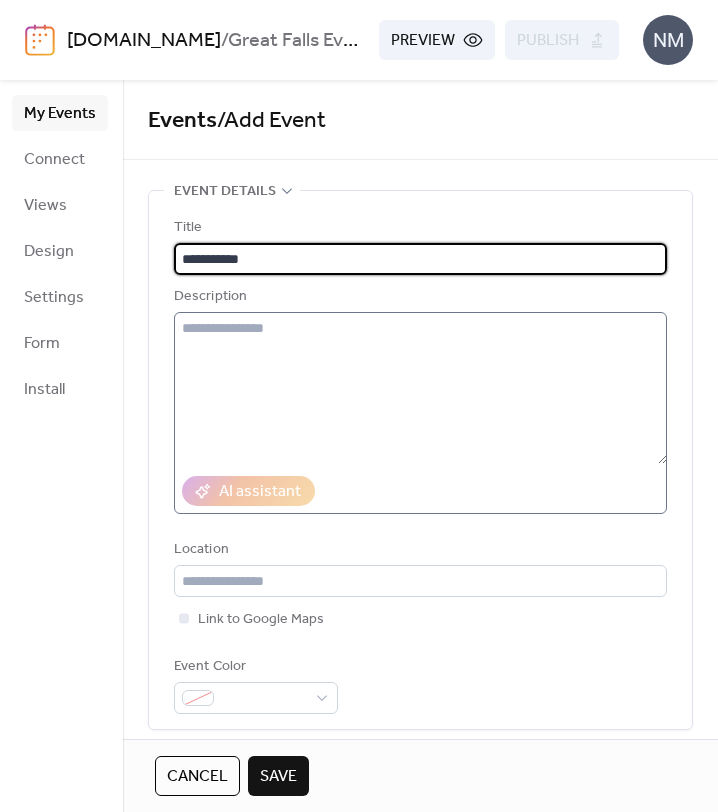 type on "**********" 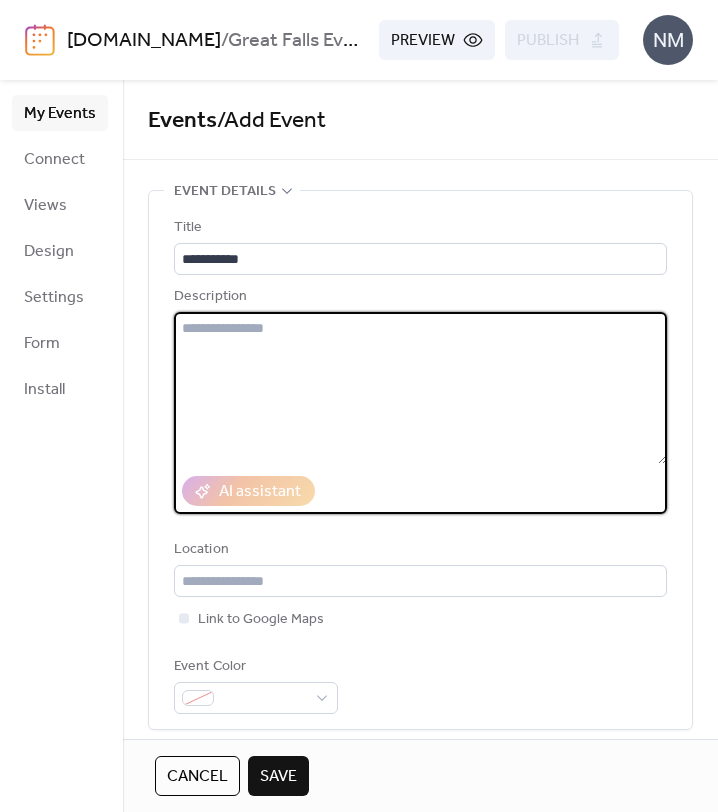 click at bounding box center (420, 388) 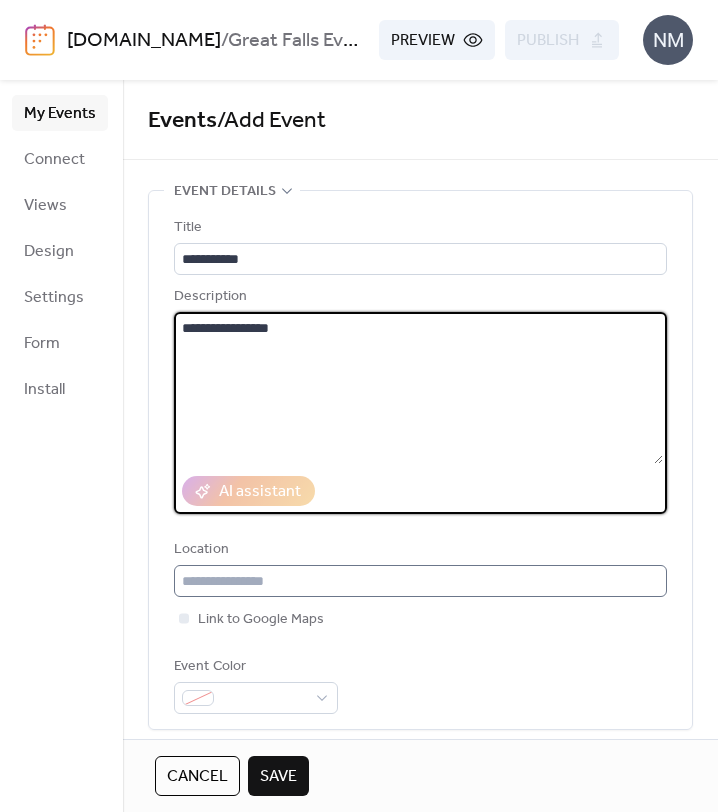 type on "**********" 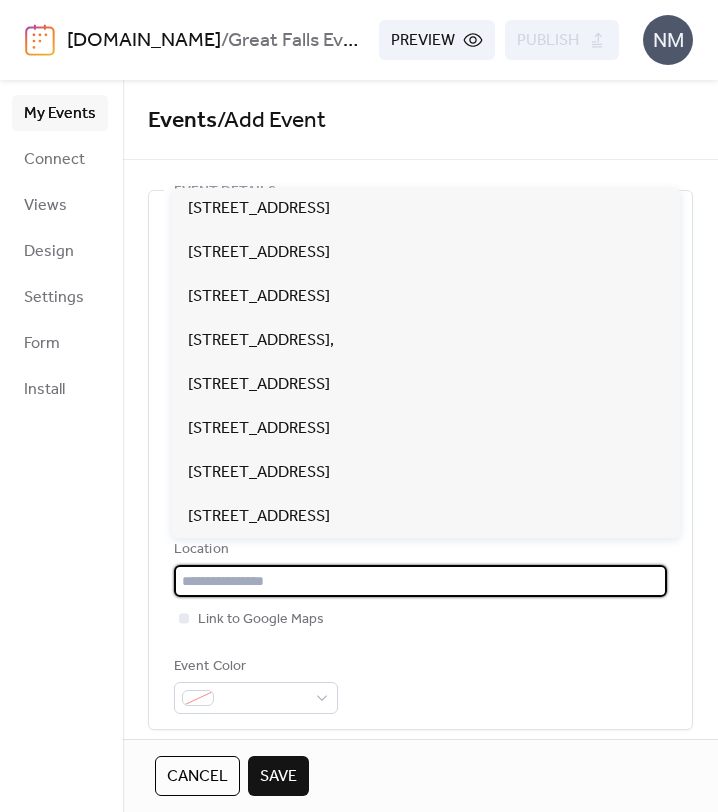click at bounding box center [420, 581] 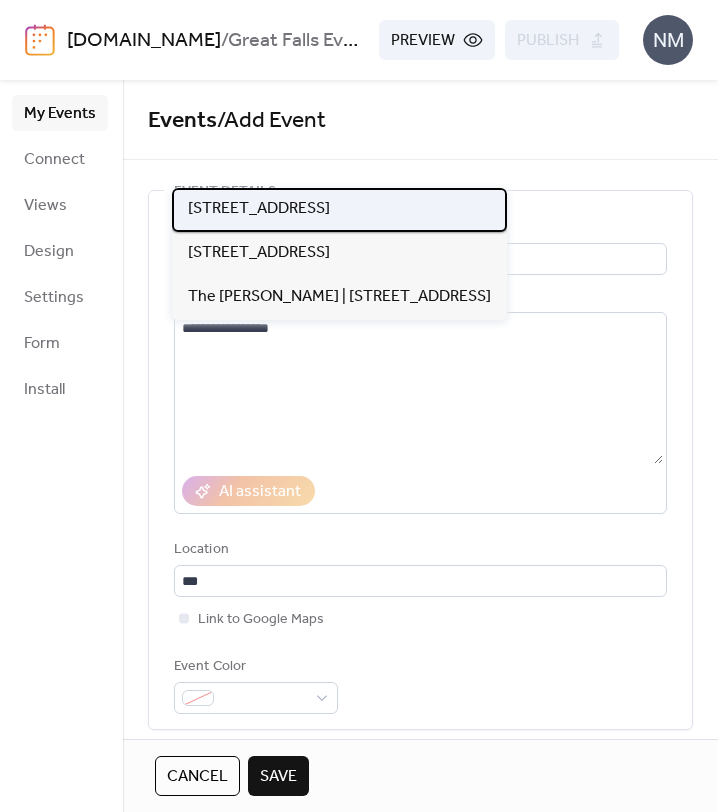 click on "[STREET_ADDRESS]" at bounding box center (259, 209) 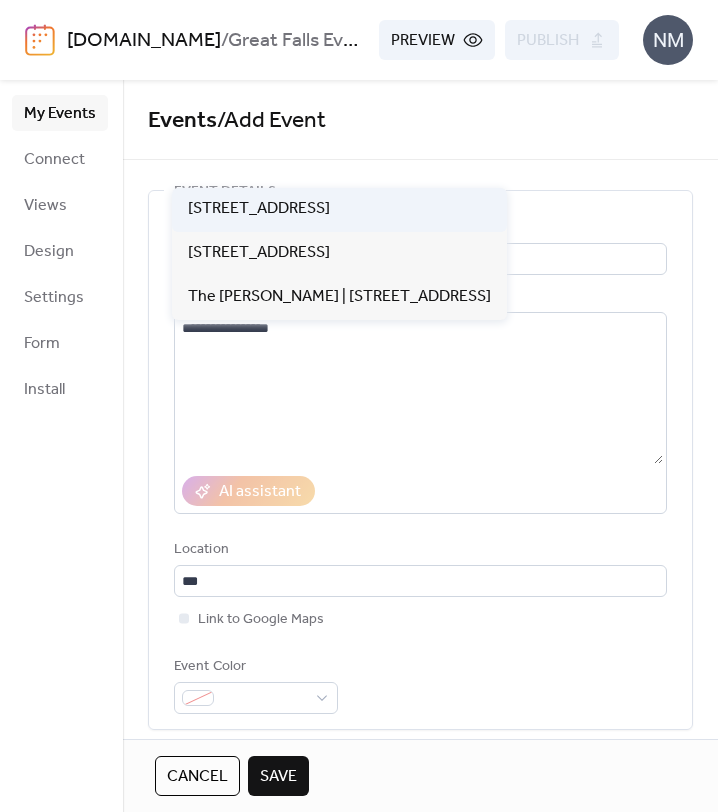 type on "**********" 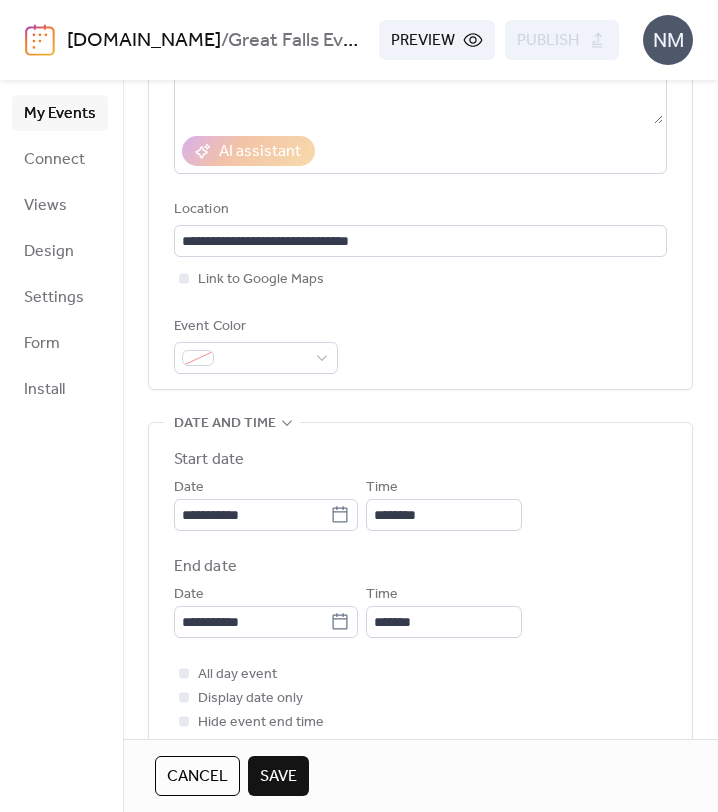 scroll, scrollTop: 356, scrollLeft: 0, axis: vertical 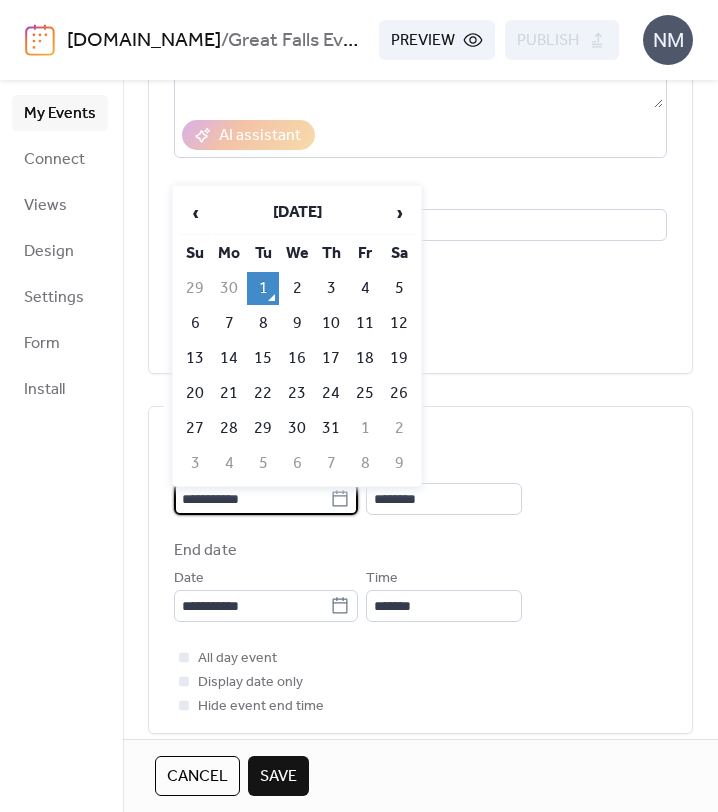 click on "**********" at bounding box center [252, 499] 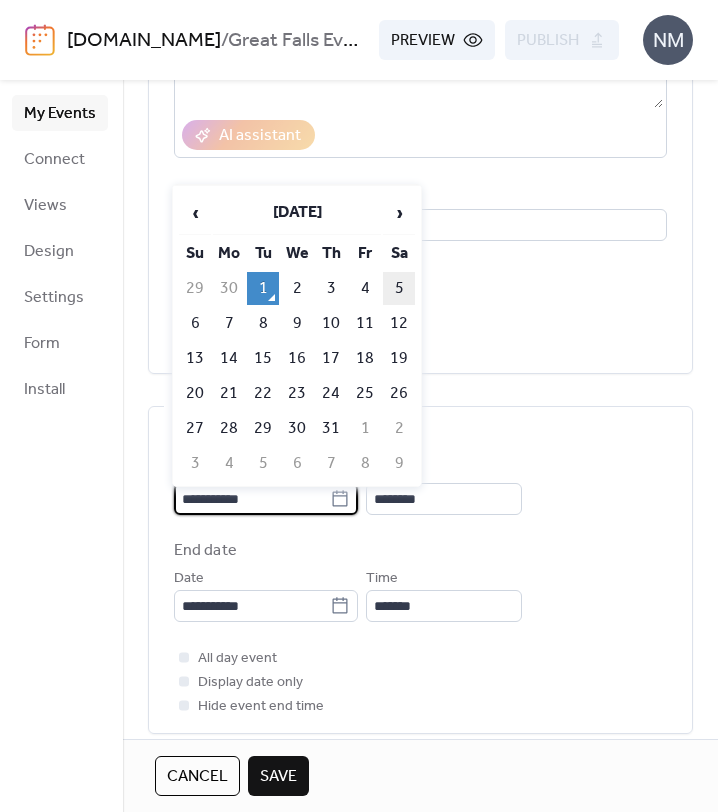 click on "5" at bounding box center [399, 288] 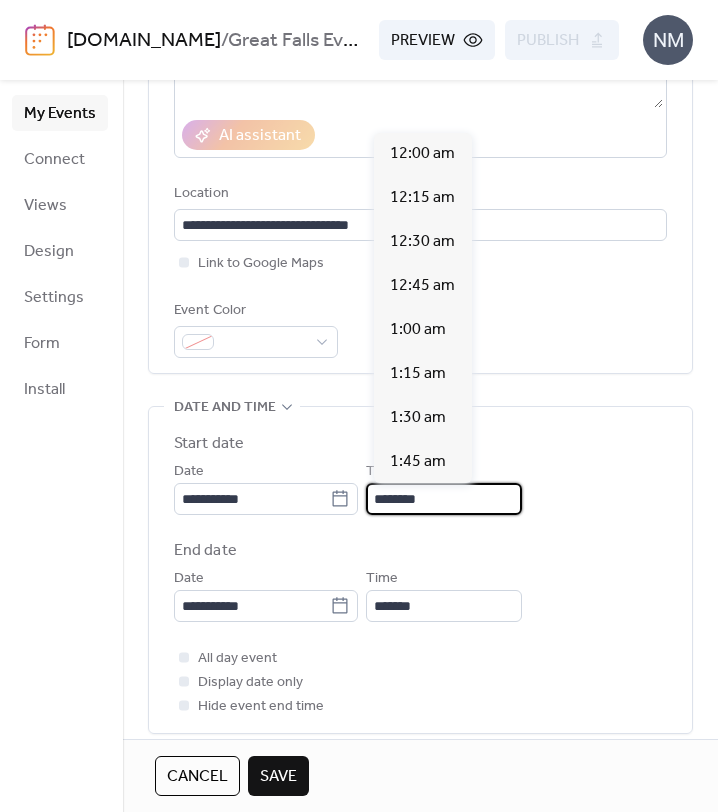 click on "********" at bounding box center (444, 499) 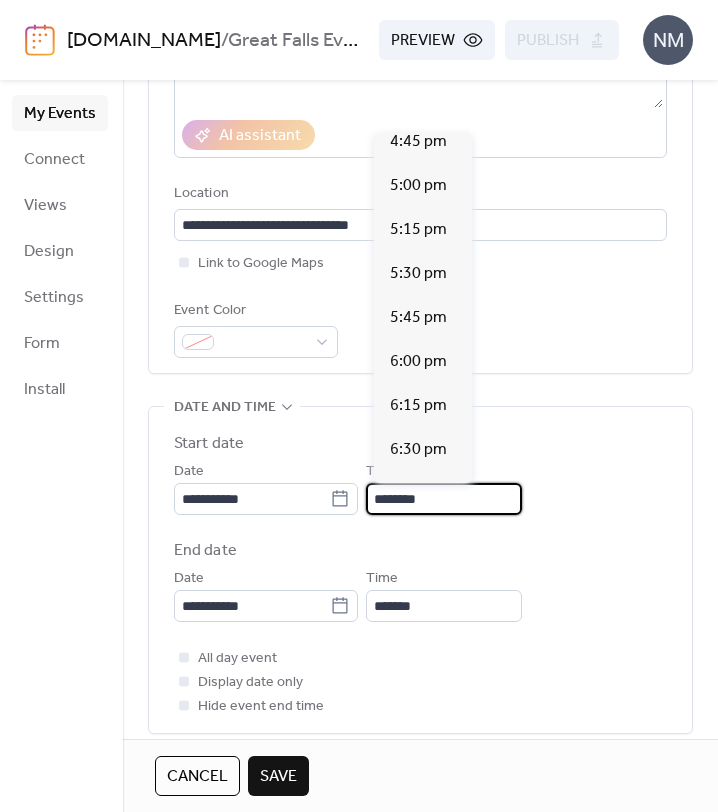 scroll, scrollTop: 2974, scrollLeft: 0, axis: vertical 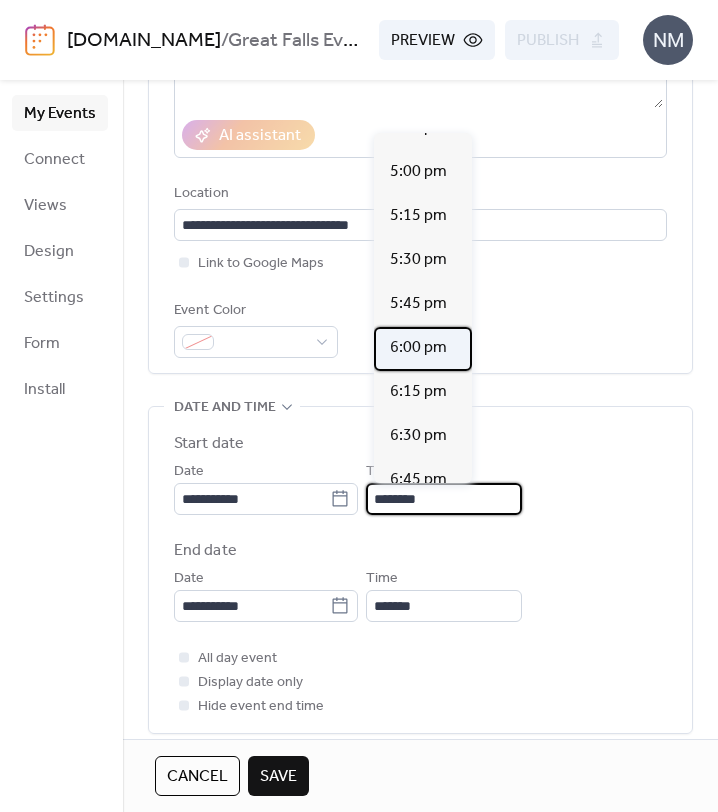 click on "6:00 pm" at bounding box center [418, 348] 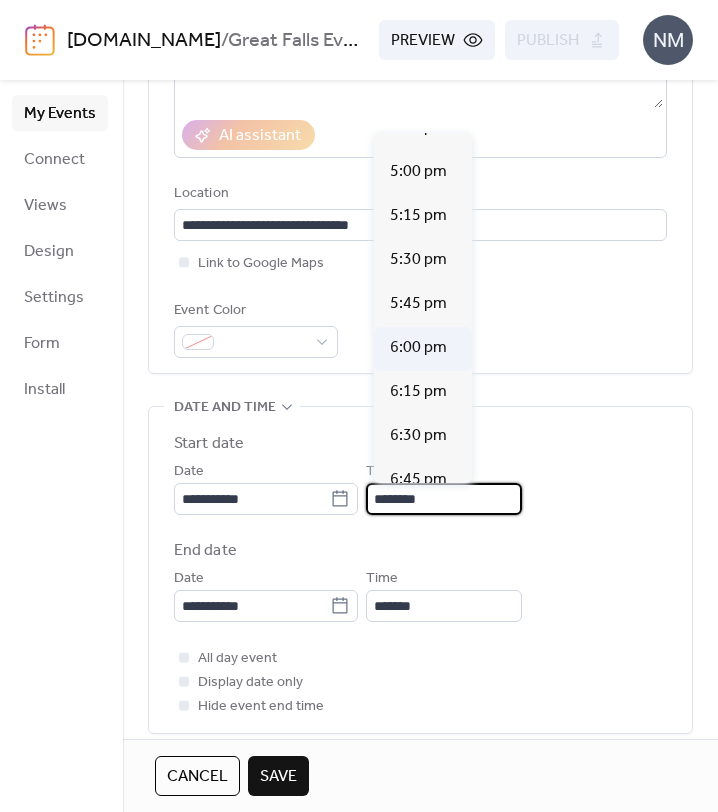 type on "*******" 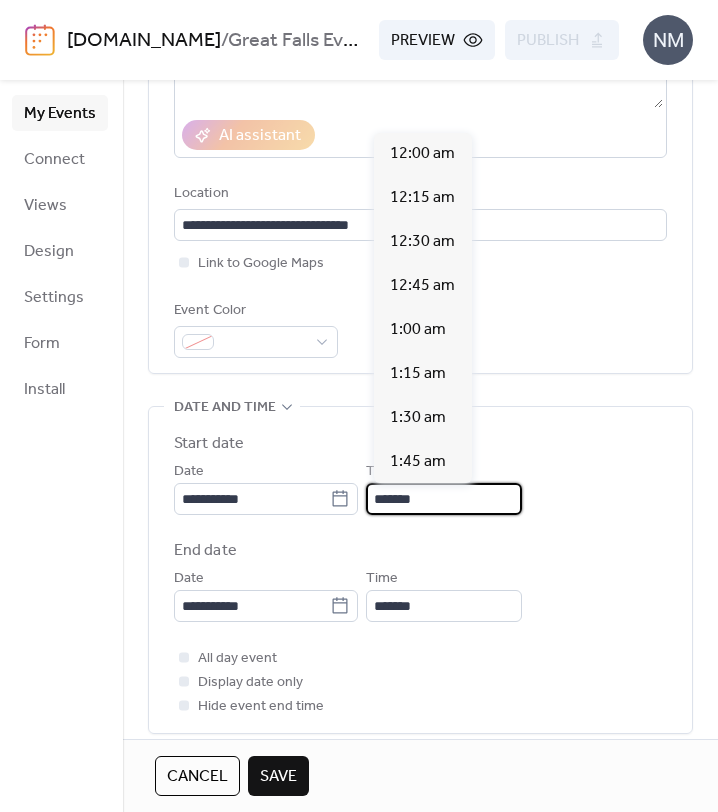 click on "*******" at bounding box center (444, 499) 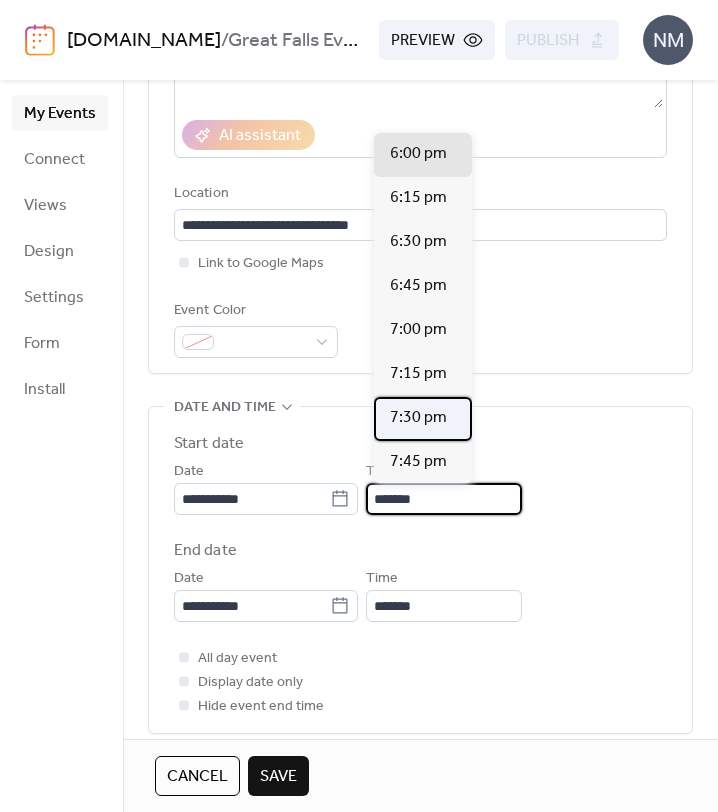 click on "7:30 pm" at bounding box center (418, 418) 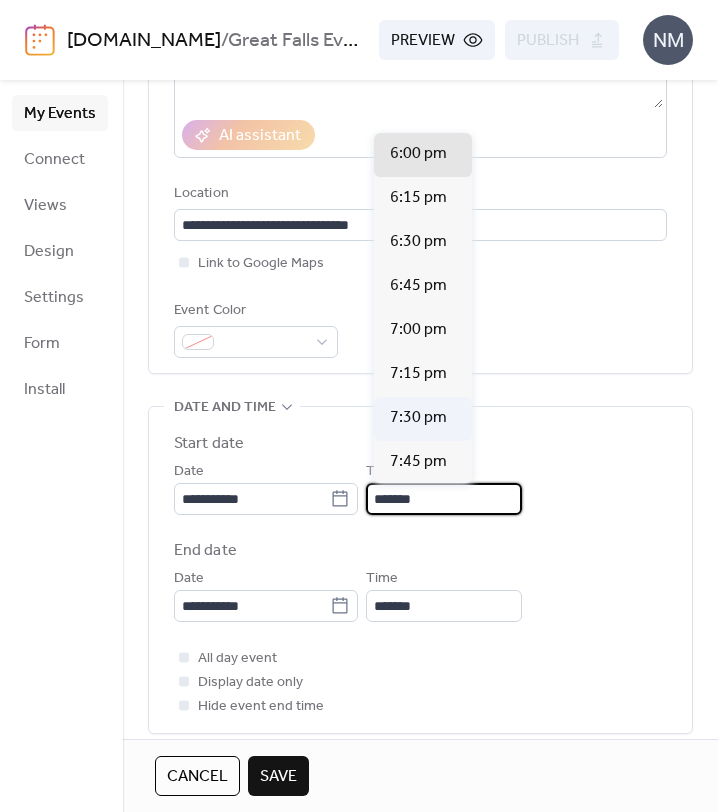 type on "*******" 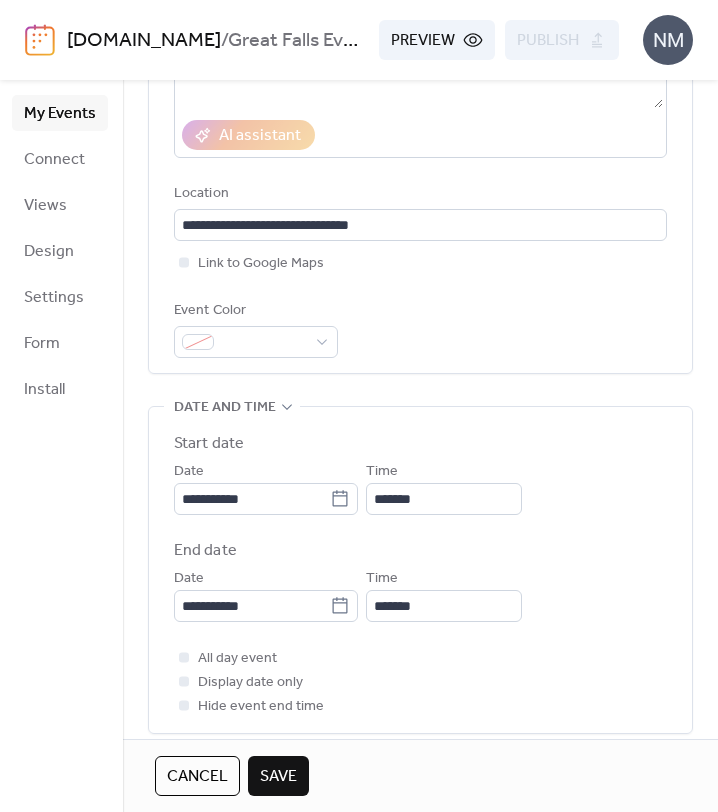 click on "**********" at bounding box center (420, 570) 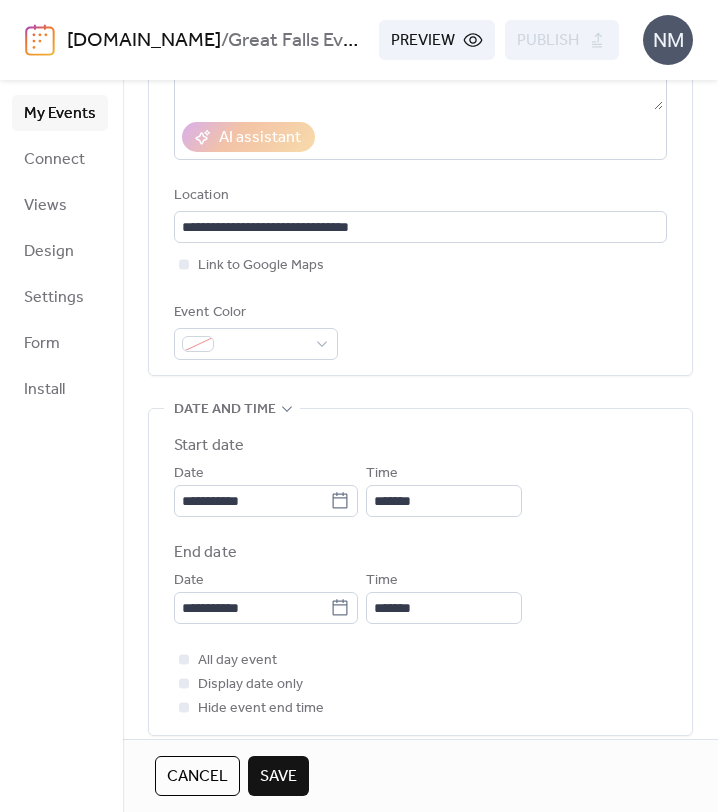 scroll, scrollTop: 358, scrollLeft: 0, axis: vertical 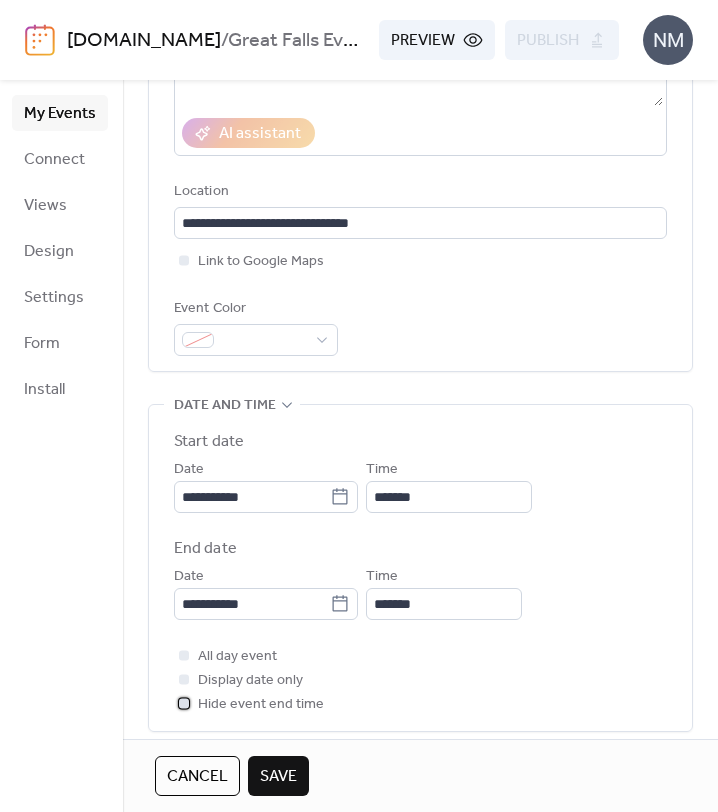 click at bounding box center (184, 703) 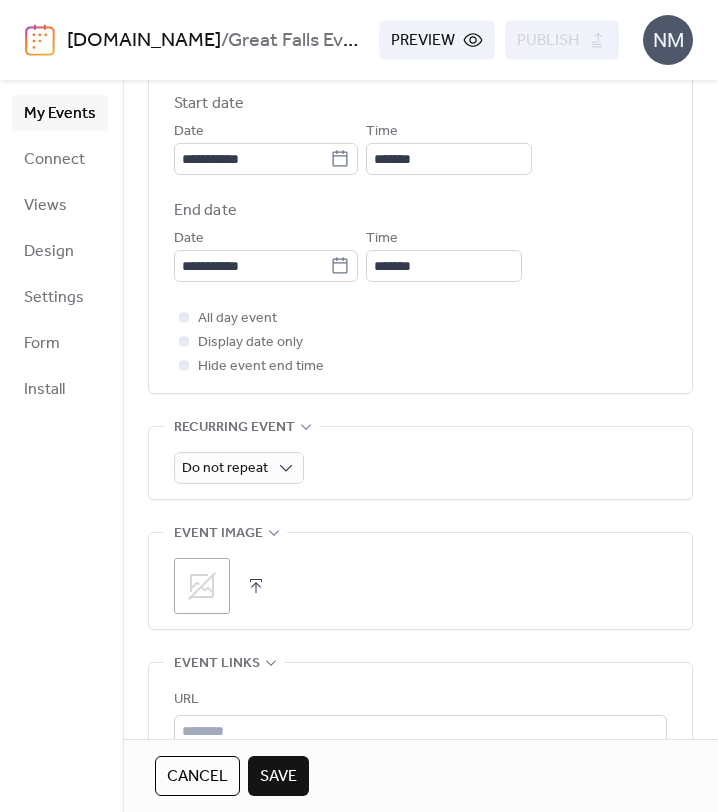 scroll, scrollTop: 709, scrollLeft: 0, axis: vertical 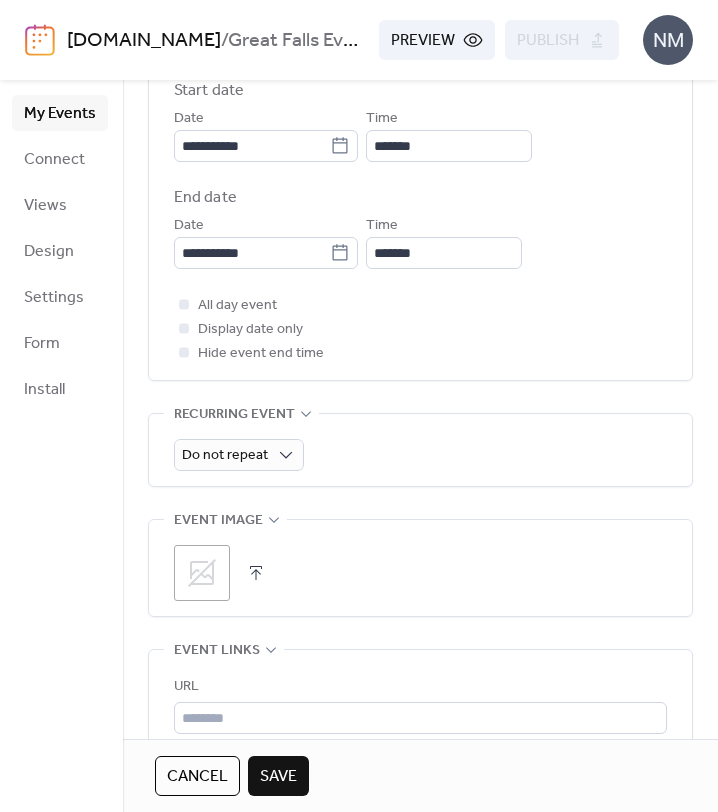 click 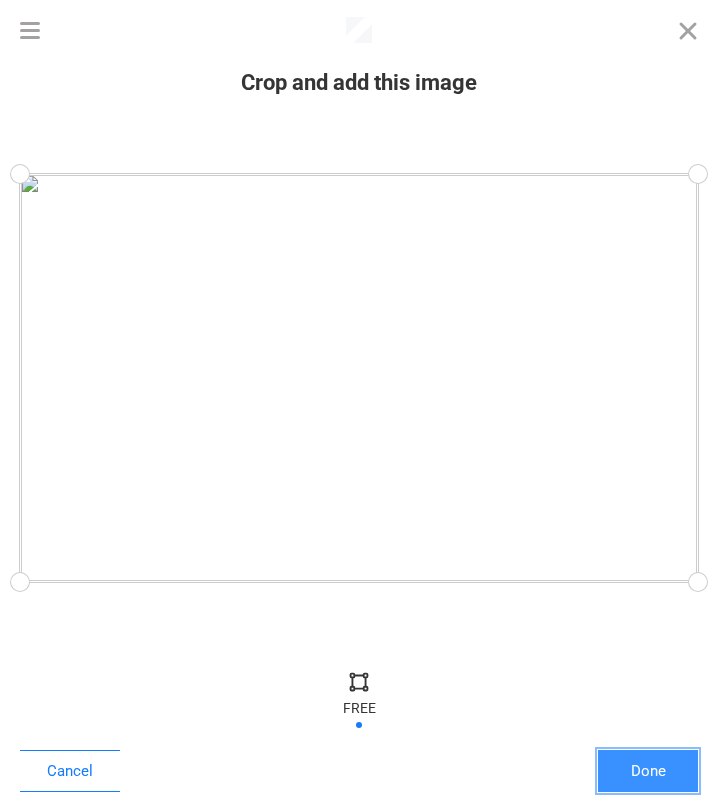 click on "Done" at bounding box center [648, 771] 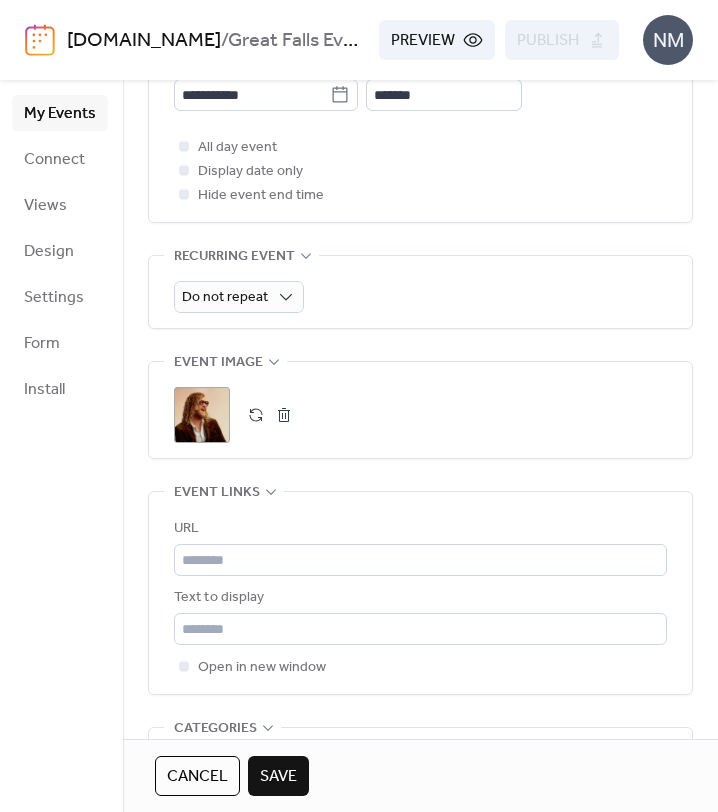 scroll, scrollTop: 878, scrollLeft: 0, axis: vertical 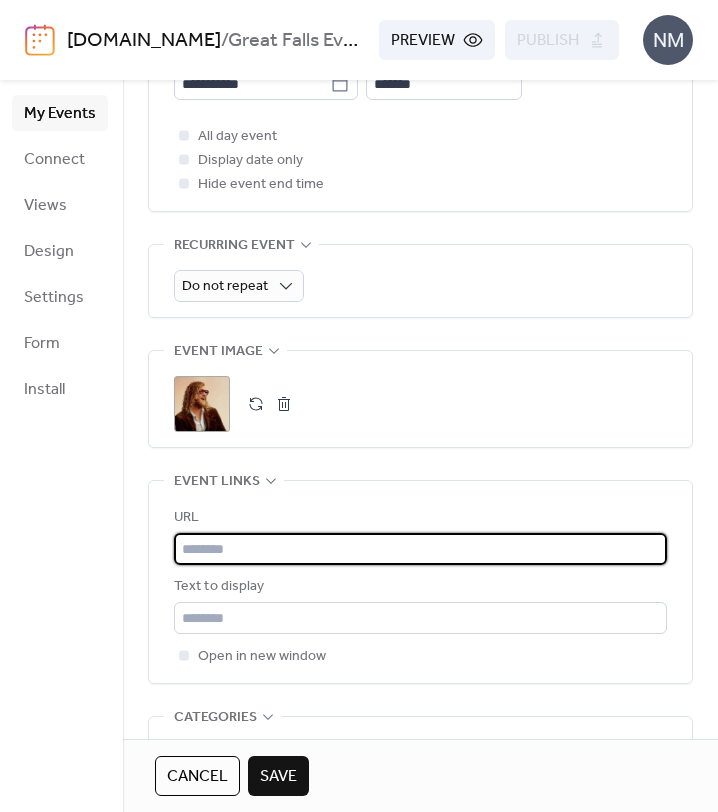 click at bounding box center [420, 549] 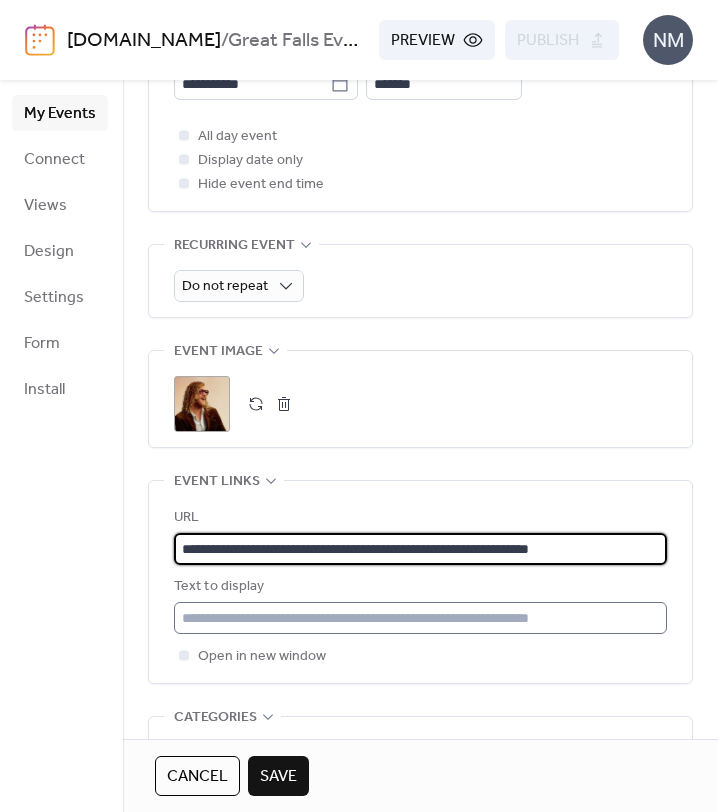 type on "**********" 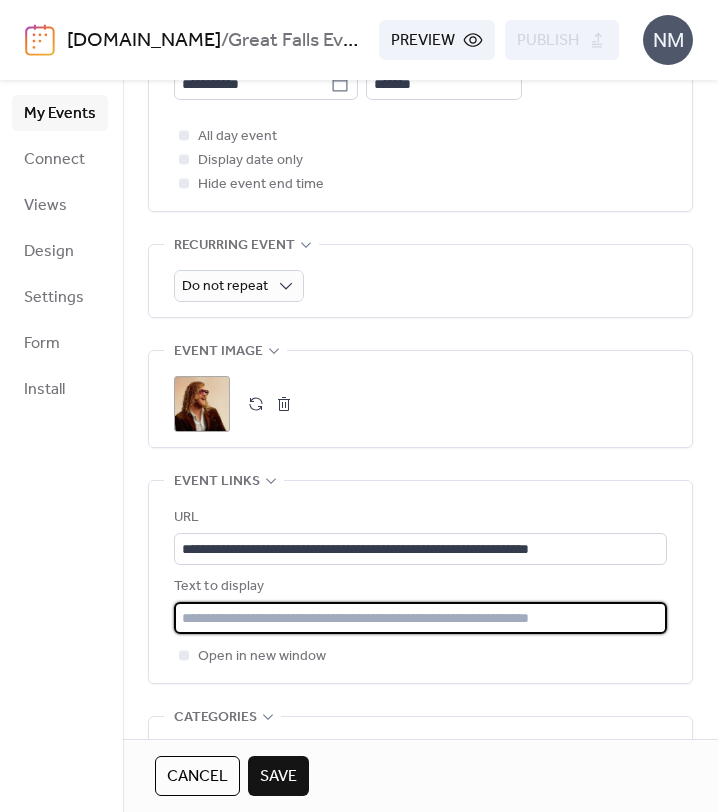 click at bounding box center [420, 618] 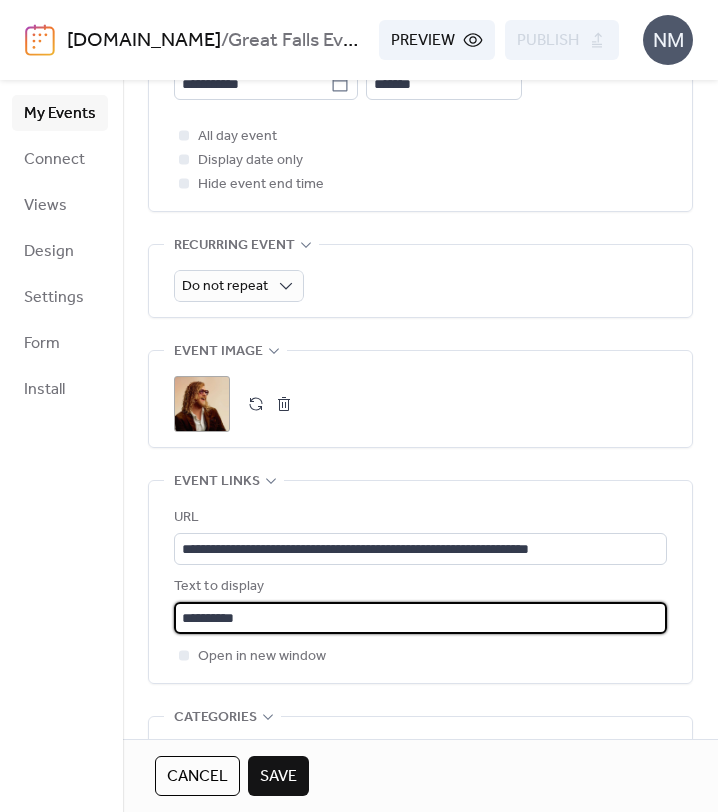 click on "**********" at bounding box center (420, 582) 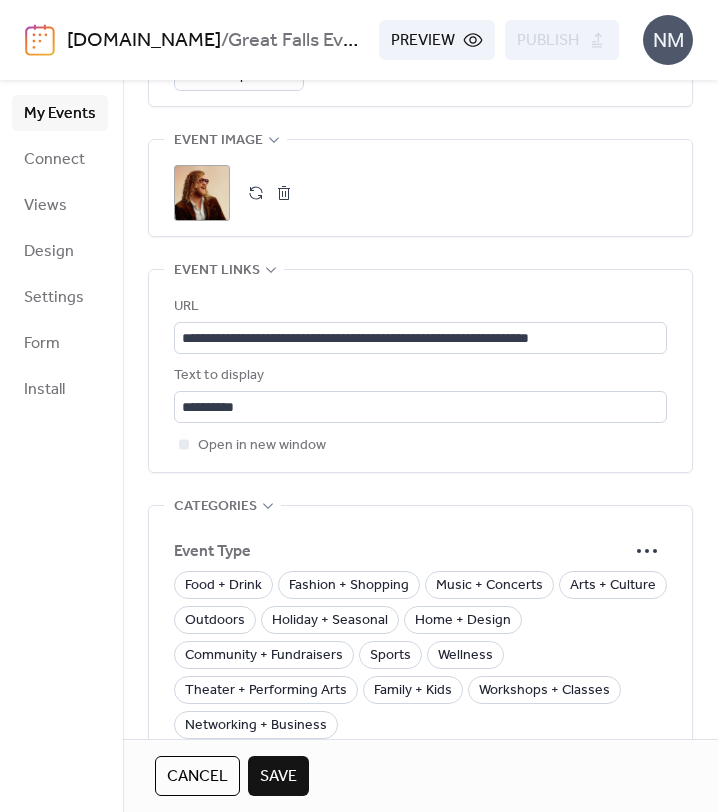 scroll, scrollTop: 1093, scrollLeft: 0, axis: vertical 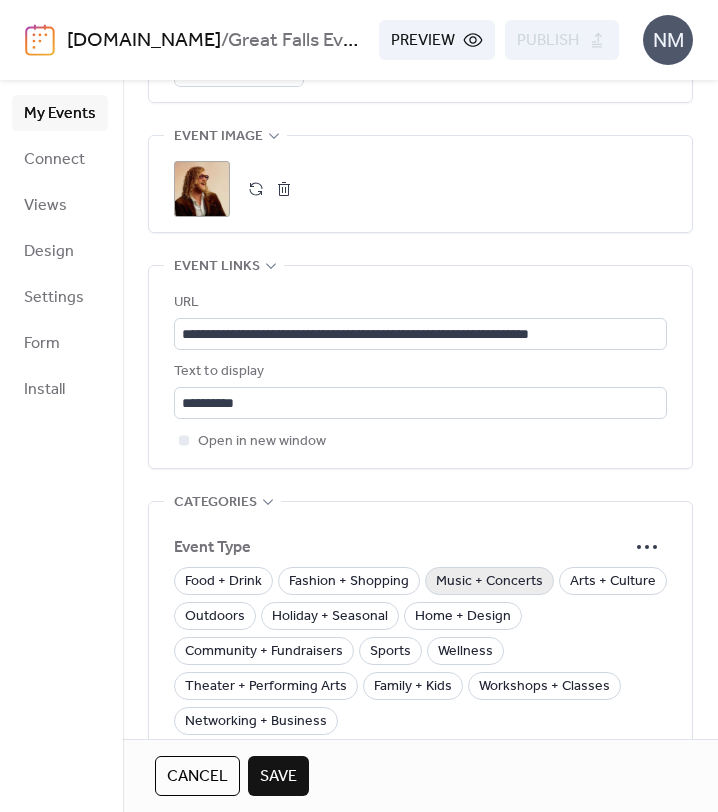 click on "Music + Concerts" at bounding box center [489, 582] 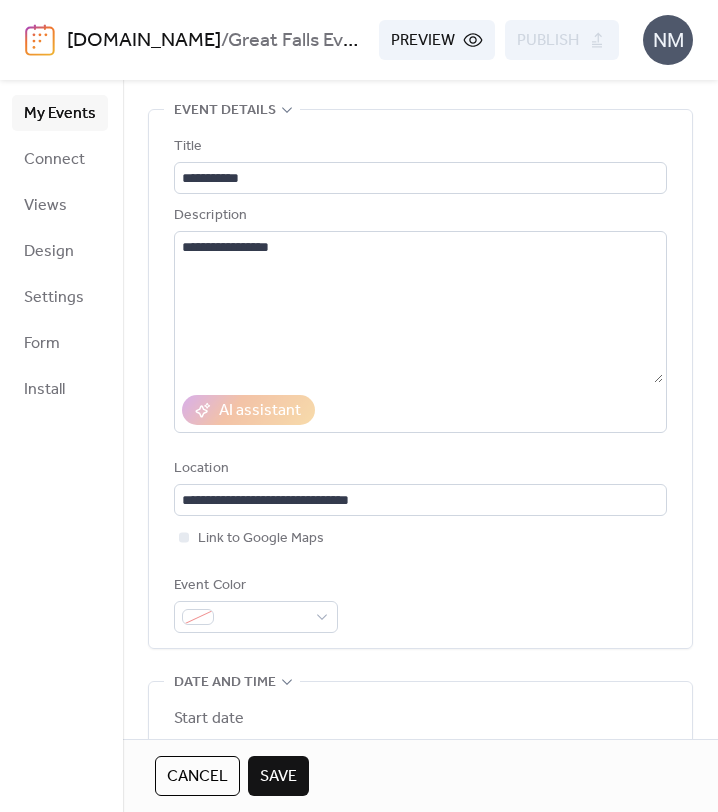 scroll, scrollTop: 0, scrollLeft: 0, axis: both 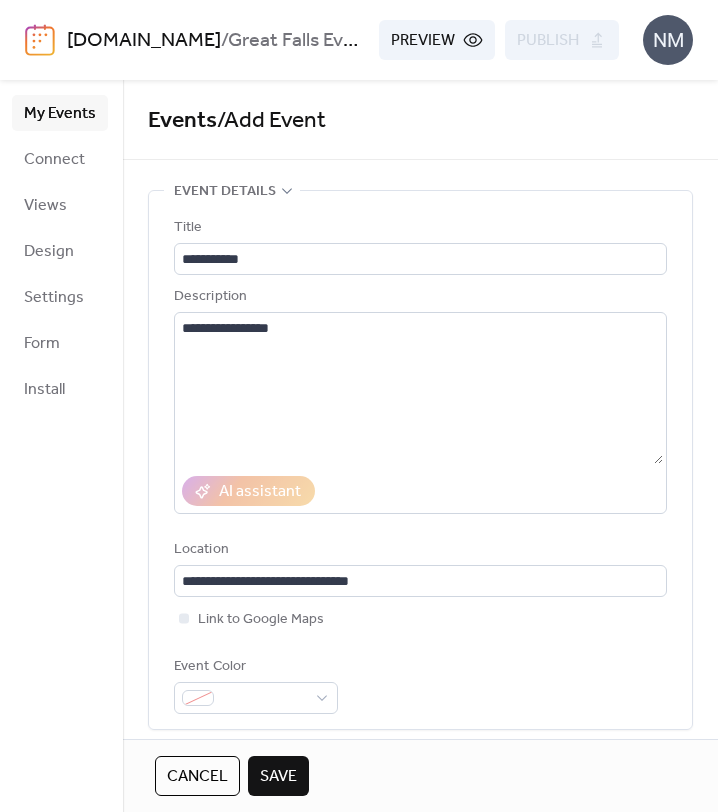 click on "Save" at bounding box center [278, 777] 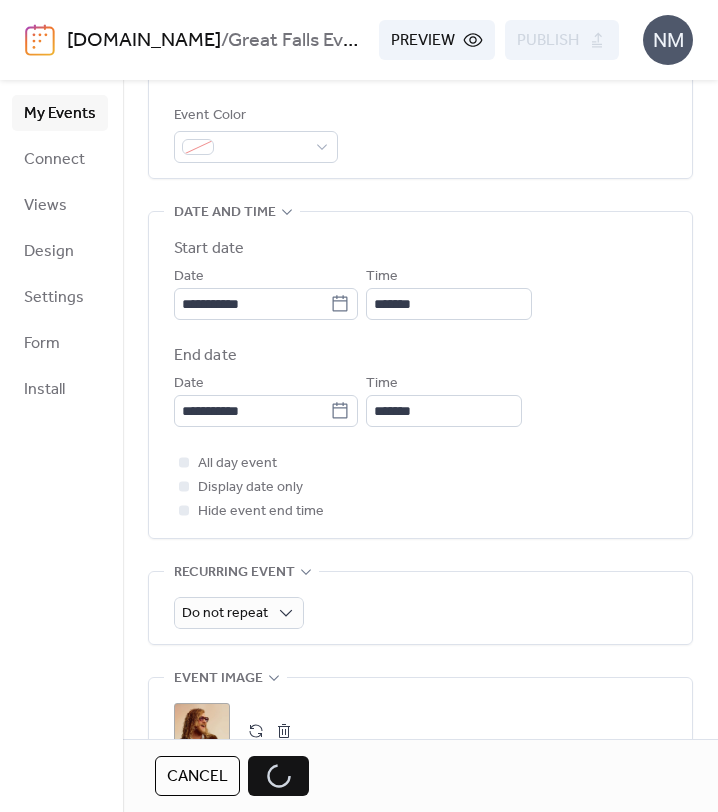 scroll, scrollTop: 799, scrollLeft: 0, axis: vertical 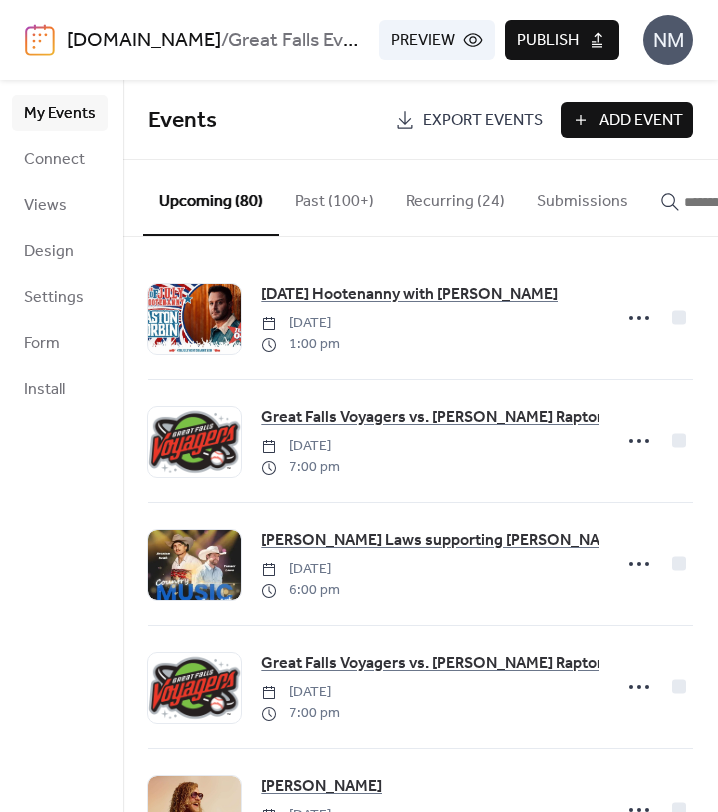 click on "Publish" at bounding box center [548, 41] 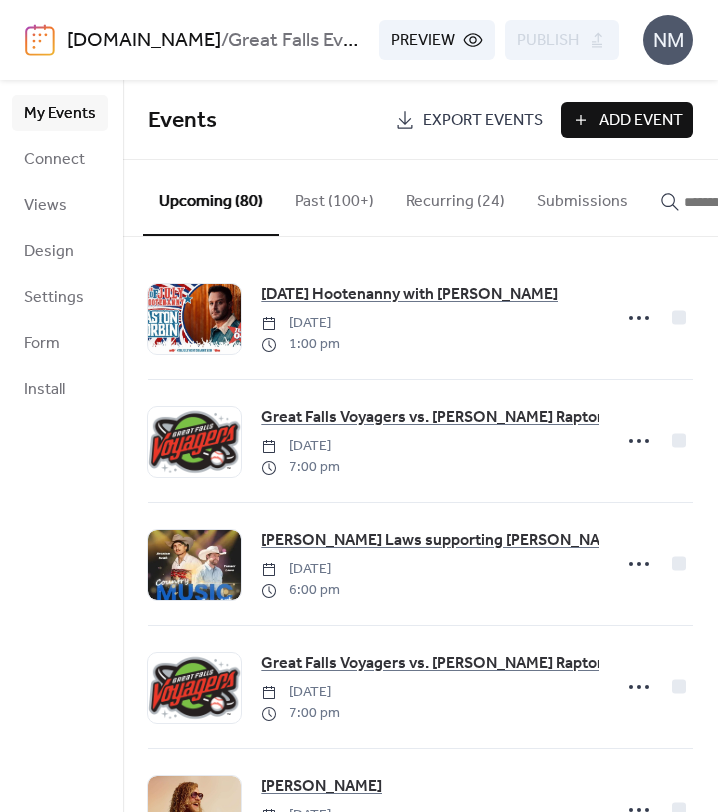 click at bounding box center [734, 202] 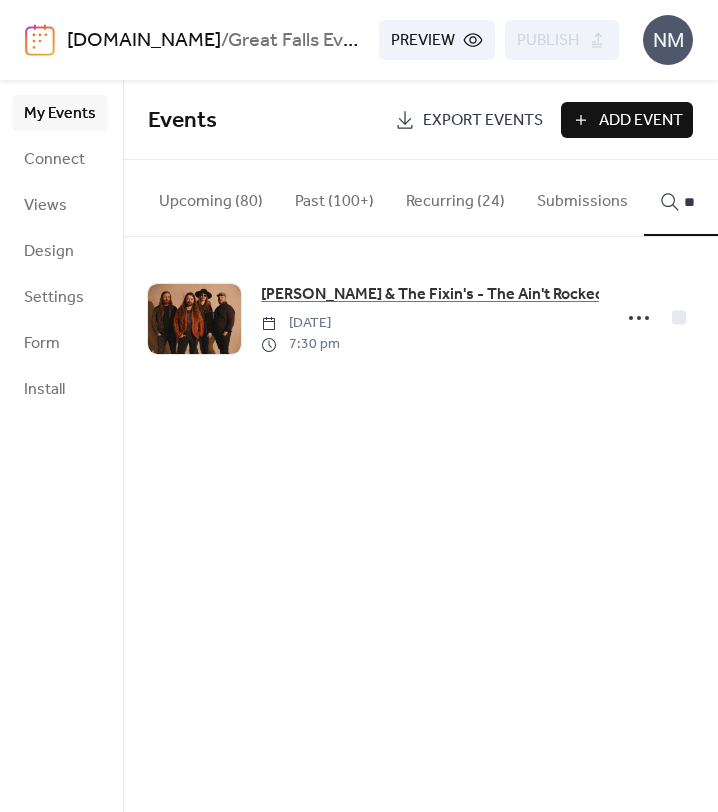 type on "*" 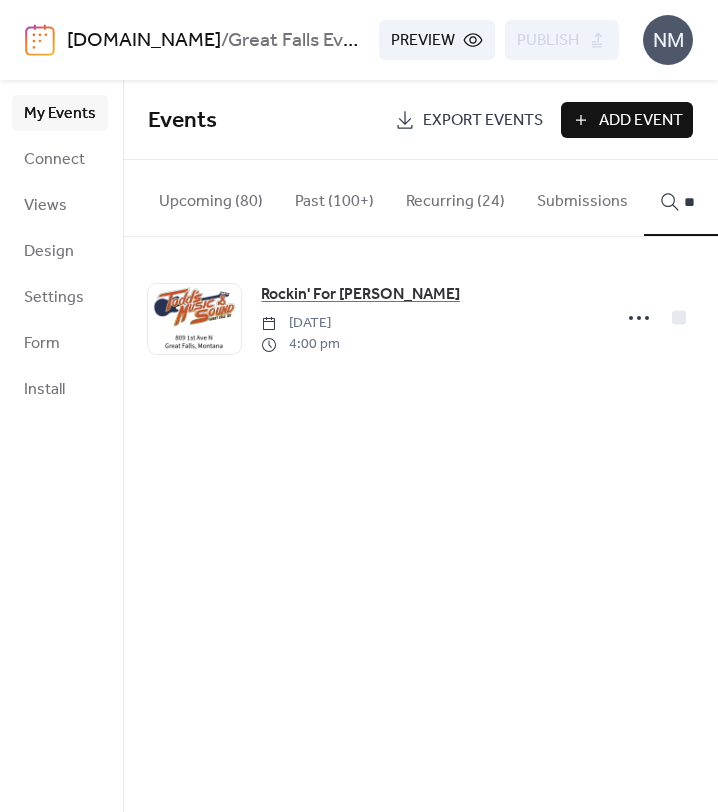 type on "*" 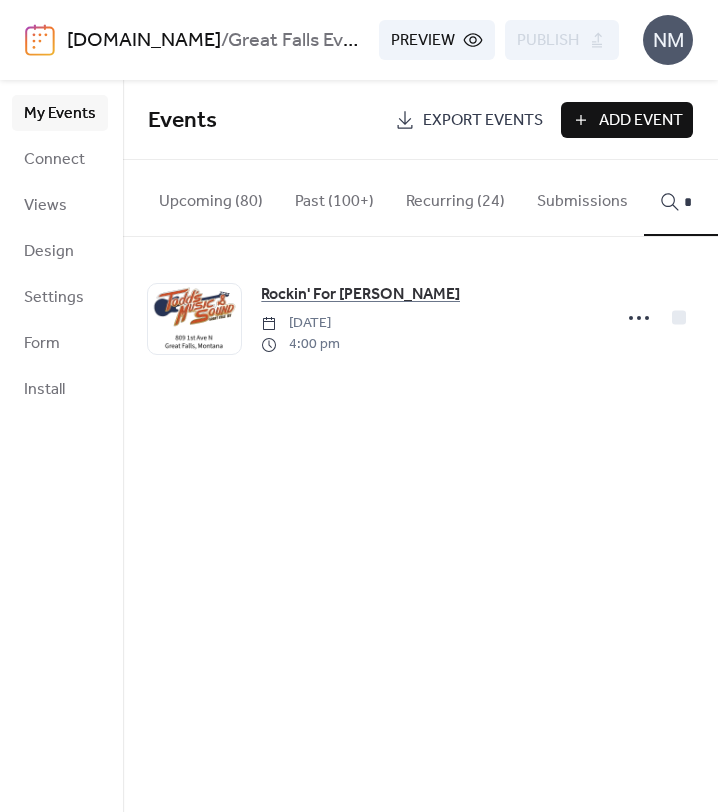 type 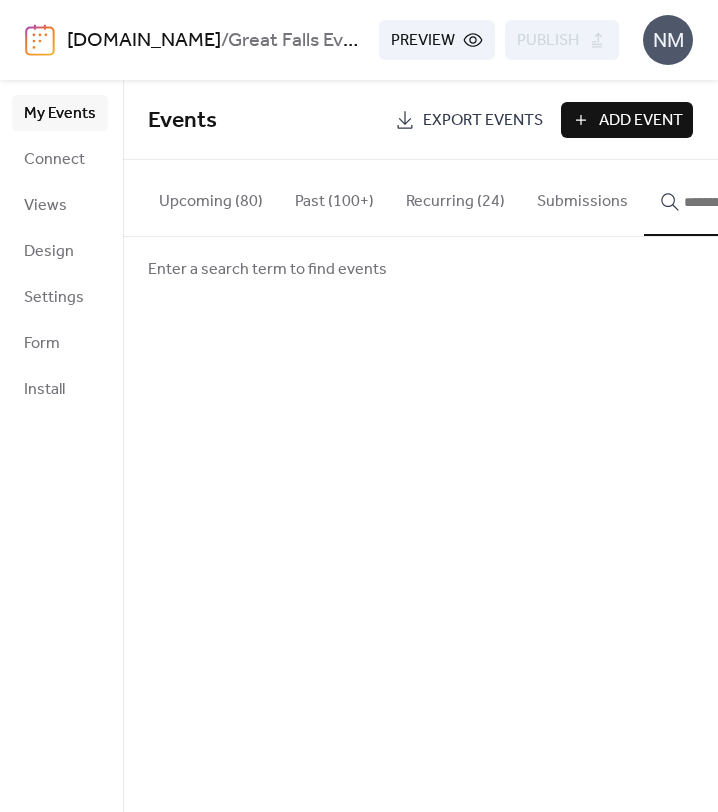 click on "Add Event" at bounding box center (641, 121) 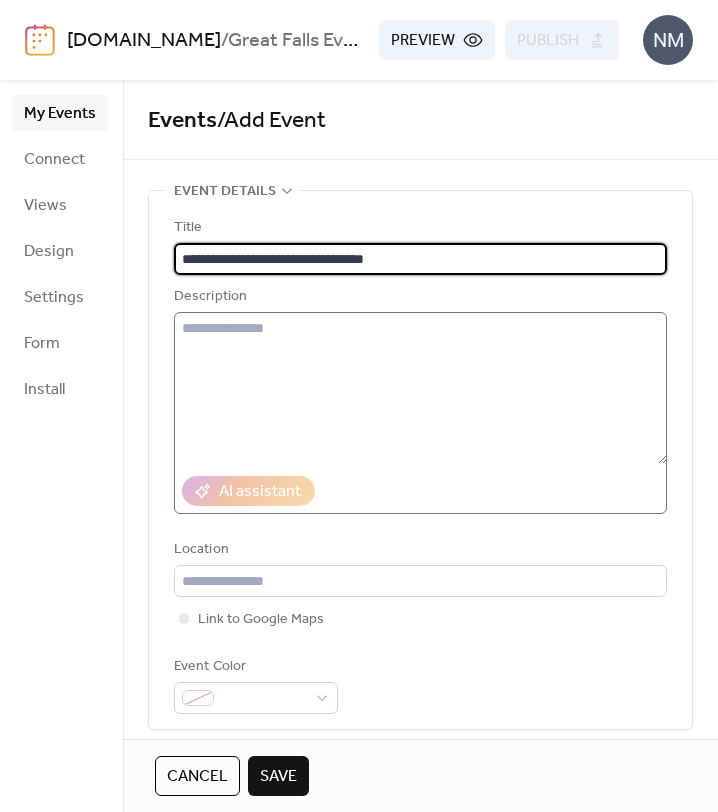 type on "**********" 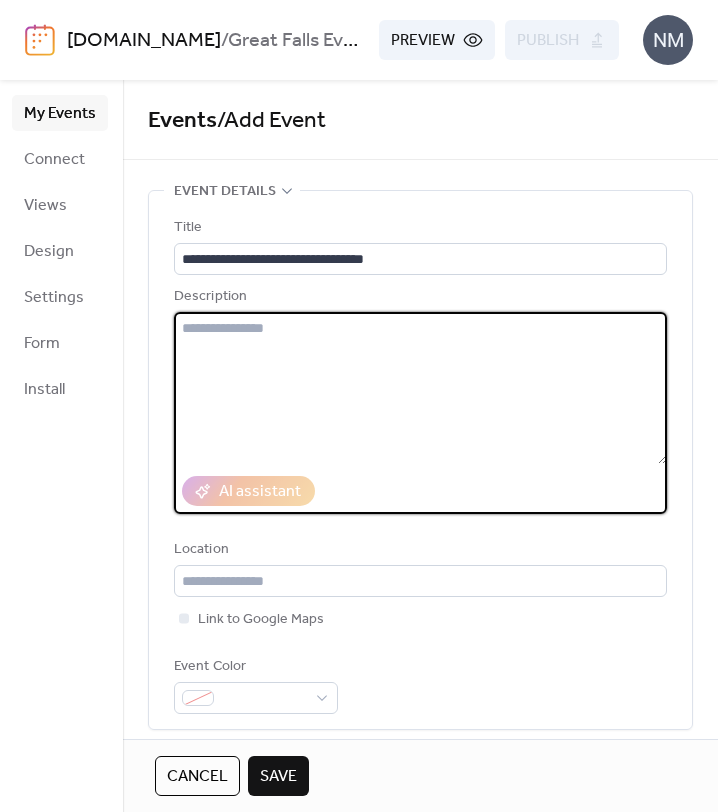 click at bounding box center (420, 388) 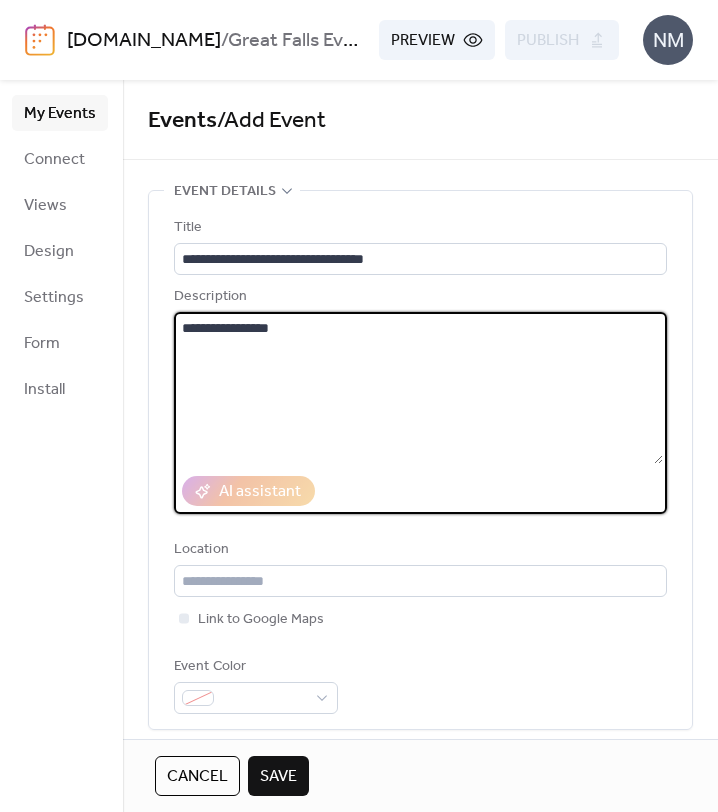 type on "**********" 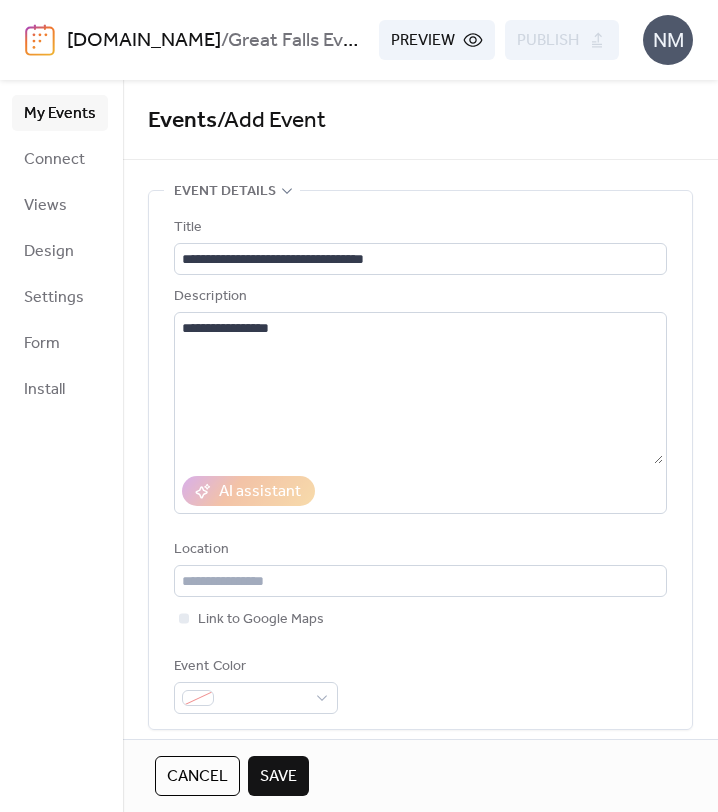 click on "Description" at bounding box center (418, 297) 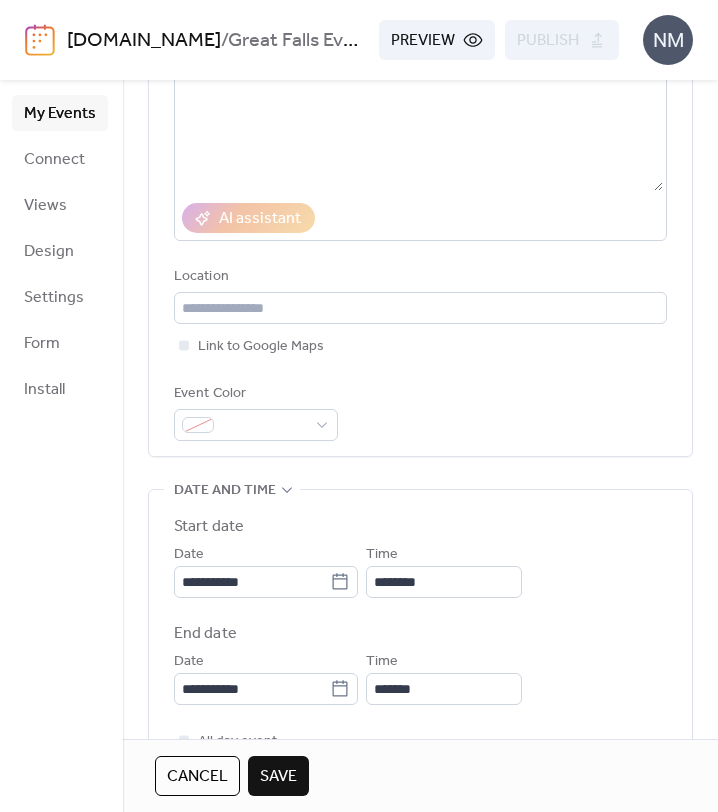scroll, scrollTop: 297, scrollLeft: 0, axis: vertical 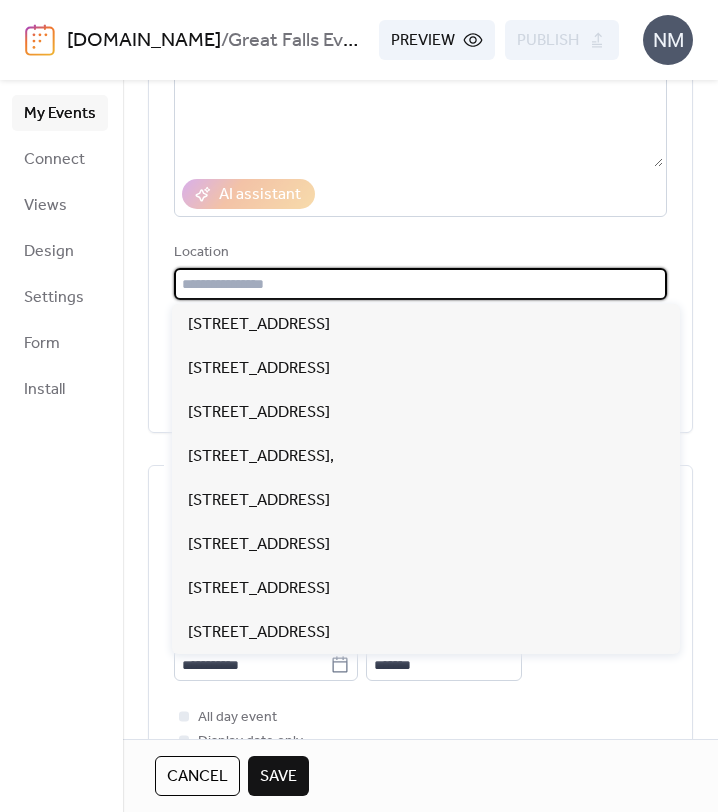 click at bounding box center (420, 284) 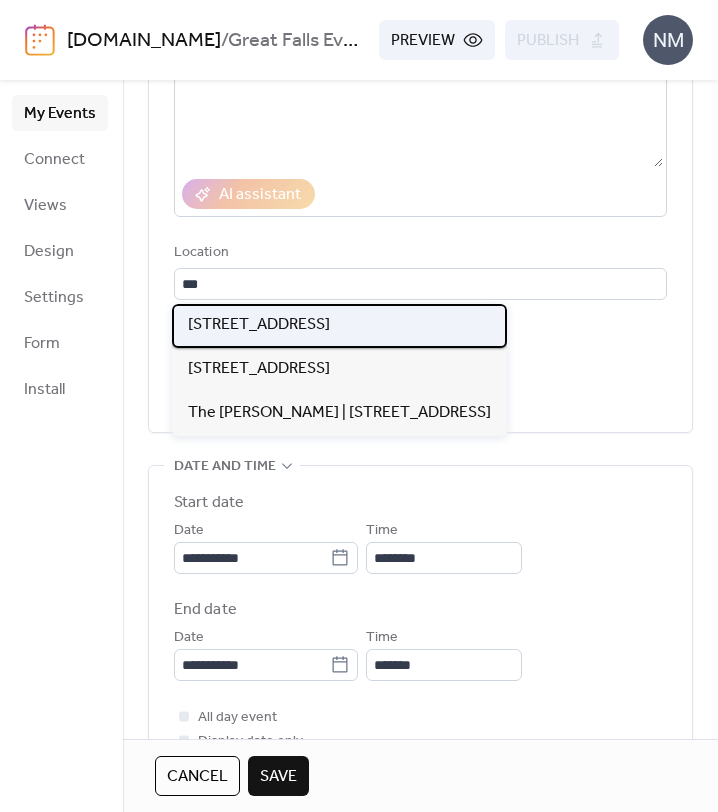 click on "[STREET_ADDRESS]" at bounding box center (259, 325) 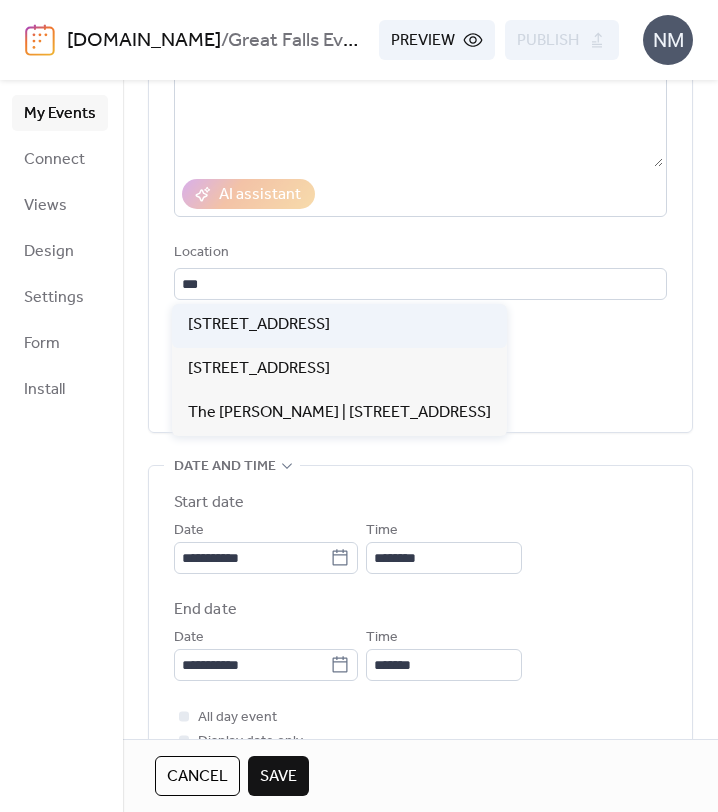 type on "**********" 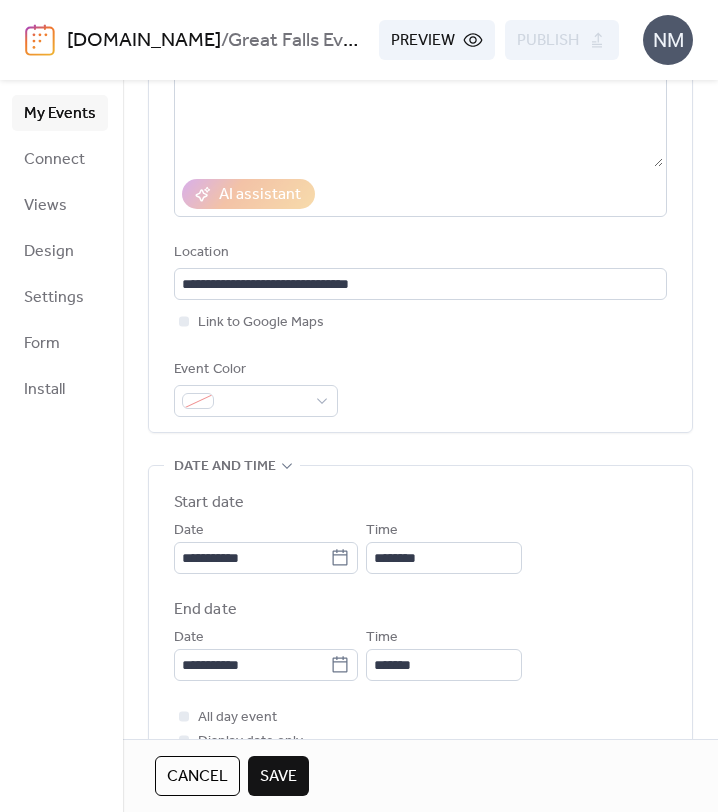 click on "Event Color" at bounding box center [420, 387] 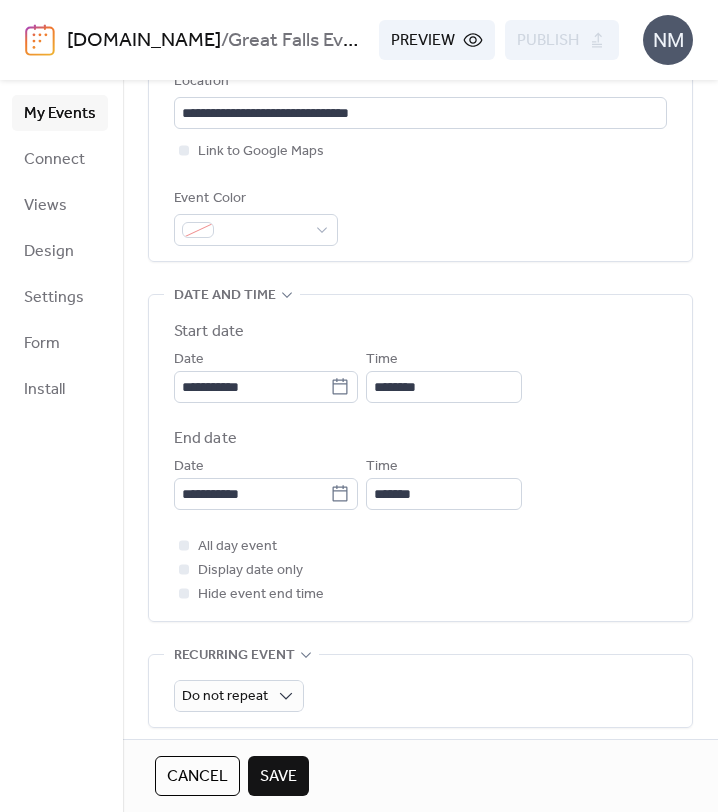scroll, scrollTop: 471, scrollLeft: 0, axis: vertical 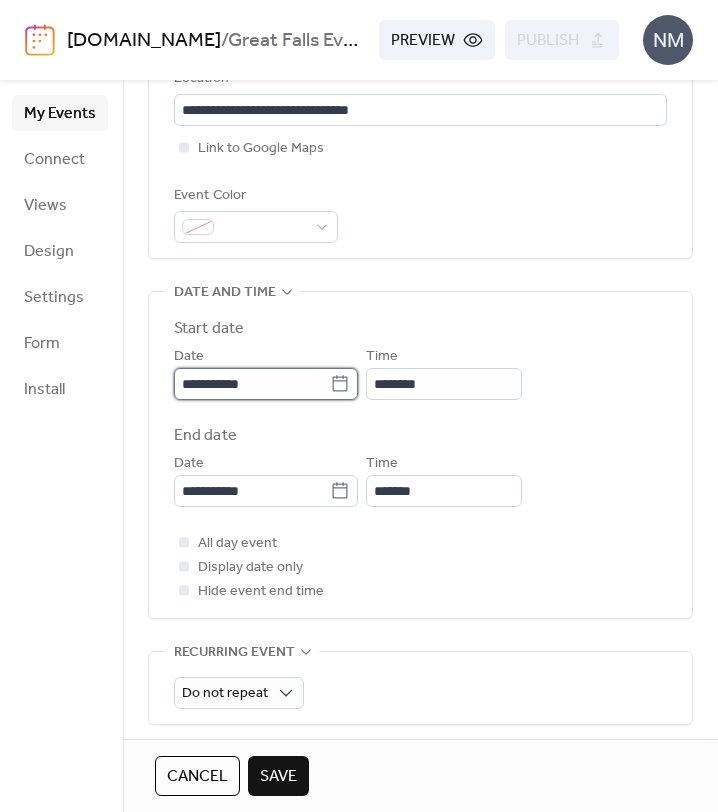 click on "**********" at bounding box center (252, 384) 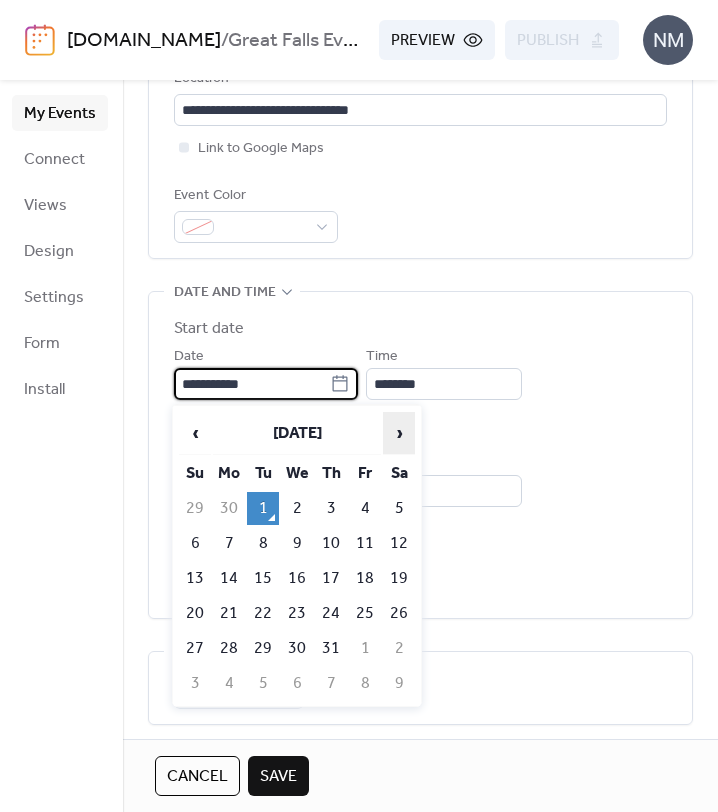 click on "›" at bounding box center [399, 433] 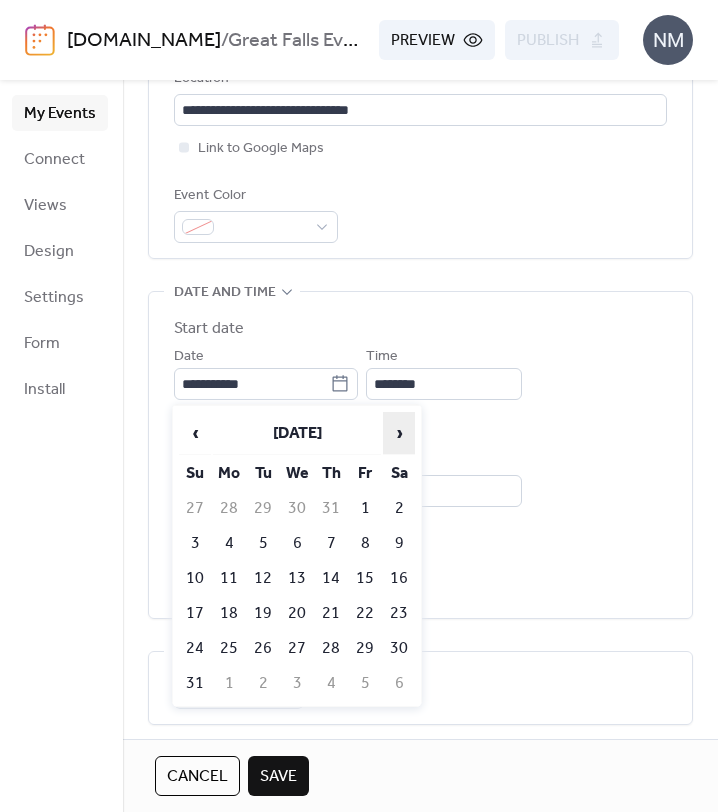 click on "›" at bounding box center [399, 433] 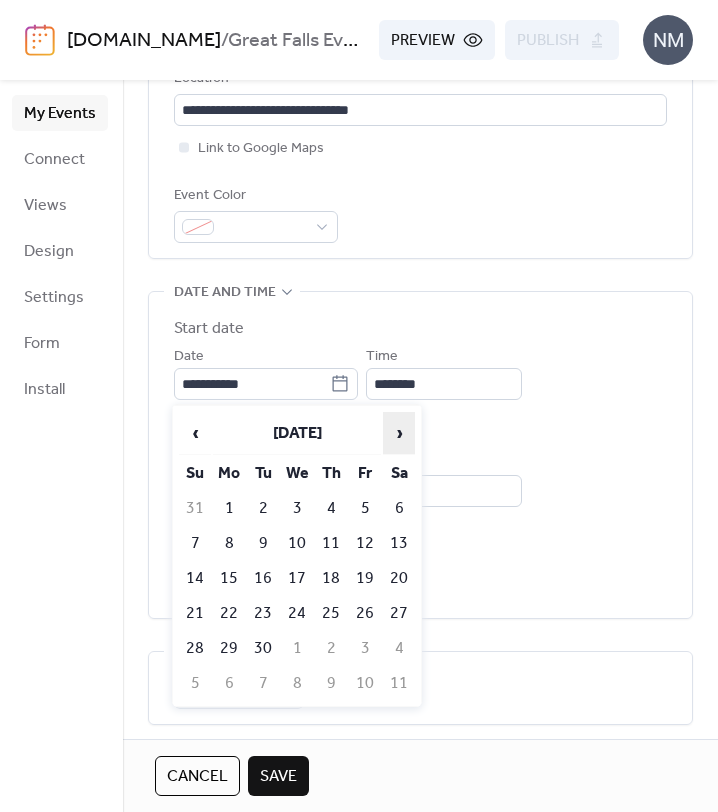 click on "›" at bounding box center (399, 433) 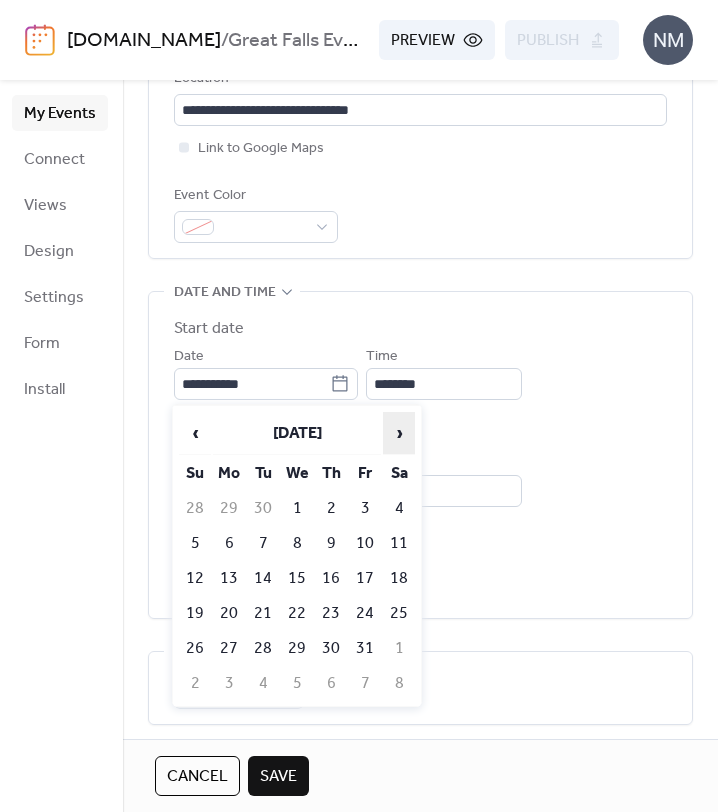 click on "›" at bounding box center [399, 433] 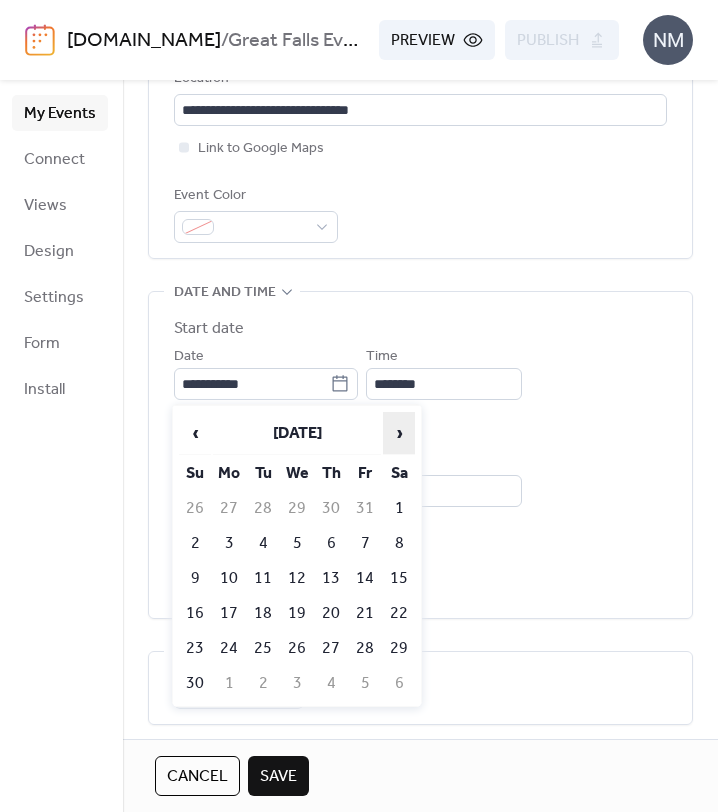 click on "›" at bounding box center (399, 433) 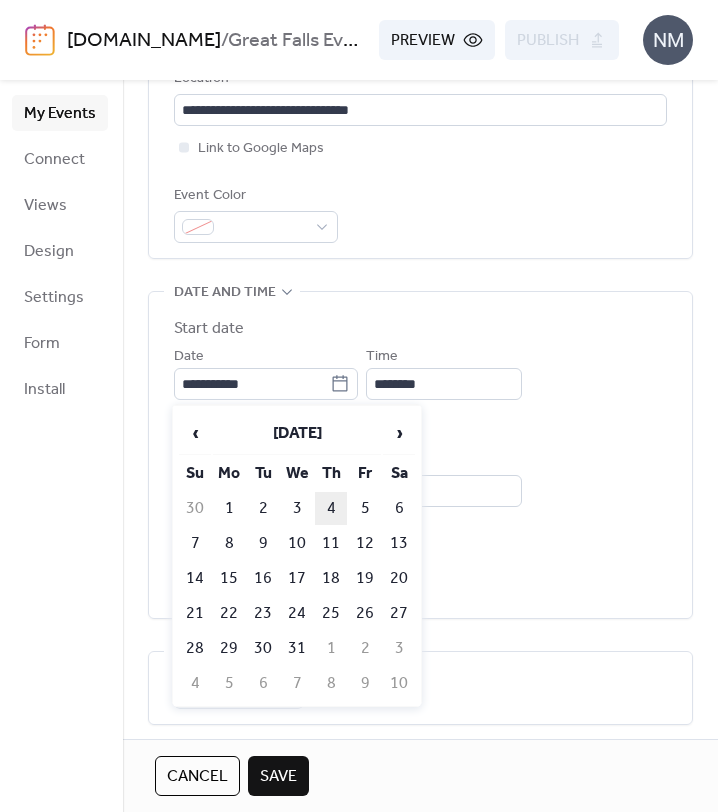 click on "4" at bounding box center [331, 508] 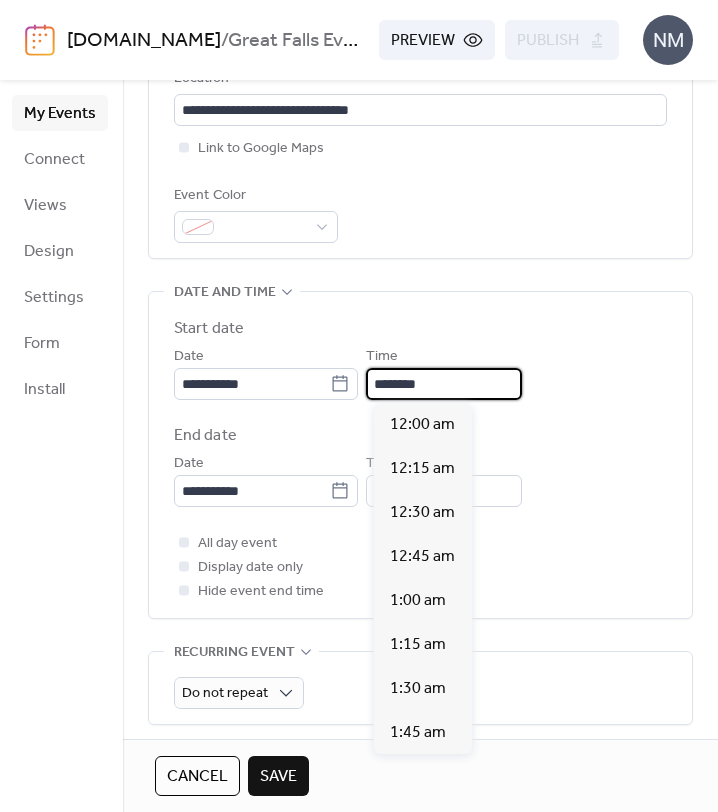 click on "********" at bounding box center (444, 384) 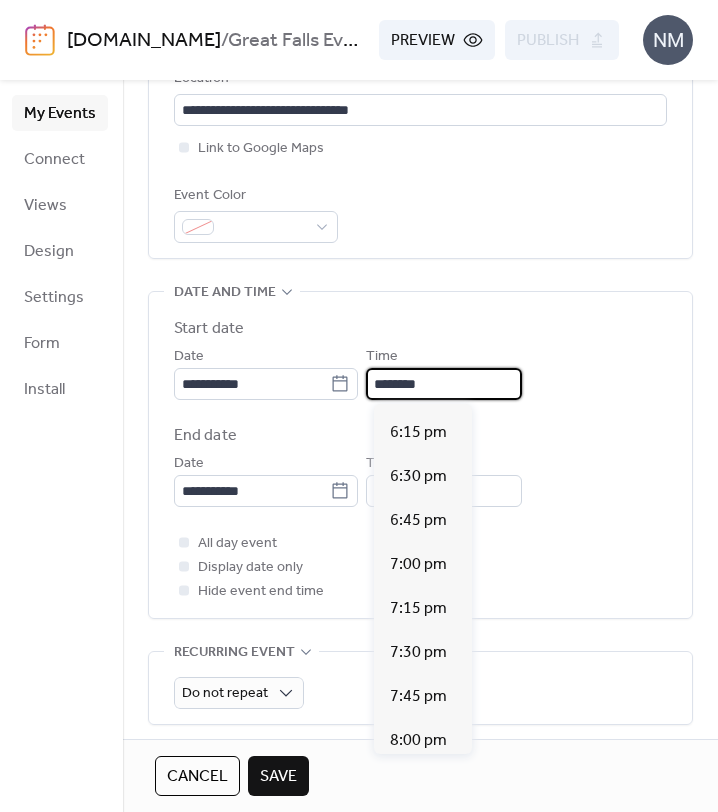 scroll, scrollTop: 3209, scrollLeft: 0, axis: vertical 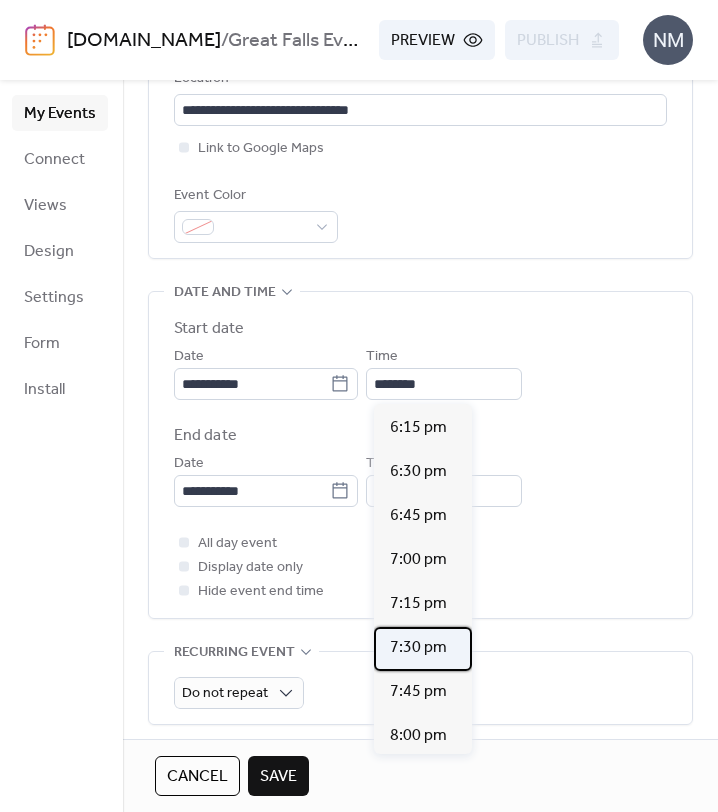 click on "7:30 pm" at bounding box center [418, 648] 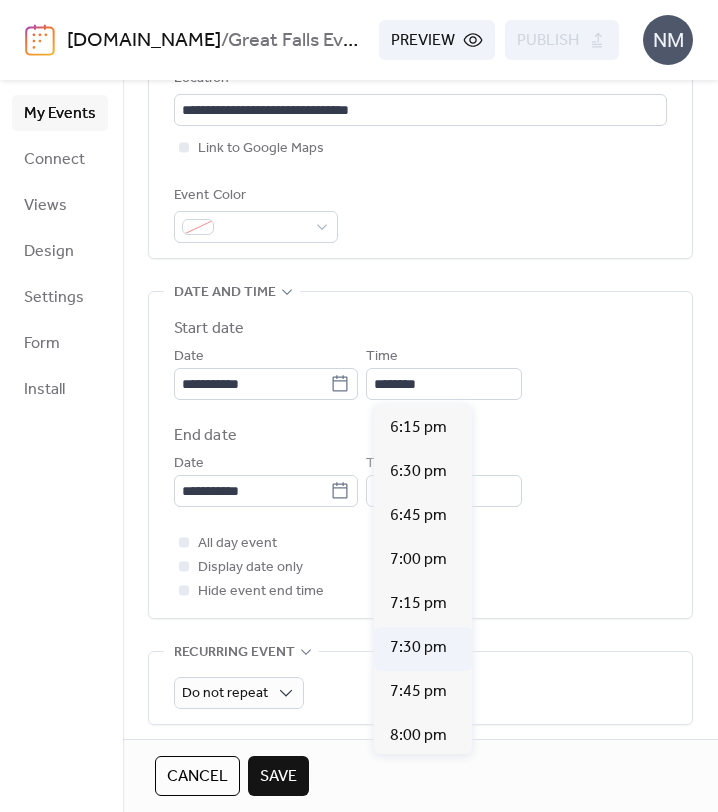 type on "*******" 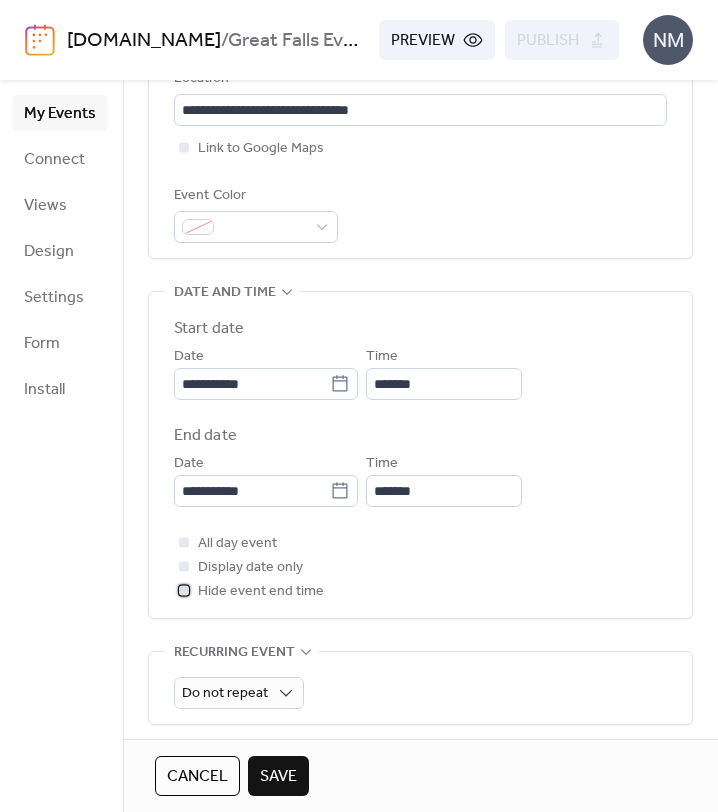 click at bounding box center (184, 590) 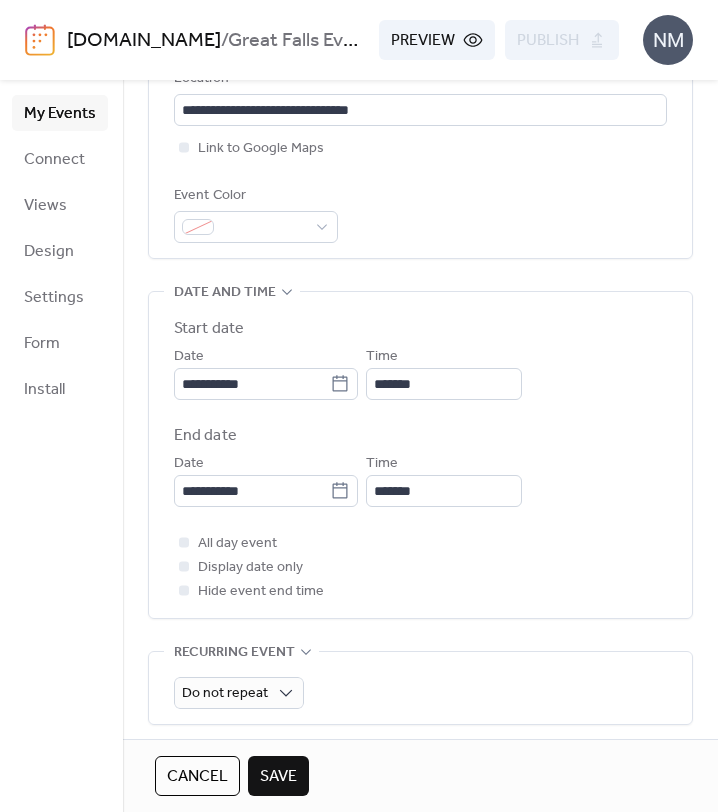 click on "All day event Display date only Hide event end time" at bounding box center [420, 567] 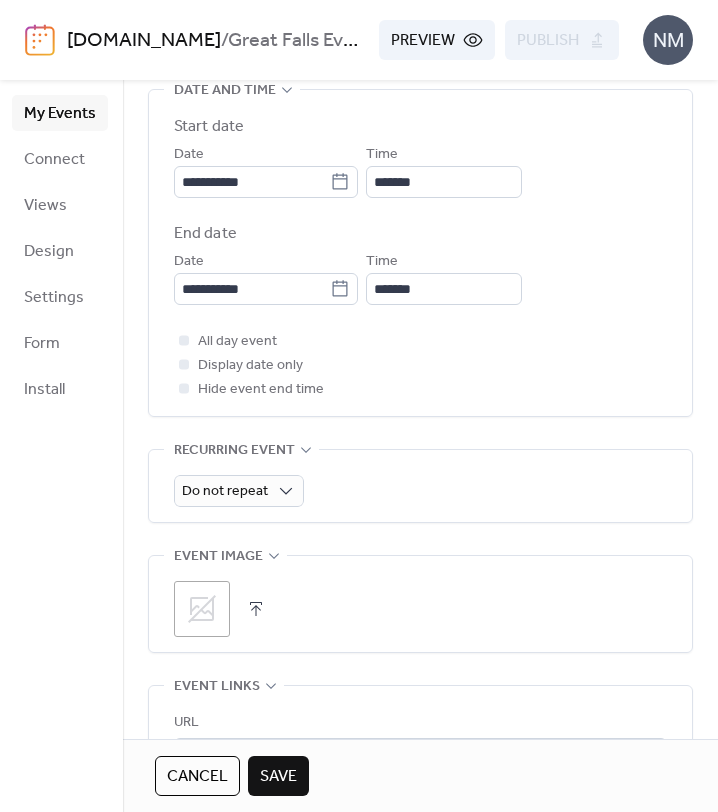 scroll, scrollTop: 671, scrollLeft: 0, axis: vertical 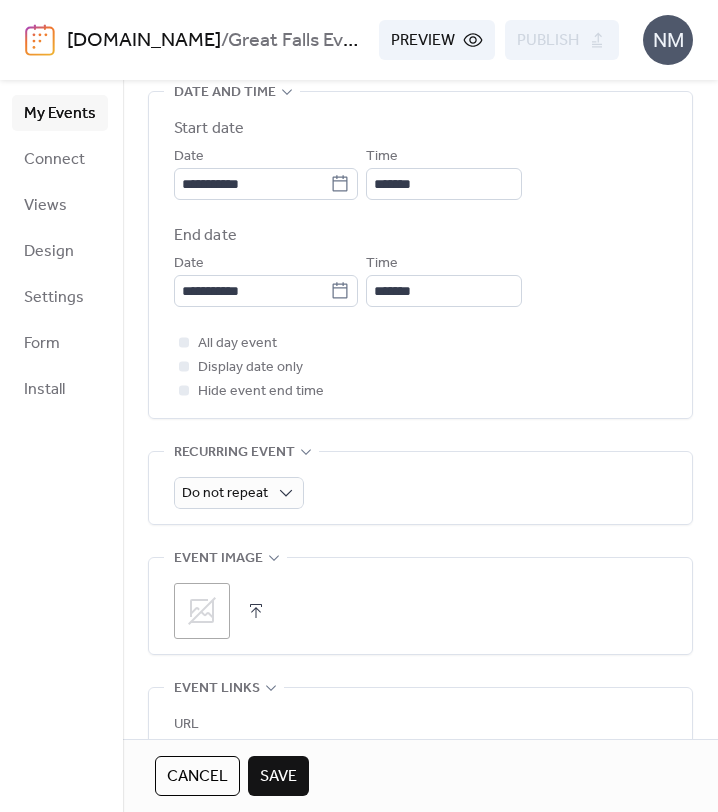 click 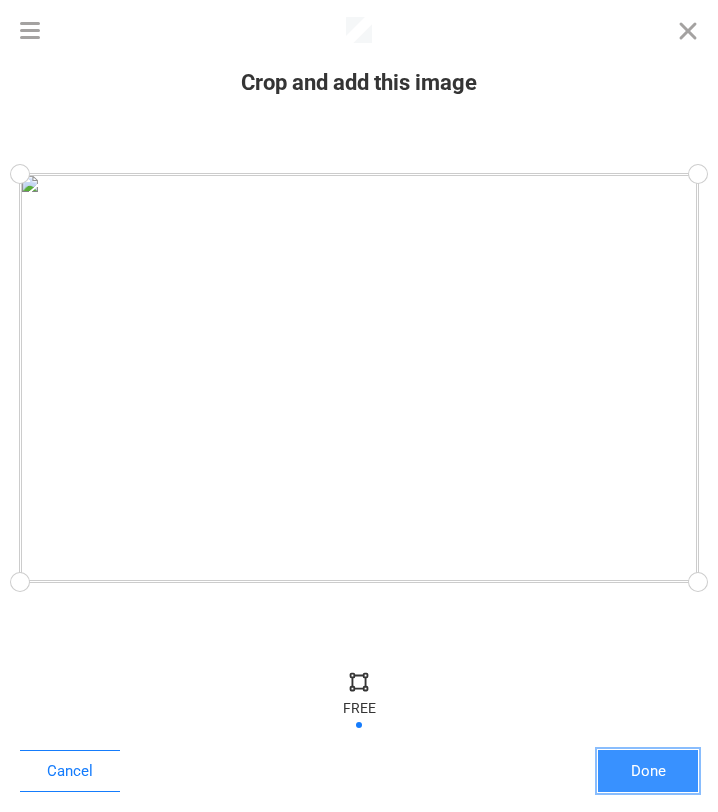 click on "Done" at bounding box center (648, 771) 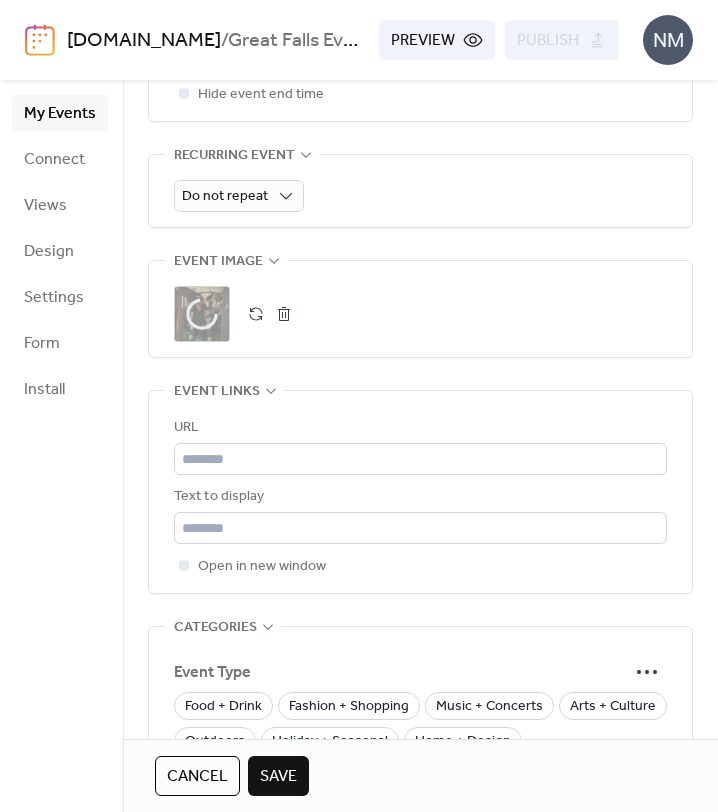 scroll, scrollTop: 982, scrollLeft: 0, axis: vertical 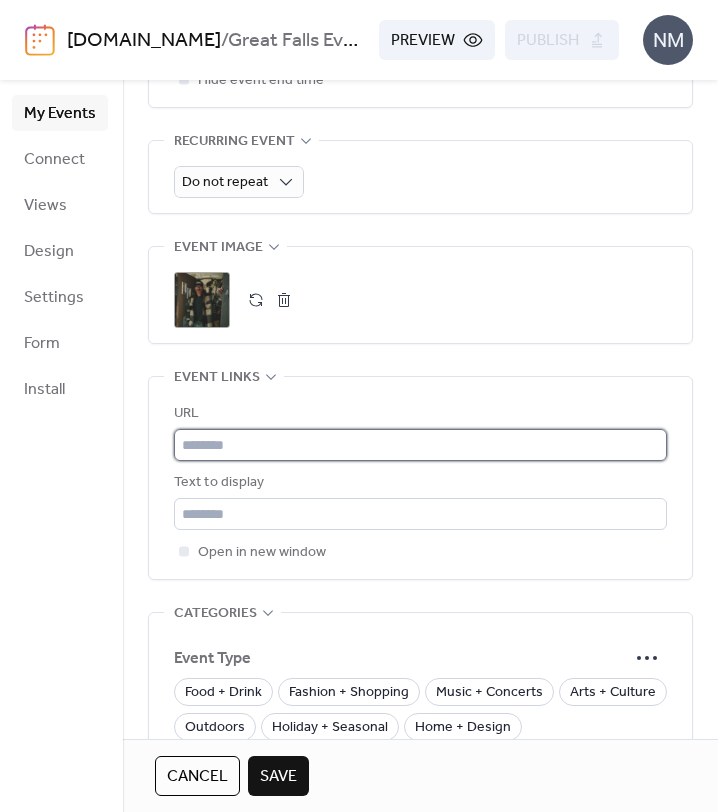 click at bounding box center (420, 445) 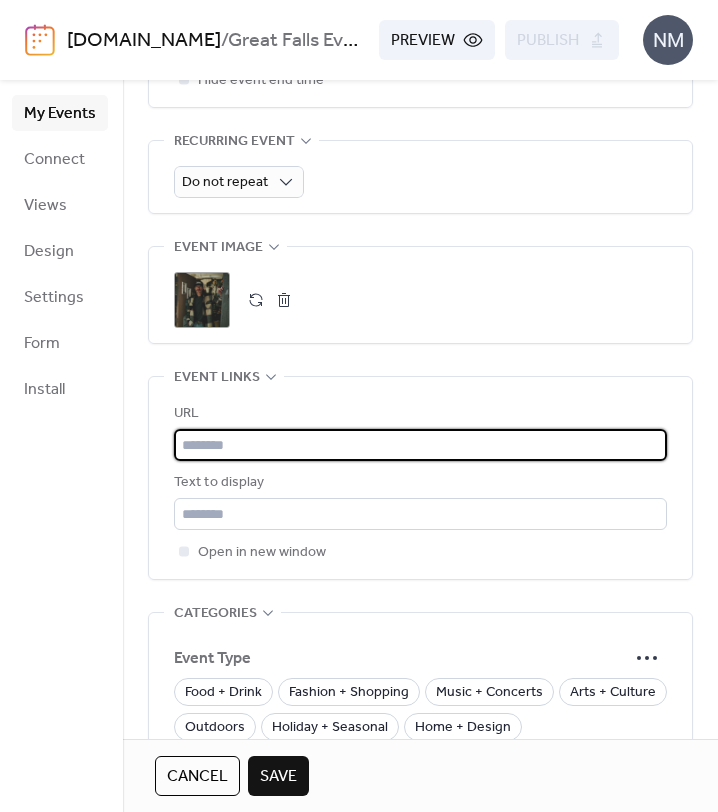 paste on "**********" 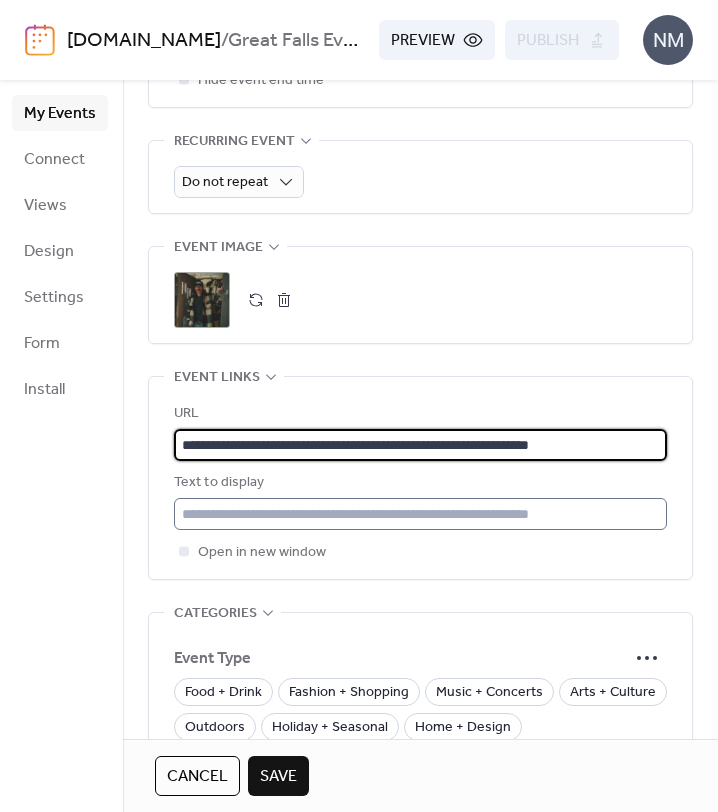 type on "**********" 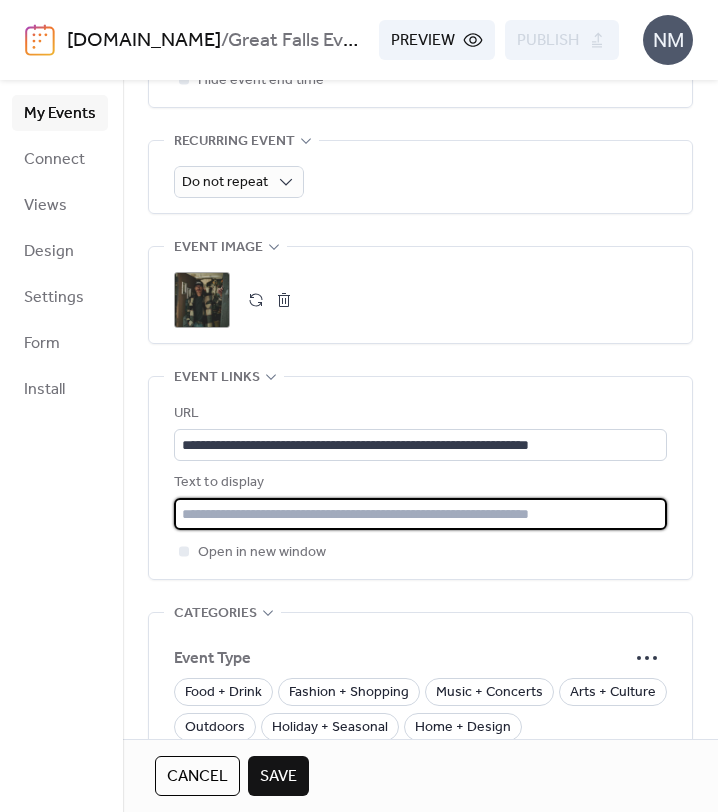 click at bounding box center [420, 514] 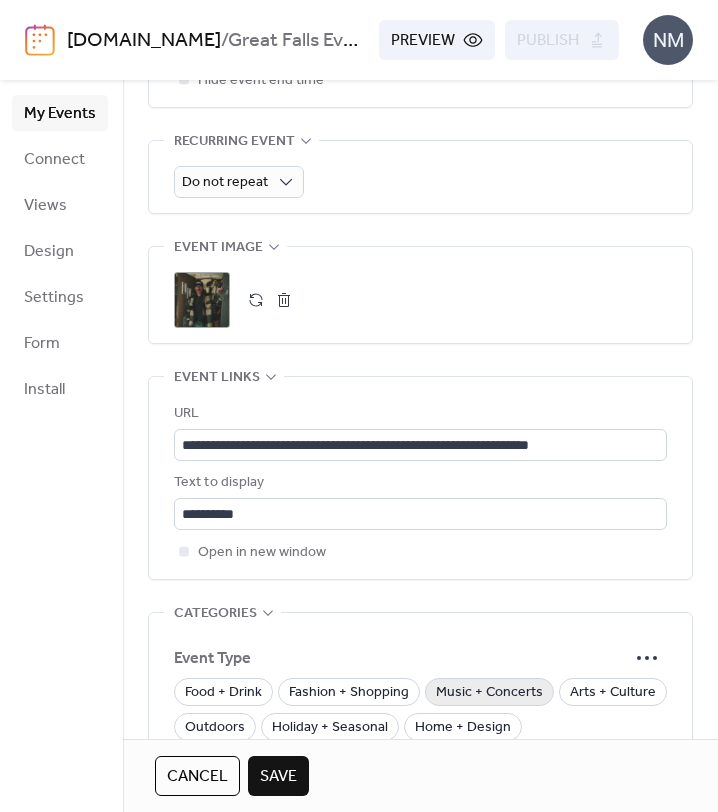 click on "Music + Concerts" at bounding box center (489, 693) 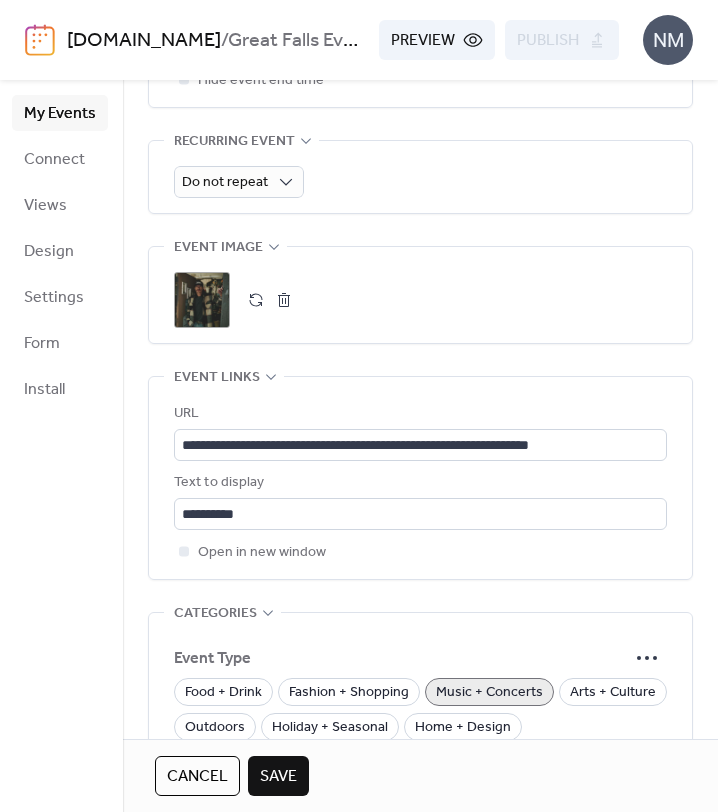 click on "Event Type Food + Drink Fashion + Shopping Music + Concerts Arts + Culture Outdoors Holiday + Seasonal Home + Design Community + Fundraisers Sports Wellness Theater + Performing Arts Family + Kids Workshops + Classes Networking + Business Audience All Ages Adults Only Family-Friendly Teens Seniors Pet-Friendly Event Feature Free Add Category" at bounding box center [420, 870] 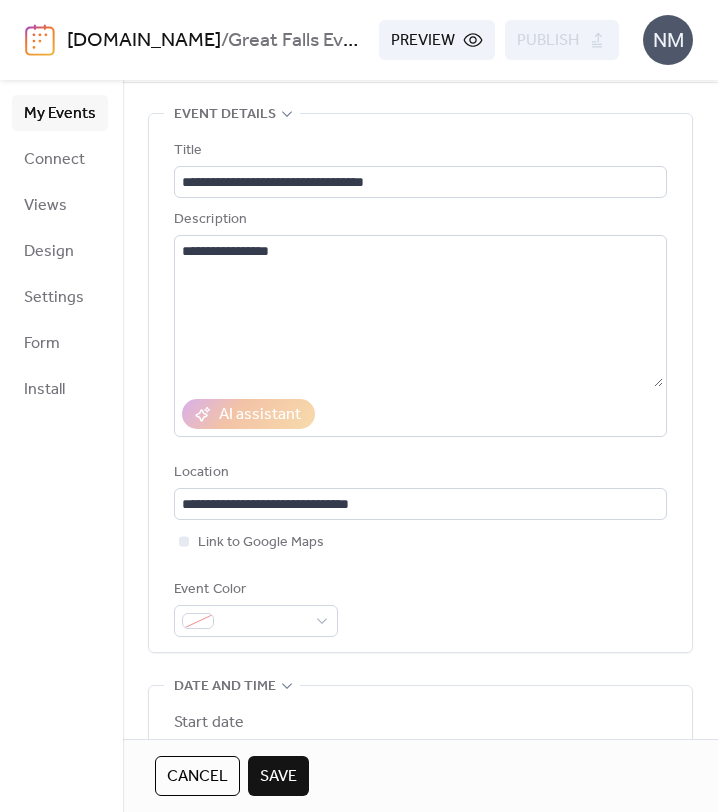 scroll, scrollTop: 79, scrollLeft: 0, axis: vertical 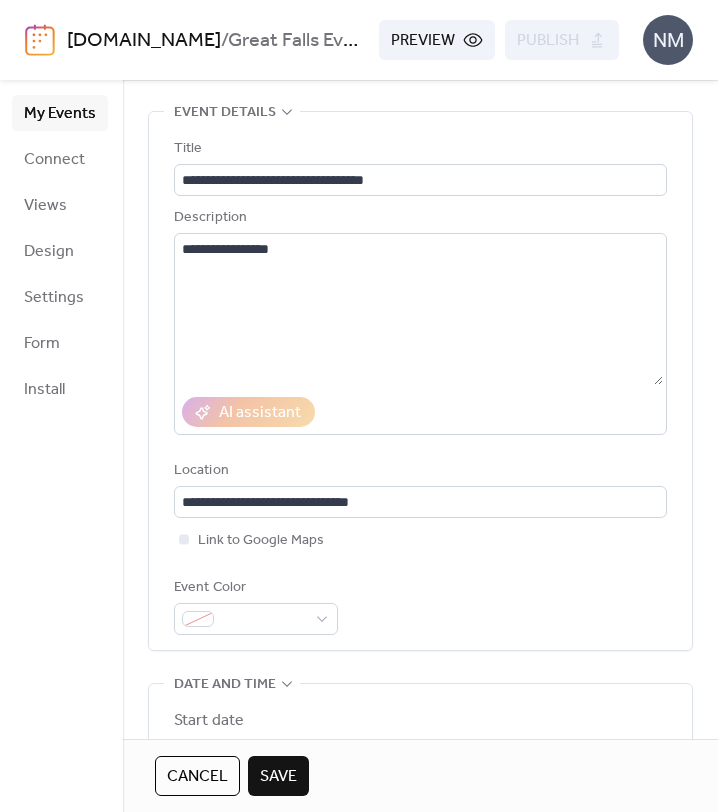 click on "Save" at bounding box center [278, 777] 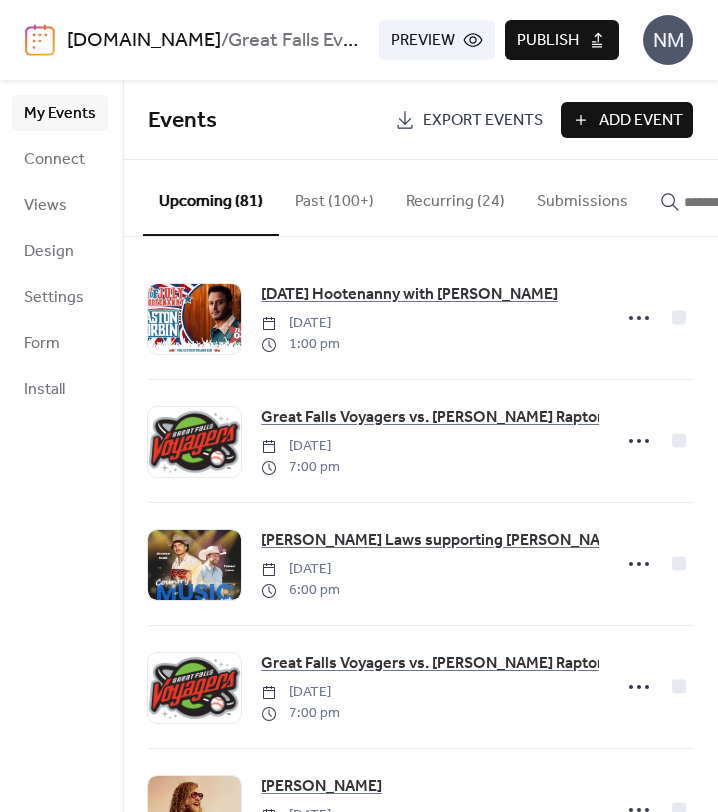 click on "Publish" at bounding box center [548, 41] 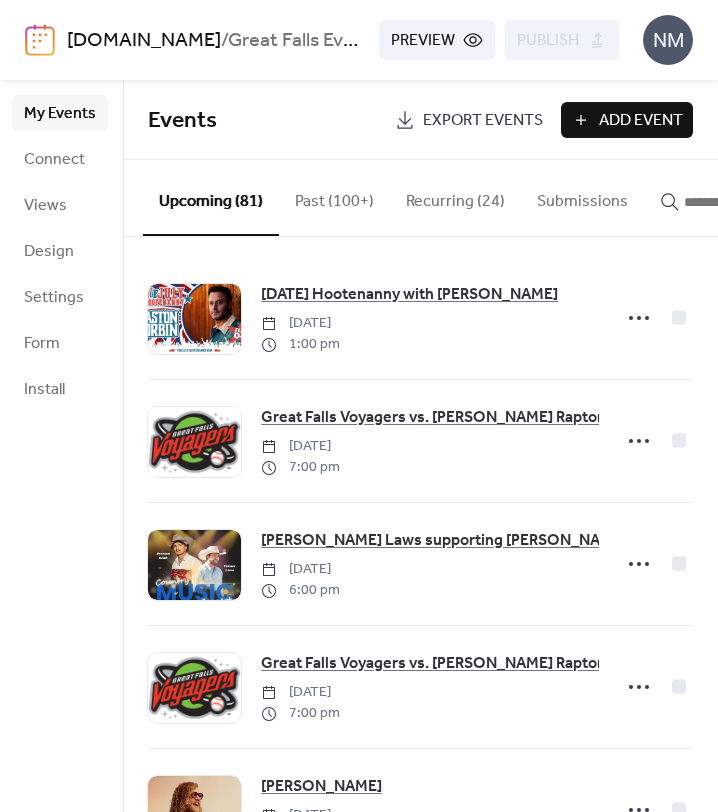 click on "Add Event" at bounding box center (641, 121) 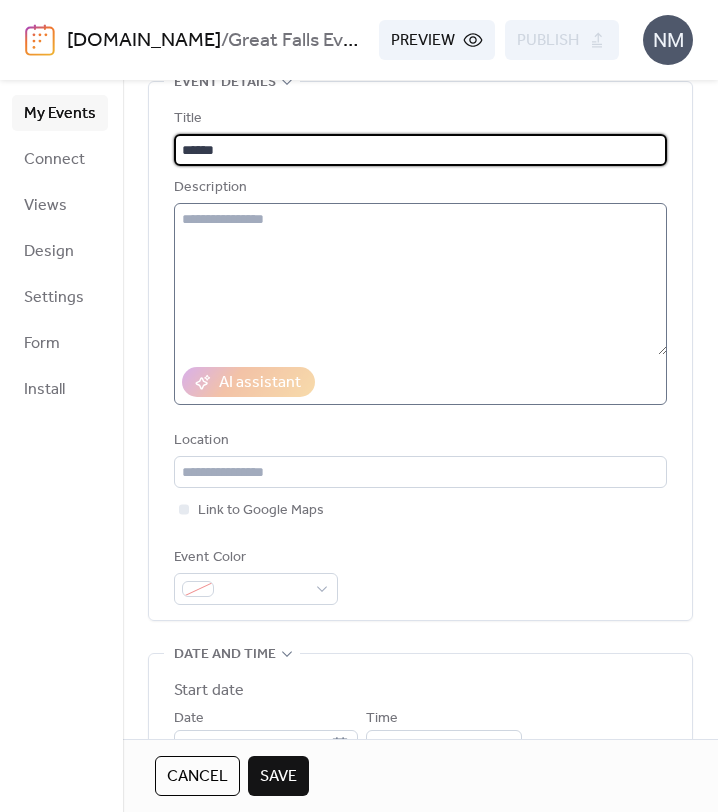 scroll, scrollTop: 111, scrollLeft: 0, axis: vertical 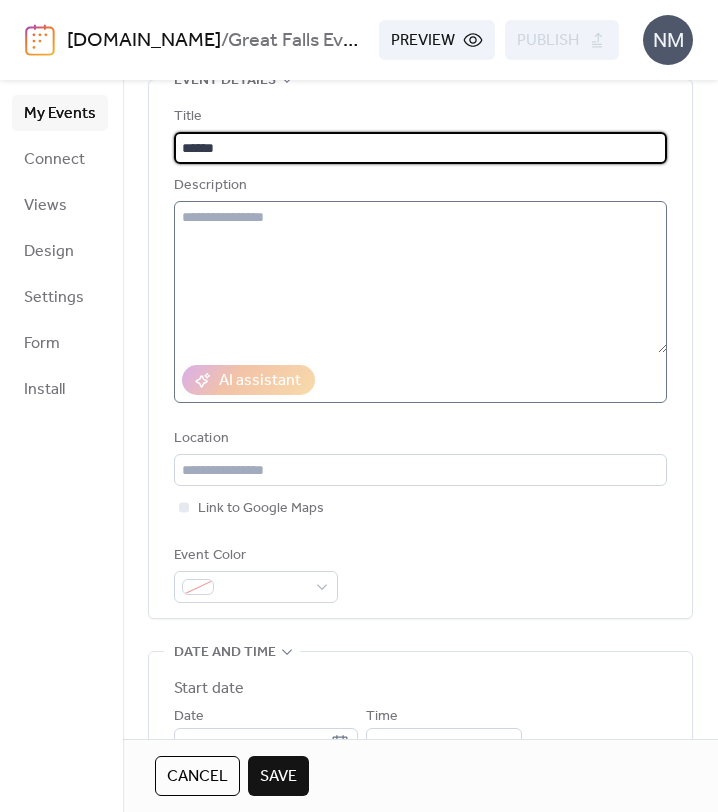type on "******" 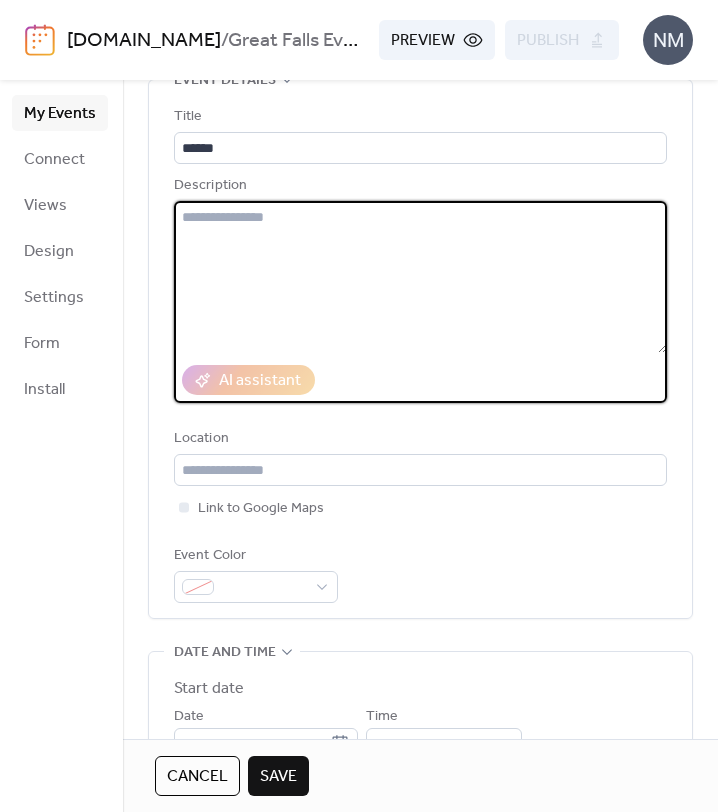 click at bounding box center [420, 277] 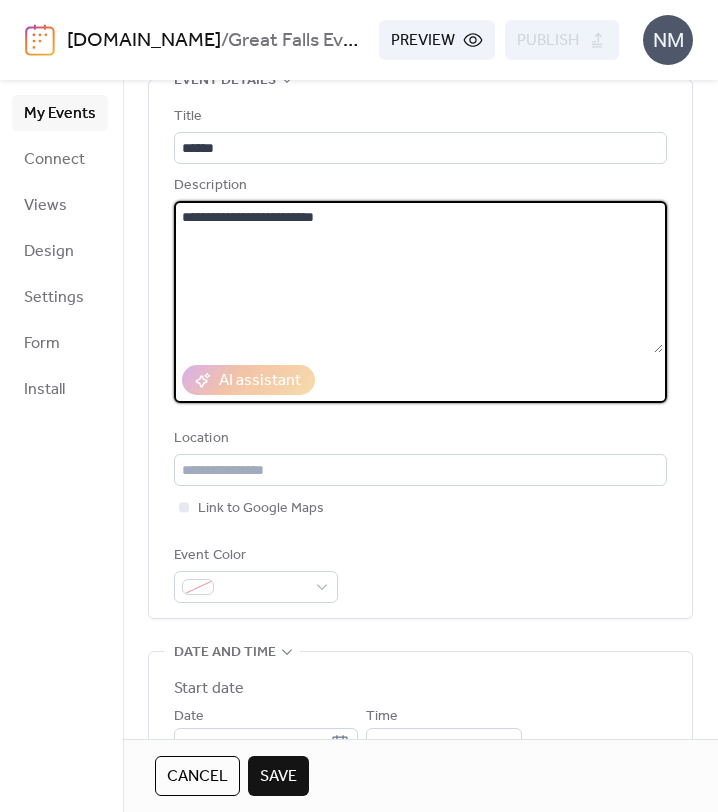 type on "**********" 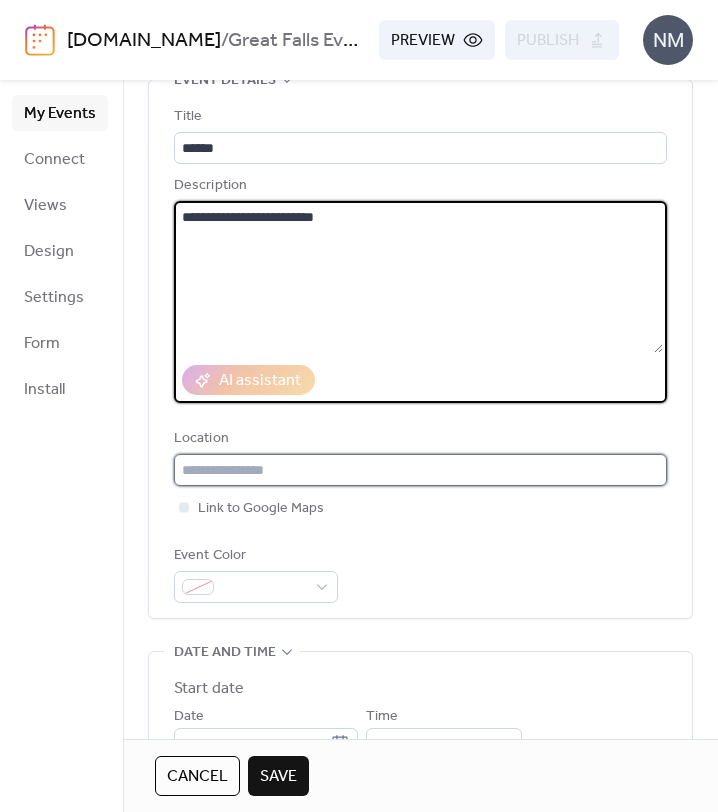 click at bounding box center (420, 470) 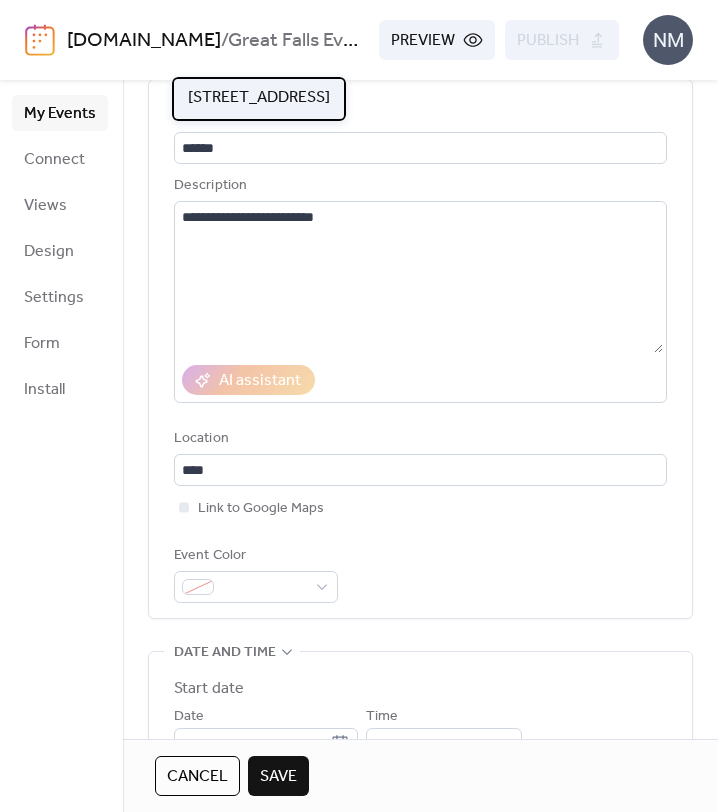 click on "[STREET_ADDRESS]" at bounding box center (259, 98) 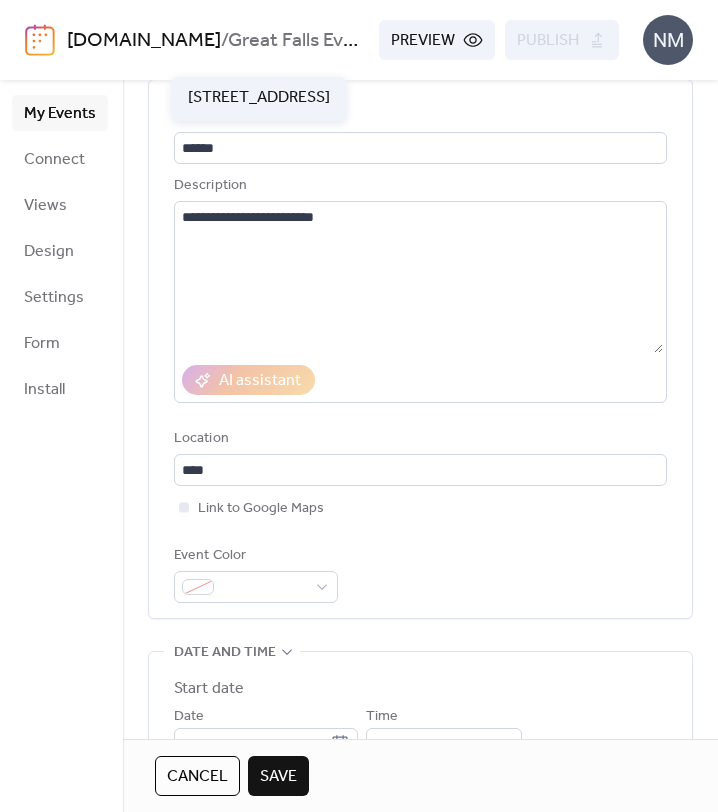 type on "**********" 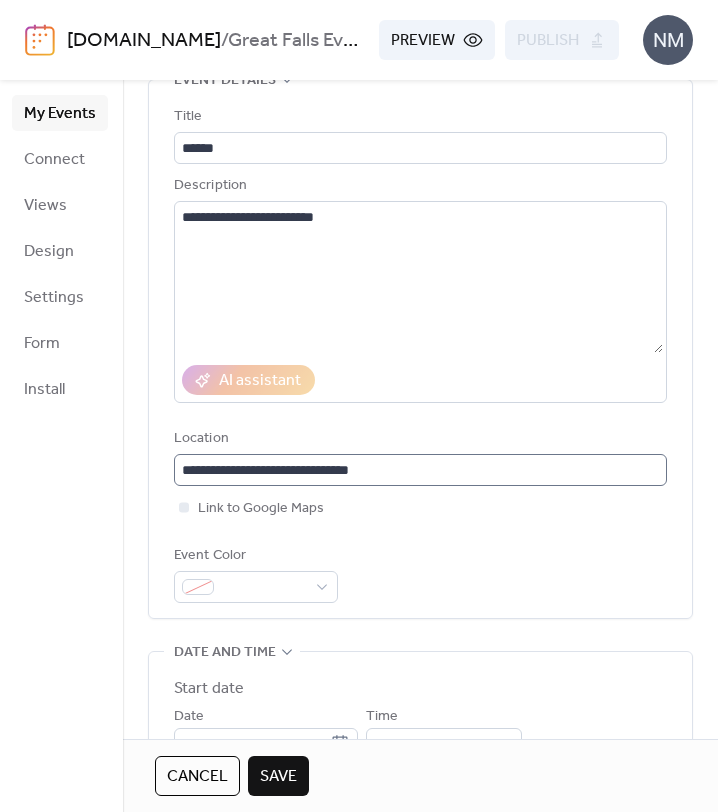 scroll, scrollTop: 1, scrollLeft: 0, axis: vertical 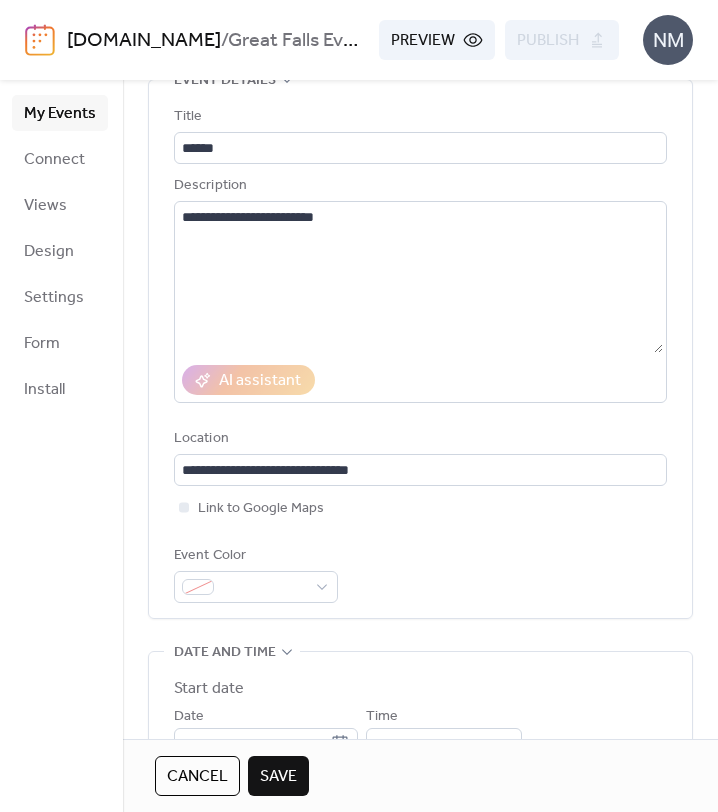 click on "Event Color" at bounding box center [420, 573] 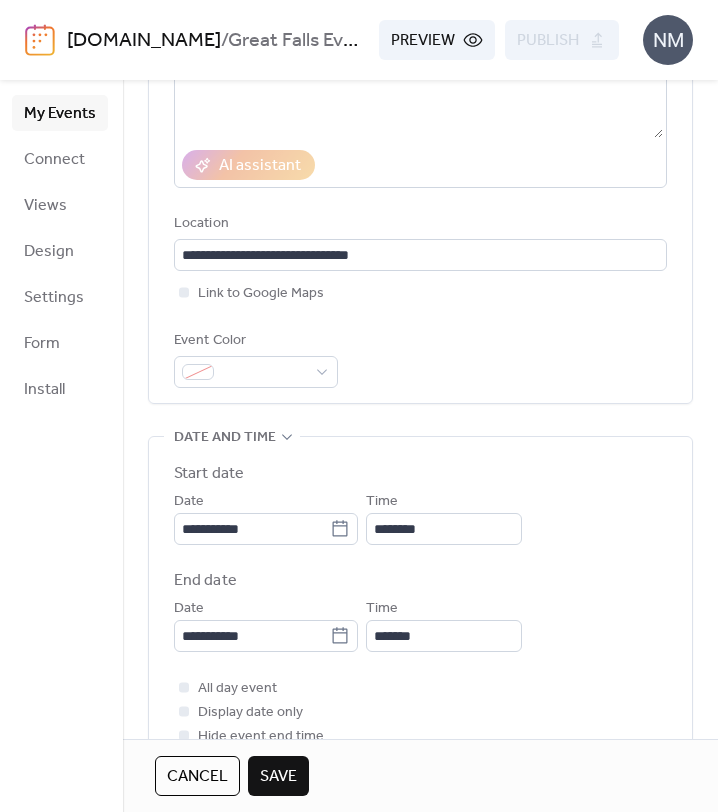 scroll, scrollTop: 328, scrollLeft: 0, axis: vertical 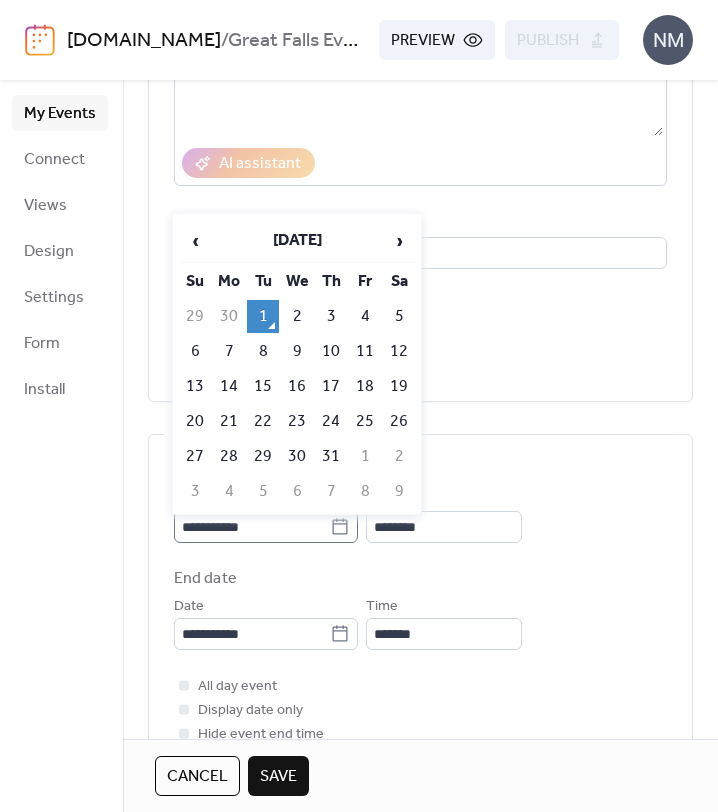 click 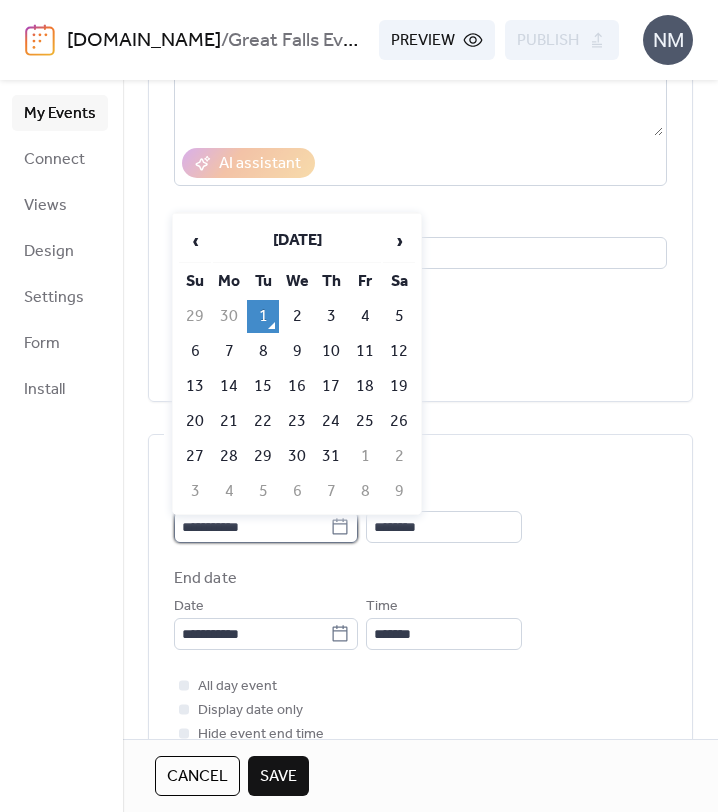 click on "**********" at bounding box center (252, 527) 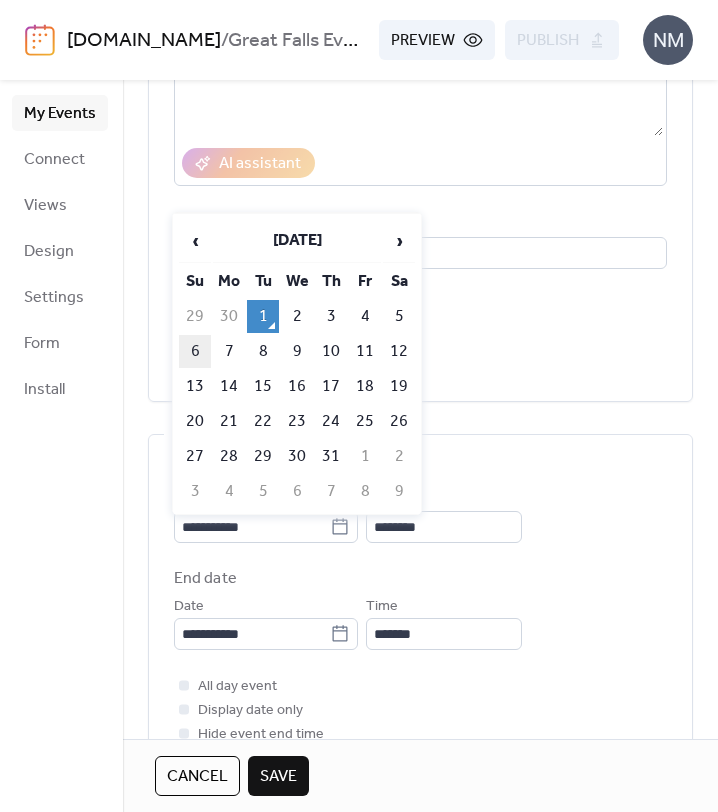 click on "6" at bounding box center [195, 351] 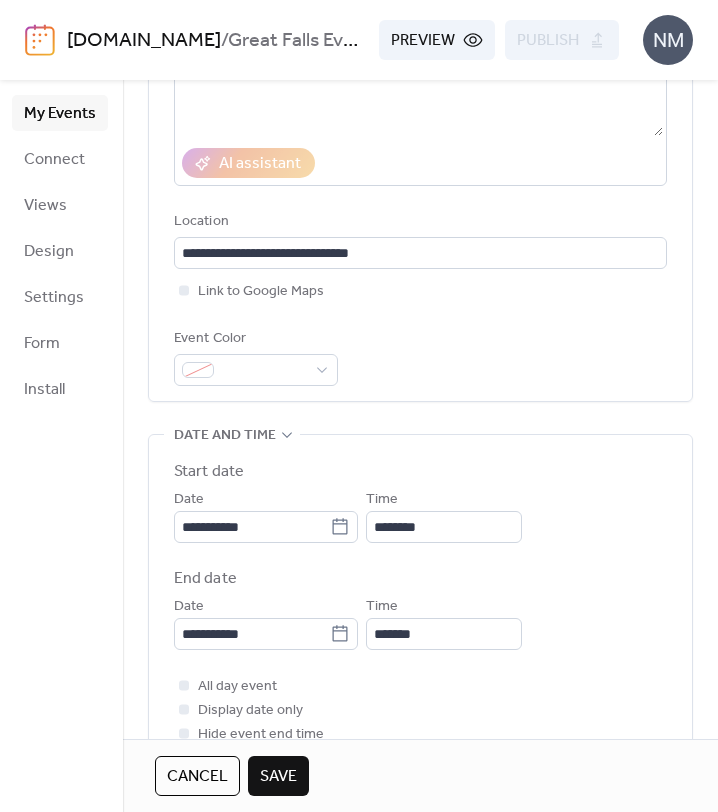 click on "Event Color" at bounding box center (420, 356) 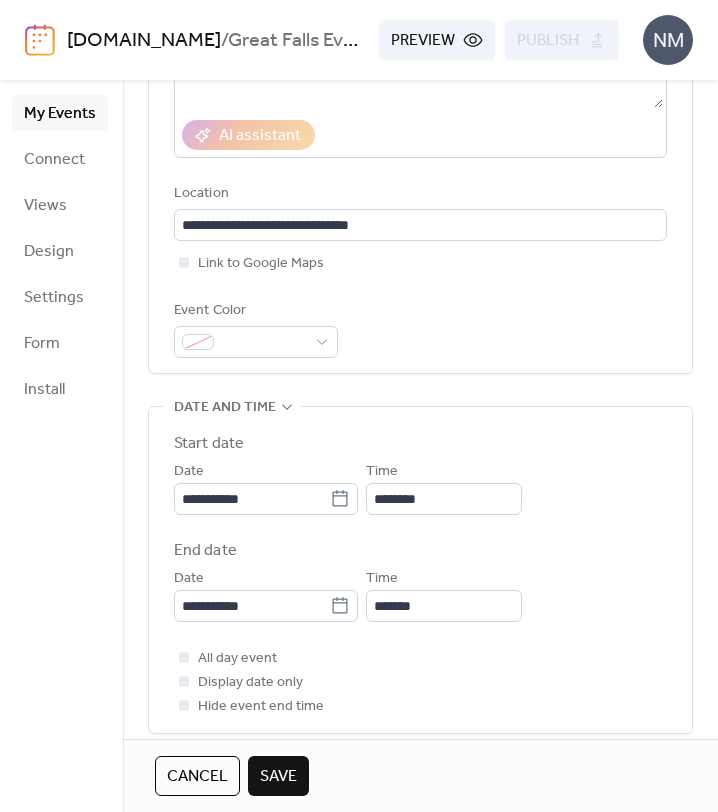 scroll, scrollTop: 358, scrollLeft: 0, axis: vertical 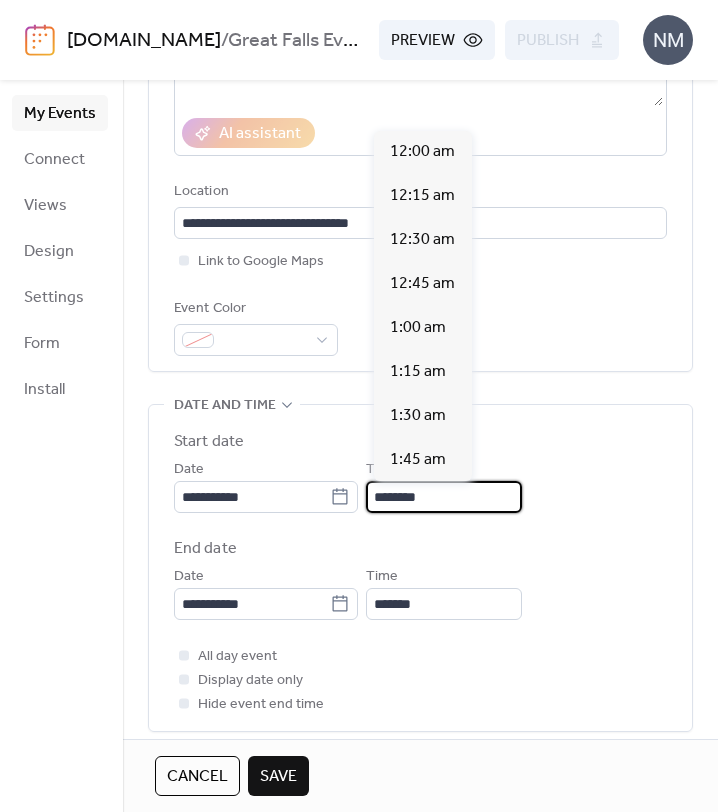 click on "********" at bounding box center (444, 497) 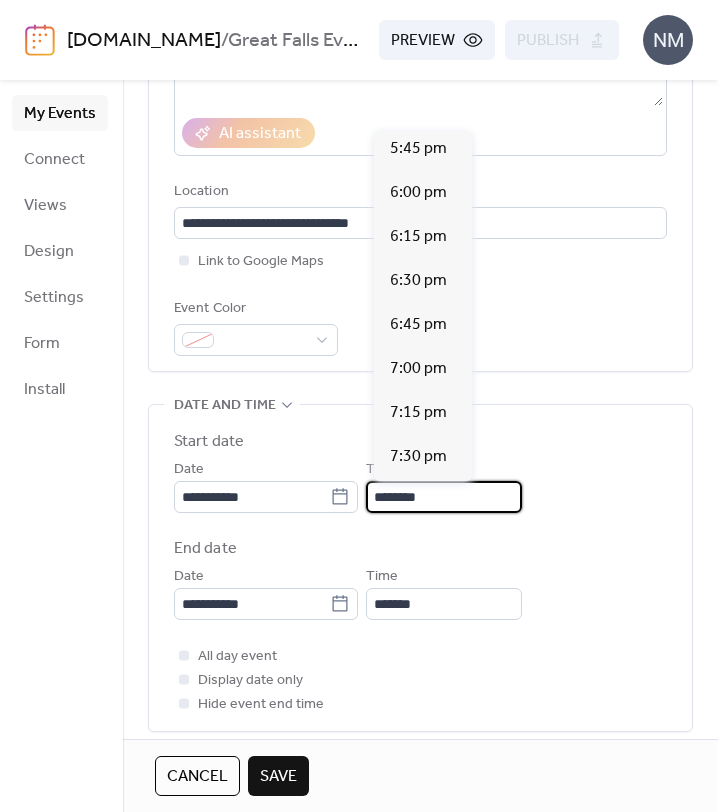 scroll, scrollTop: 3132, scrollLeft: 0, axis: vertical 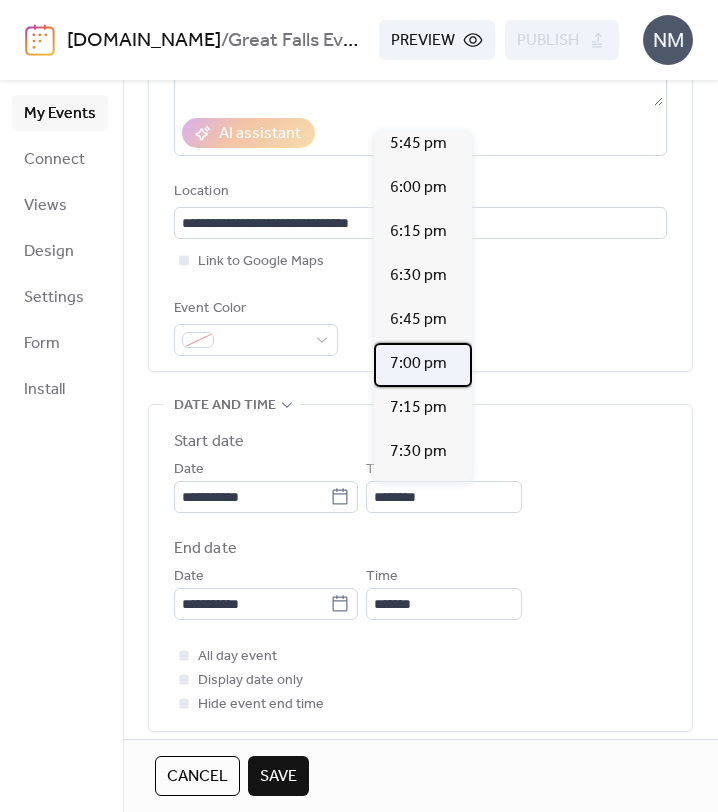 click on "7:00 pm" at bounding box center [418, 364] 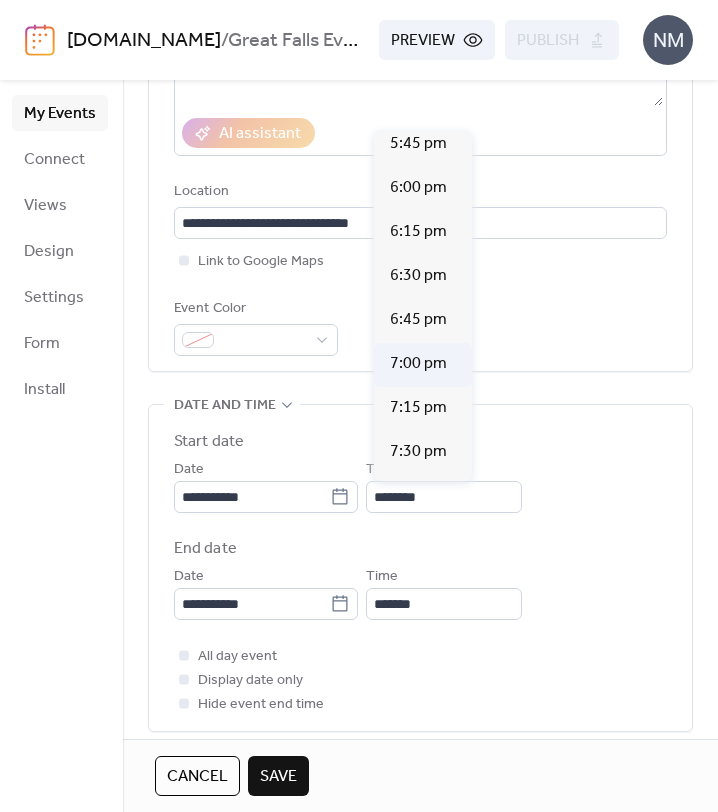 type on "*******" 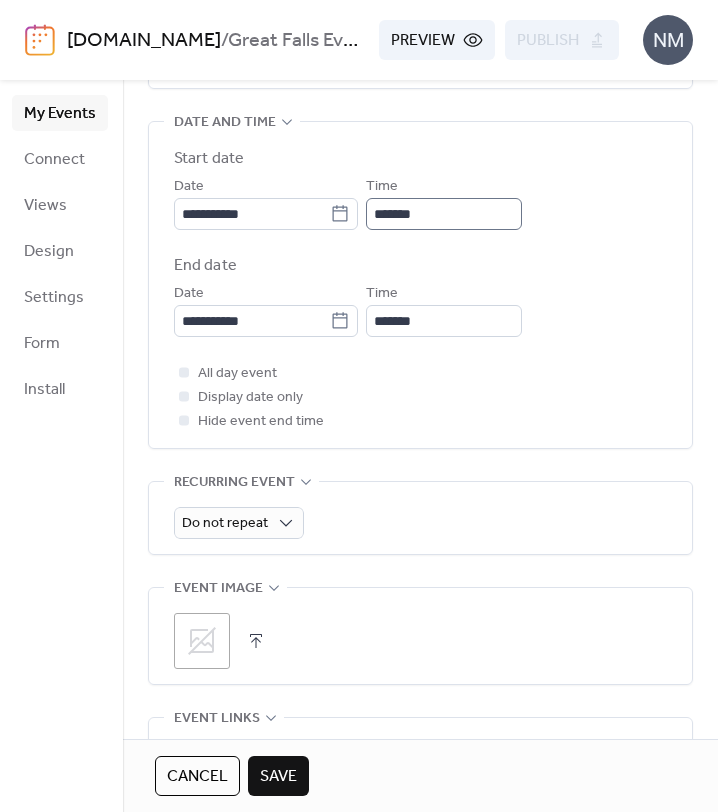 scroll, scrollTop: 654, scrollLeft: 0, axis: vertical 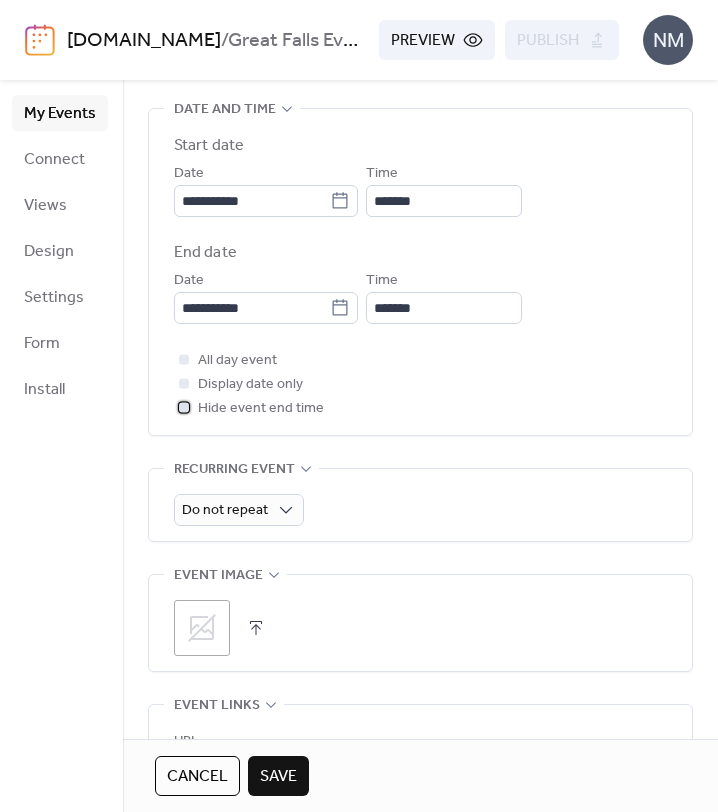 click at bounding box center [184, 407] 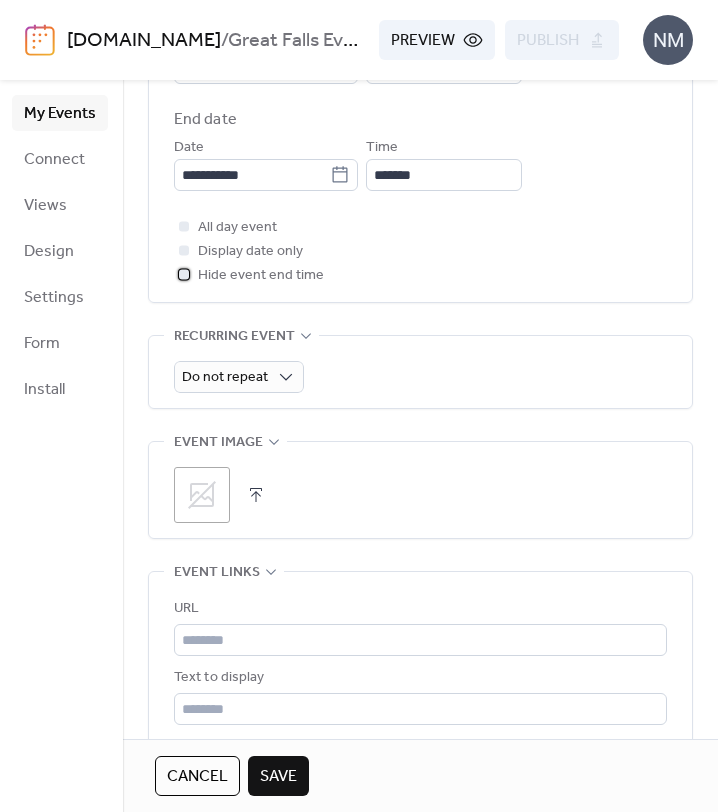 scroll, scrollTop: 881, scrollLeft: 0, axis: vertical 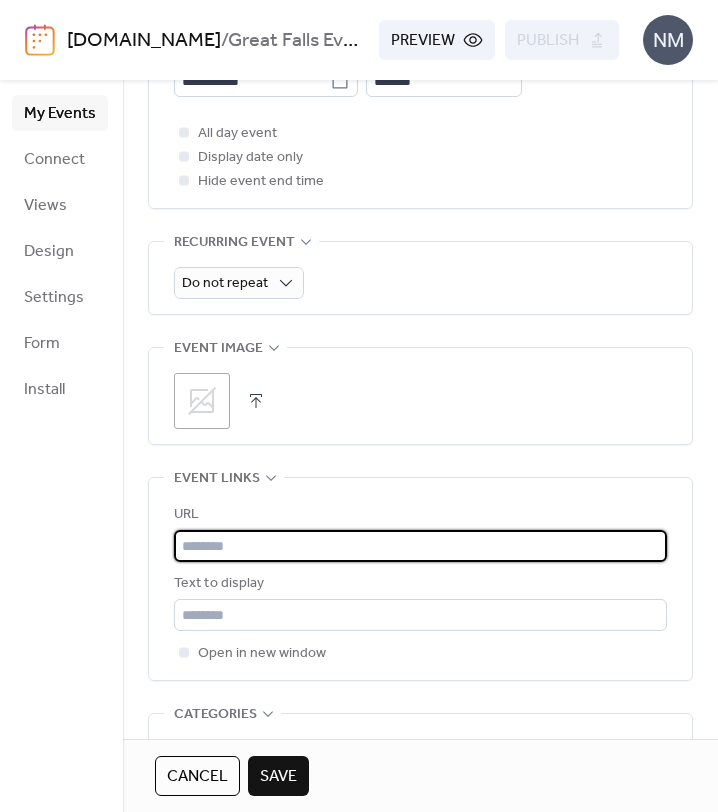 click at bounding box center (420, 546) 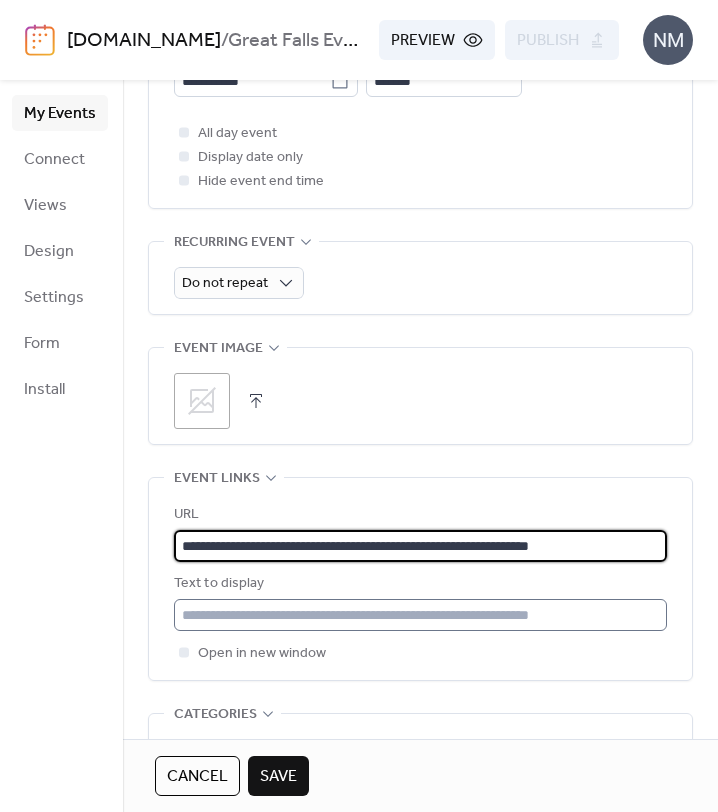 type on "**********" 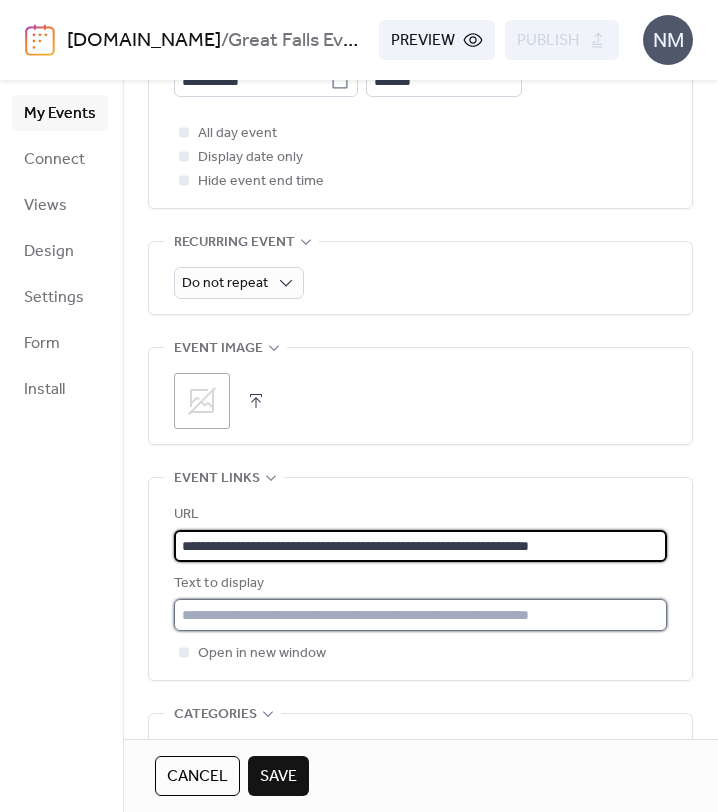 click at bounding box center (420, 615) 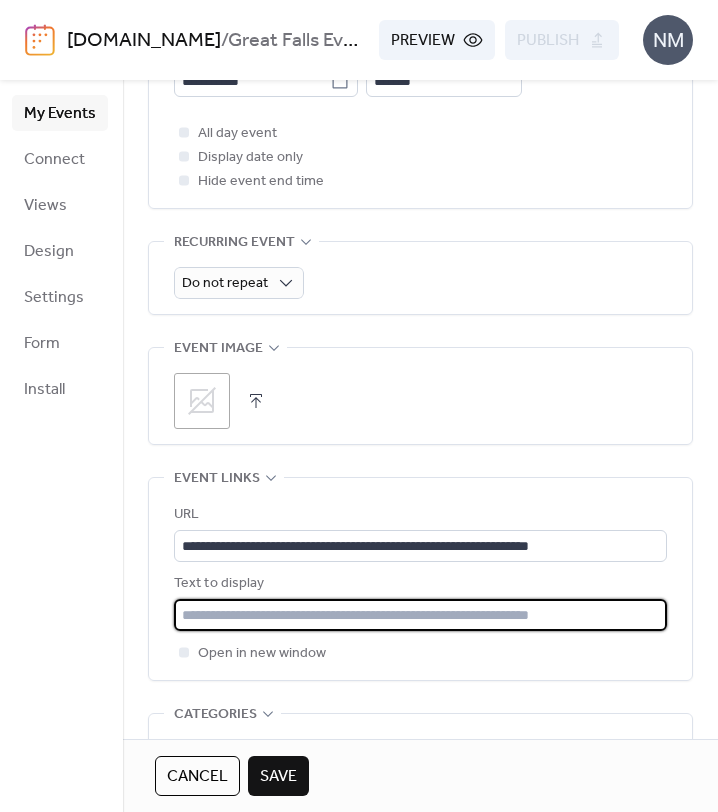 type on "**********" 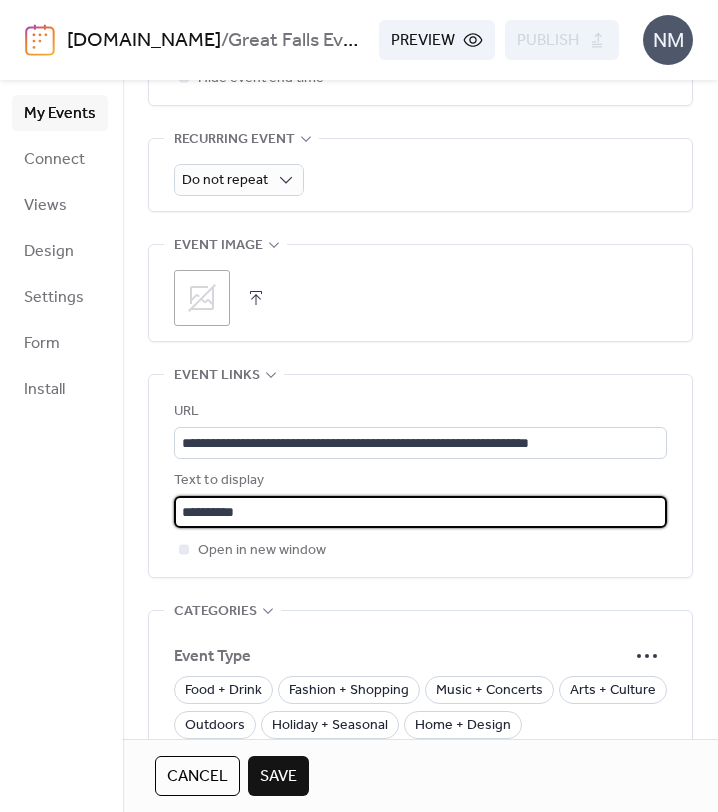 scroll, scrollTop: 986, scrollLeft: 0, axis: vertical 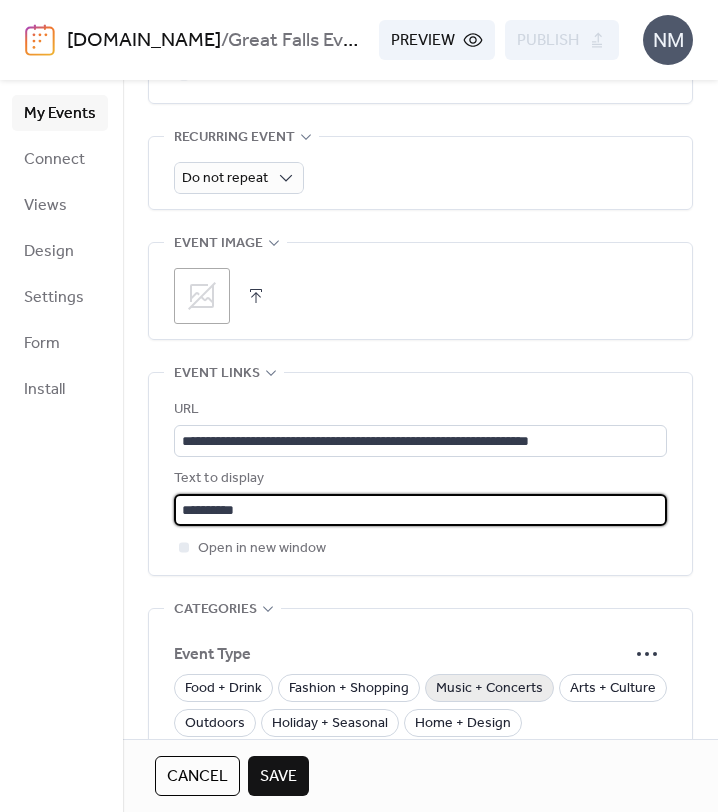 click on "Music + Concerts" at bounding box center (489, 689) 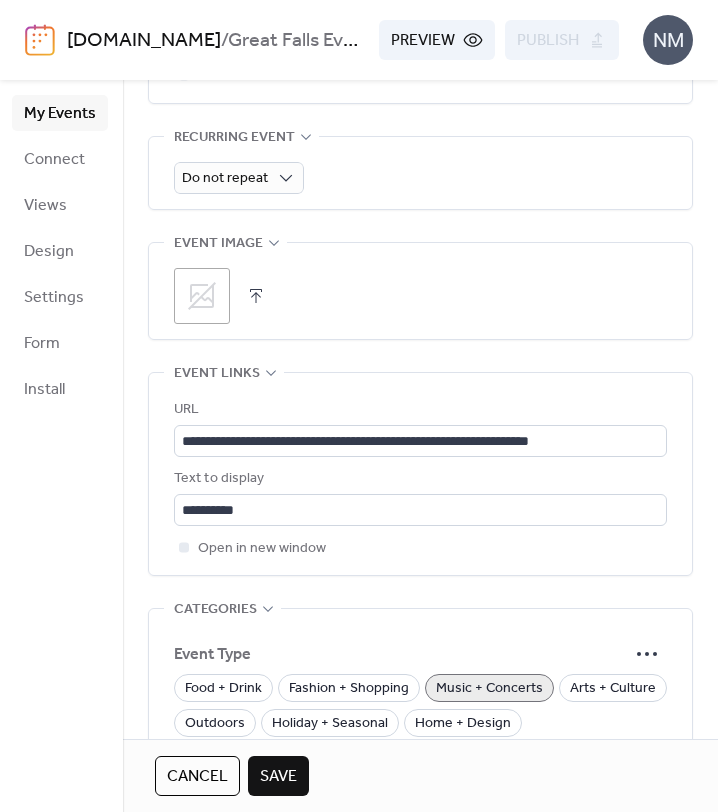 click on "Event Type Food + Drink Fashion + Shopping Music + Concerts Arts + Culture Outdoors Holiday + Seasonal Home + Design Community + Fundraisers Sports Wellness Theater + Performing Arts Family + Kids Workshops + Classes Networking + Business Audience All Ages Adults Only Family-Friendly Teens Seniors Pet-Friendly Event Feature Free Add Category" at bounding box center (420, 866) 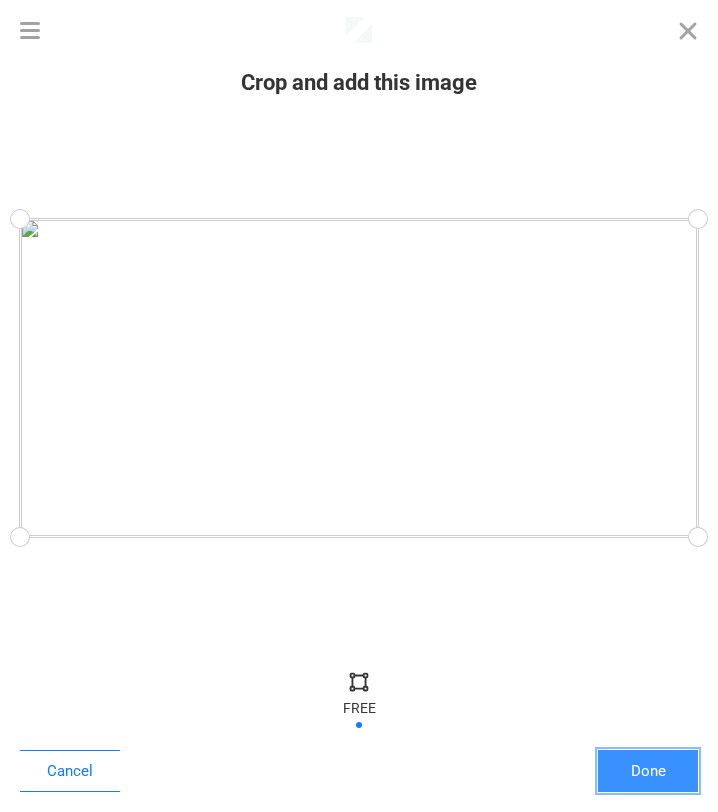 click on "Done" at bounding box center (648, 771) 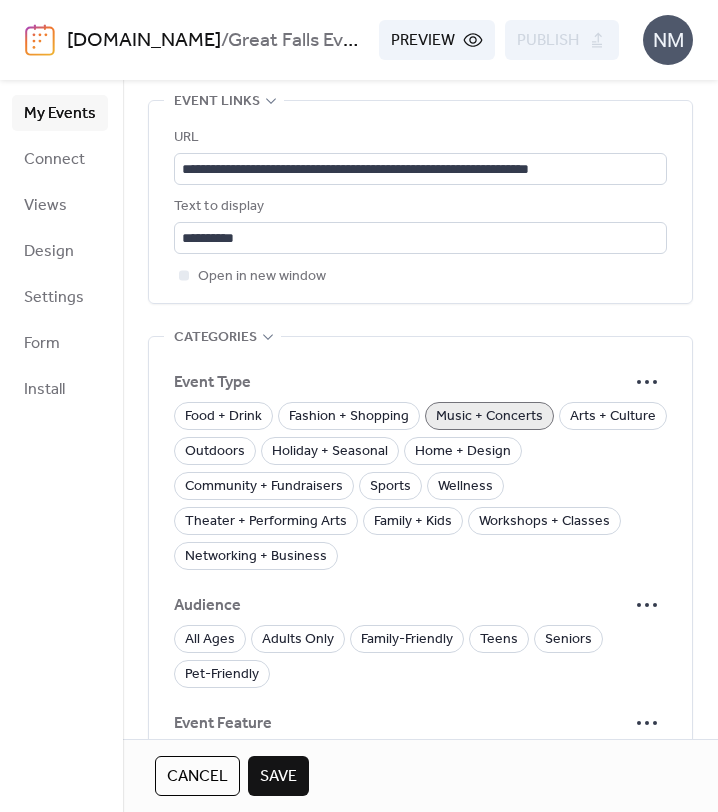 scroll, scrollTop: 1259, scrollLeft: 0, axis: vertical 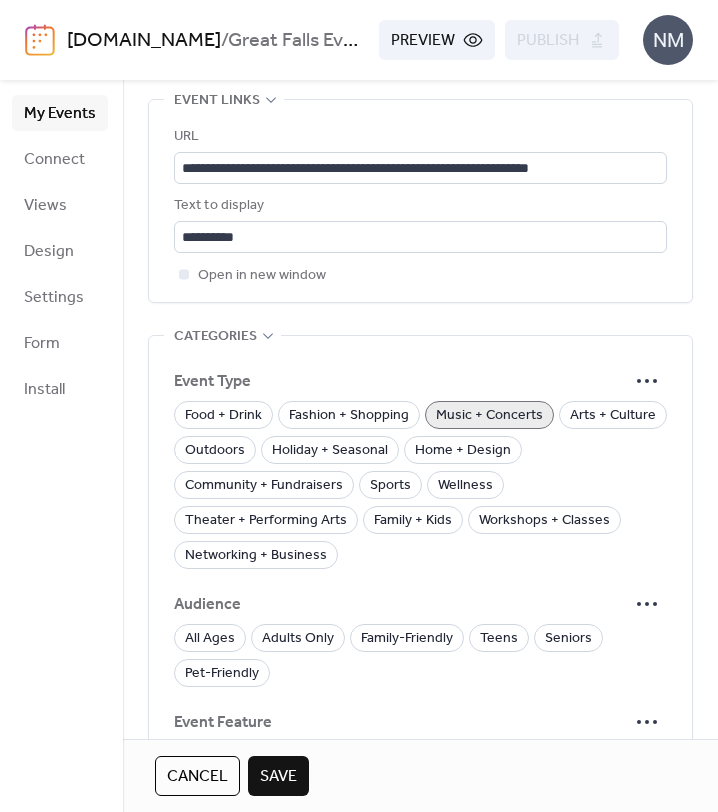 click on "Save" at bounding box center (278, 776) 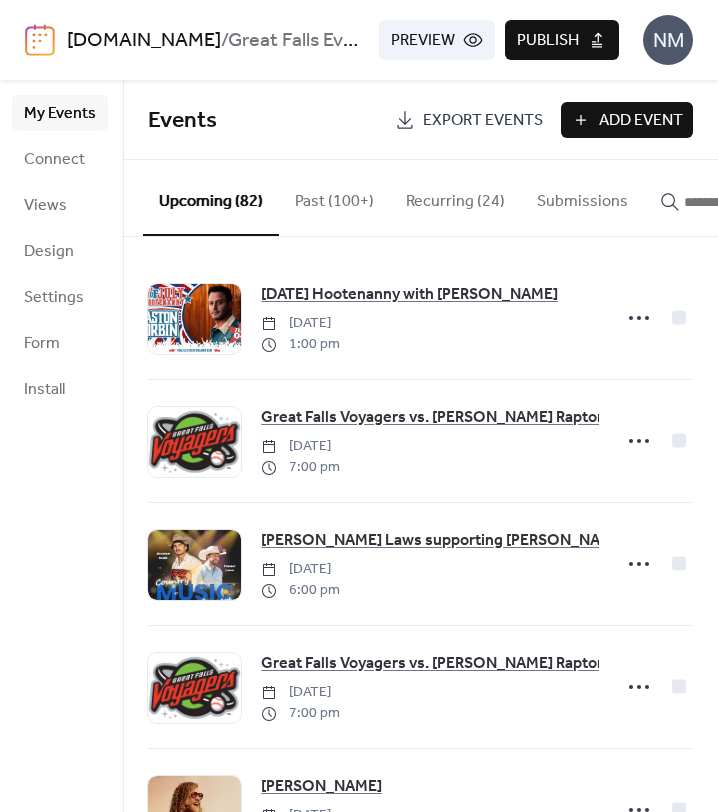 click on "Publish" at bounding box center [548, 41] 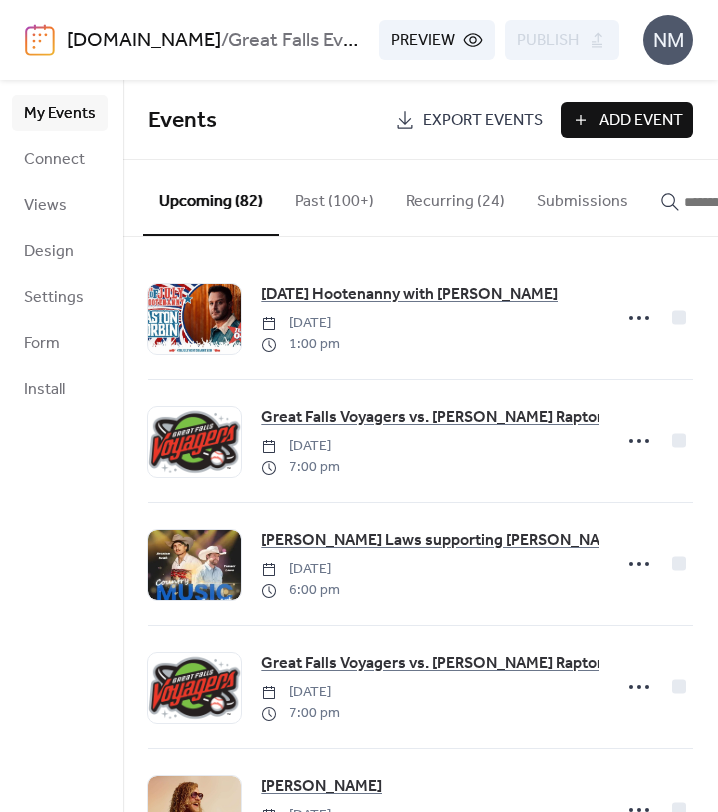 click at bounding box center [734, 202] 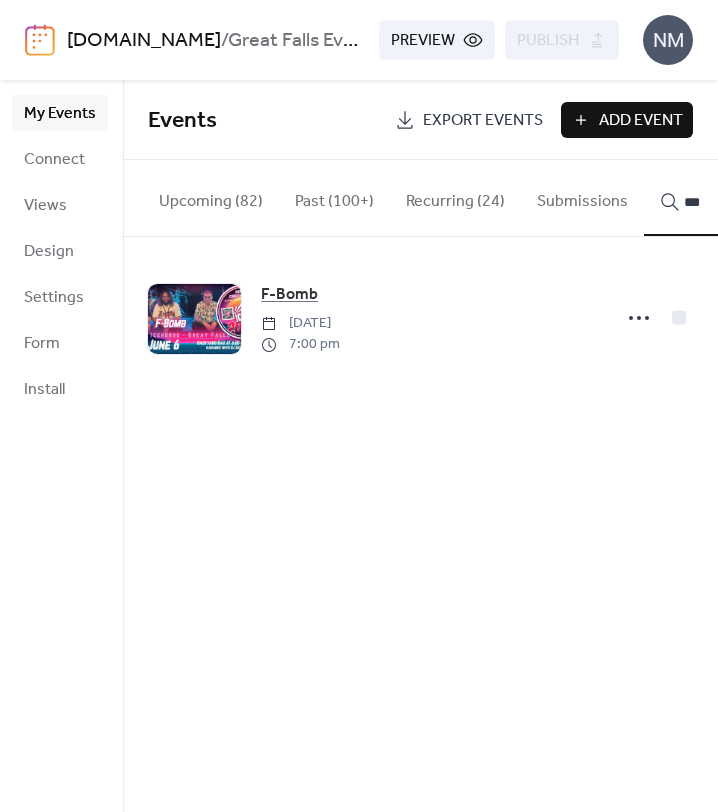 type on "***" 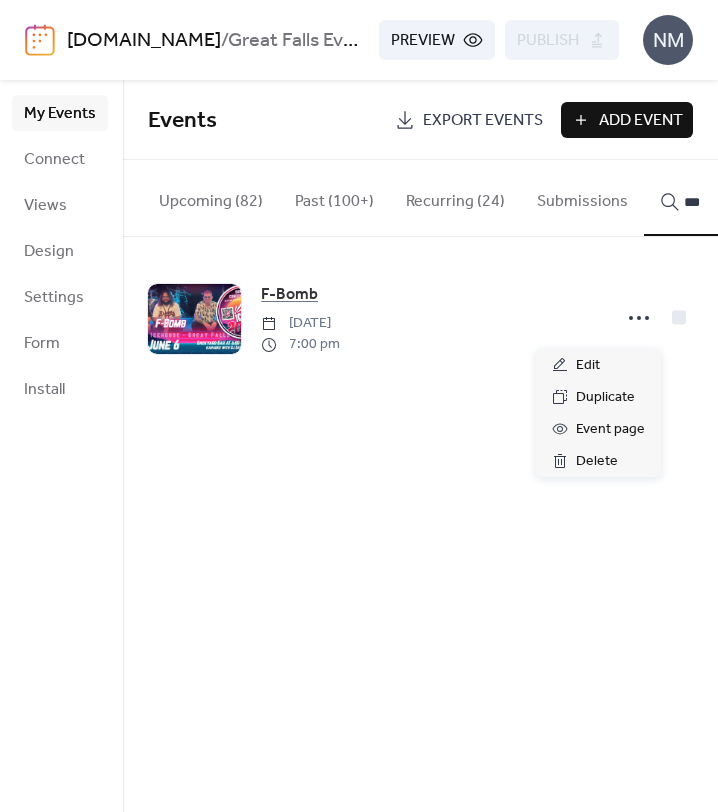 click 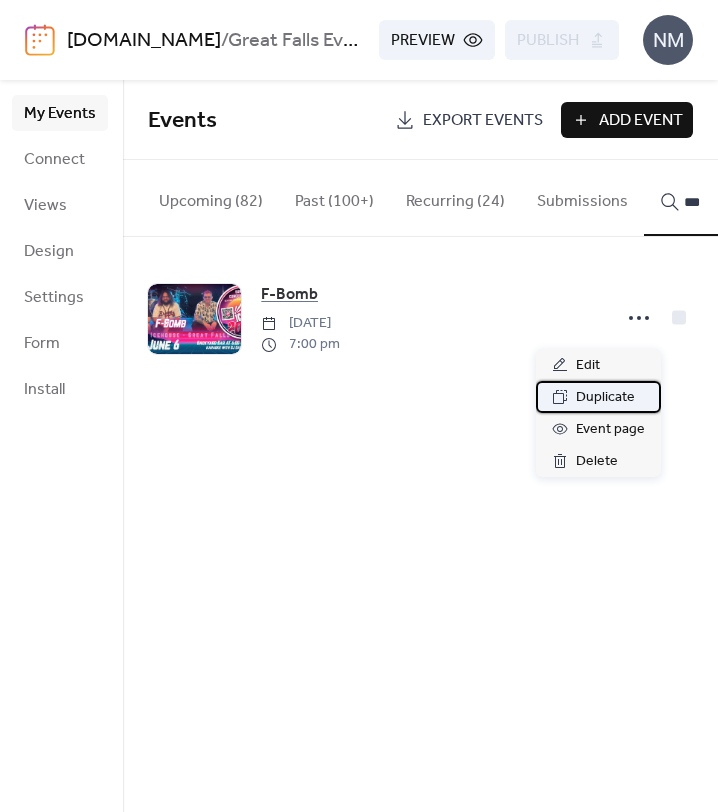 click on "Duplicate" at bounding box center (605, 398) 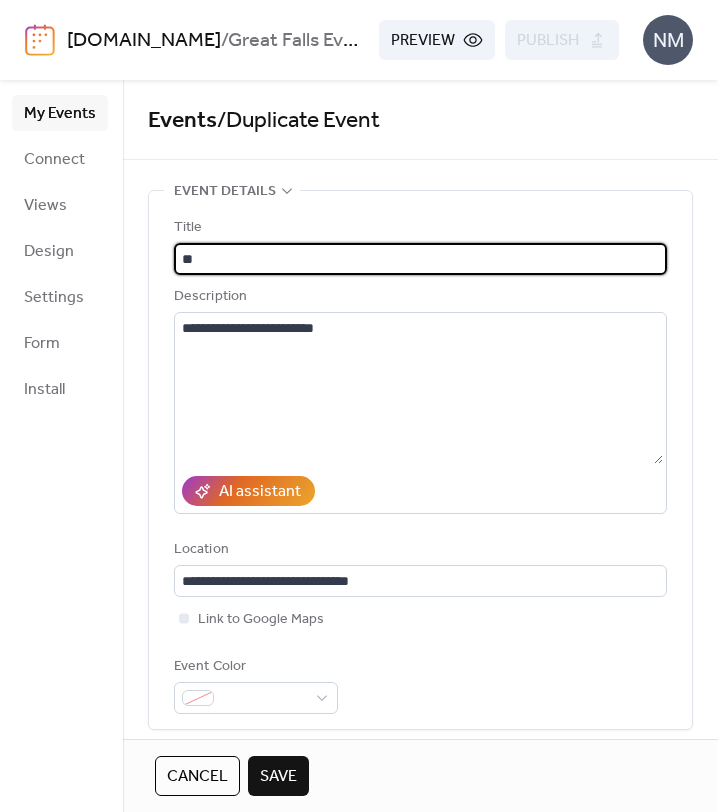 type on "*" 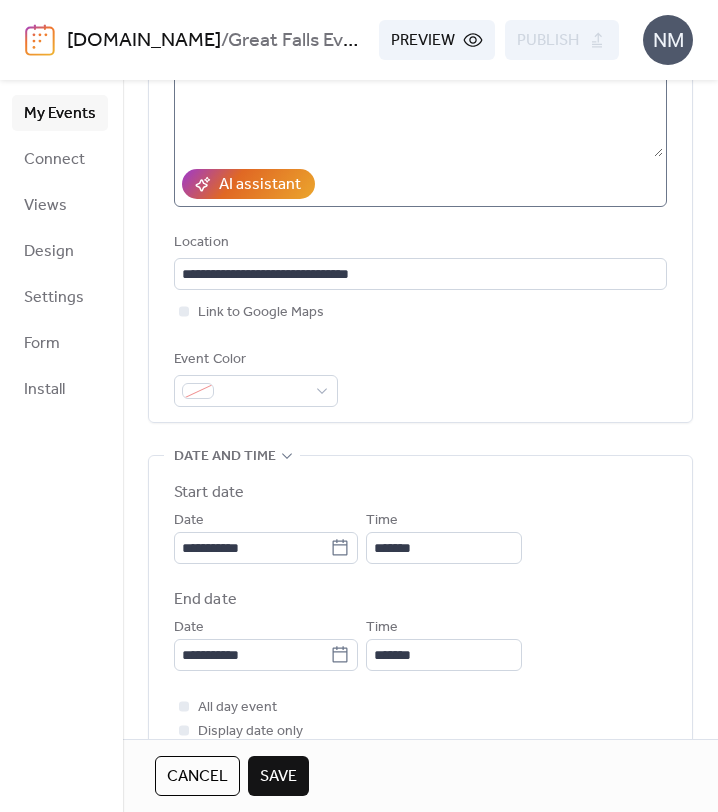 scroll, scrollTop: 326, scrollLeft: 0, axis: vertical 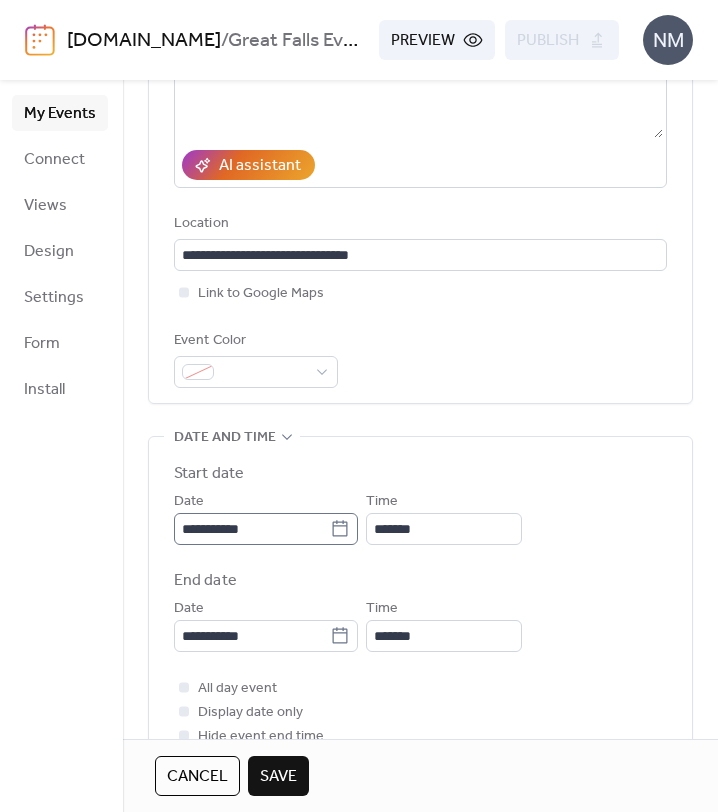 type on "**********" 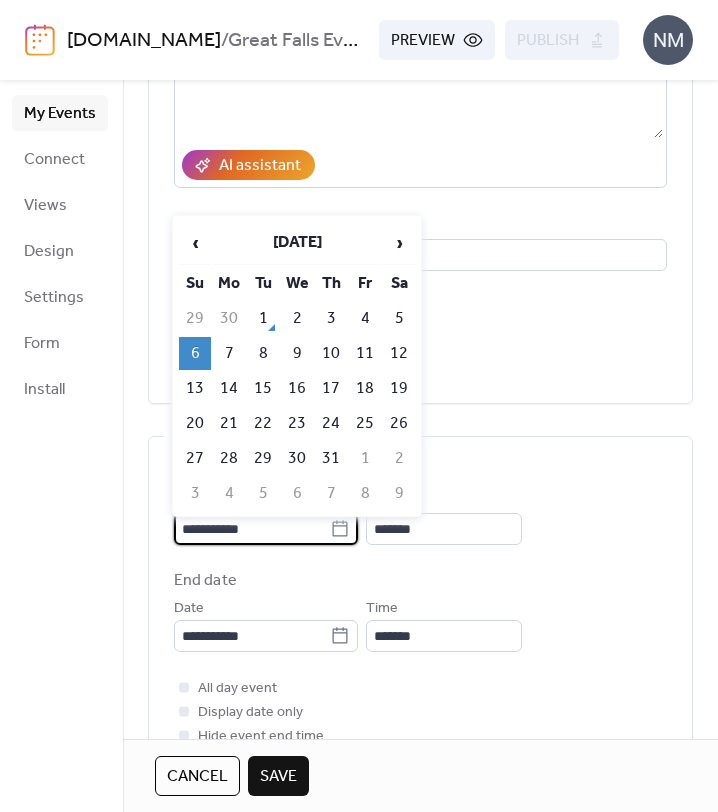 click on "**********" at bounding box center (252, 529) 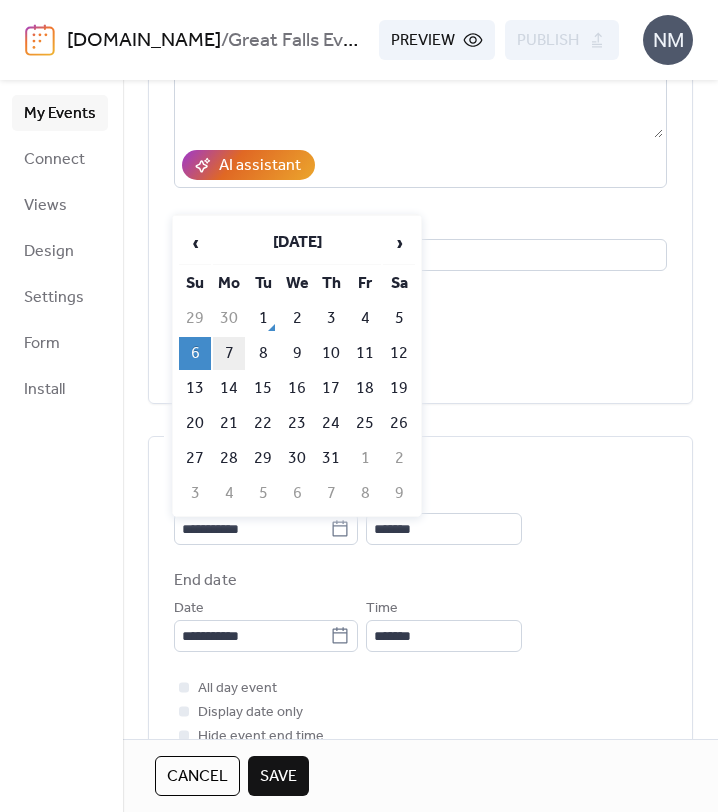 click on "7" at bounding box center (229, 353) 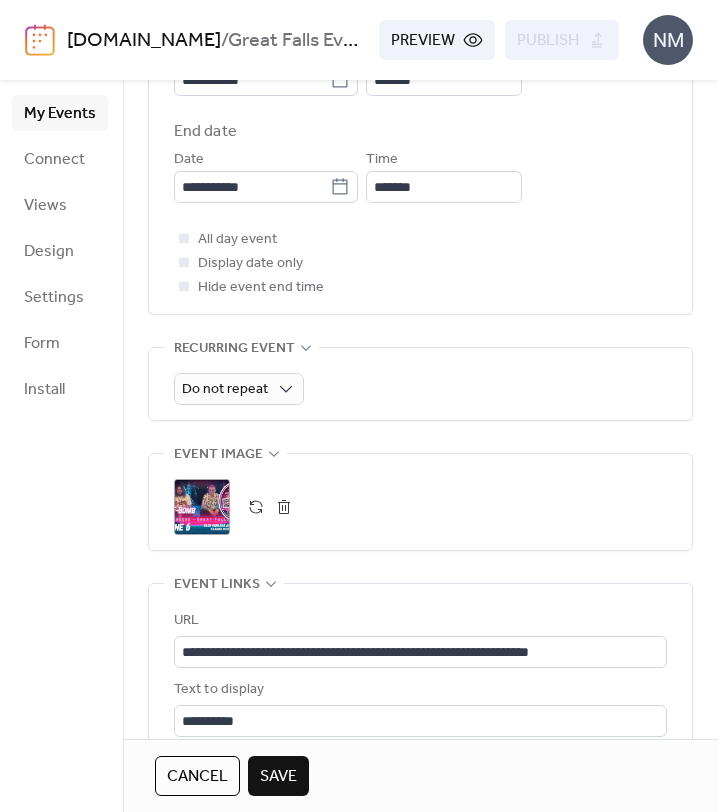 scroll, scrollTop: 783, scrollLeft: 0, axis: vertical 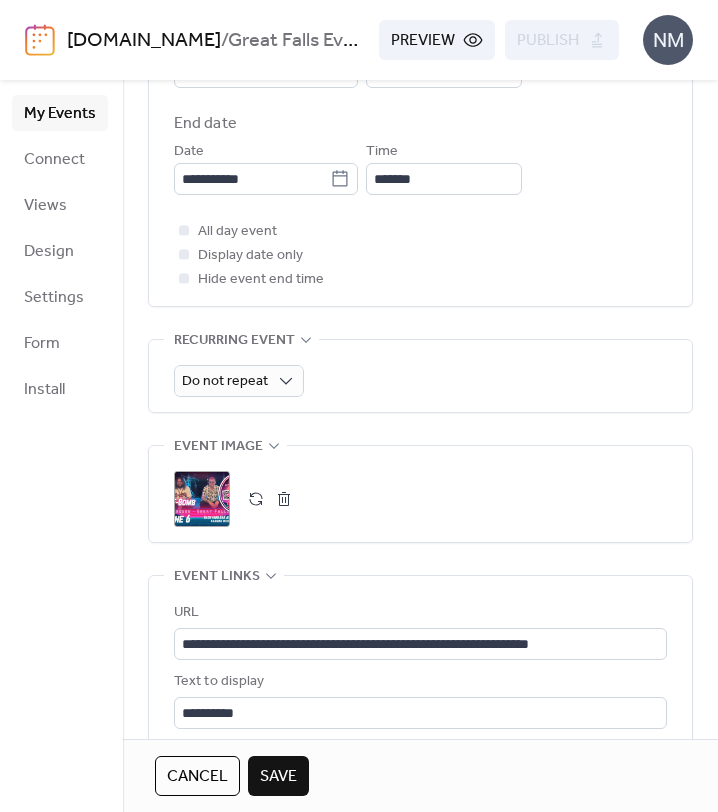 click at bounding box center [284, 499] 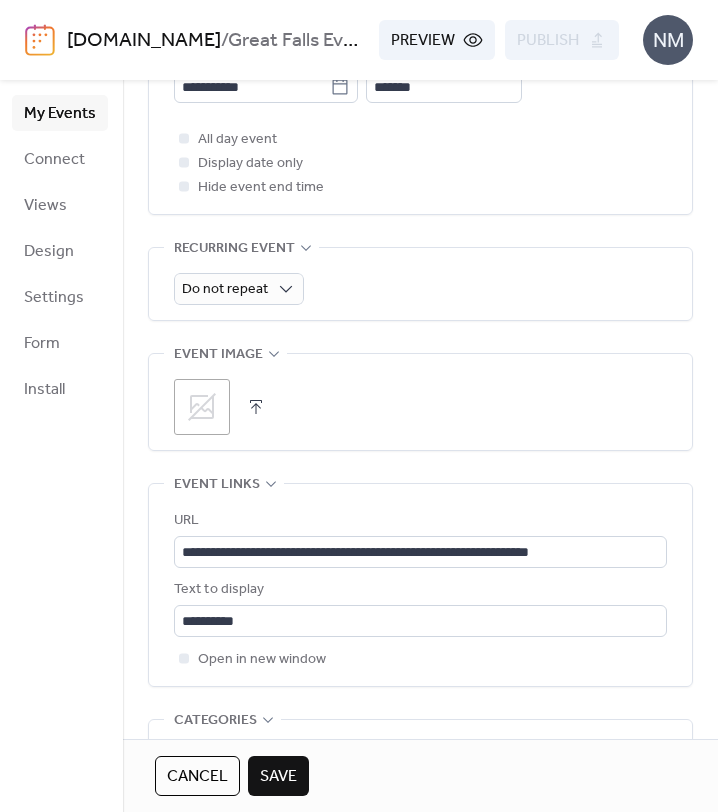 scroll, scrollTop: 962, scrollLeft: 0, axis: vertical 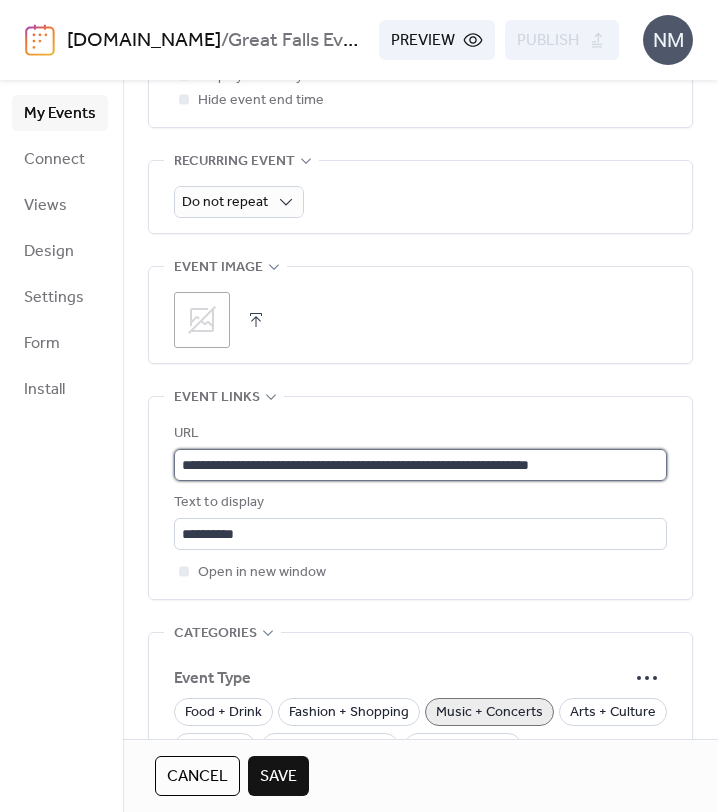click on "**********" at bounding box center [420, 465] 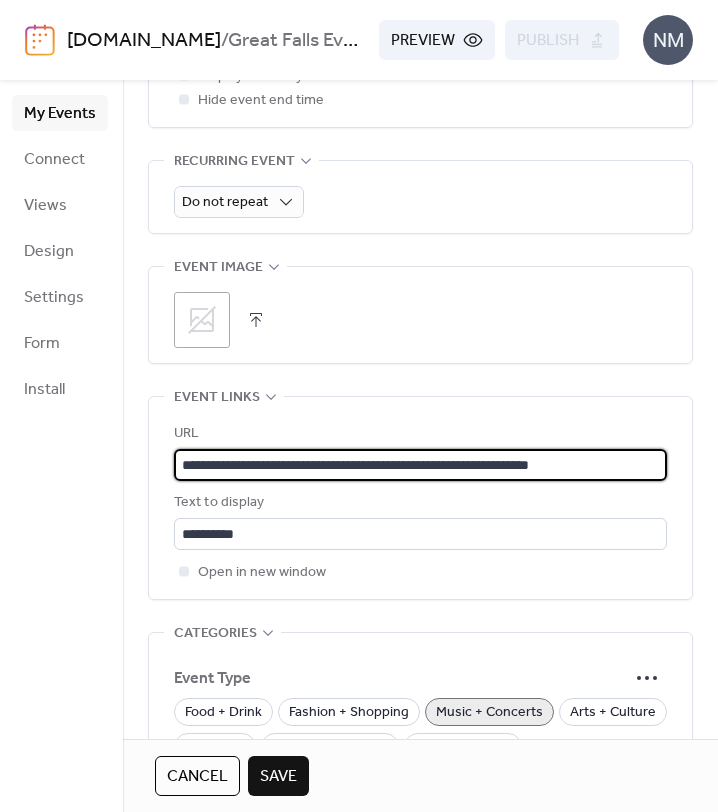 click on "**********" at bounding box center [420, 465] 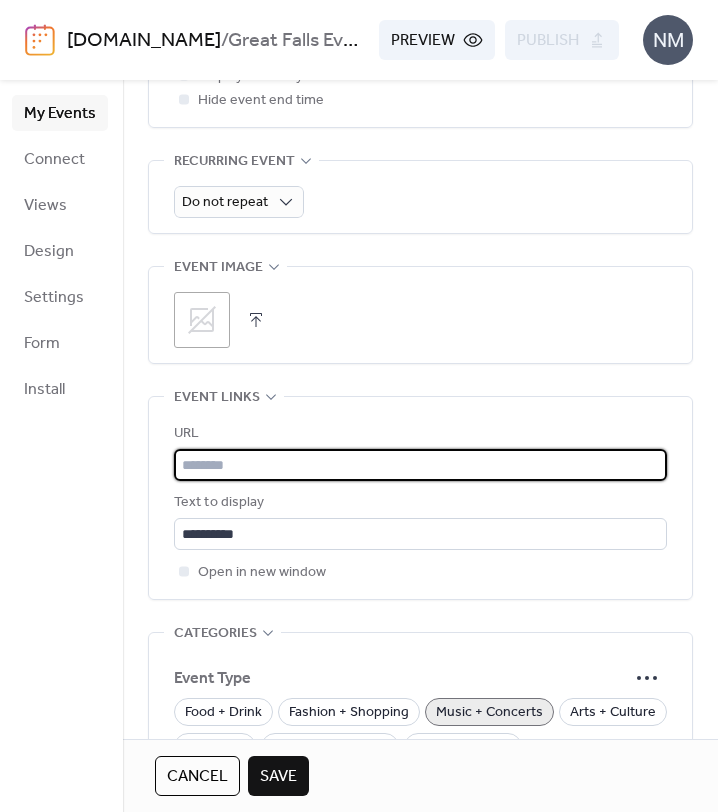 click at bounding box center [420, 465] 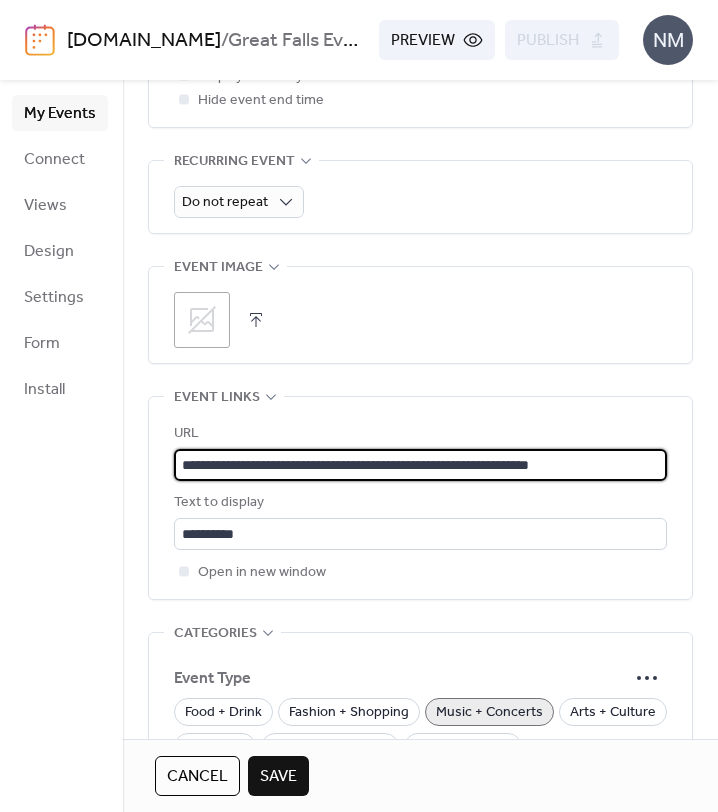 click on "**********" at bounding box center [420, 465] 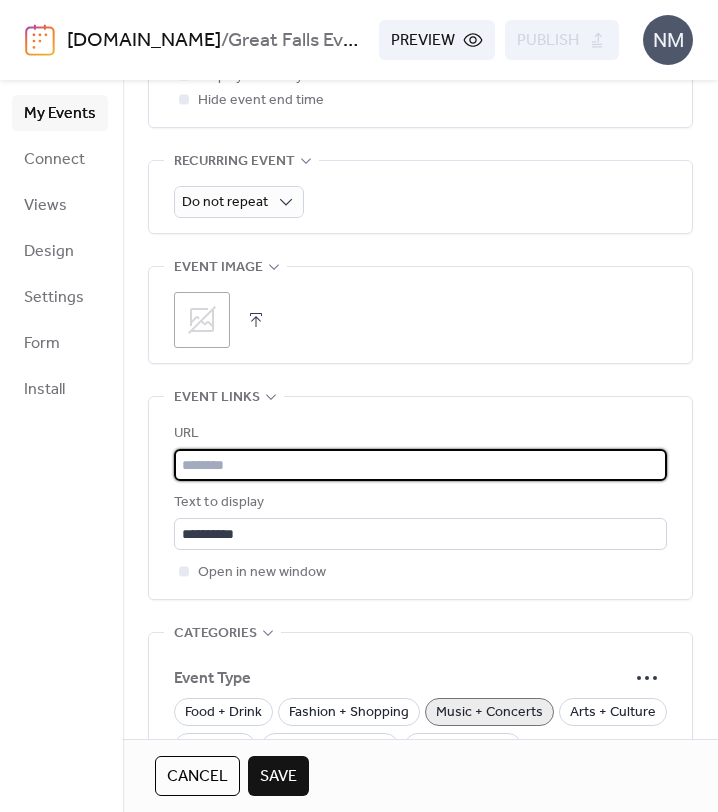 click at bounding box center (420, 465) 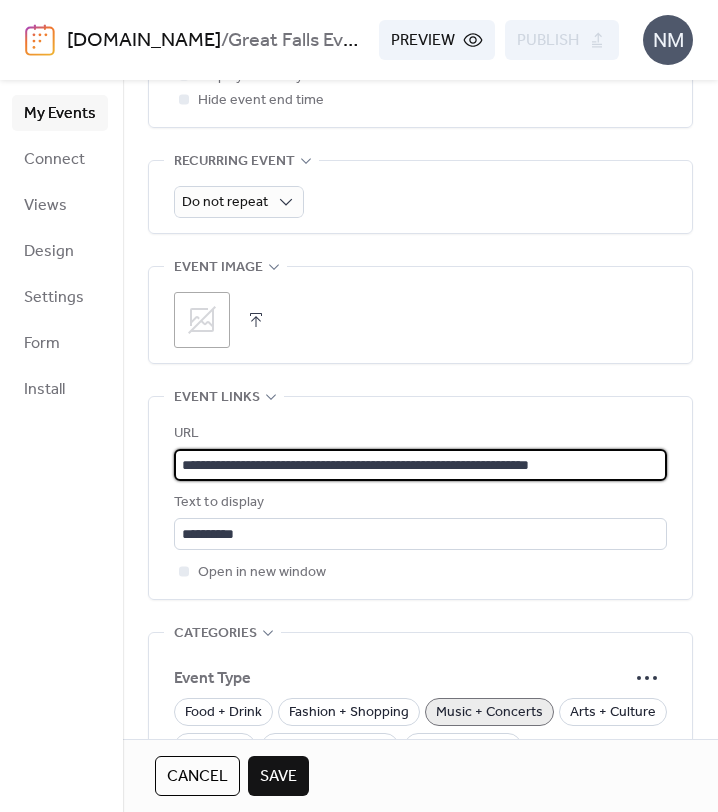 click on "**********" at bounding box center [420, 465] 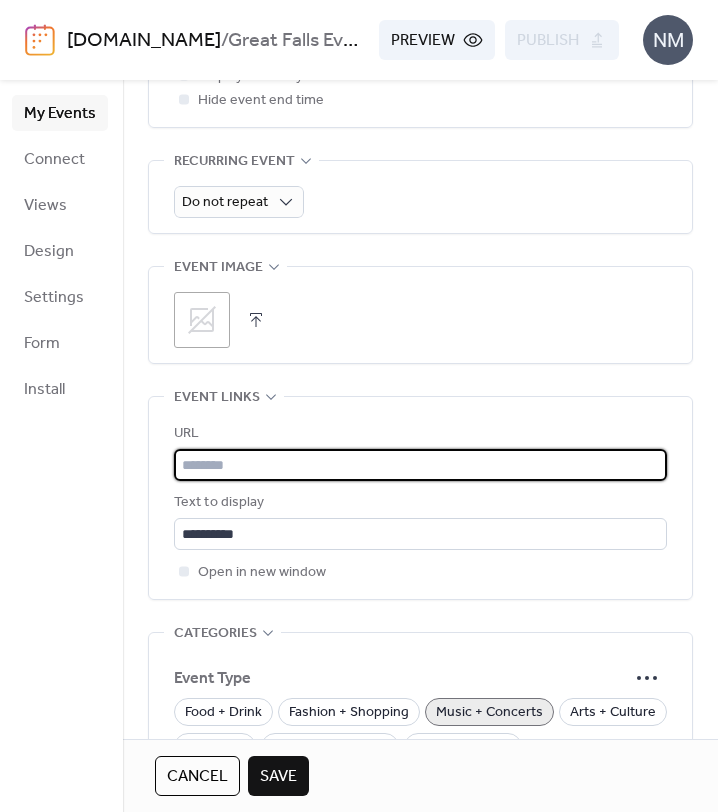 click at bounding box center (420, 465) 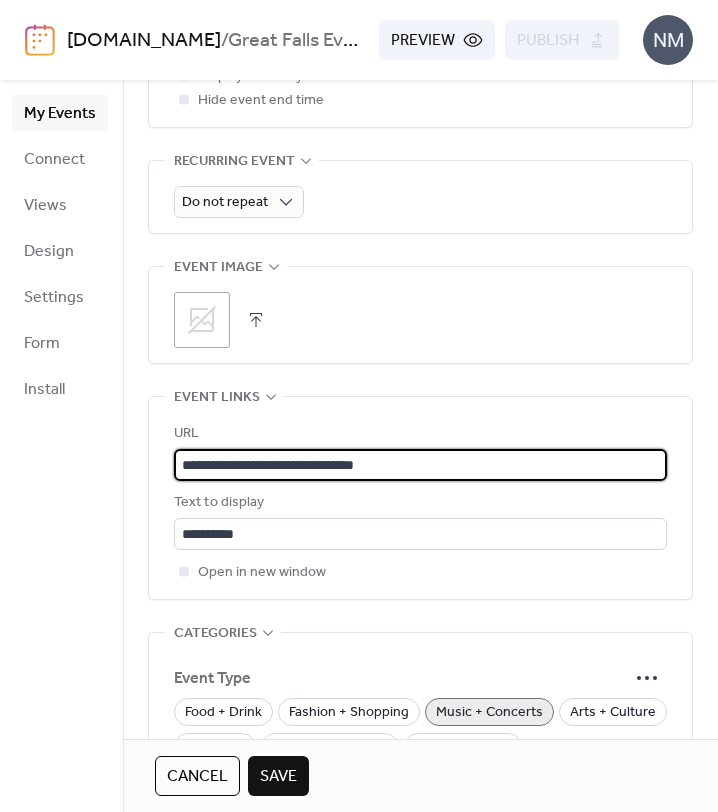 type on "**********" 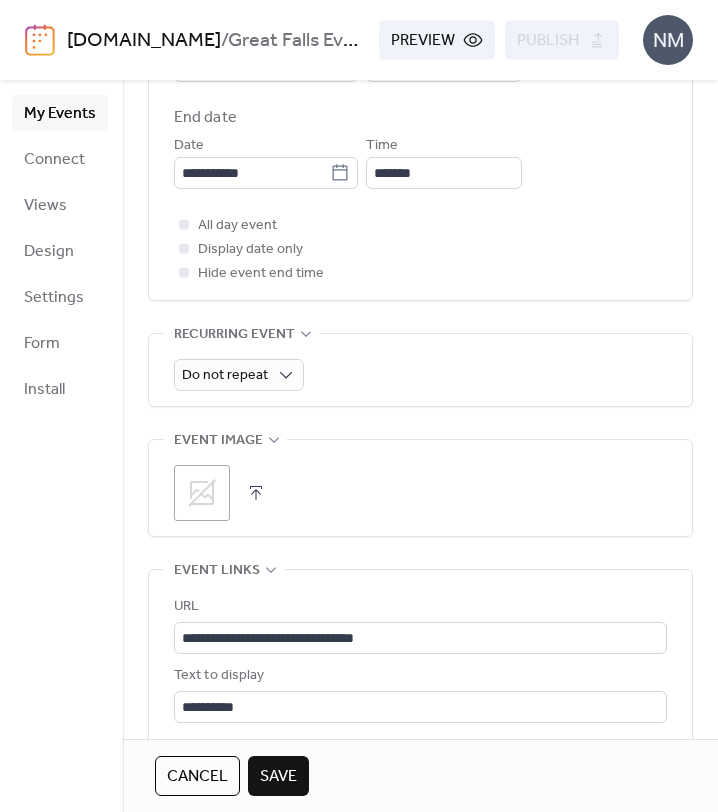 scroll, scrollTop: 820, scrollLeft: 0, axis: vertical 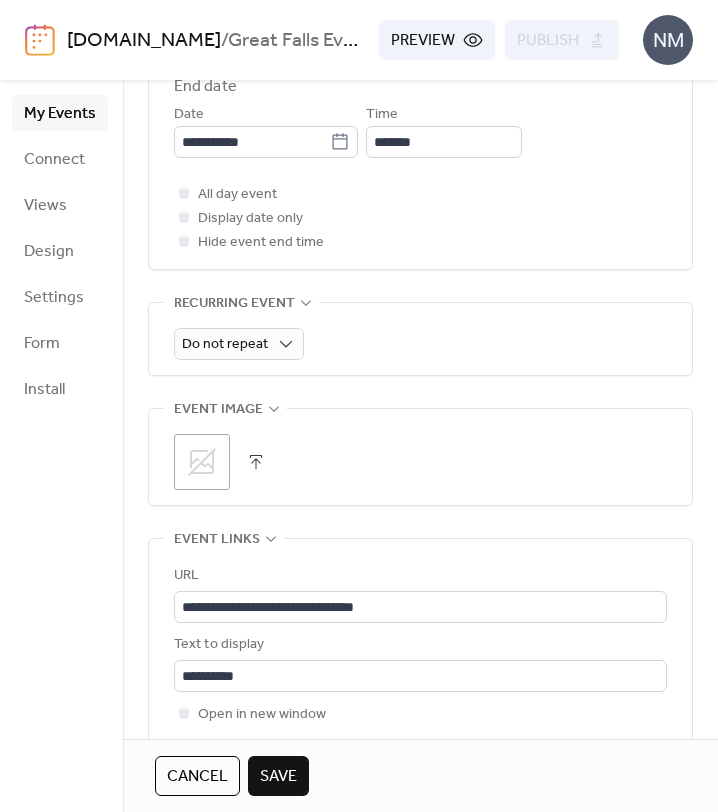 click 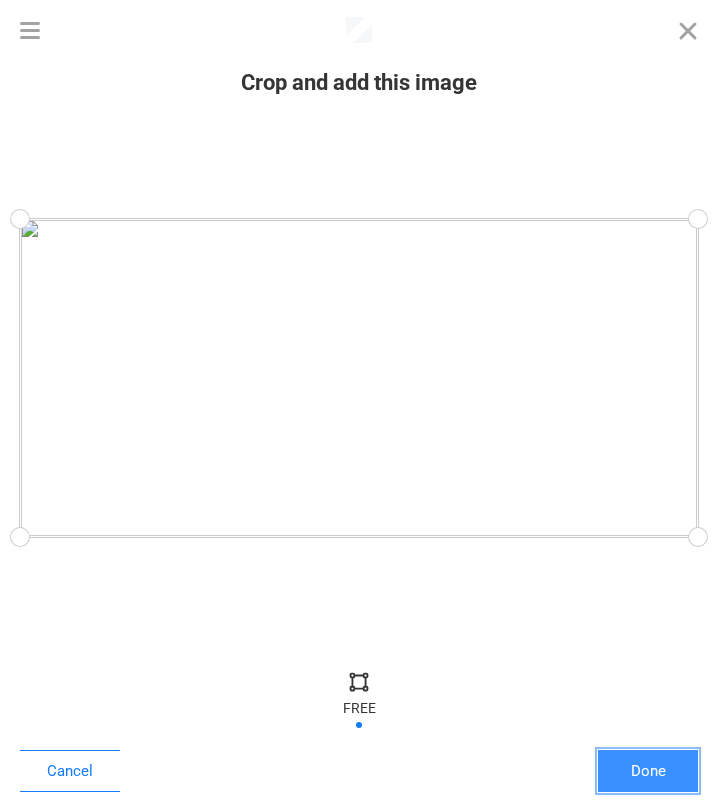 click on "Done" at bounding box center [648, 771] 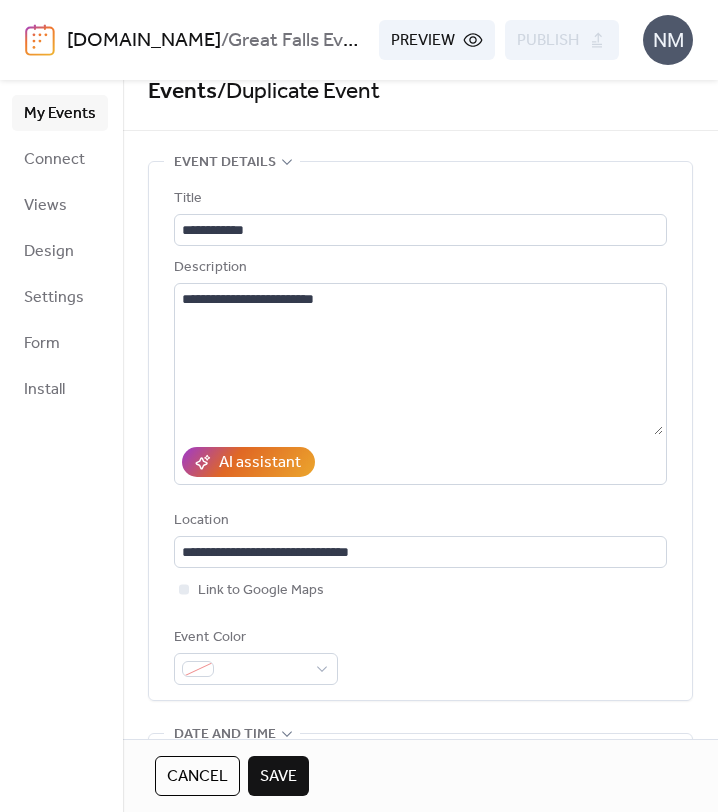 scroll, scrollTop: 0, scrollLeft: 0, axis: both 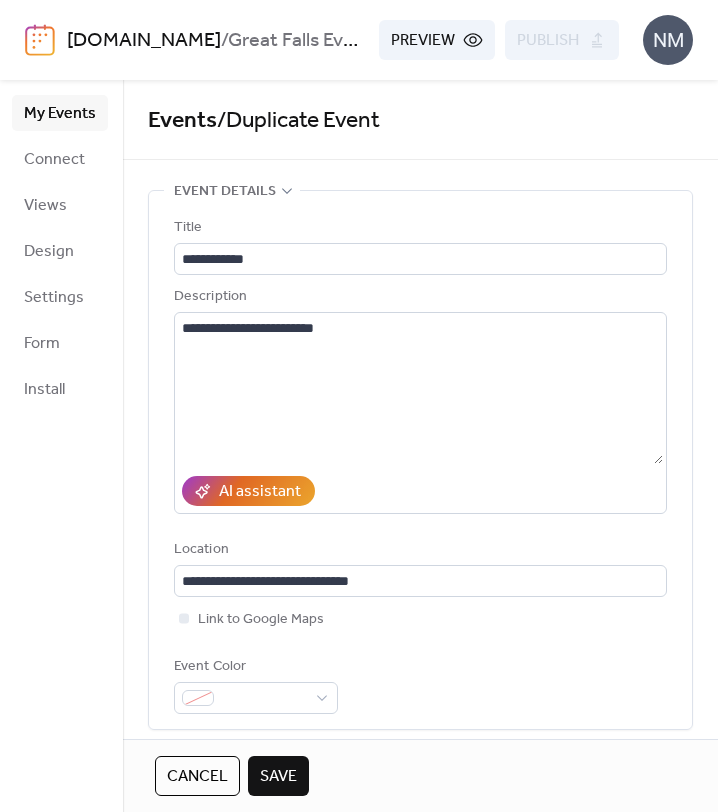 click on "Save" at bounding box center [278, 777] 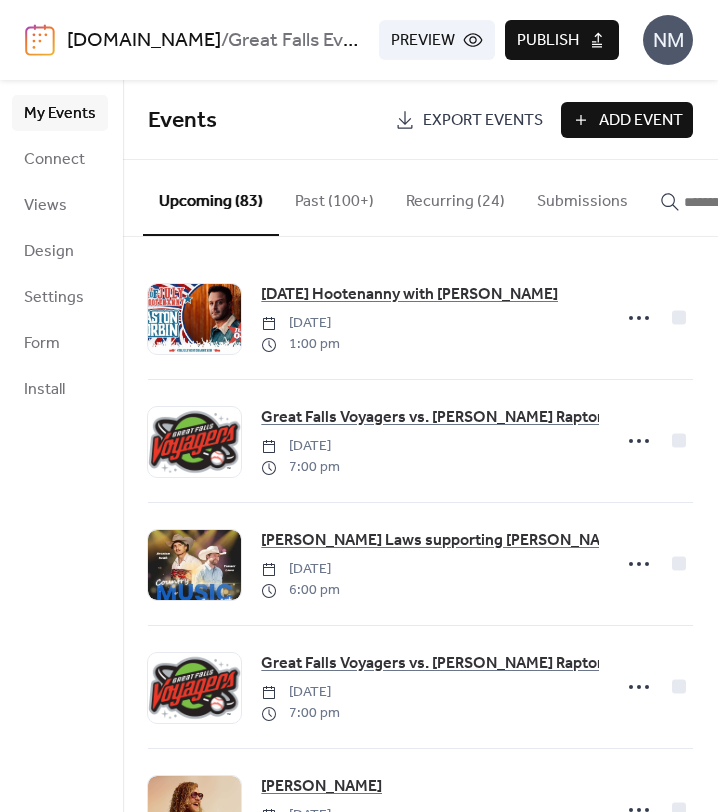 click at bounding box center [734, 202] 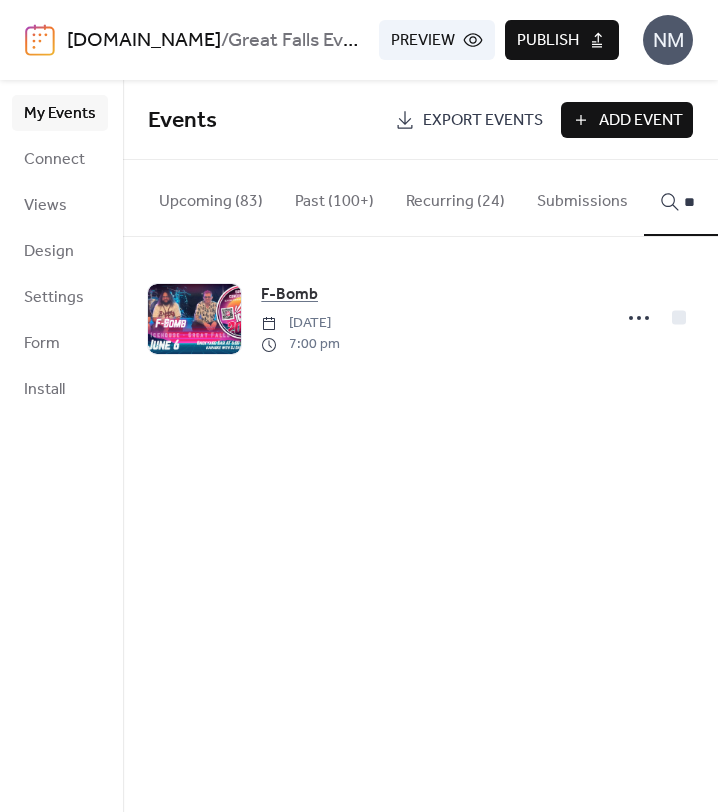 type on "**" 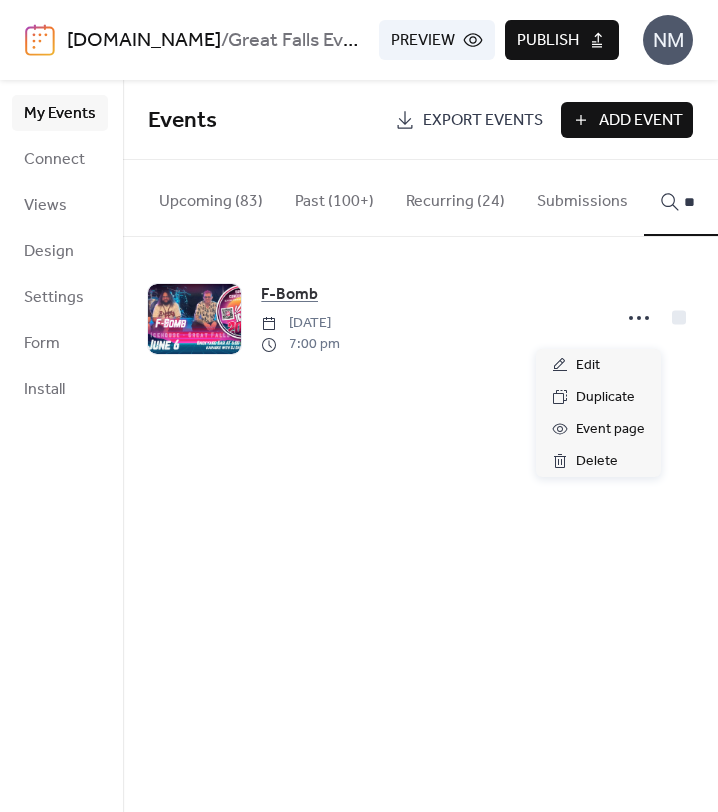click 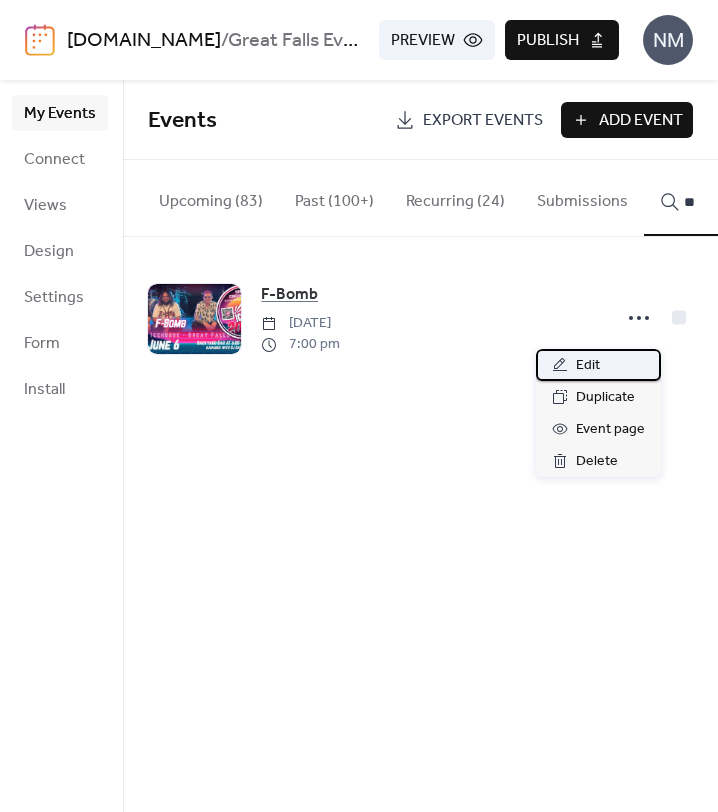 click on "Edit" at bounding box center (598, 365) 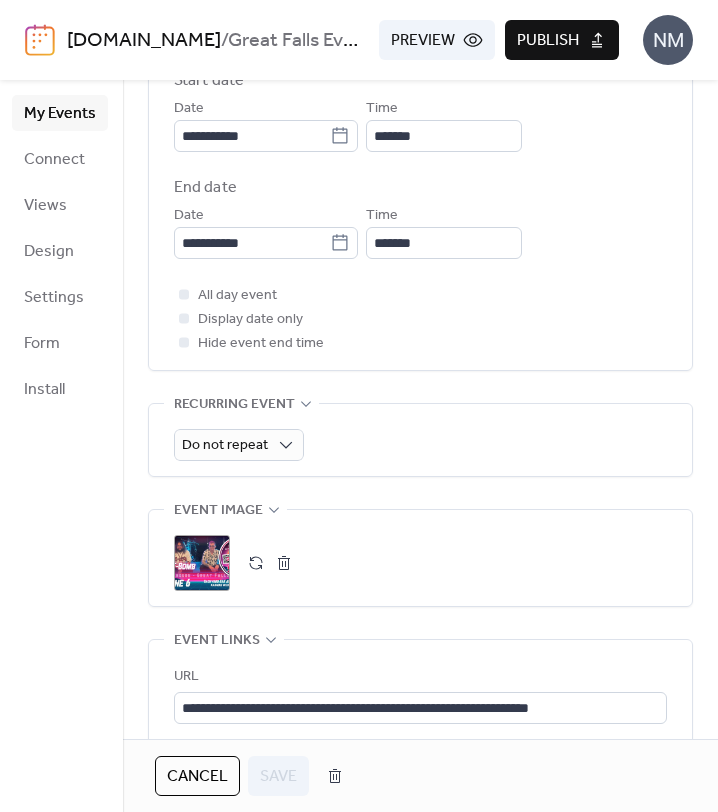scroll, scrollTop: 835, scrollLeft: 0, axis: vertical 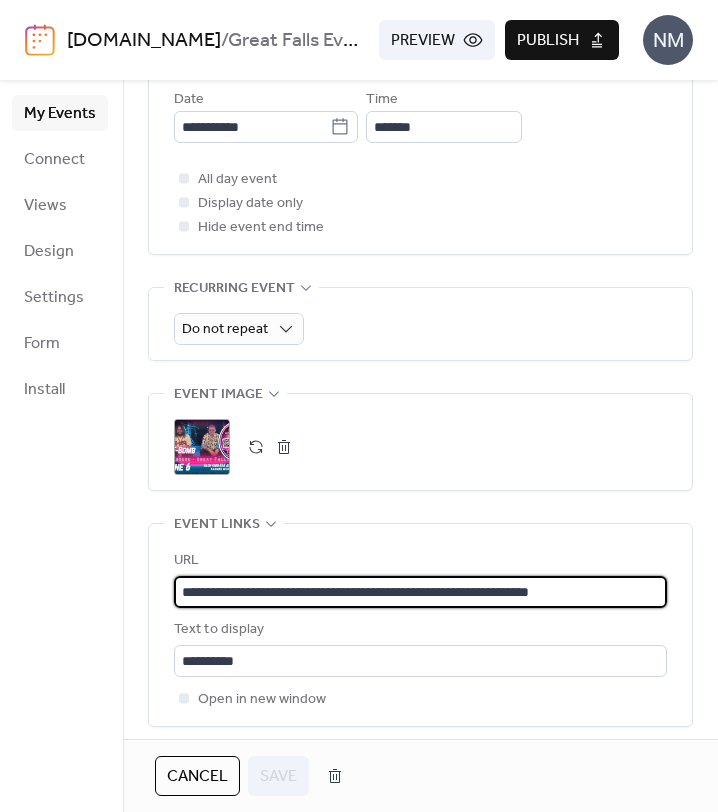 click on "**********" at bounding box center (420, 592) 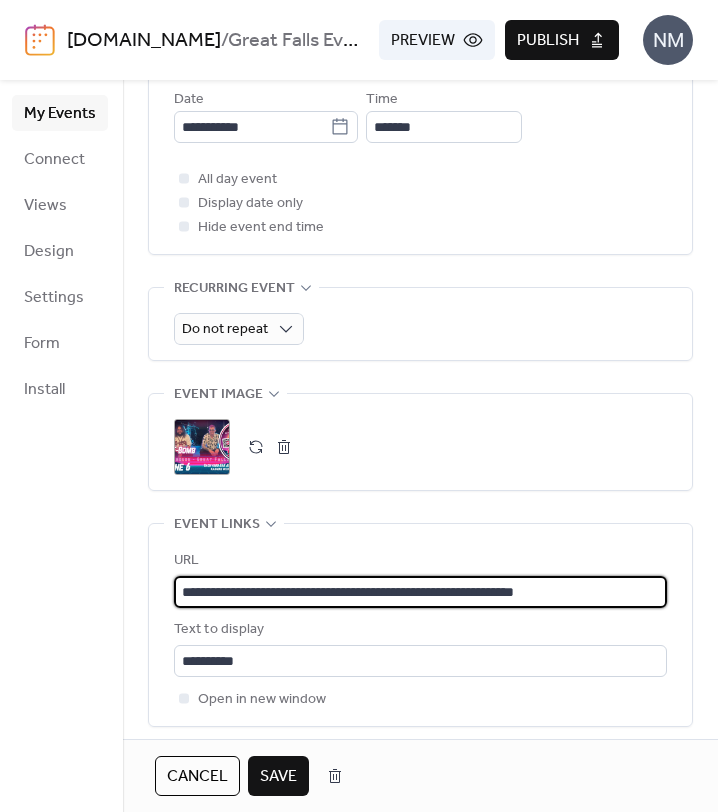 click on "**********" at bounding box center (420, 592) 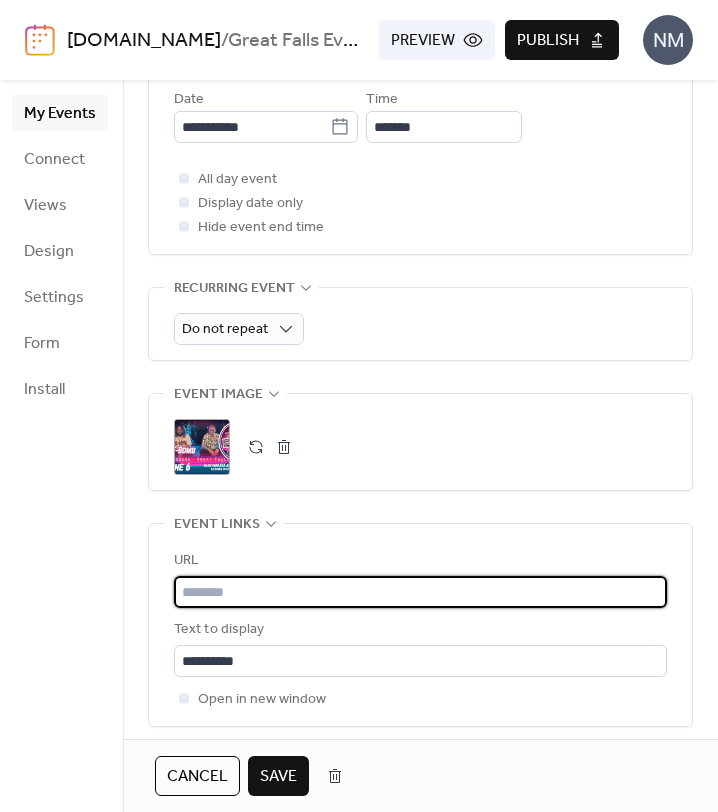 paste on "**********" 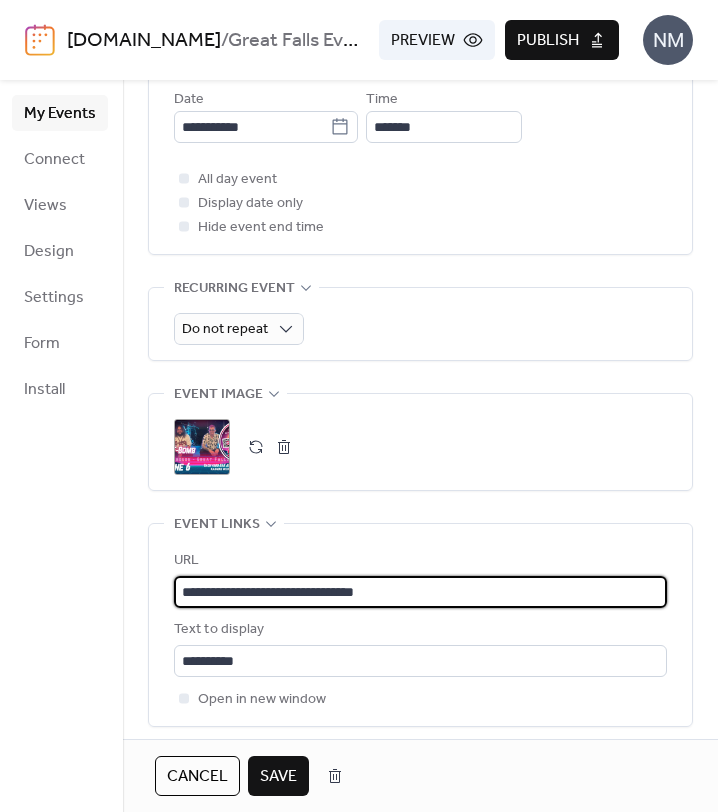 type on "**********" 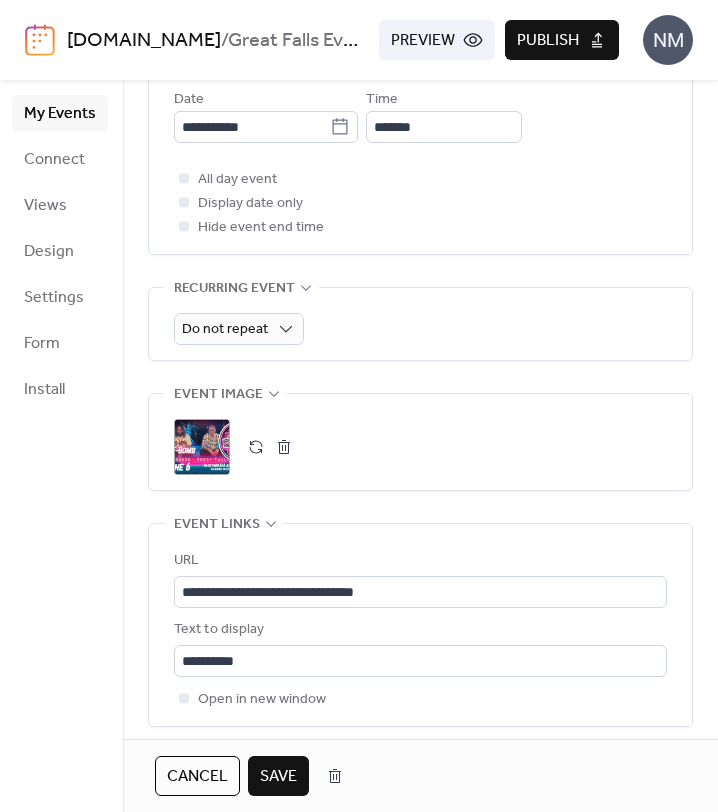 click on "**********" at bounding box center (420, 352) 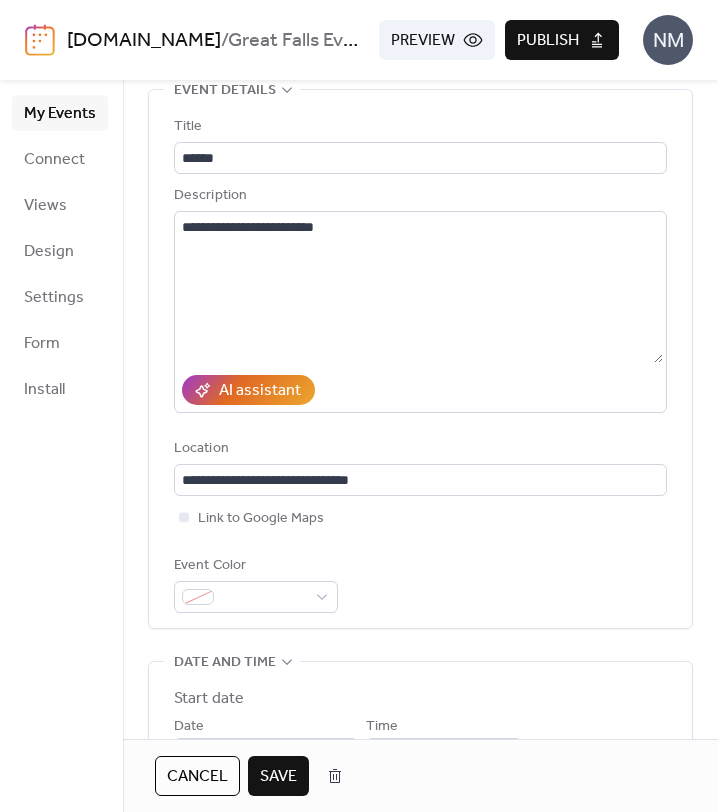 scroll, scrollTop: 0, scrollLeft: 0, axis: both 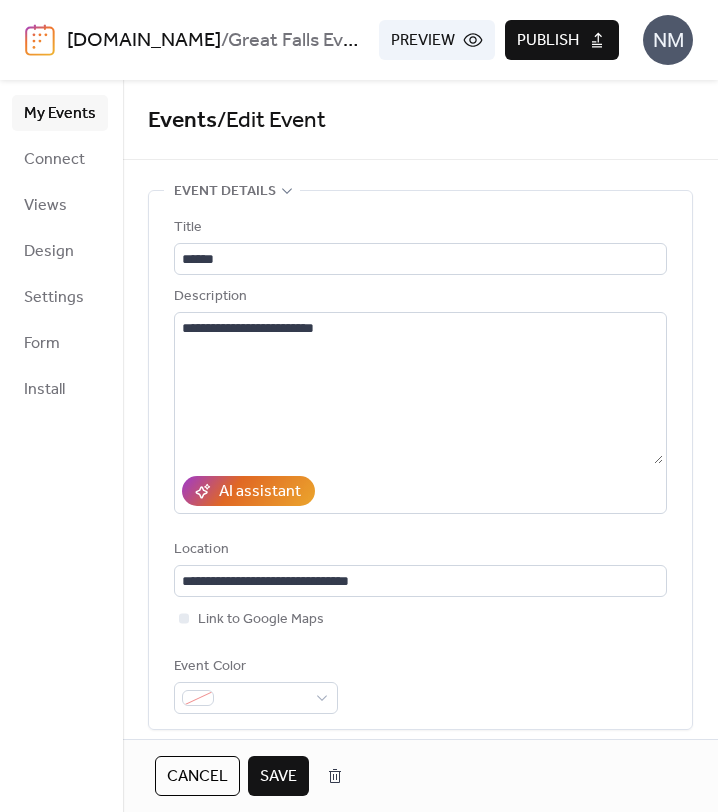 click on "Save" at bounding box center (278, 777) 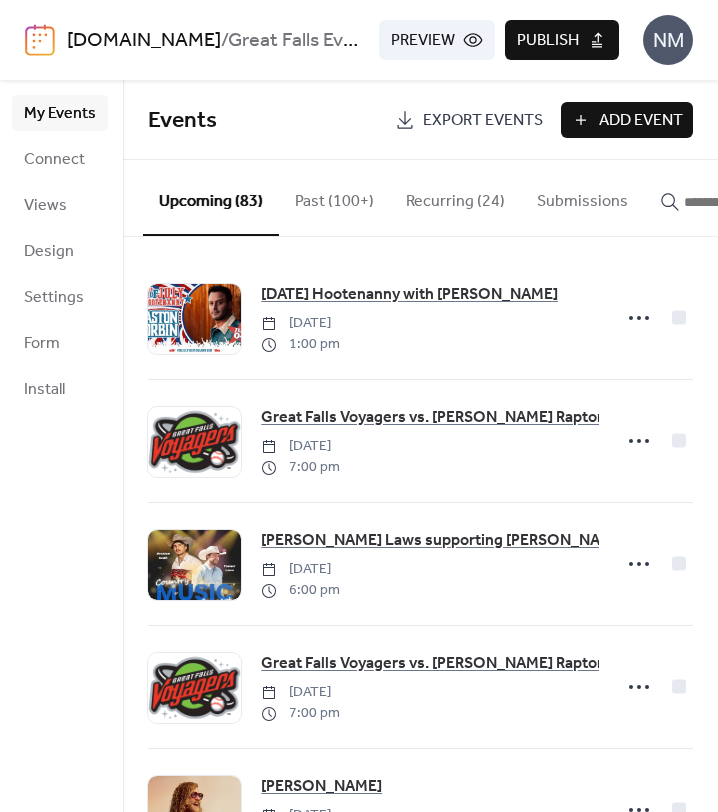 click on "Publish" at bounding box center (548, 41) 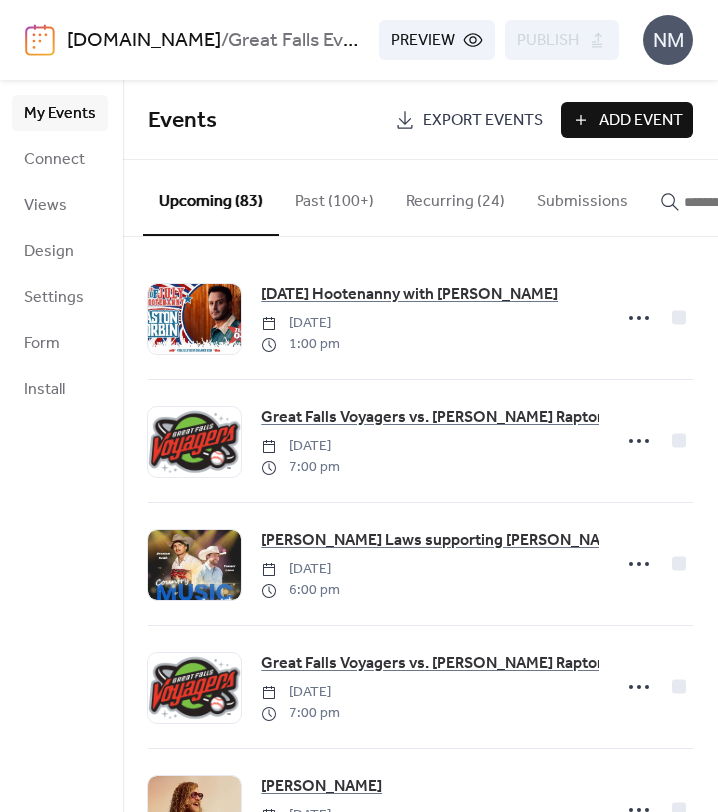 click at bounding box center [734, 202] 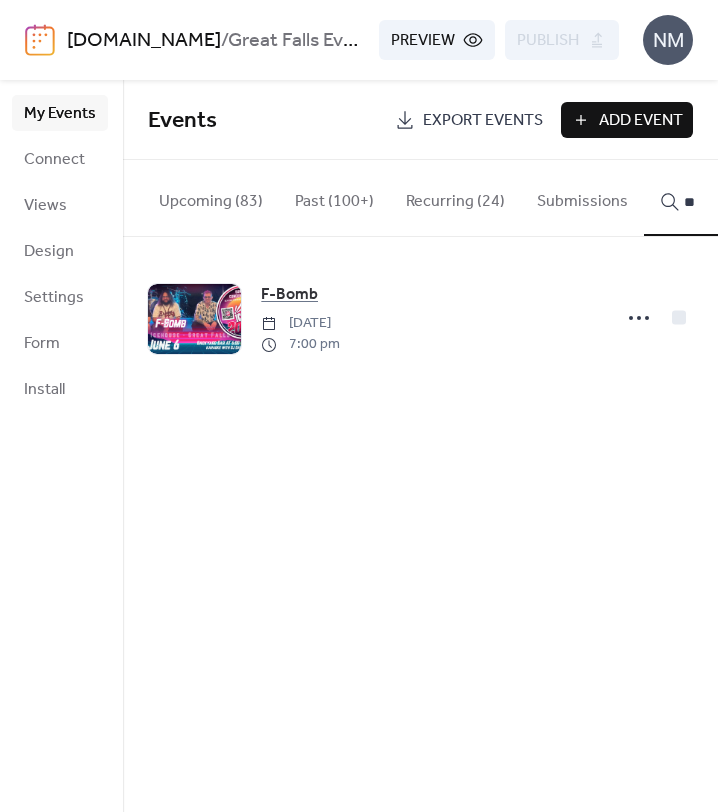 type on "**" 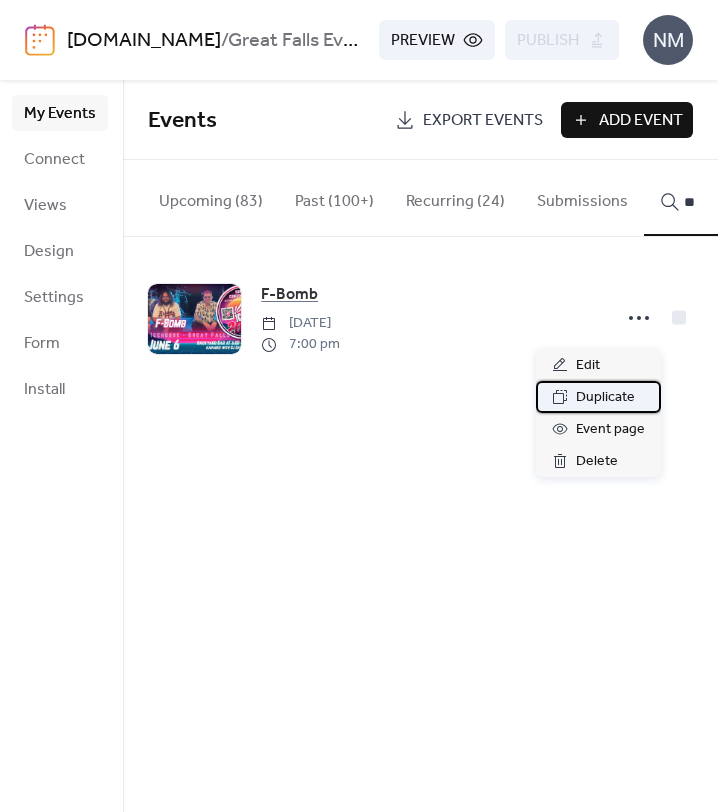 click on "Duplicate" at bounding box center [605, 398] 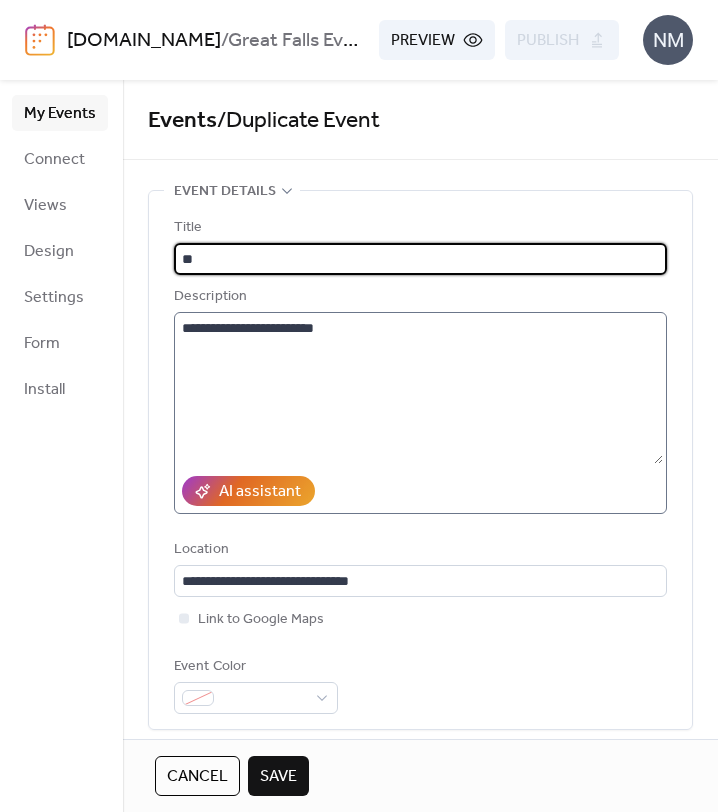 type on "*" 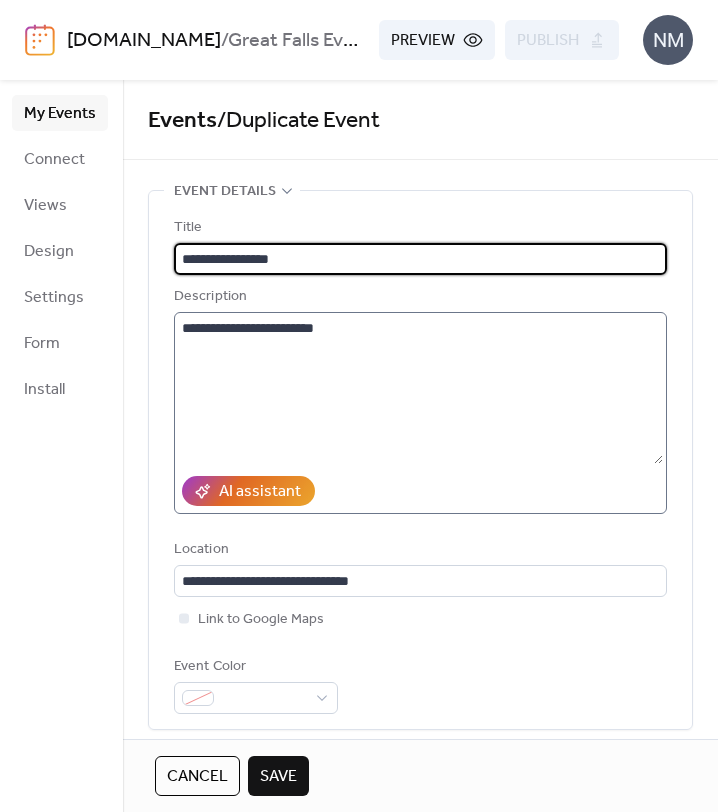 type on "**********" 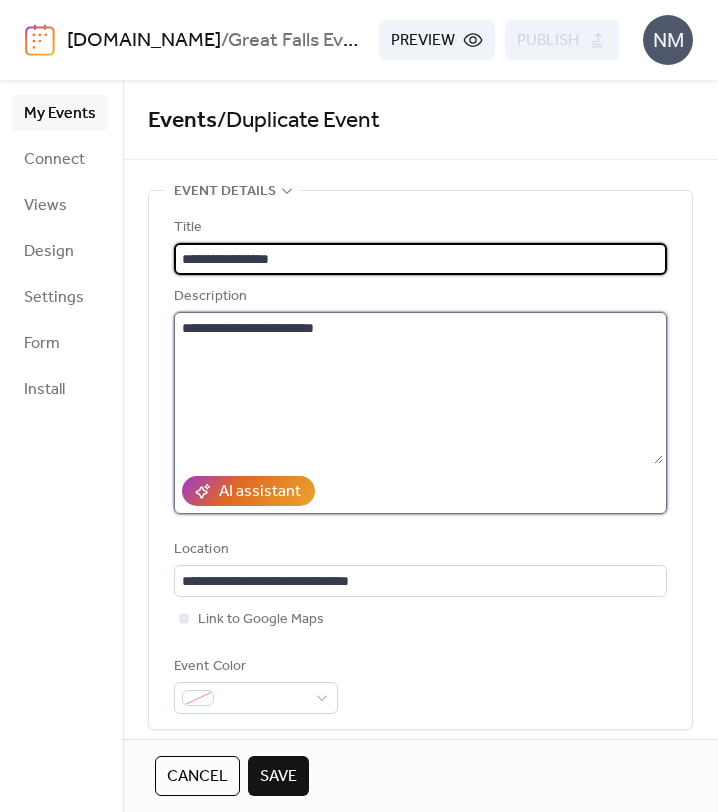 click on "**********" at bounding box center [418, 388] 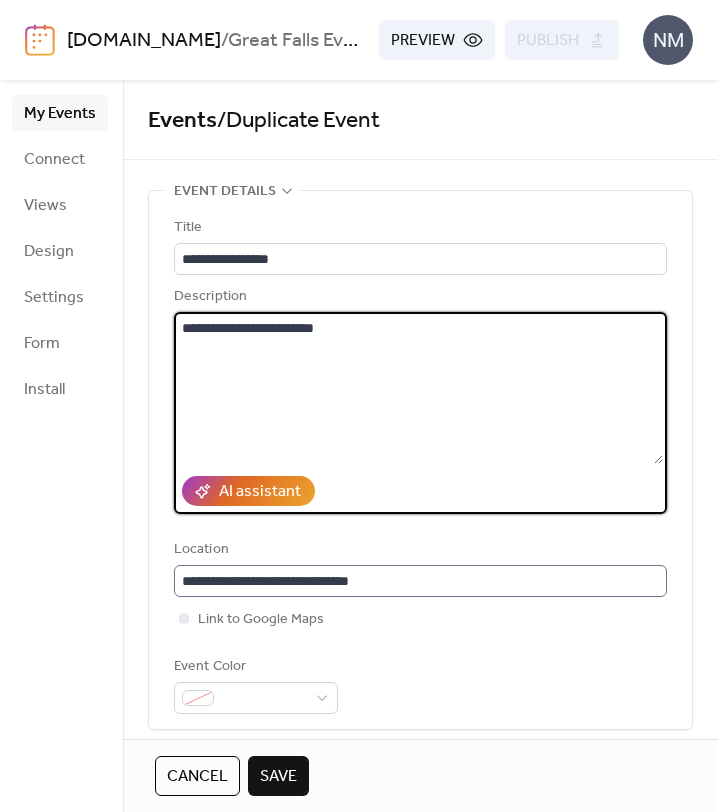 scroll, scrollTop: 1, scrollLeft: 0, axis: vertical 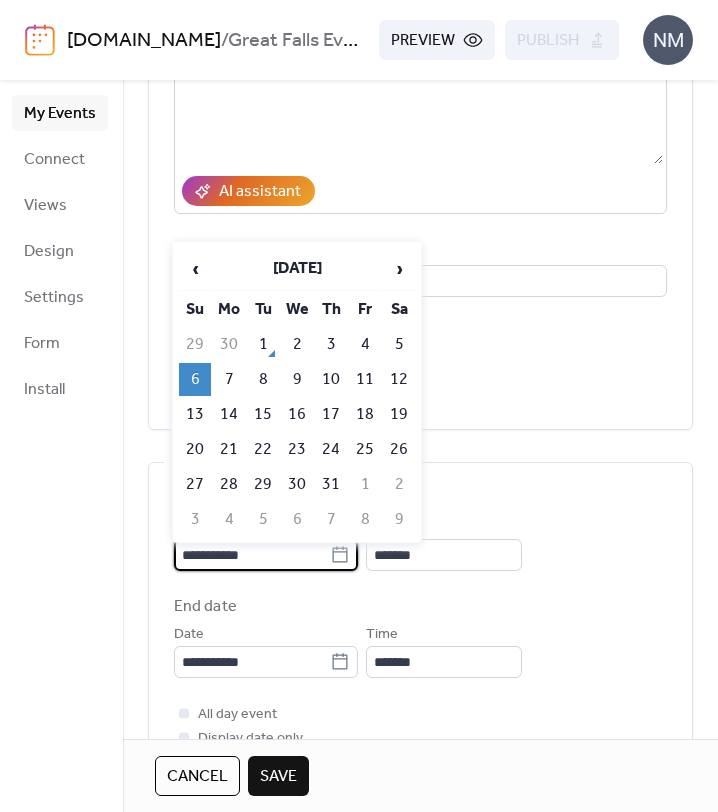 click on "**********" at bounding box center [252, 555] 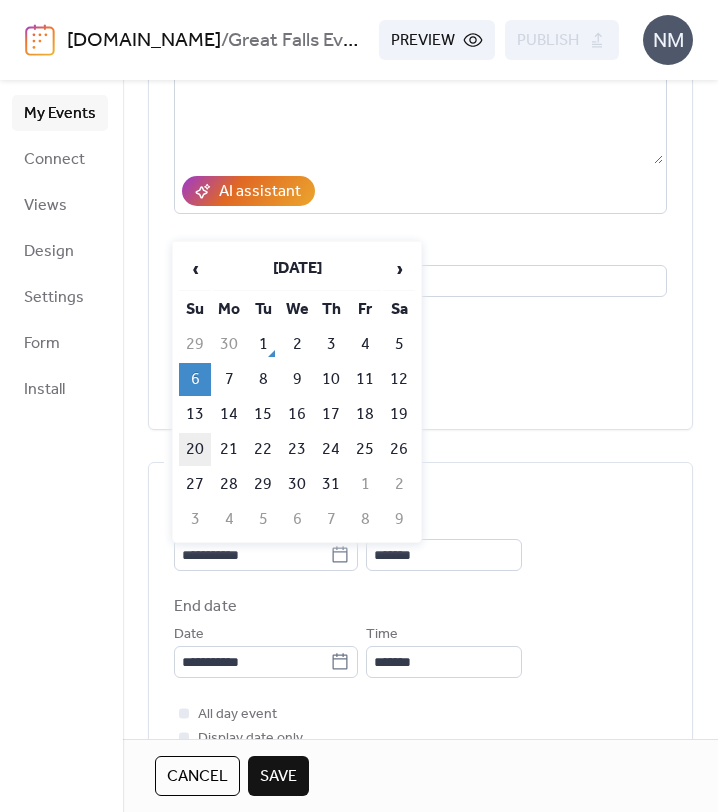 click on "20" at bounding box center [195, 449] 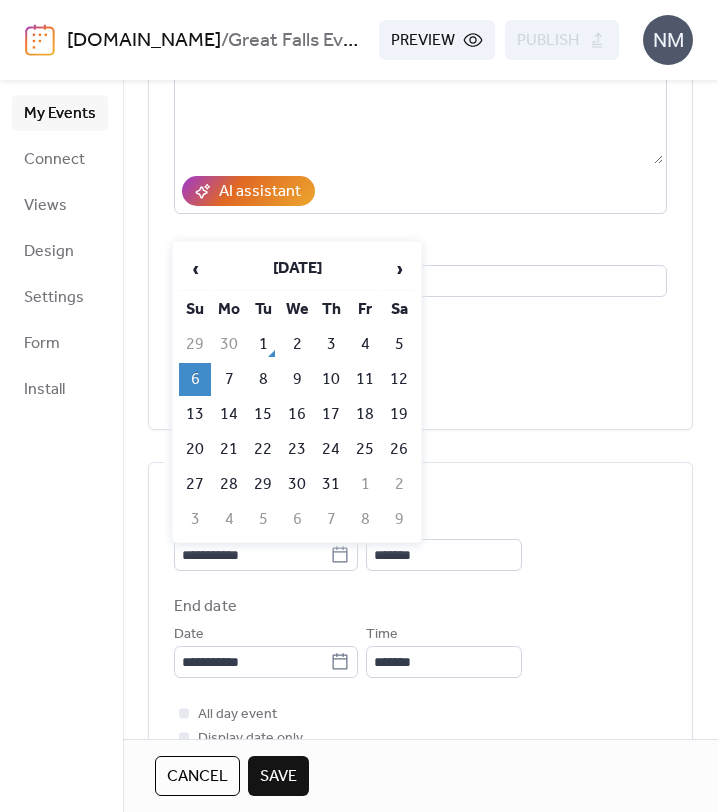 type on "**********" 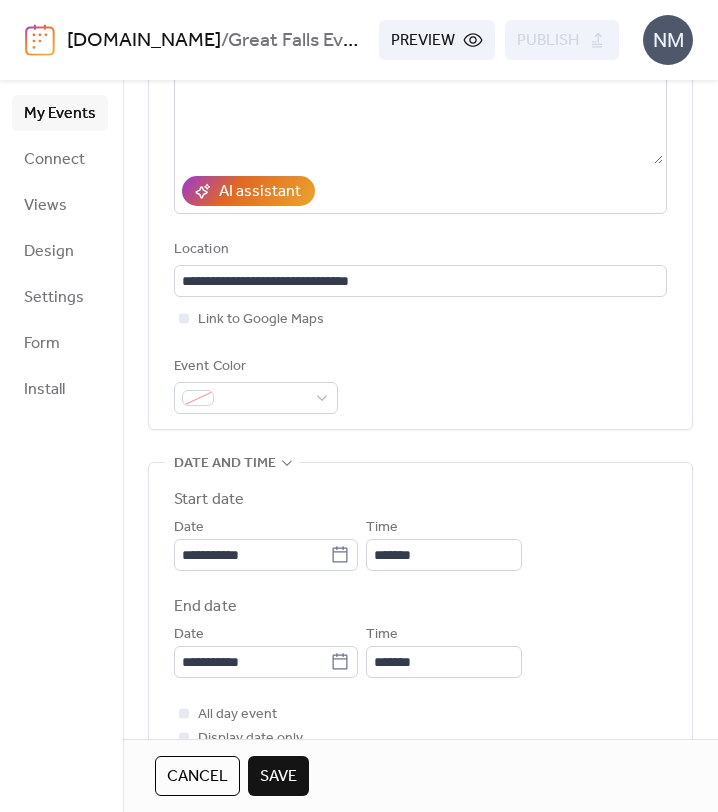 click on "**********" at bounding box center [420, 626] 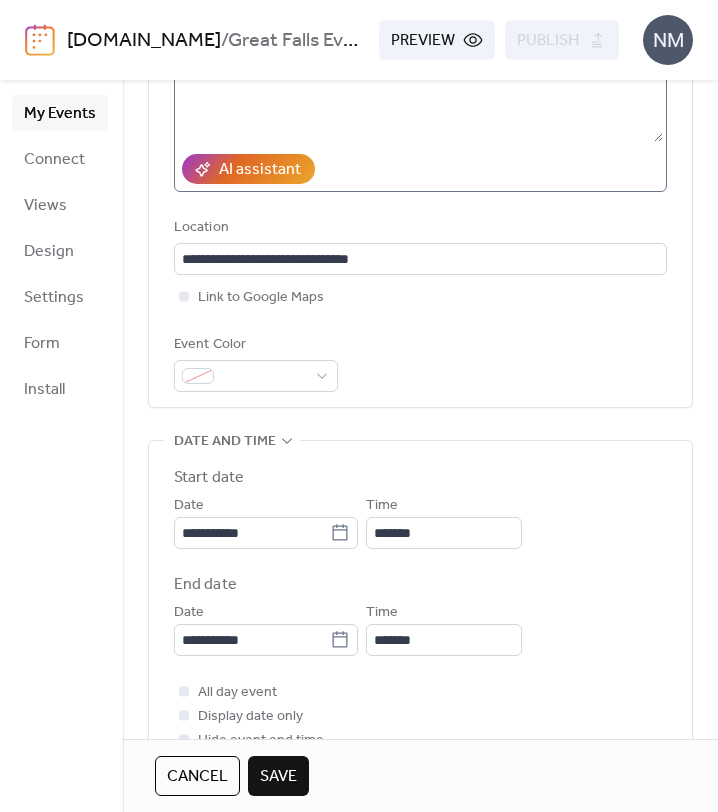 scroll, scrollTop: 0, scrollLeft: 0, axis: both 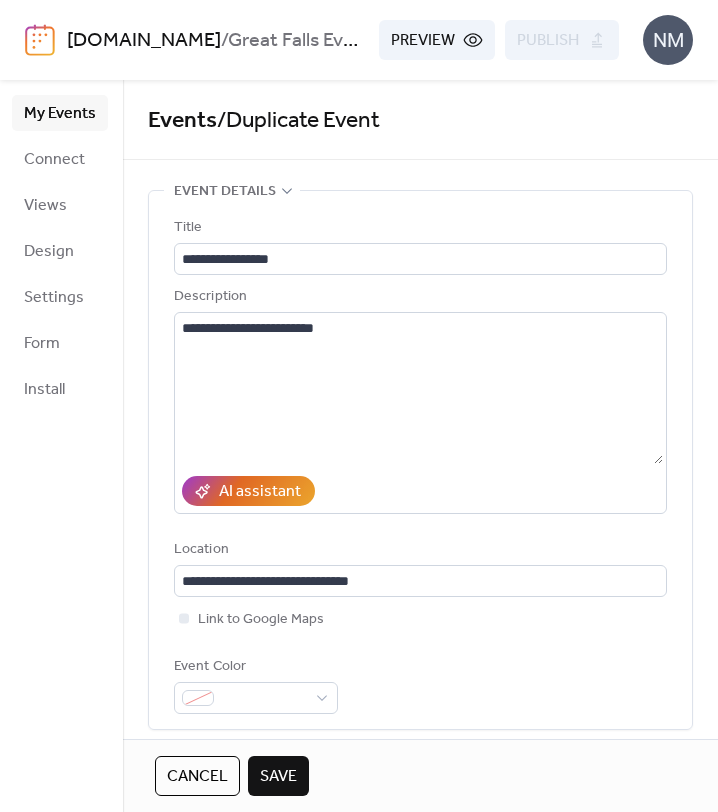 click on "Cancel" at bounding box center [197, 777] 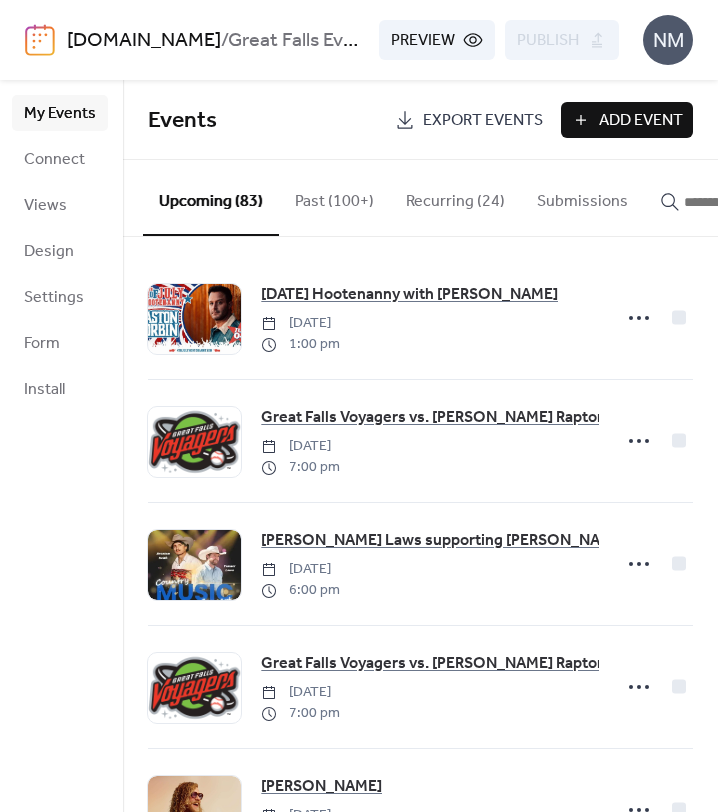 click at bounding box center [722, 202] 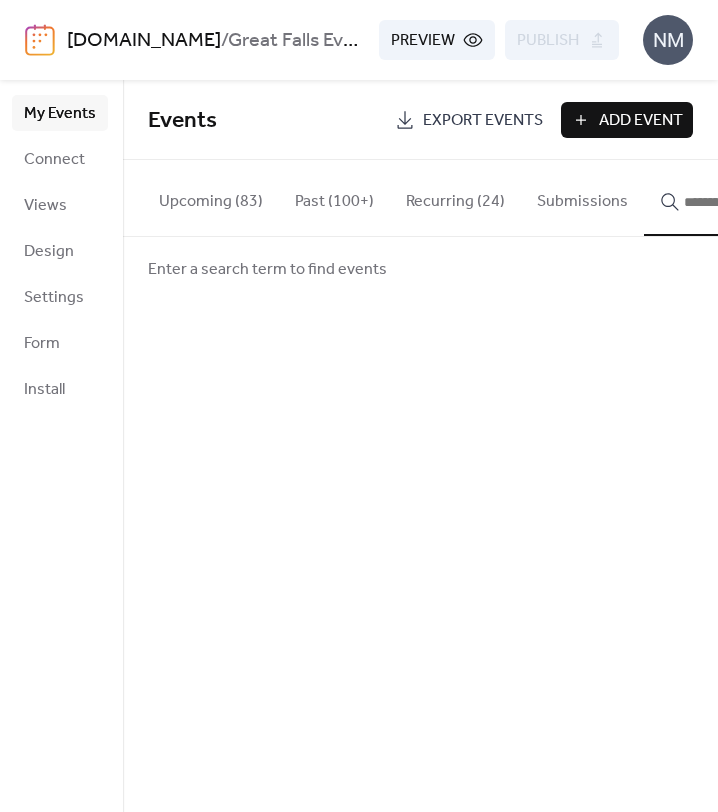 click at bounding box center (734, 202) 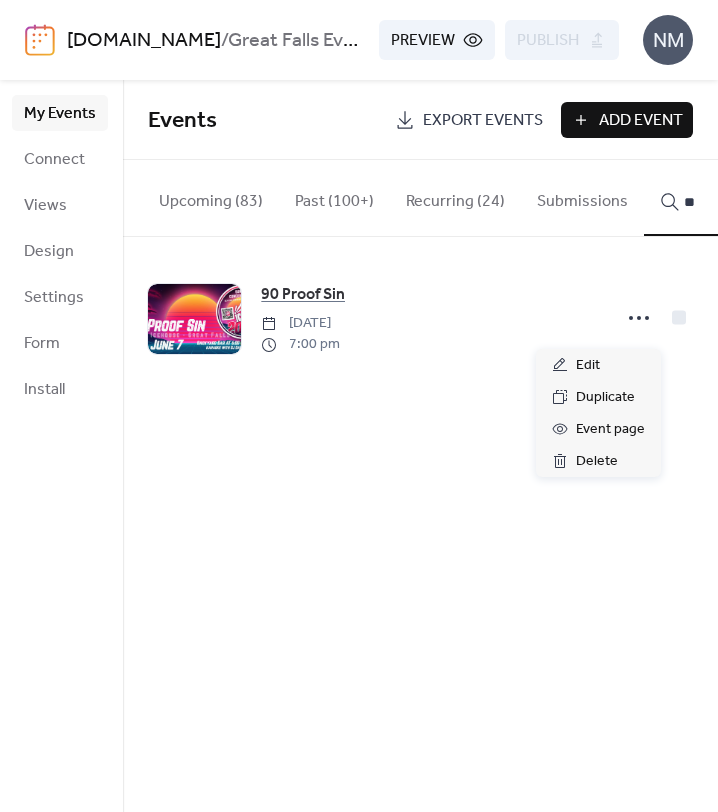 click 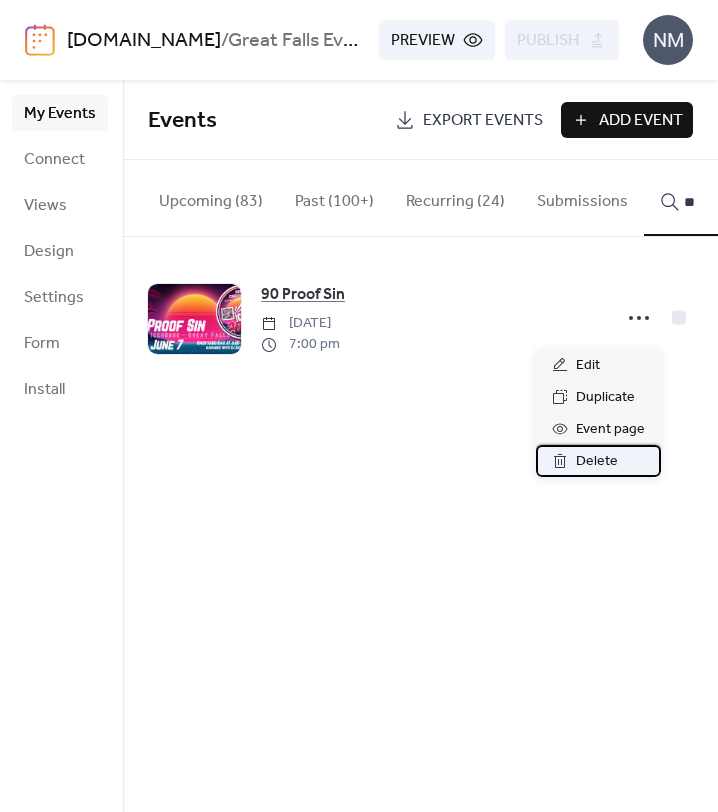 click on "Delete" at bounding box center [598, 461] 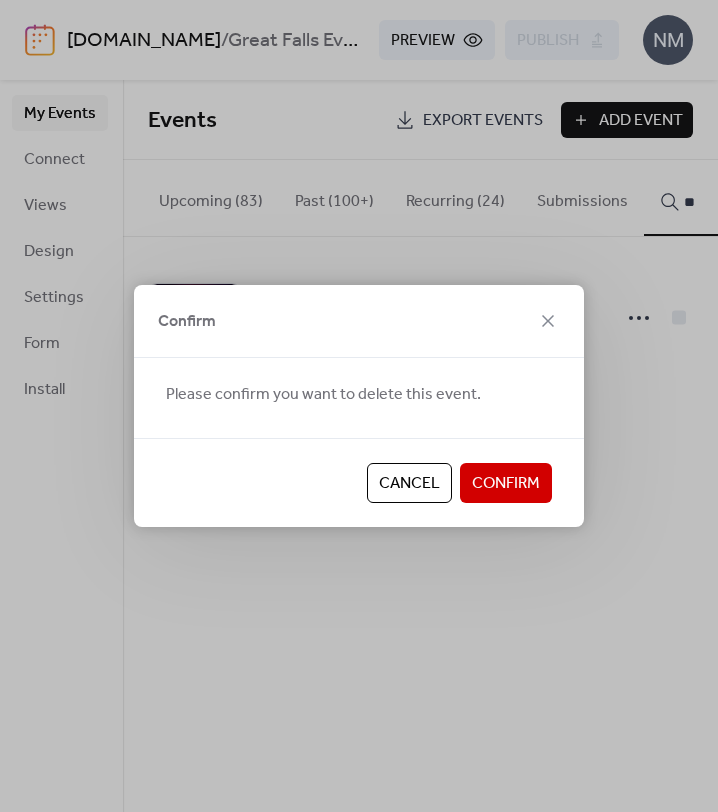 click on "Confirm" at bounding box center [506, 484] 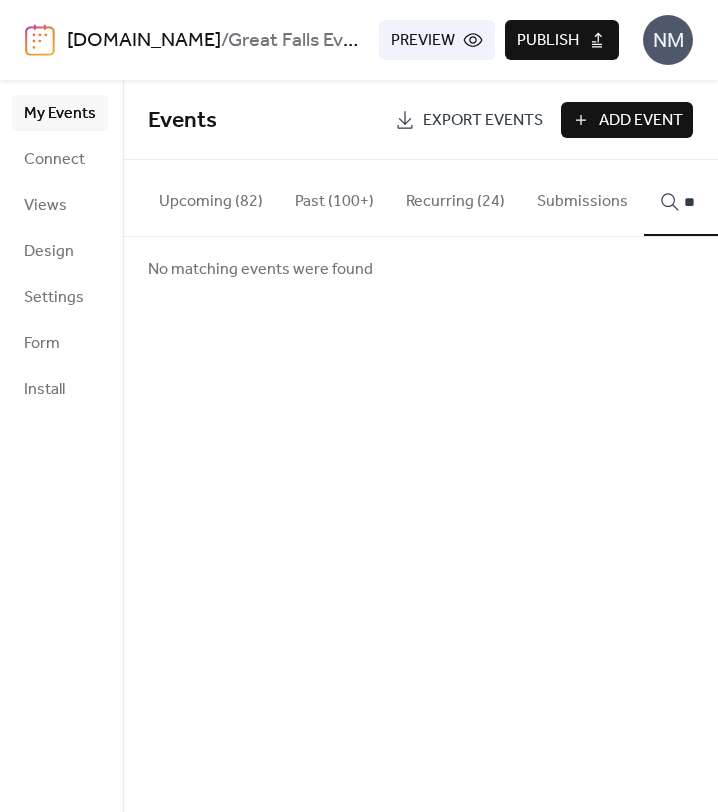 click on "**" at bounding box center (734, 202) 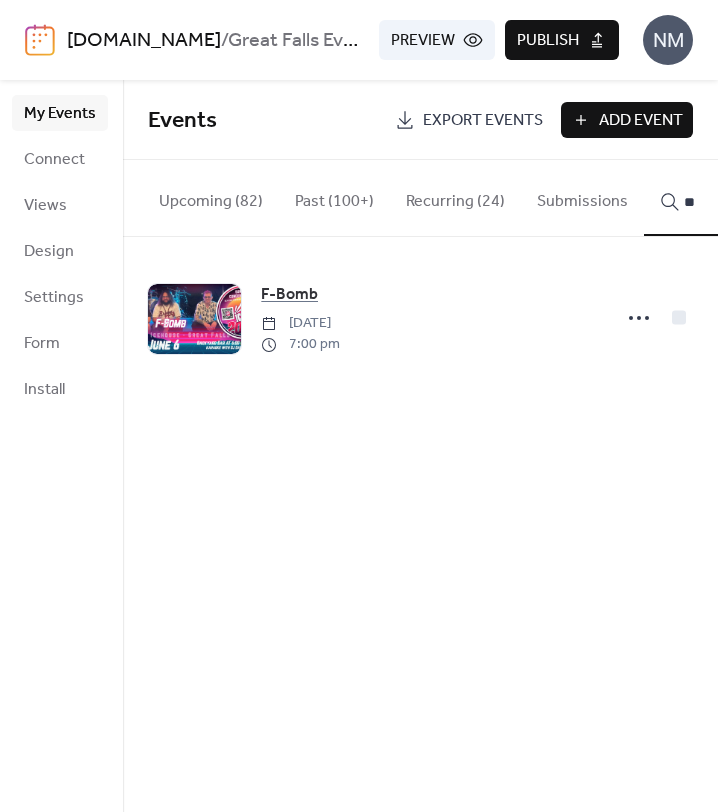 type on "**" 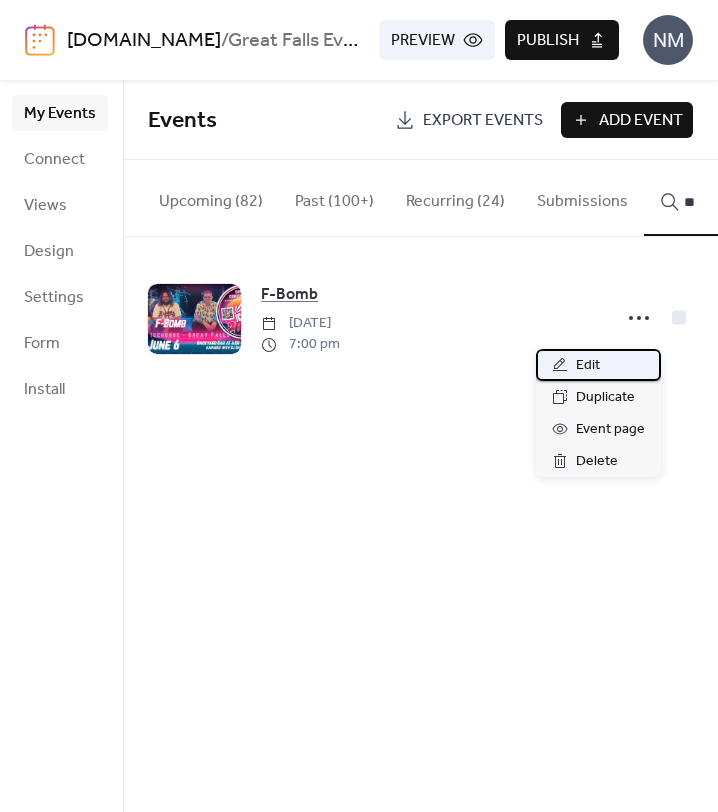 click on "Edit" at bounding box center (598, 365) 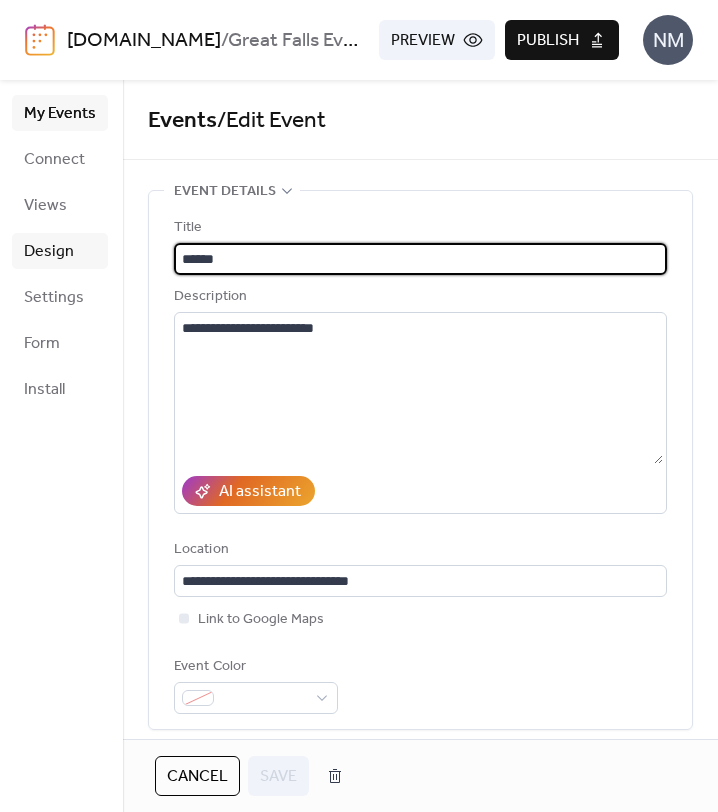 drag, startPoint x: 406, startPoint y: 259, endPoint x: 42, endPoint y: 246, distance: 364.23206 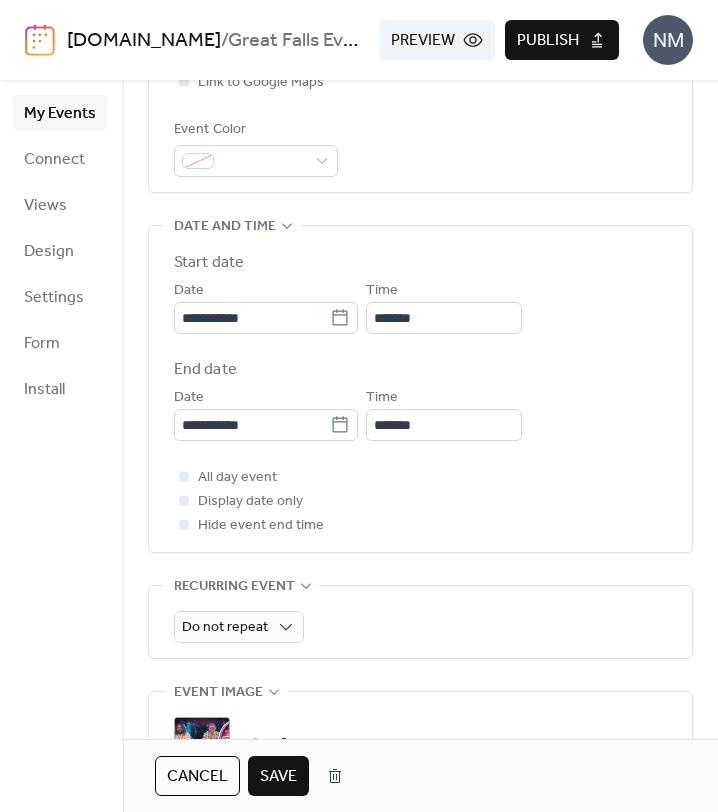 scroll, scrollTop: 541, scrollLeft: 0, axis: vertical 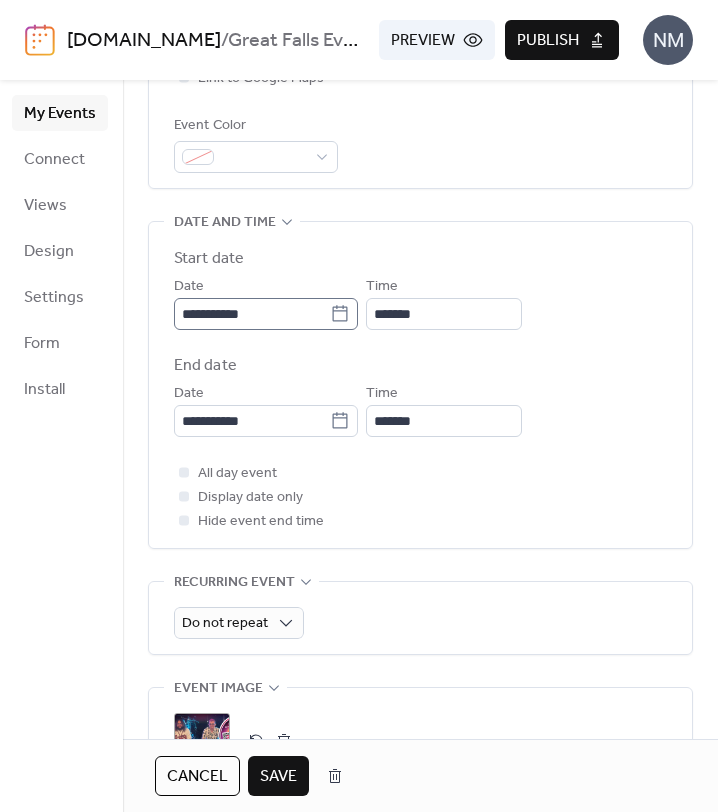 type on "**********" 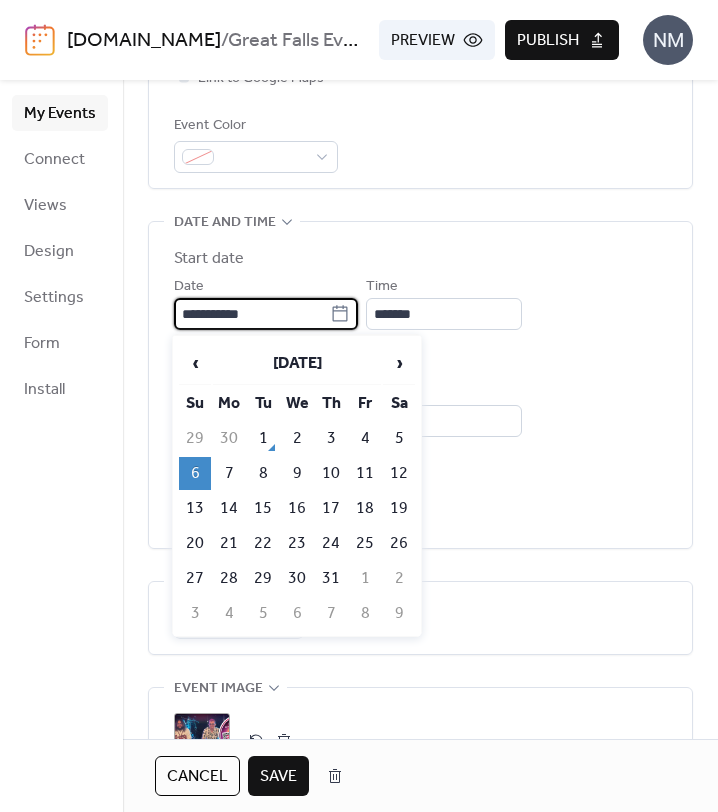 click on "**********" at bounding box center [252, 314] 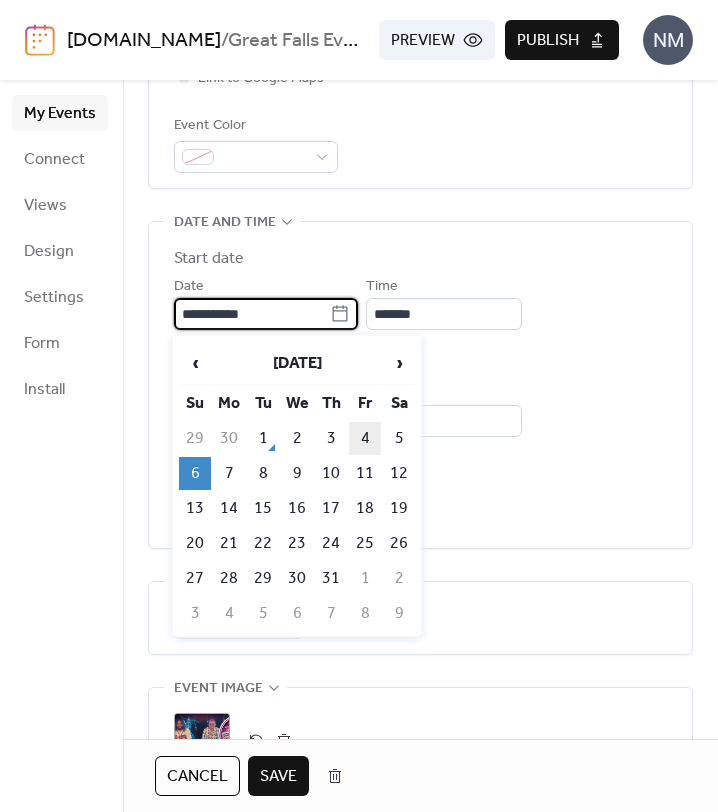 click on "4" at bounding box center (365, 438) 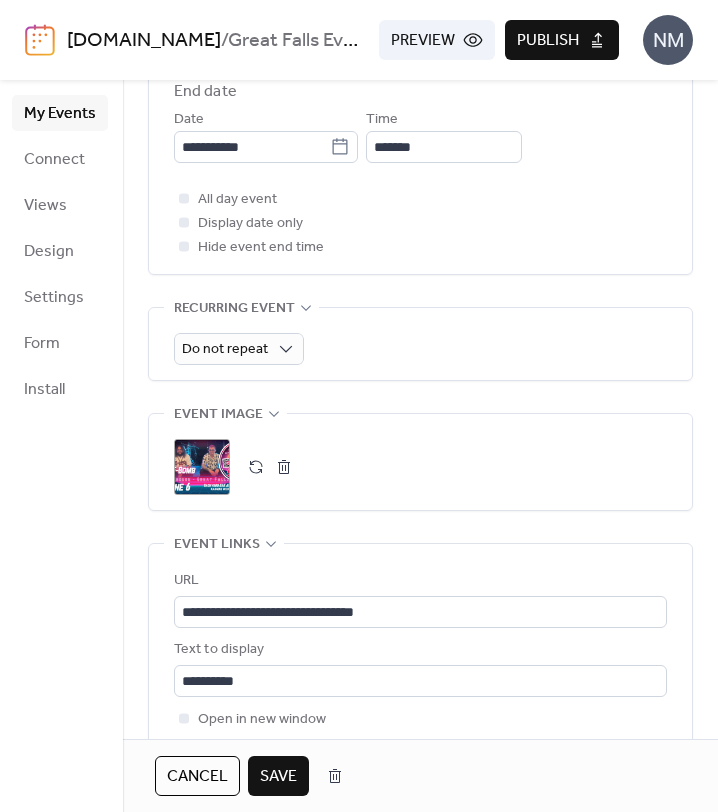 scroll, scrollTop: 816, scrollLeft: 0, axis: vertical 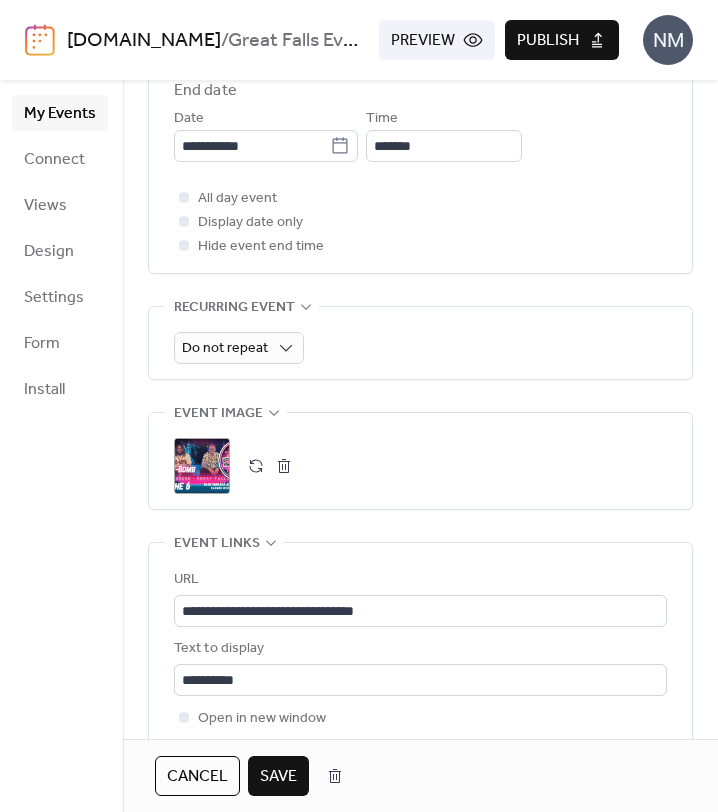 click at bounding box center [284, 466] 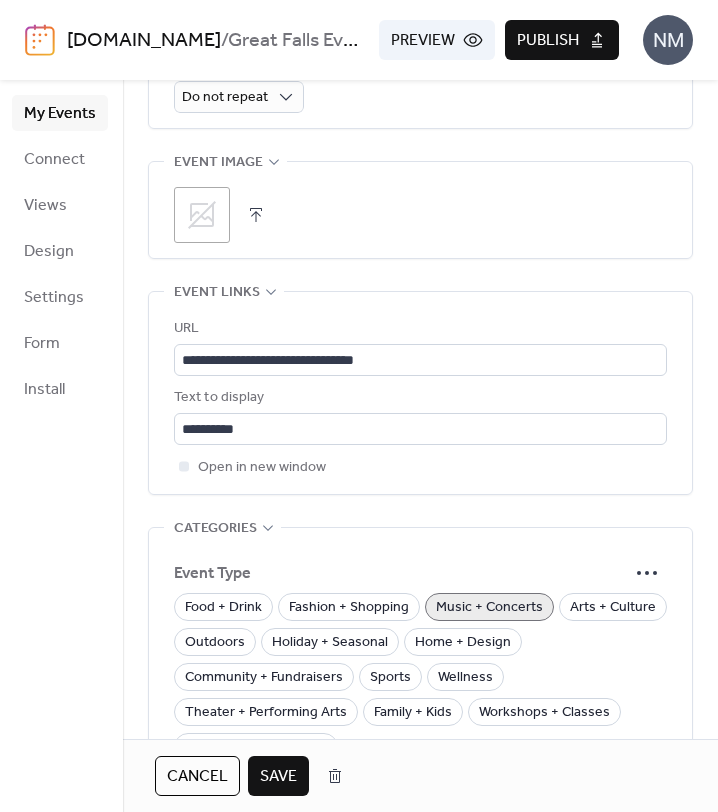scroll, scrollTop: 1093, scrollLeft: 0, axis: vertical 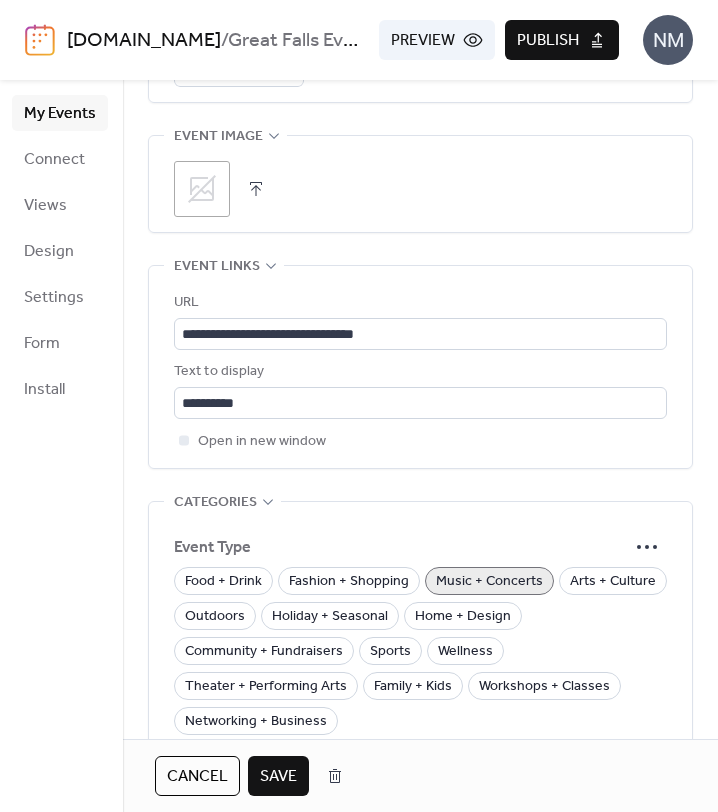 click 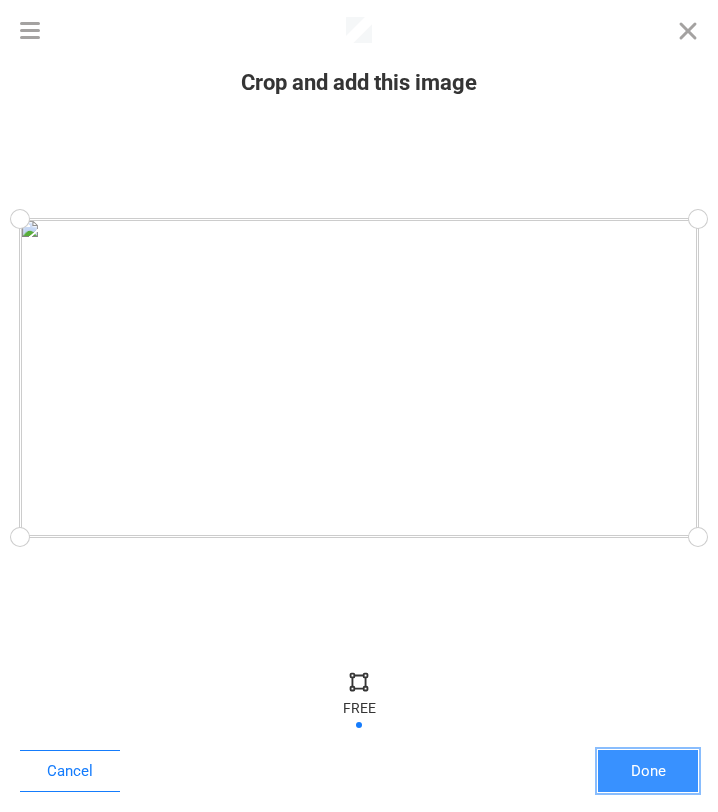 click on "Done" at bounding box center [648, 771] 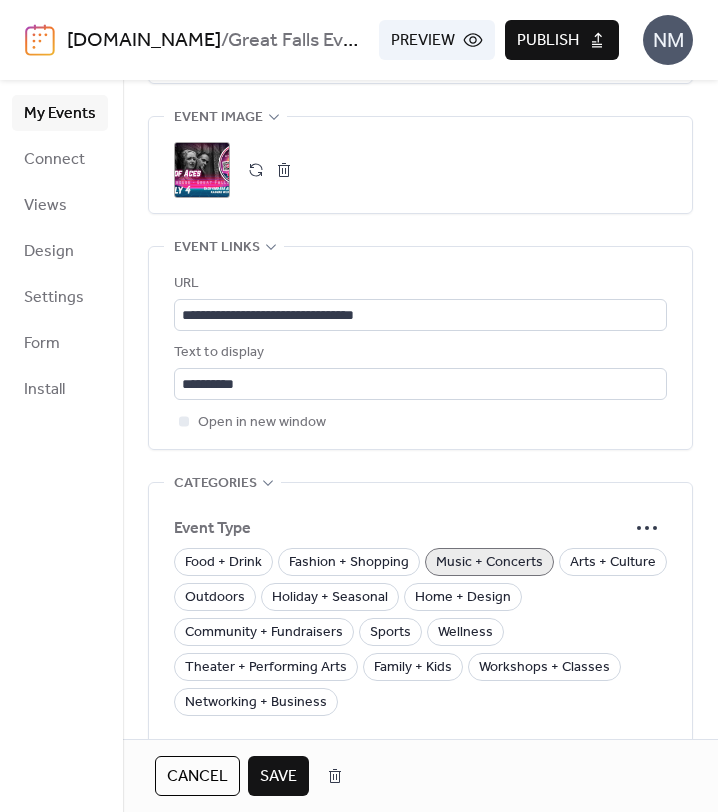 scroll, scrollTop: 1117, scrollLeft: 0, axis: vertical 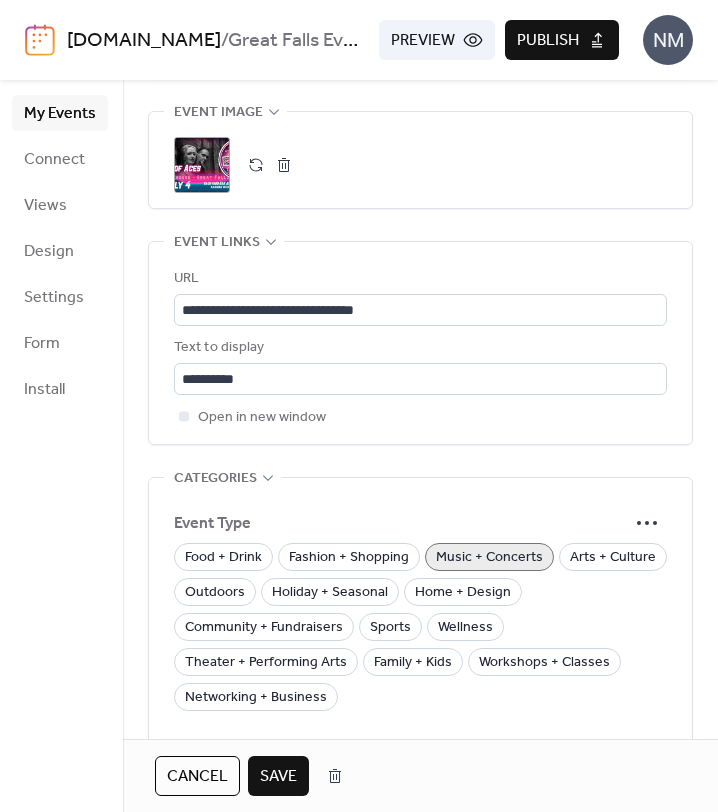 click on "Save" at bounding box center [278, 776] 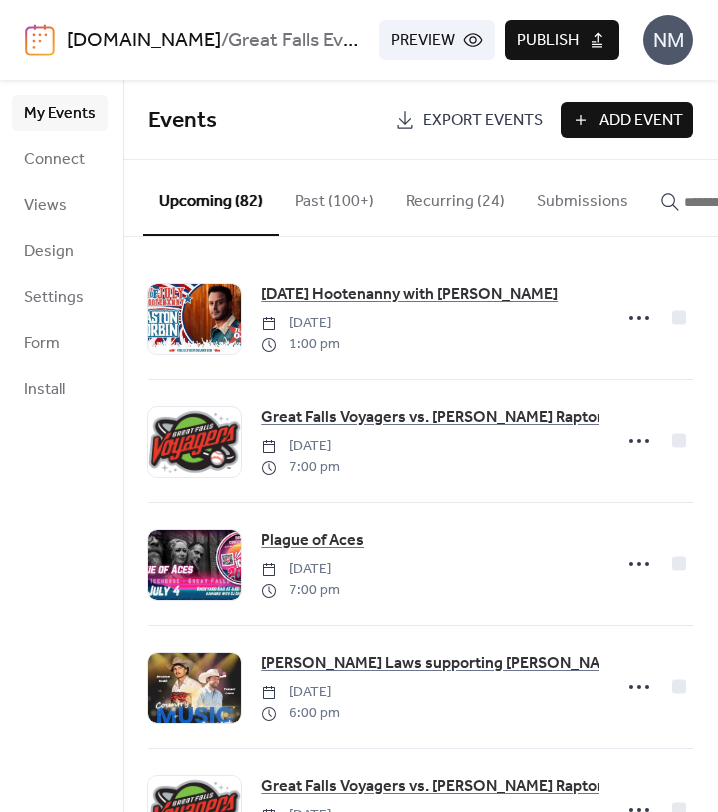 click on "Publish" at bounding box center (548, 41) 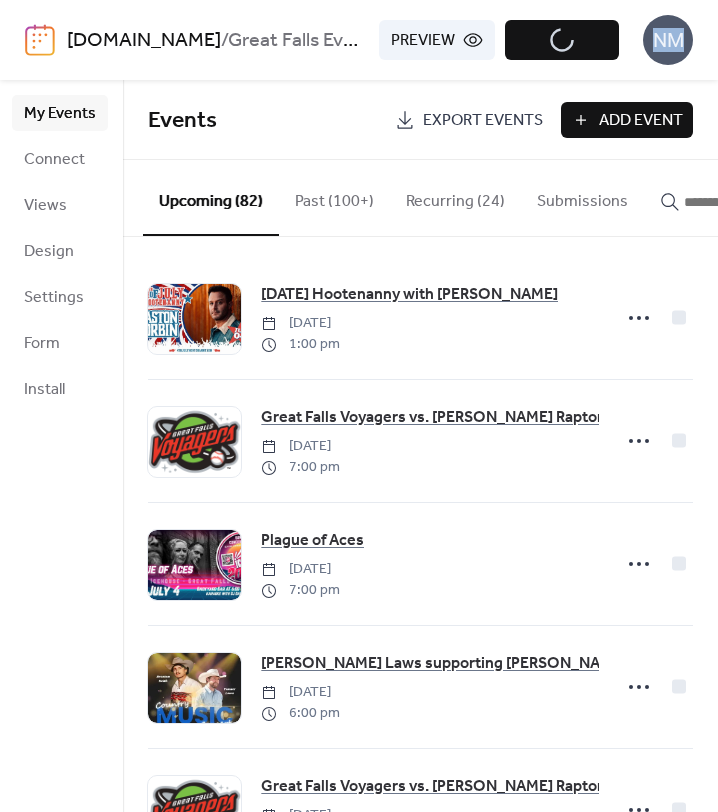 click on "Preview Publish" at bounding box center [499, 40] 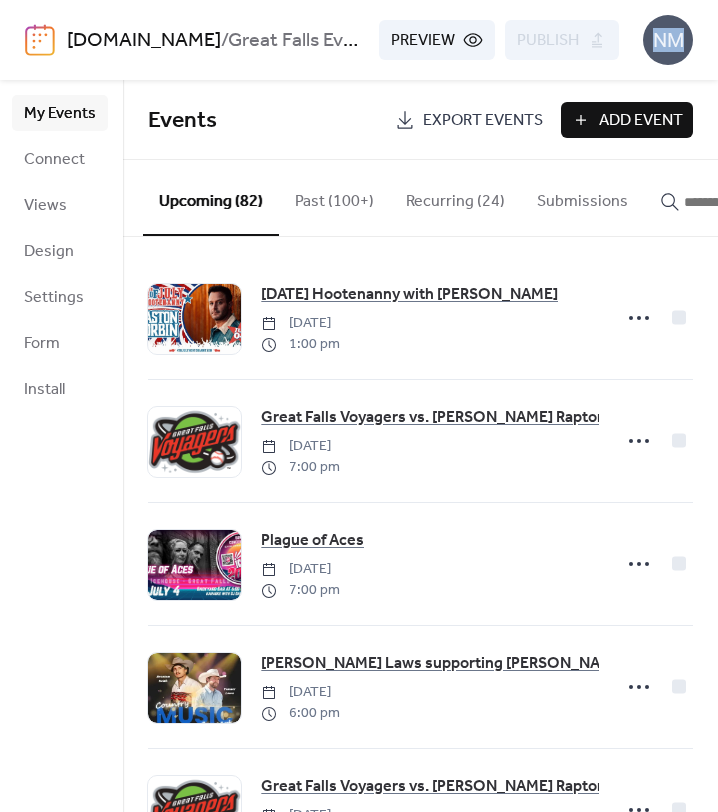 click at bounding box center [722, 202] 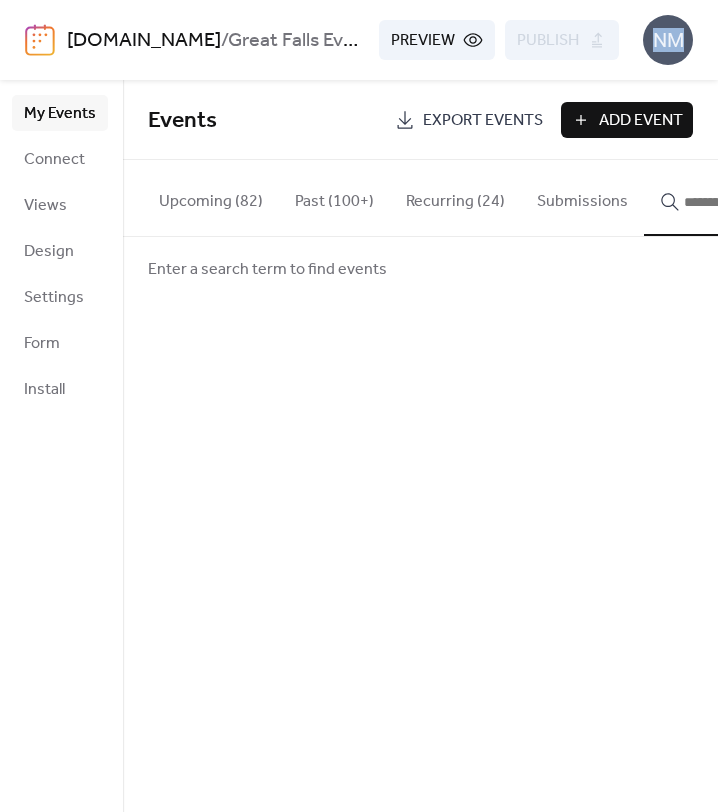 type 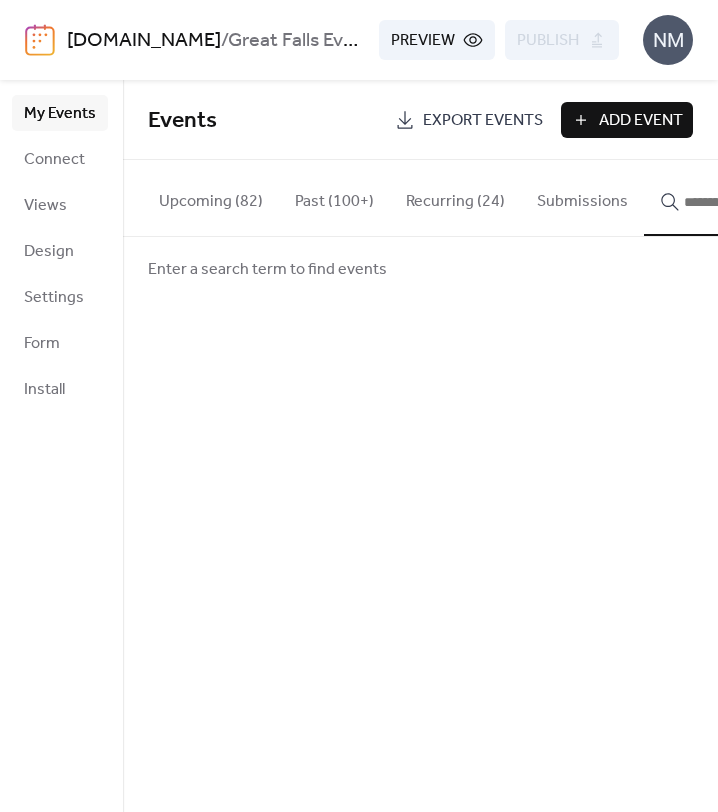 click at bounding box center (734, 202) 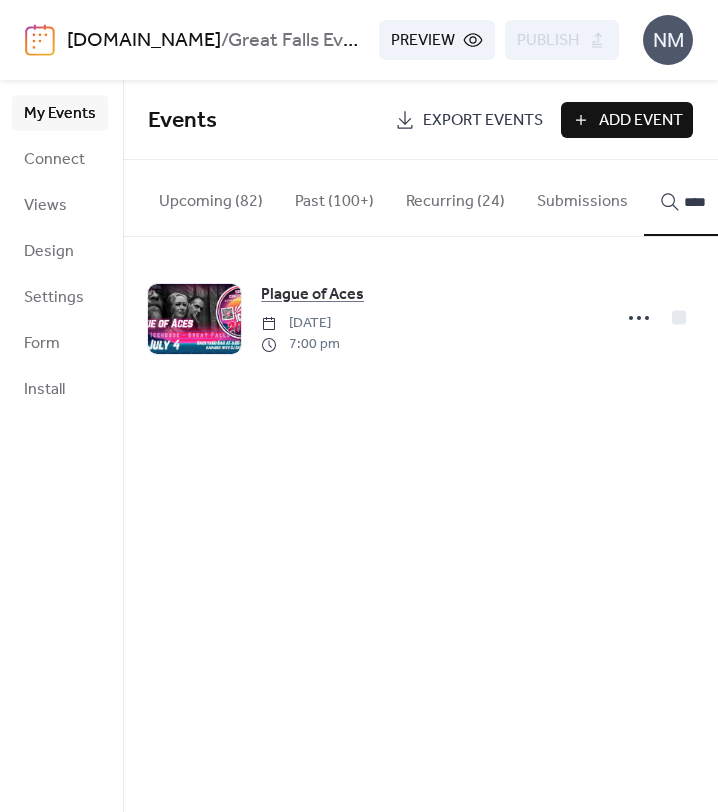 type on "****" 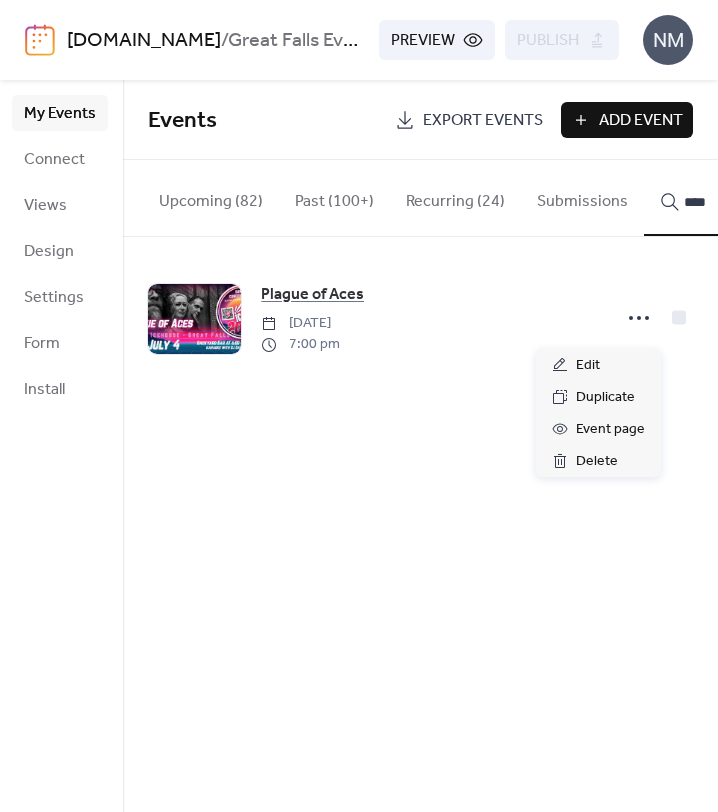 click 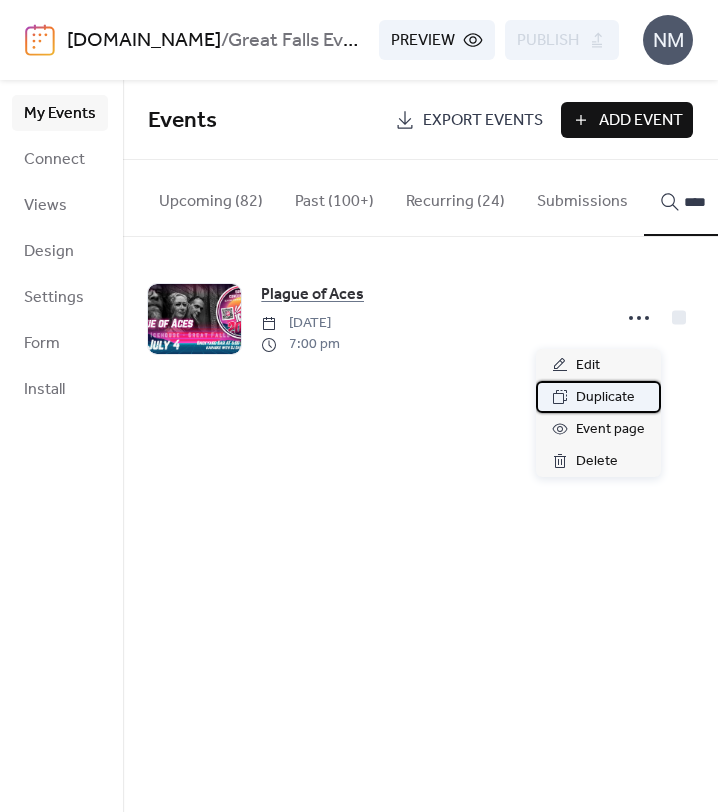 click on "Duplicate" at bounding box center [605, 398] 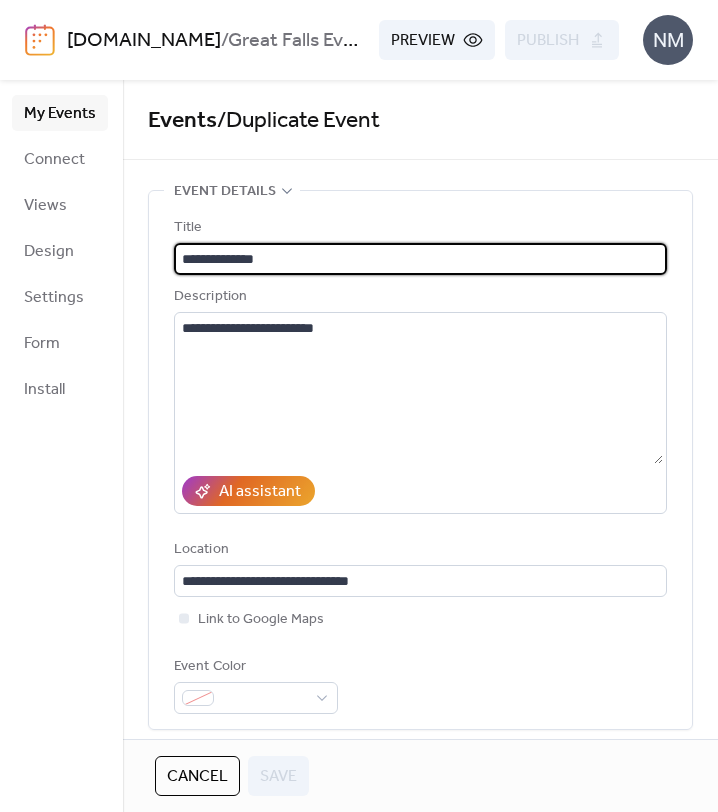 click on "**********" at bounding box center [420, 259] 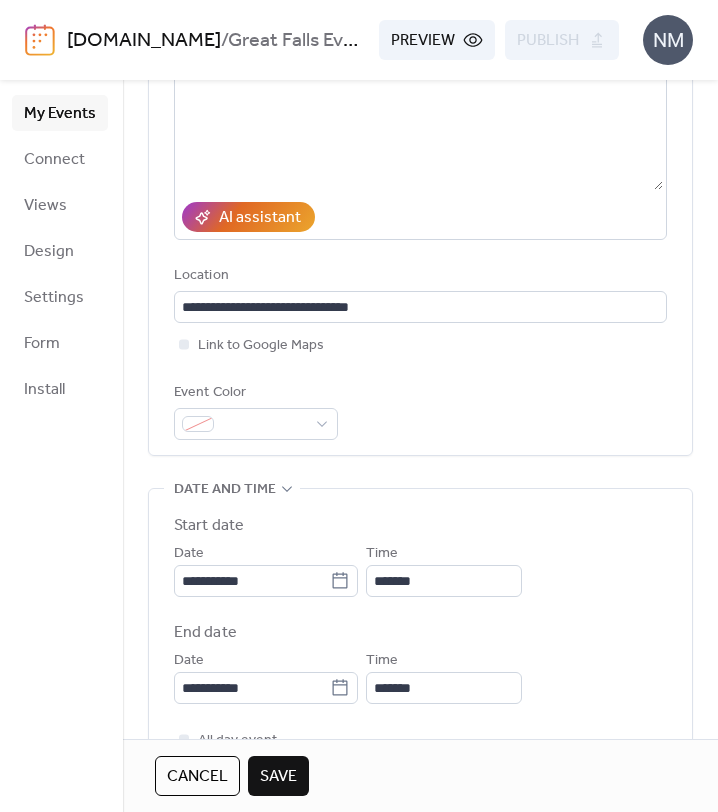 scroll, scrollTop: 293, scrollLeft: 0, axis: vertical 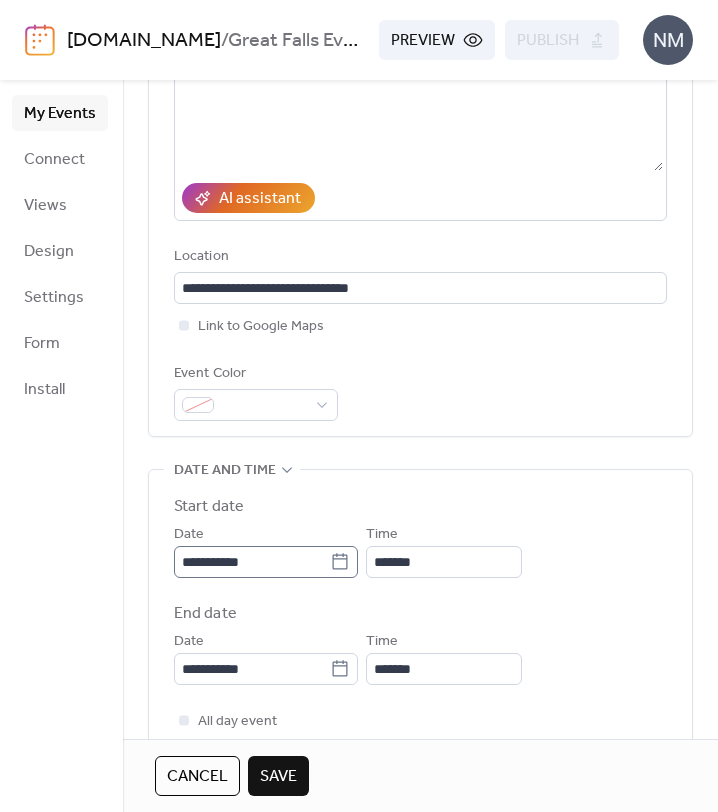 type on "**********" 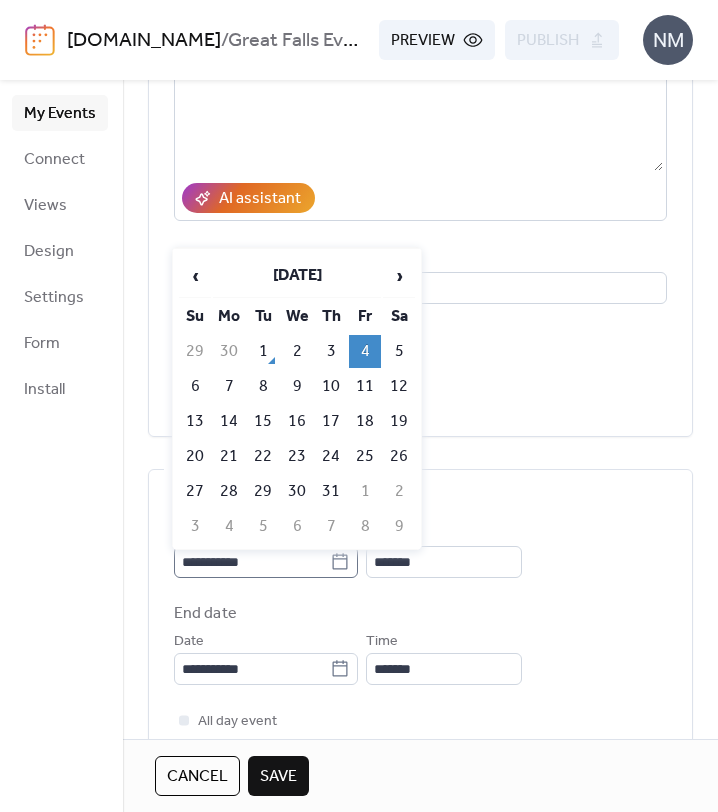 click 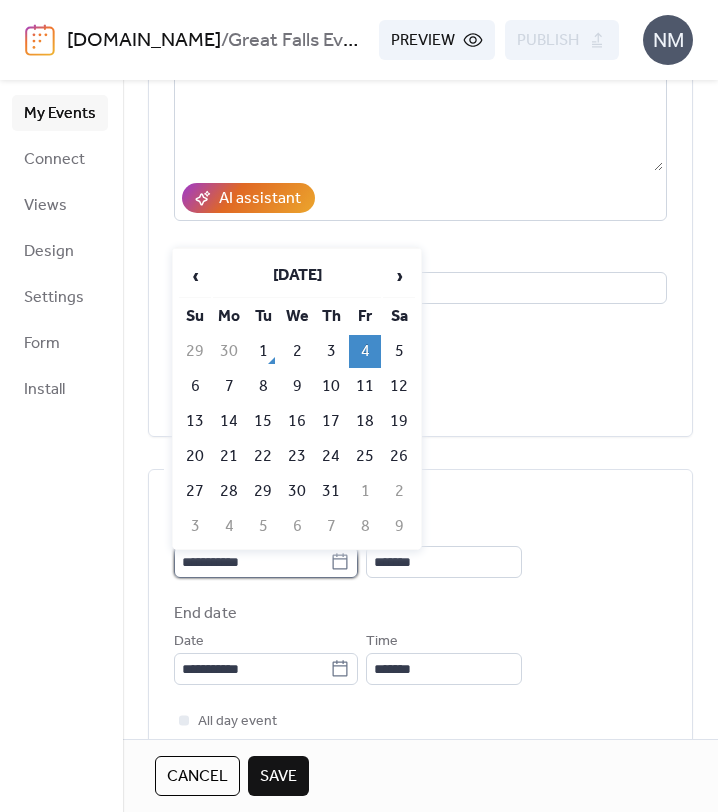 click on "**********" at bounding box center [252, 562] 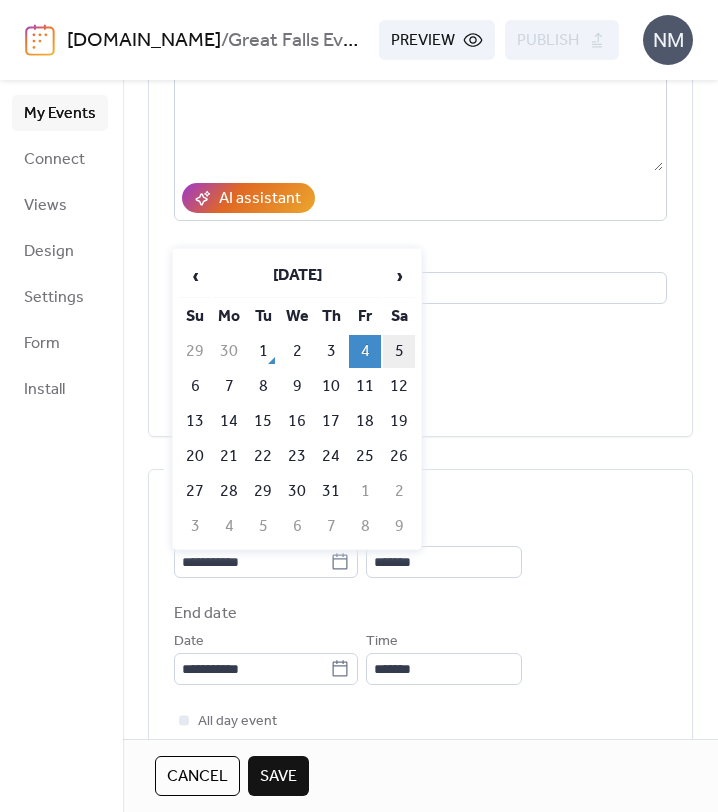 click on "5" at bounding box center [399, 351] 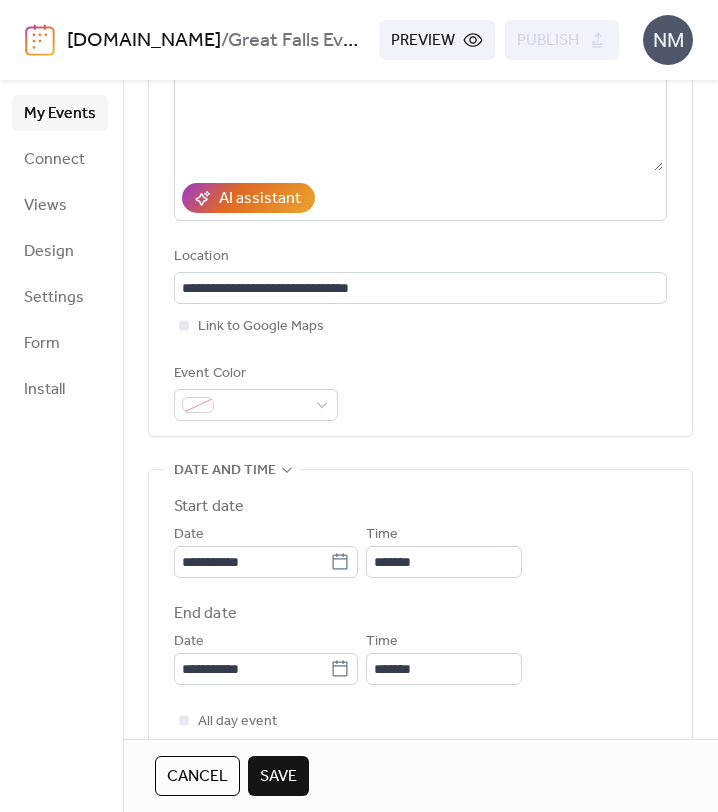 click on "**********" at bounding box center [420, 633] 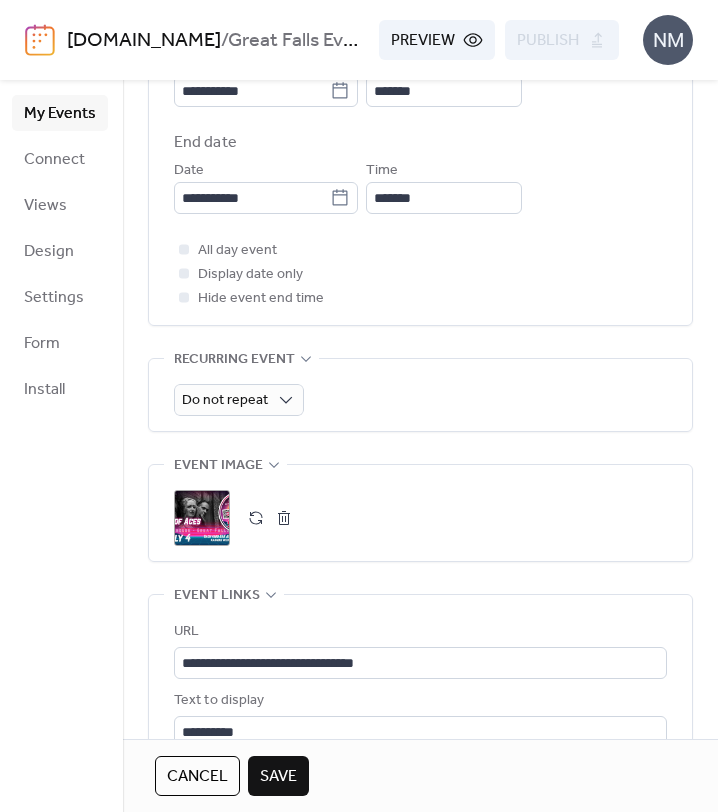 scroll, scrollTop: 843, scrollLeft: 0, axis: vertical 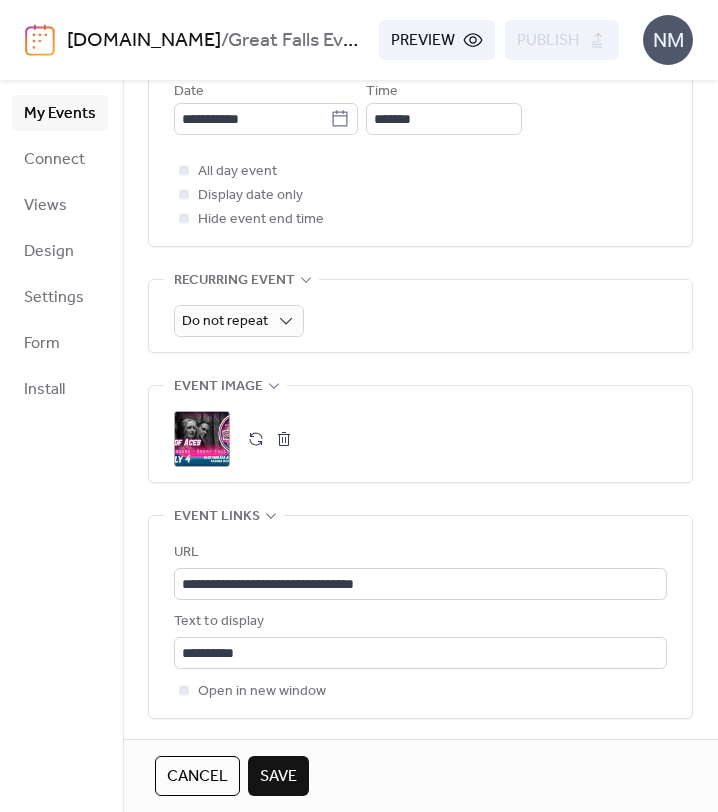 click at bounding box center [284, 439] 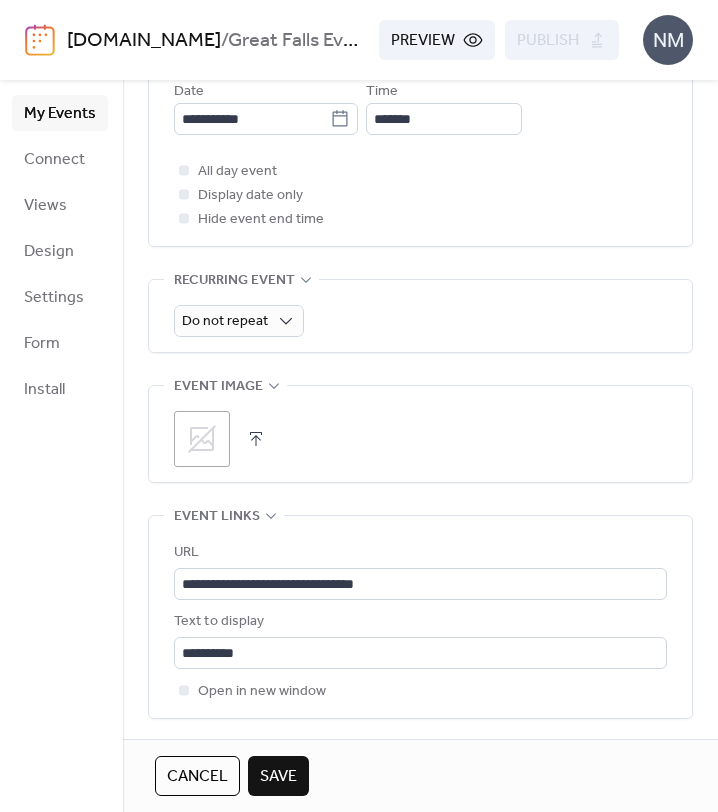 click 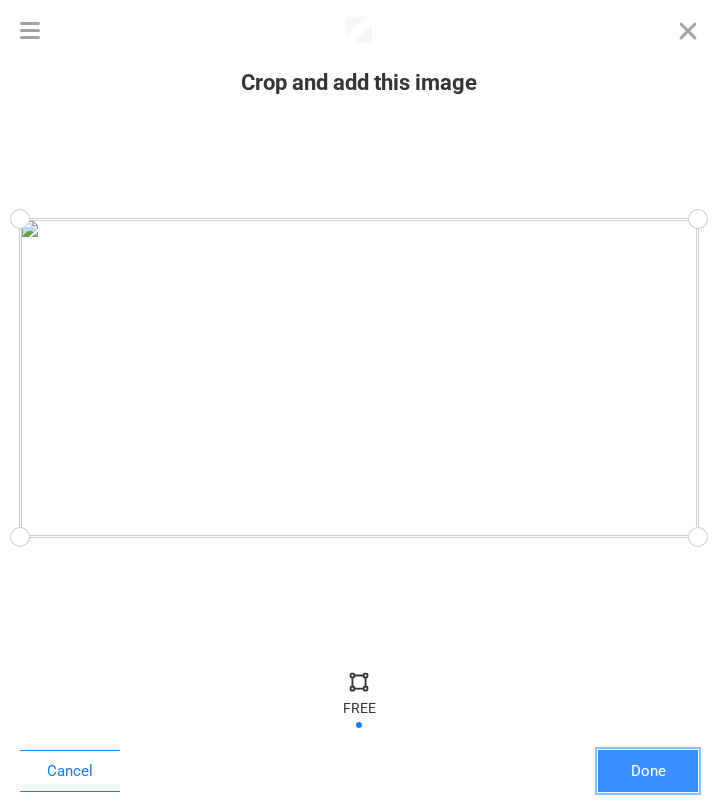 click on "Done" at bounding box center (648, 771) 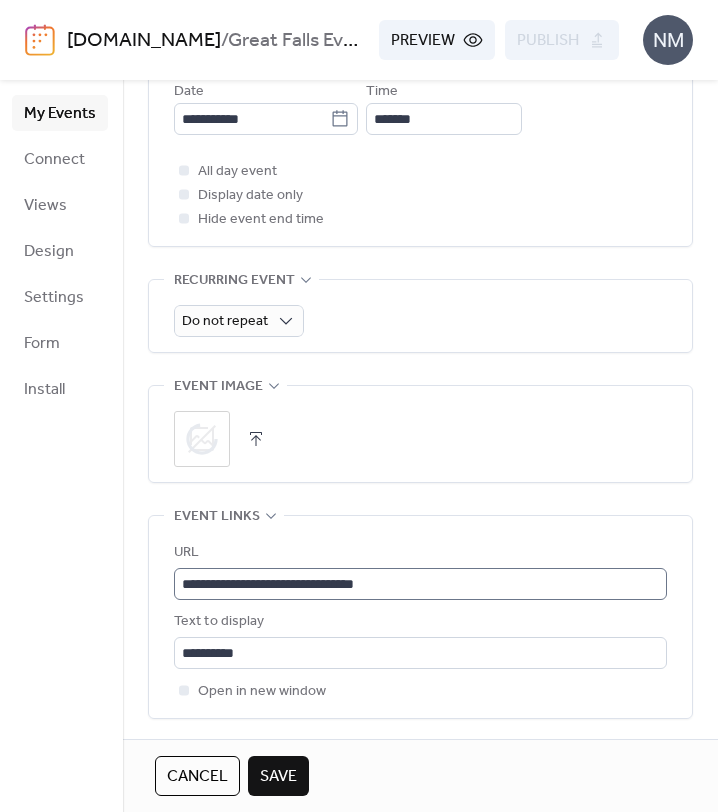 scroll, scrollTop: 1, scrollLeft: 0, axis: vertical 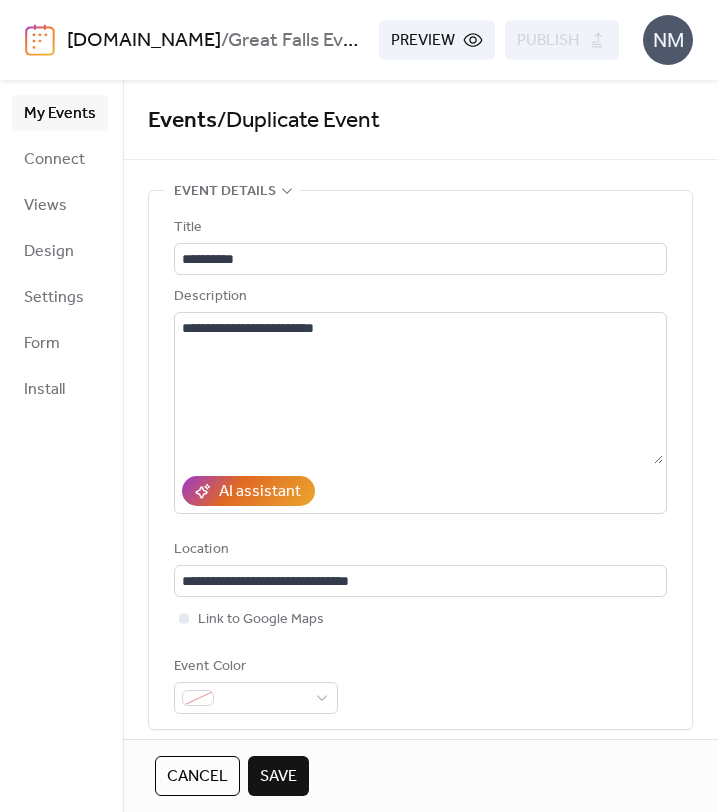 click on "Save" at bounding box center (278, 777) 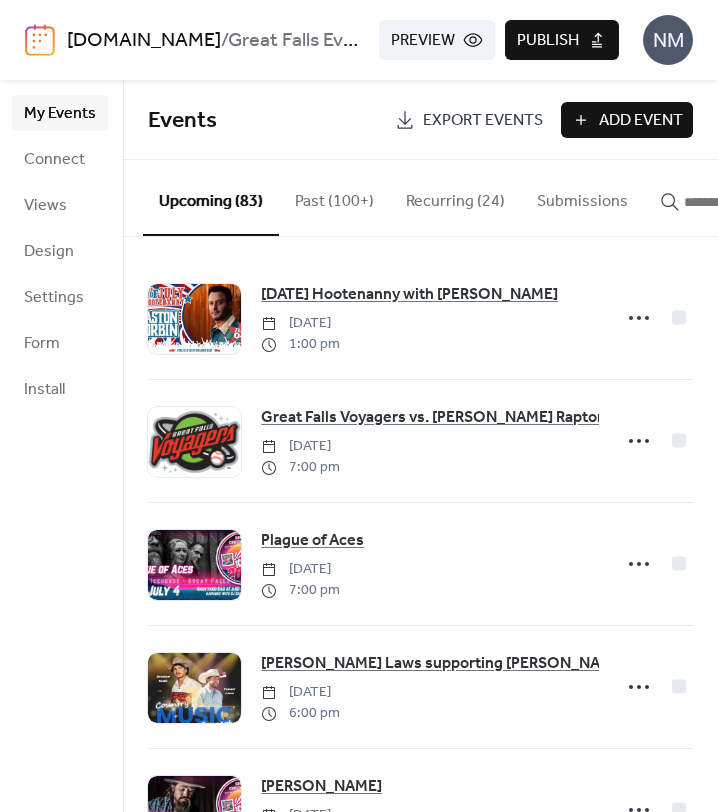 click at bounding box center [734, 202] 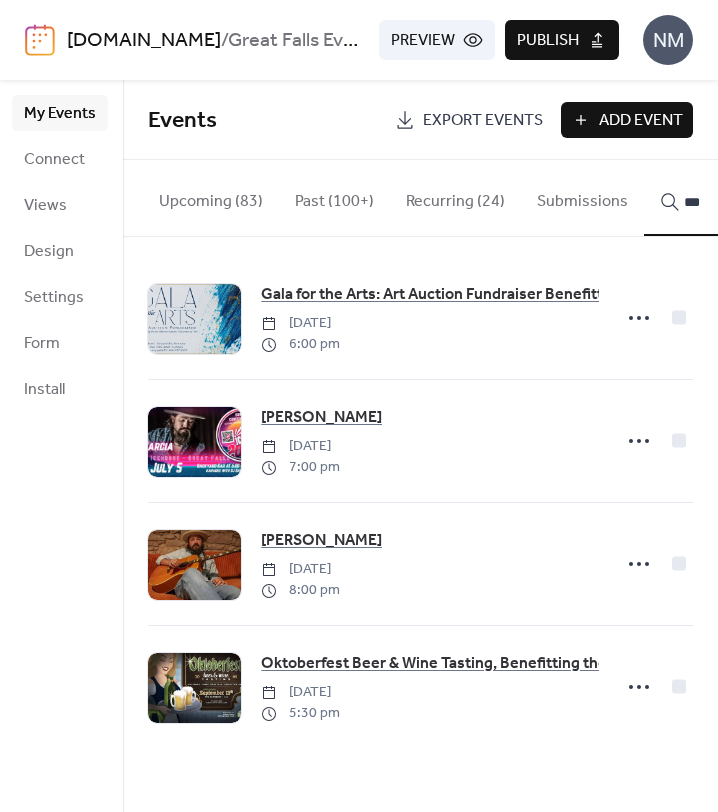 type on "***" 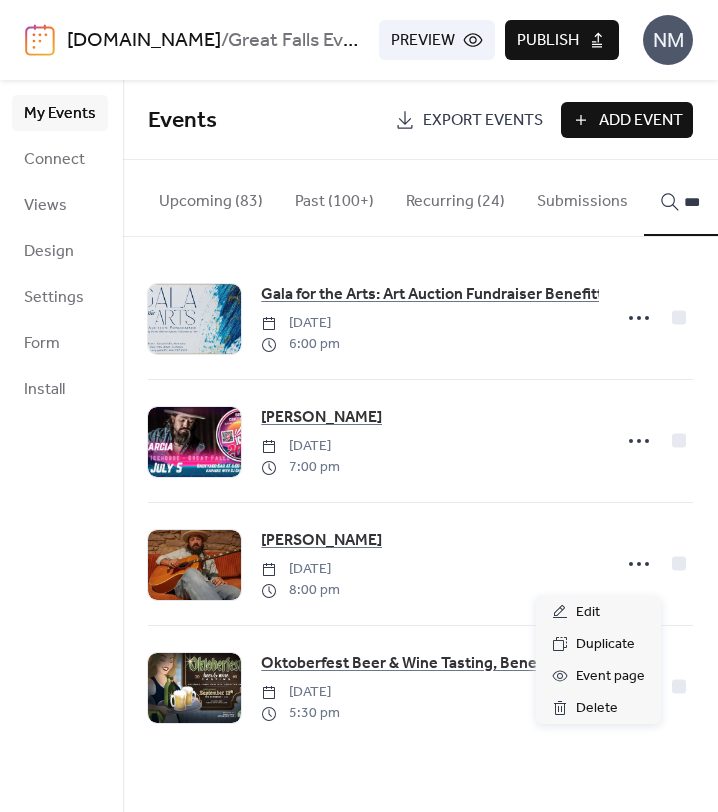click 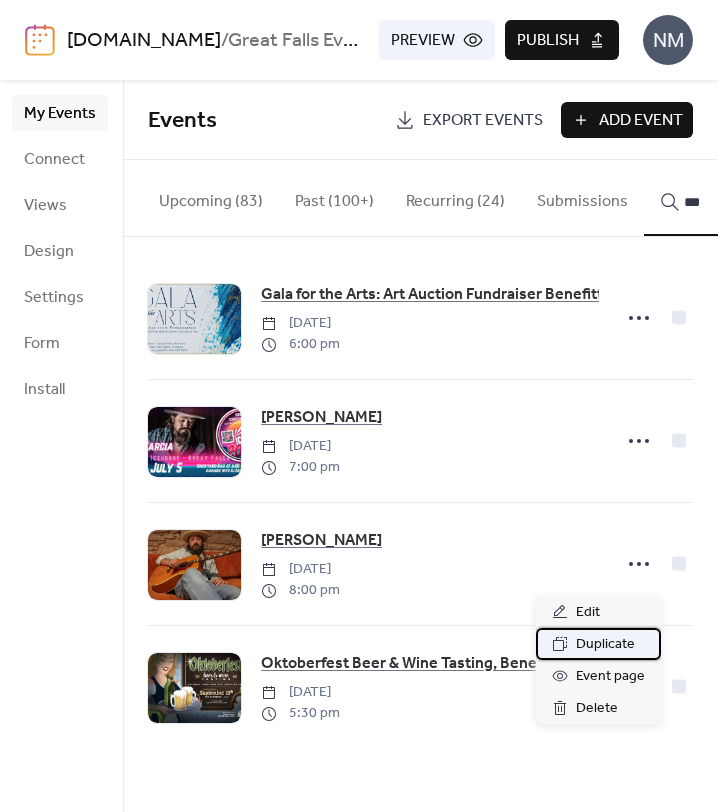click on "Duplicate" at bounding box center (605, 645) 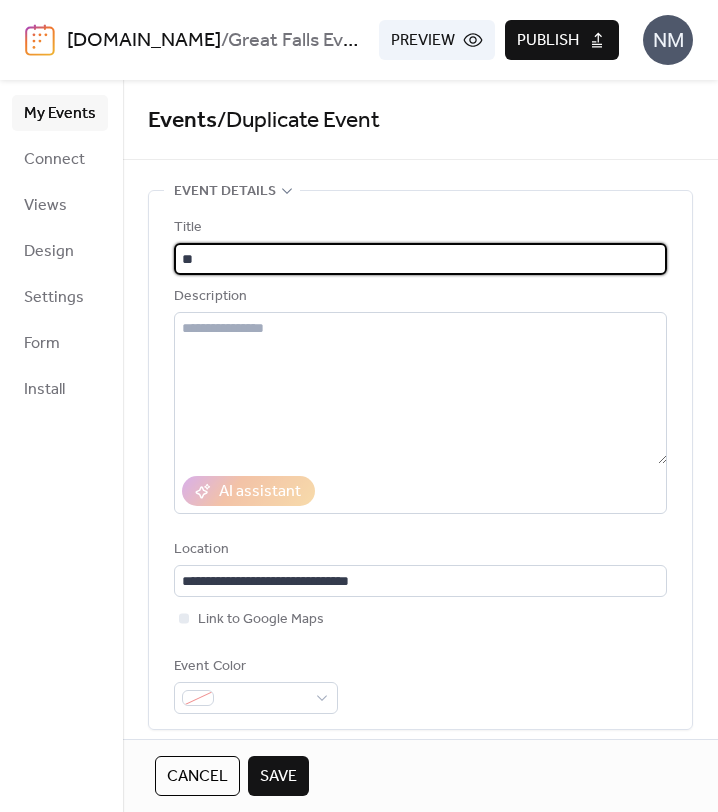 type on "*" 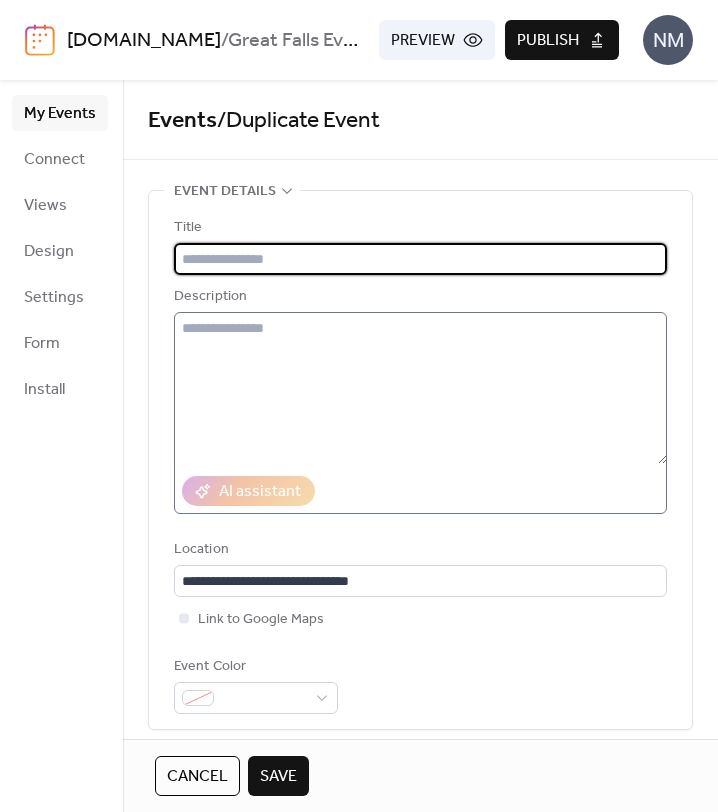 type 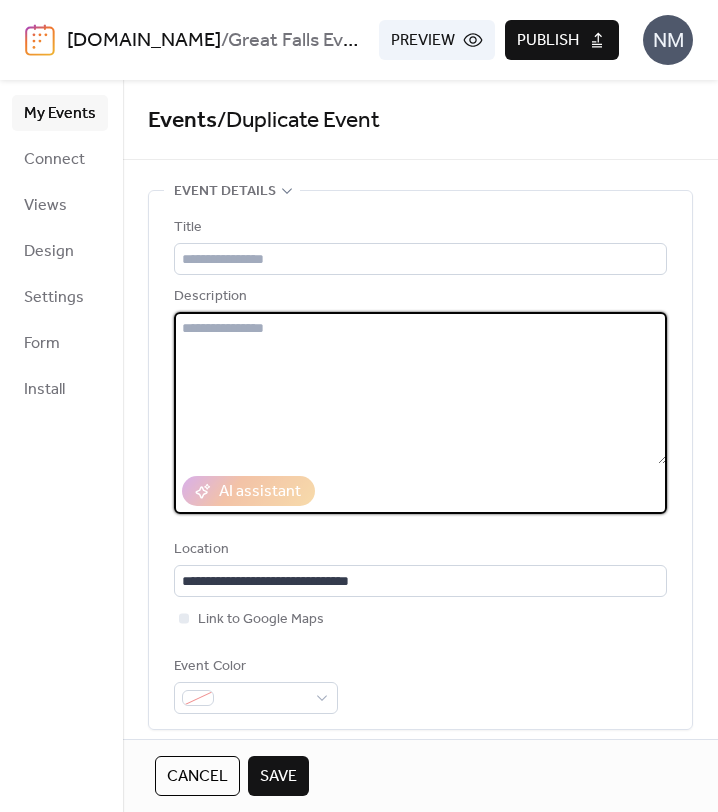click at bounding box center [420, 388] 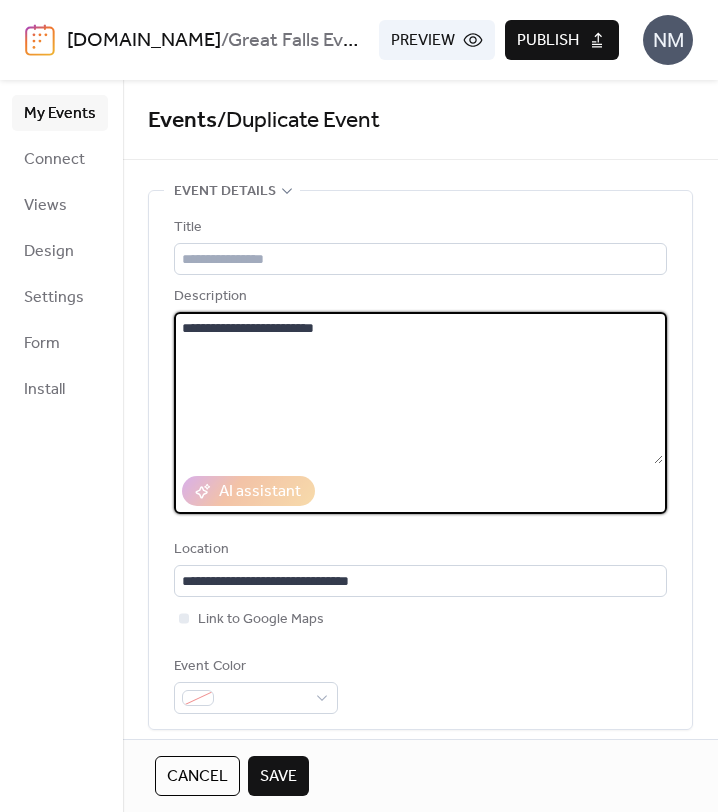 type on "**********" 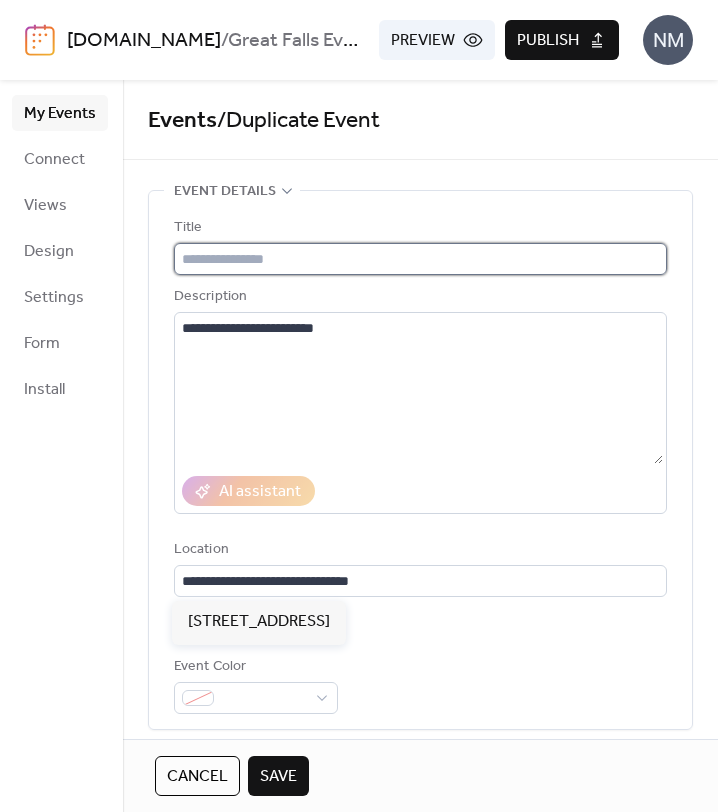click at bounding box center [420, 259] 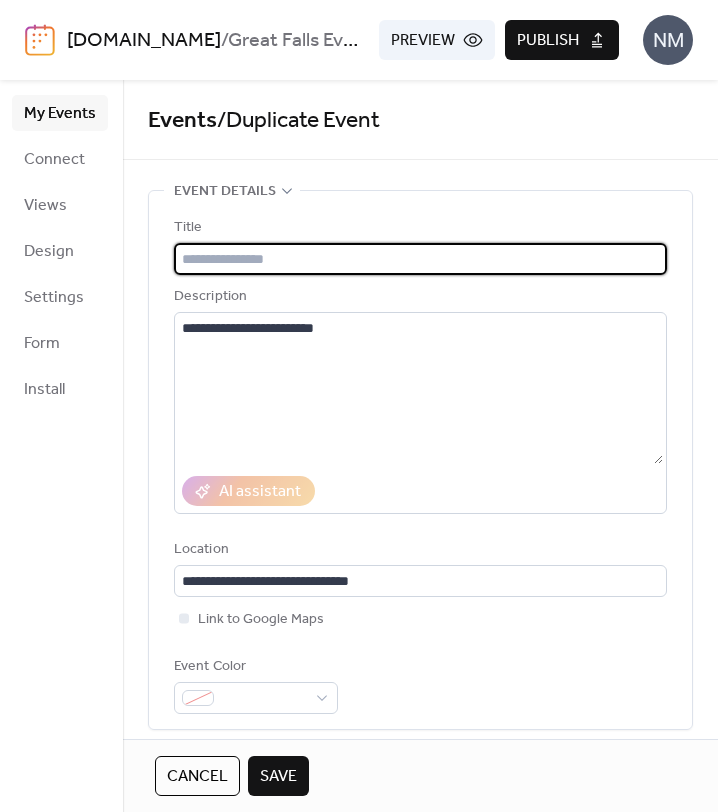 click at bounding box center (420, 259) 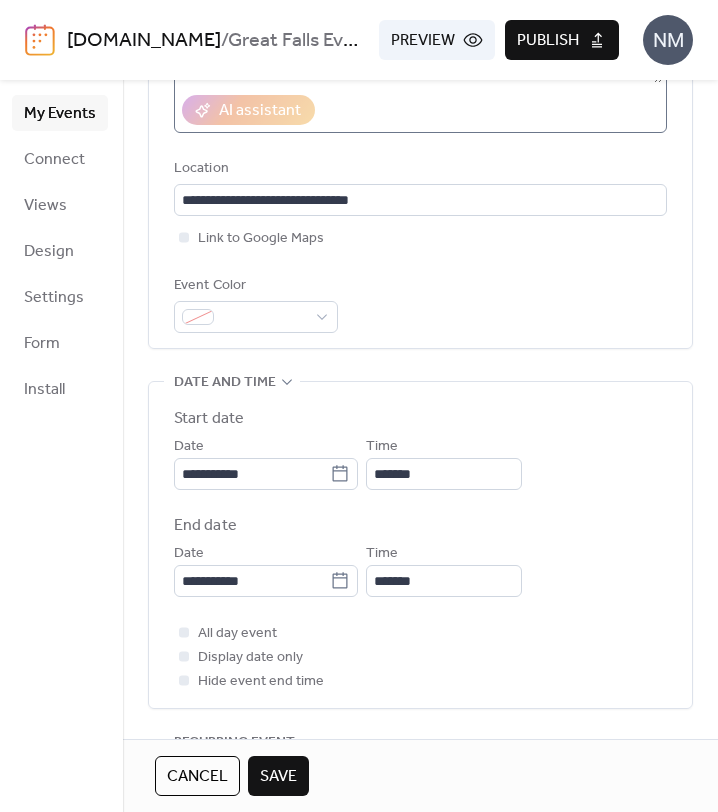 scroll, scrollTop: 383, scrollLeft: 0, axis: vertical 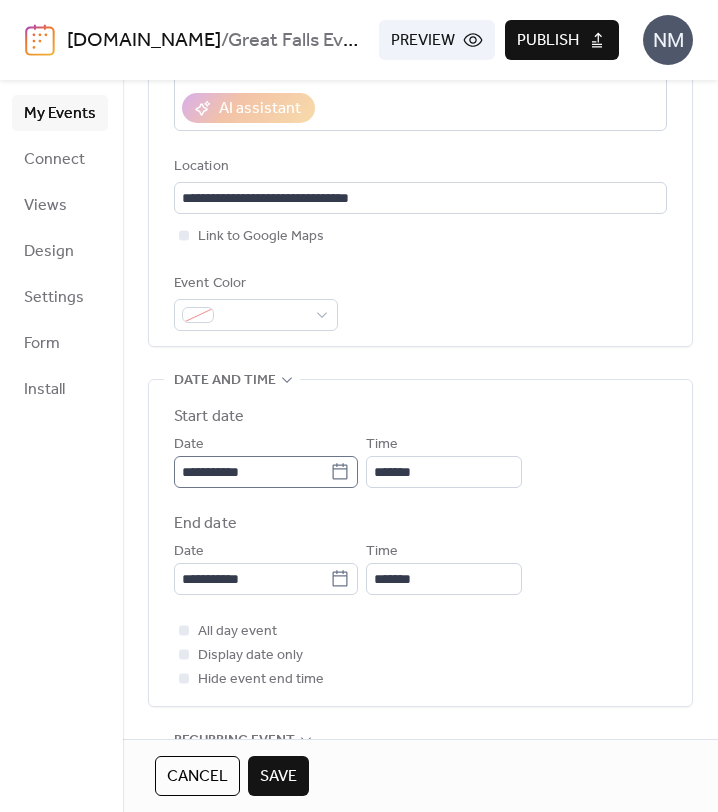 type on "**********" 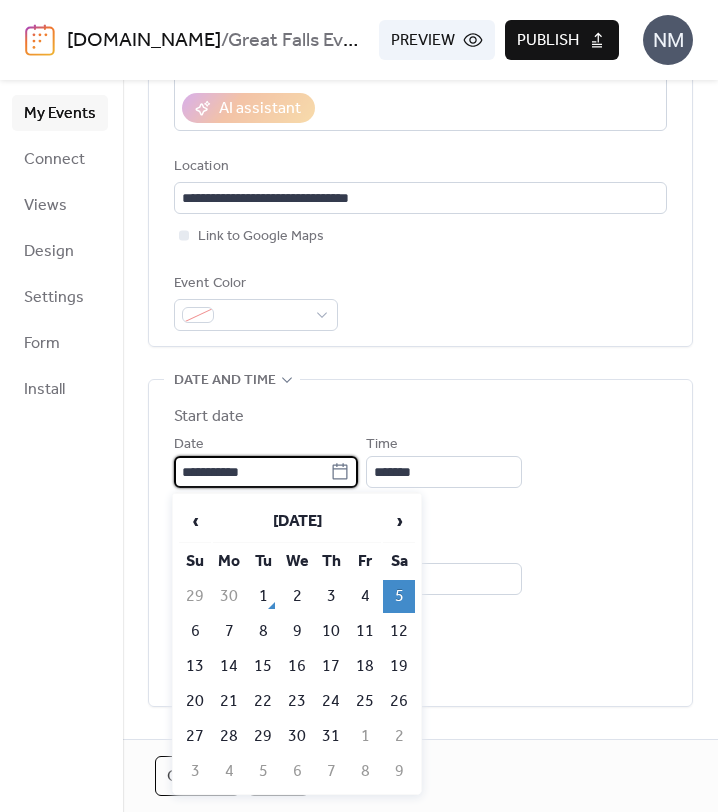 click on "**********" at bounding box center [252, 472] 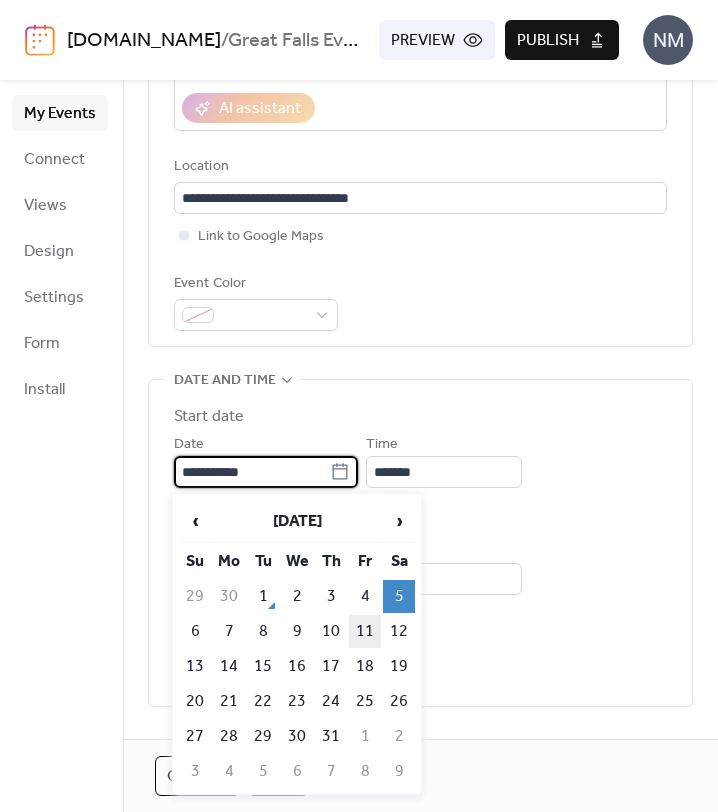 click on "11" at bounding box center [365, 631] 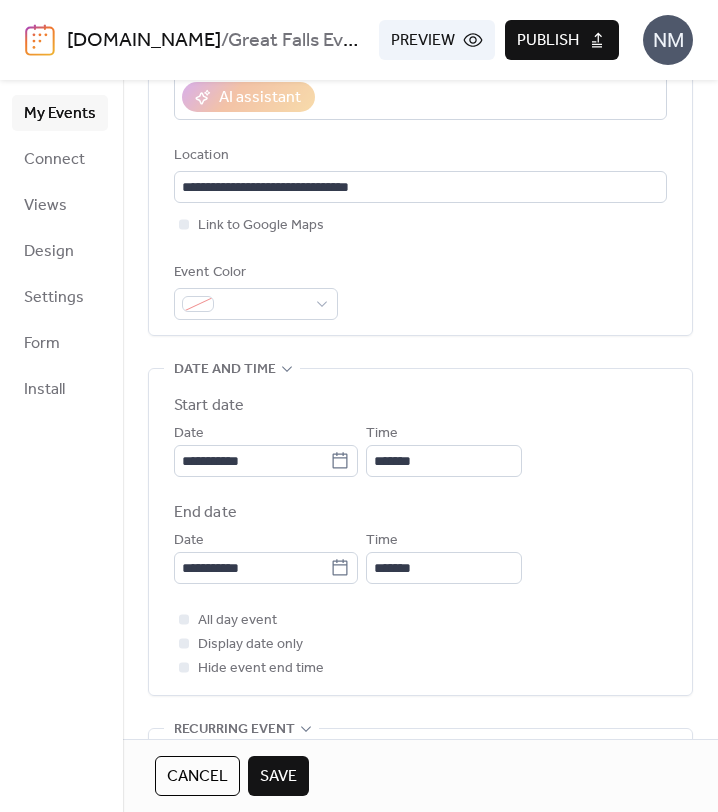 scroll, scrollTop: 403, scrollLeft: 0, axis: vertical 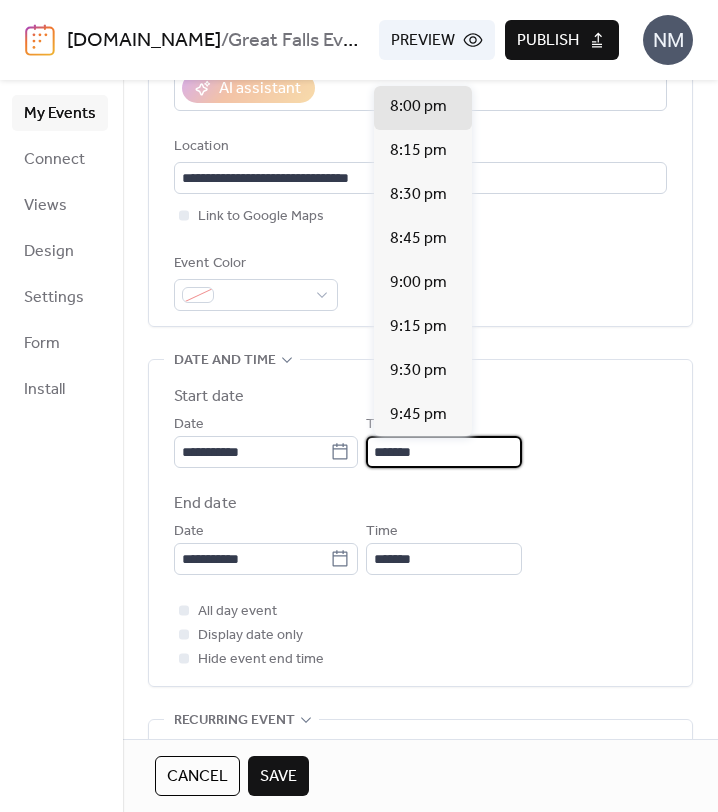 click on "*******" at bounding box center [444, 452] 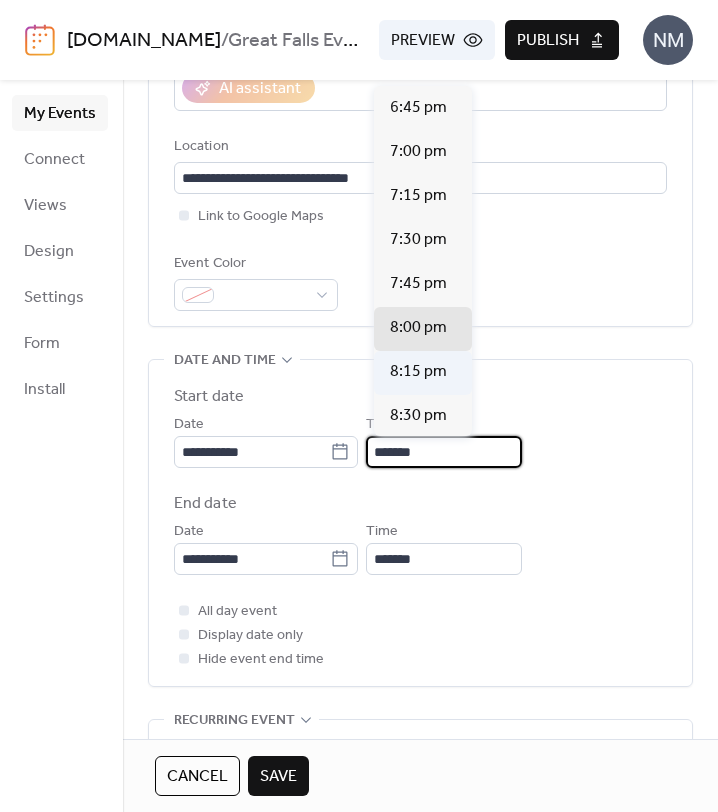 scroll, scrollTop: 3283, scrollLeft: 0, axis: vertical 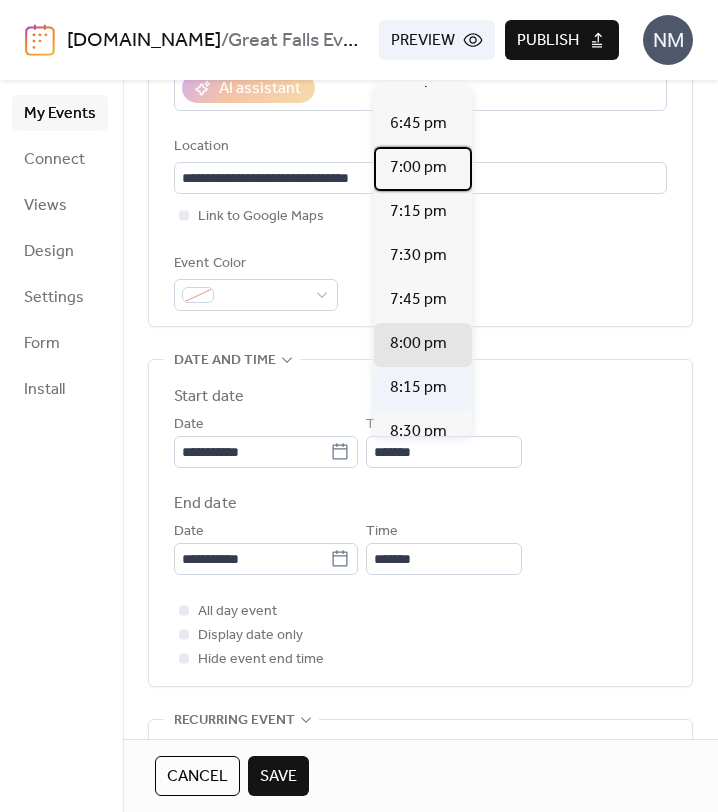 click on "7:00 pm" at bounding box center (418, 168) 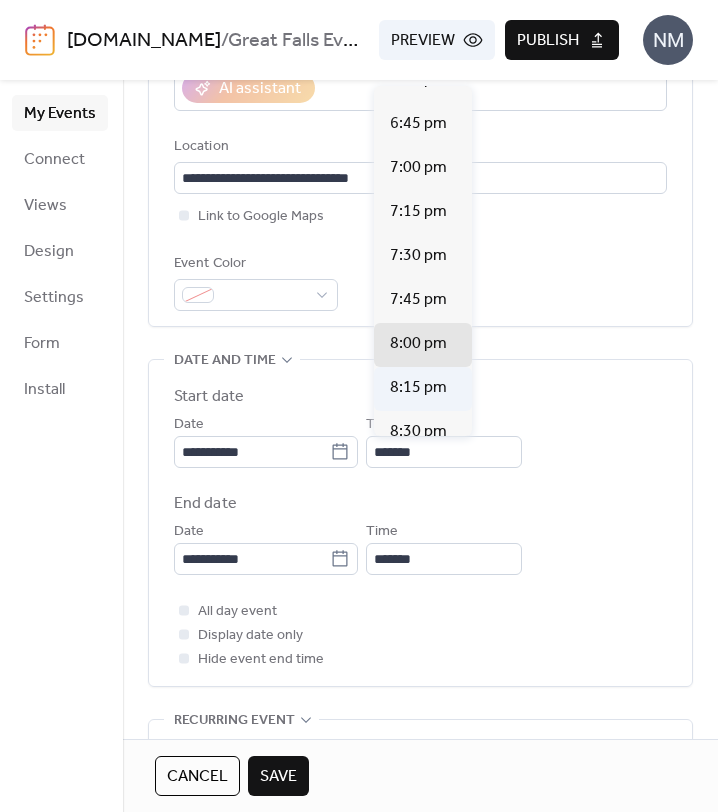 type on "*******" 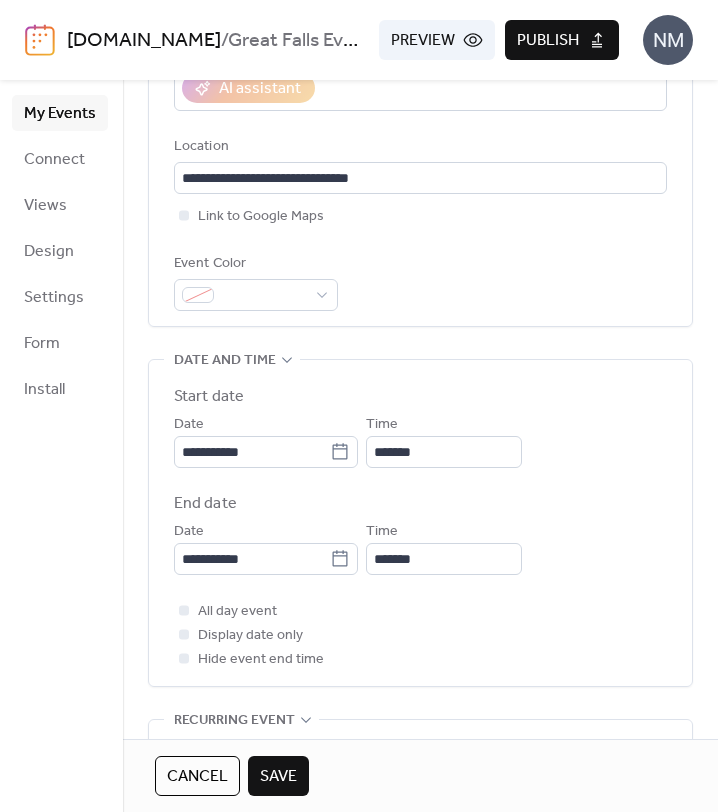 click on "**********" at bounding box center [420, 440] 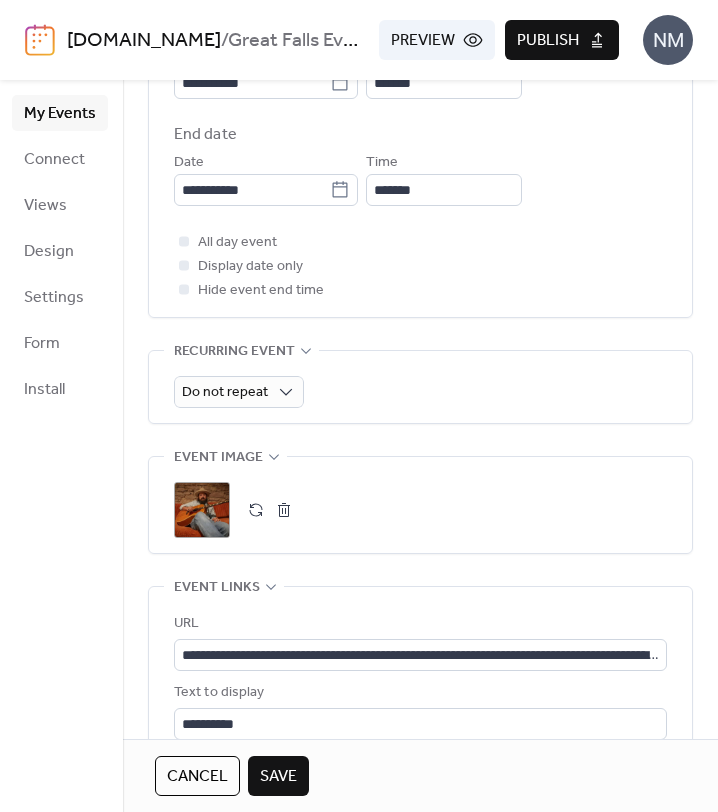 scroll, scrollTop: 843, scrollLeft: 0, axis: vertical 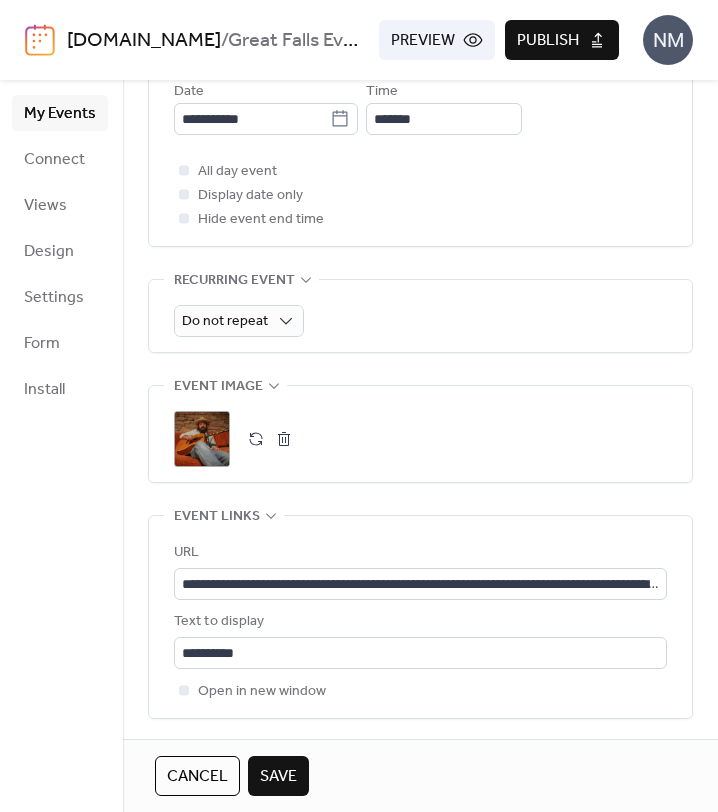 click on "Cancel" at bounding box center (197, 777) 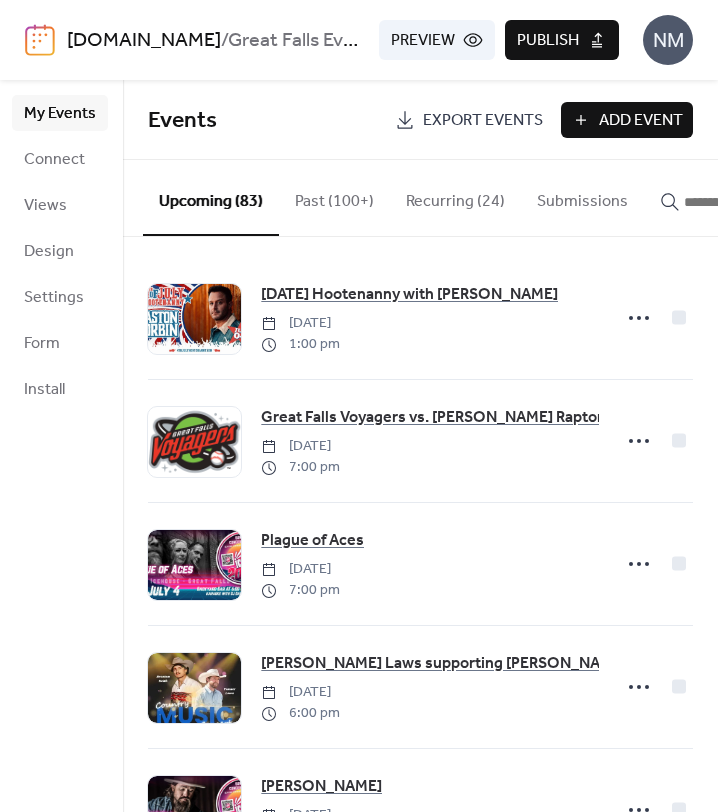 click at bounding box center [734, 202] 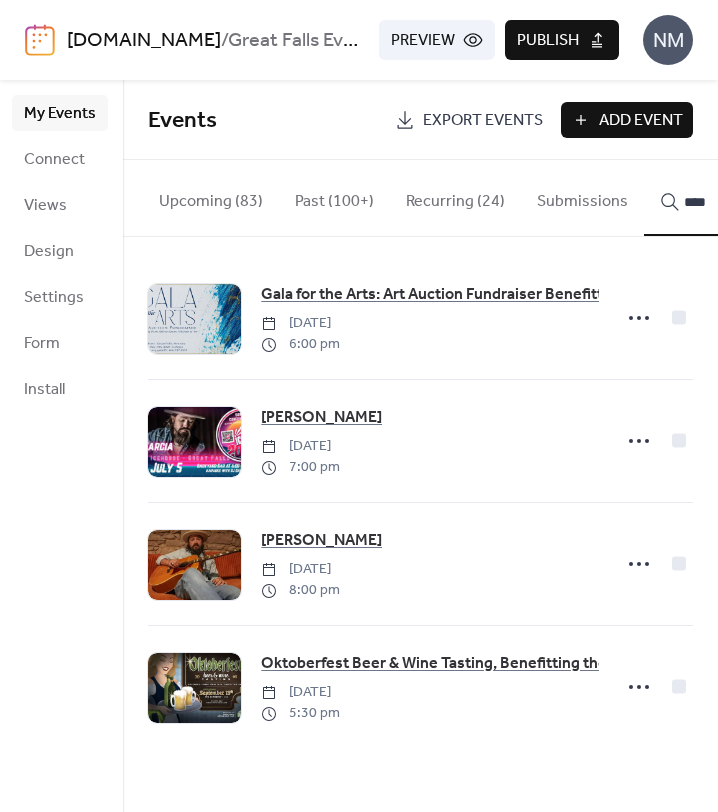 click on "***" at bounding box center [722, 198] 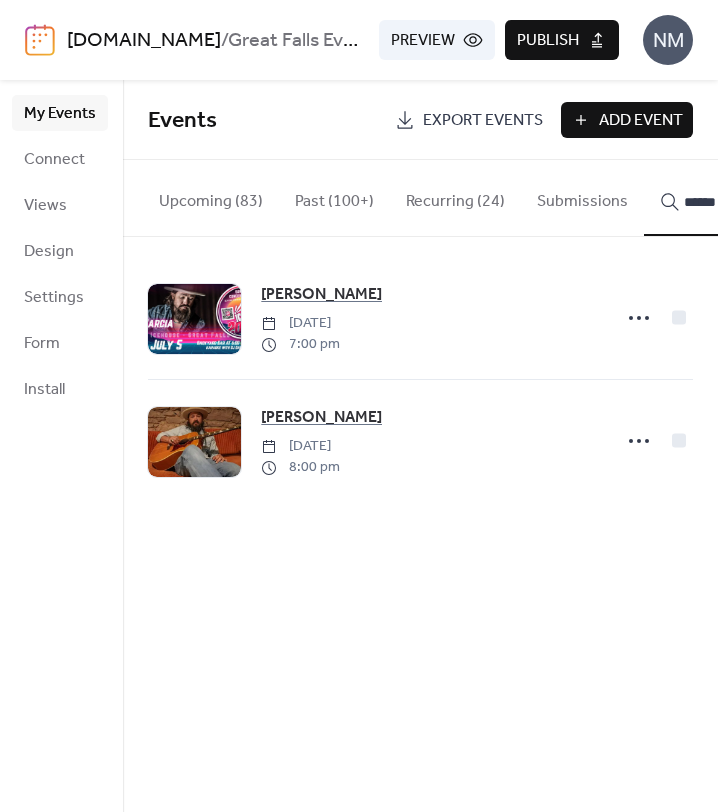 type on "******" 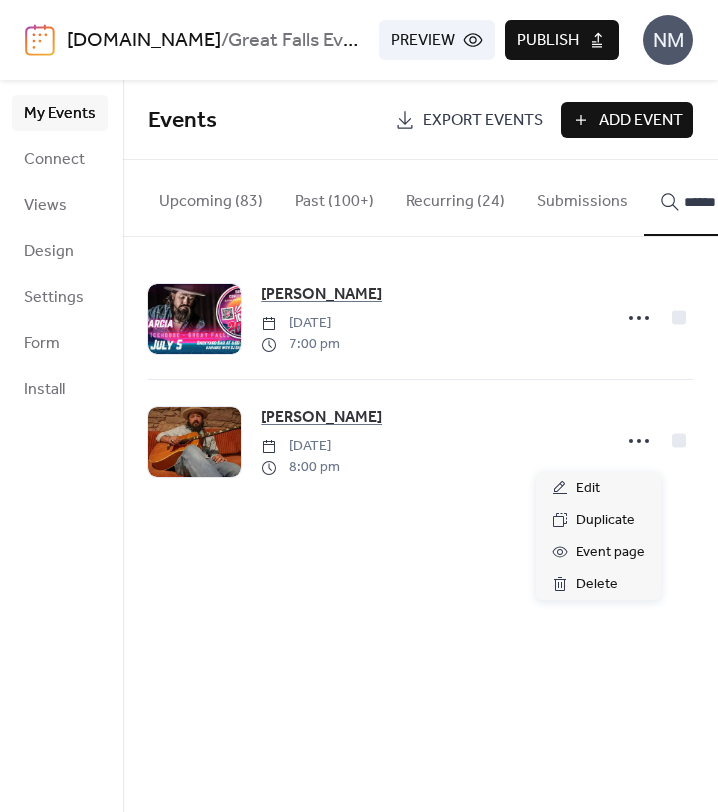 click 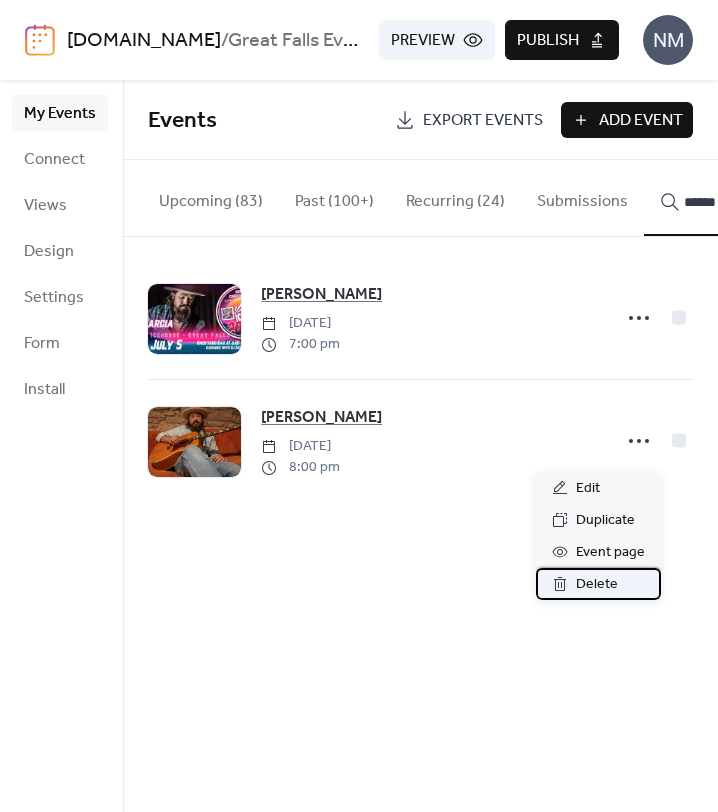 click on "Delete" at bounding box center [597, 585] 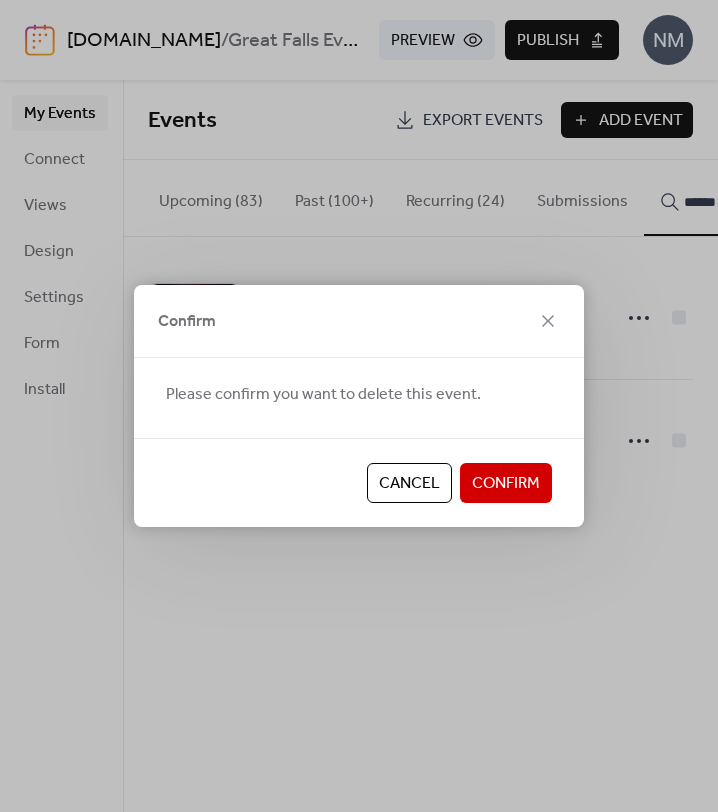 click on "Confirm" at bounding box center [506, 484] 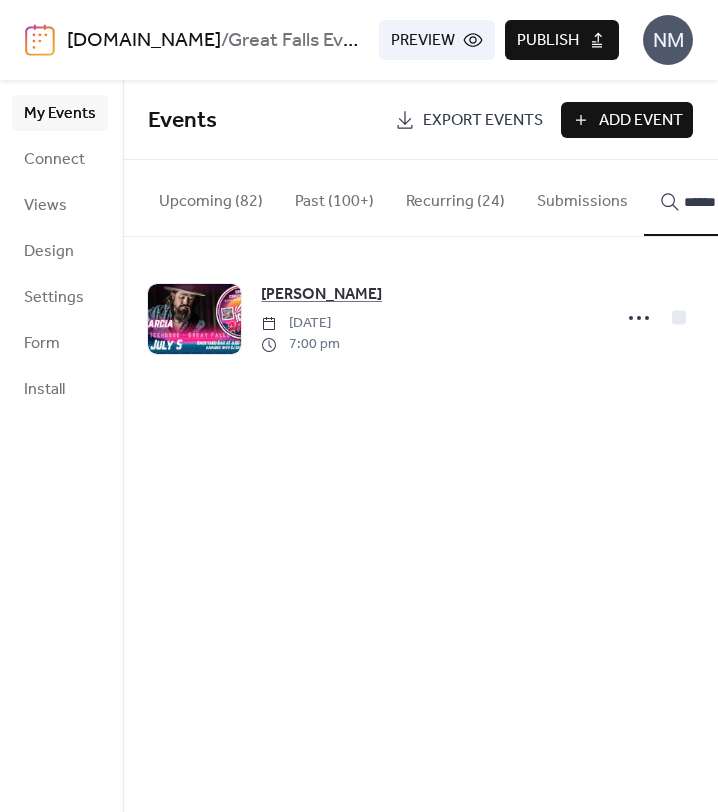 click on "Publish" at bounding box center [548, 41] 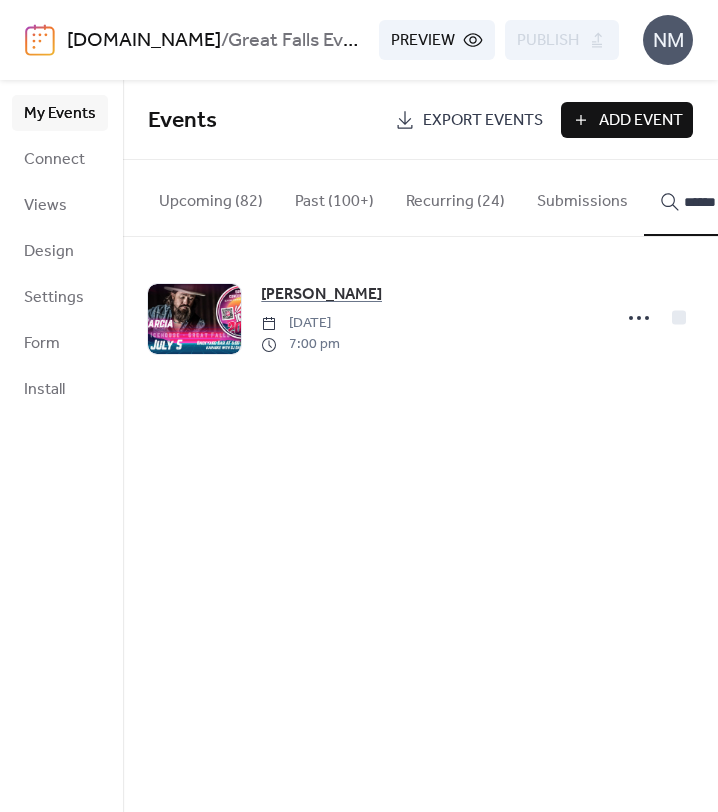 click 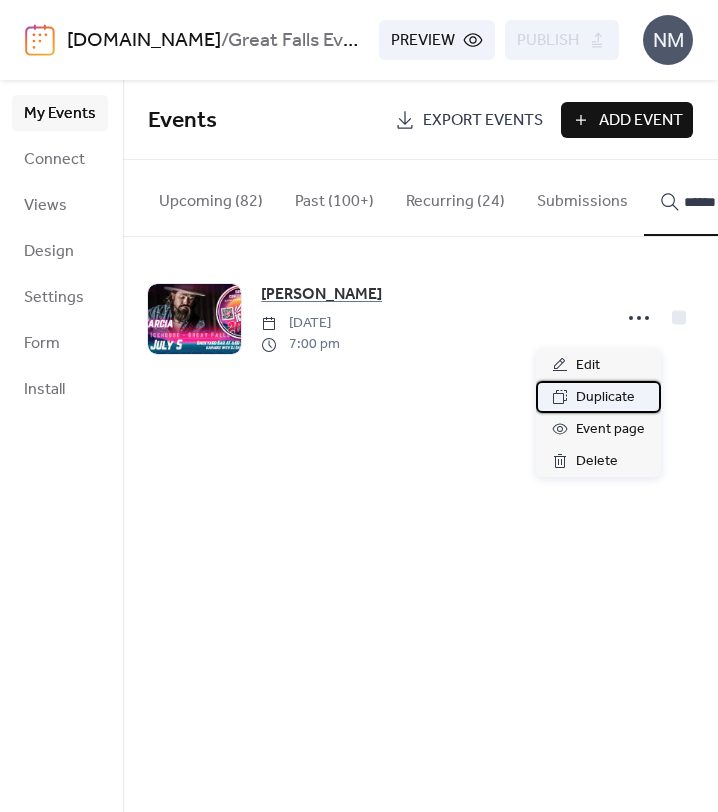click on "Duplicate" at bounding box center [605, 398] 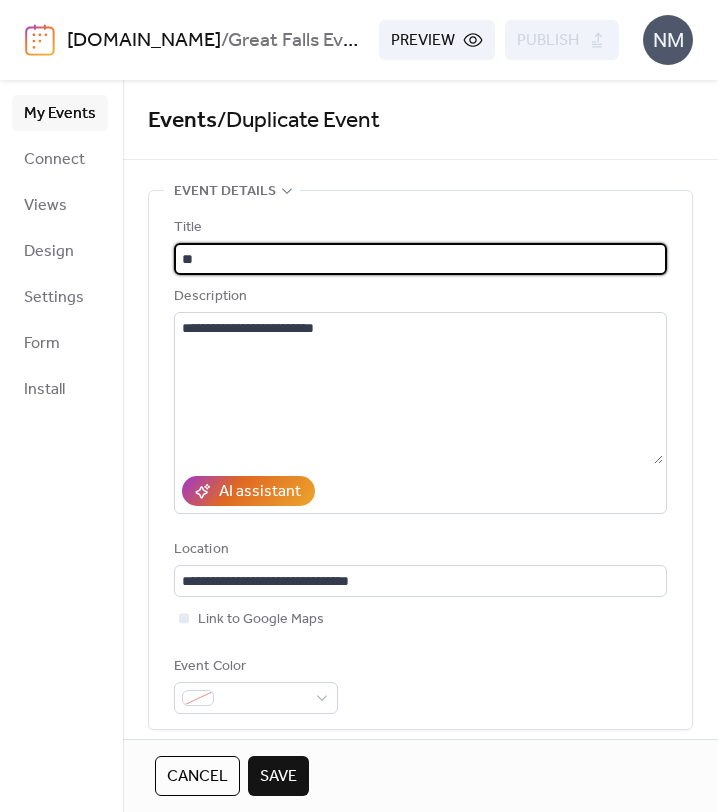 type on "*" 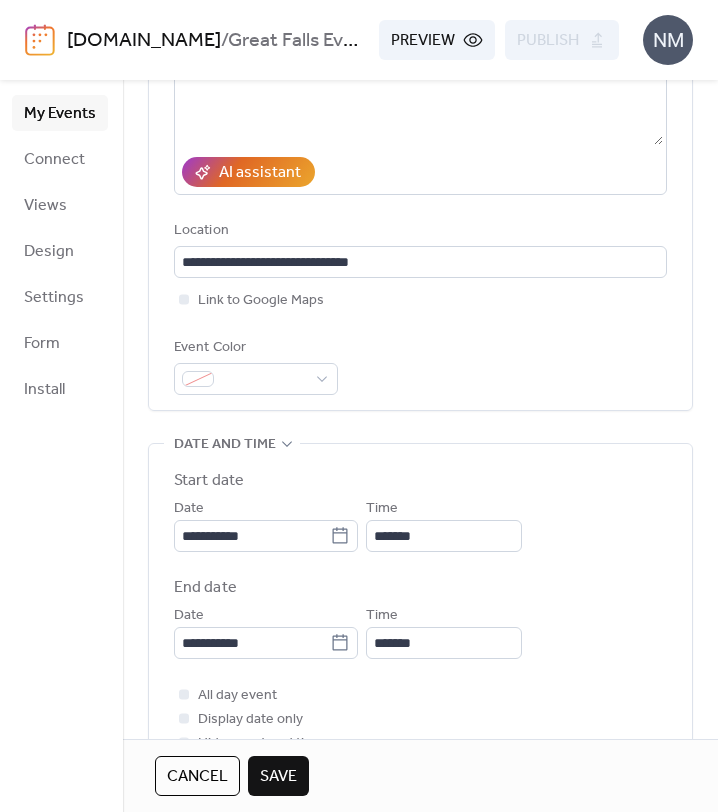 scroll, scrollTop: 379, scrollLeft: 0, axis: vertical 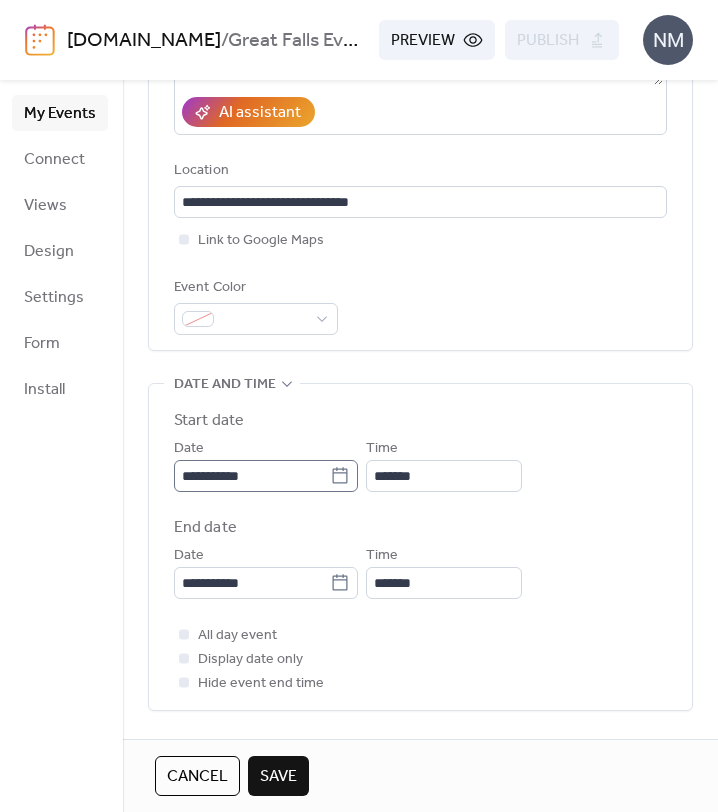 type on "**********" 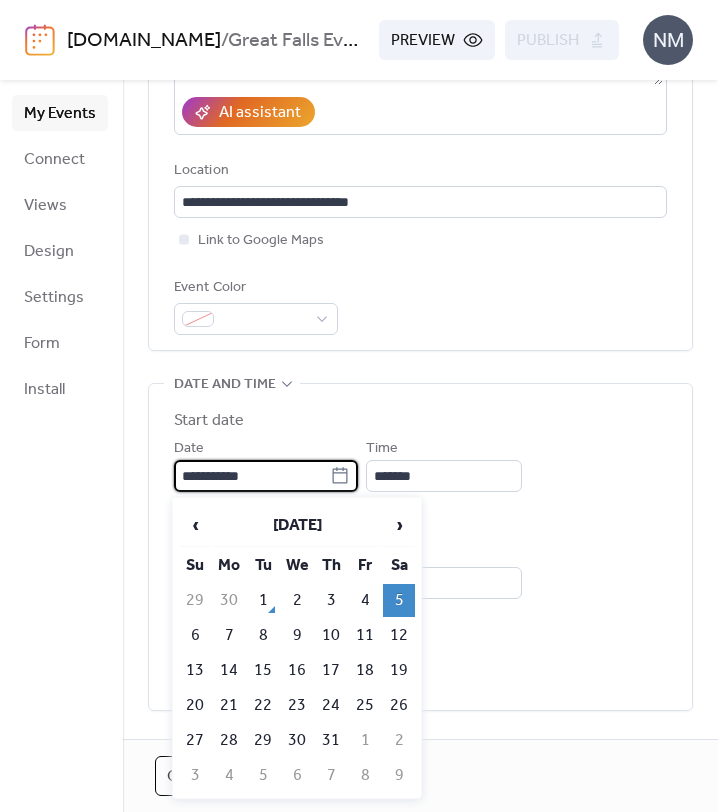 click on "**********" at bounding box center [252, 476] 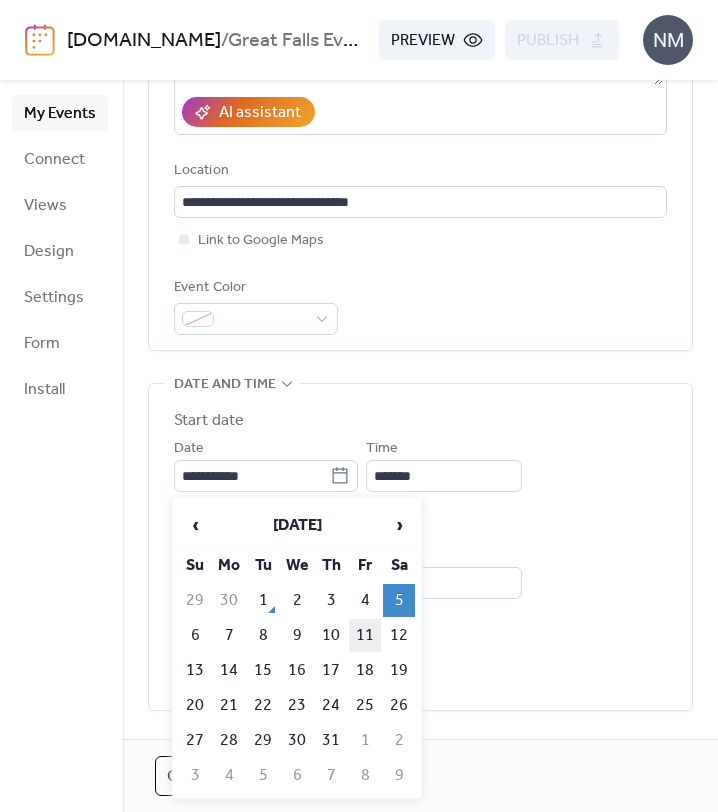 click on "11" at bounding box center (365, 635) 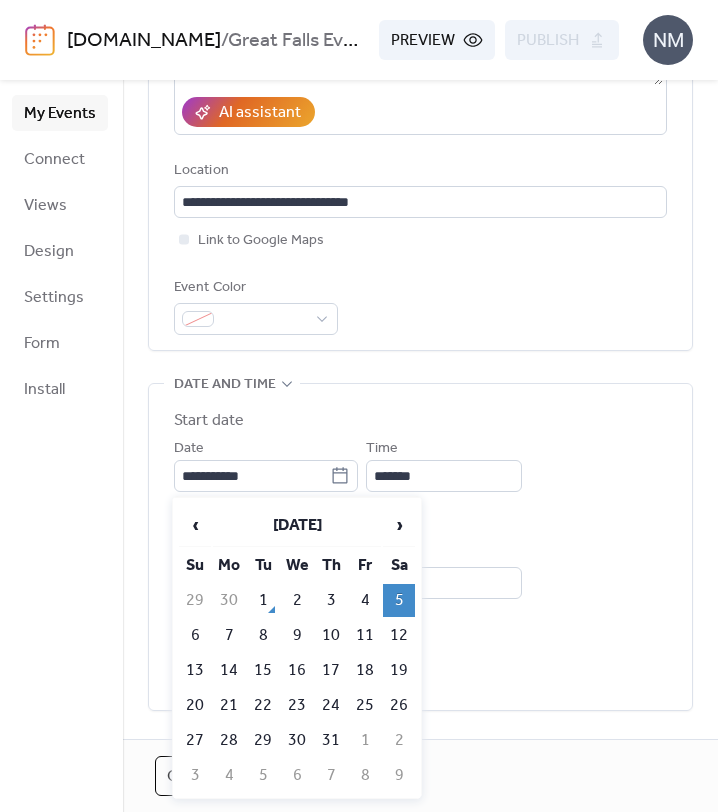 type on "**********" 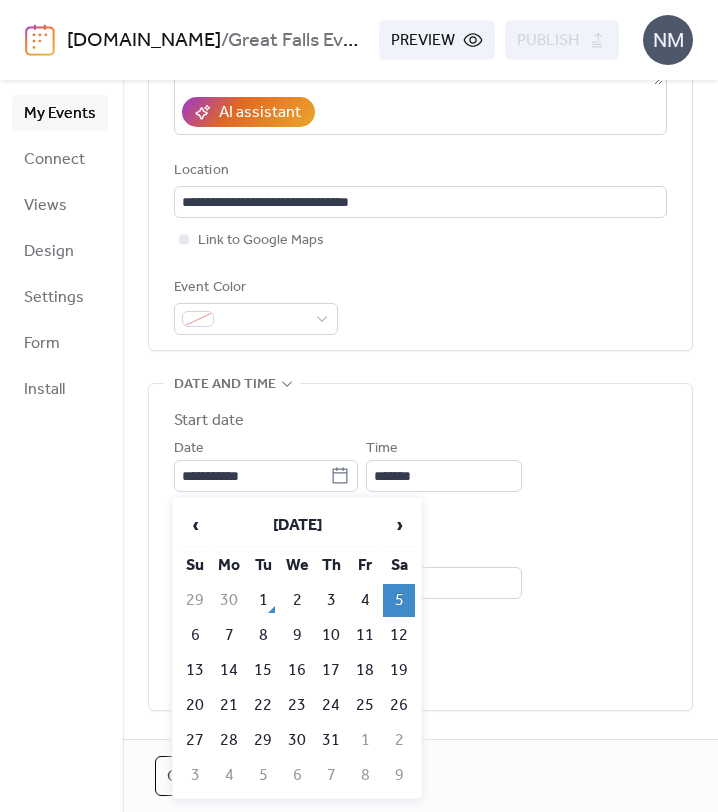 type on "**********" 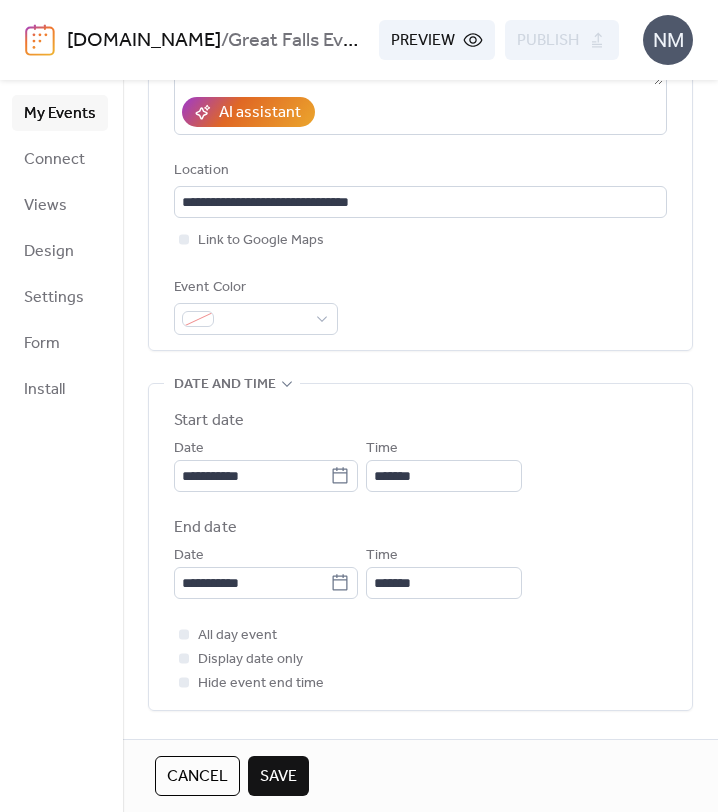 click on "End date" at bounding box center (420, 528) 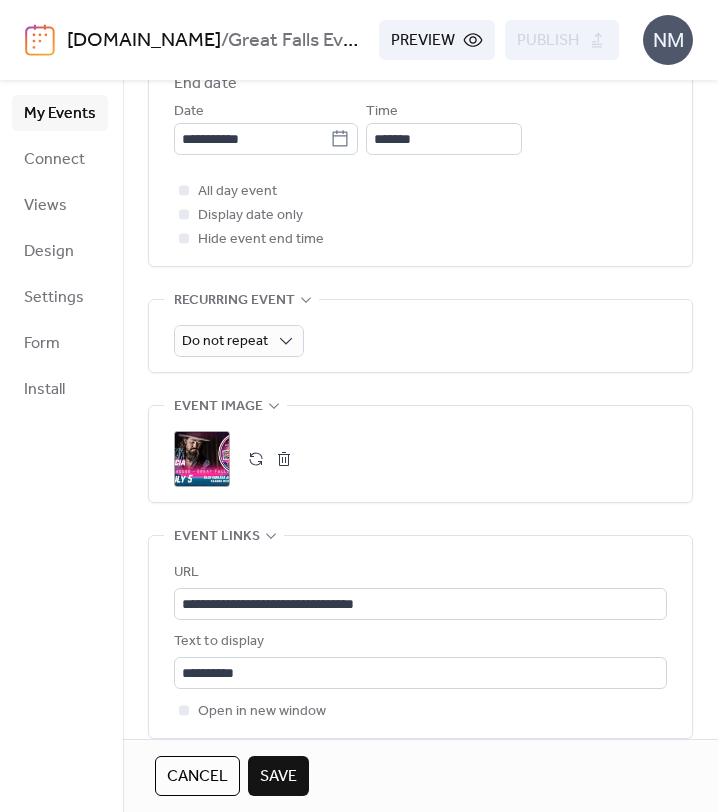 scroll, scrollTop: 831, scrollLeft: 0, axis: vertical 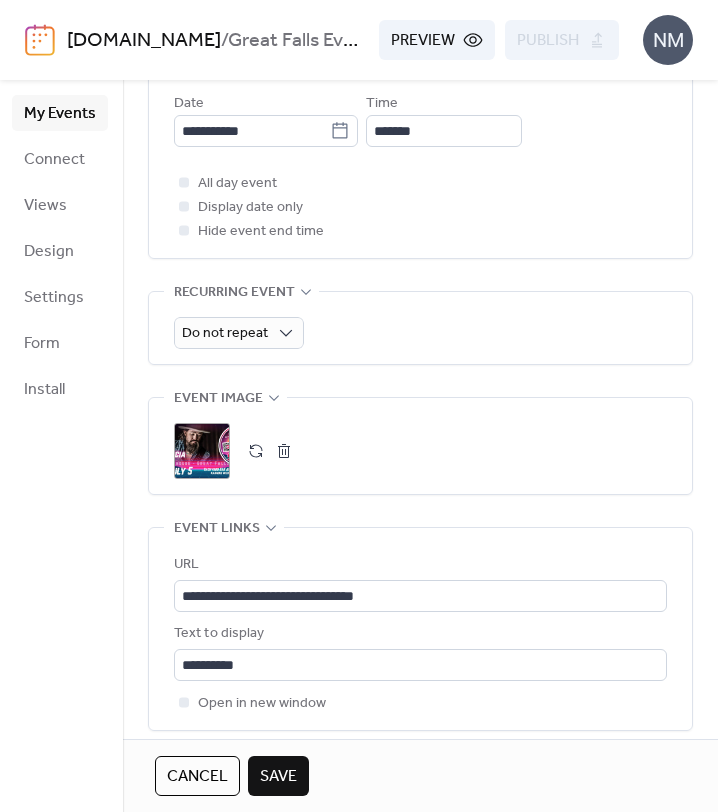 click at bounding box center (284, 451) 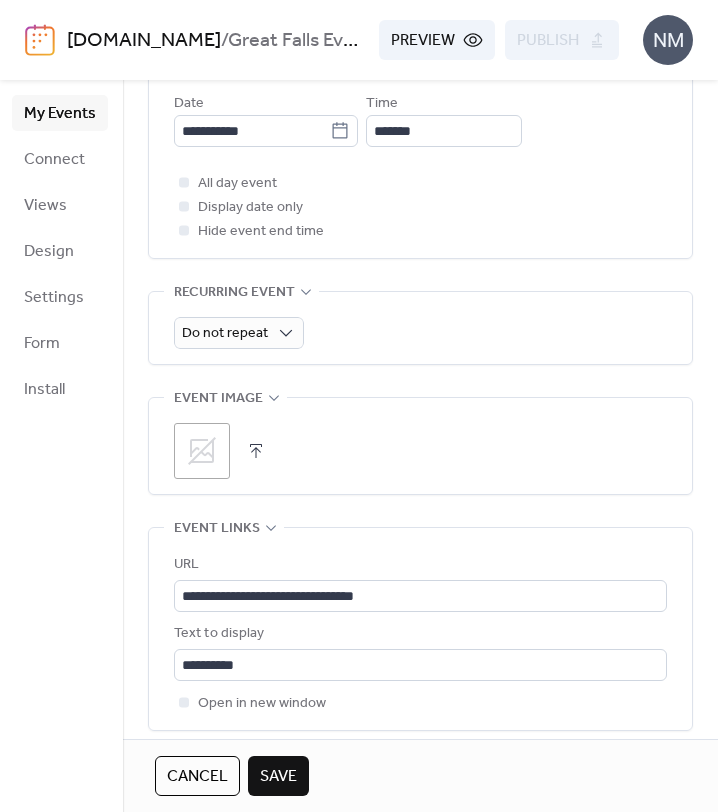 click 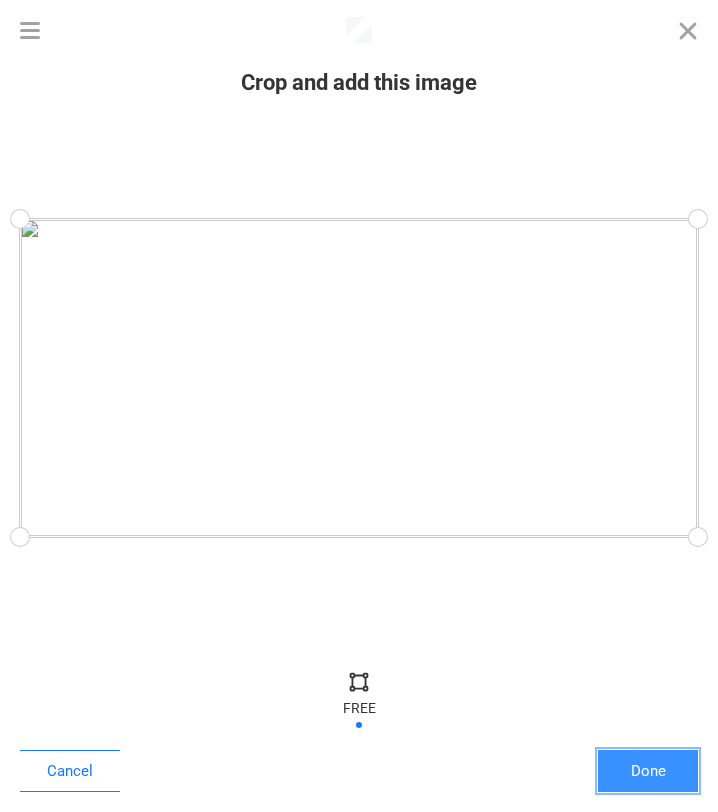 click on "Done" at bounding box center [648, 771] 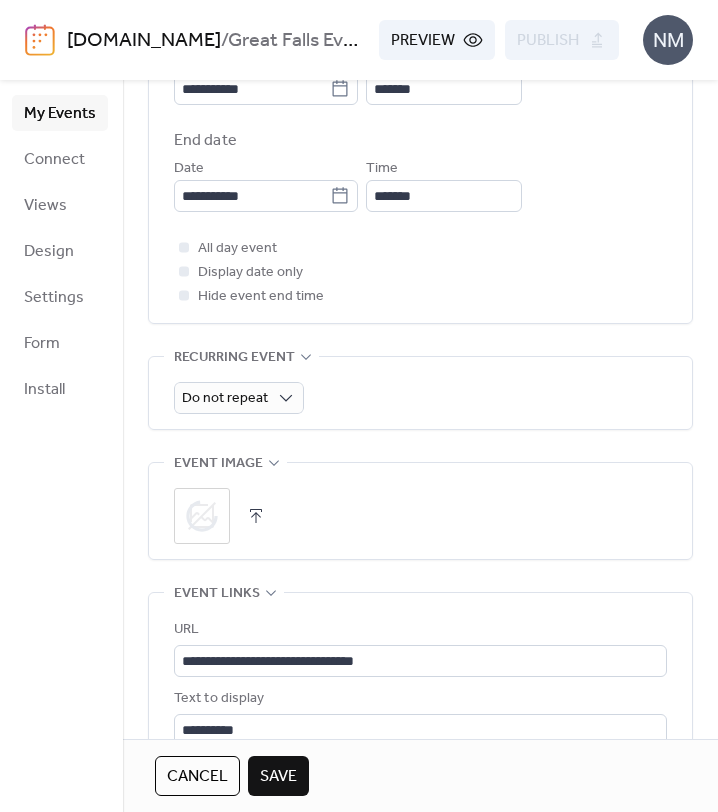 scroll, scrollTop: 773, scrollLeft: 0, axis: vertical 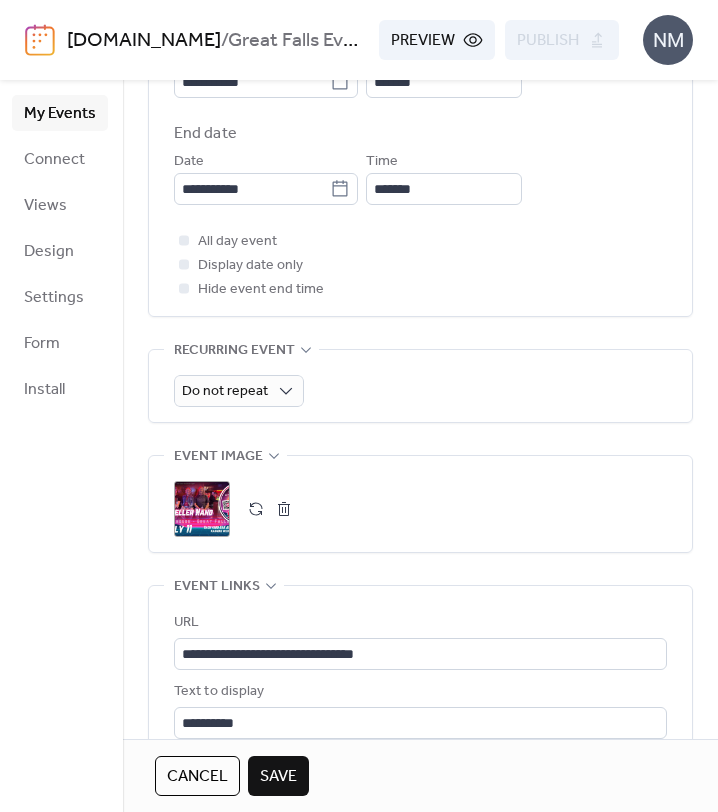 click on "Save" at bounding box center [278, 777] 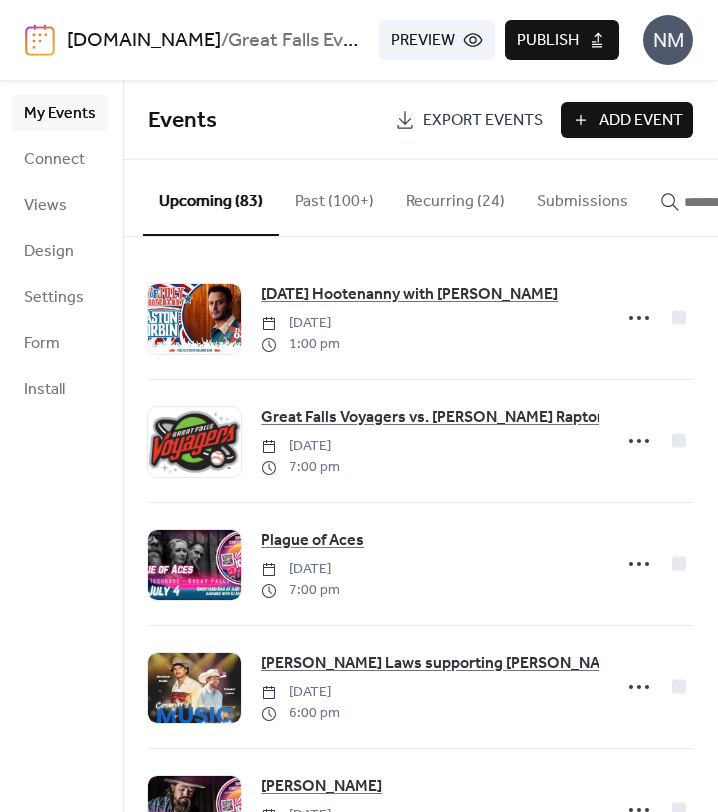 click at bounding box center [734, 202] 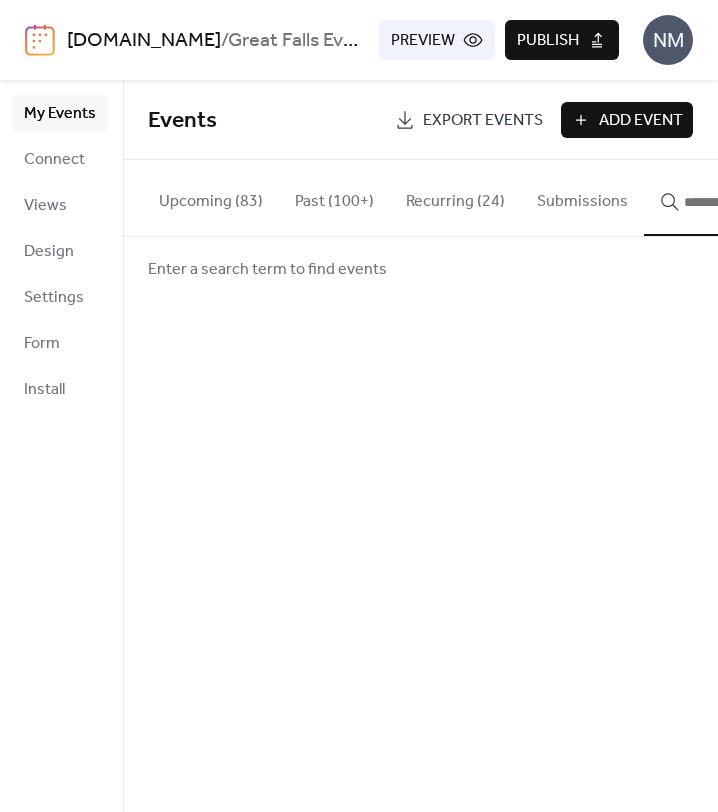 type on "*" 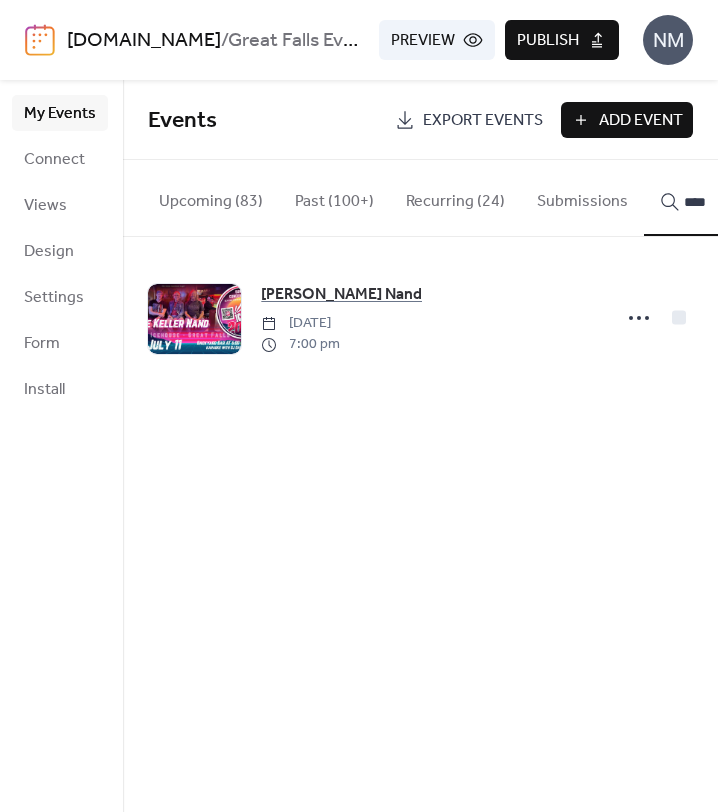 type on "****" 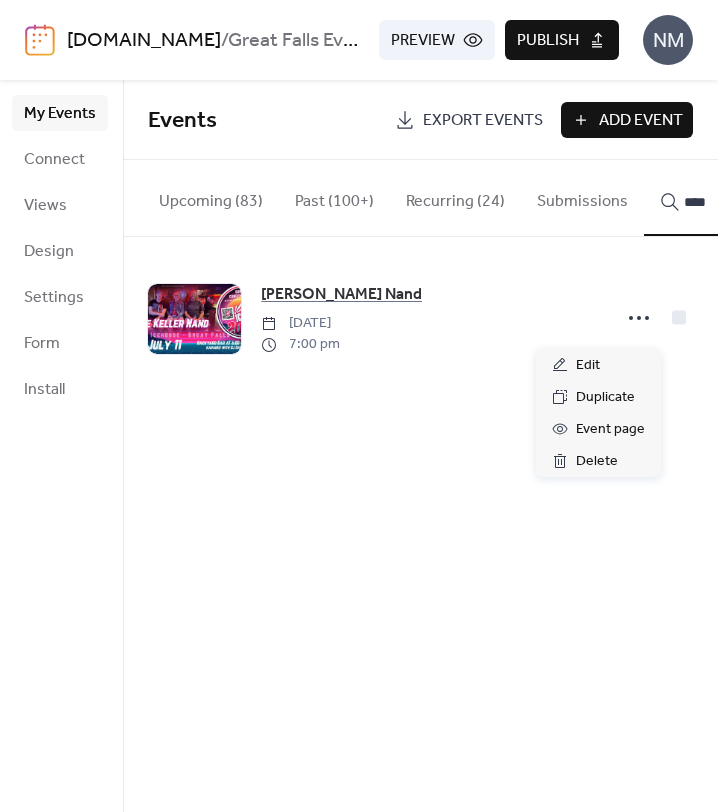 click 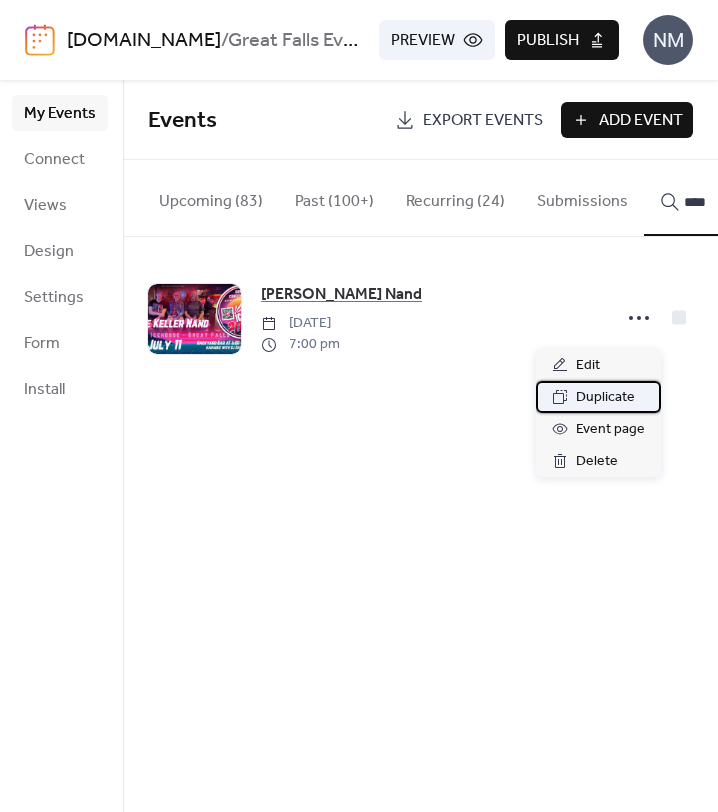 click on "Duplicate" at bounding box center (605, 398) 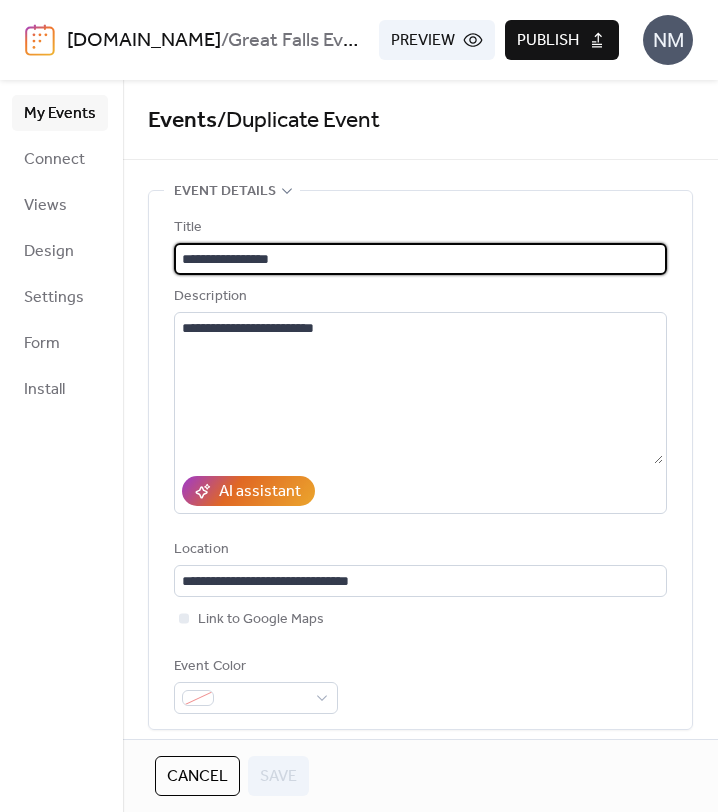 drag, startPoint x: 350, startPoint y: 258, endPoint x: 128, endPoint y: 248, distance: 222.22511 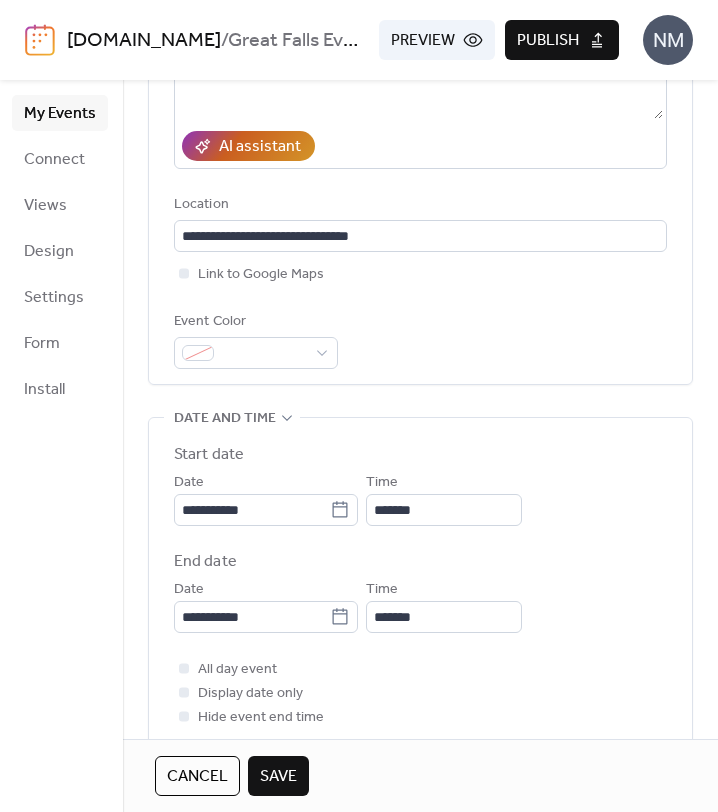 scroll, scrollTop: 382, scrollLeft: 0, axis: vertical 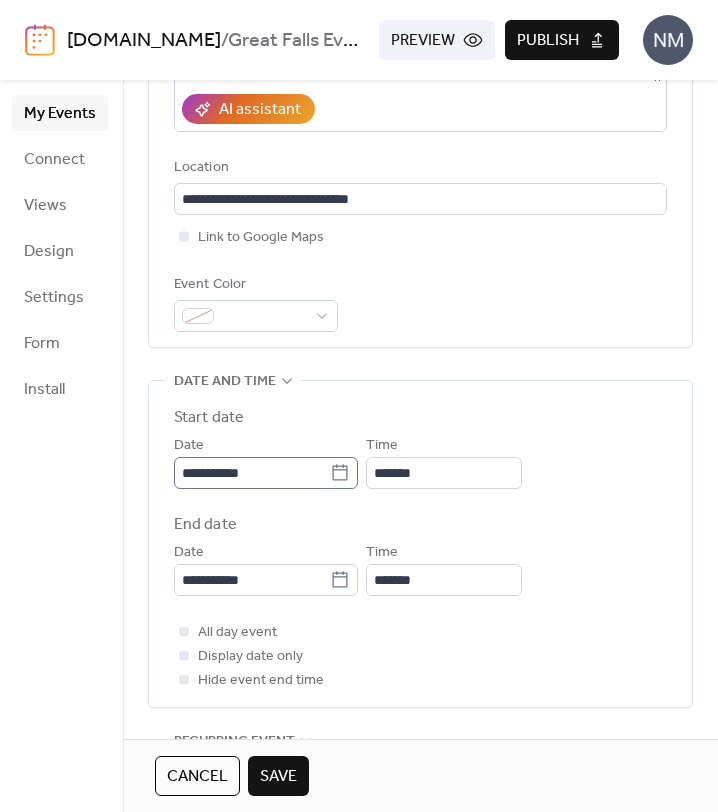 type on "**********" 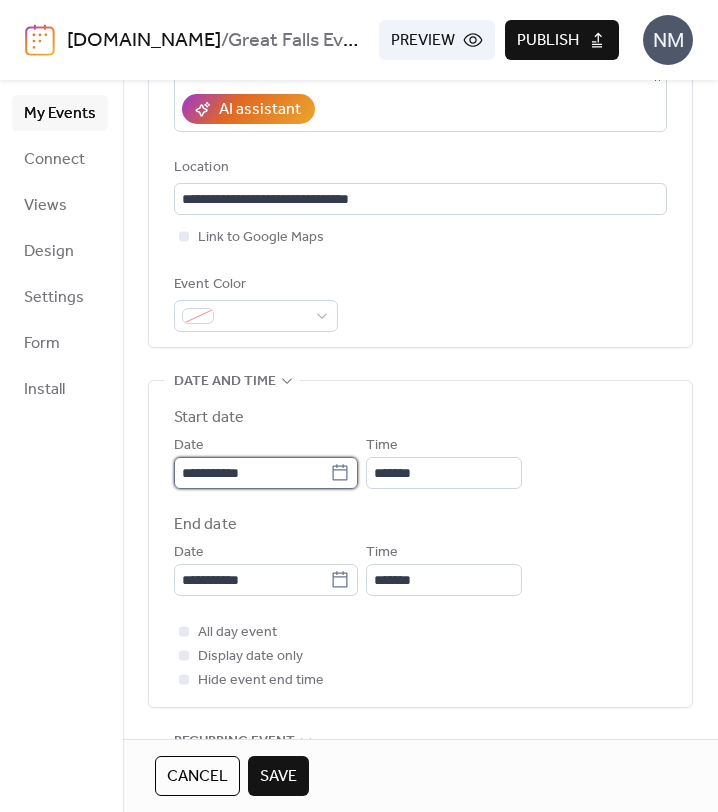 click on "**********" at bounding box center (252, 473) 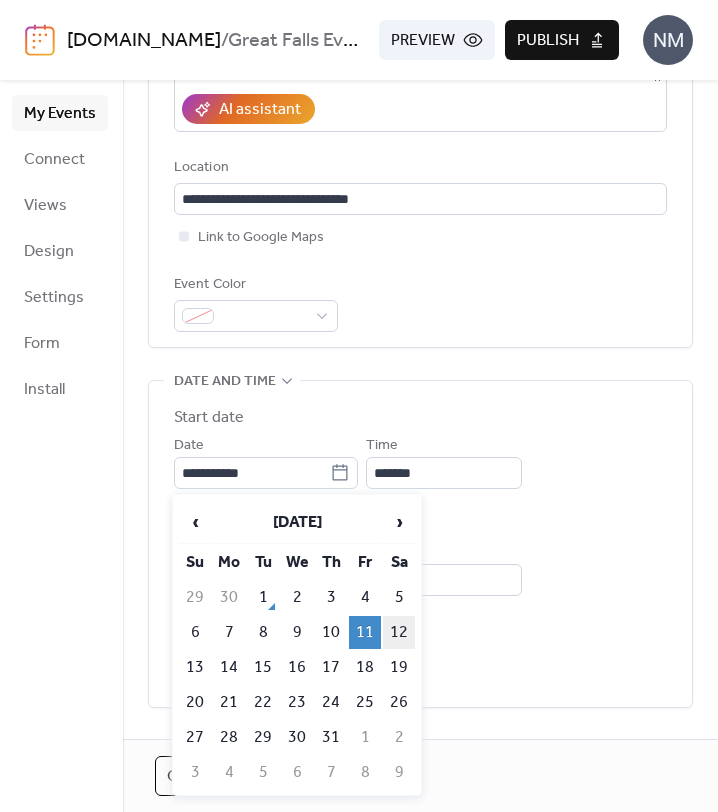 click on "12" at bounding box center [399, 632] 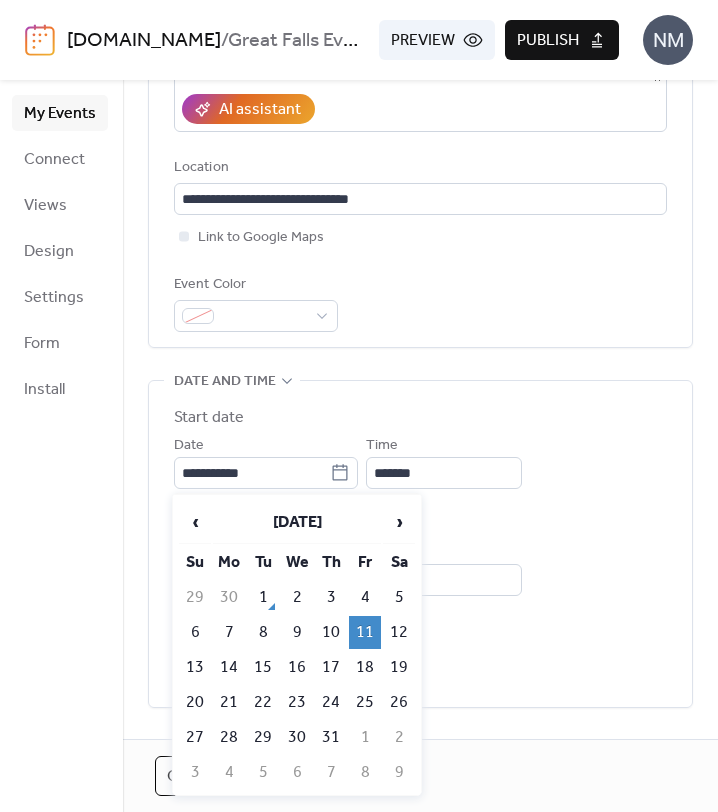 type on "**********" 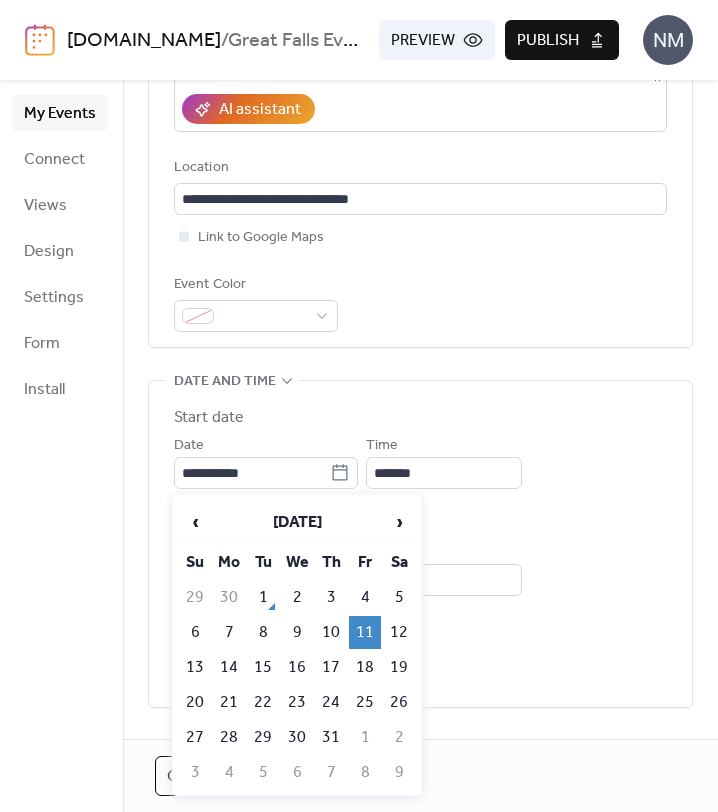 type on "**********" 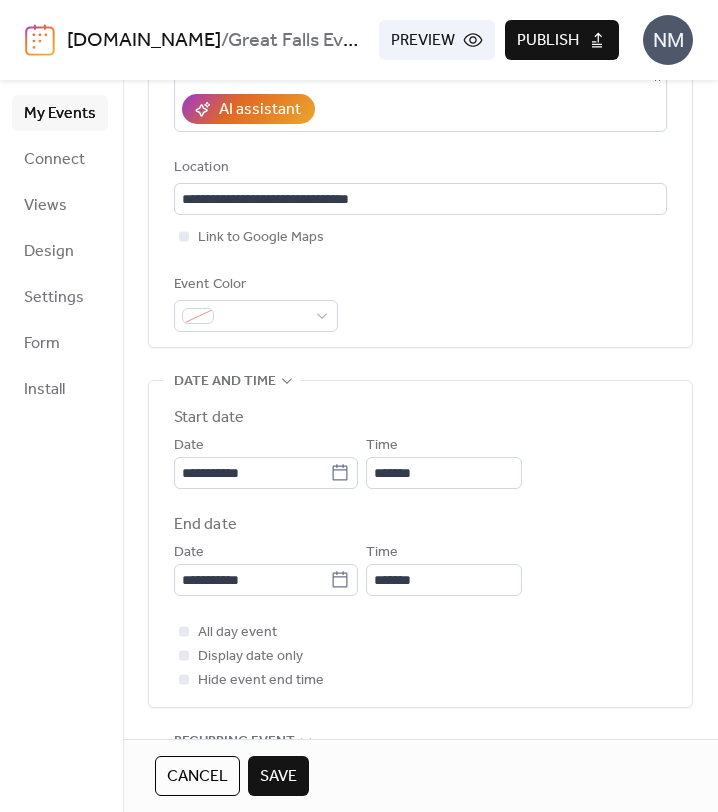 click on "**********" at bounding box center [420, 568] 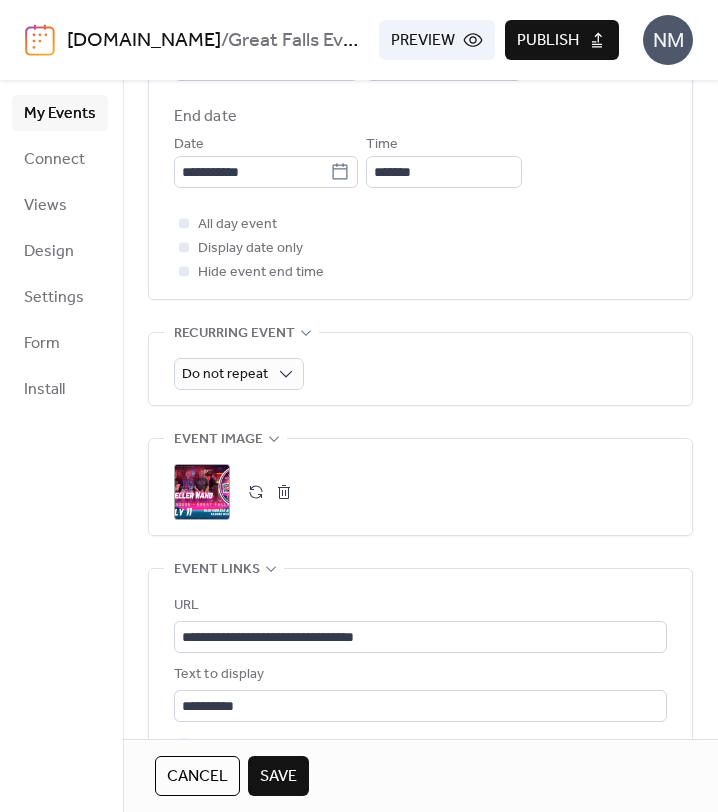 scroll, scrollTop: 802, scrollLeft: 0, axis: vertical 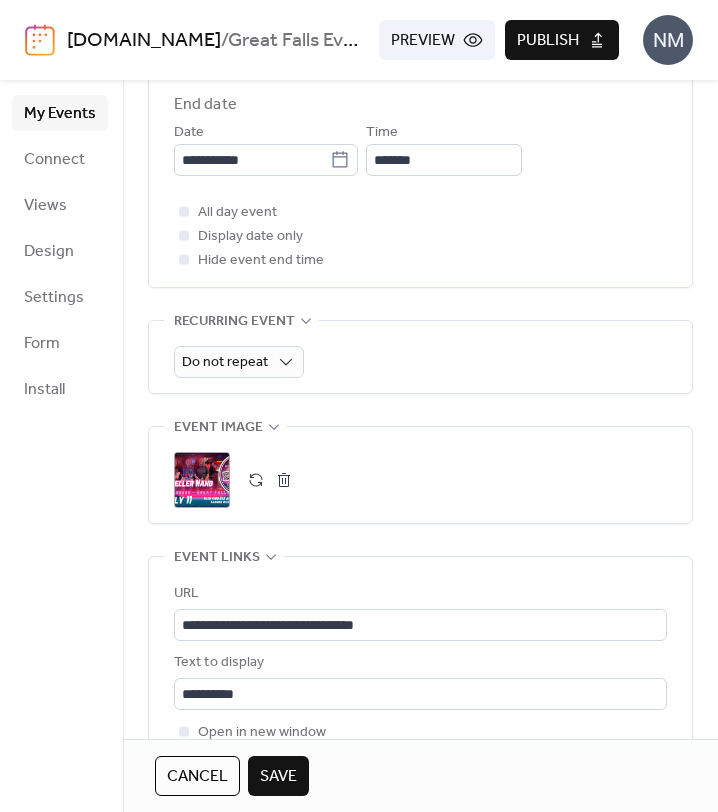click at bounding box center (284, 480) 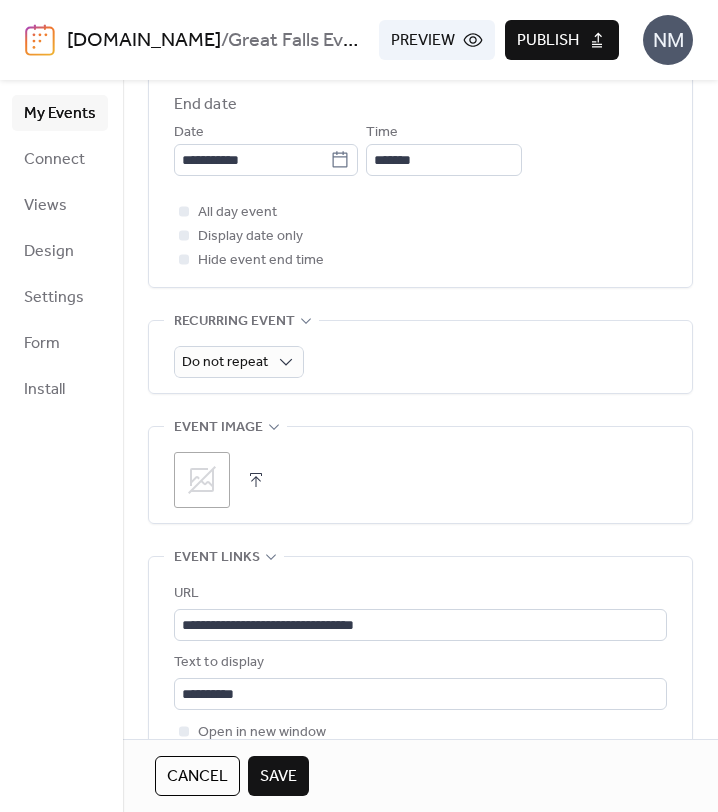 click 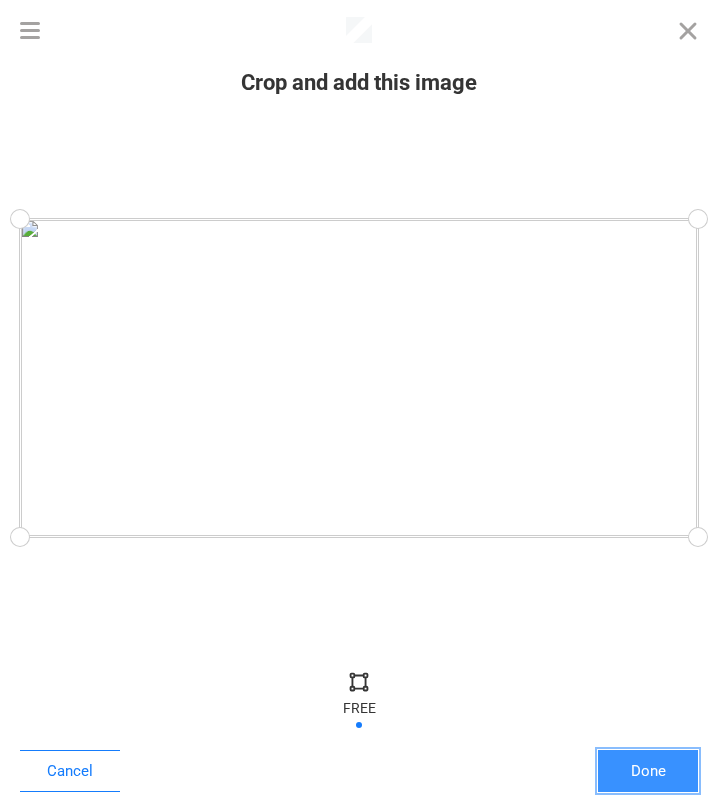 click on "Done" at bounding box center (648, 771) 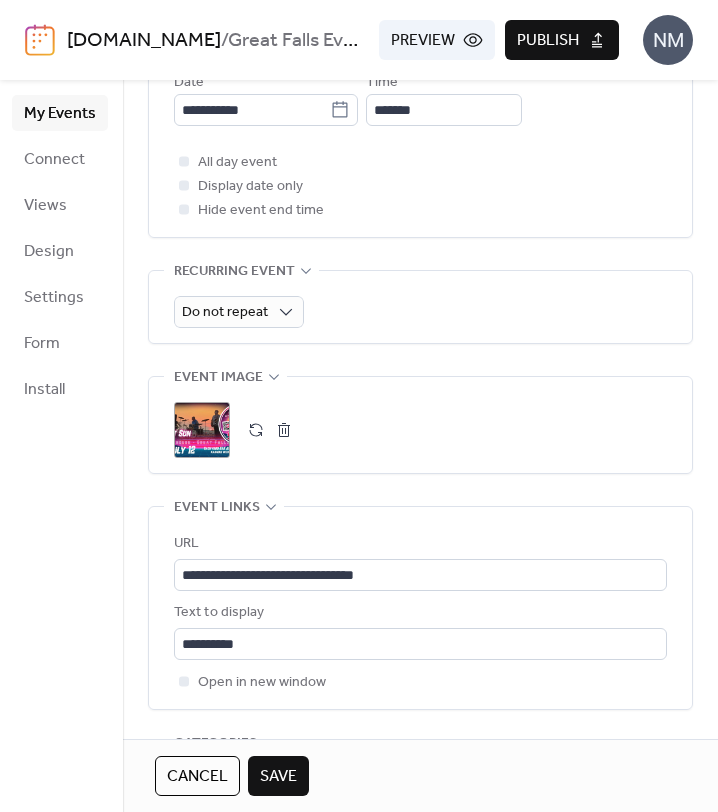 scroll, scrollTop: 861, scrollLeft: 0, axis: vertical 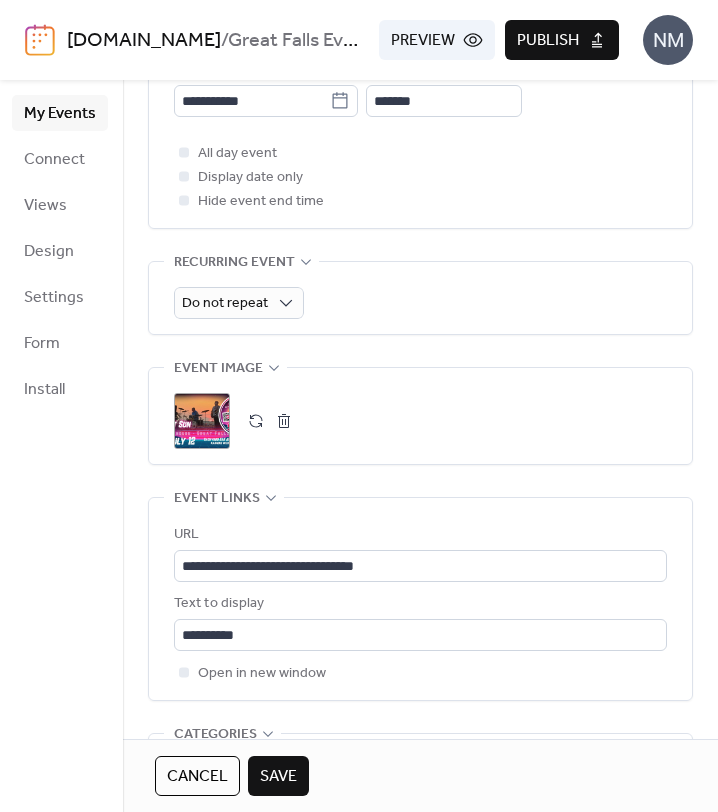 click on "Save" at bounding box center [278, 777] 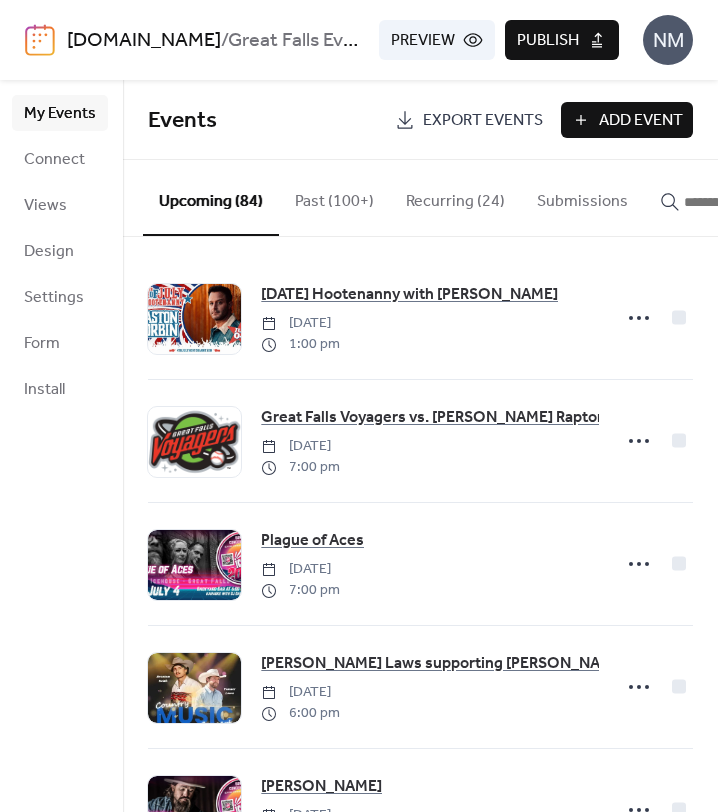 click on "Publish" at bounding box center [548, 41] 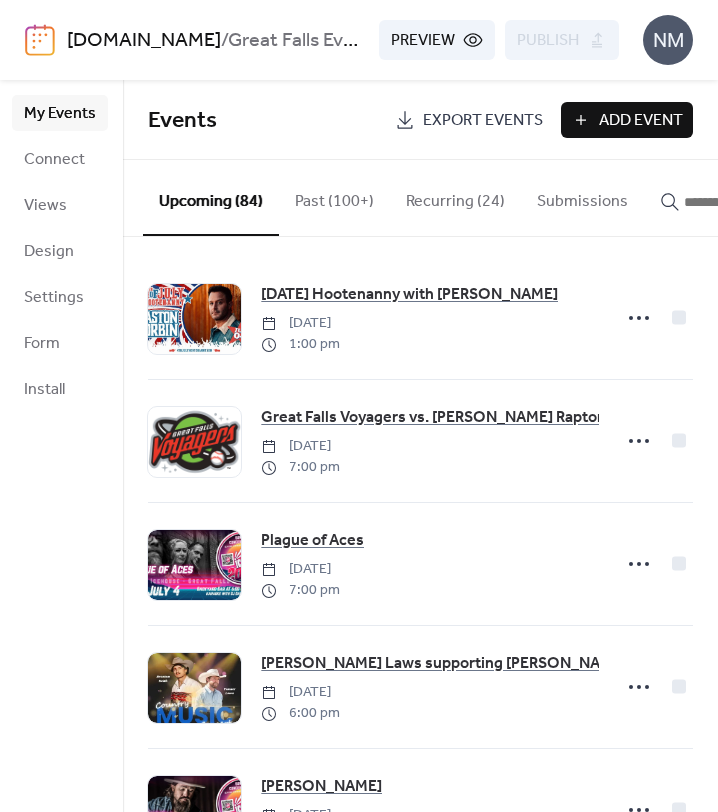 click at bounding box center [734, 202] 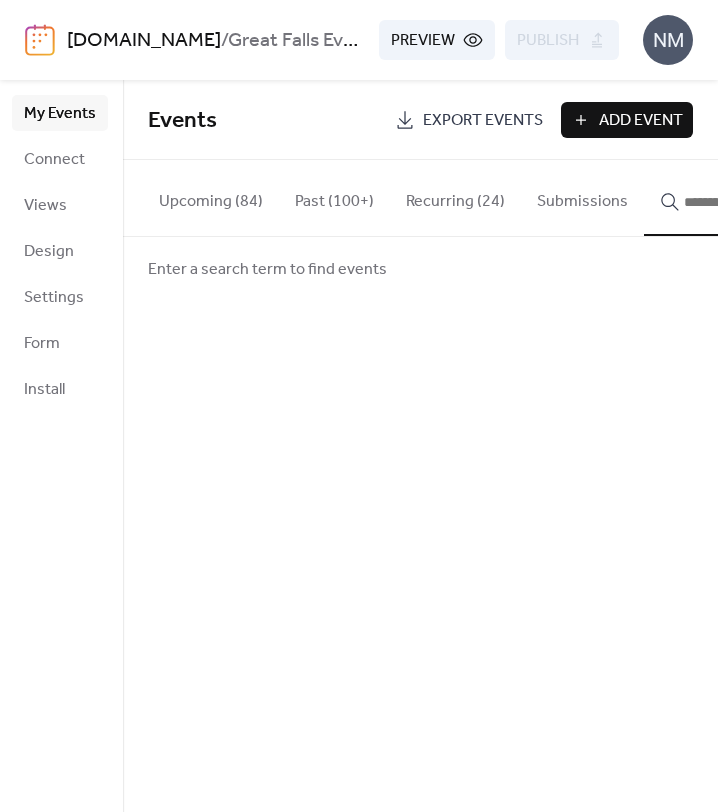 click at bounding box center [734, 202] 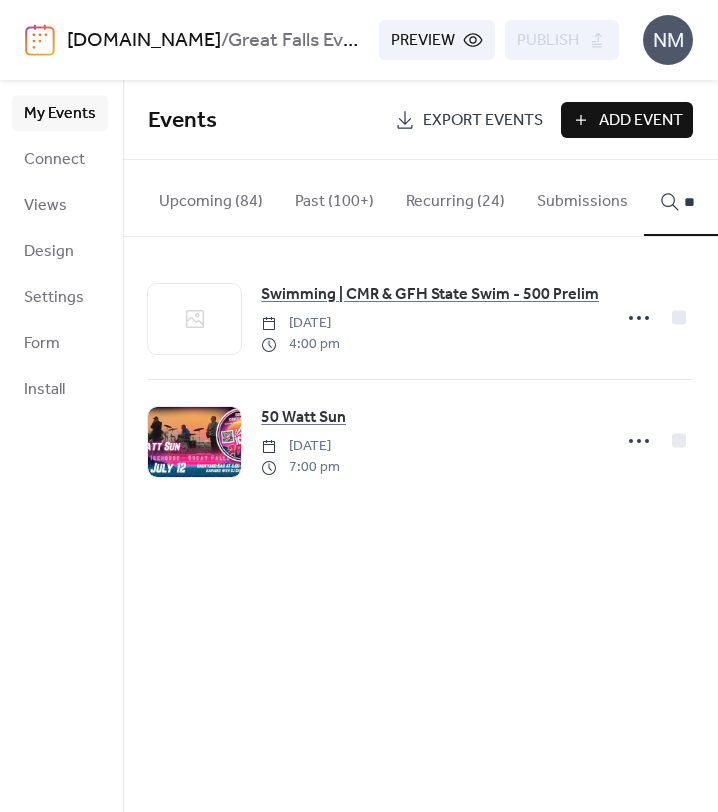 type on "**" 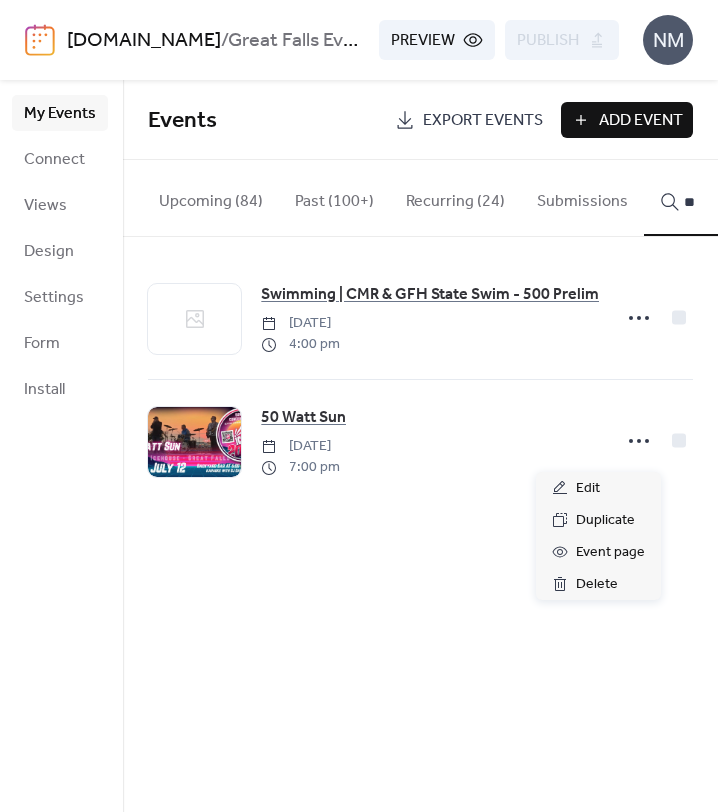 click 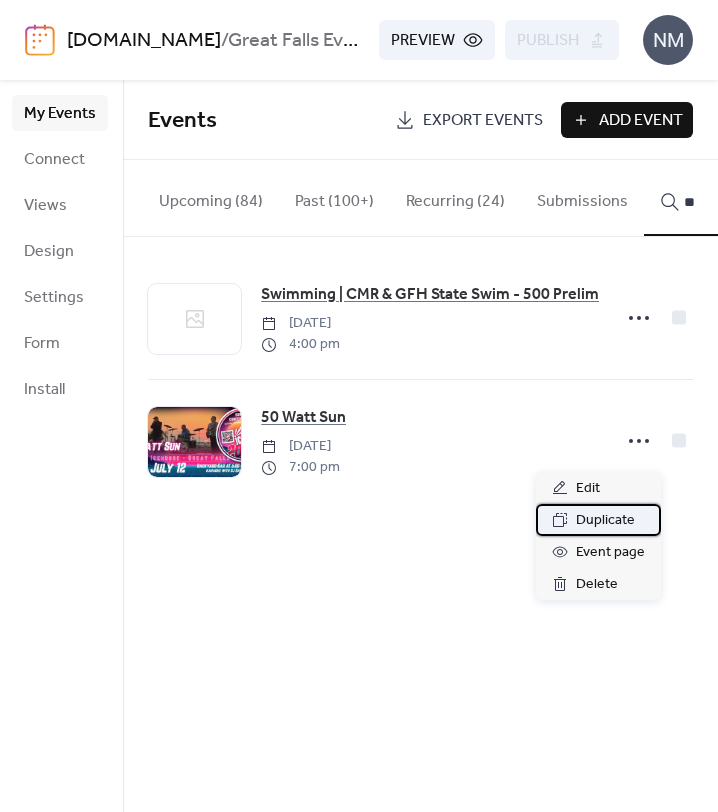 click on "Duplicate" at bounding box center (605, 521) 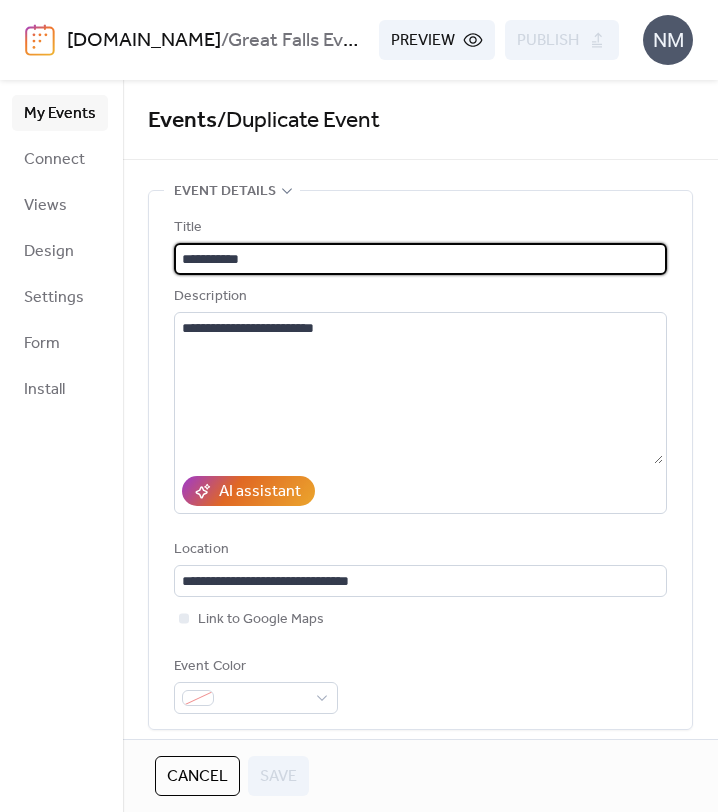click on "**********" at bounding box center (420, 259) 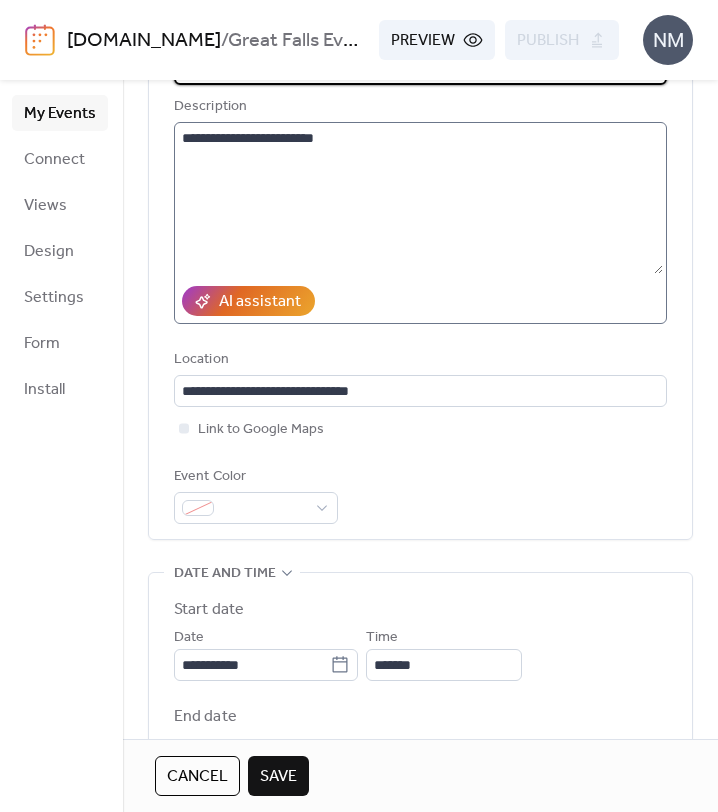scroll, scrollTop: 214, scrollLeft: 0, axis: vertical 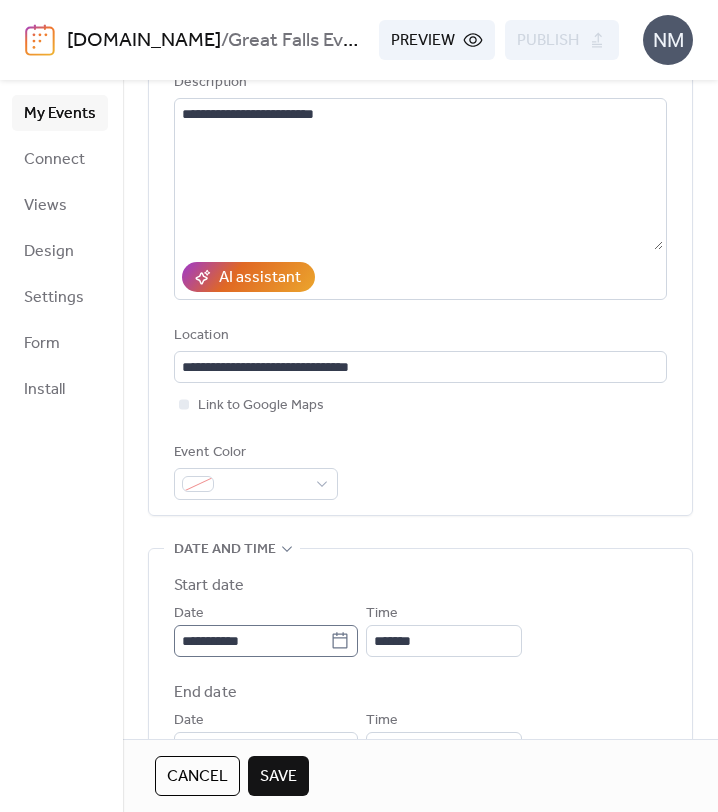 type on "**********" 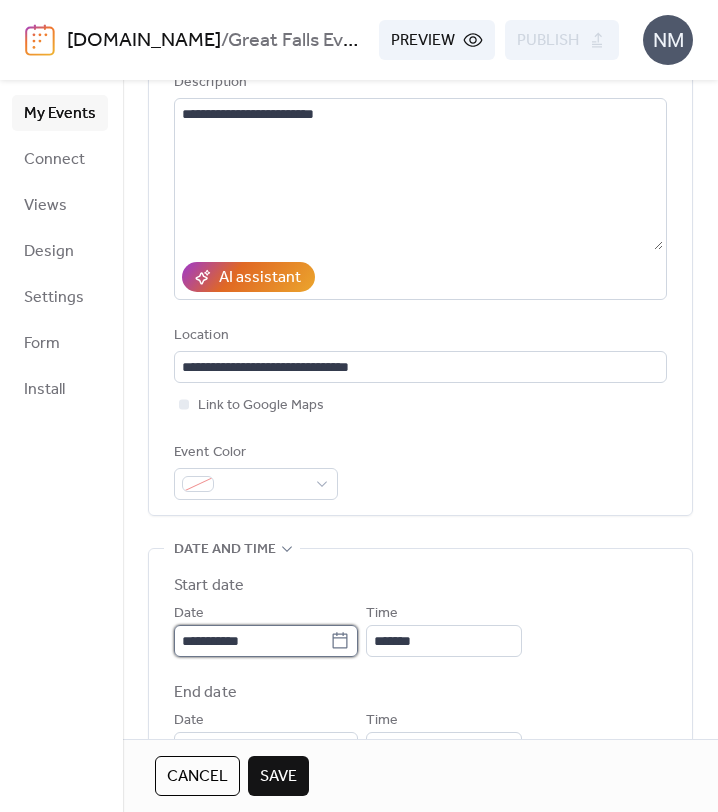 click on "**********" at bounding box center (252, 641) 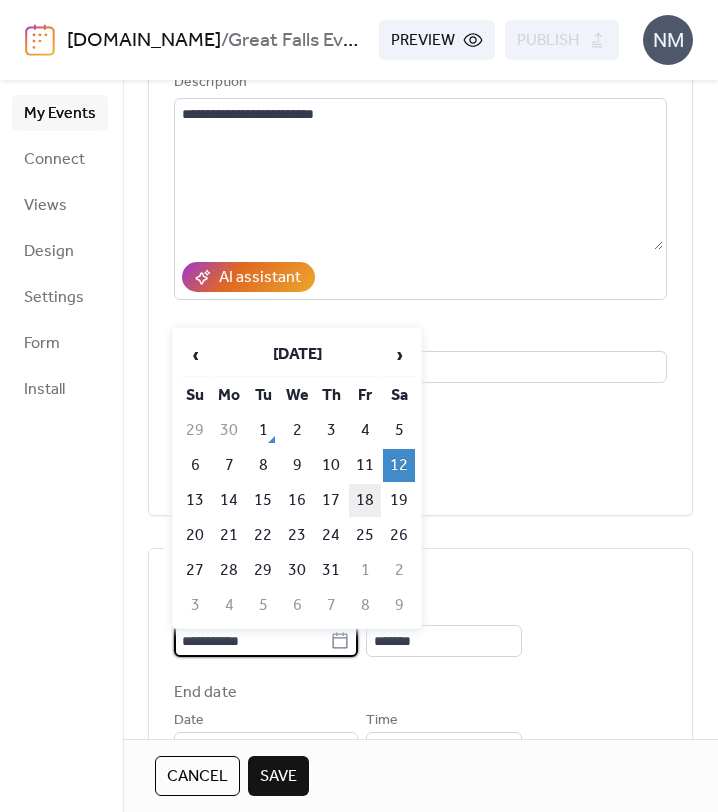 click on "18" at bounding box center [365, 500] 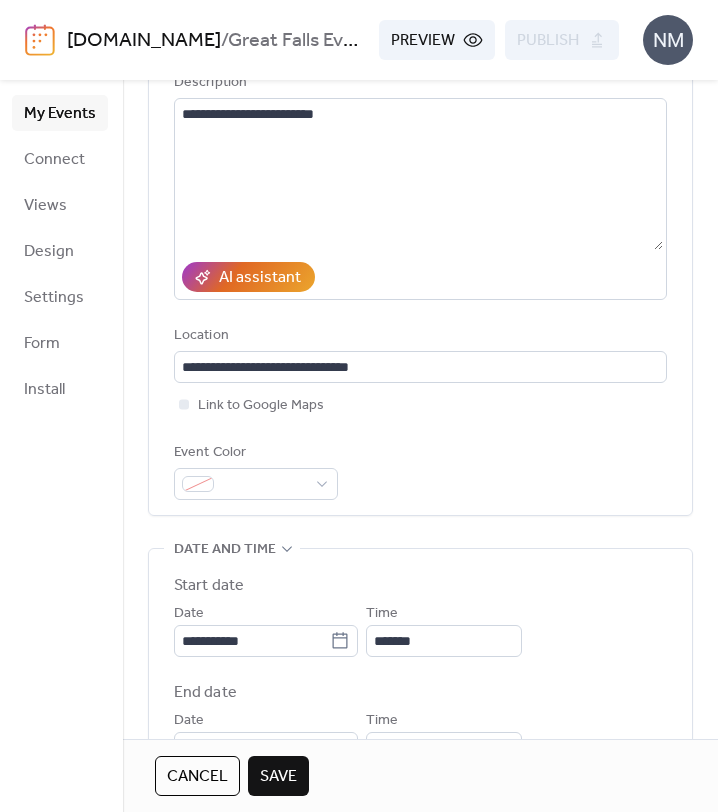 click on "**********" at bounding box center (420, 712) 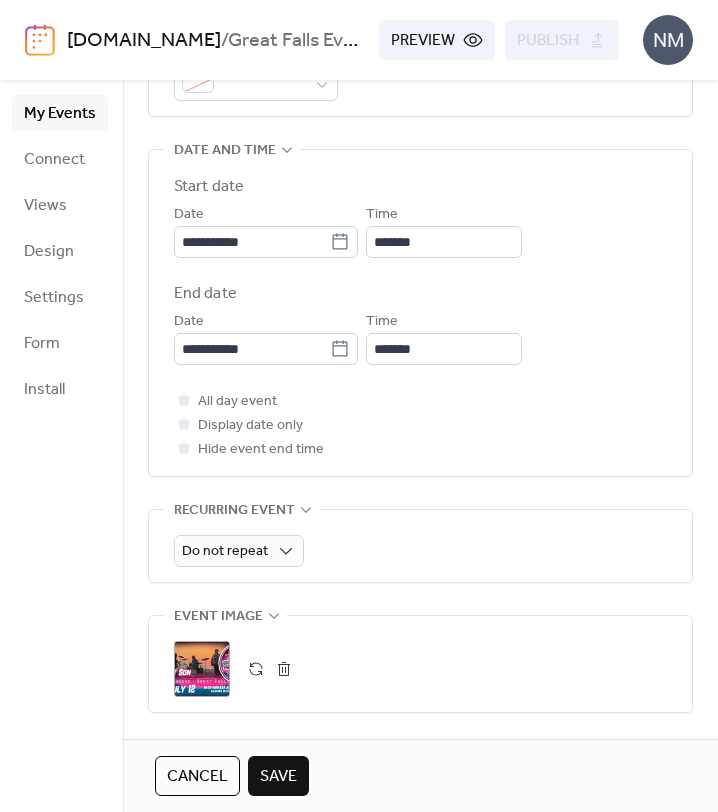 scroll, scrollTop: 614, scrollLeft: 0, axis: vertical 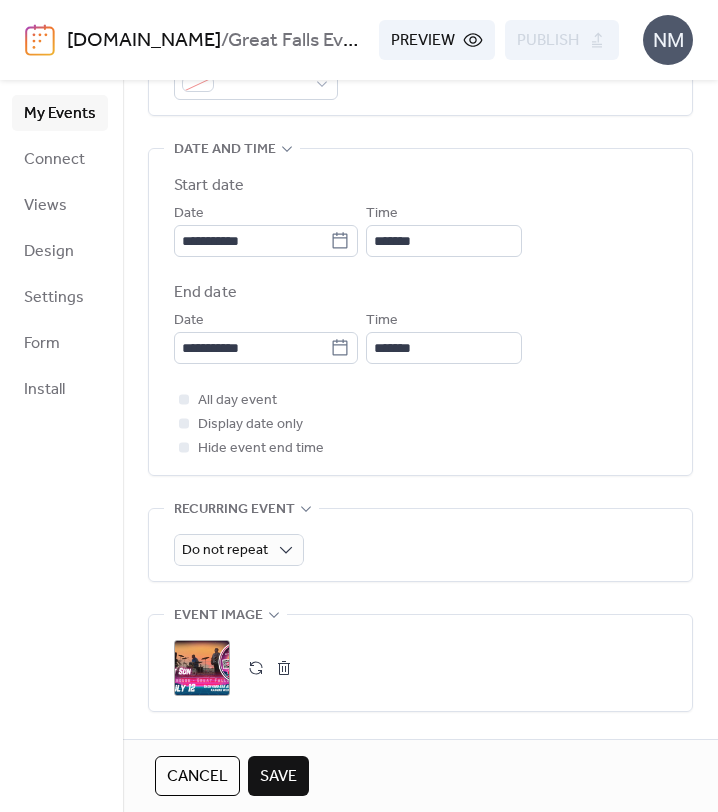 click at bounding box center [284, 668] 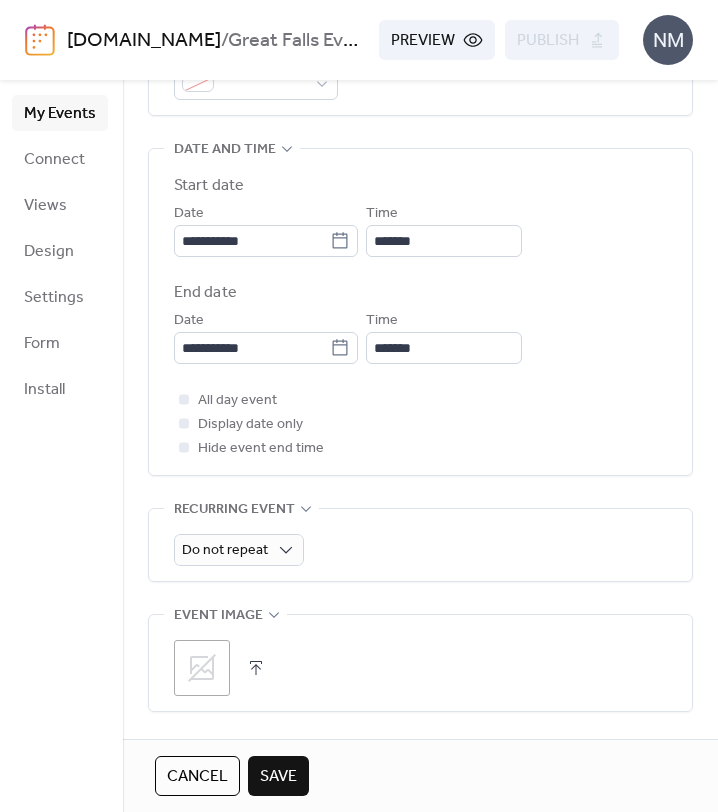 click 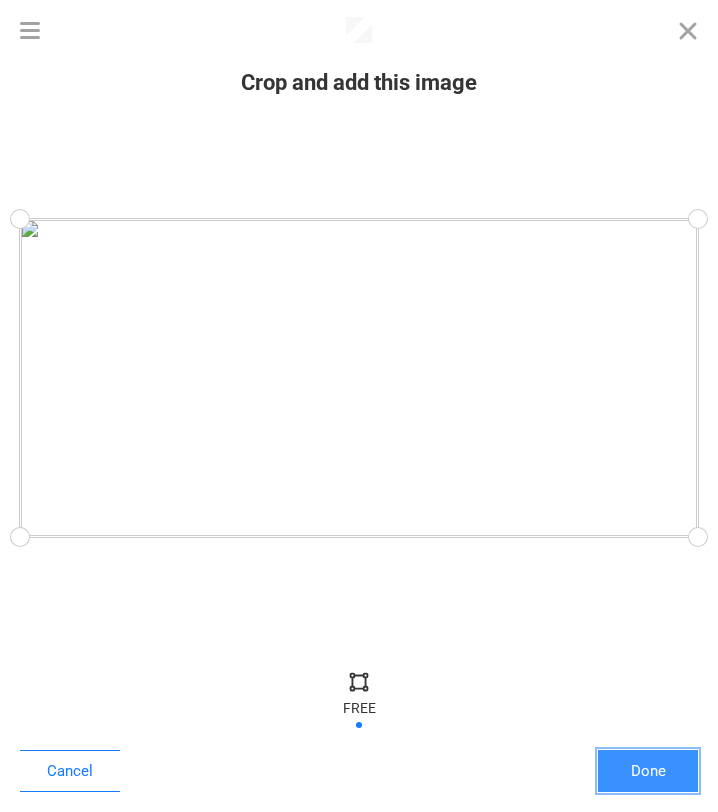 click on "Done" at bounding box center (648, 771) 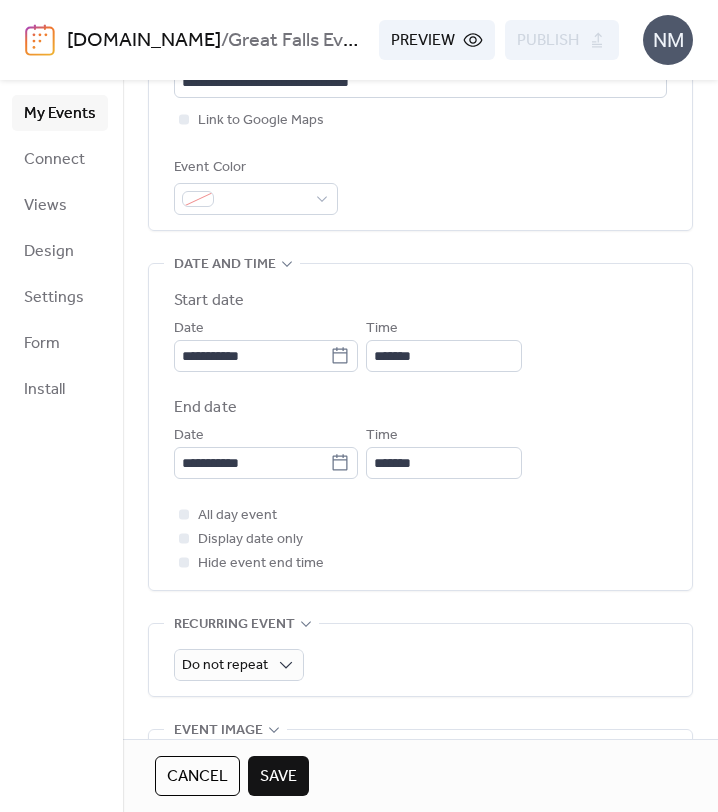 scroll, scrollTop: 481, scrollLeft: 0, axis: vertical 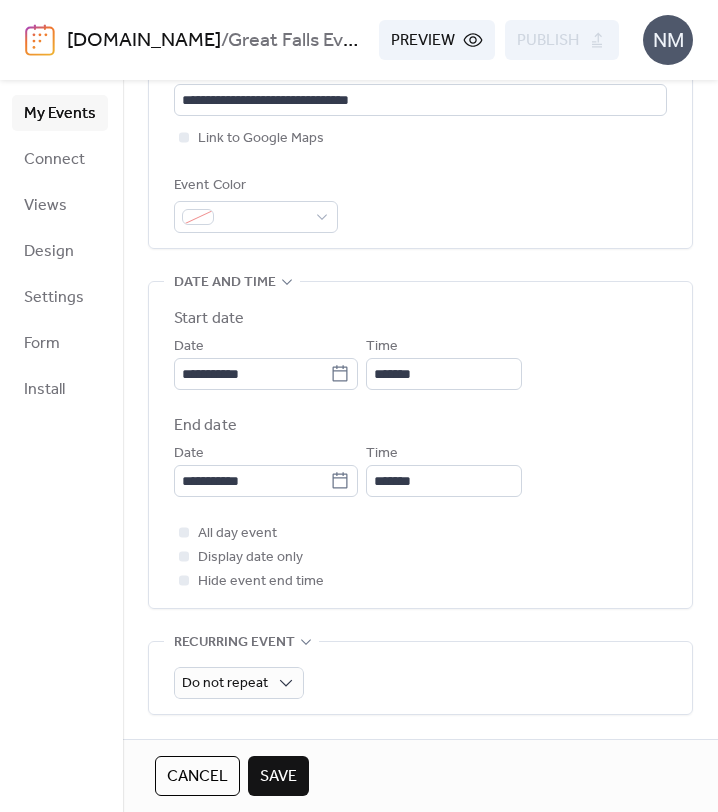 click on "Save" at bounding box center [278, 777] 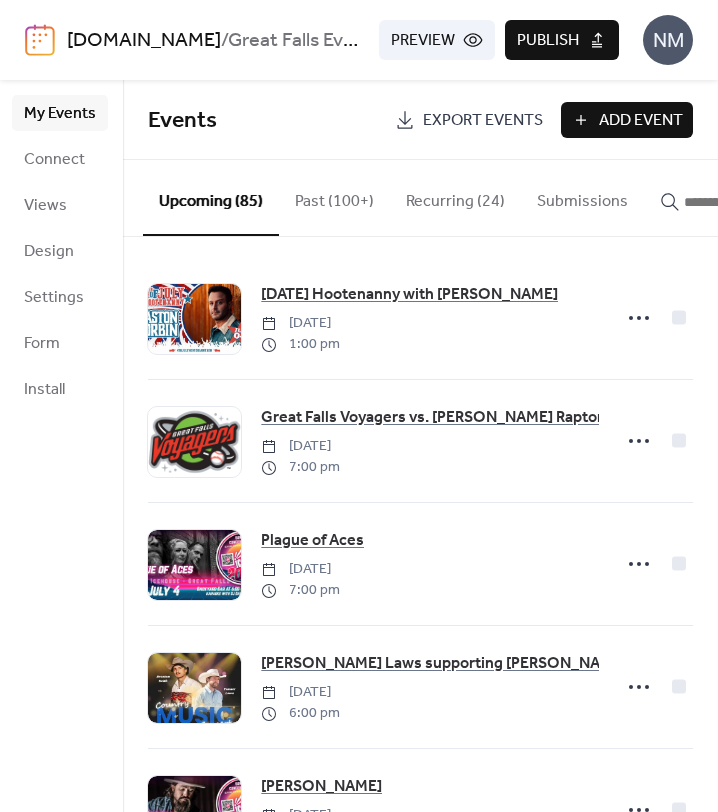 click 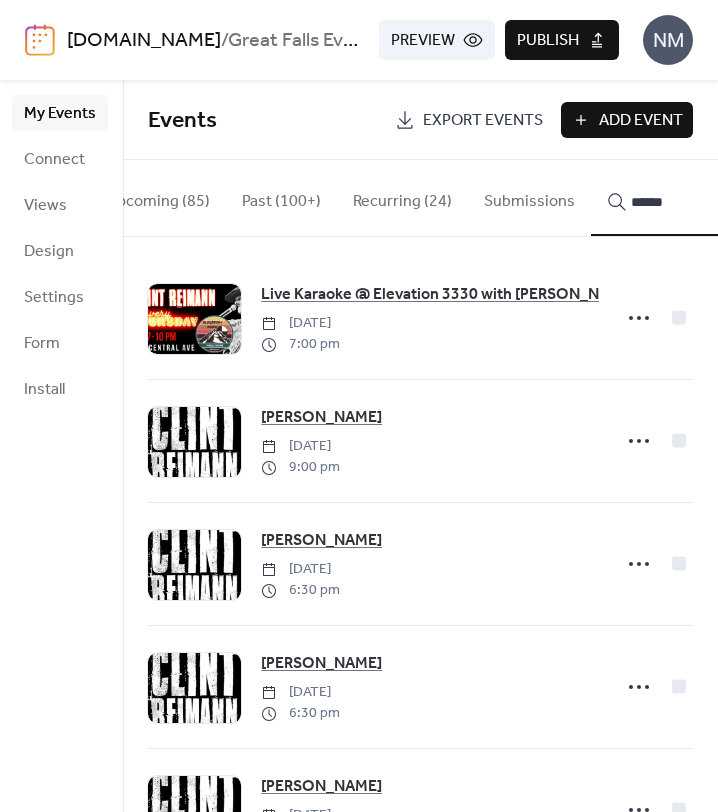 click on "*****" at bounding box center [669, 198] 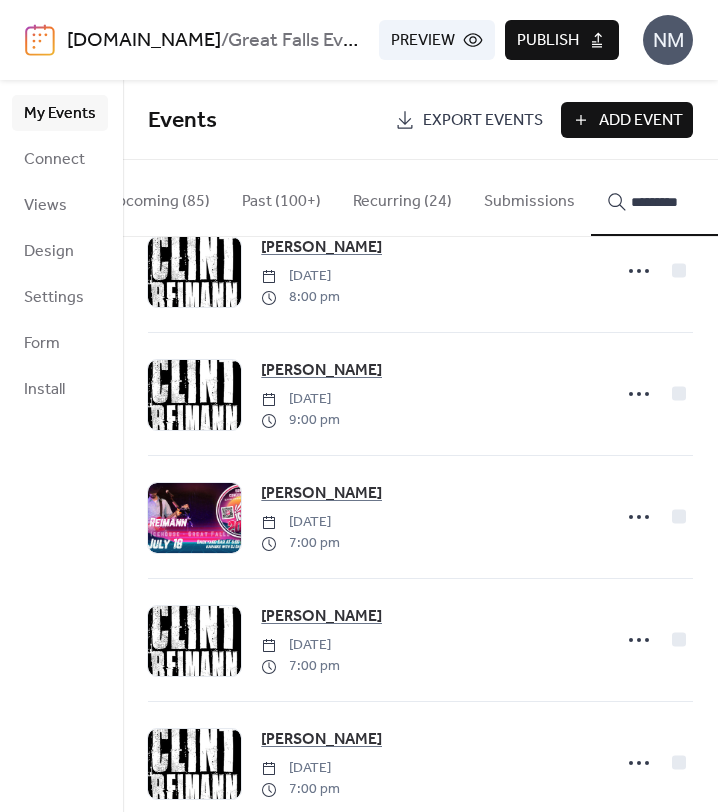 scroll, scrollTop: 816, scrollLeft: 0, axis: vertical 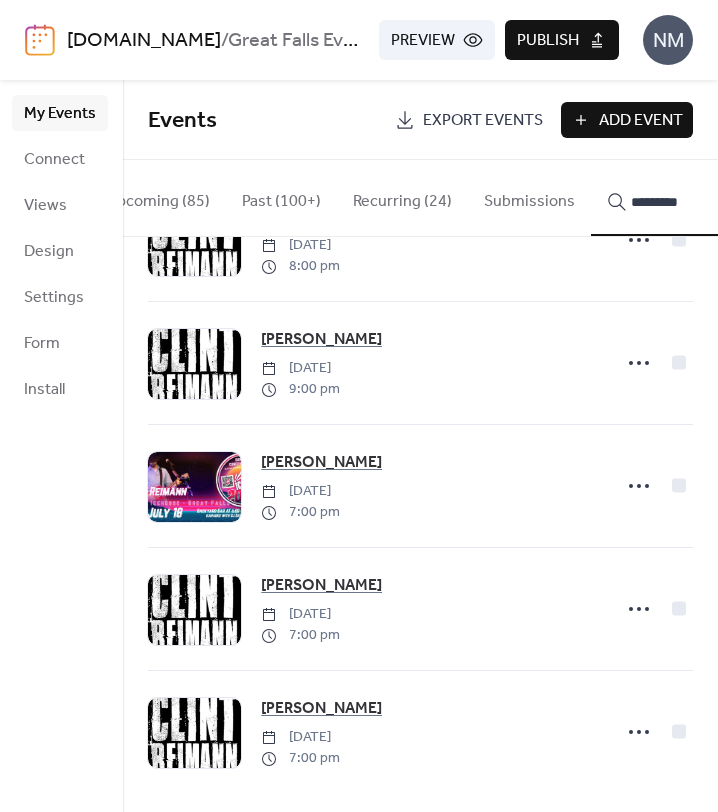 type on "*********" 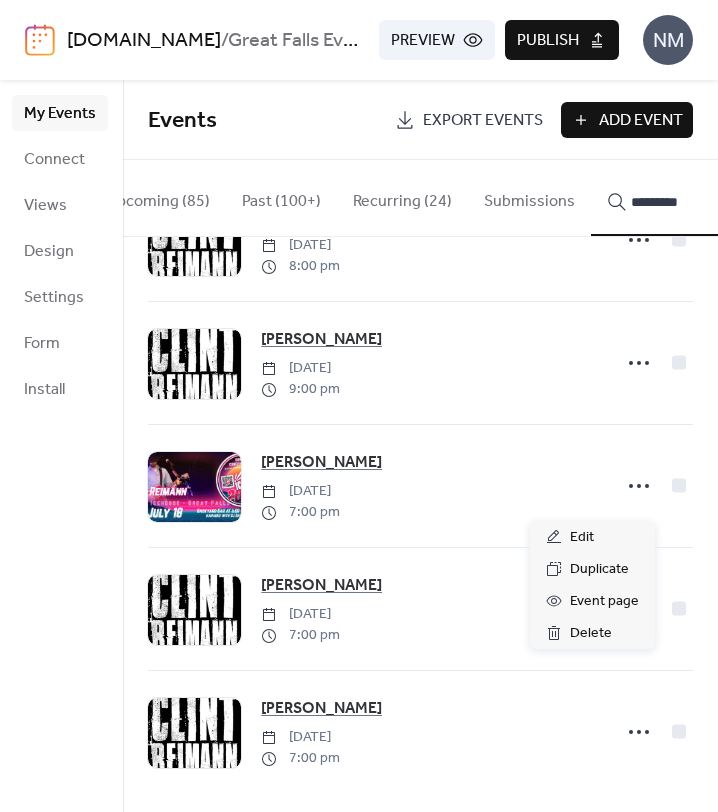 click 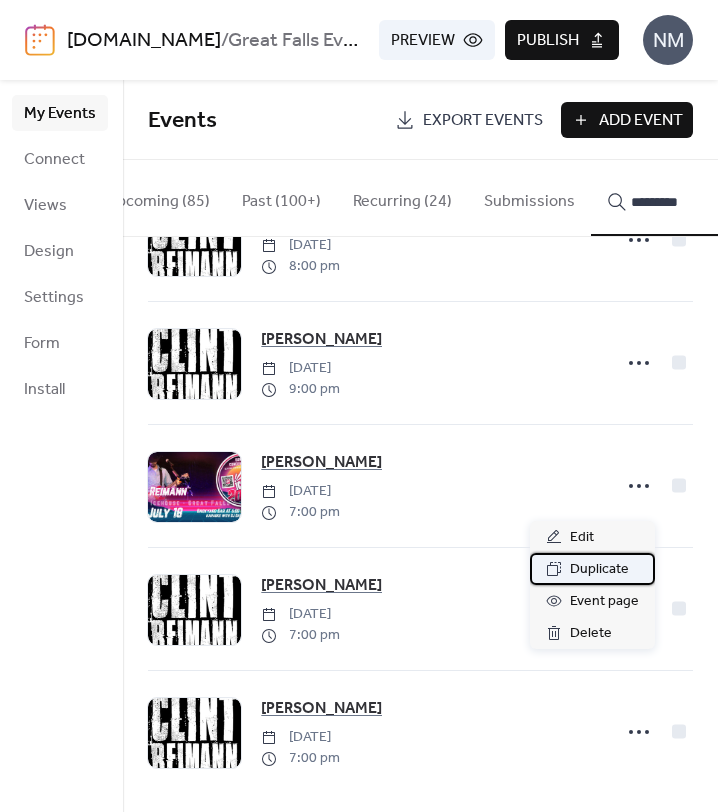 click on "Duplicate" at bounding box center [599, 570] 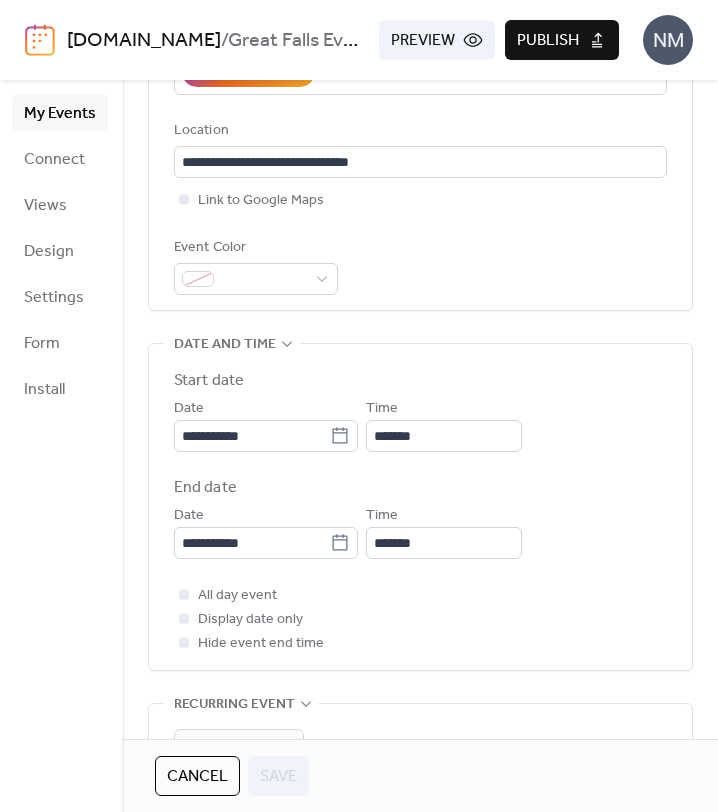 scroll, scrollTop: 421, scrollLeft: 0, axis: vertical 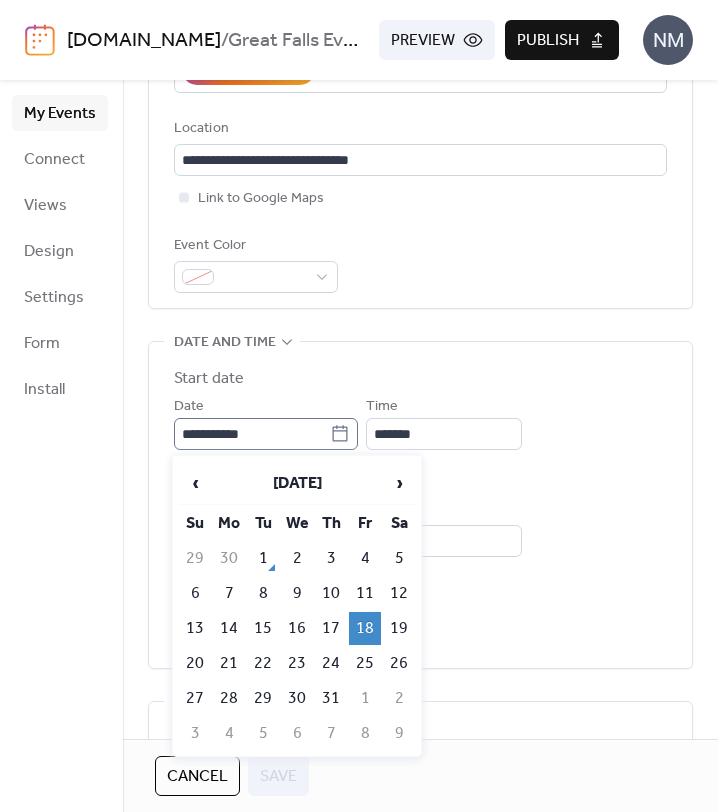 click 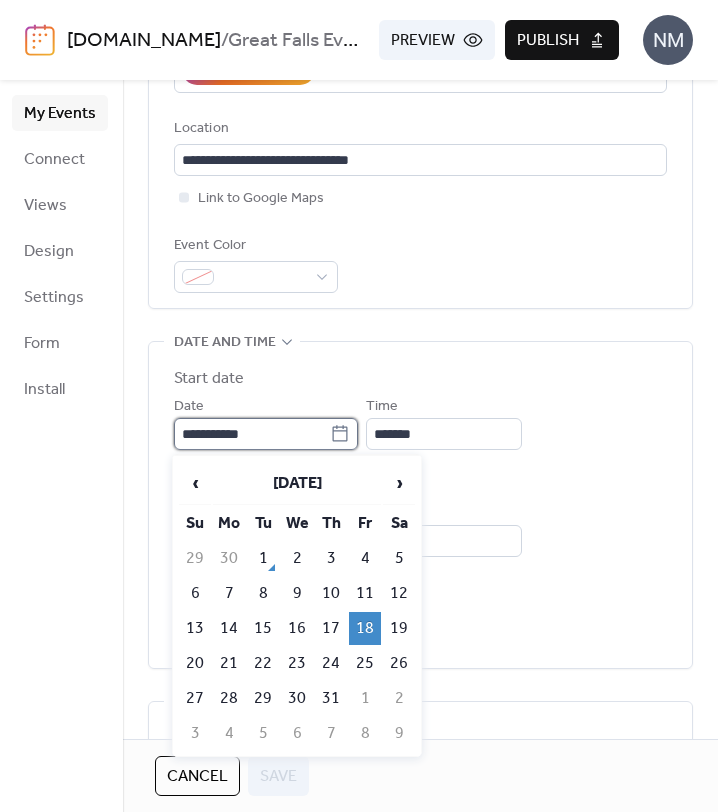 click on "**********" at bounding box center (252, 434) 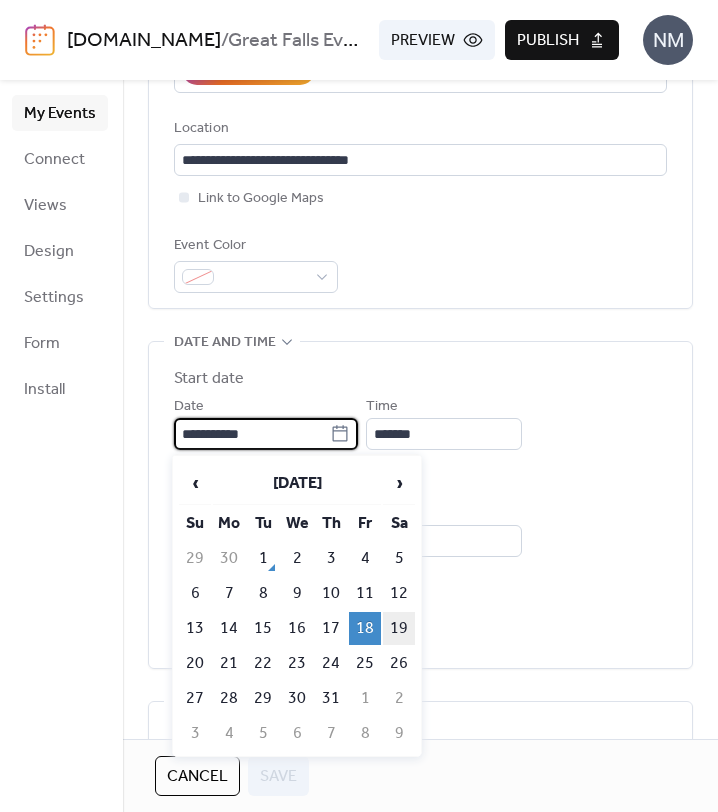 click on "19" at bounding box center [399, 628] 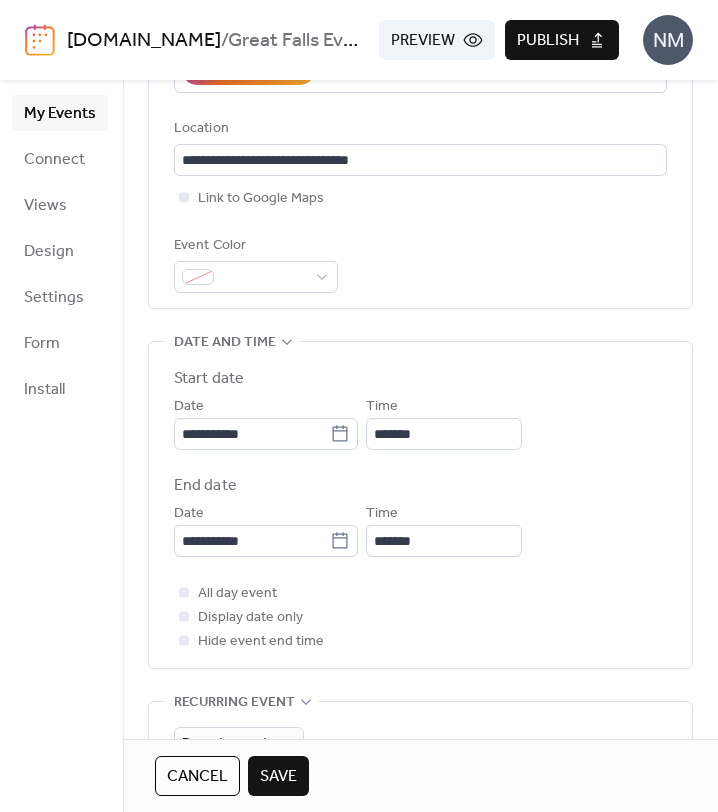 click on "All day event Display date only Hide event end time" at bounding box center (420, 617) 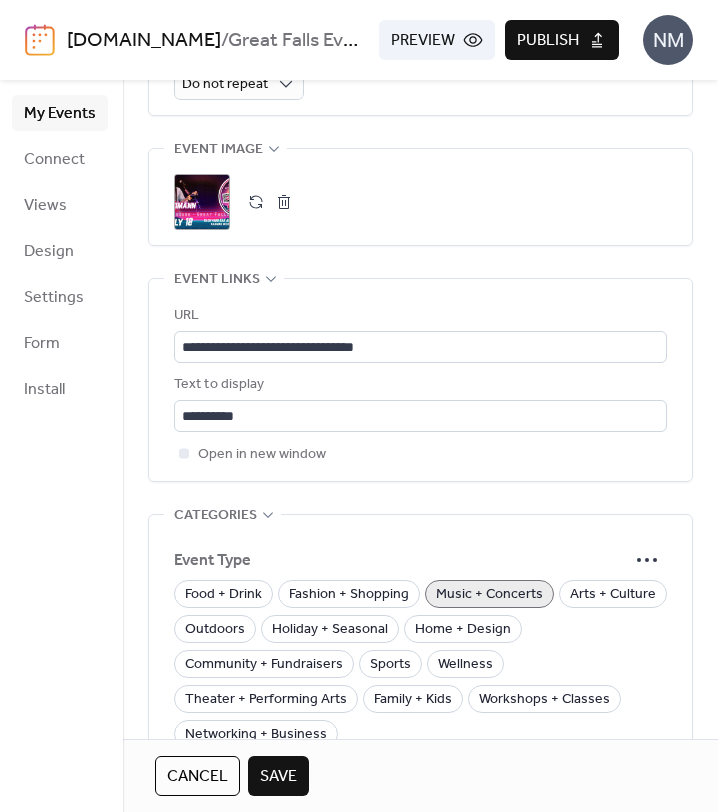 scroll, scrollTop: 1159, scrollLeft: 0, axis: vertical 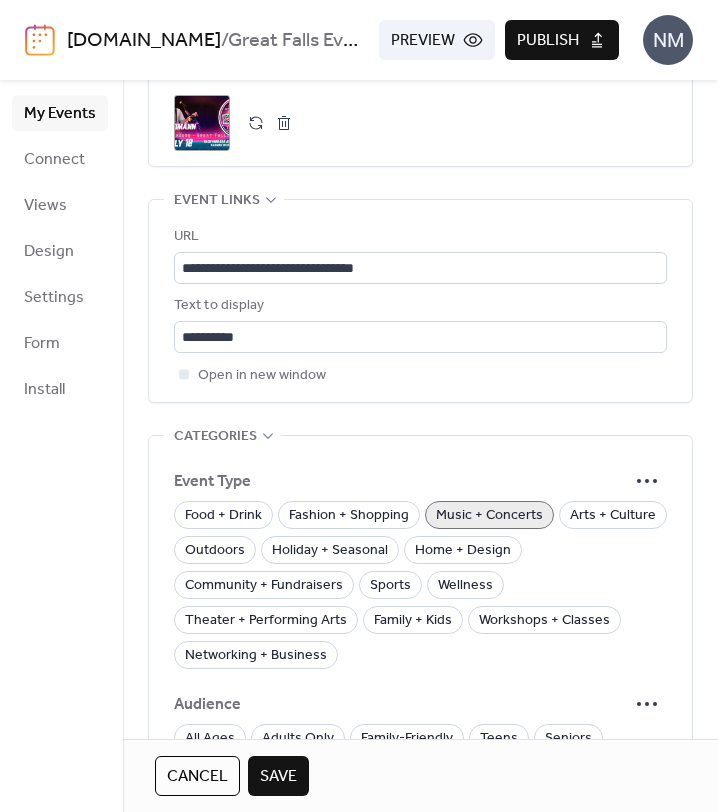 click on "Save" at bounding box center (278, 777) 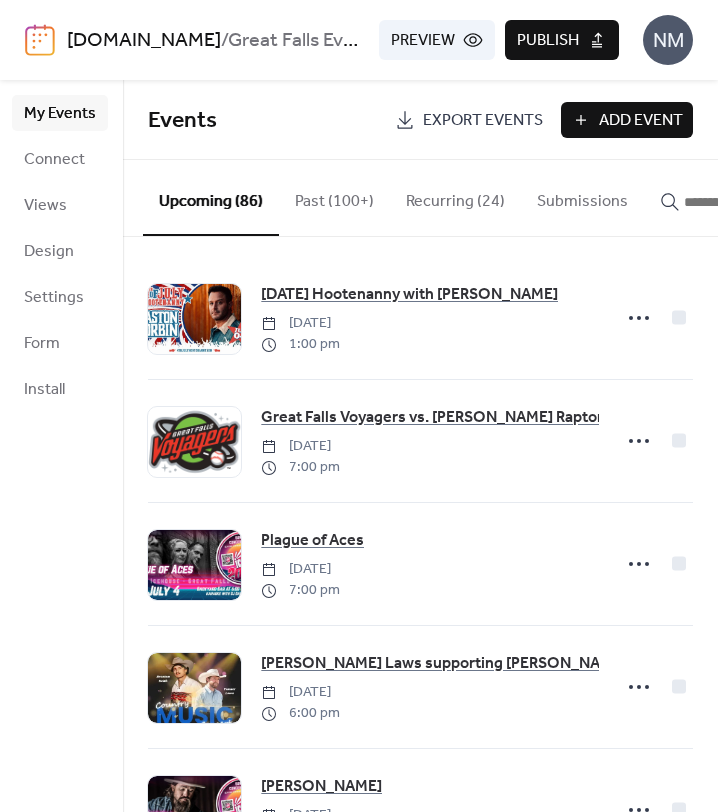 click on "Publish" at bounding box center [548, 41] 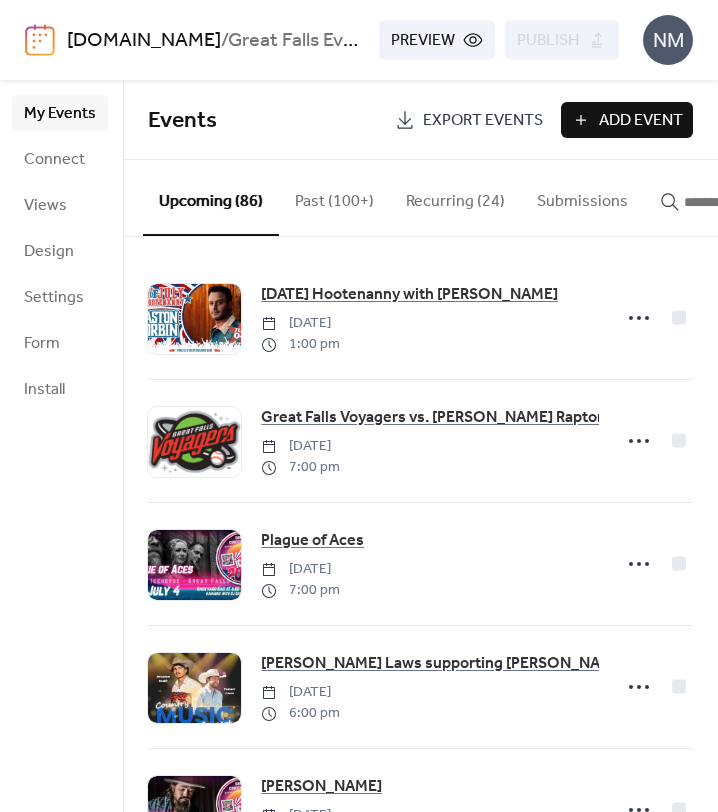 click at bounding box center (734, 202) 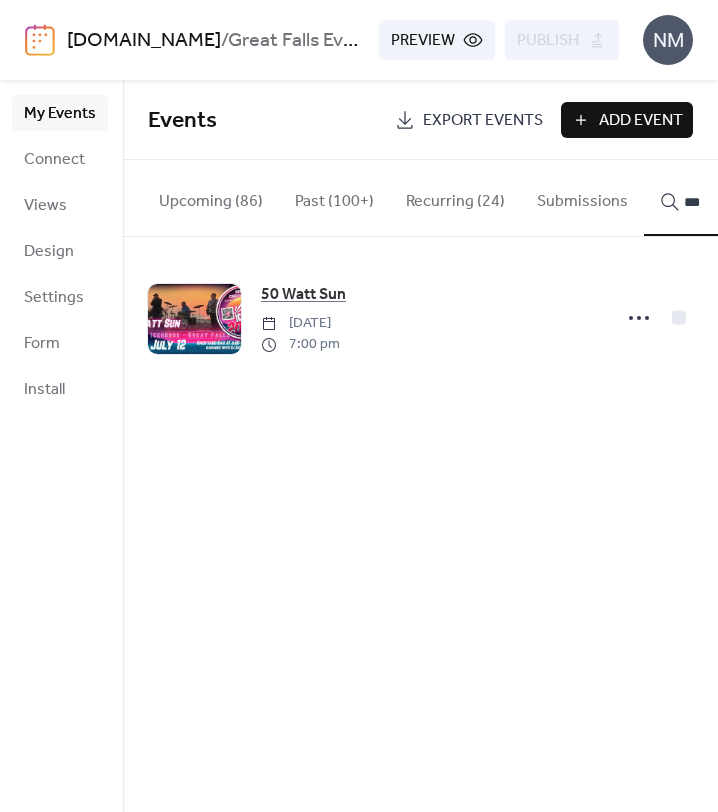 click on "**" at bounding box center [722, 198] 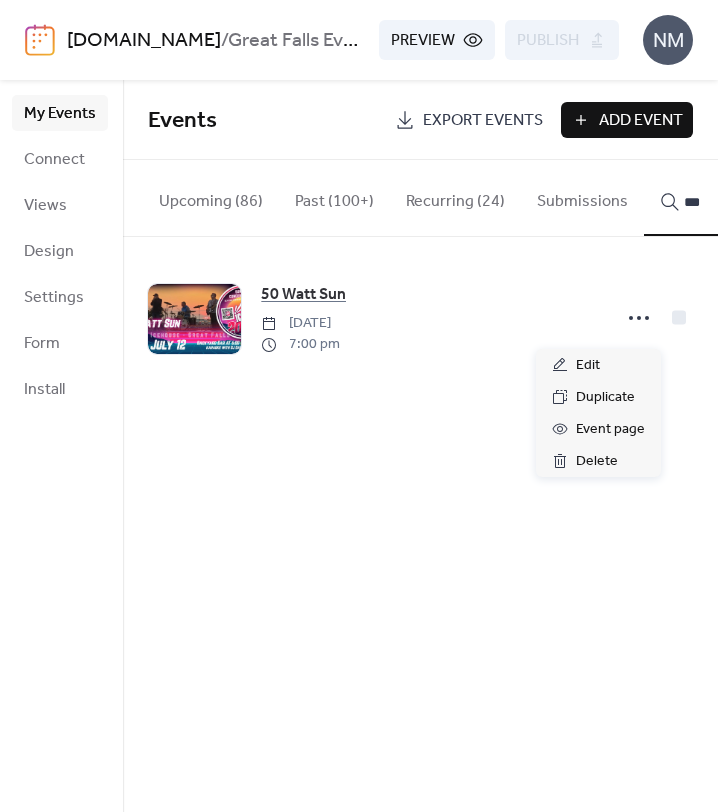 click 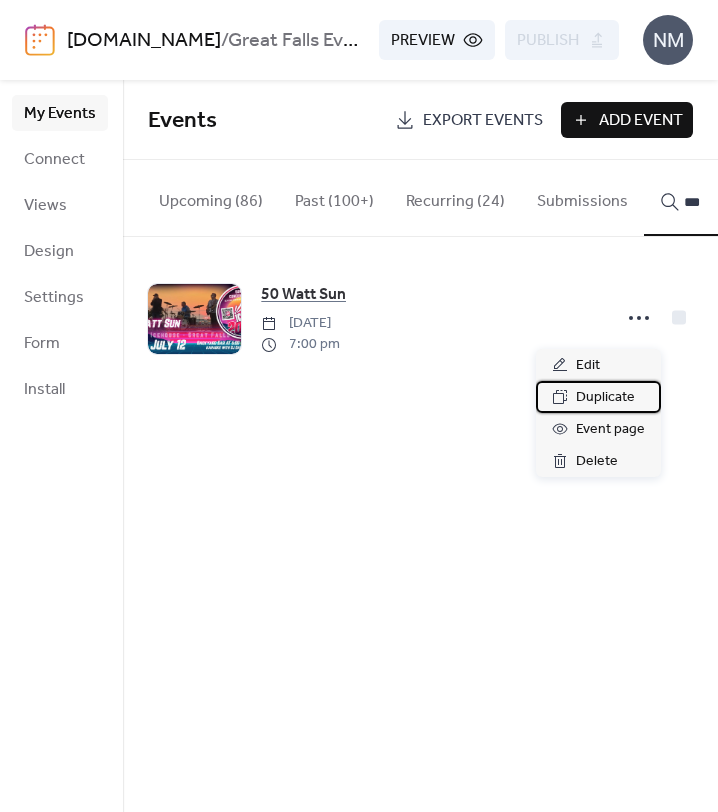 click on "Duplicate" at bounding box center (605, 398) 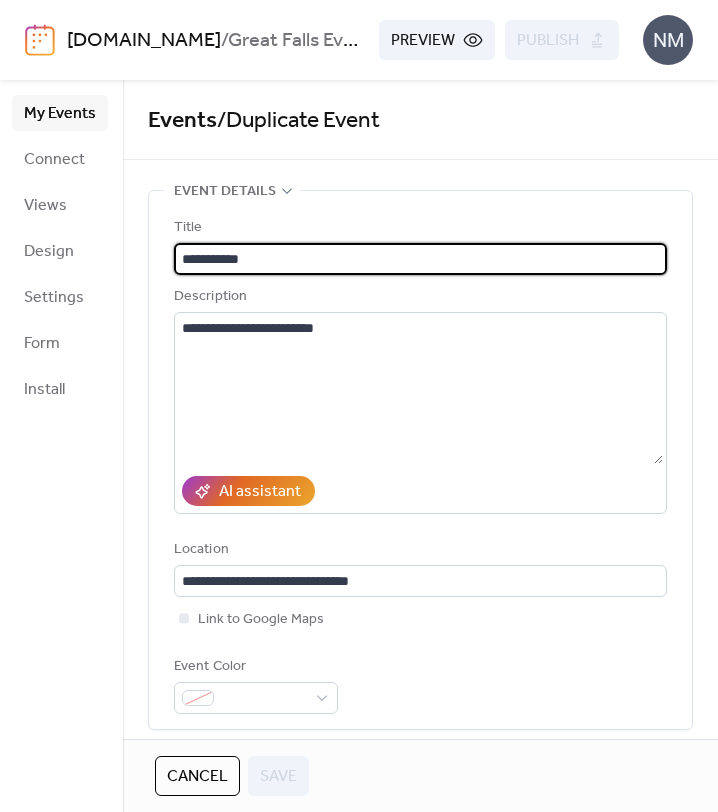 click on "**********" at bounding box center (420, 259) 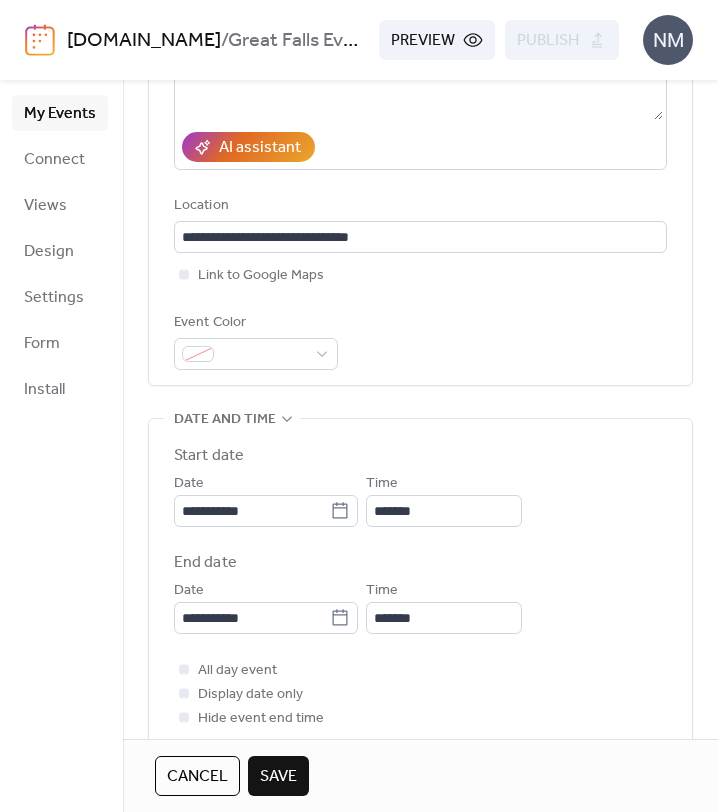 scroll, scrollTop: 355, scrollLeft: 0, axis: vertical 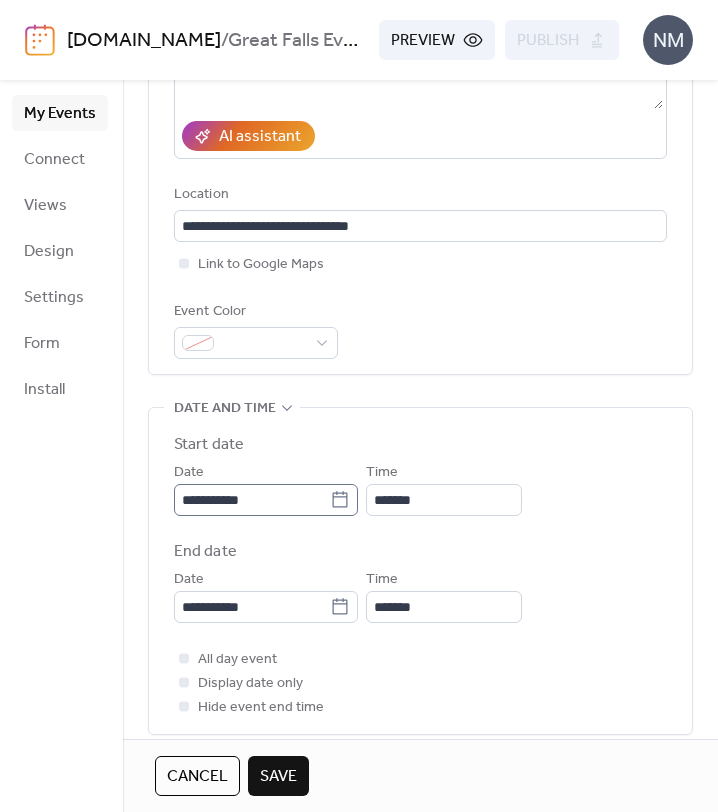 type on "**********" 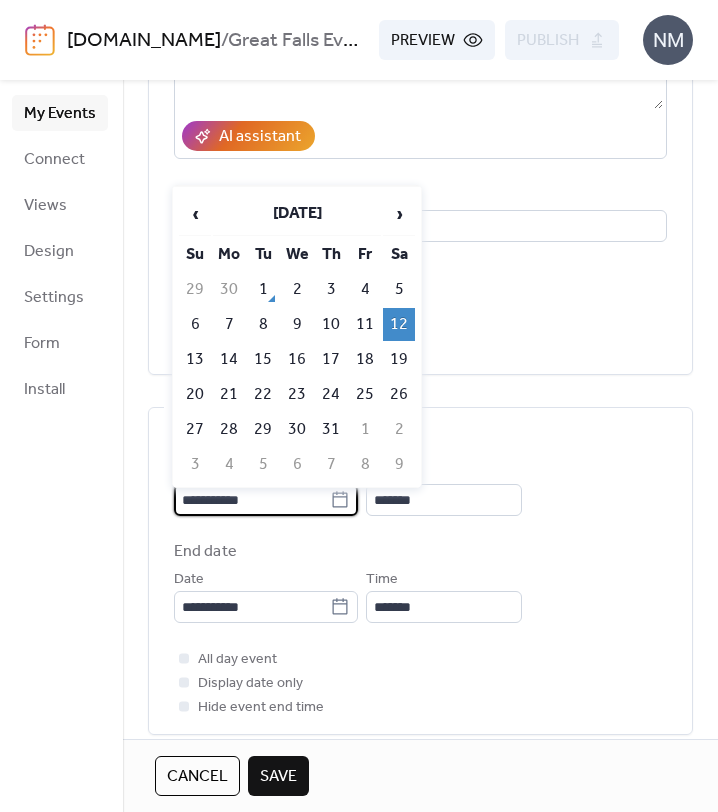 click on "**********" at bounding box center [252, 500] 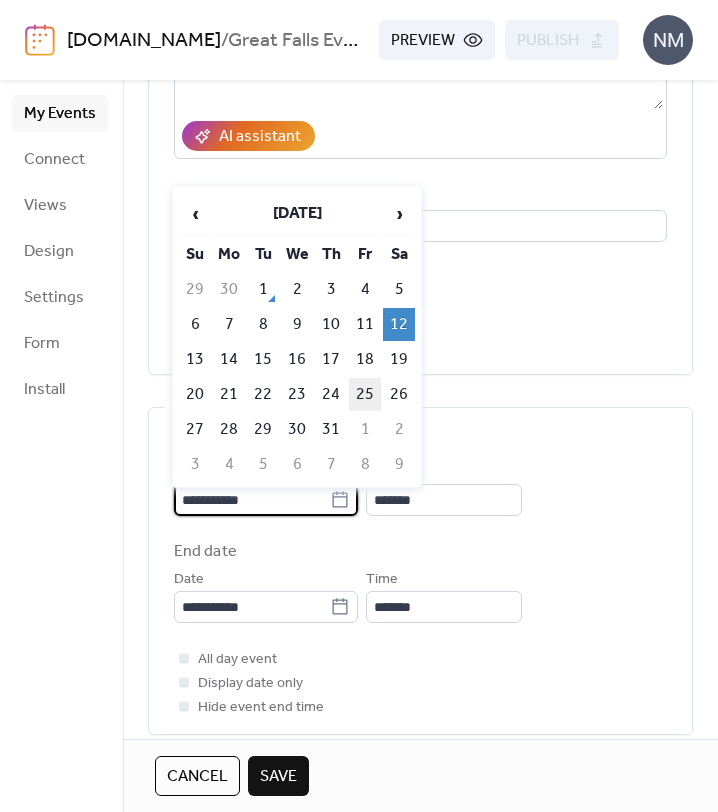 click on "25" at bounding box center (365, 394) 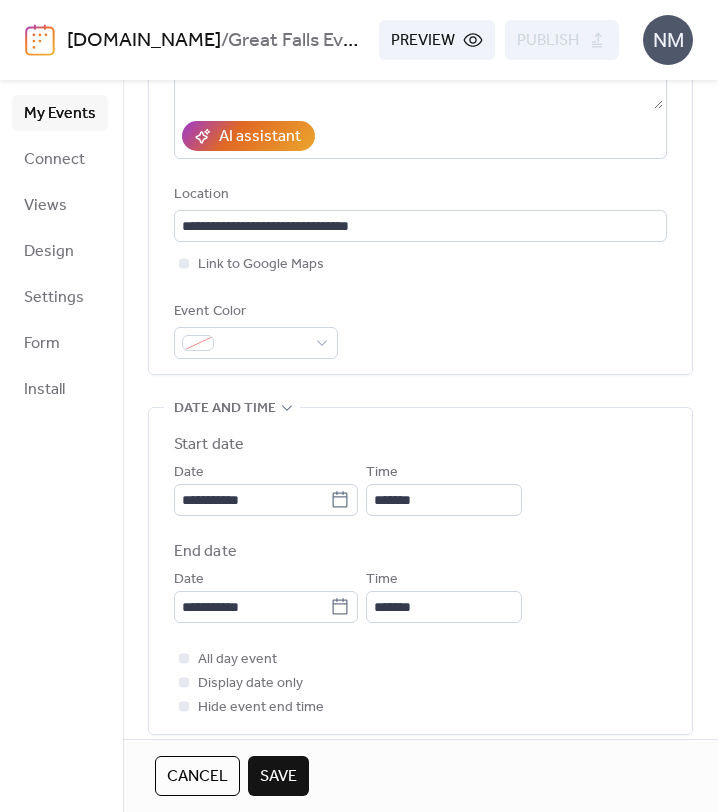click on "Start date" at bounding box center (420, 445) 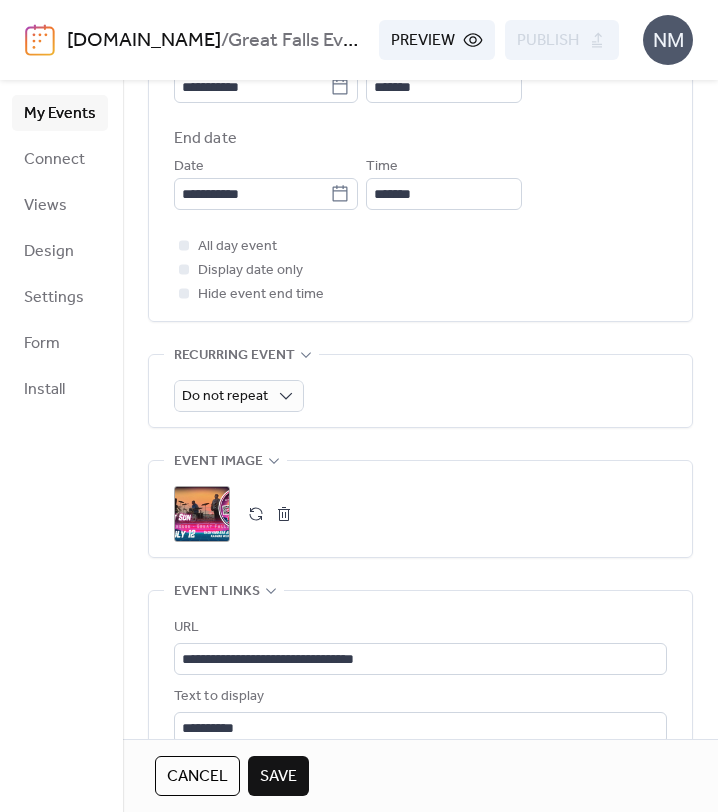 scroll, scrollTop: 768, scrollLeft: 0, axis: vertical 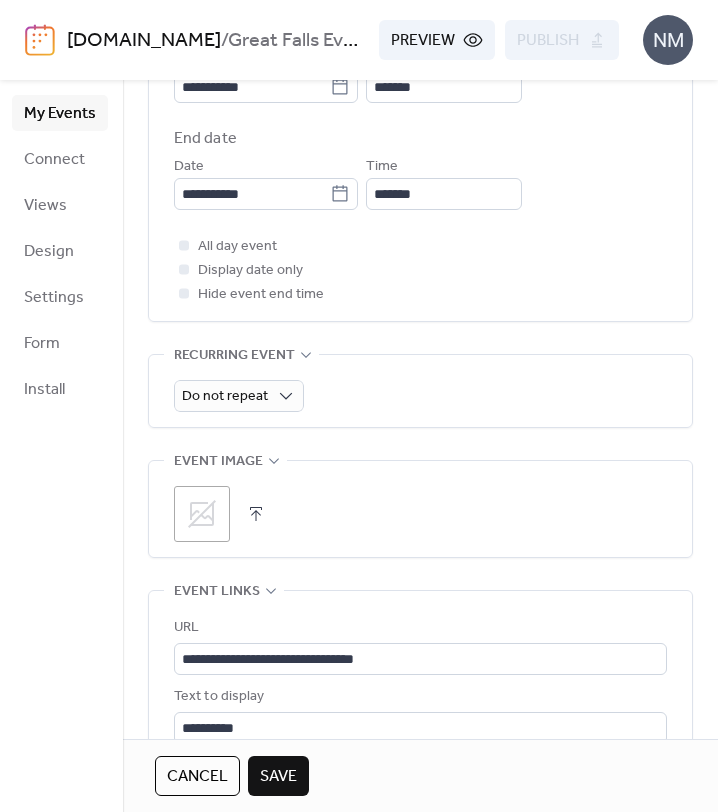 click on ";" at bounding box center (202, 514) 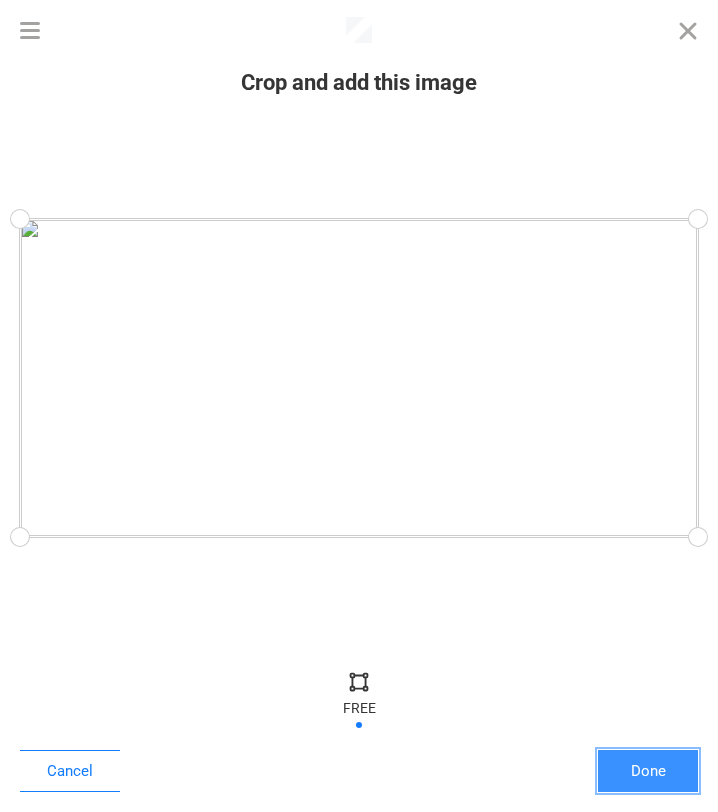 click on "Done" at bounding box center [648, 771] 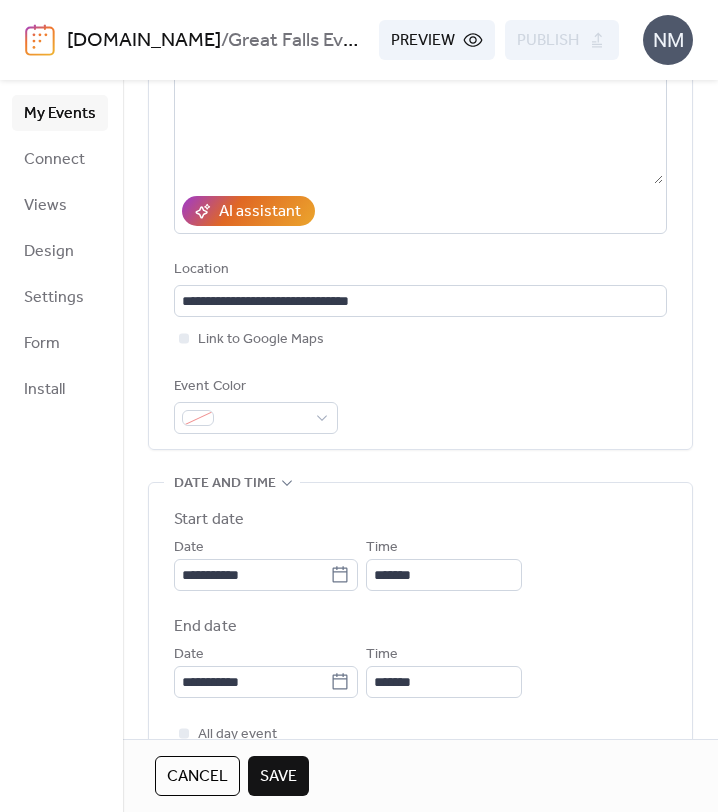 scroll, scrollTop: 0, scrollLeft: 0, axis: both 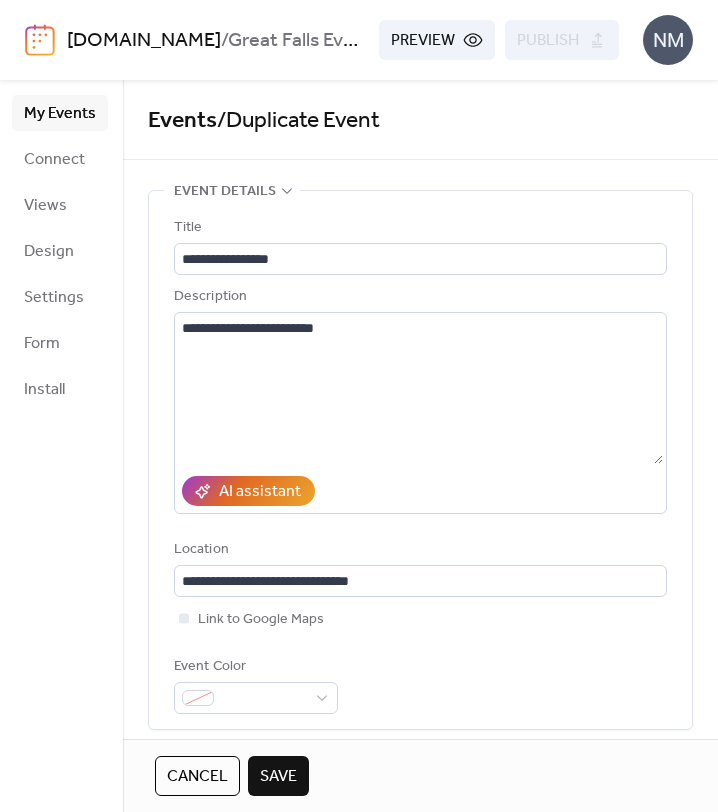 click on "Save" at bounding box center [278, 776] 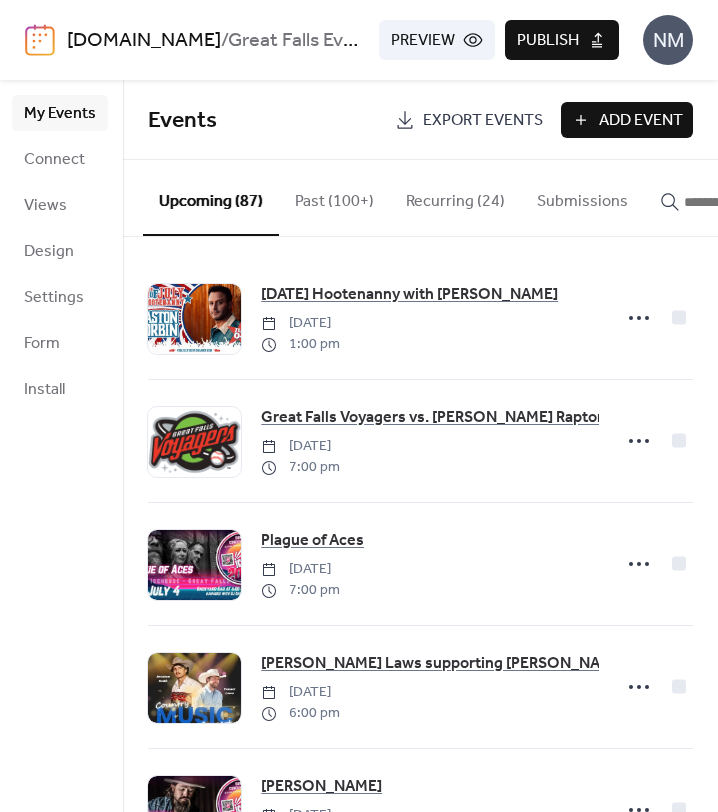 click on "Publish" at bounding box center (548, 41) 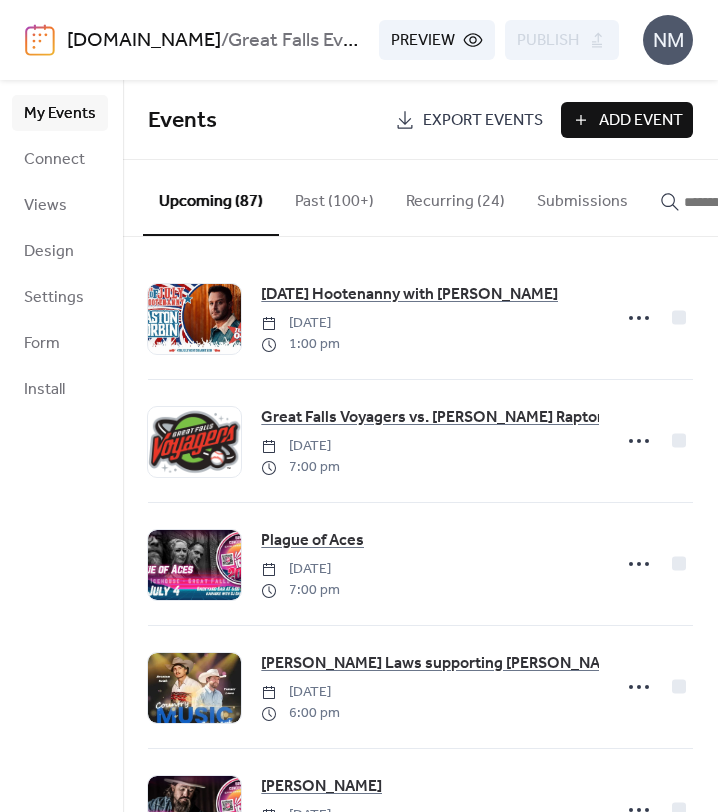 click at bounding box center [734, 202] 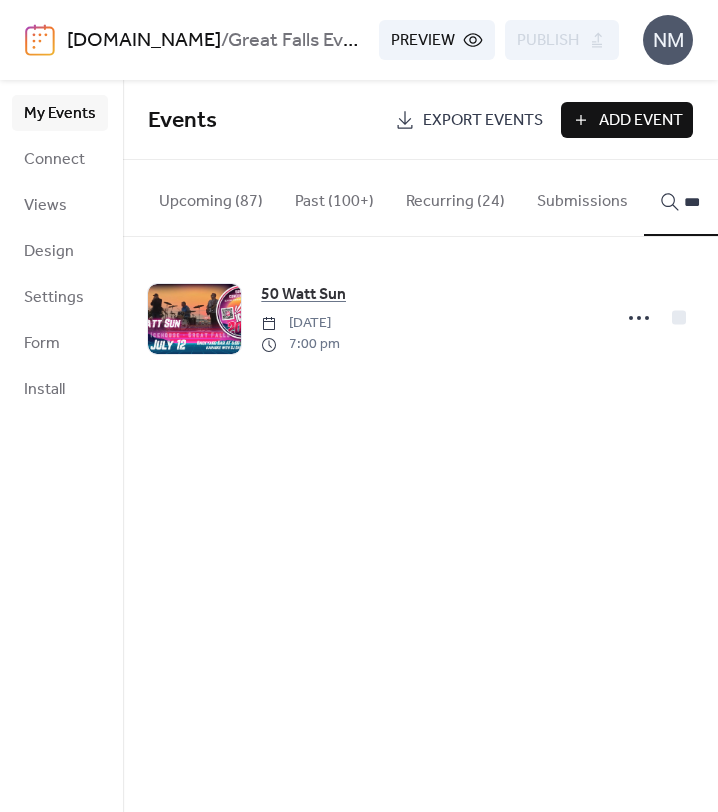 click on "**" at bounding box center [722, 198] 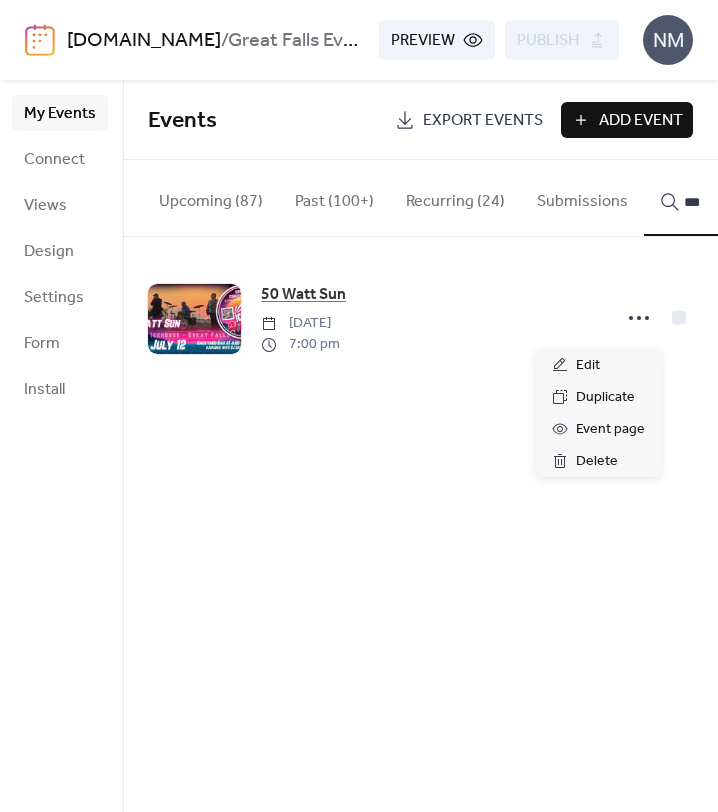 click 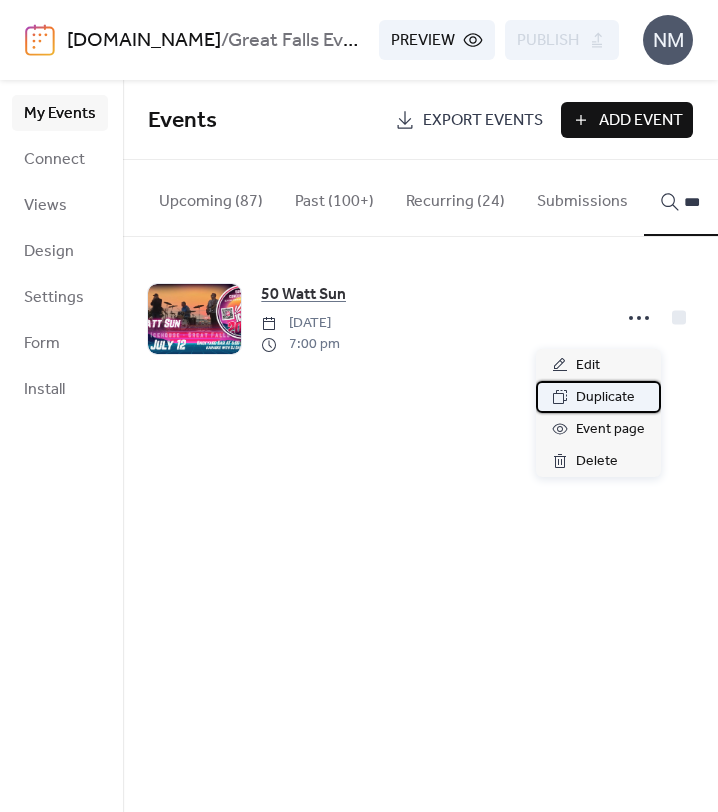 click on "Duplicate" at bounding box center (605, 398) 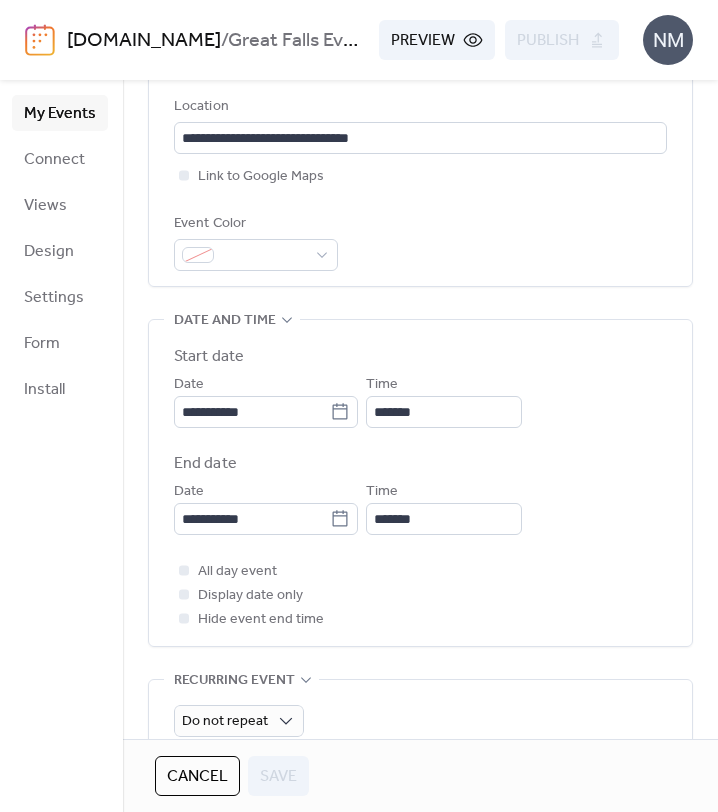 scroll, scrollTop: 466, scrollLeft: 0, axis: vertical 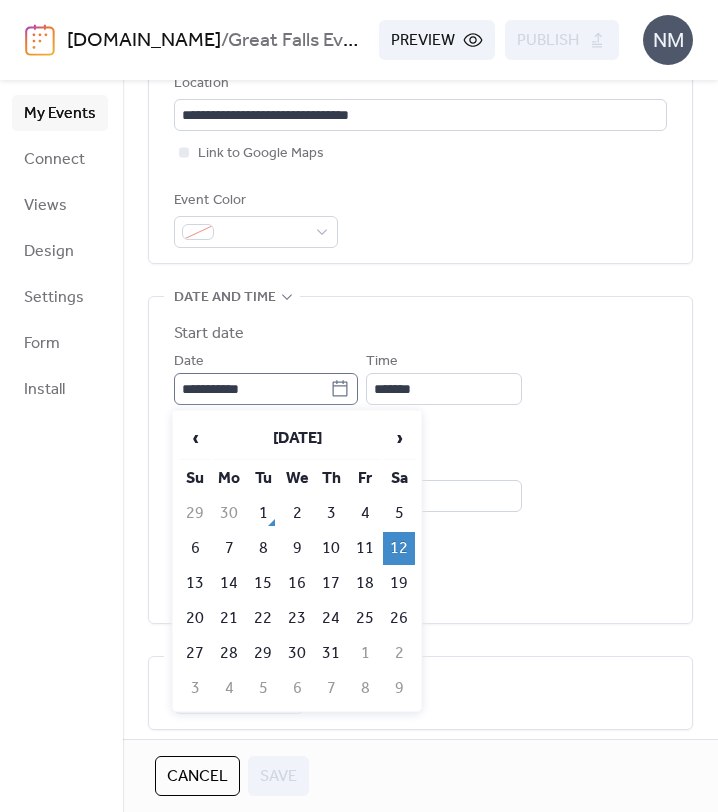 click 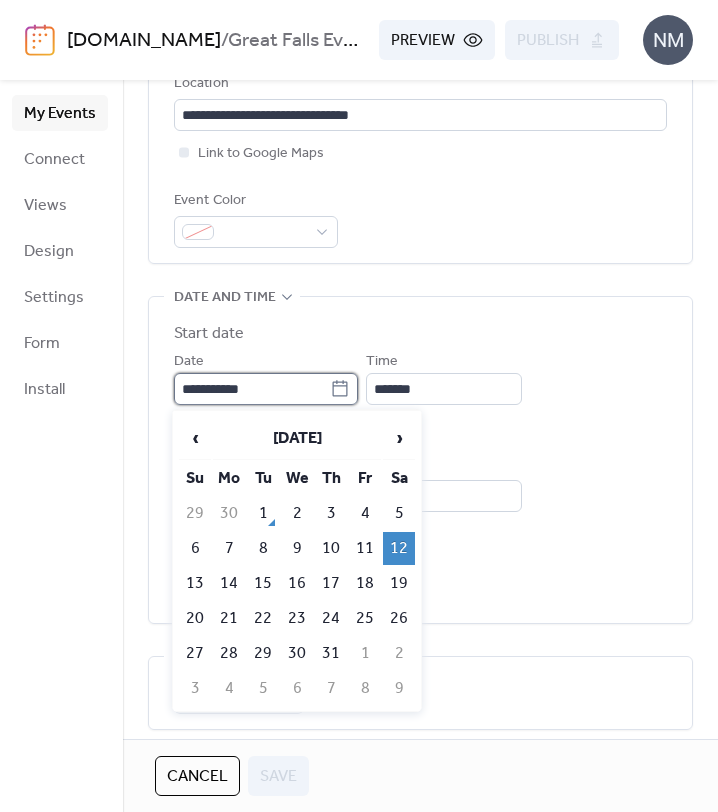 click on "**********" at bounding box center (252, 389) 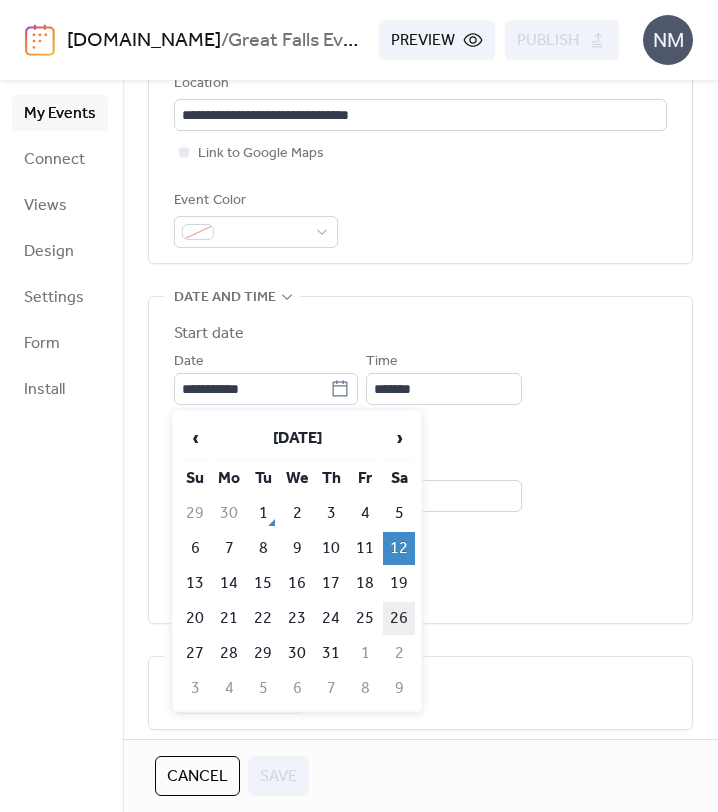 click on "26" at bounding box center [399, 618] 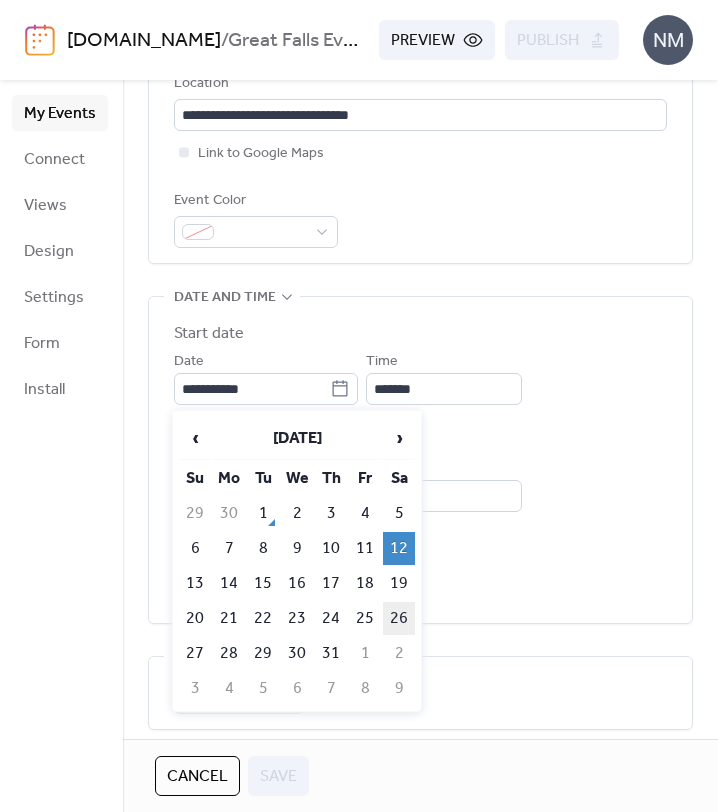 type on "**********" 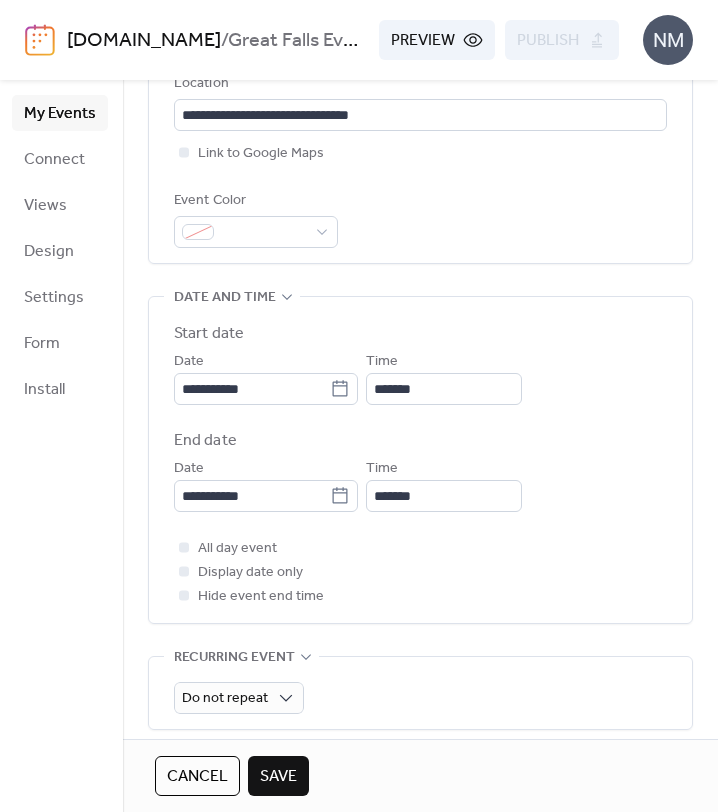 click on "Save" at bounding box center (278, 777) 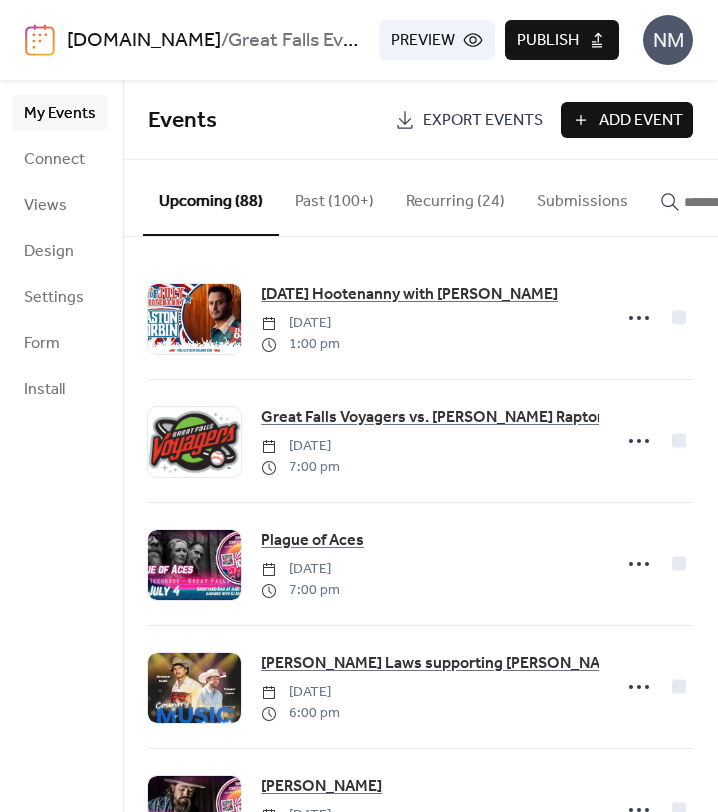 click at bounding box center (734, 202) 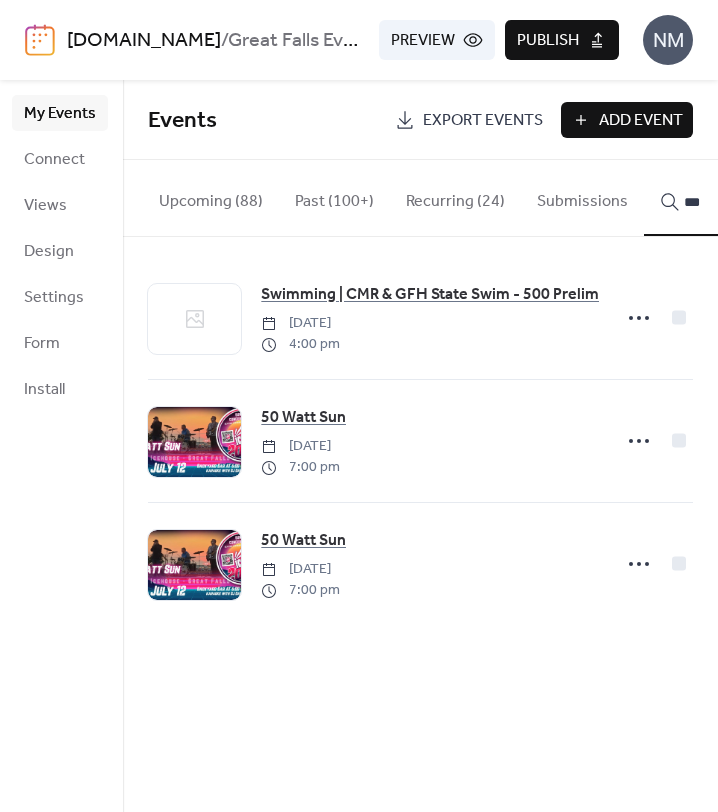 click on "**" at bounding box center (722, 198) 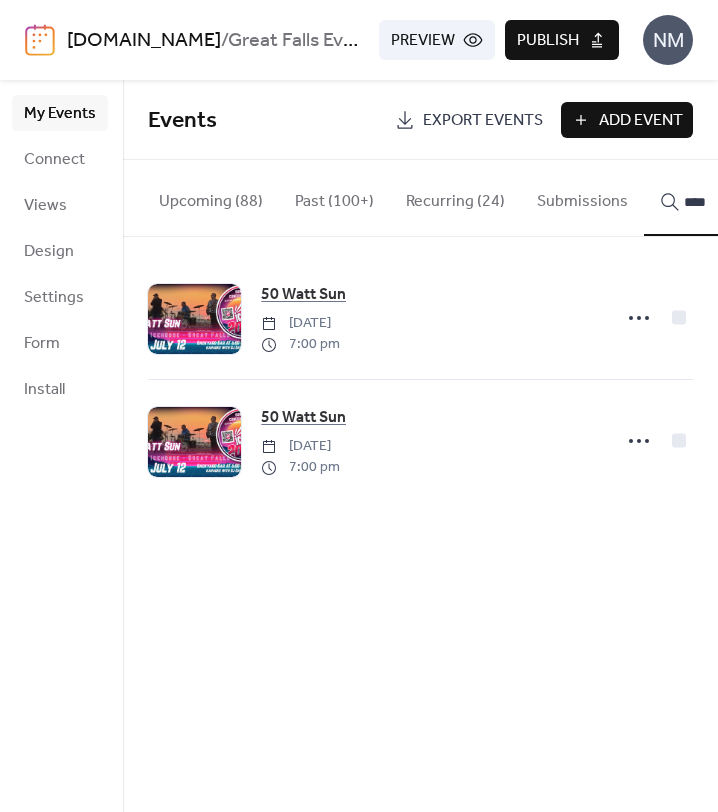 type on "****" 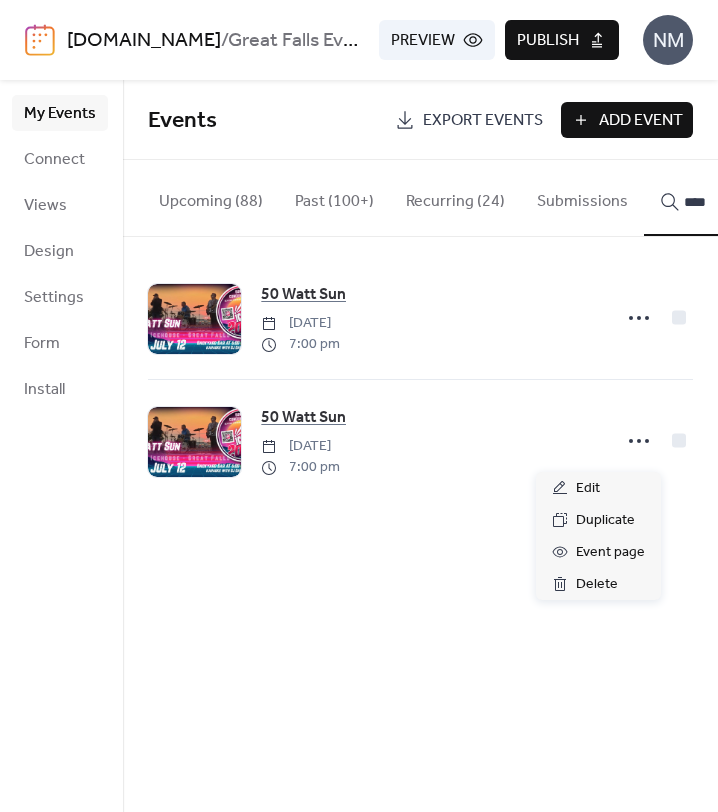 click 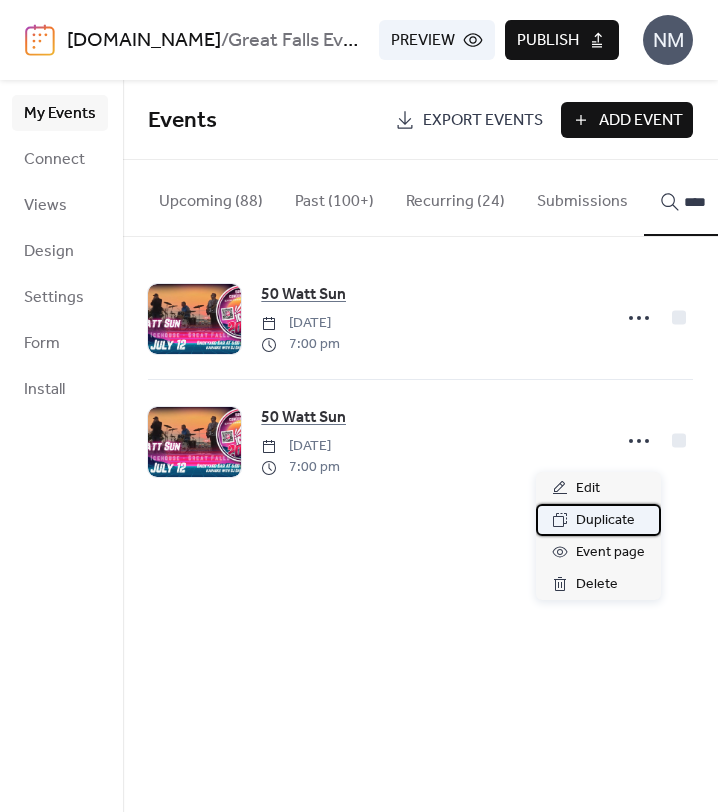 click on "Duplicate" at bounding box center (605, 521) 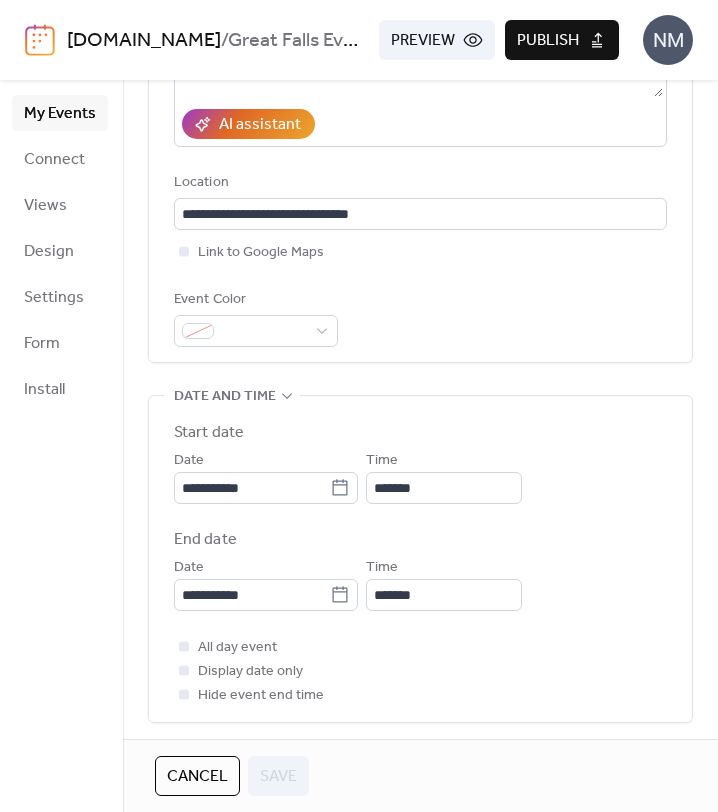 scroll, scrollTop: 371, scrollLeft: 0, axis: vertical 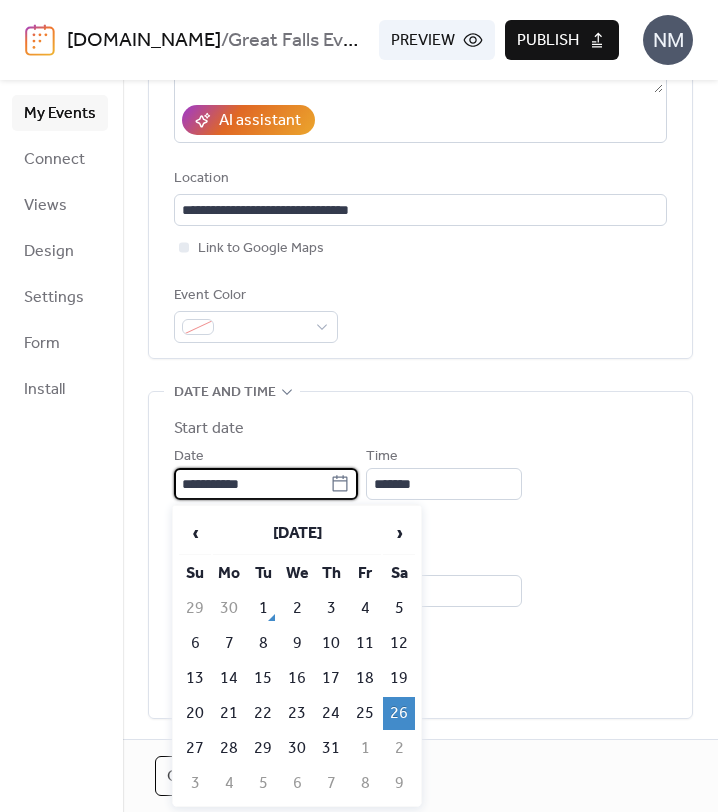 click on "**********" at bounding box center [252, 484] 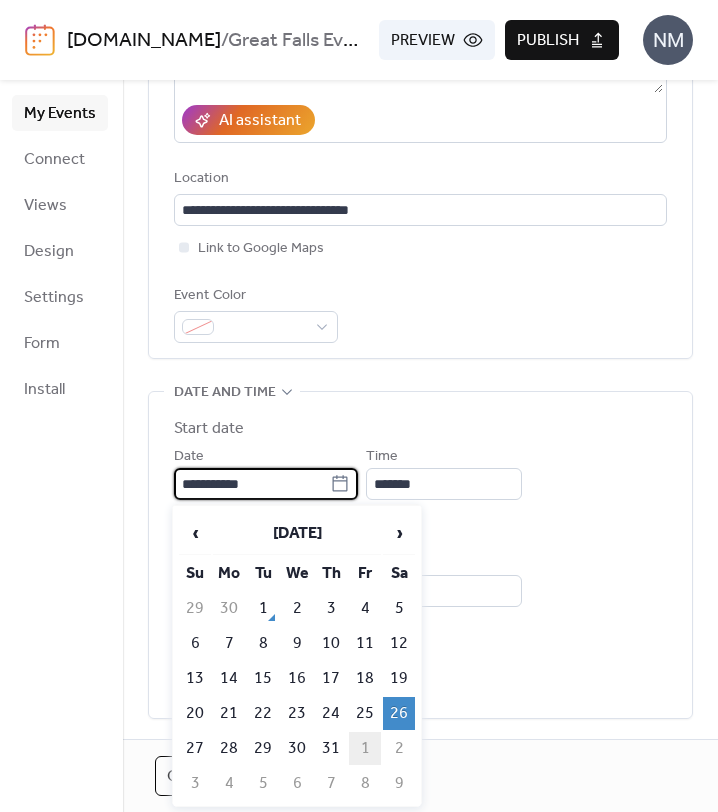 click on "1" at bounding box center [365, 748] 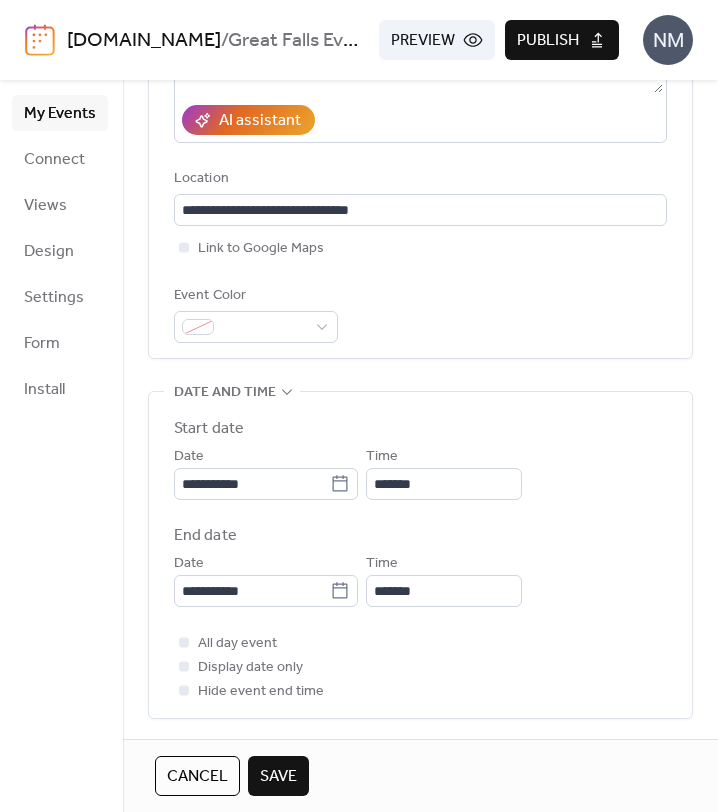 click on "Save" at bounding box center (278, 776) 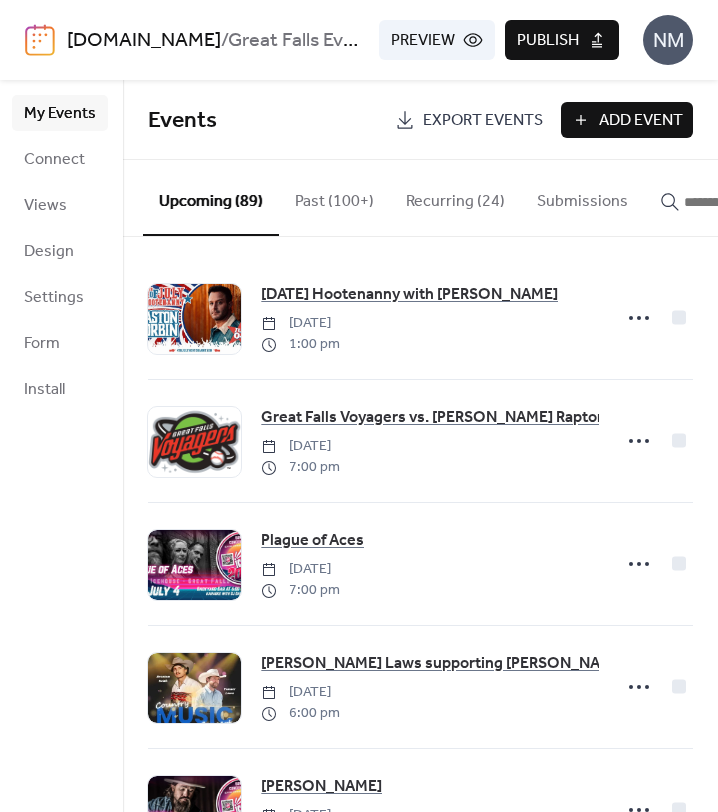 click on "Publish" at bounding box center [562, 40] 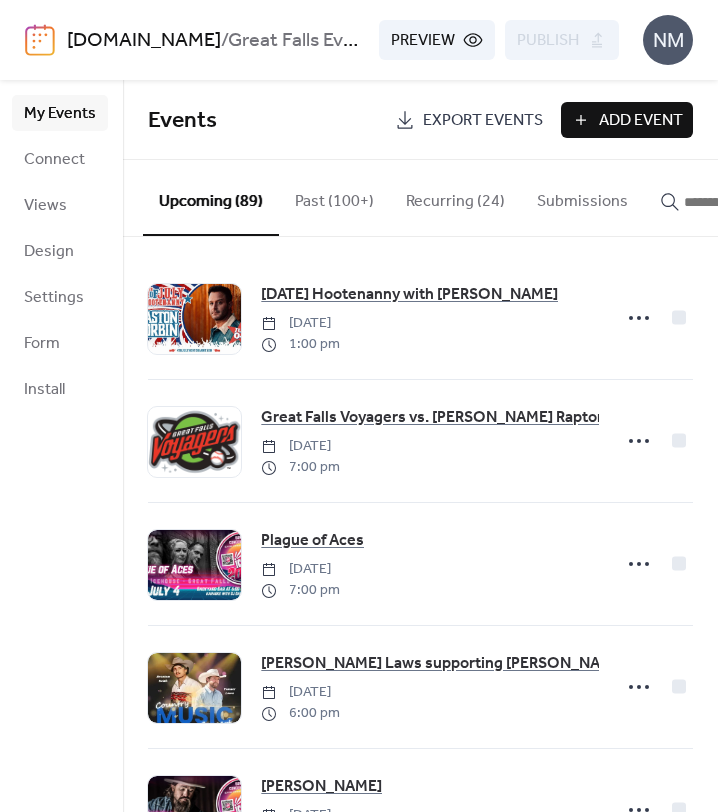 click 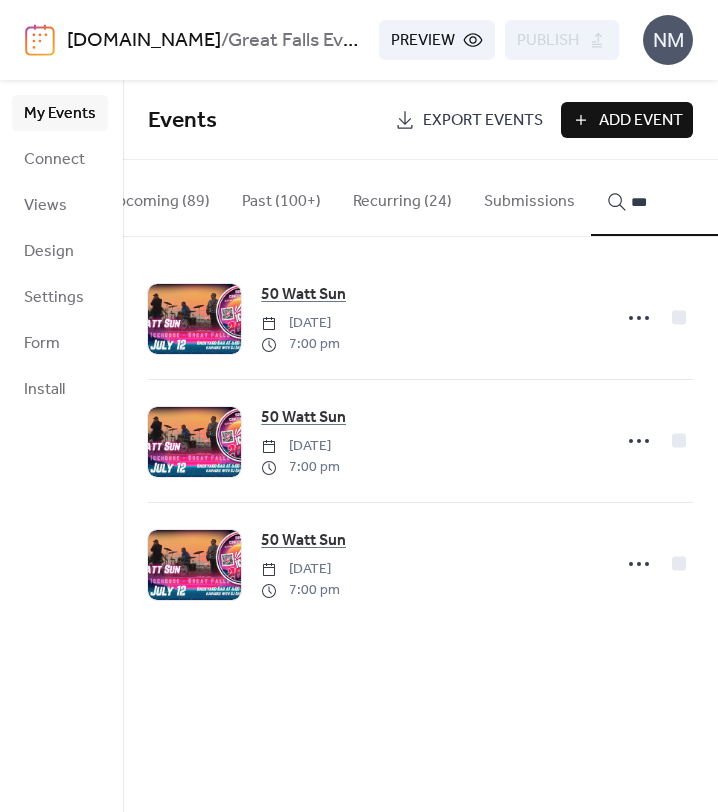 click on "**" at bounding box center (669, 198) 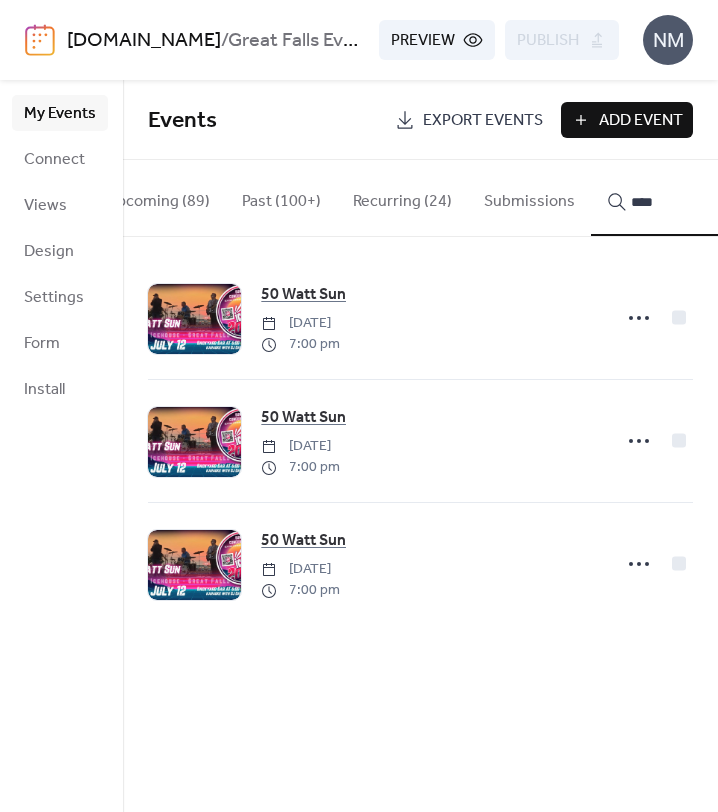 type on "****" 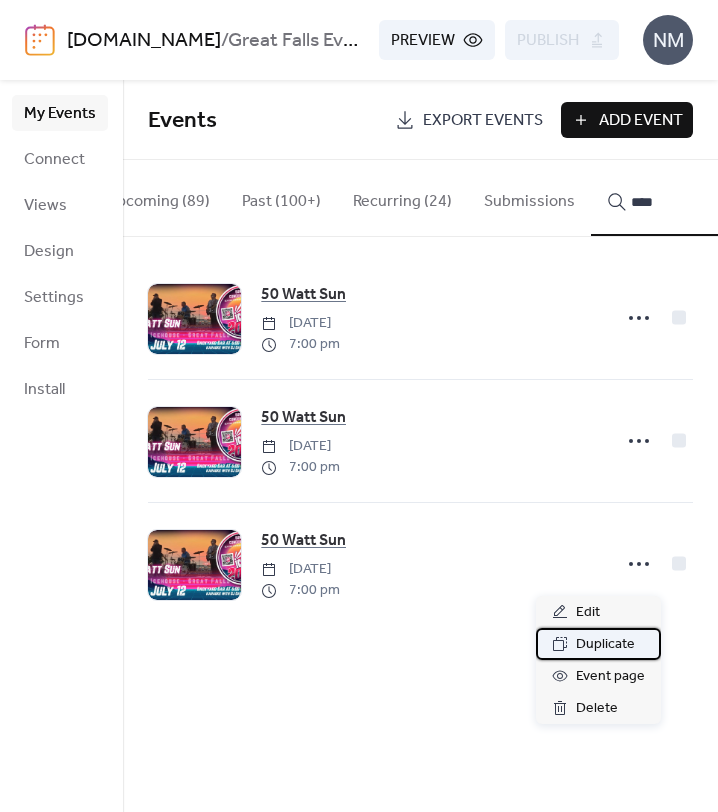 click on "Duplicate" at bounding box center (605, 645) 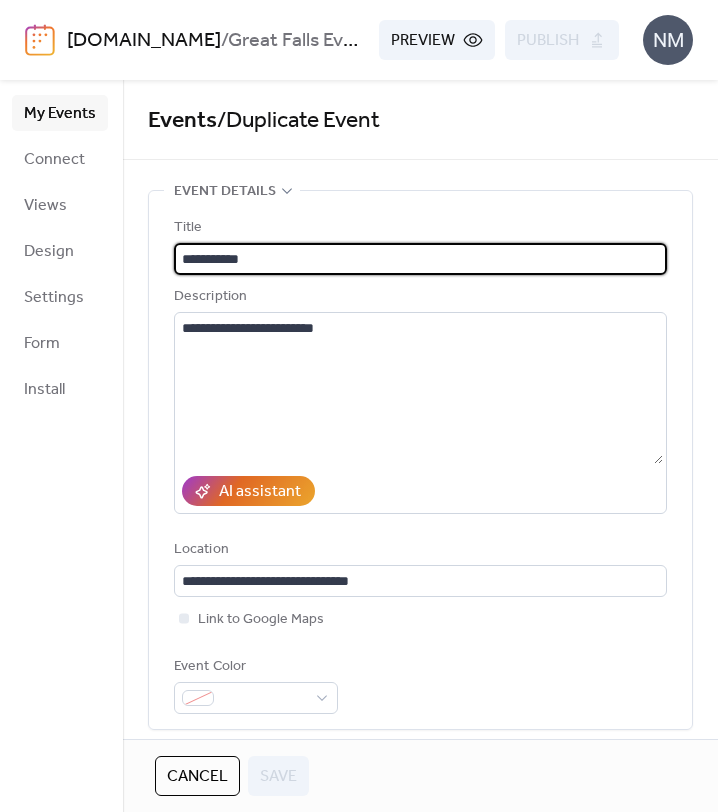 click on "**********" at bounding box center (420, 259) 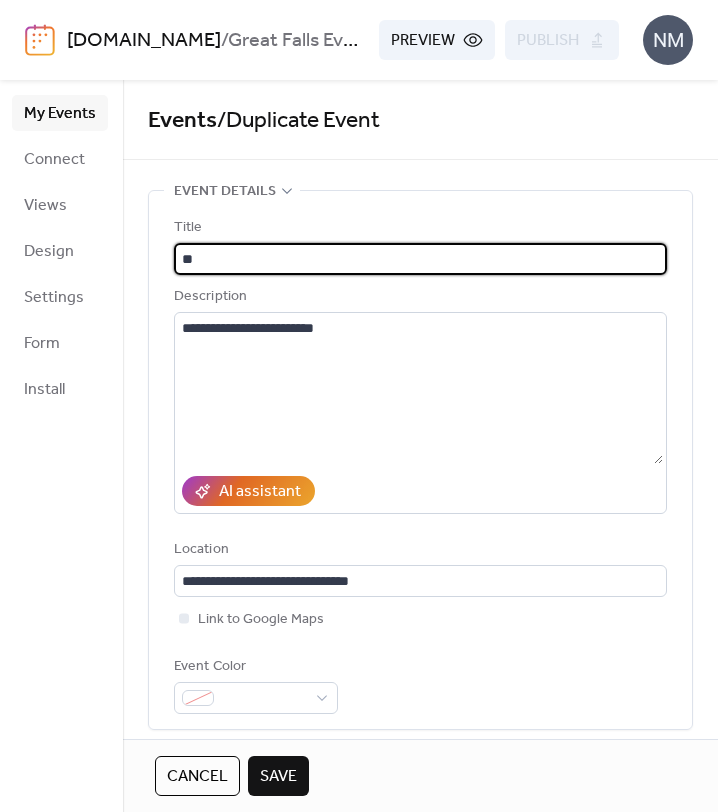type on "*" 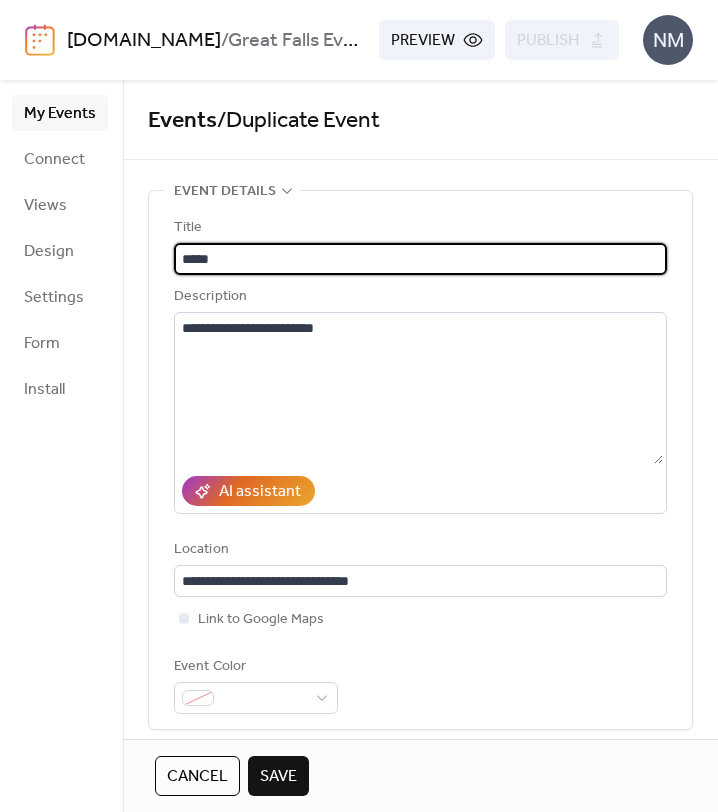 type on "*****" 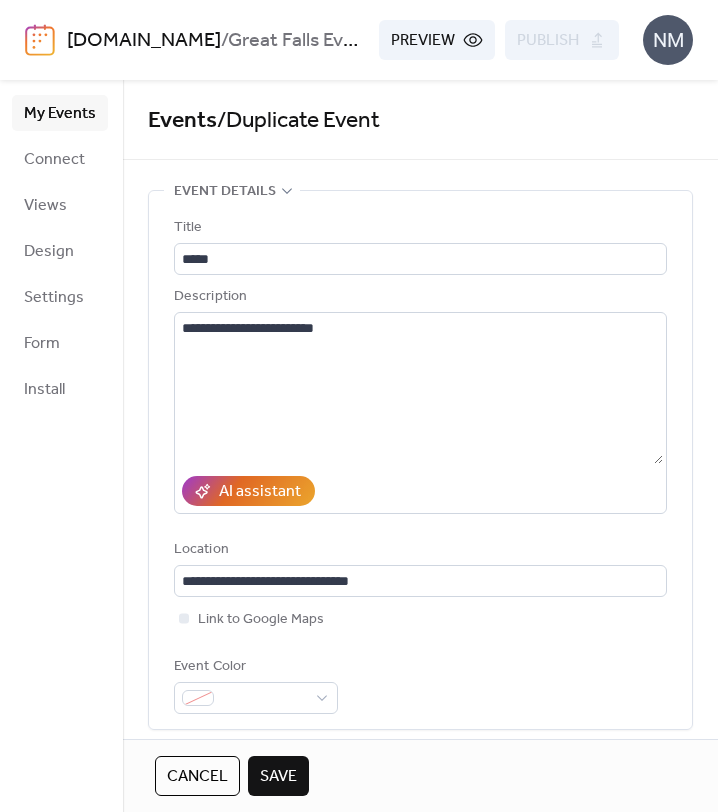 click on "**********" at bounding box center [420, 465] 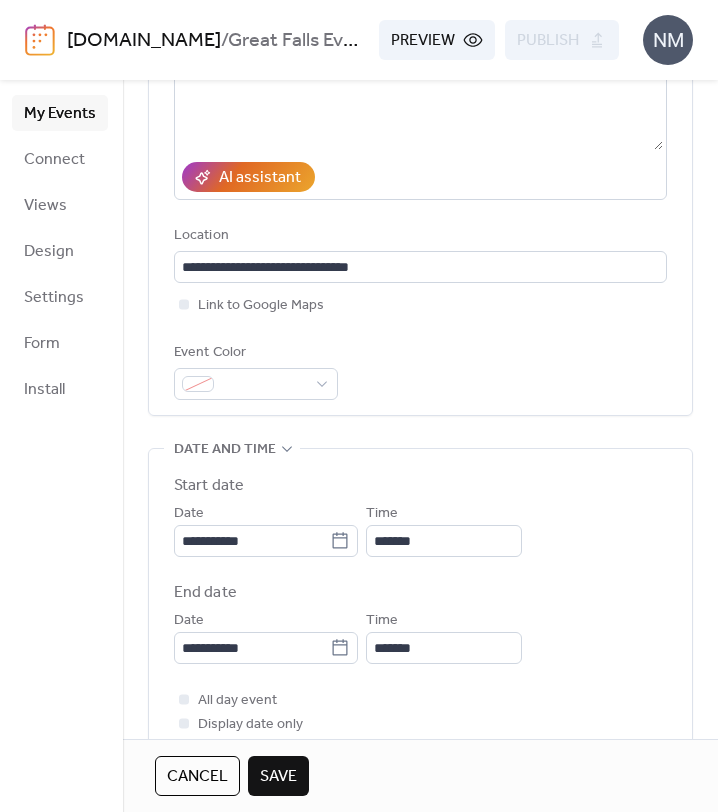 scroll, scrollTop: 349, scrollLeft: 0, axis: vertical 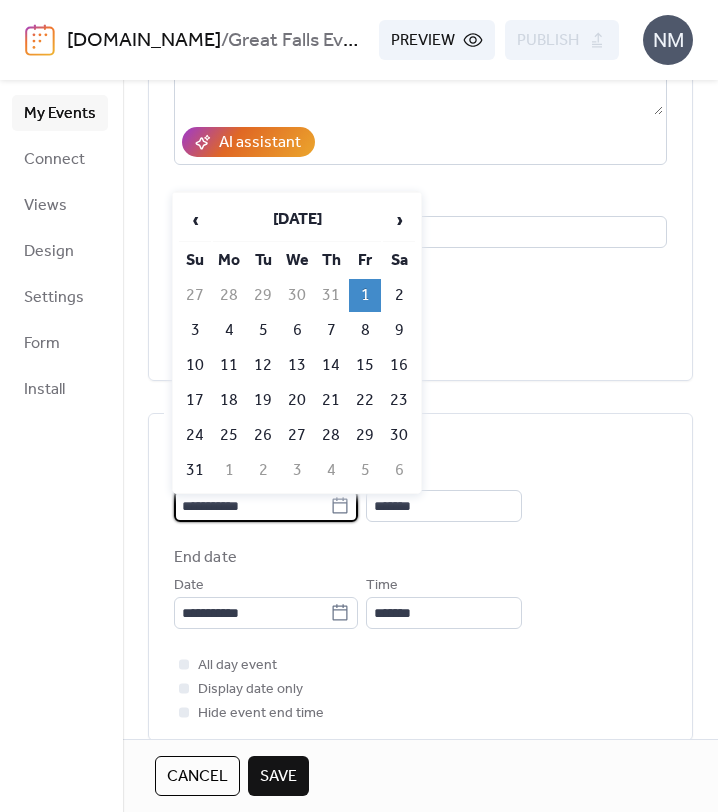 click on "**********" at bounding box center [252, 506] 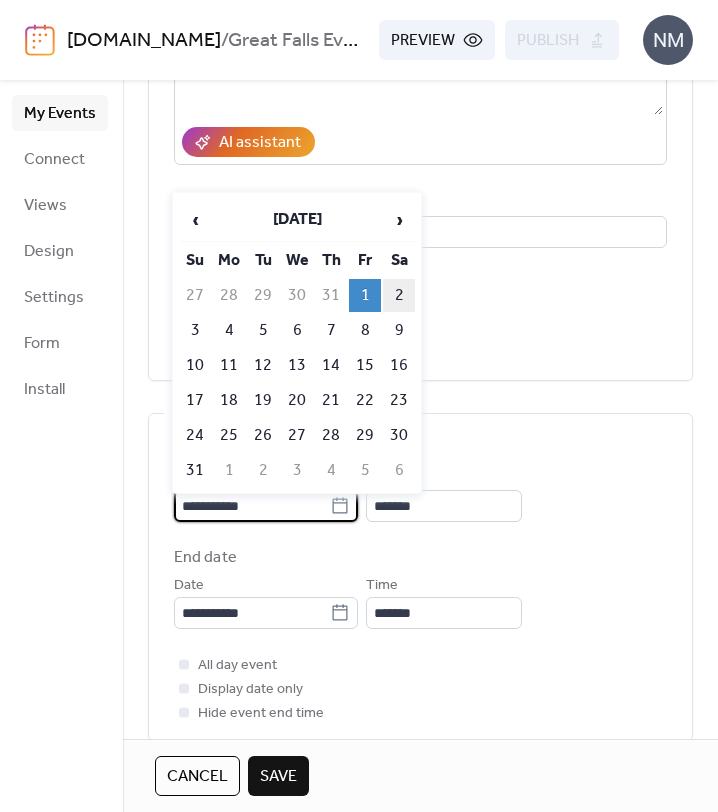 click on "2" at bounding box center [399, 295] 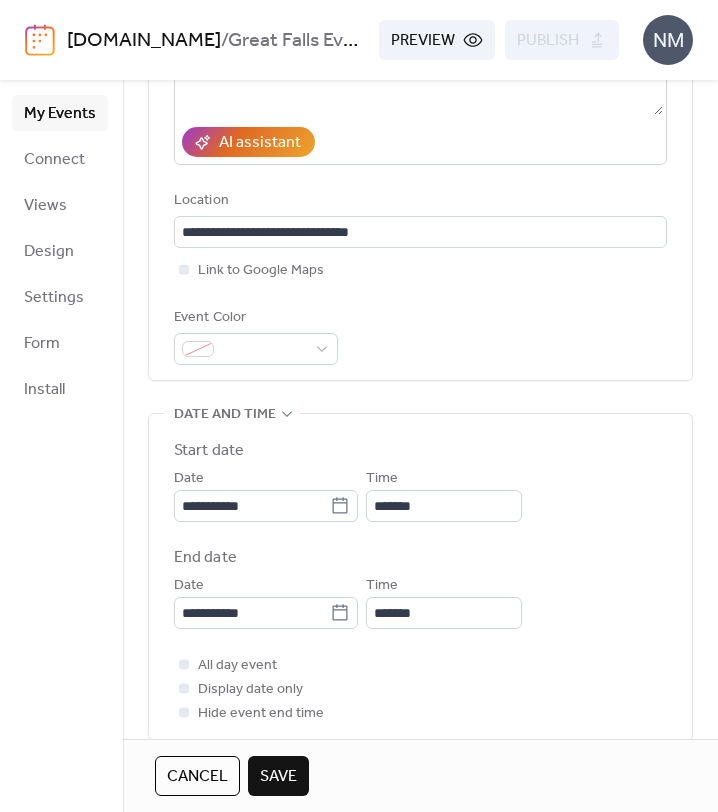 click on "**********" at bounding box center [420, 577] 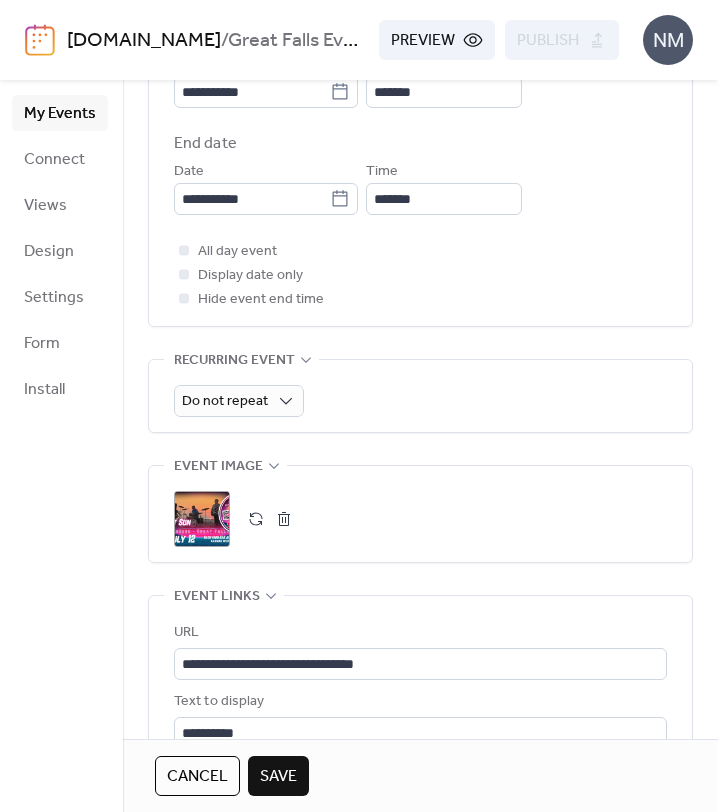scroll, scrollTop: 789, scrollLeft: 0, axis: vertical 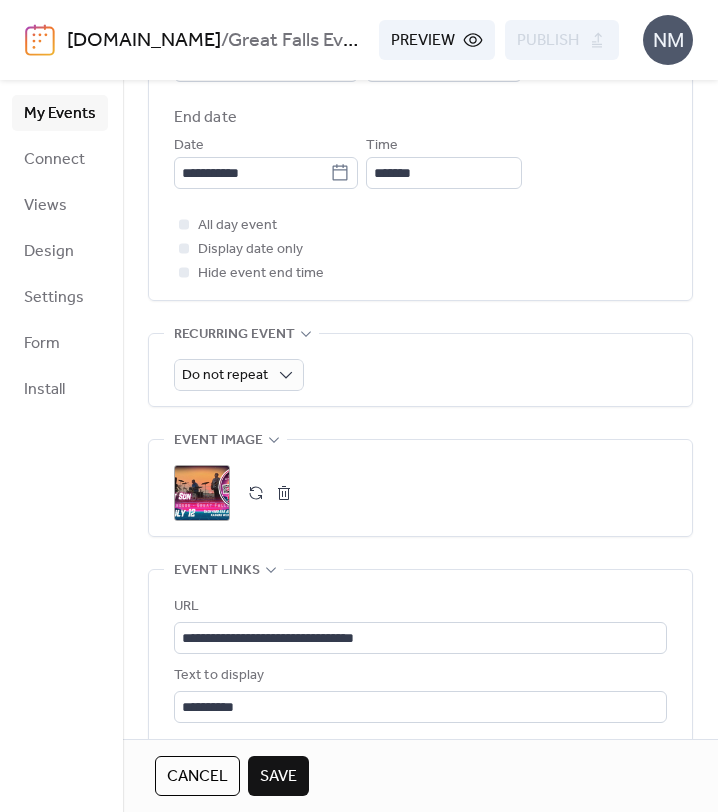 click at bounding box center (284, 493) 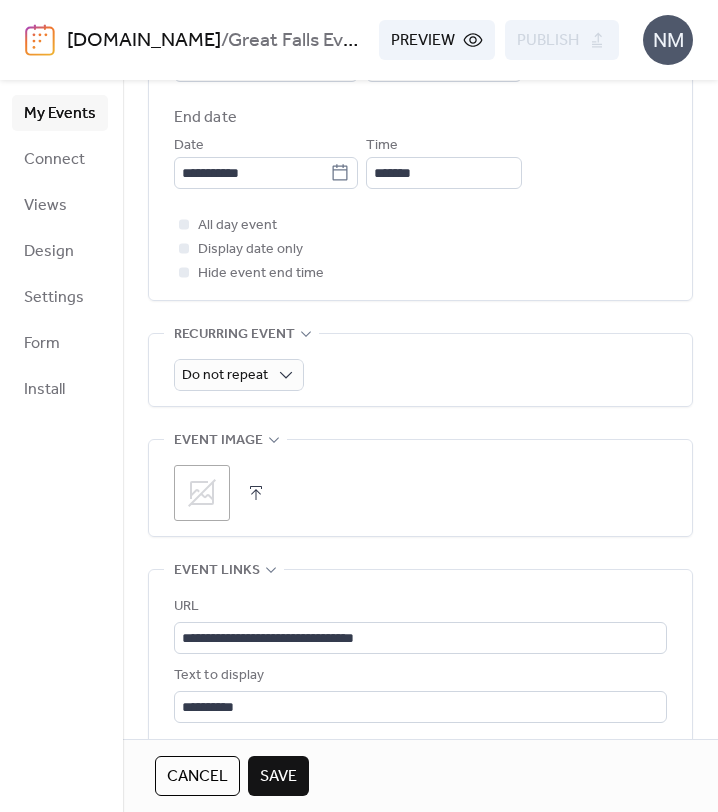 click 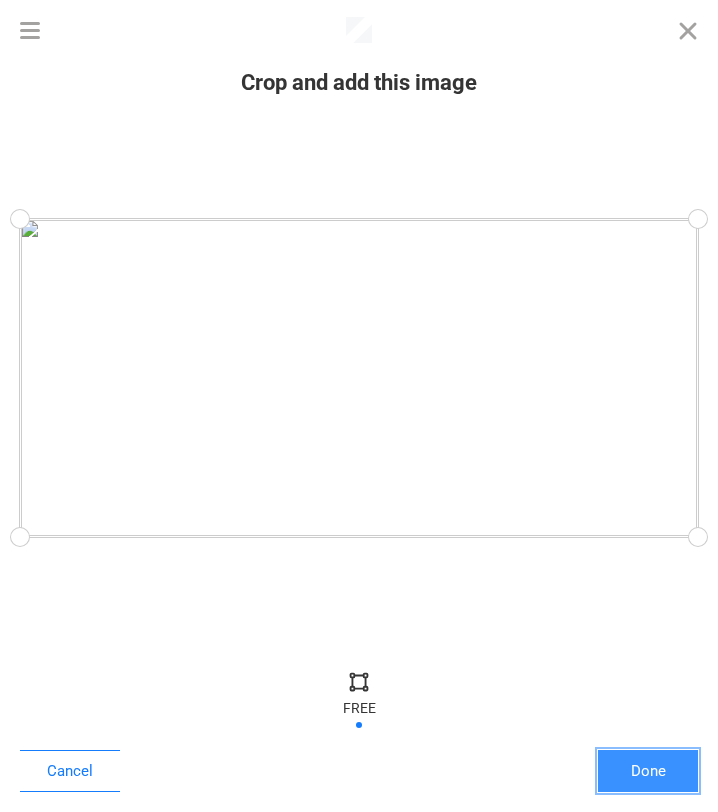 click on "Done" at bounding box center (648, 771) 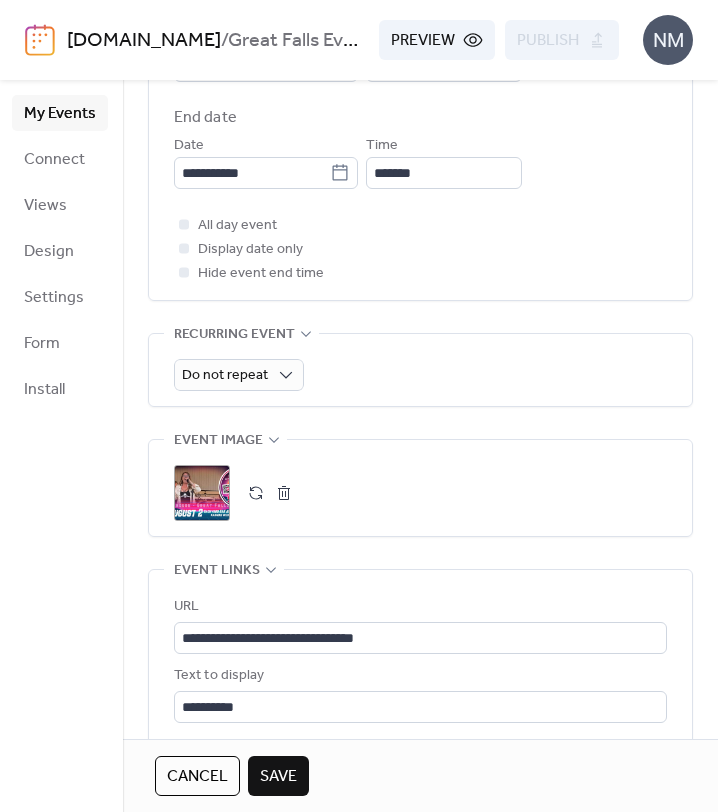 click on "Save" at bounding box center [278, 777] 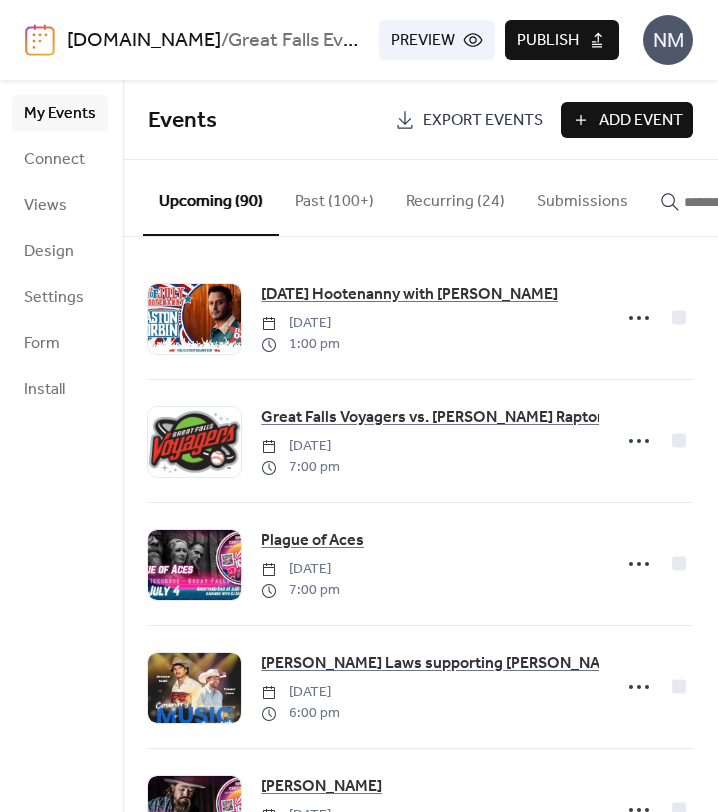 click on "Publish" at bounding box center (548, 41) 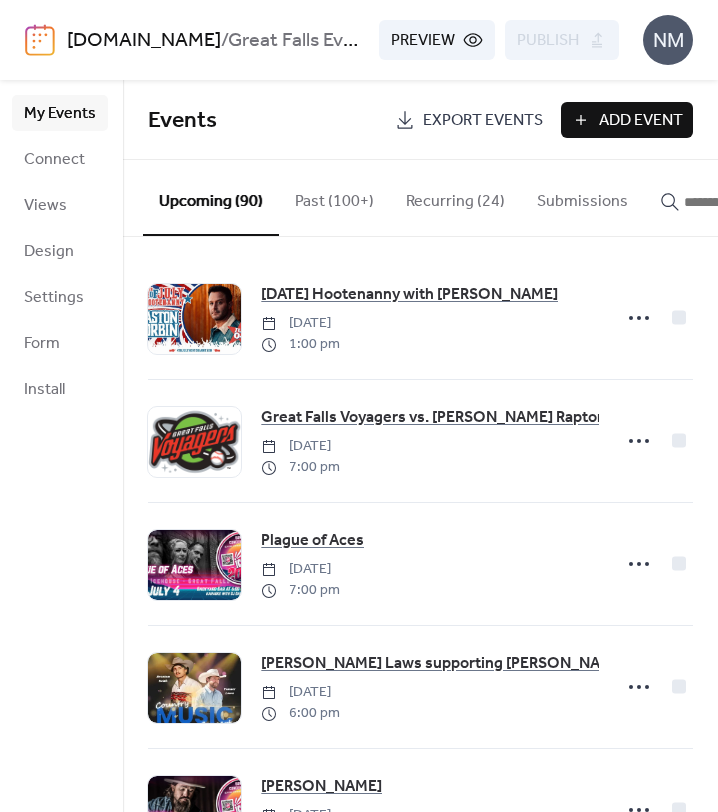 click at bounding box center [734, 202] 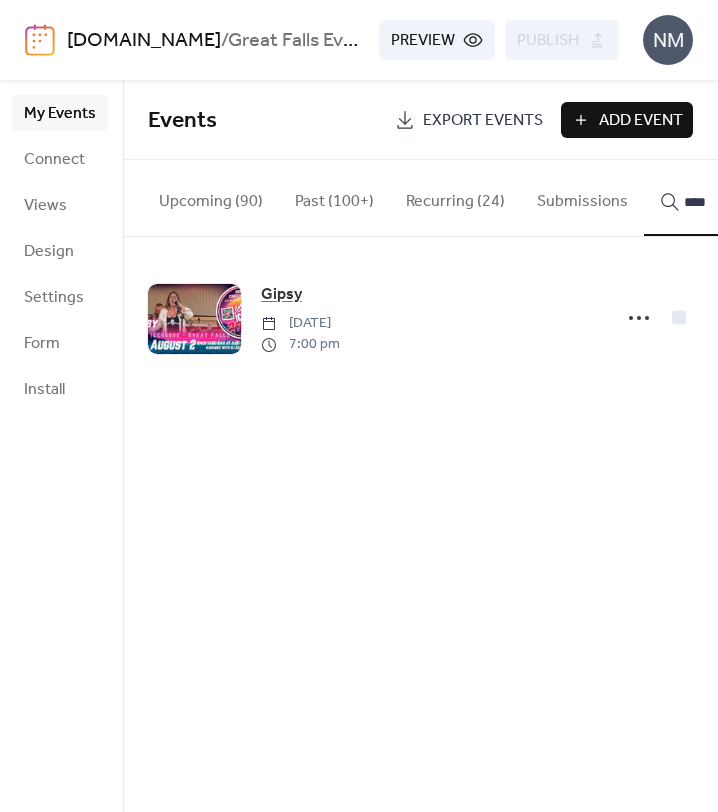 type on "****" 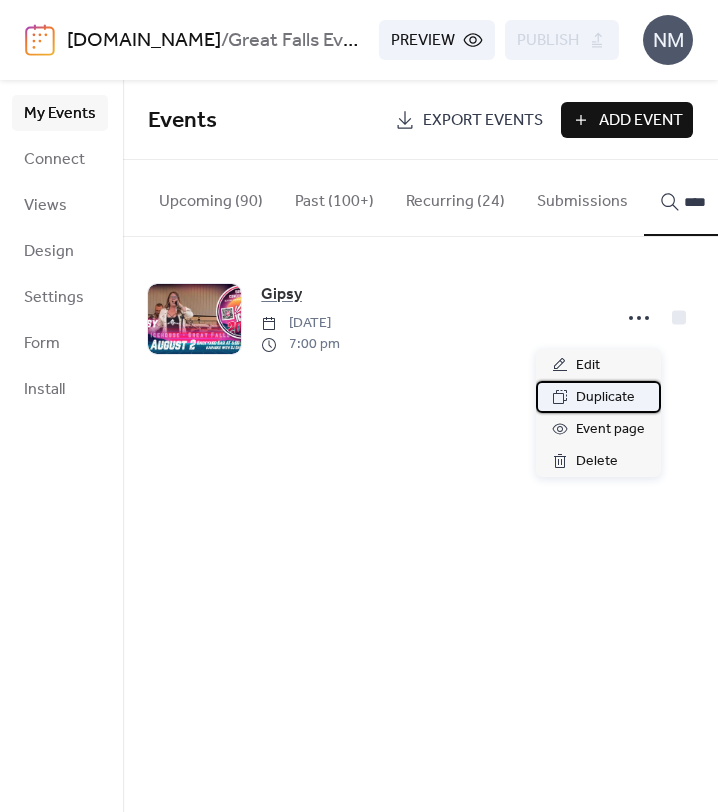 click on "Duplicate" at bounding box center (605, 398) 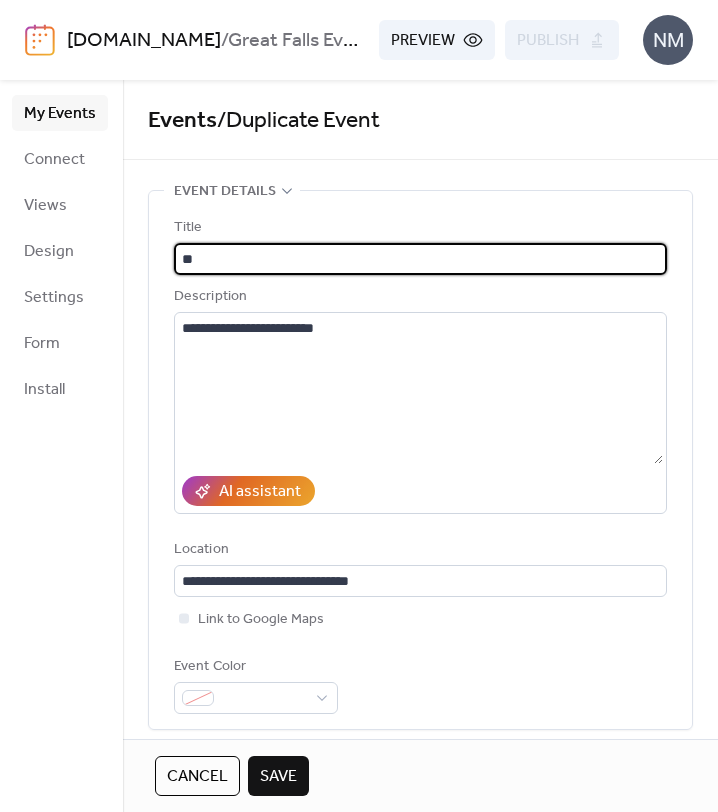 type on "*" 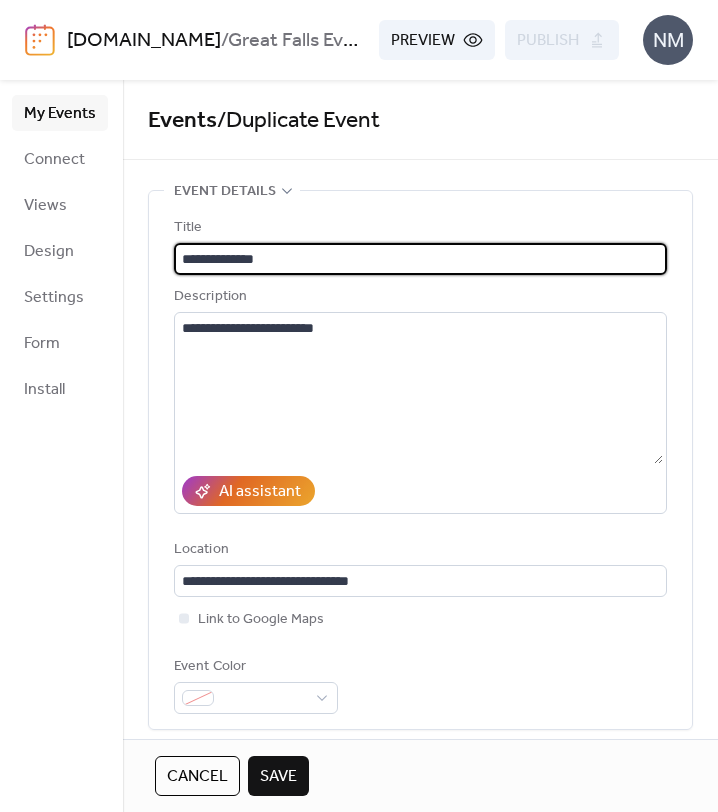 type on "**********" 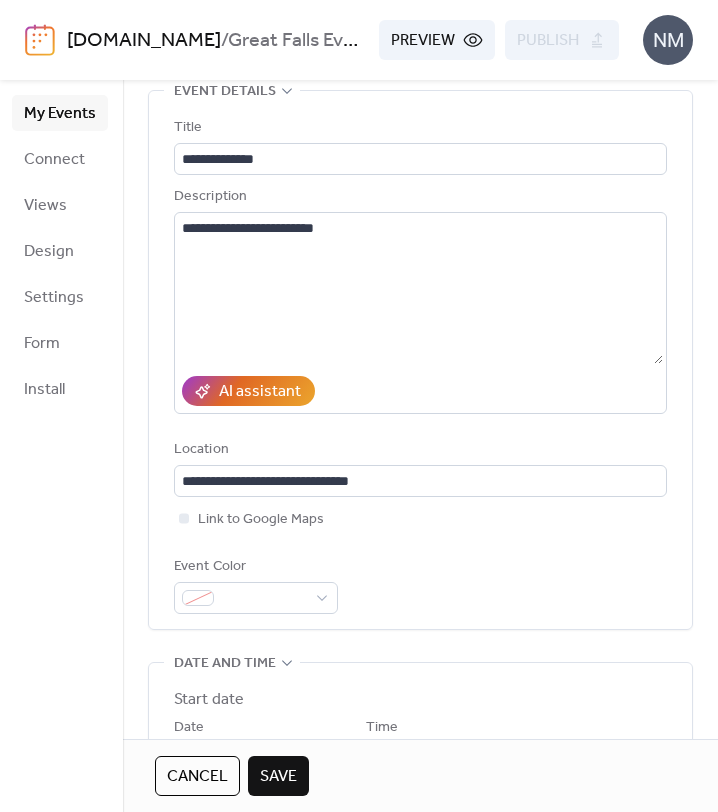scroll, scrollTop: 102, scrollLeft: 0, axis: vertical 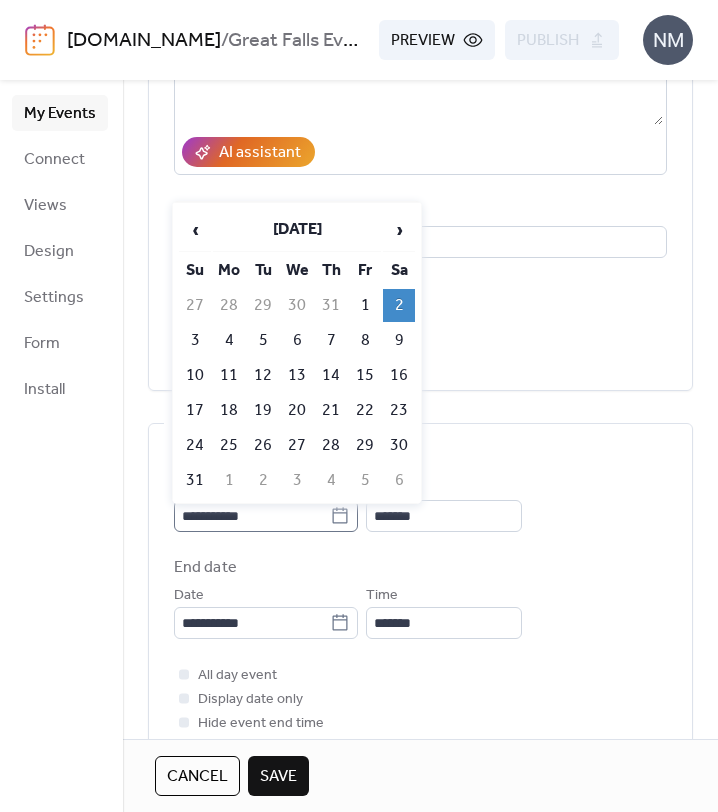 click 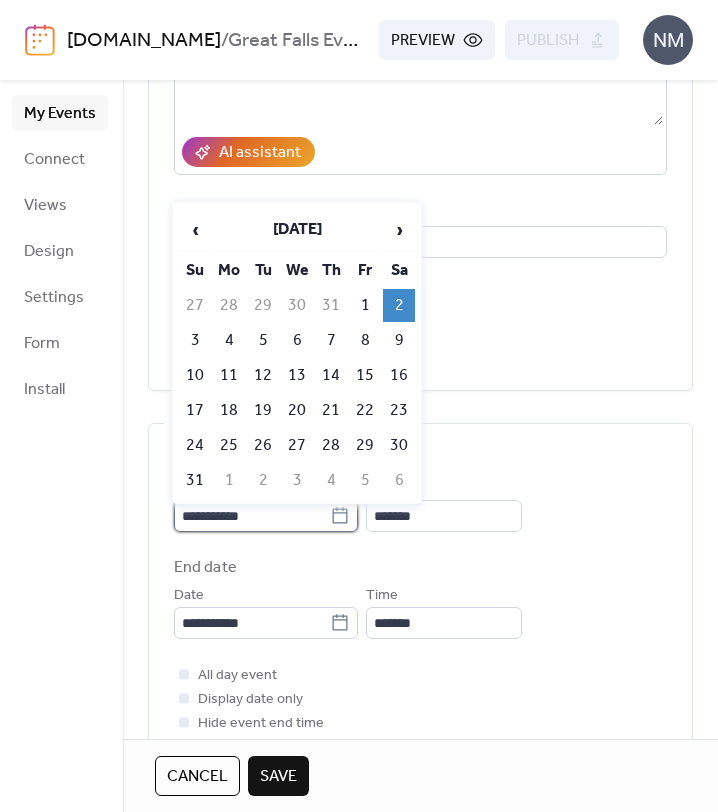 click on "**********" at bounding box center (252, 516) 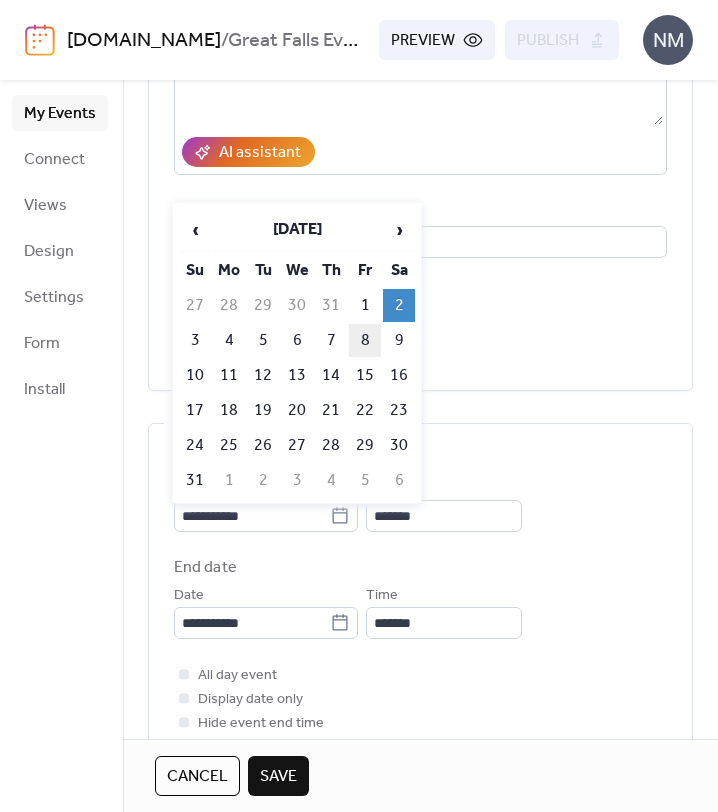 click on "8" at bounding box center [365, 340] 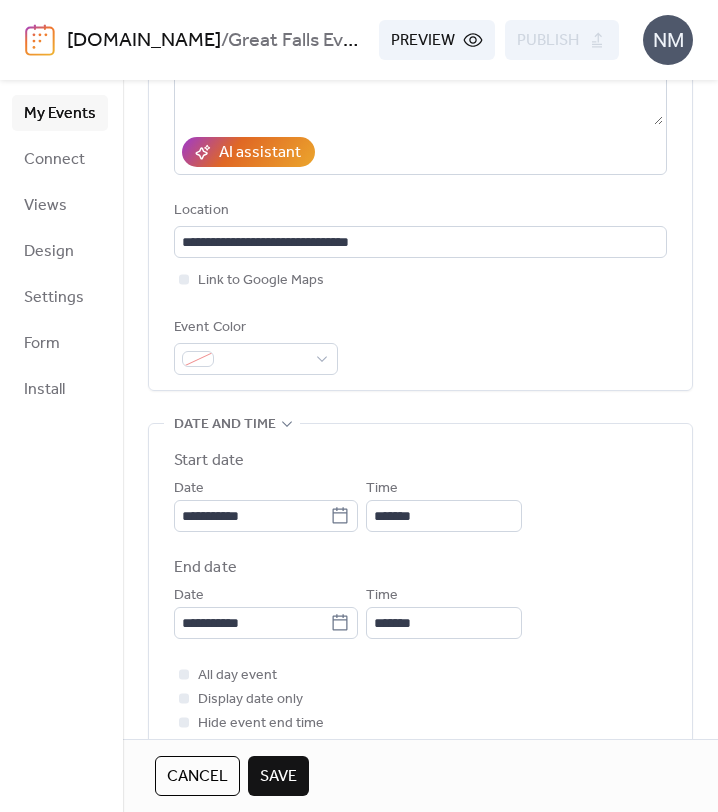 click on "Start date" at bounding box center (420, 461) 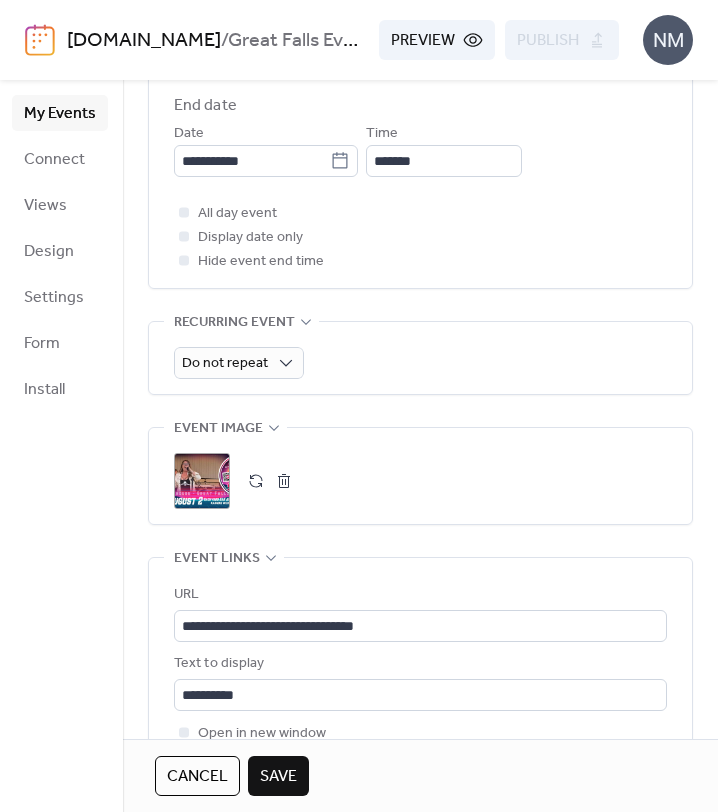 scroll, scrollTop: 802, scrollLeft: 0, axis: vertical 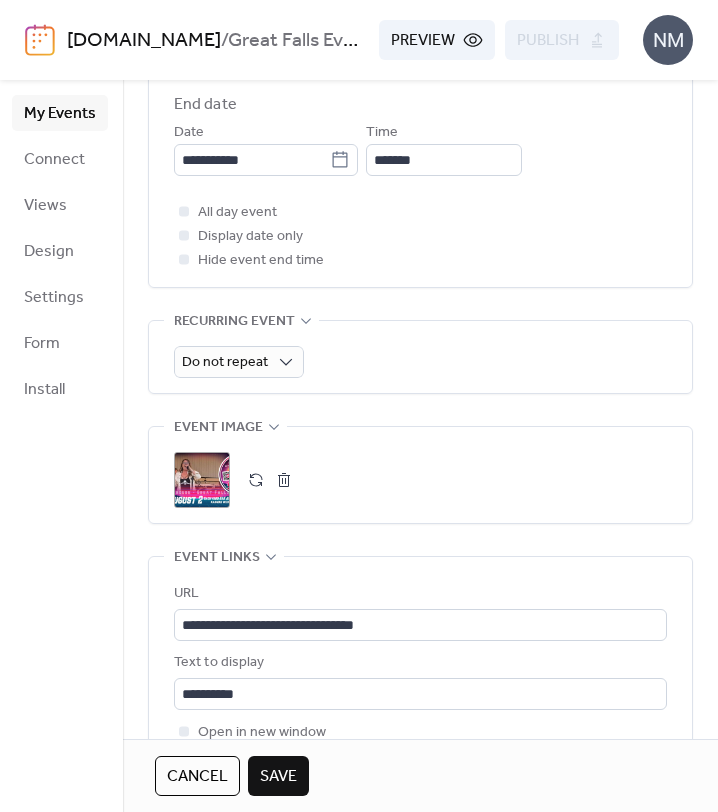 click at bounding box center (284, 480) 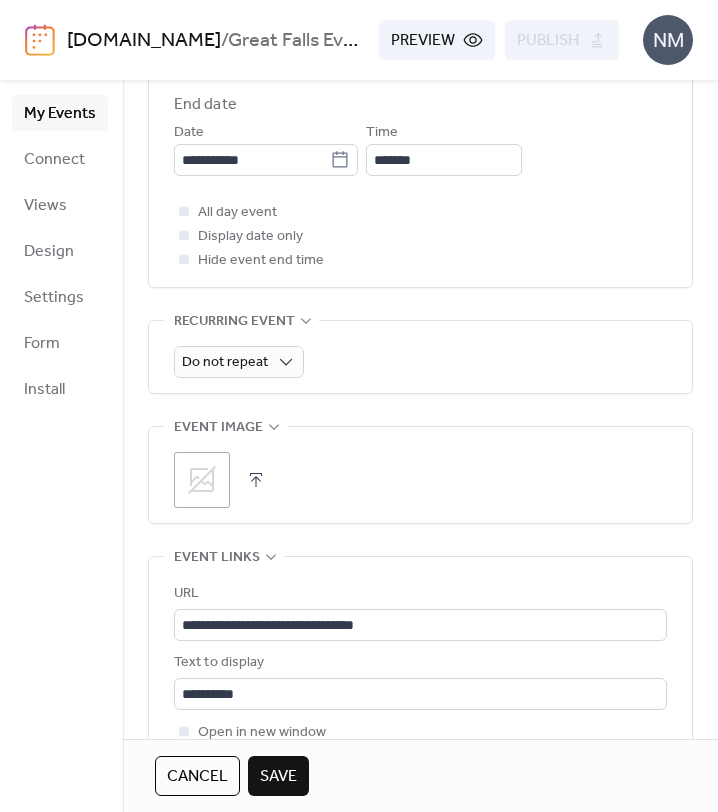 click 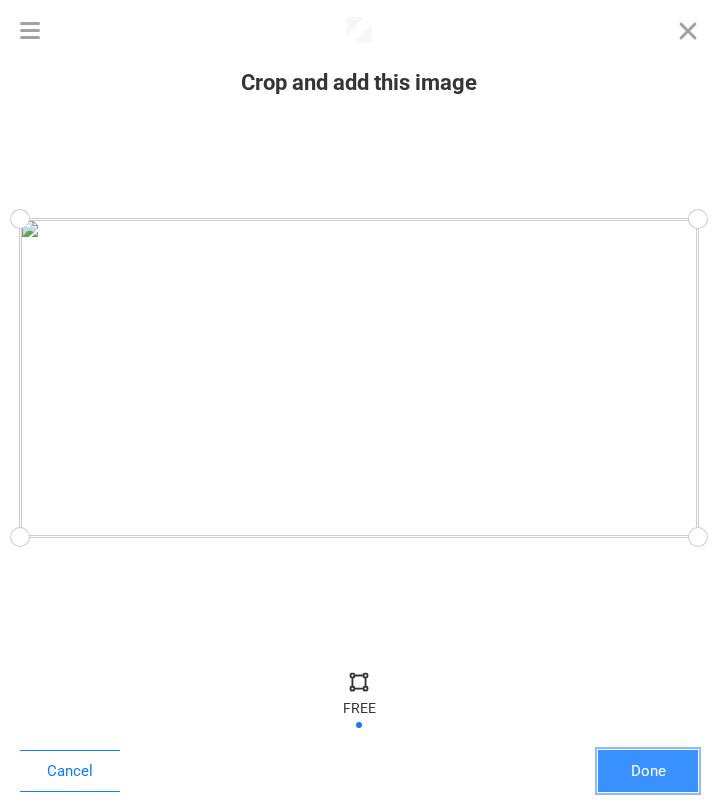 click on "Done" at bounding box center [648, 771] 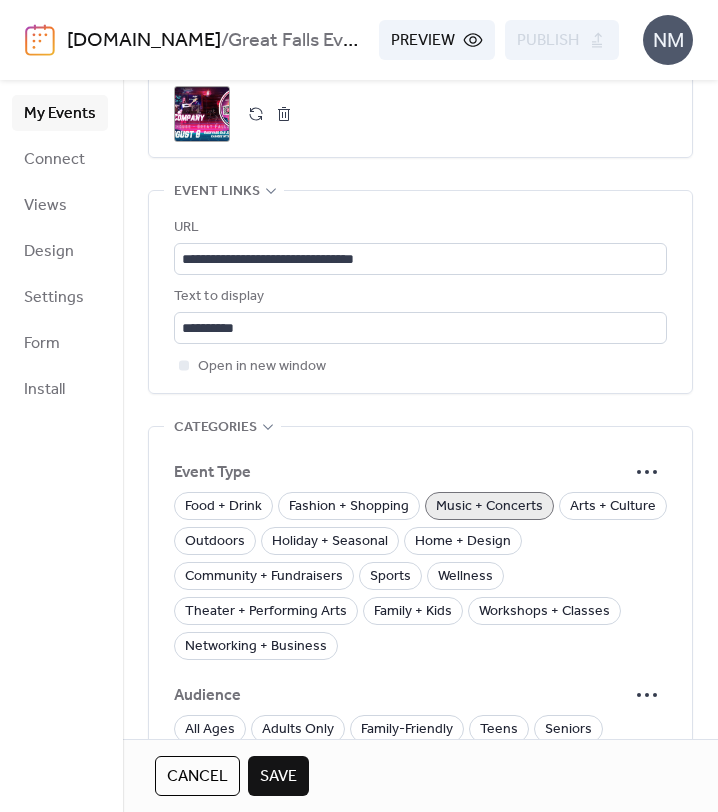 scroll, scrollTop: 1183, scrollLeft: 0, axis: vertical 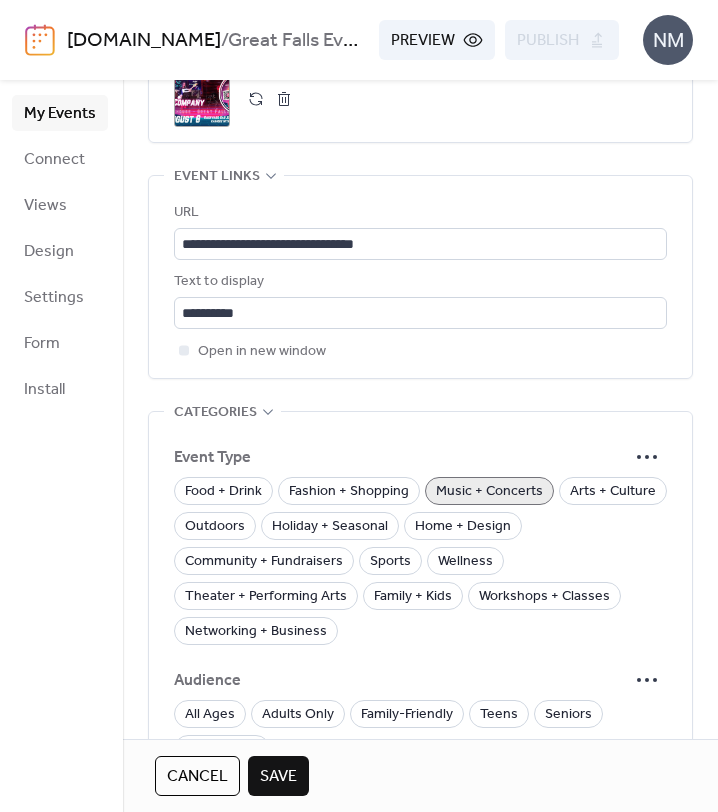 click on "Save" at bounding box center (278, 777) 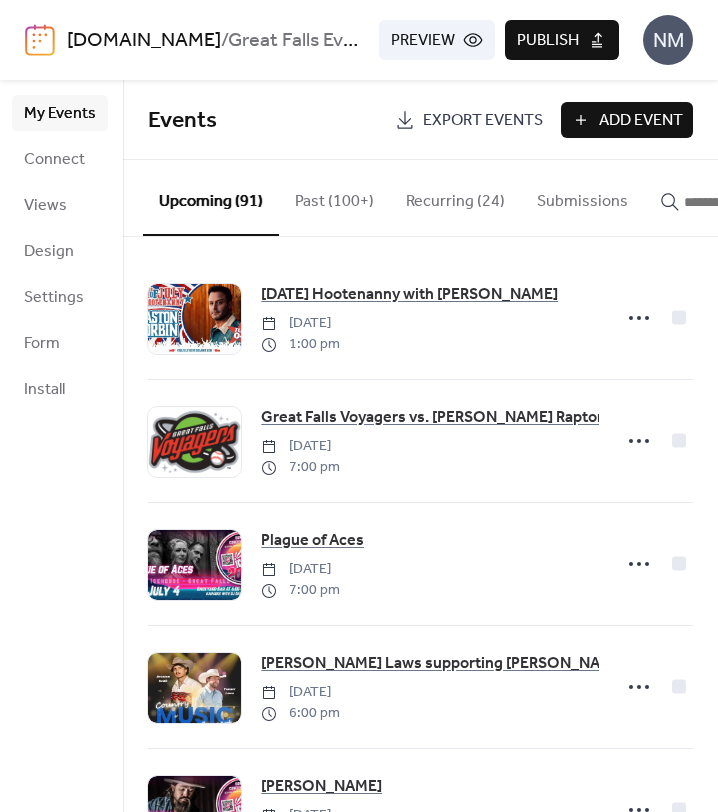 click on "Publish" at bounding box center [548, 41] 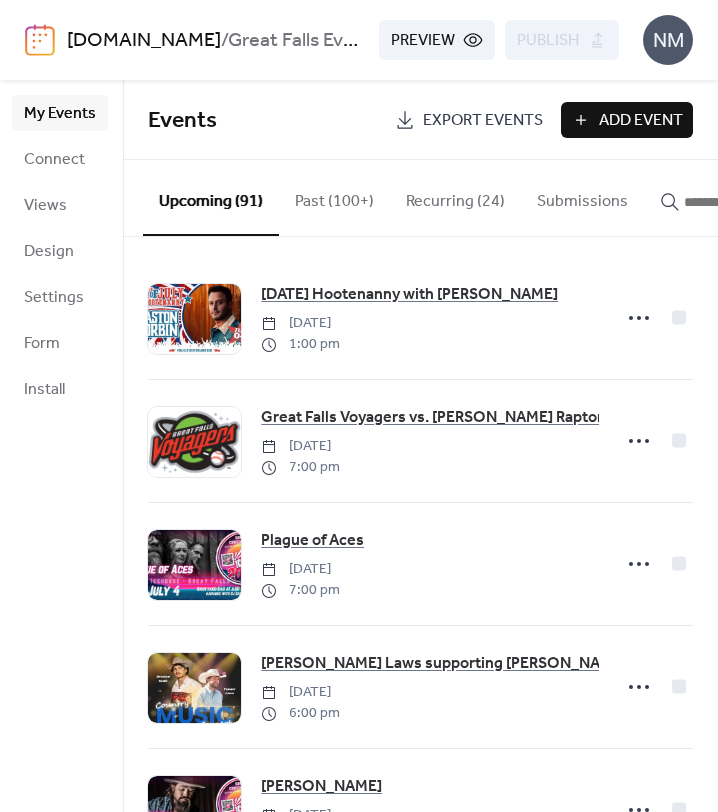 click at bounding box center (734, 202) 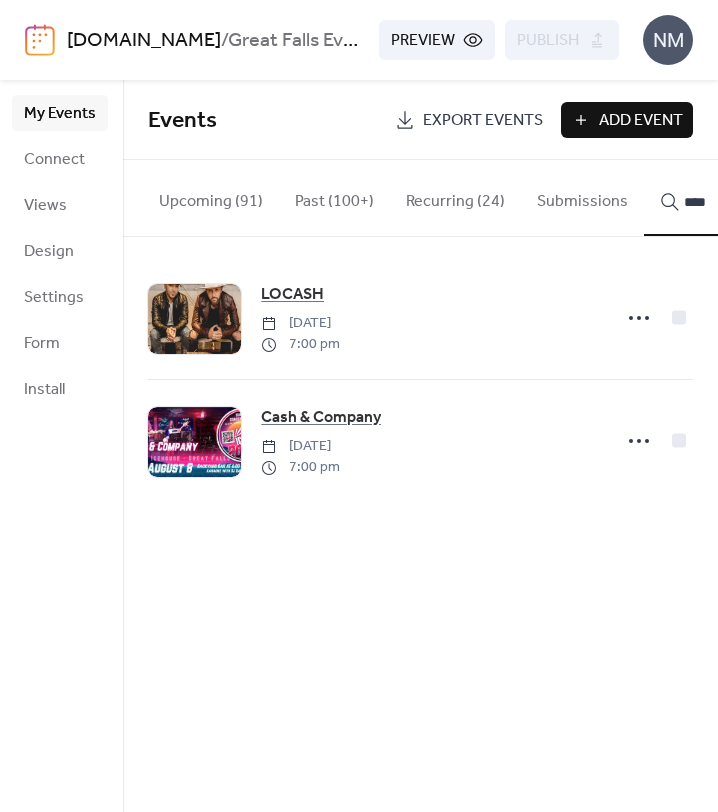 type on "****" 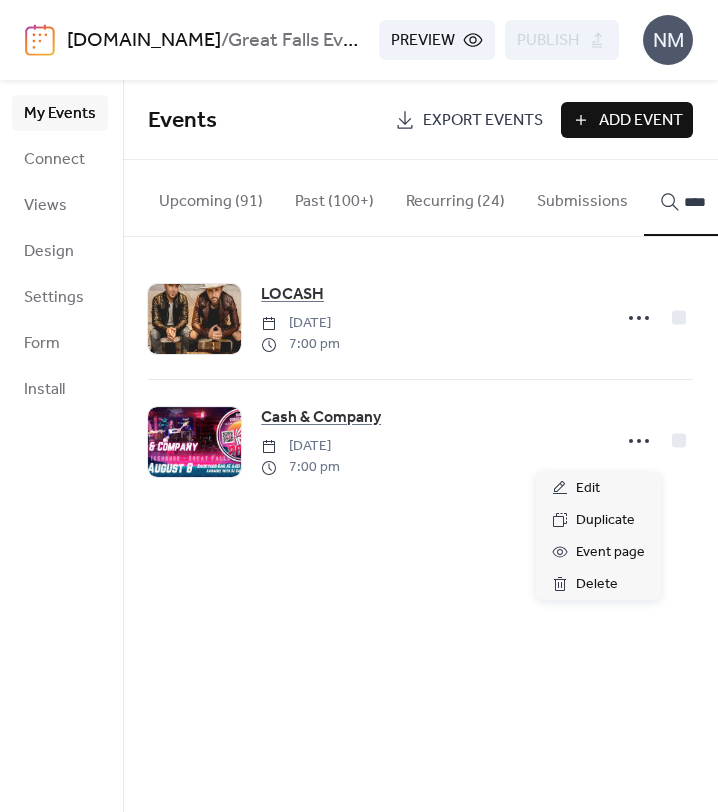 click 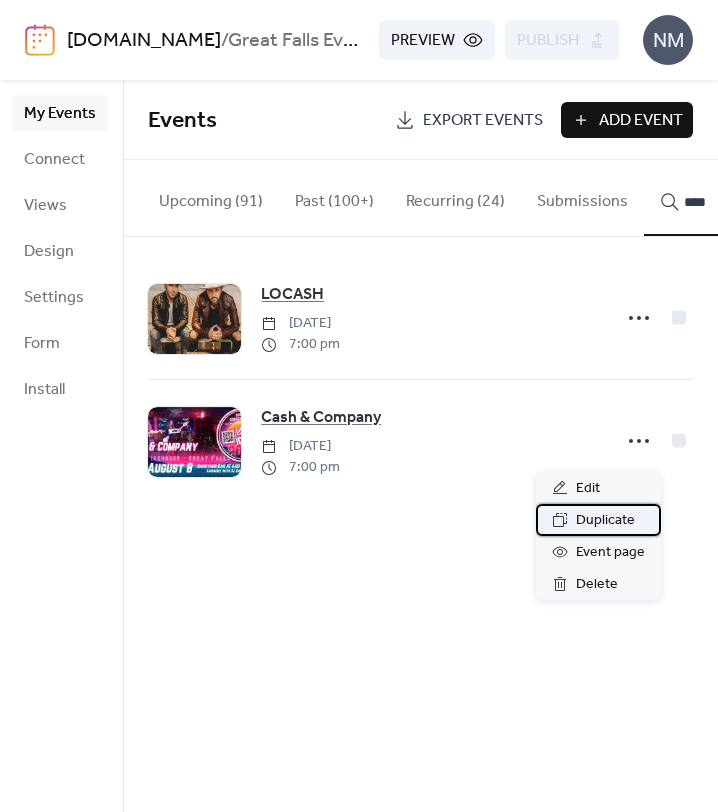 click on "Duplicate" at bounding box center [605, 521] 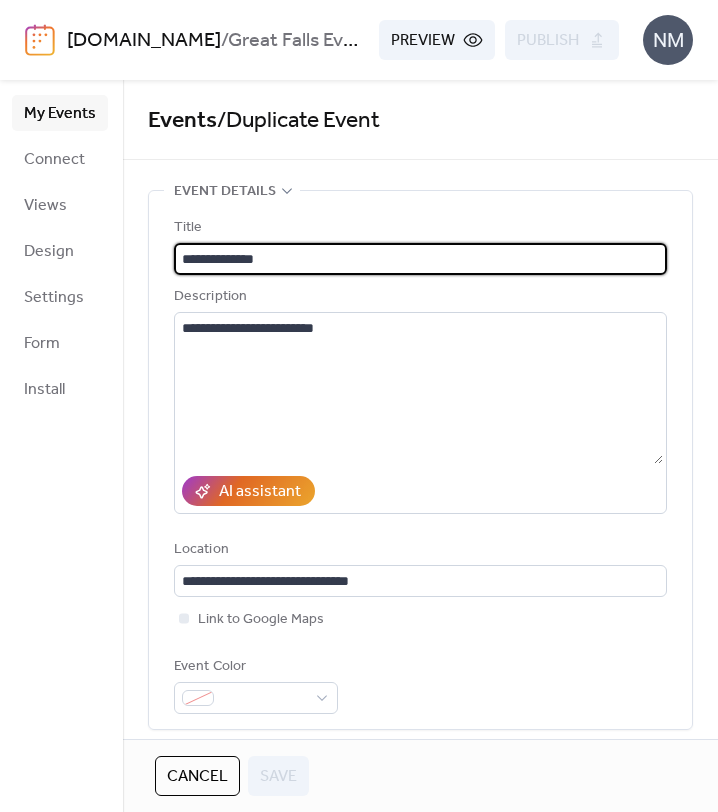 click on "**********" at bounding box center [420, 259] 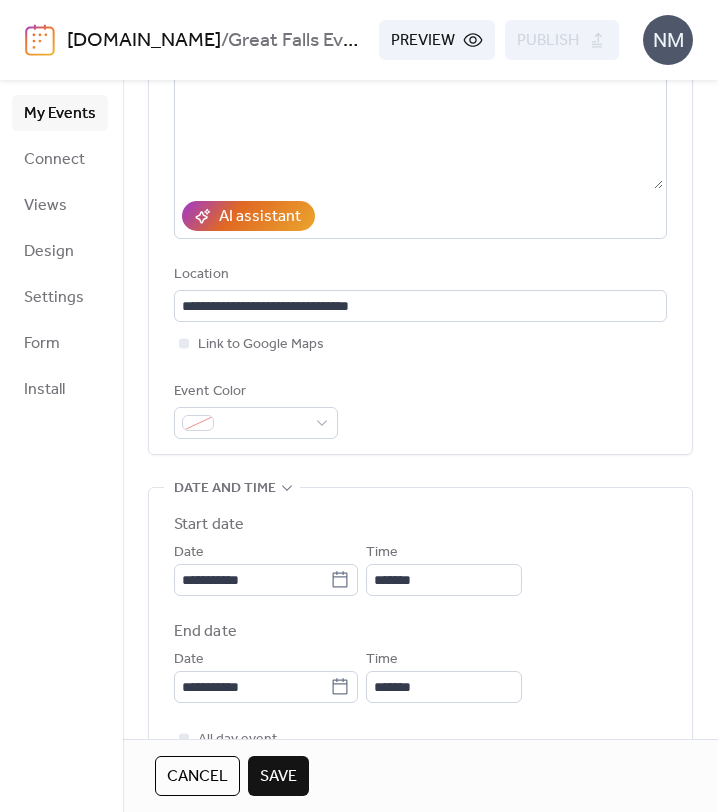 scroll, scrollTop: 430, scrollLeft: 0, axis: vertical 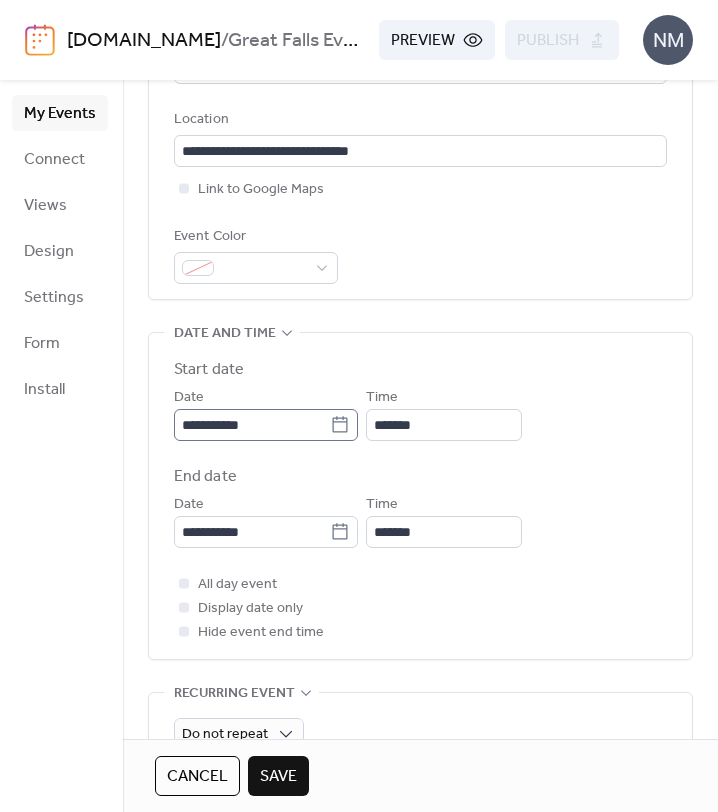 type on "**********" 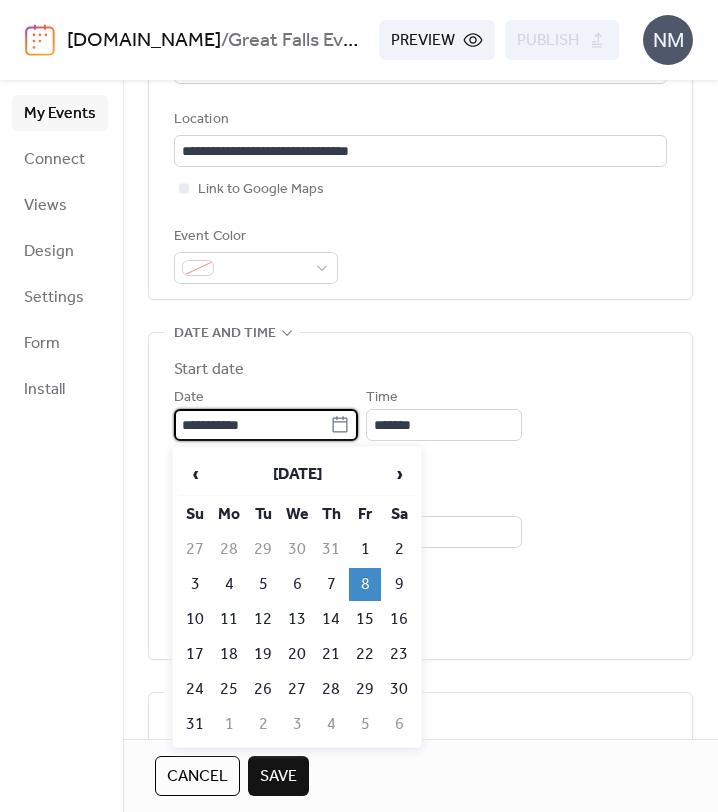 click on "**********" at bounding box center (252, 425) 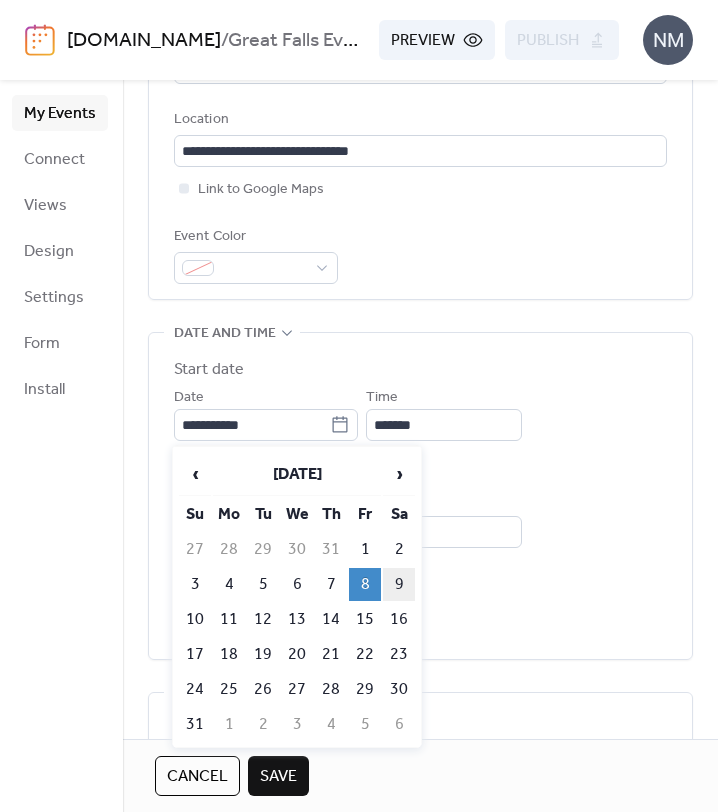 click on "9" at bounding box center [399, 584] 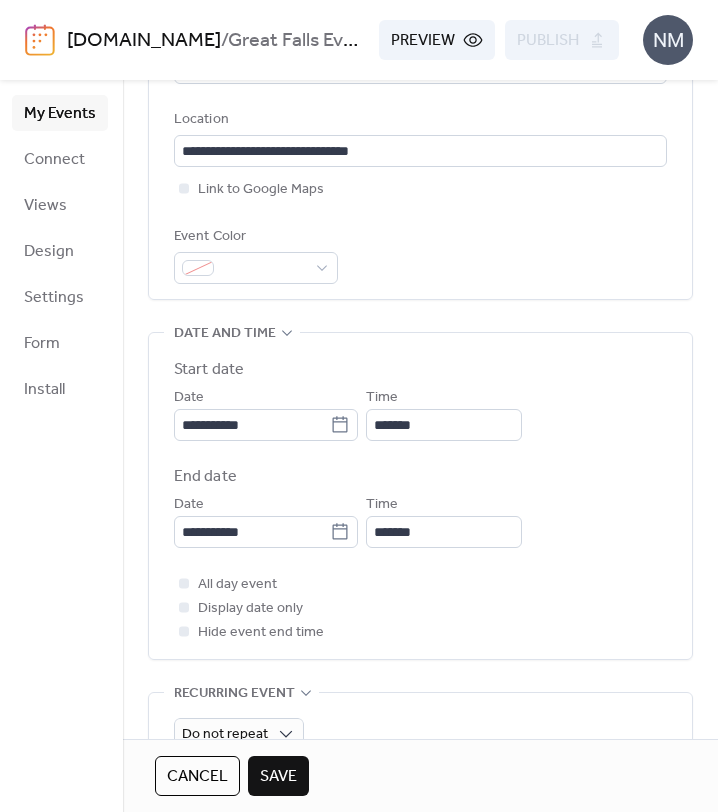 click on "End date" at bounding box center (420, 477) 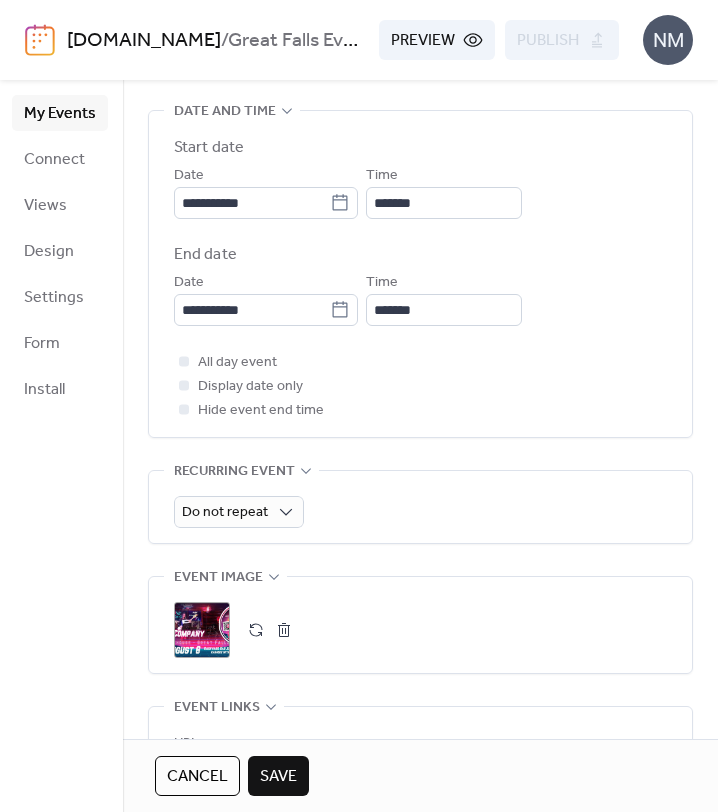 scroll, scrollTop: 655, scrollLeft: 0, axis: vertical 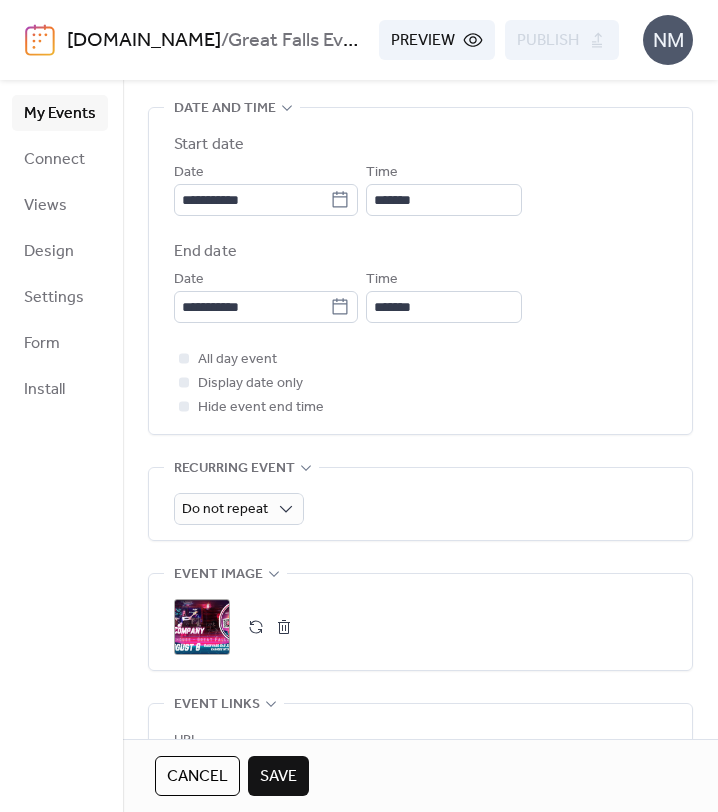 click at bounding box center [284, 627] 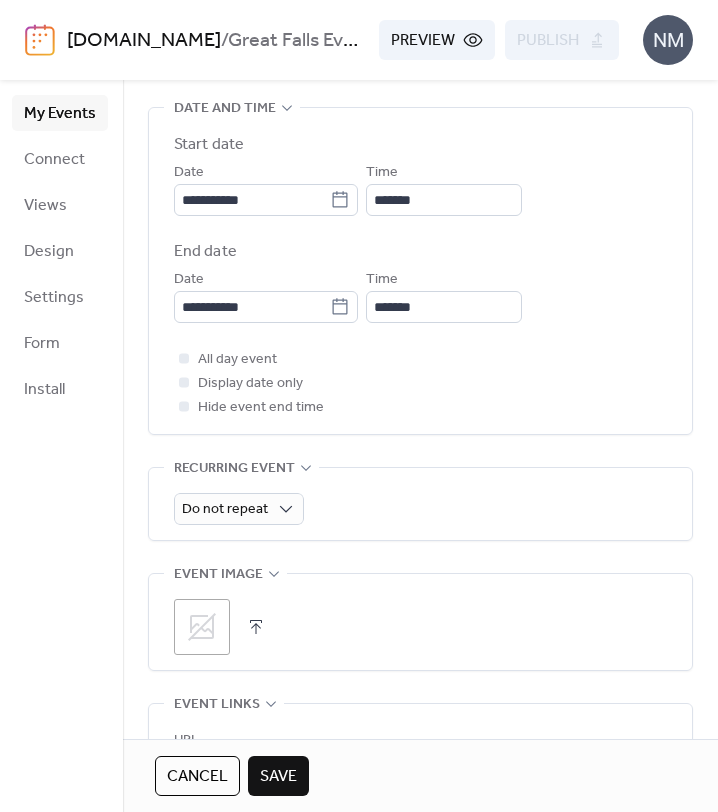 click 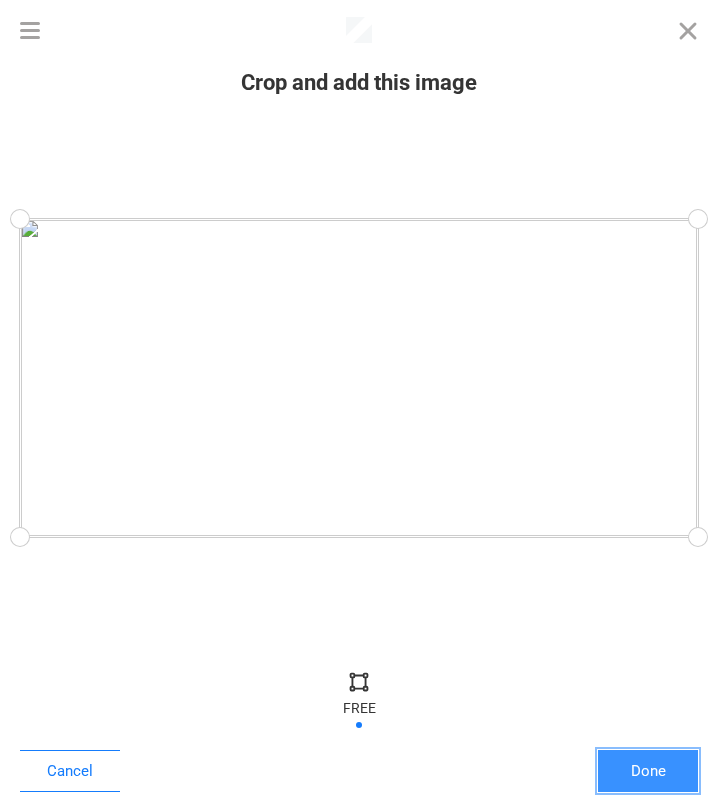 click on "Done" at bounding box center (648, 771) 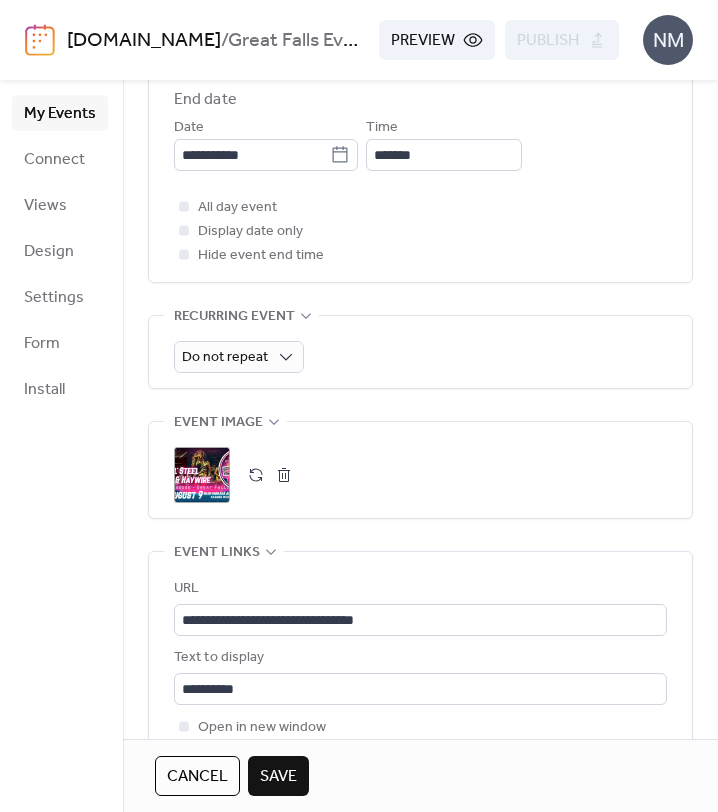 scroll, scrollTop: 827, scrollLeft: 0, axis: vertical 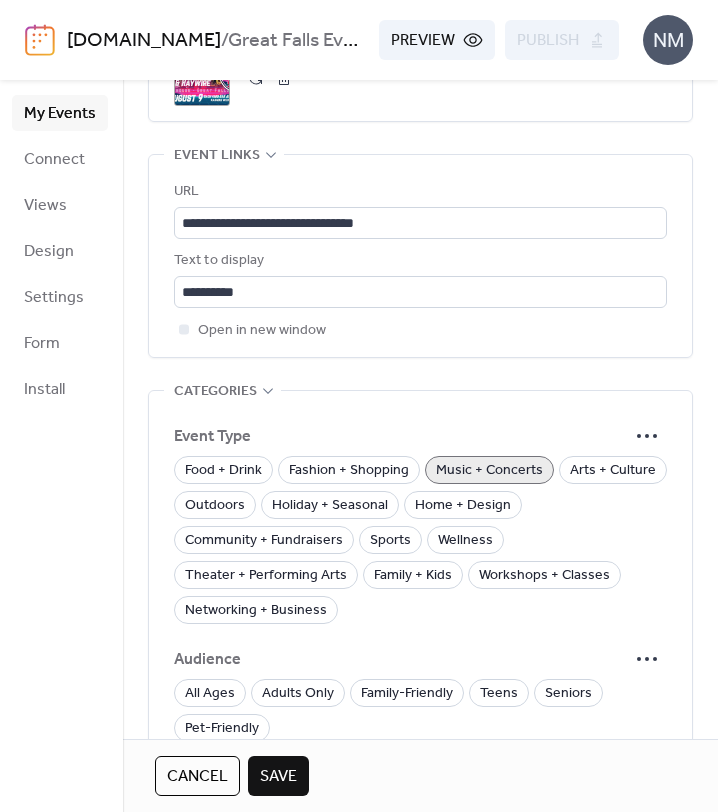 click on "Save" at bounding box center [278, 777] 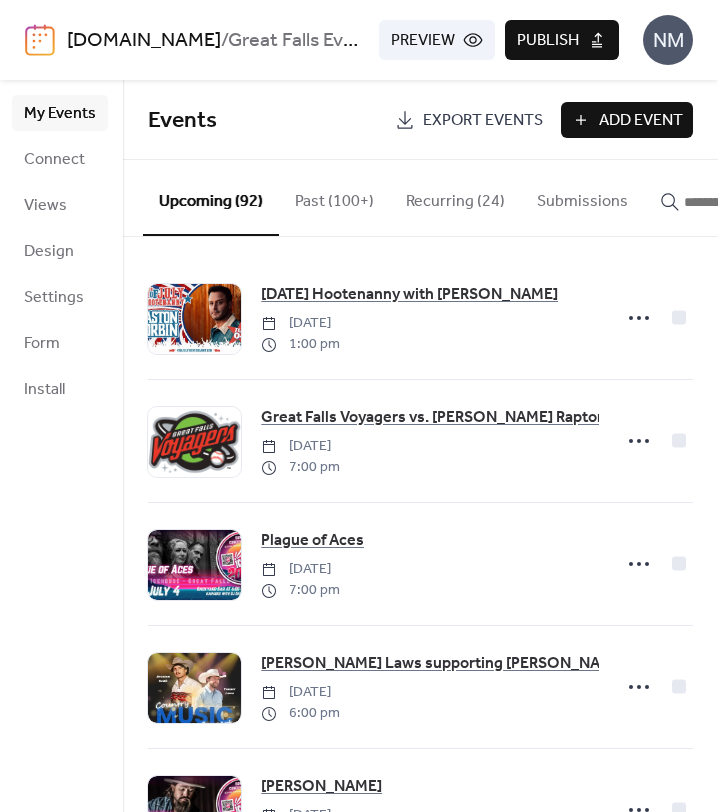 click at bounding box center [734, 202] 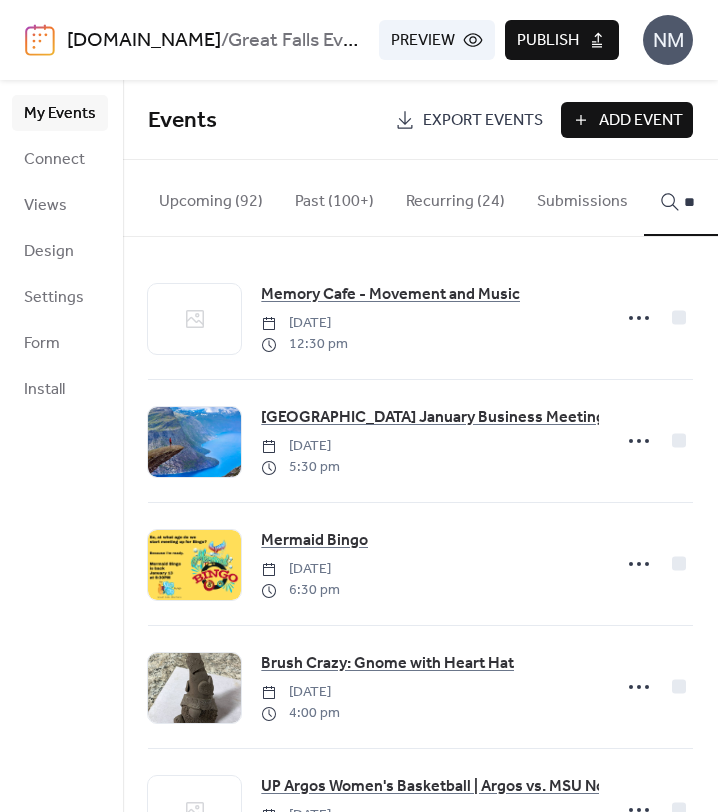 type on "*" 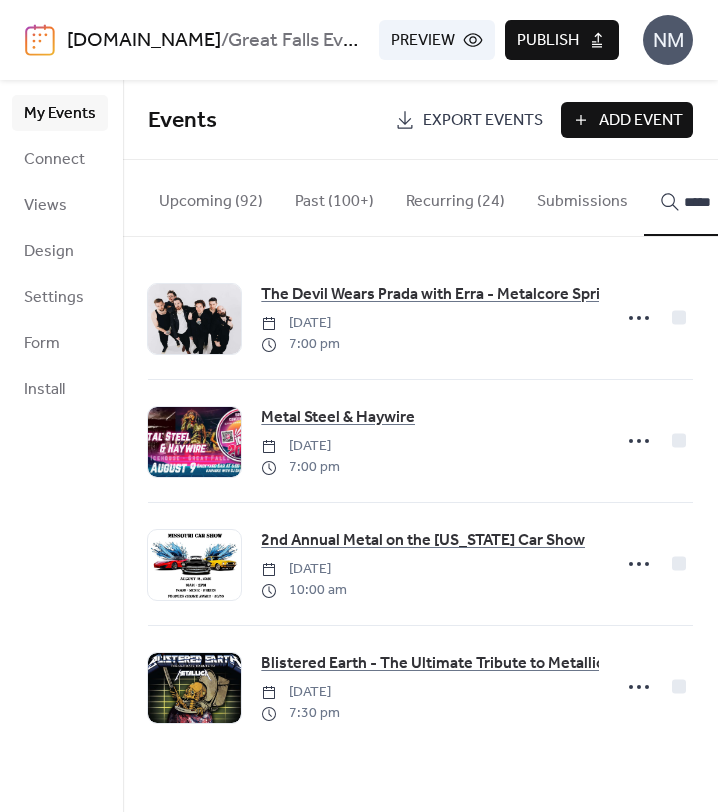 type on "*****" 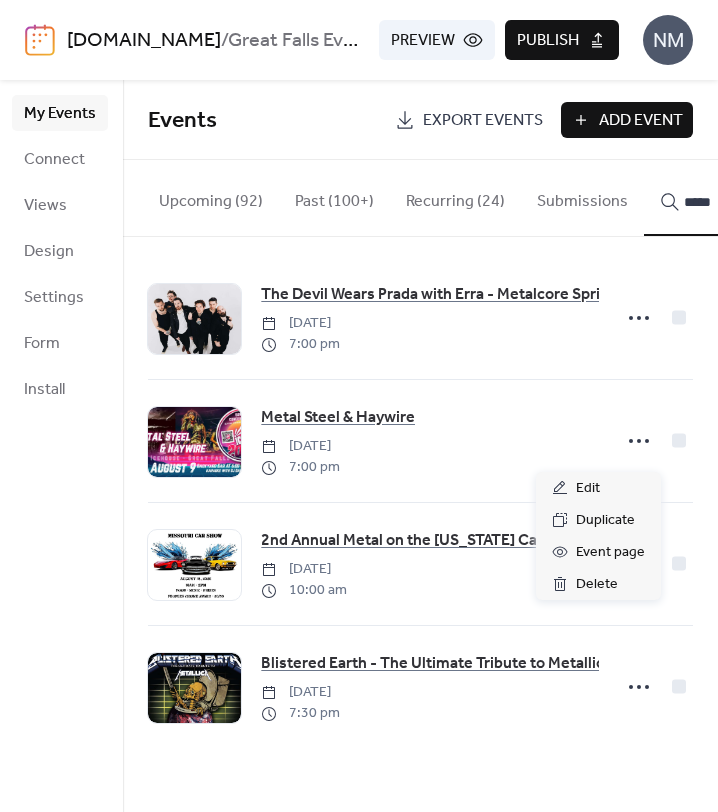 click 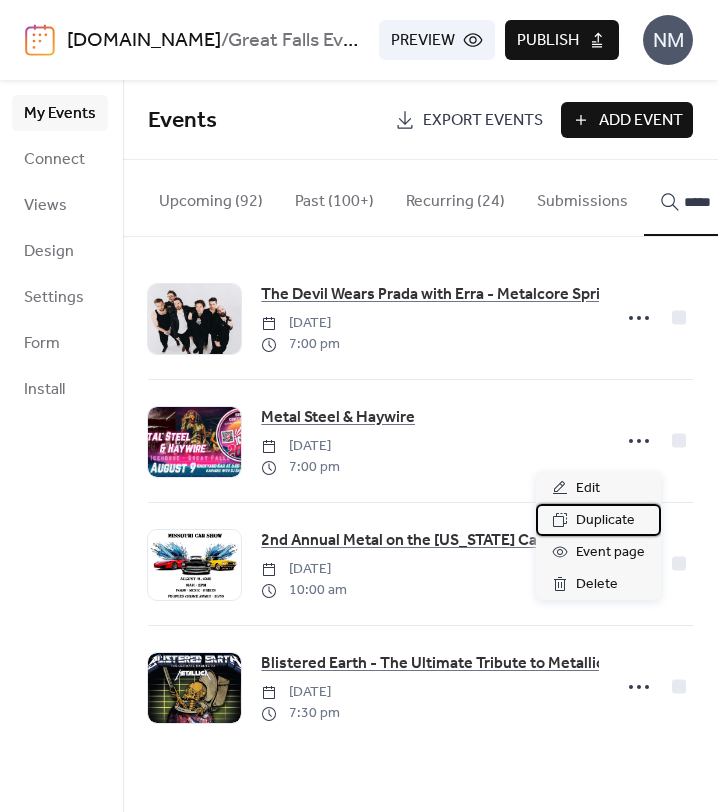 click on "Duplicate" at bounding box center (605, 521) 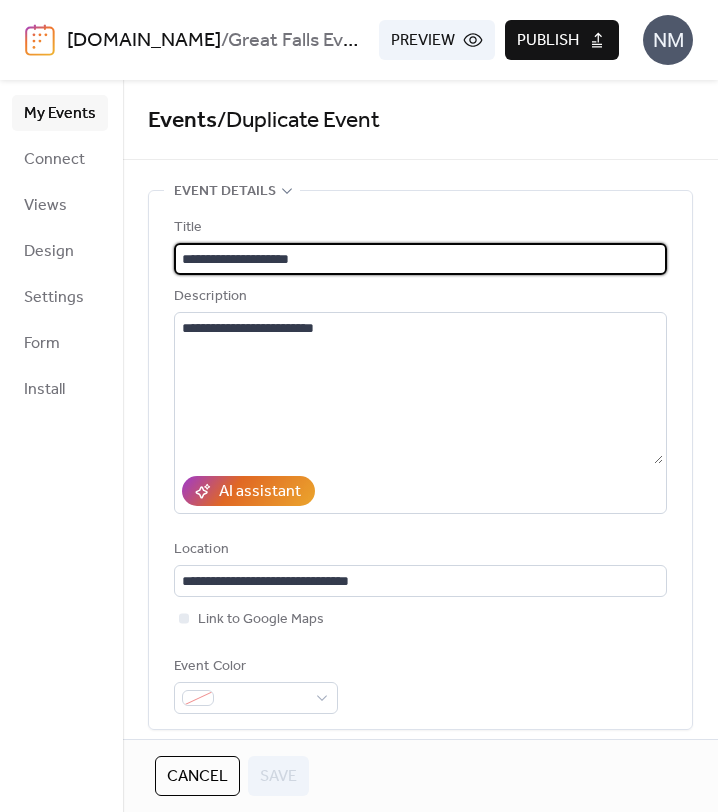 click on "**********" at bounding box center [420, 259] 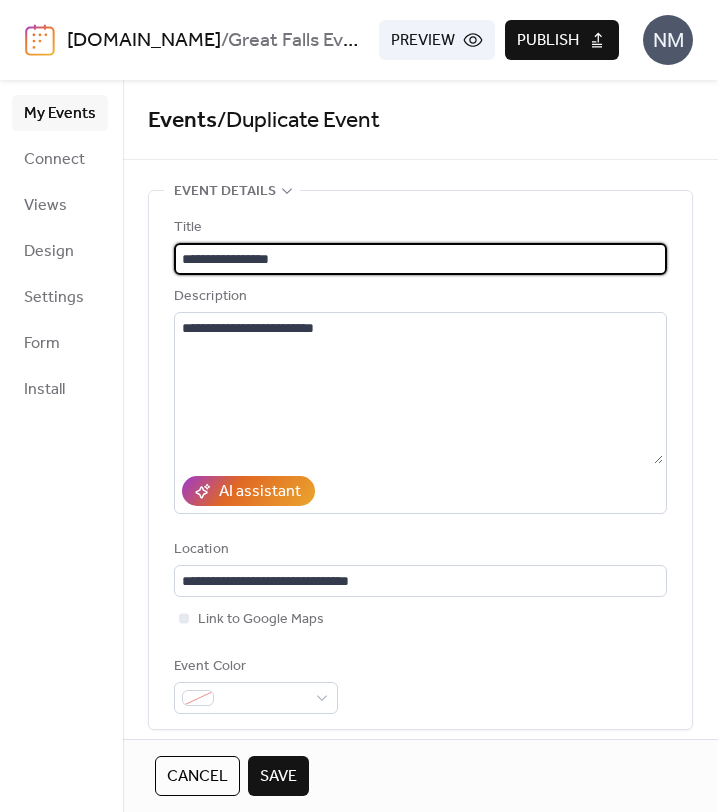 type on "**********" 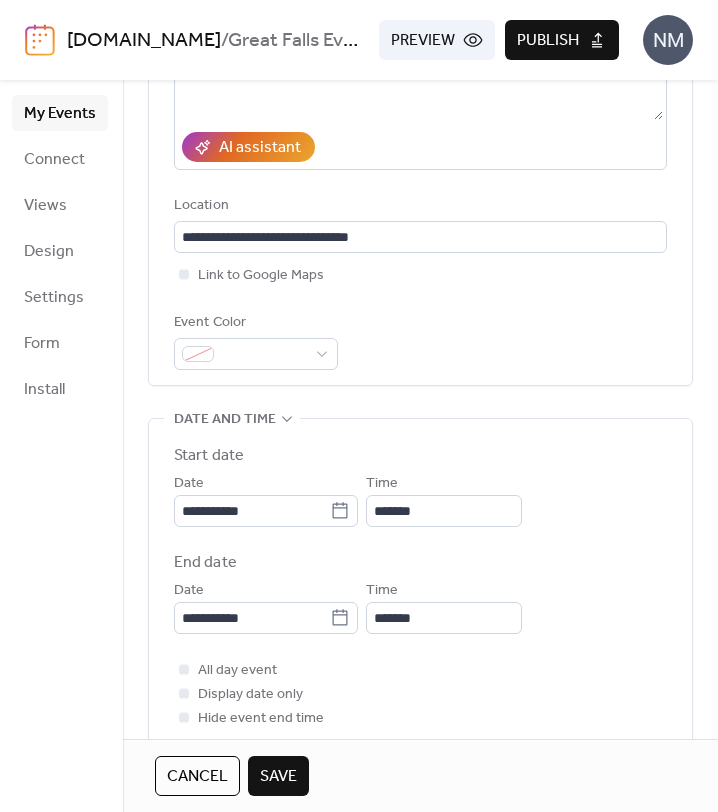 scroll, scrollTop: 348, scrollLeft: 0, axis: vertical 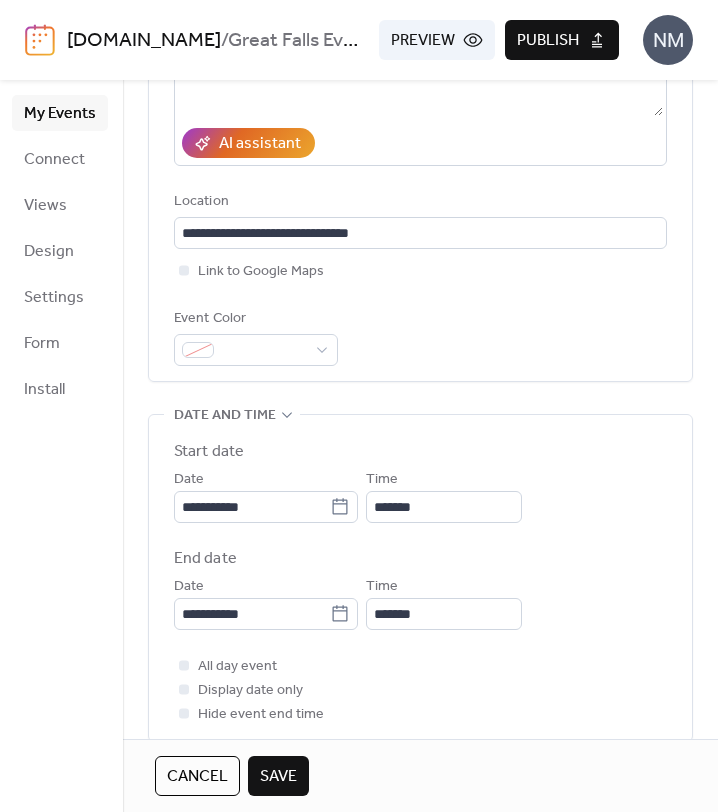 click on "**********" at bounding box center [420, 578] 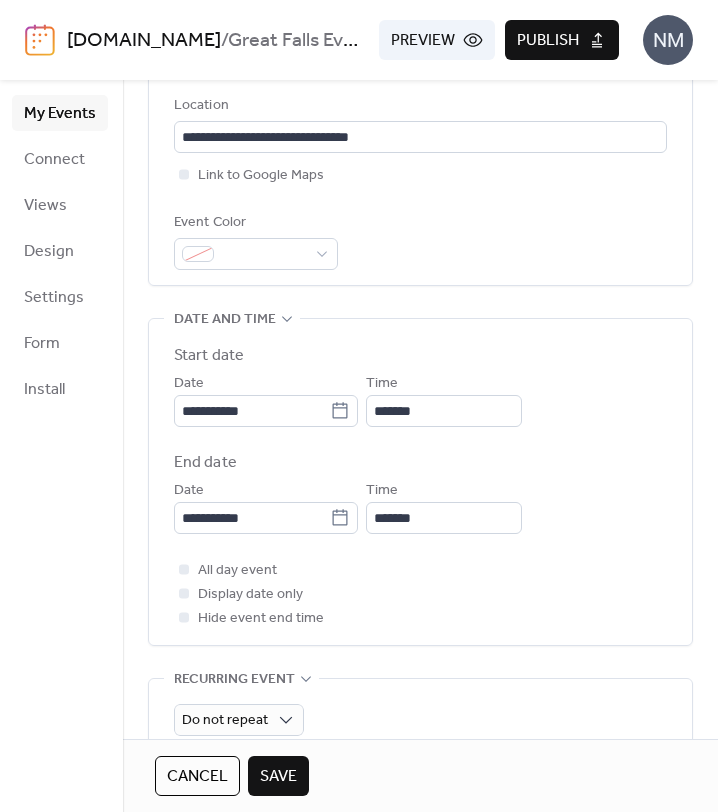 scroll, scrollTop: 474, scrollLeft: 0, axis: vertical 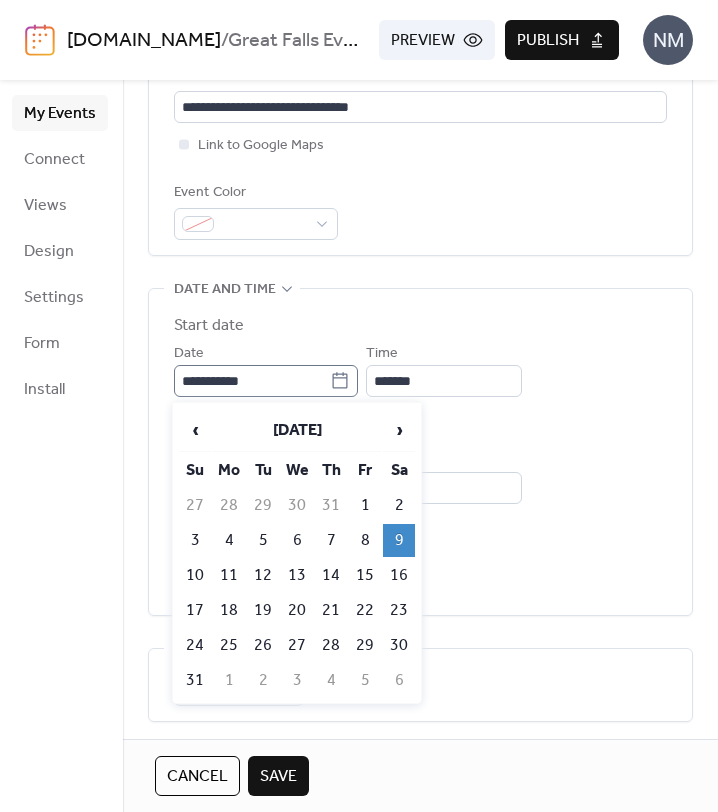 click 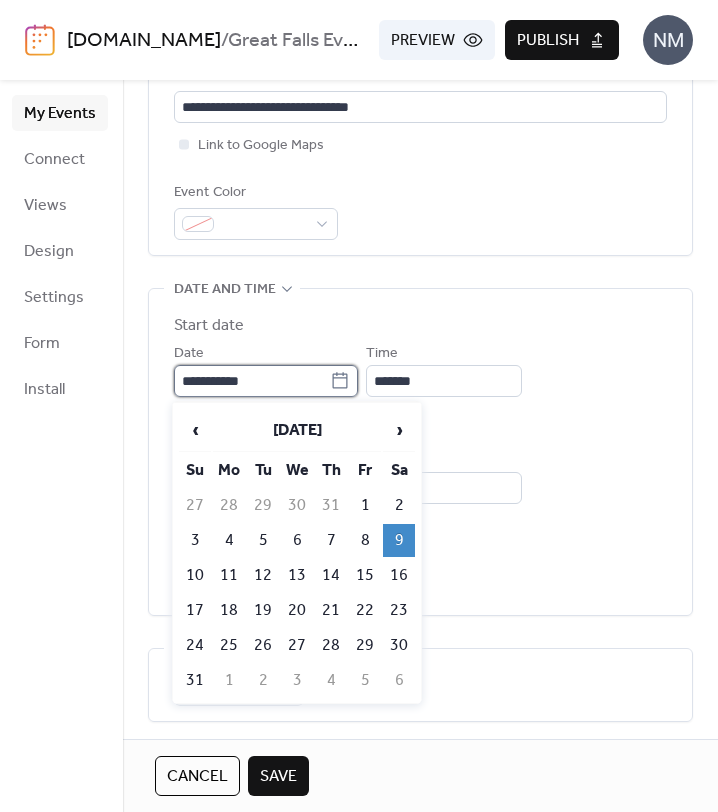 click on "**********" at bounding box center [252, 381] 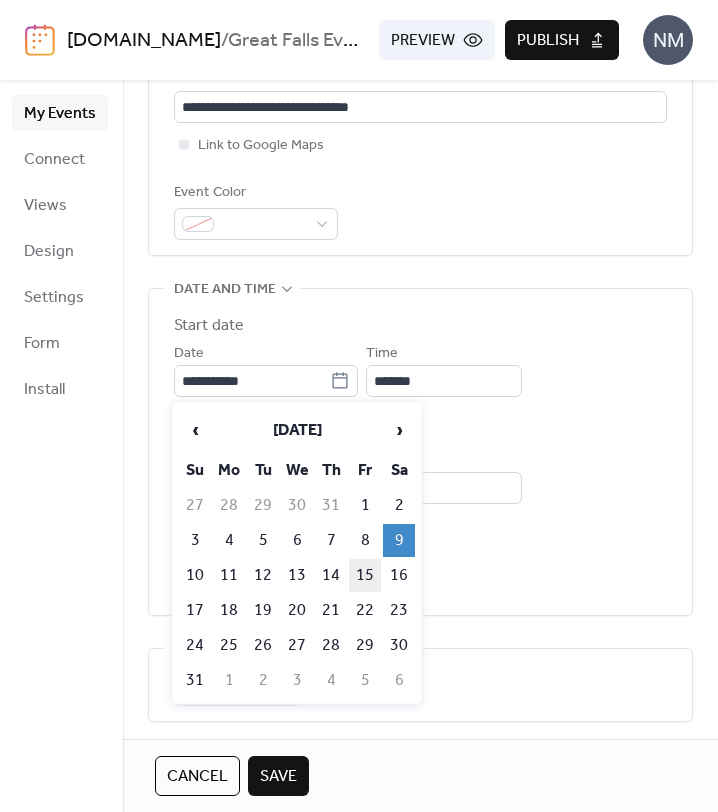click on "15" at bounding box center (365, 575) 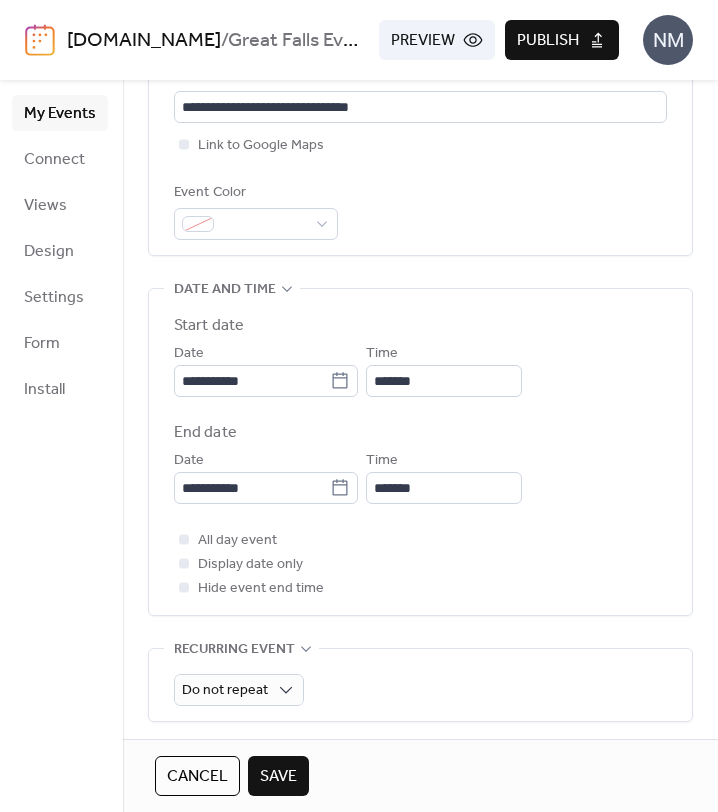 click on "All day event Display date only Hide event end time" at bounding box center [420, 564] 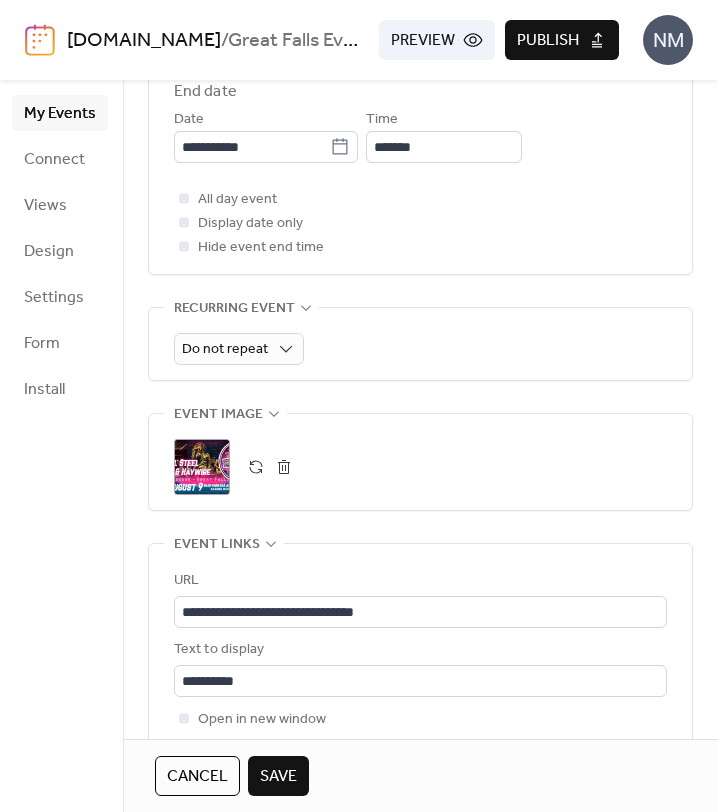 scroll, scrollTop: 823, scrollLeft: 0, axis: vertical 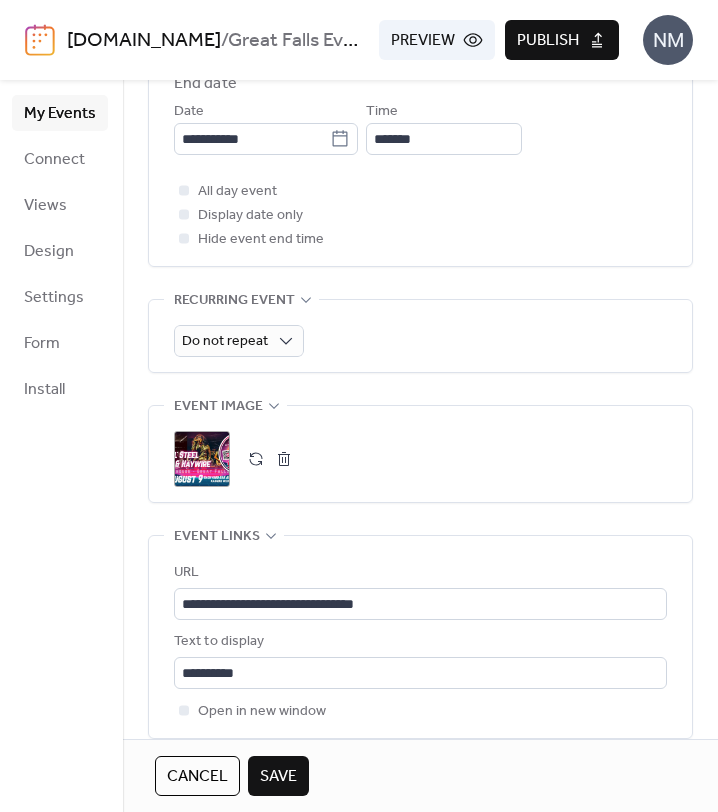 click at bounding box center (284, 459) 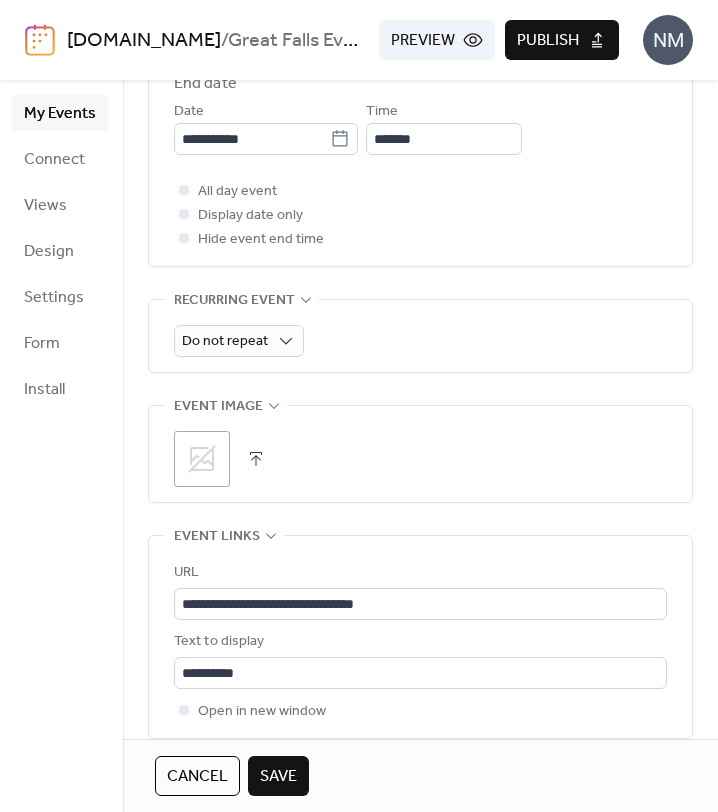 click 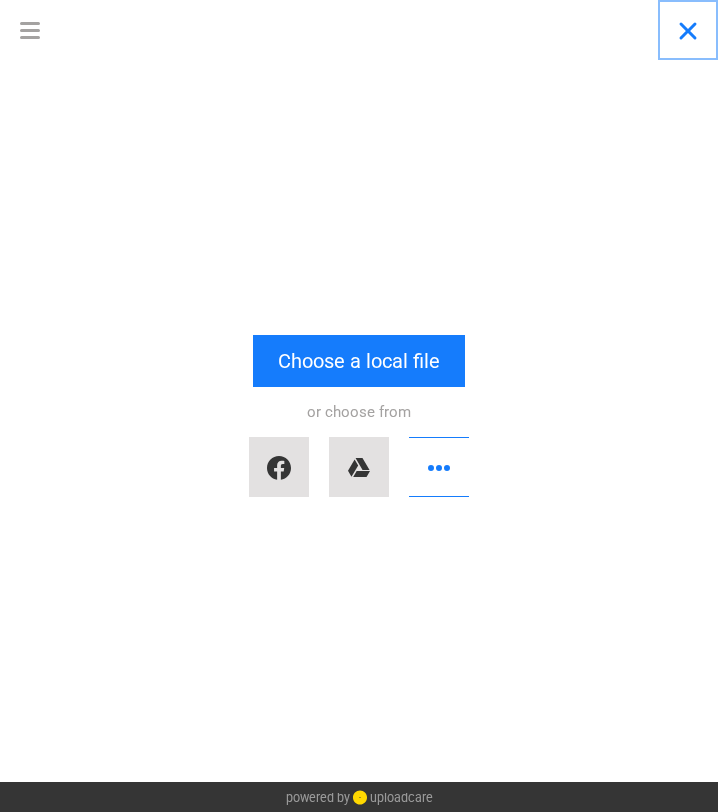 click at bounding box center (688, 30) 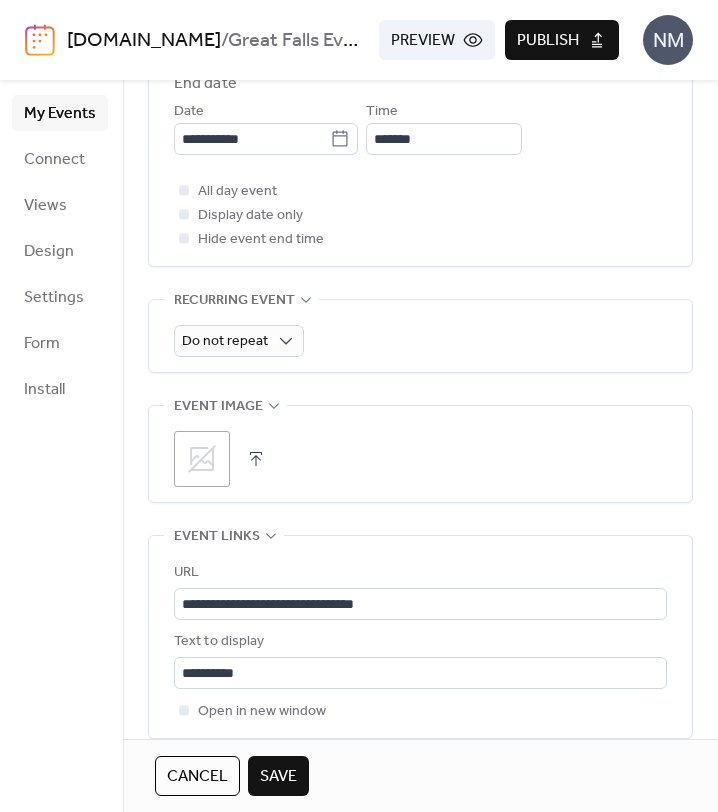 click on ";" at bounding box center (202, 459) 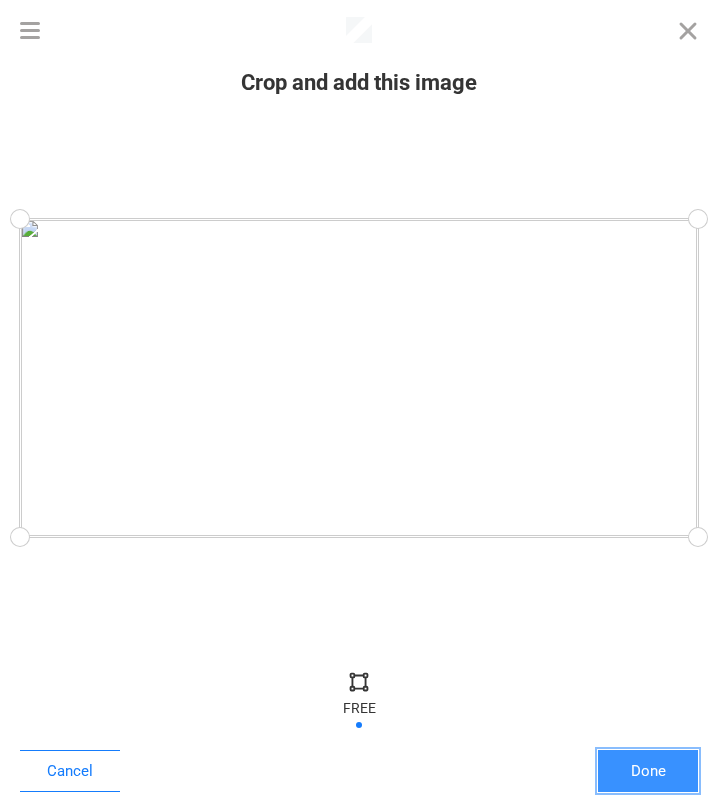 click on "Done" at bounding box center (648, 771) 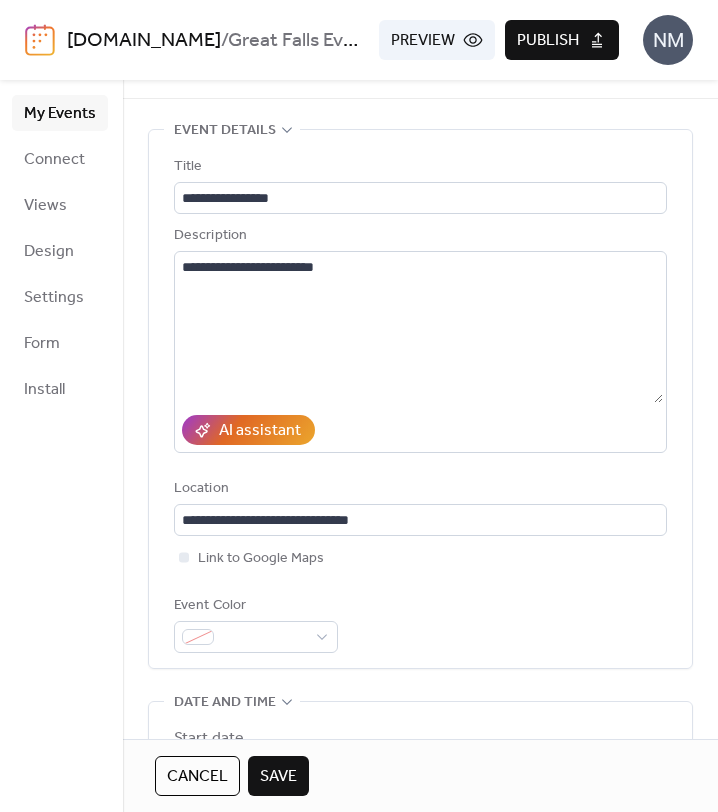 scroll, scrollTop: 0, scrollLeft: 0, axis: both 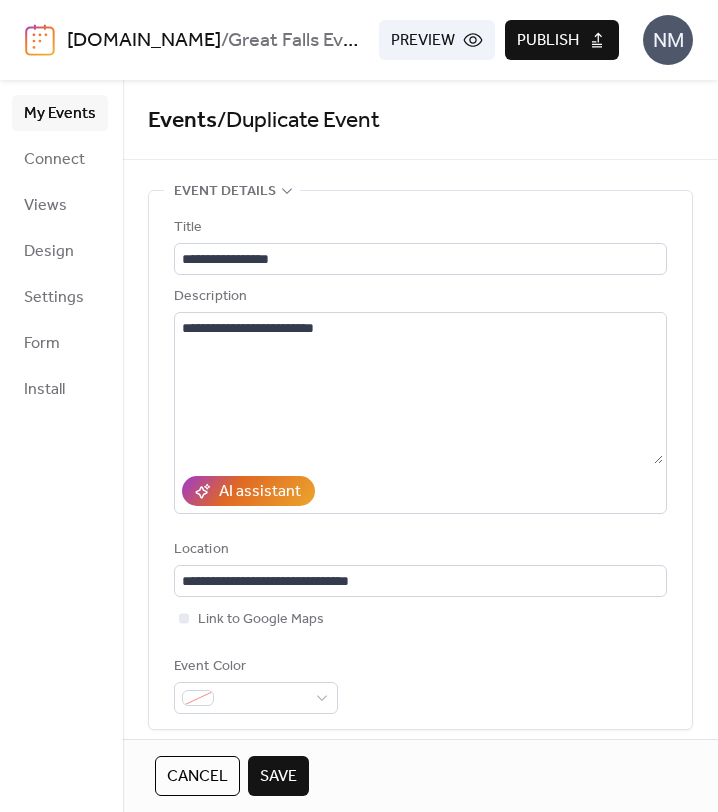 click on "Save" at bounding box center [278, 777] 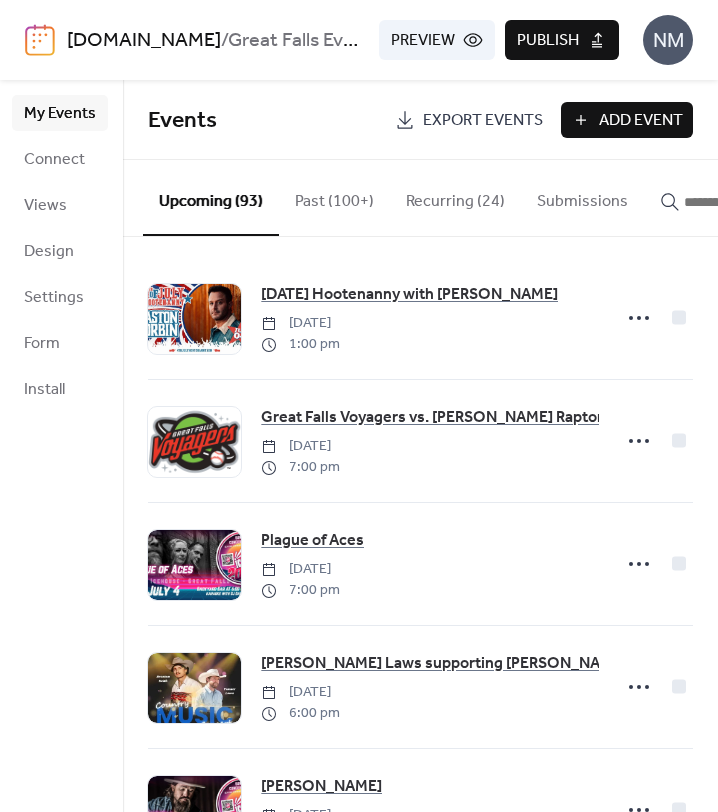 click on "Publish" at bounding box center (562, 40) 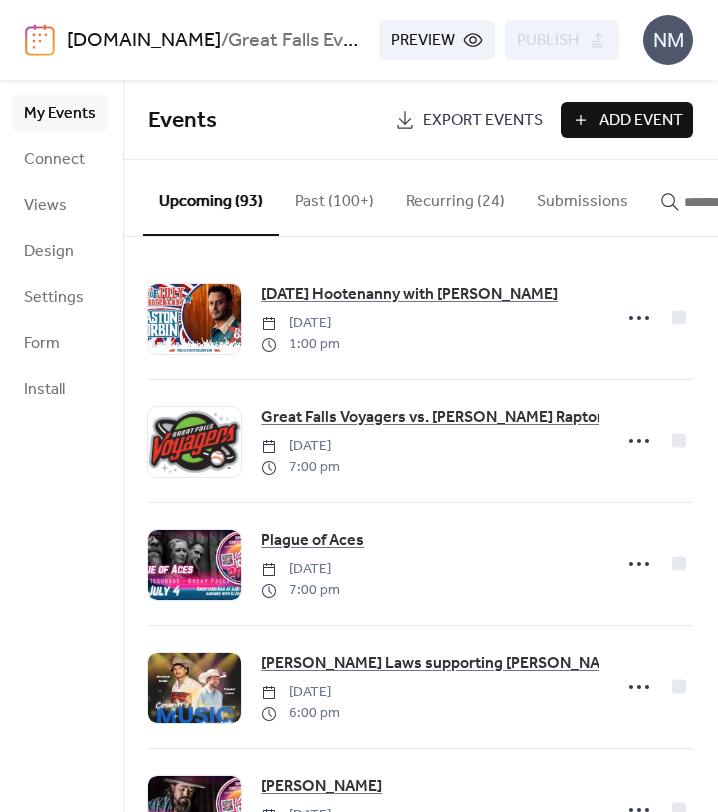 click at bounding box center [734, 202] 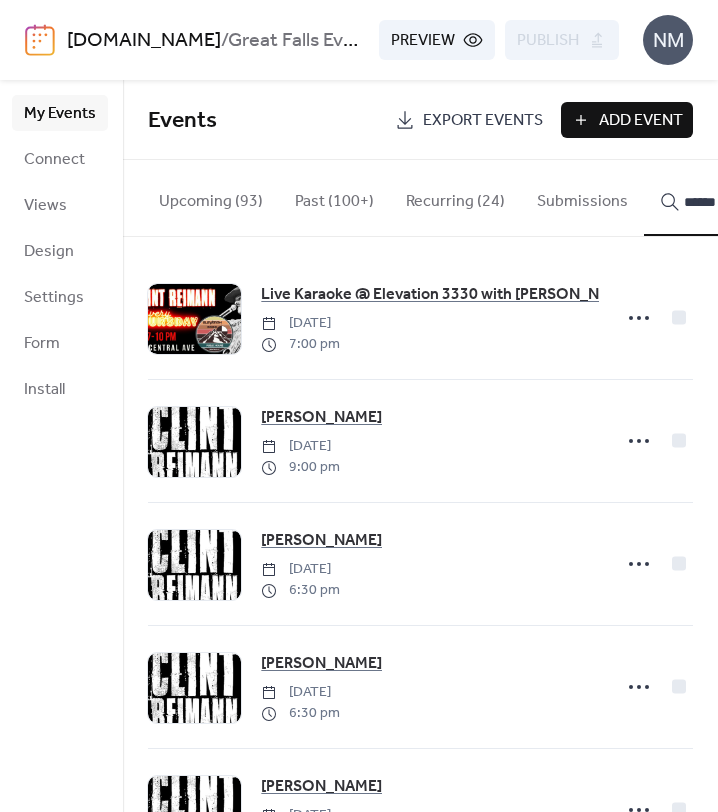 click on "*****" at bounding box center [722, 198] 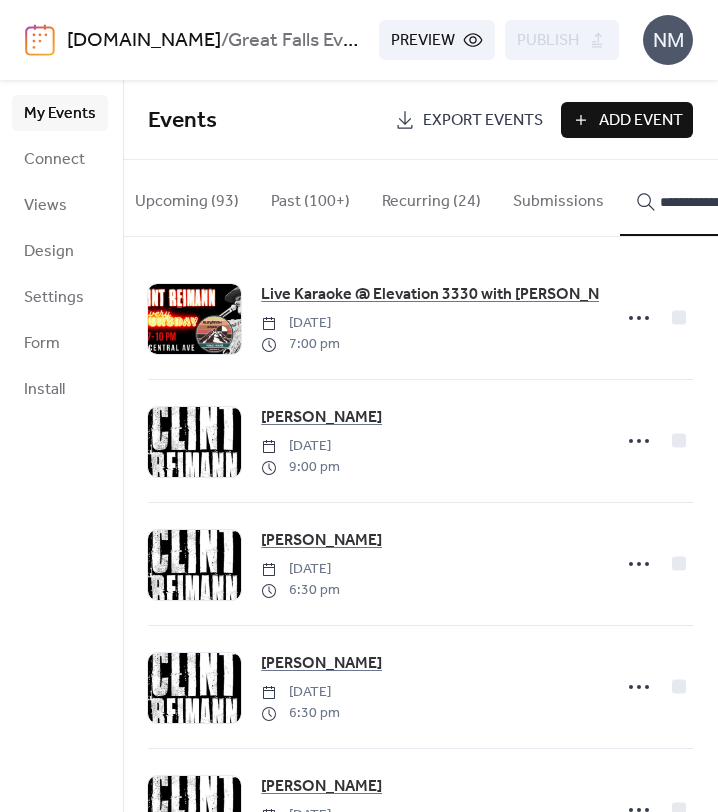 scroll, scrollTop: 0, scrollLeft: 31, axis: horizontal 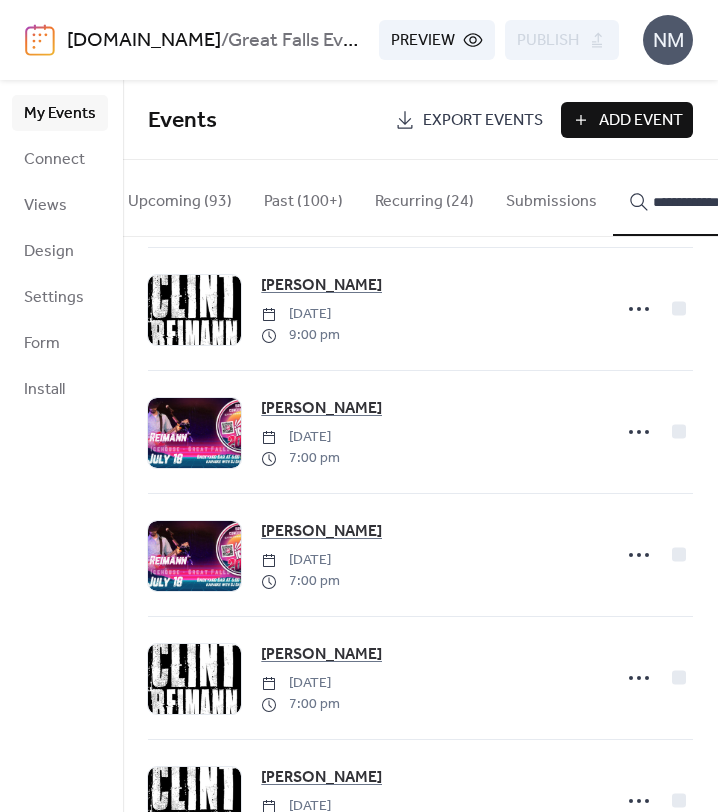 type on "**********" 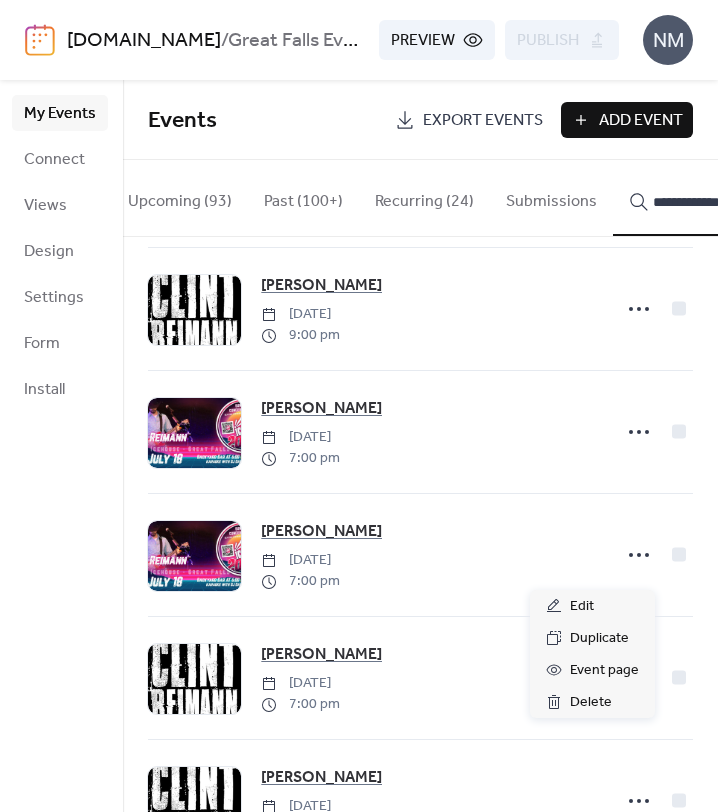 click 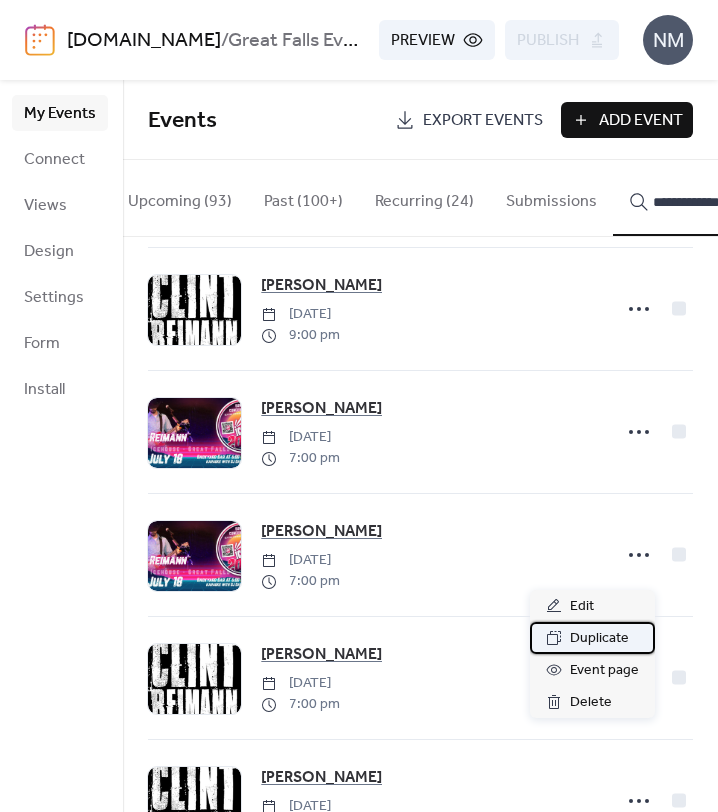 click on "Duplicate" at bounding box center (599, 639) 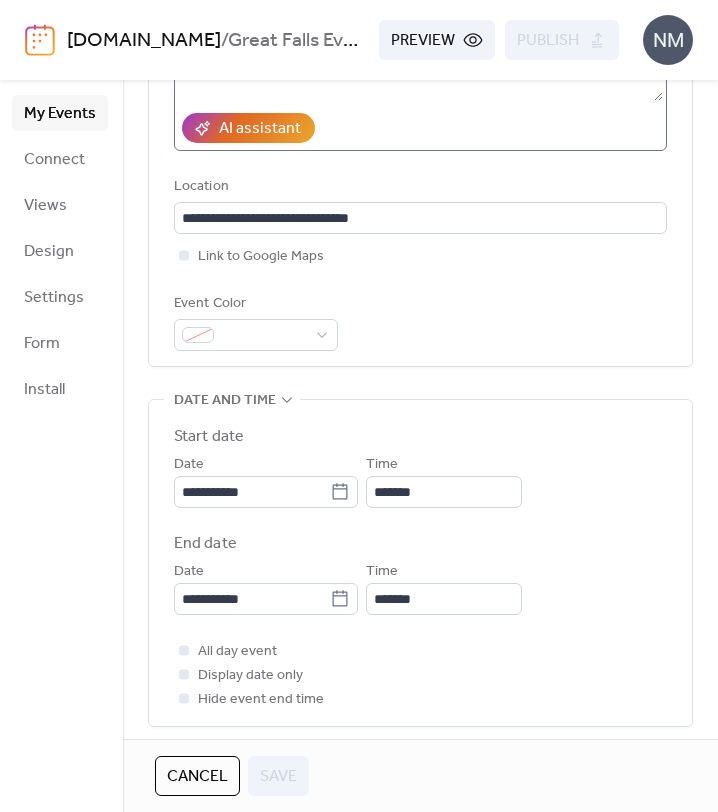 scroll, scrollTop: 482, scrollLeft: 0, axis: vertical 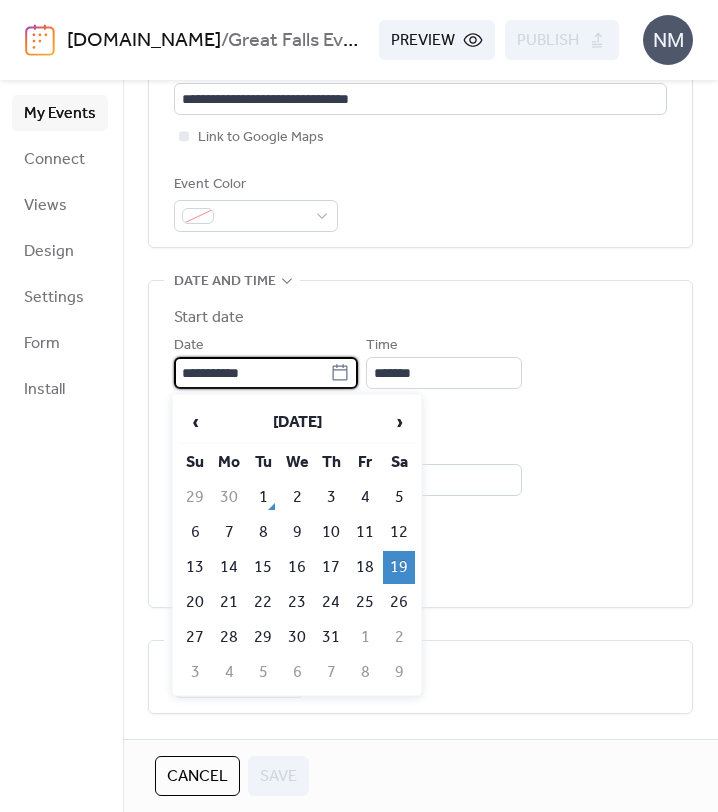 click on "**********" at bounding box center [252, 373] 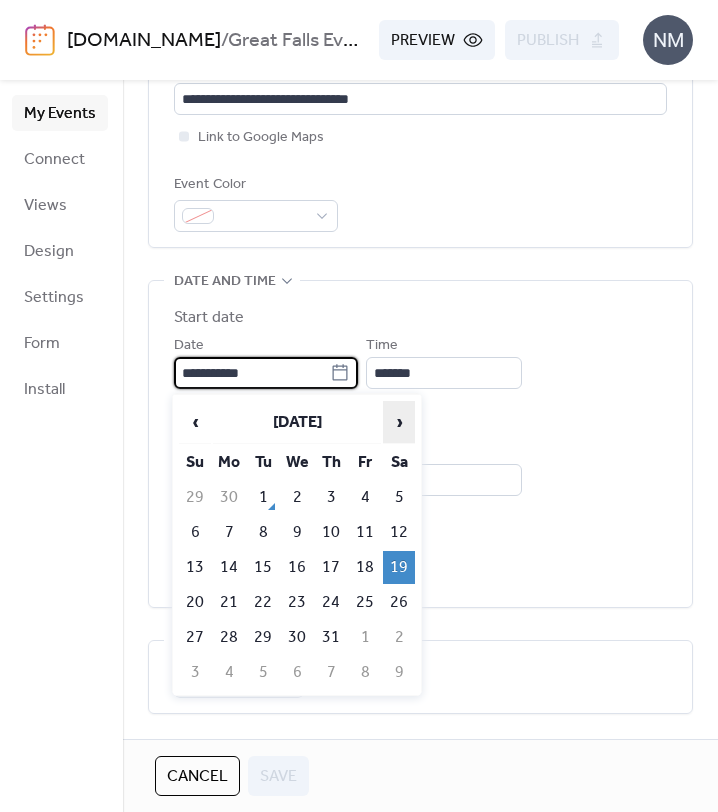 click on "›" at bounding box center [399, 422] 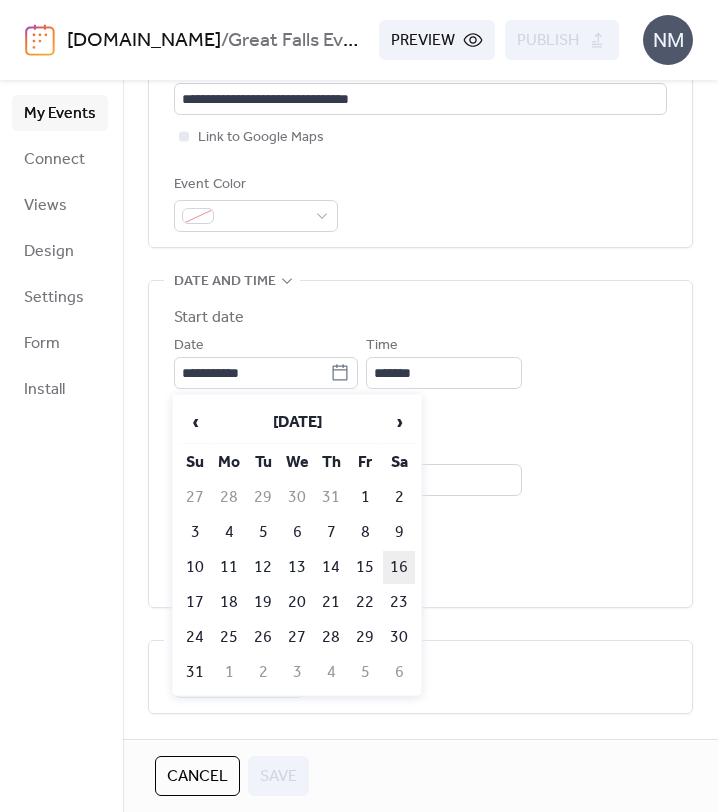 click on "16" at bounding box center (399, 567) 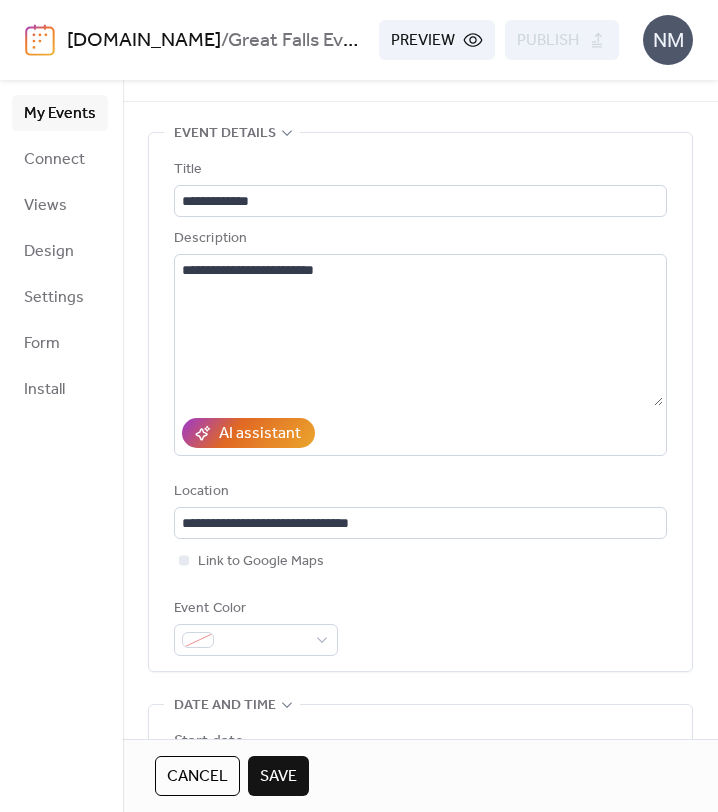scroll, scrollTop: 56, scrollLeft: 0, axis: vertical 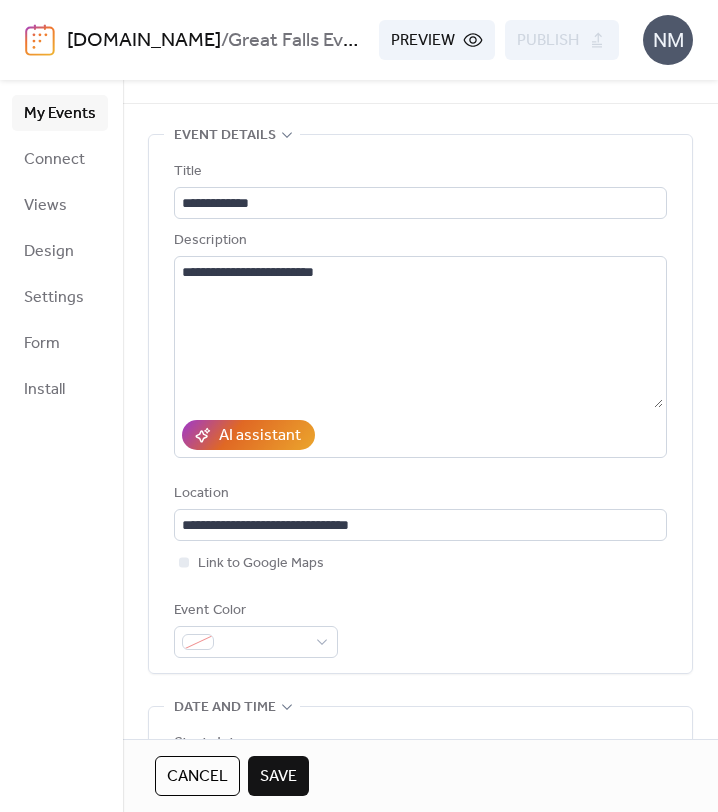 click on "Save" at bounding box center [278, 777] 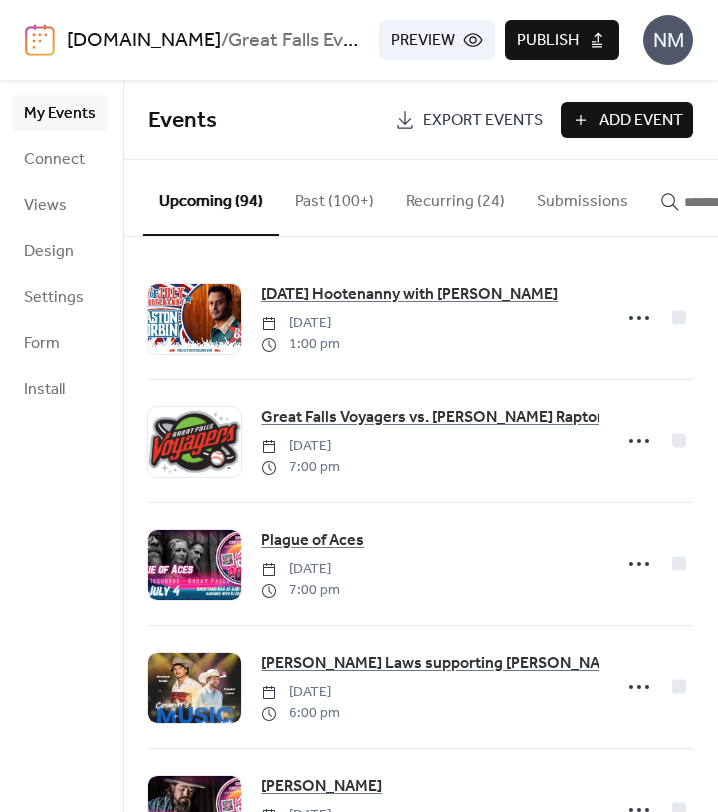click at bounding box center (734, 202) 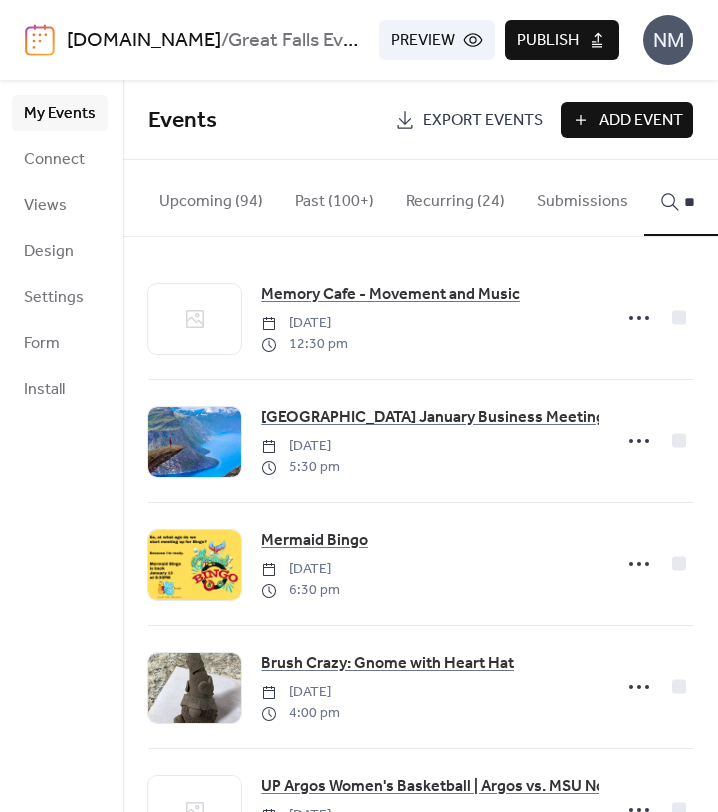 type on "*" 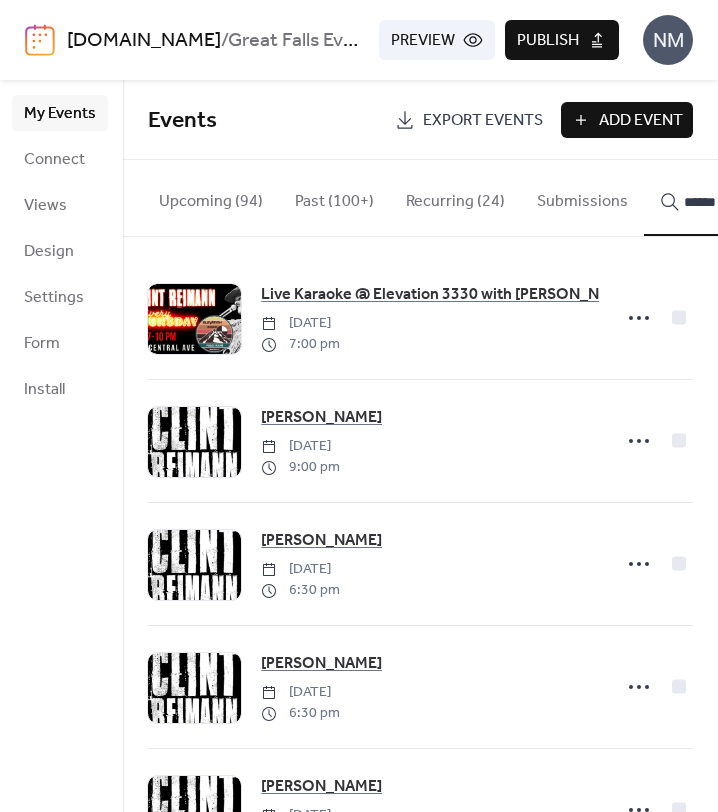 click on "*****" at bounding box center (722, 198) 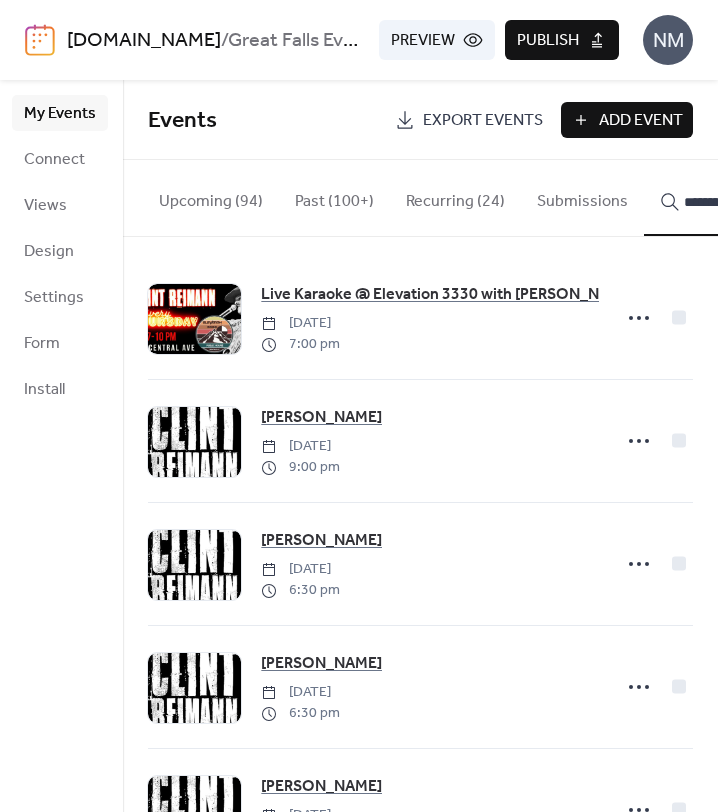 scroll, scrollTop: 0, scrollLeft: 9, axis: horizontal 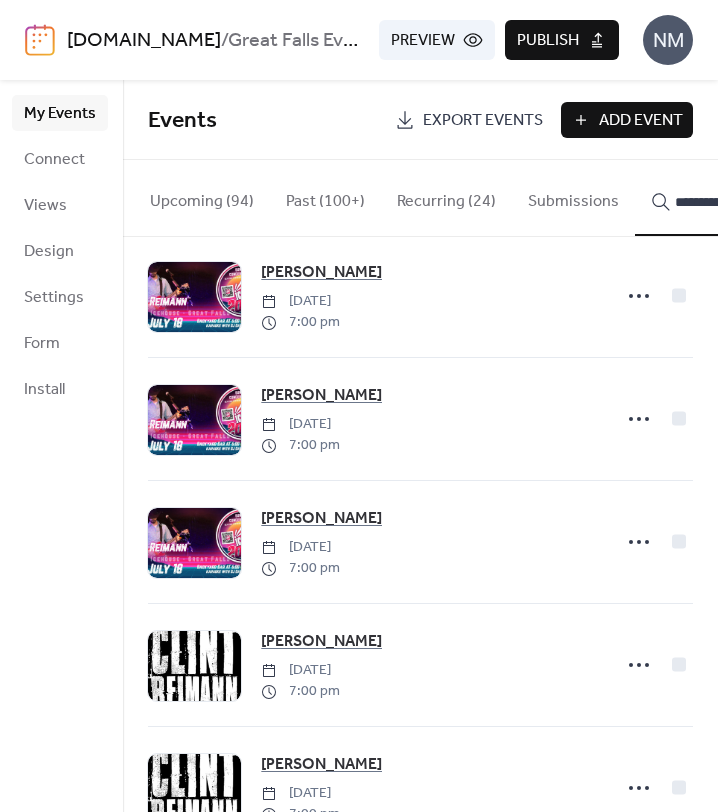 type on "**********" 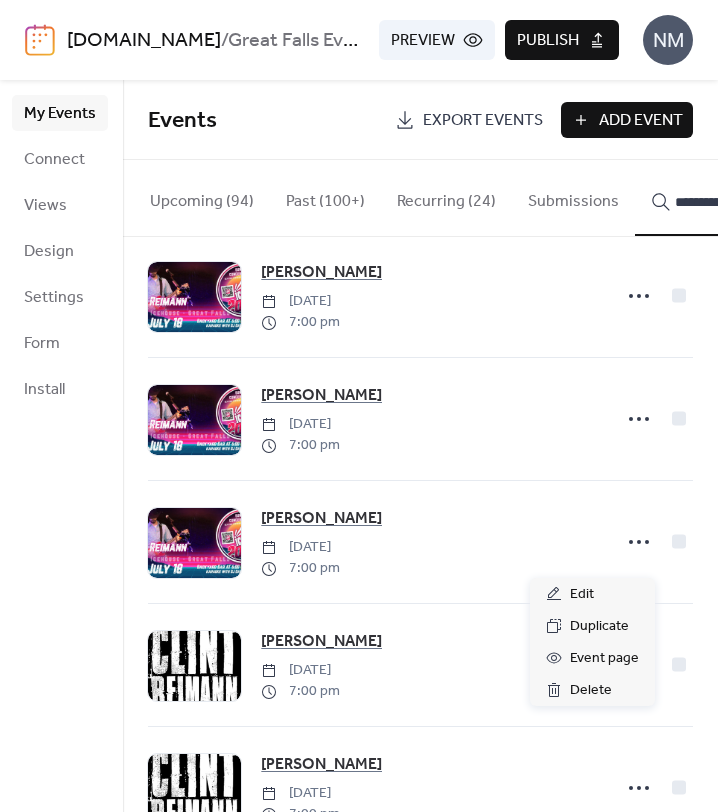 click 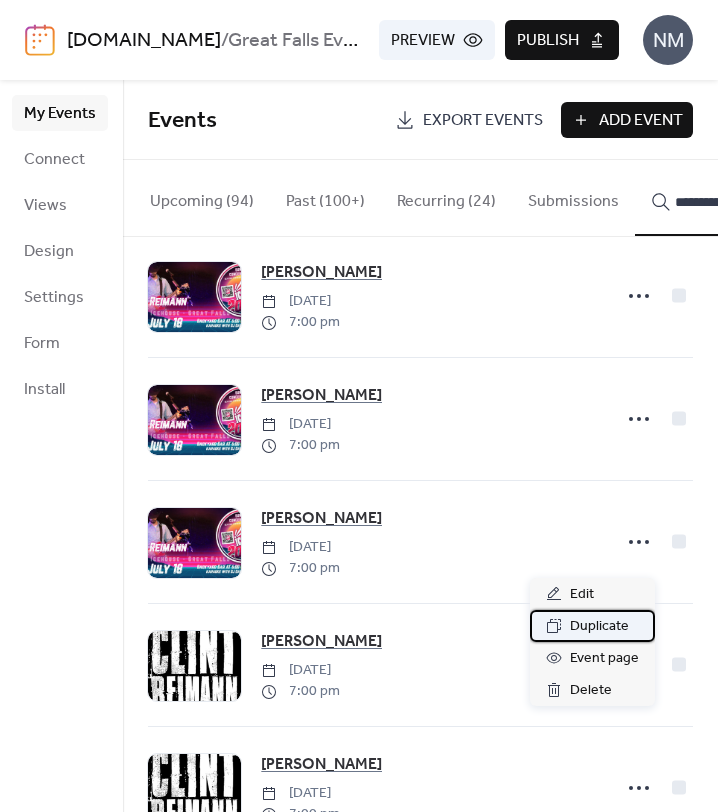 click on "Duplicate" at bounding box center (599, 627) 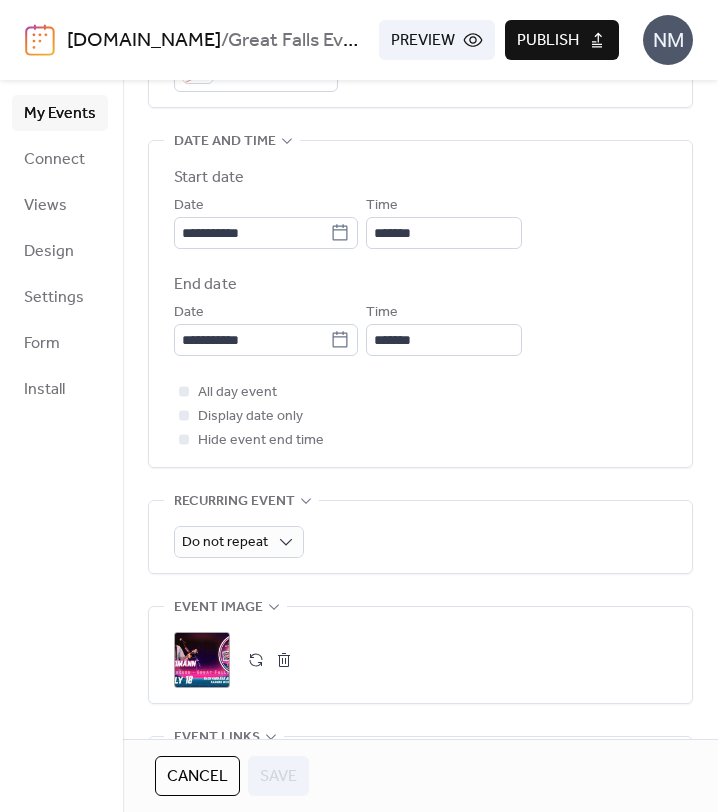 scroll, scrollTop: 610, scrollLeft: 0, axis: vertical 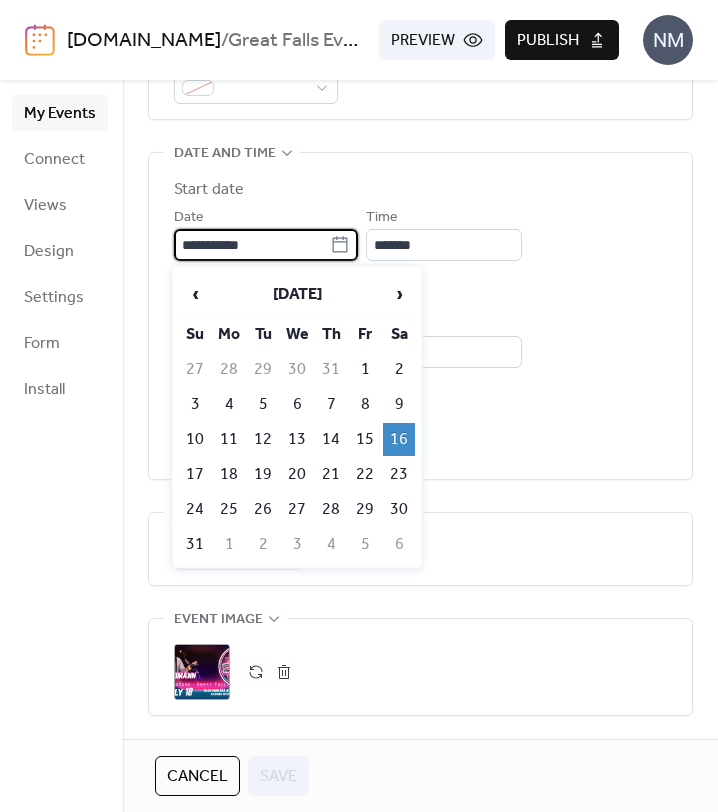 click on "**********" at bounding box center (252, 245) 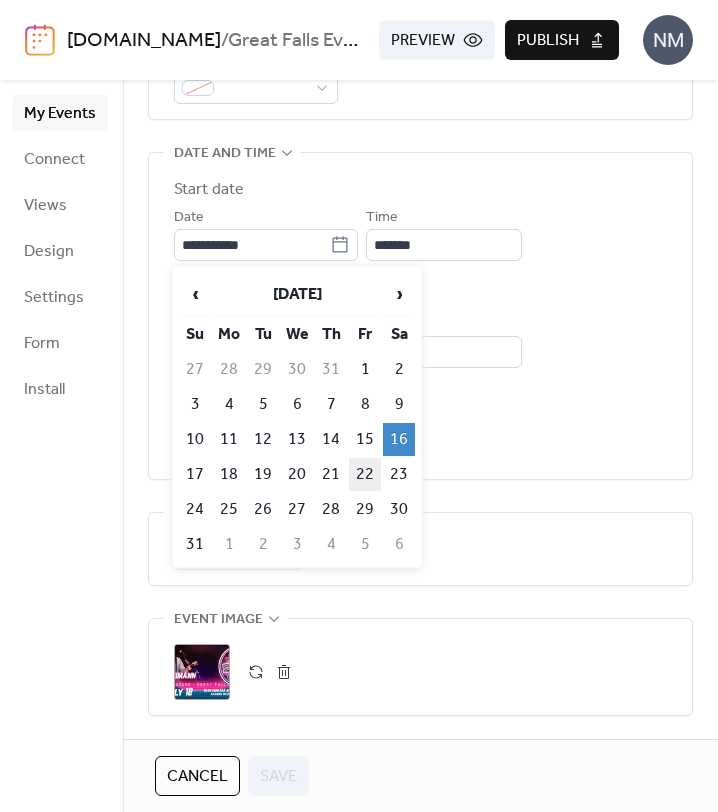 click on "22" at bounding box center (365, 474) 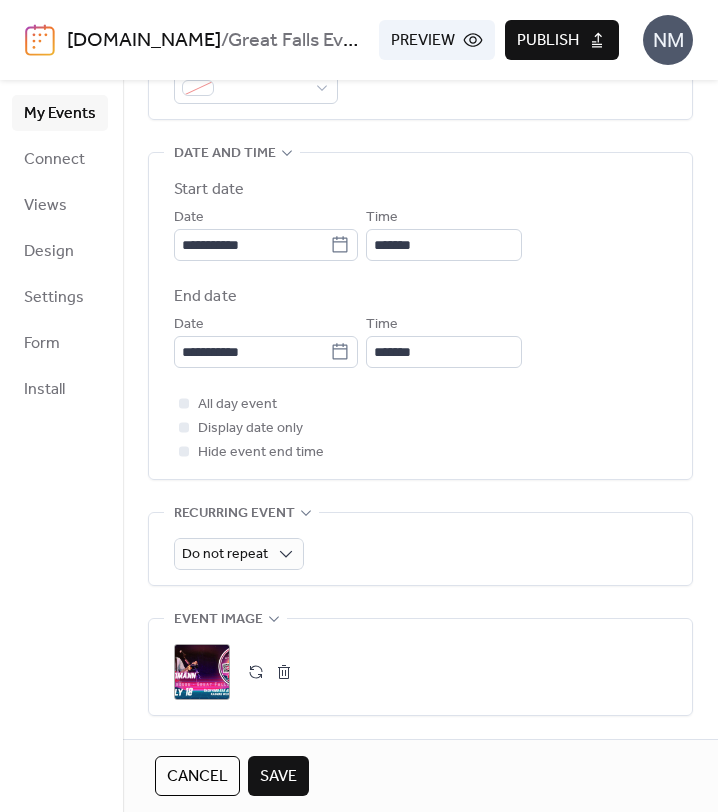 click on "All day event Display date only Hide event end time" at bounding box center (420, 428) 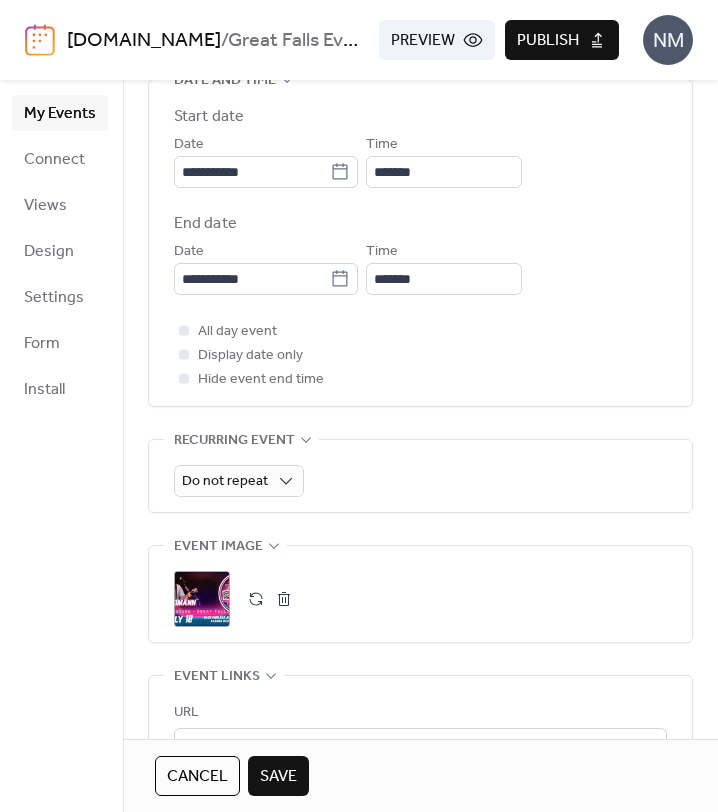 scroll, scrollTop: 684, scrollLeft: 0, axis: vertical 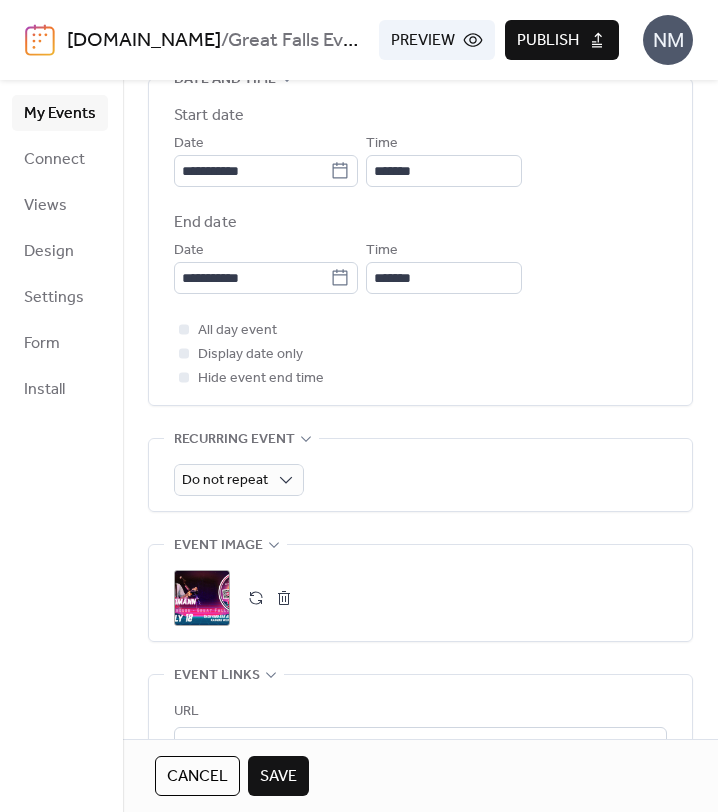 click on "Save" at bounding box center [278, 777] 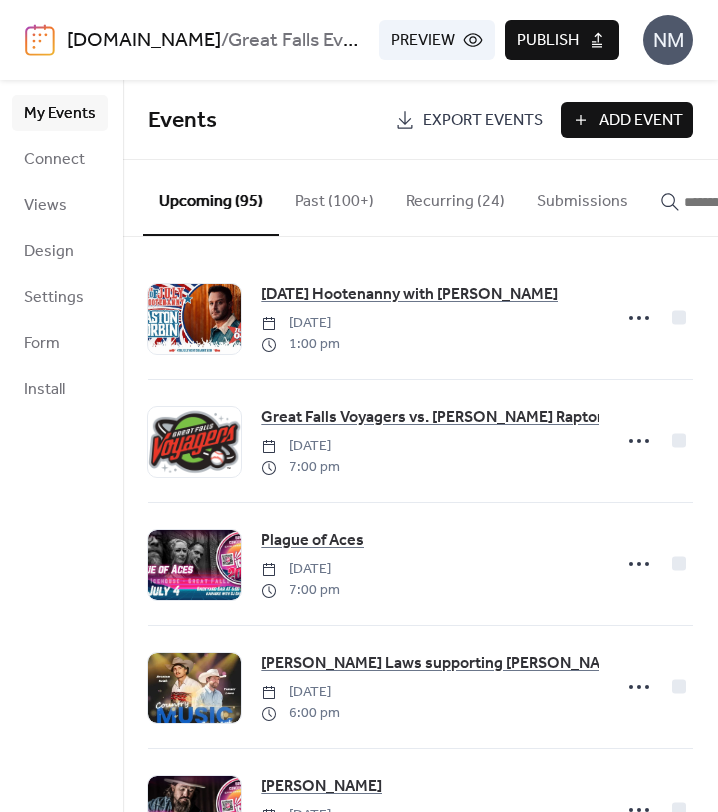 click on "Publish" at bounding box center (562, 40) 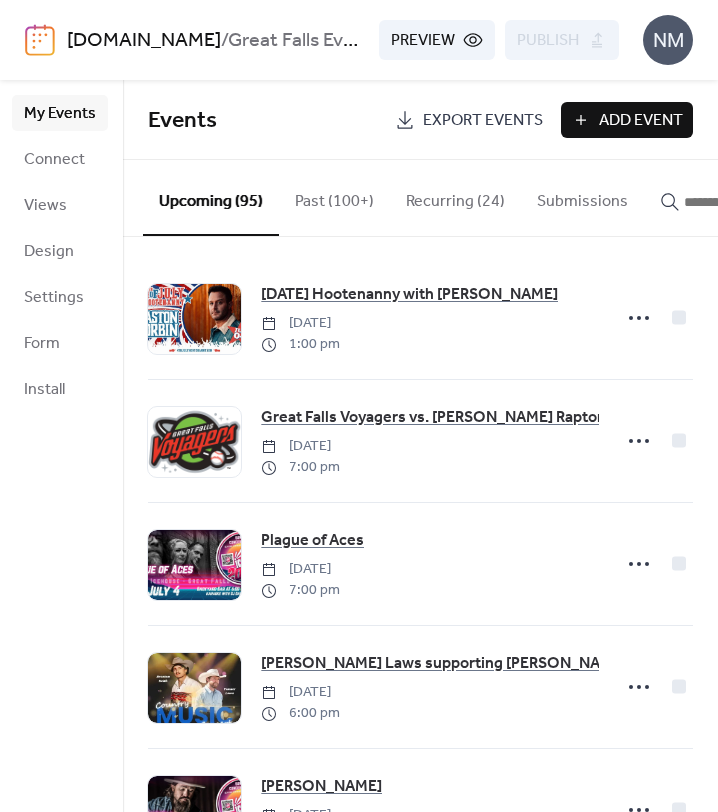 click at bounding box center [734, 202] 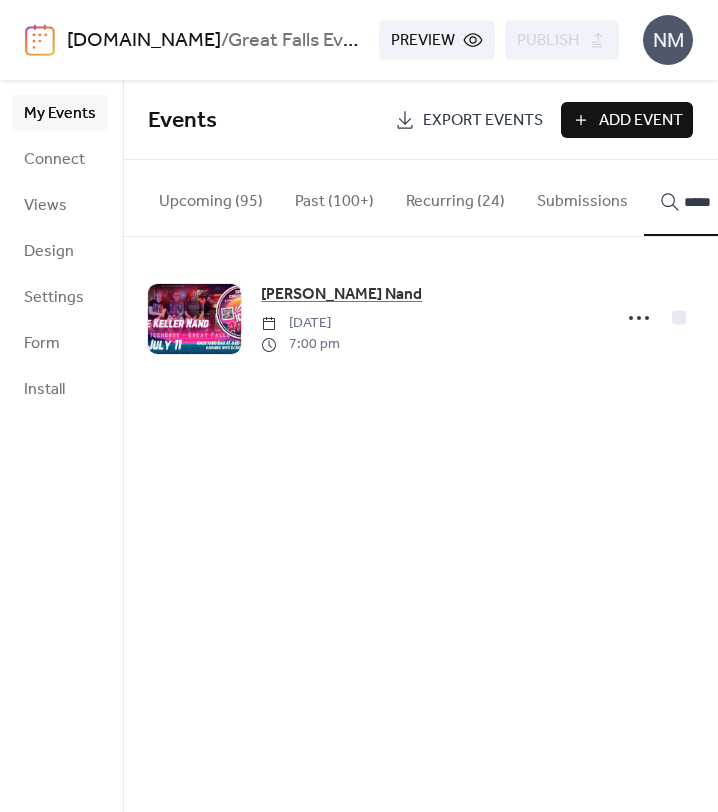 type on "*****" 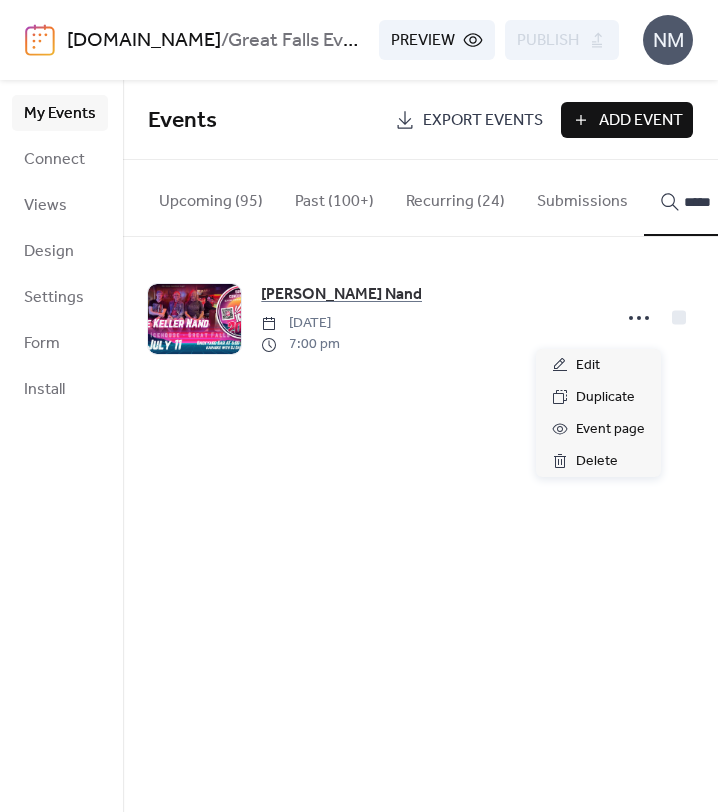 click 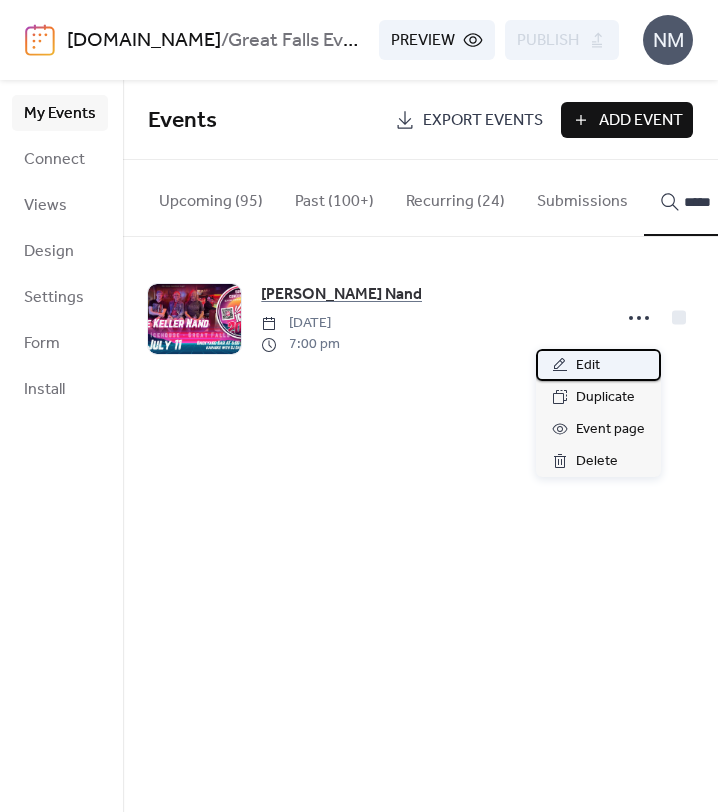 click on "Edit" at bounding box center [588, 366] 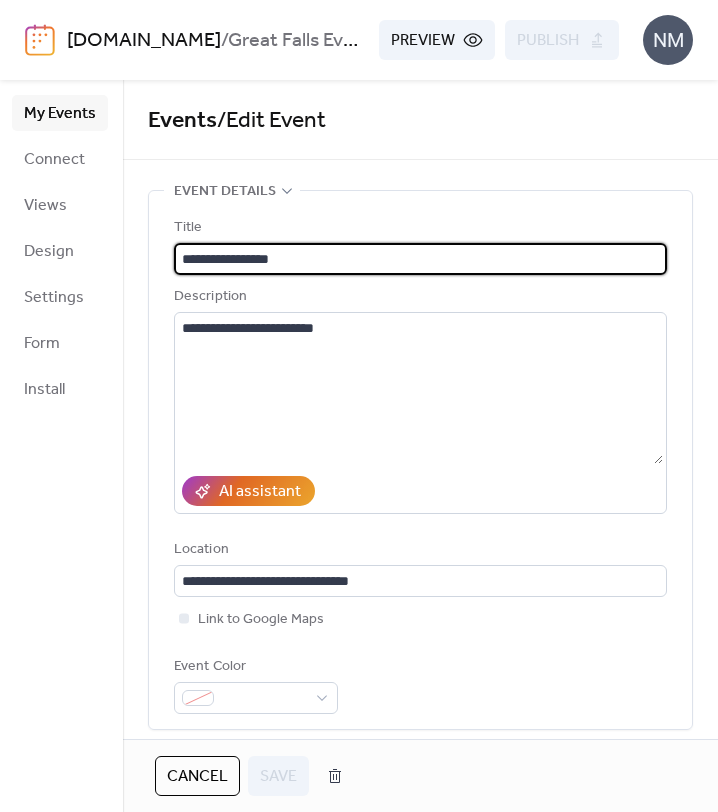 click on "**********" at bounding box center (420, 259) 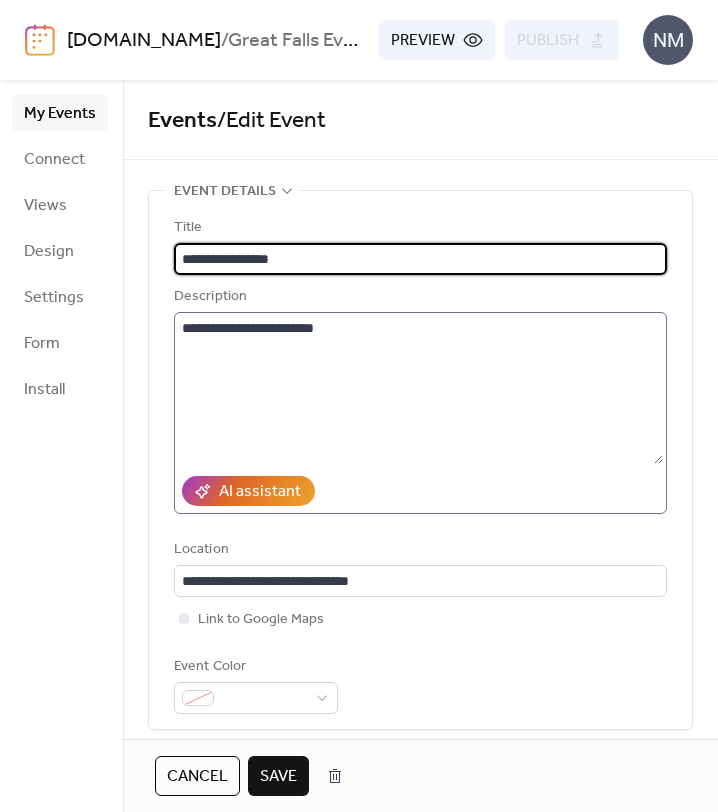 type on "**********" 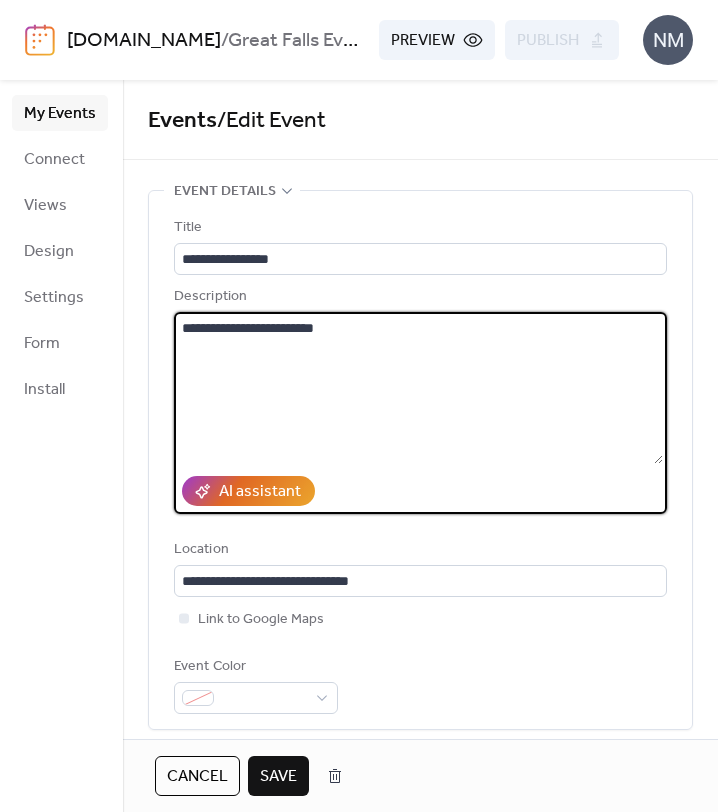click on "**********" at bounding box center (418, 388) 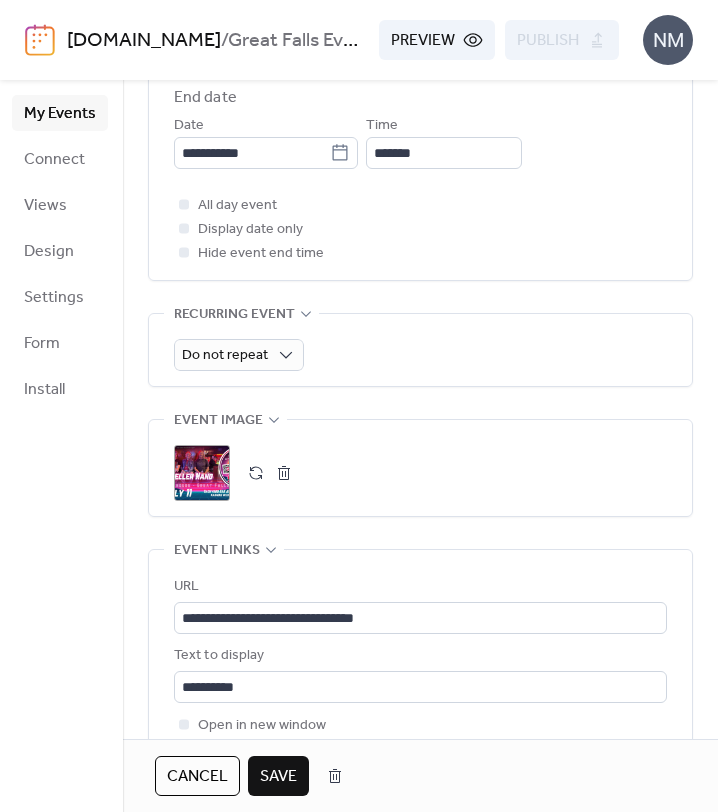scroll, scrollTop: 834, scrollLeft: 0, axis: vertical 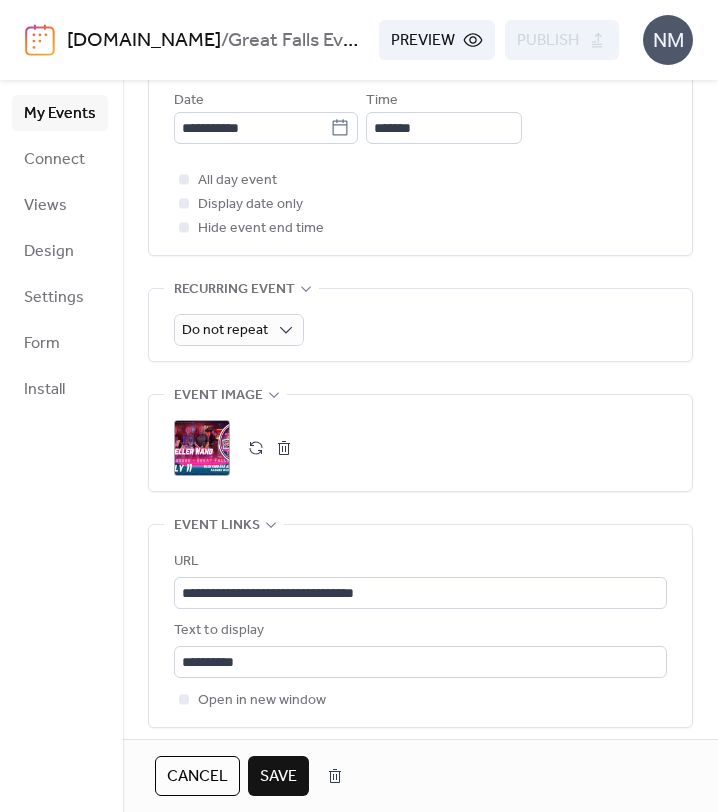 click at bounding box center [284, 448] 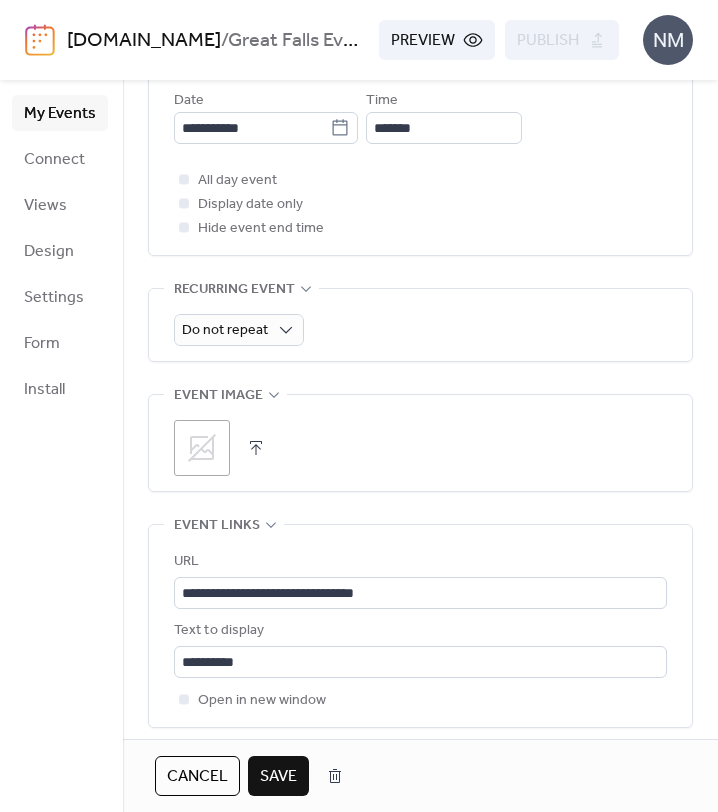click 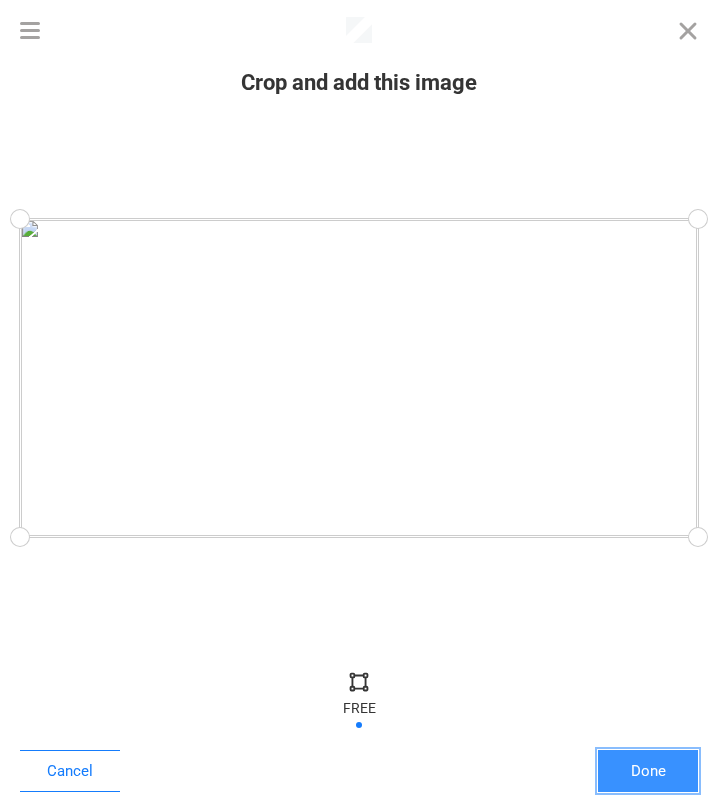 click on "Done" at bounding box center (648, 771) 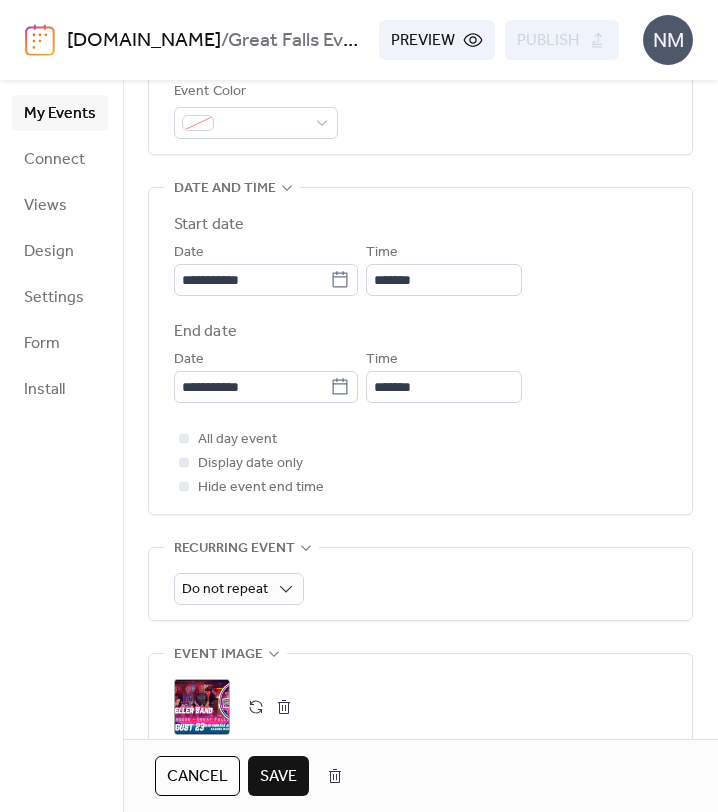 scroll, scrollTop: 579, scrollLeft: 0, axis: vertical 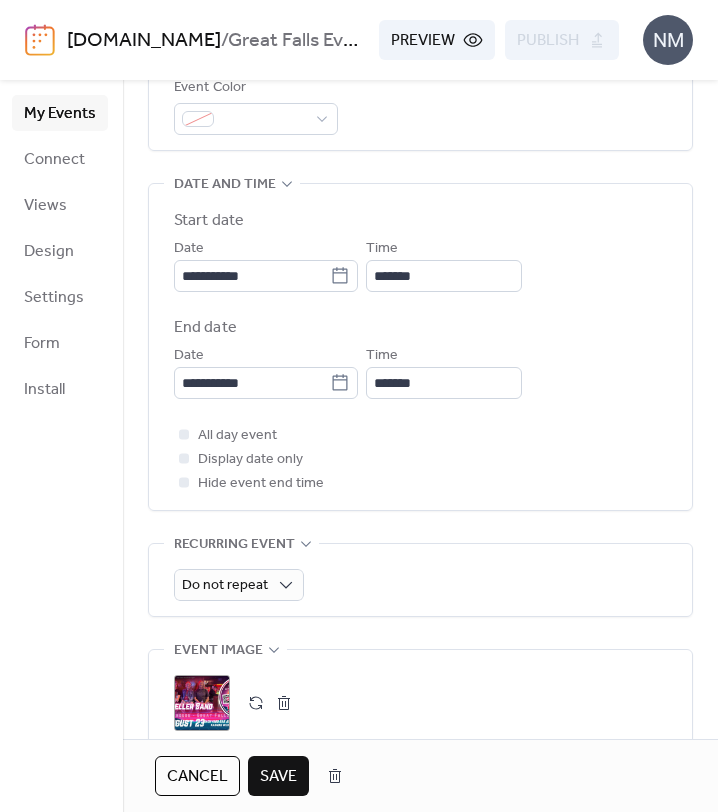 click on "Save" at bounding box center (278, 777) 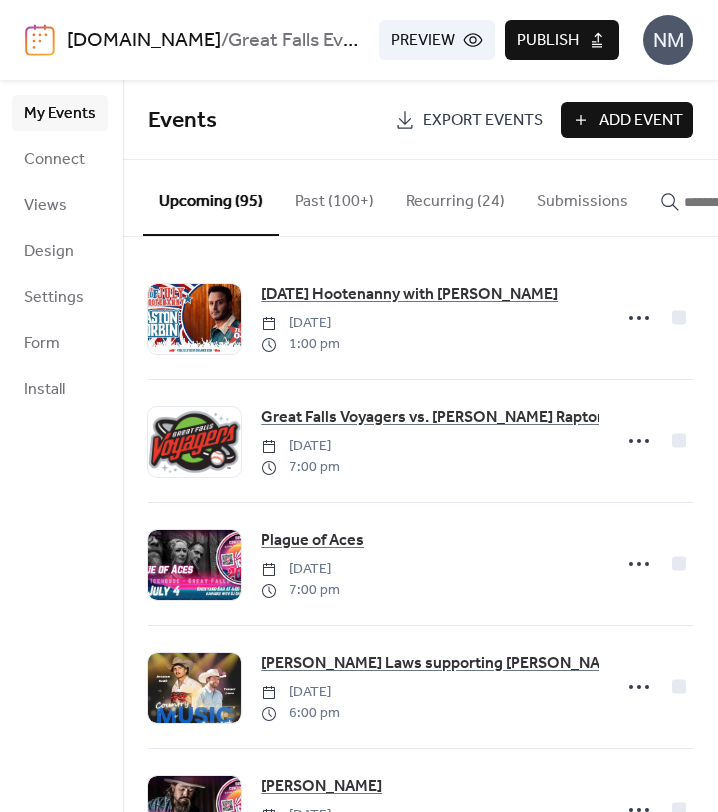 click on "Publish" at bounding box center [548, 41] 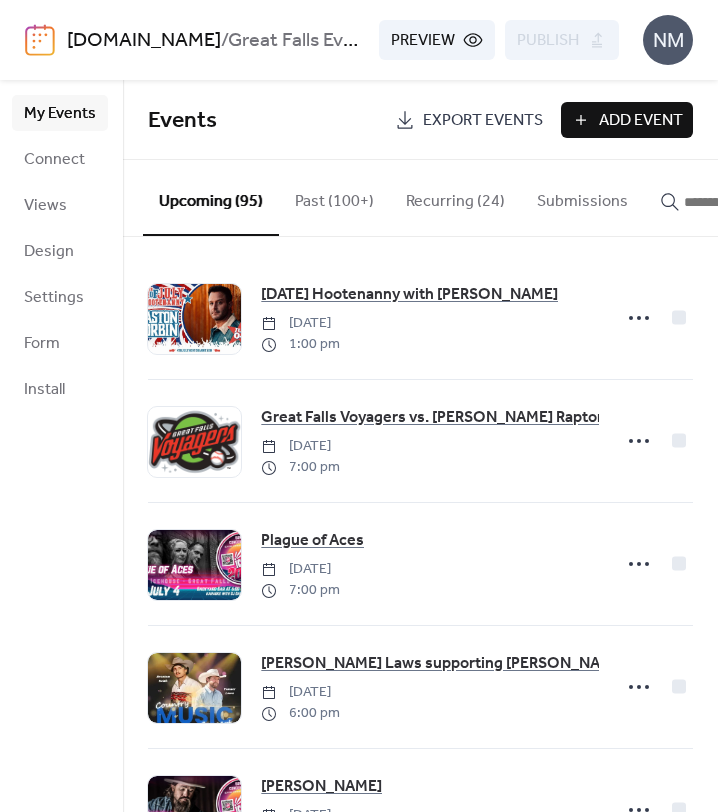 click at bounding box center [734, 202] 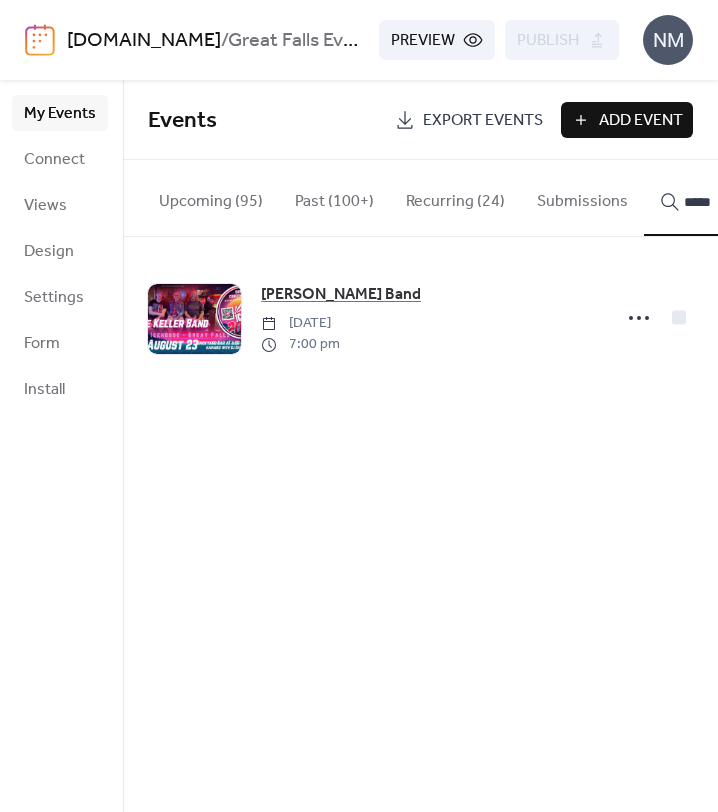 type on "*****" 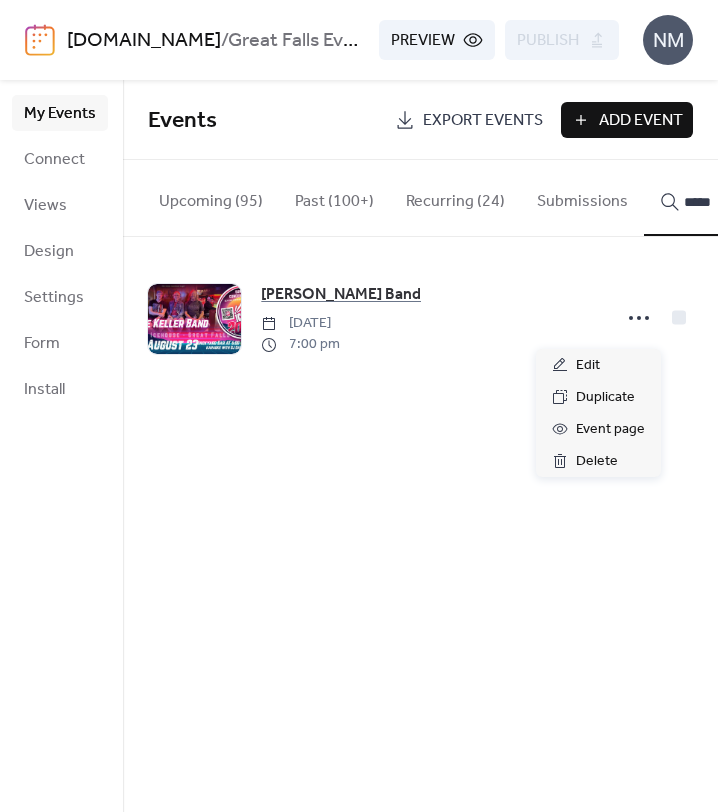 click 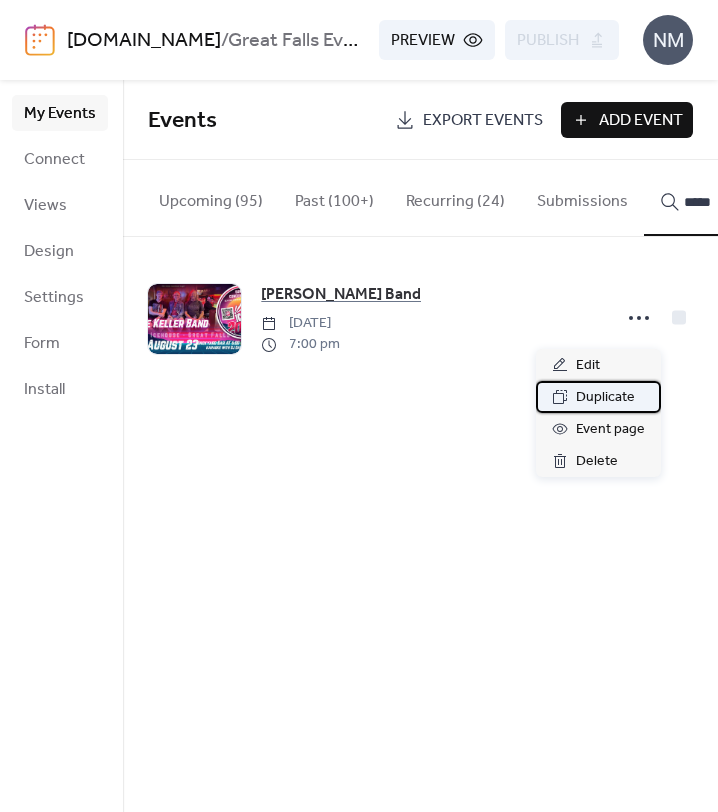 click on "Duplicate" at bounding box center [605, 398] 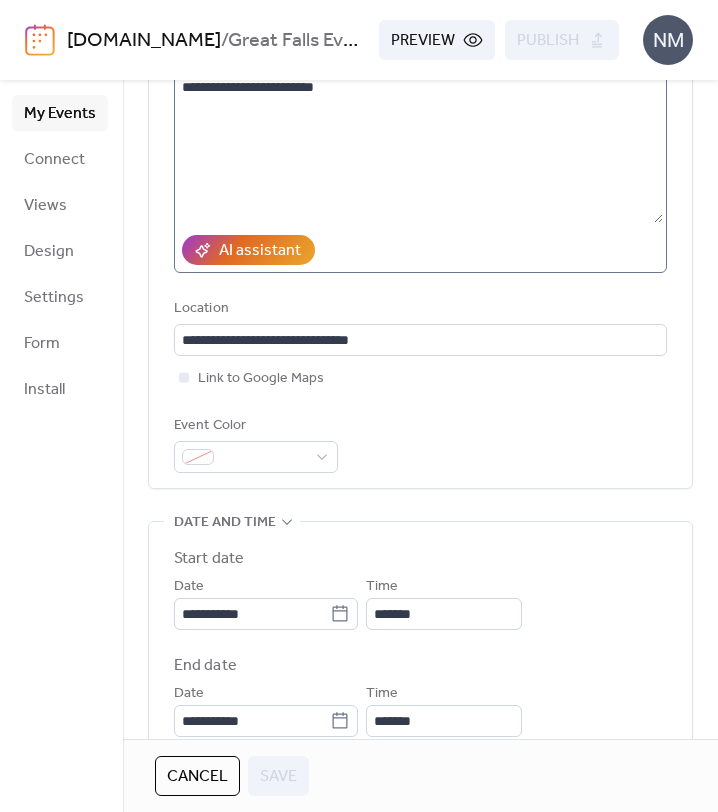scroll, scrollTop: 246, scrollLeft: 0, axis: vertical 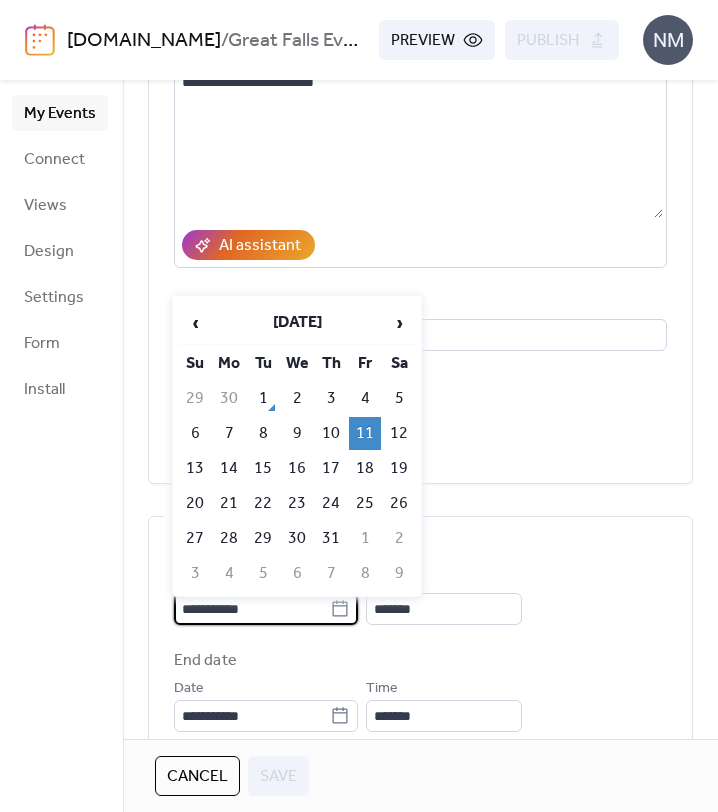 click on "**********" at bounding box center [252, 609] 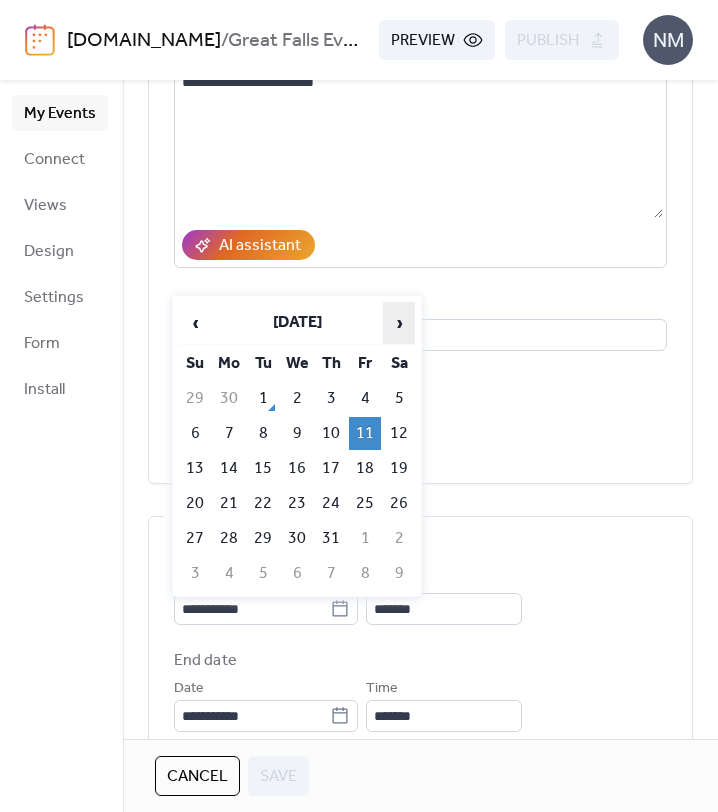 click on "›" at bounding box center (399, 323) 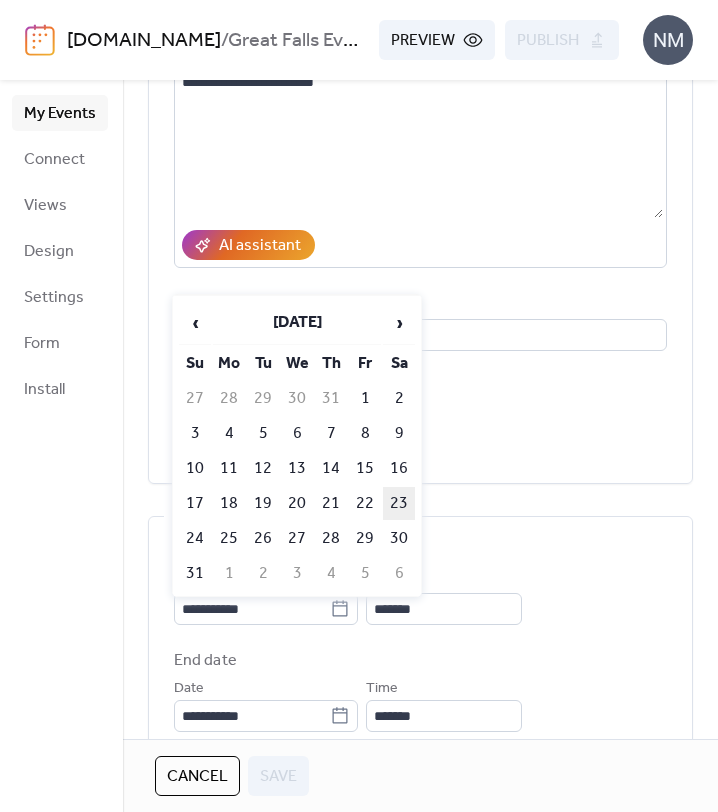 click on "23" at bounding box center [399, 503] 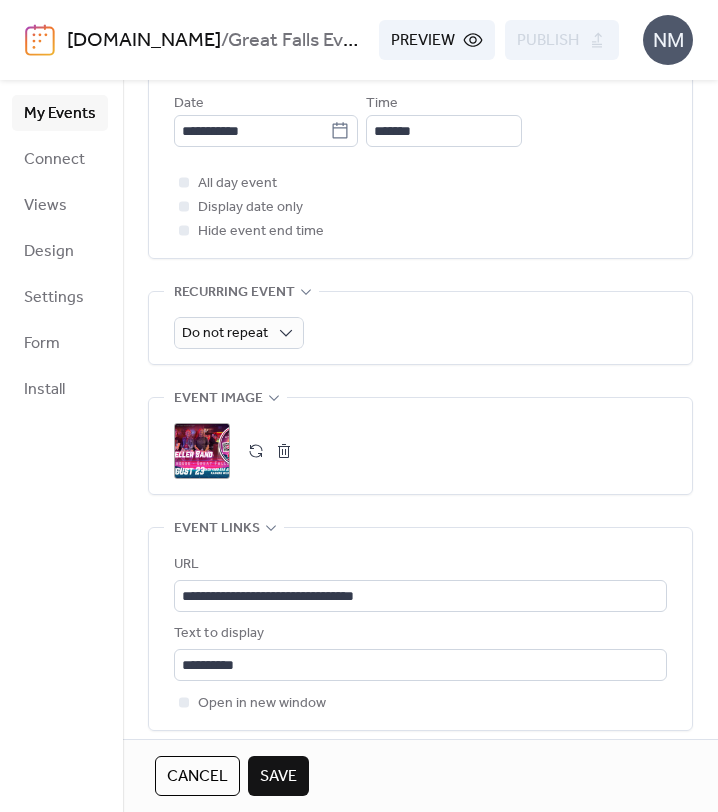 scroll, scrollTop: 1033, scrollLeft: 0, axis: vertical 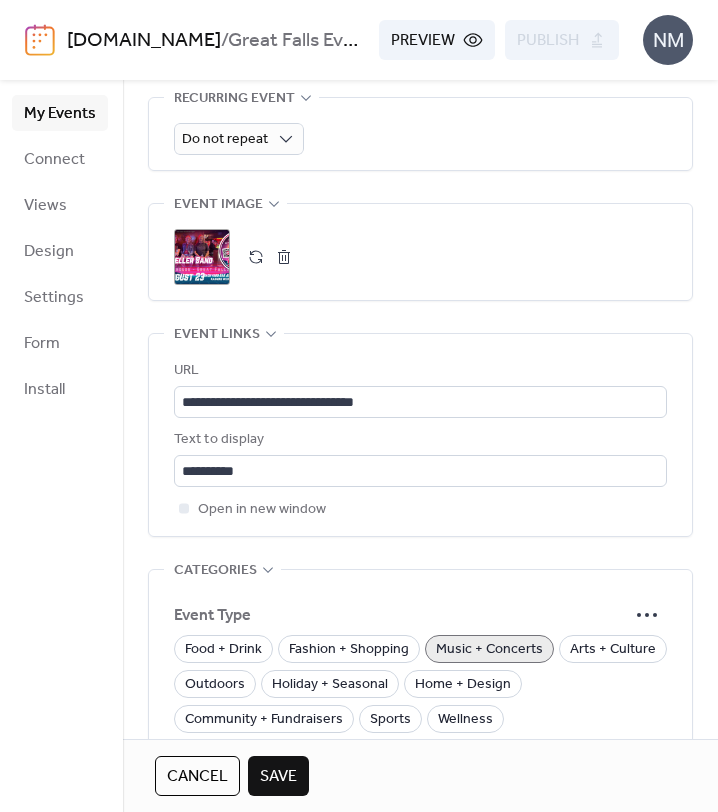 click on "Save" at bounding box center (278, 777) 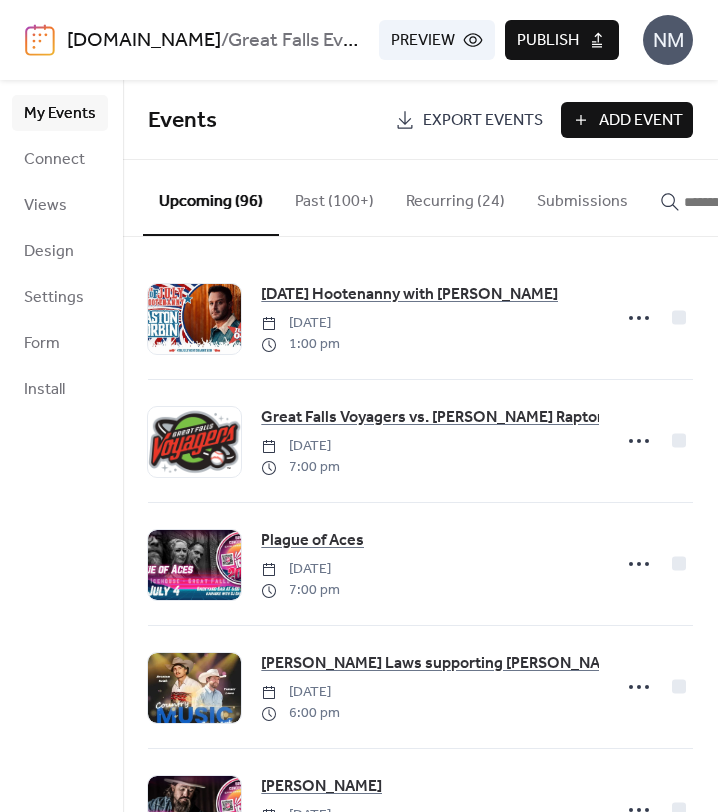 click on "Publish" at bounding box center [548, 41] 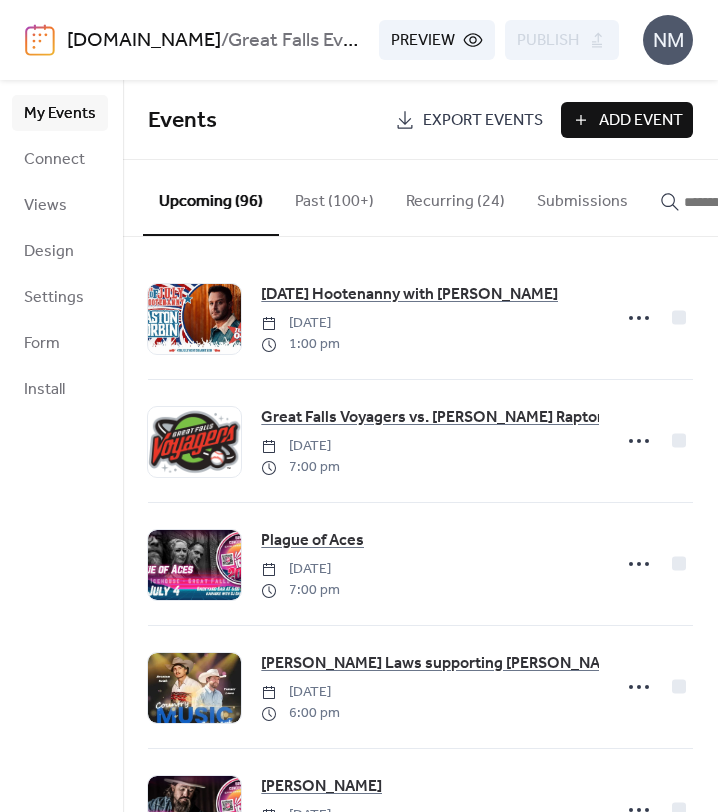 click at bounding box center (734, 202) 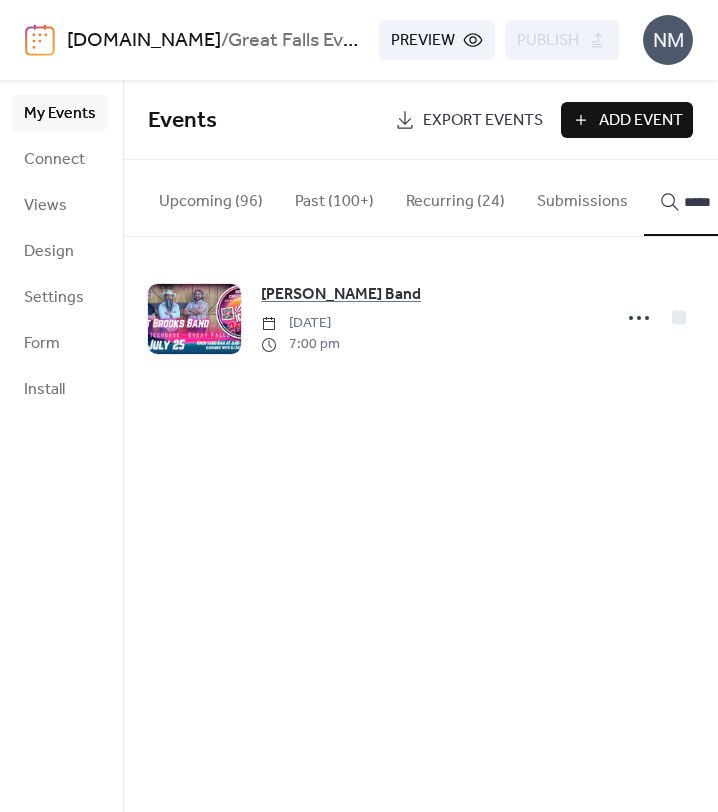 type on "*****" 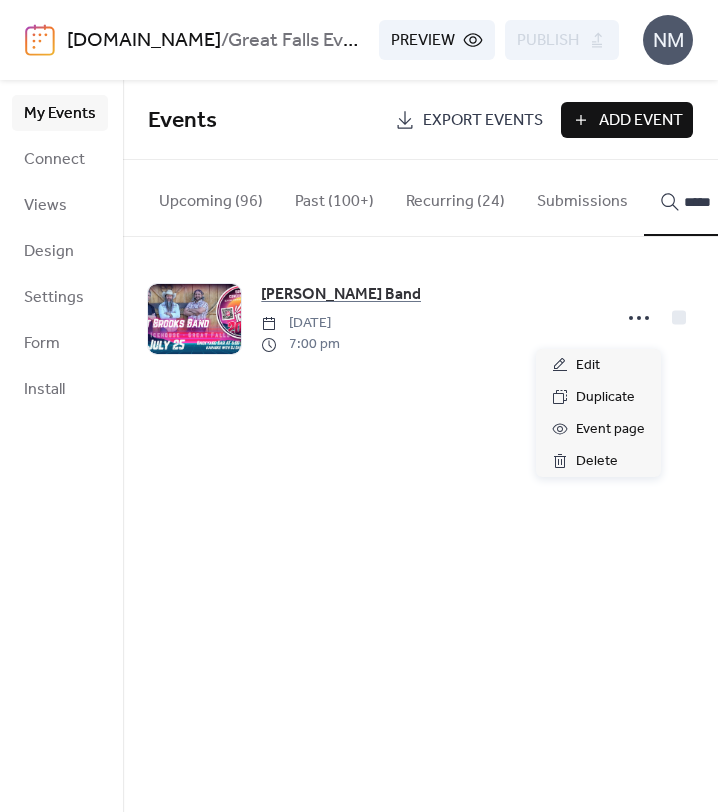 click 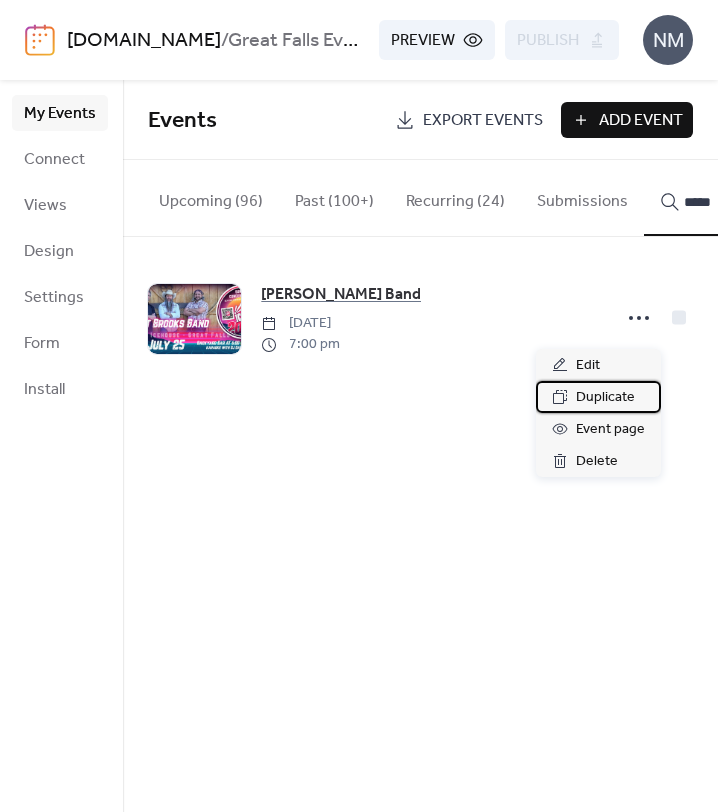 click on "Duplicate" at bounding box center (605, 398) 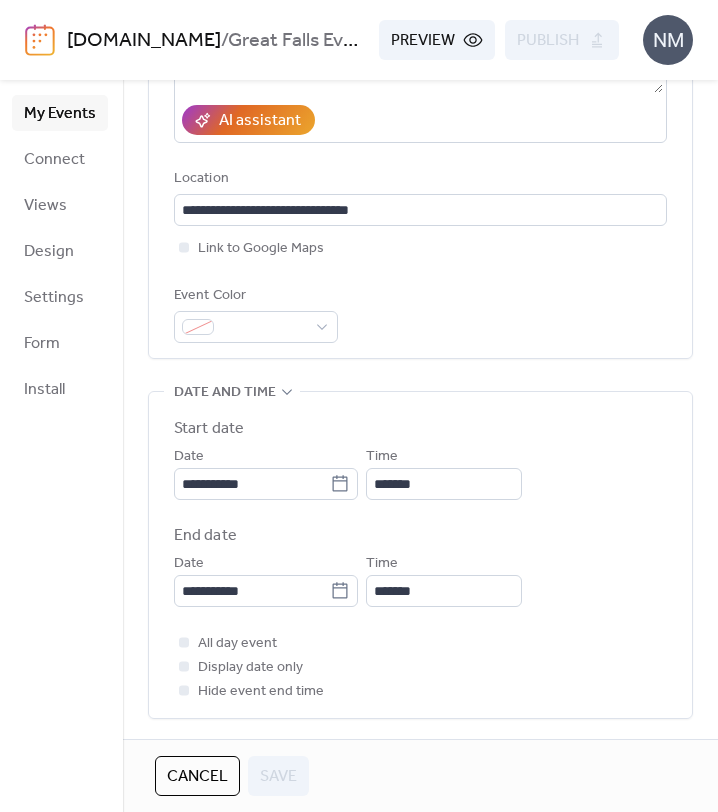 scroll, scrollTop: 482, scrollLeft: 0, axis: vertical 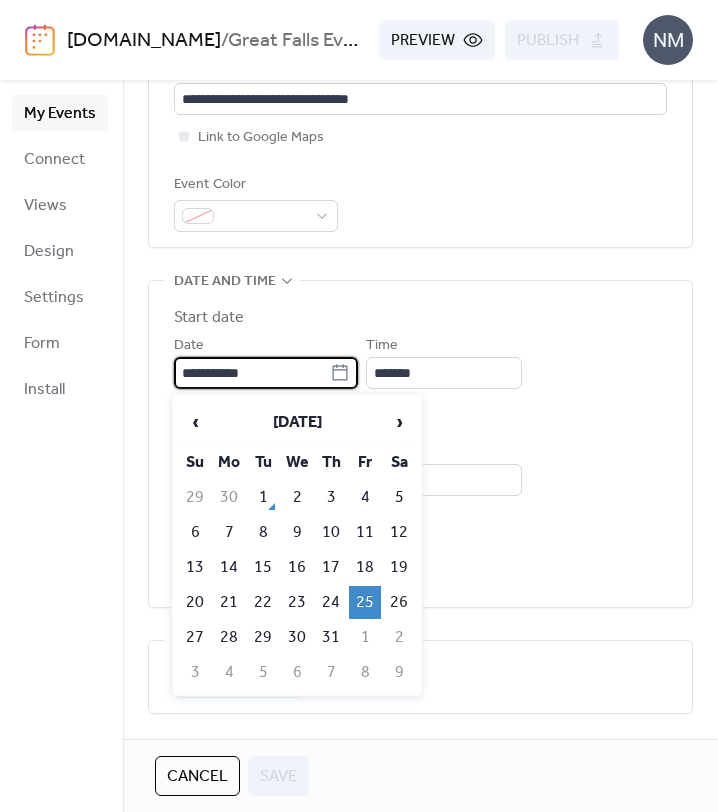 click on "**********" at bounding box center (252, 373) 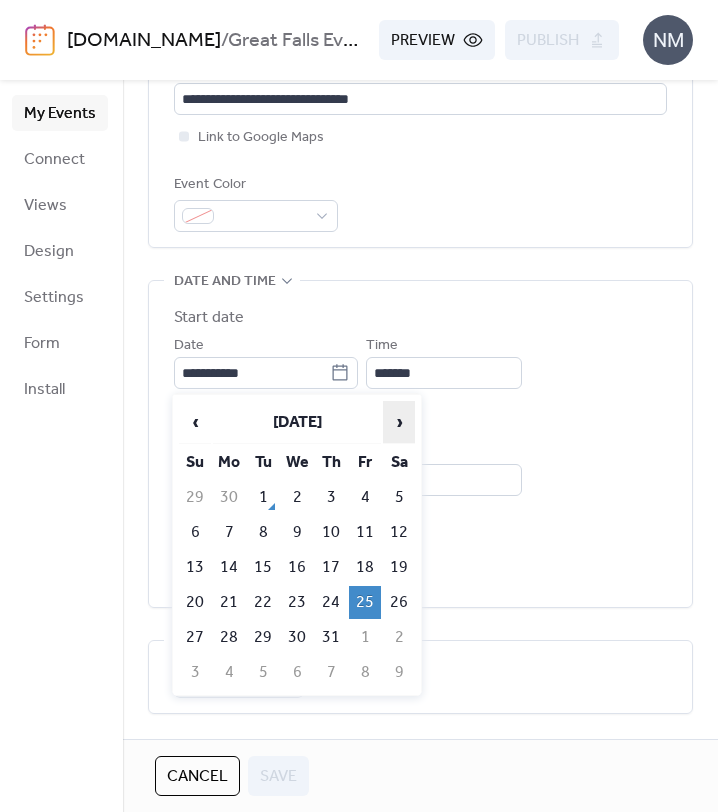click on "›" at bounding box center [399, 422] 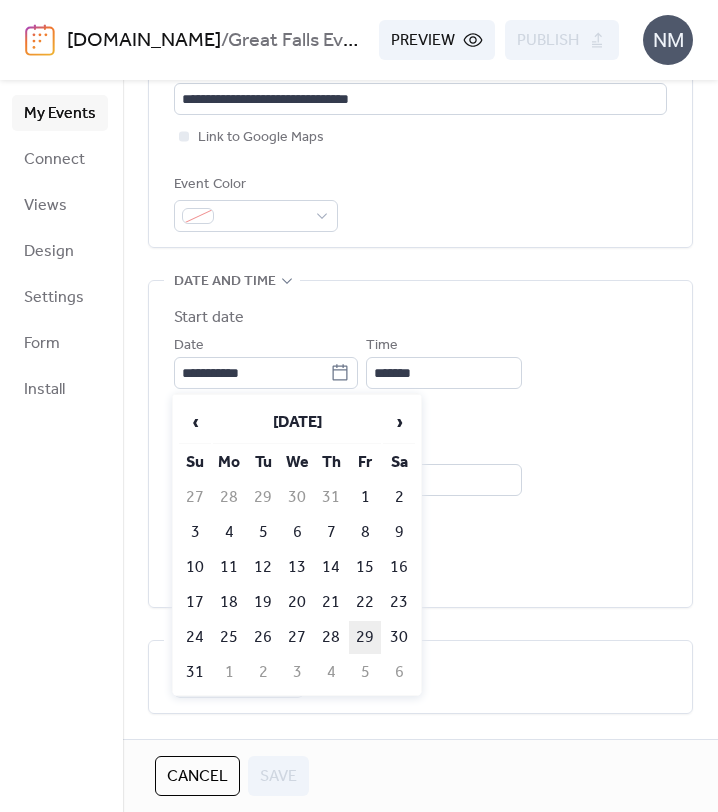 click on "29" at bounding box center (365, 637) 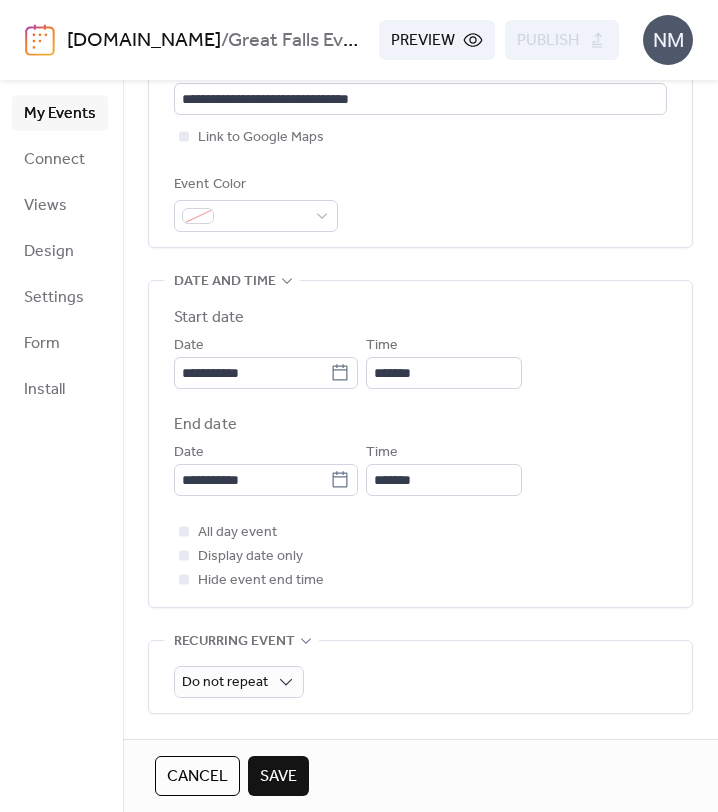 click on "All day event Display date only Hide event end time" at bounding box center (420, 556) 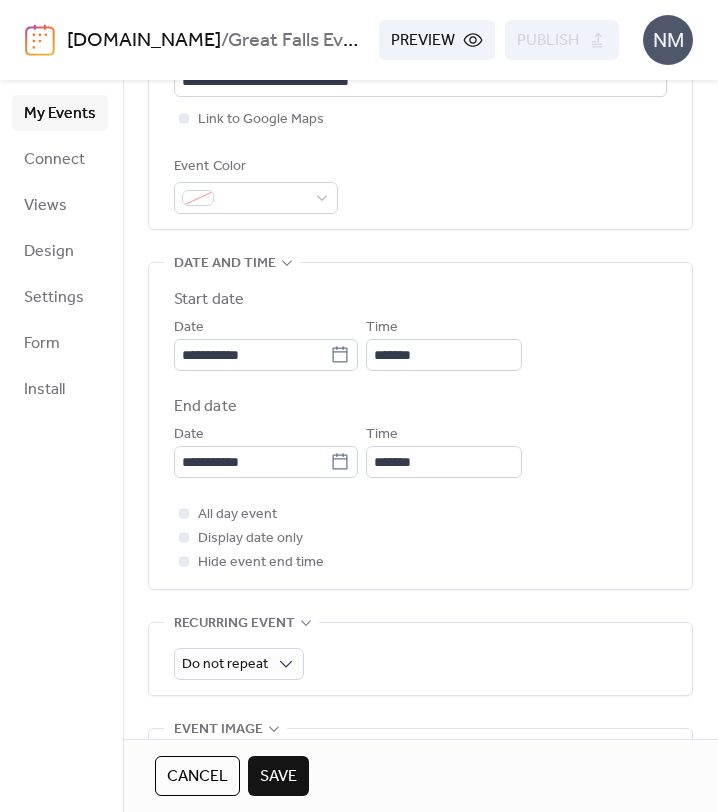 scroll, scrollTop: 740, scrollLeft: 0, axis: vertical 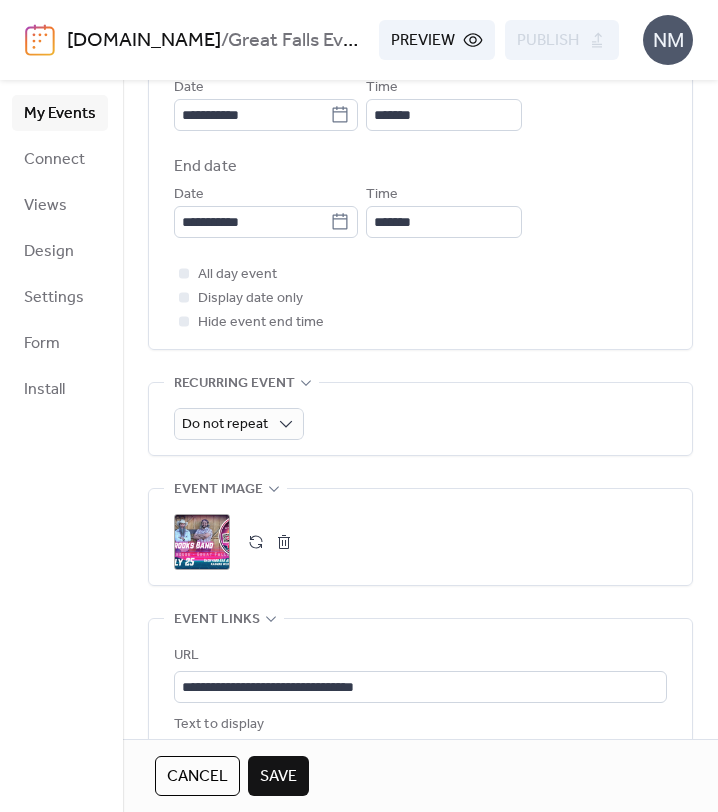 click on "Save" at bounding box center [278, 777] 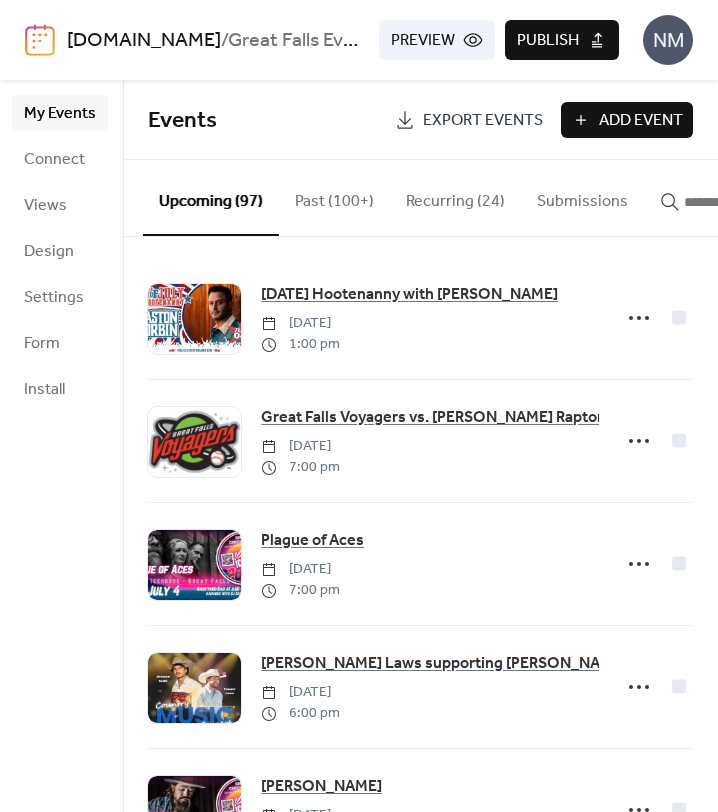 click on "Publish" at bounding box center (548, 41) 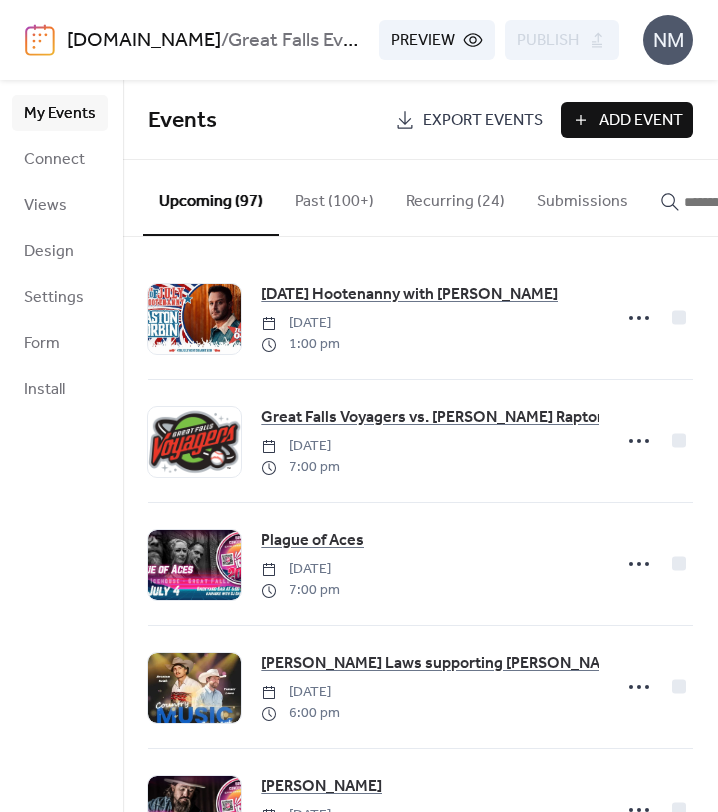 click at bounding box center (722, 202) 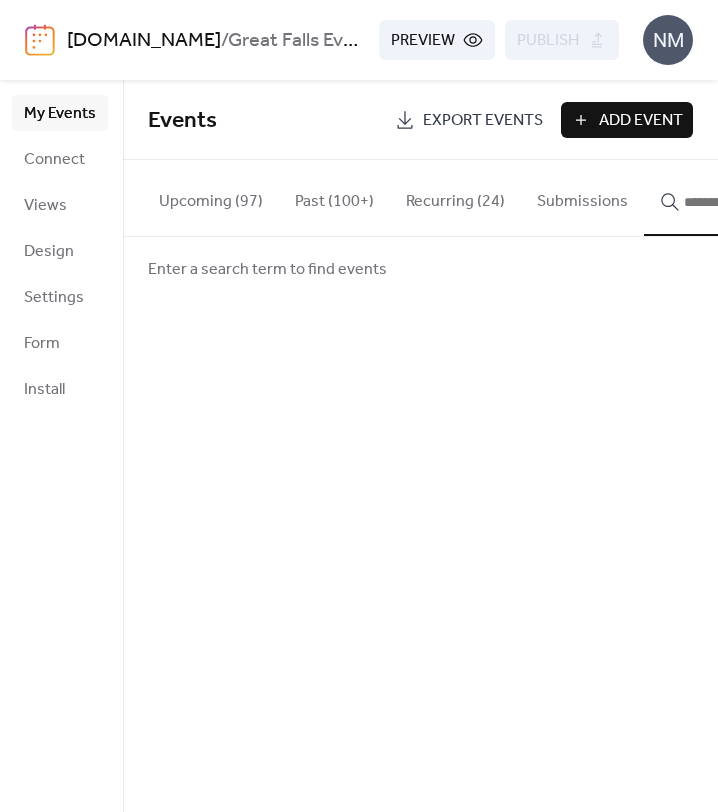 type 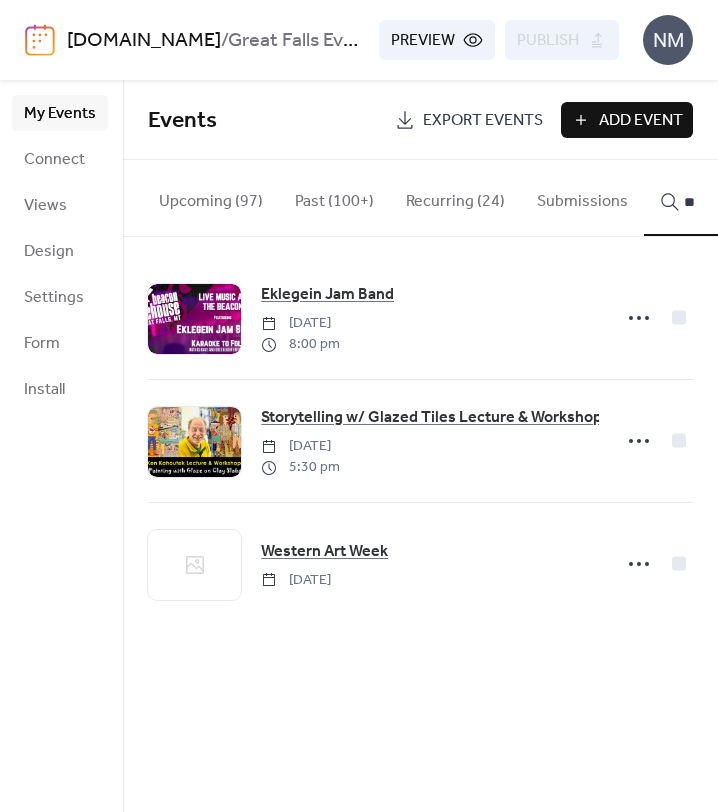 type on "*" 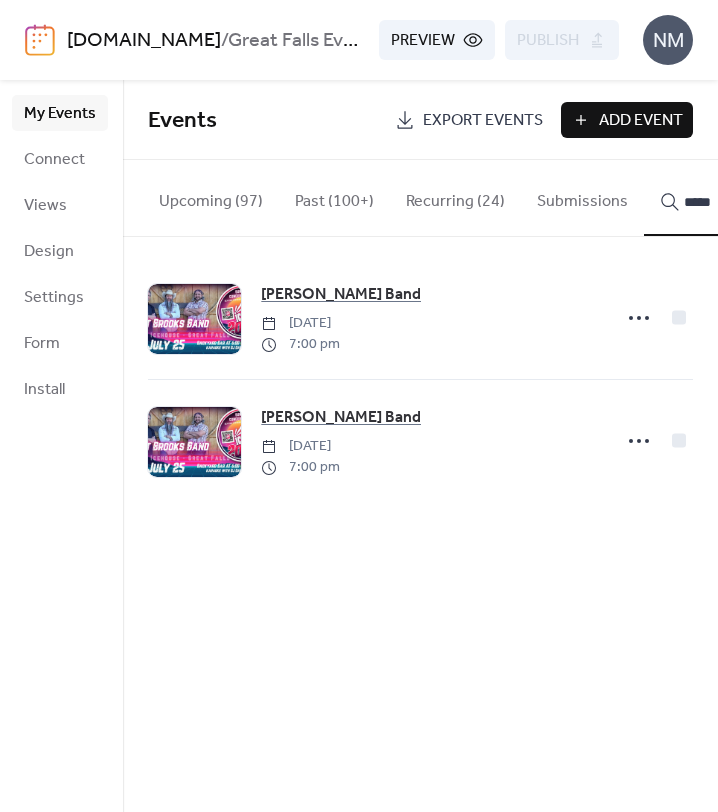 type on "*****" 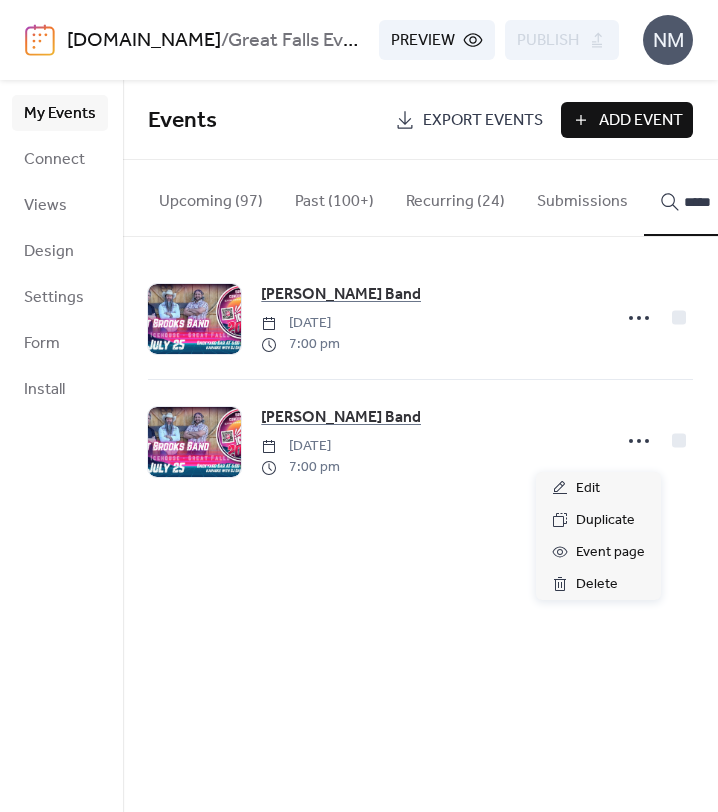 click 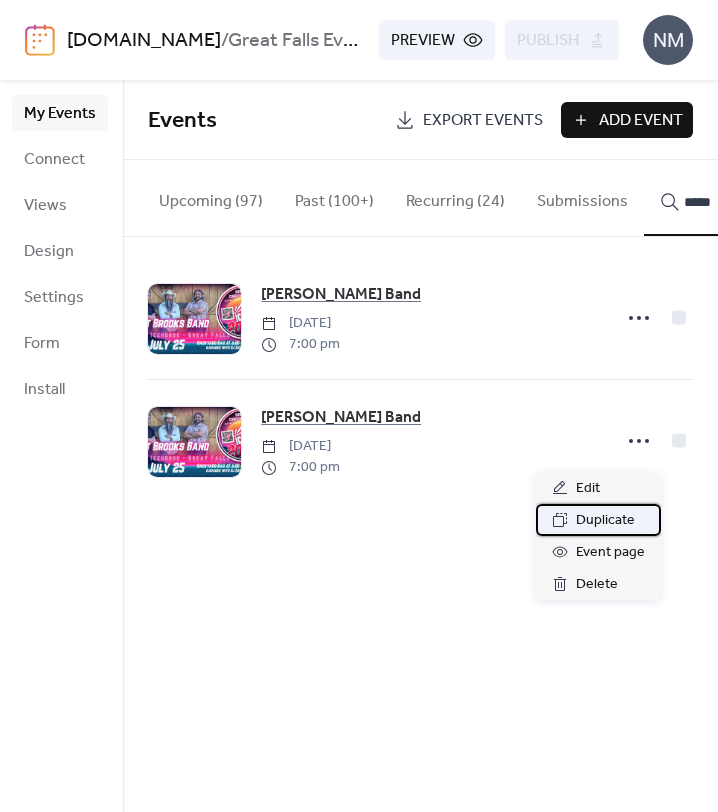 click on "Duplicate" at bounding box center [605, 521] 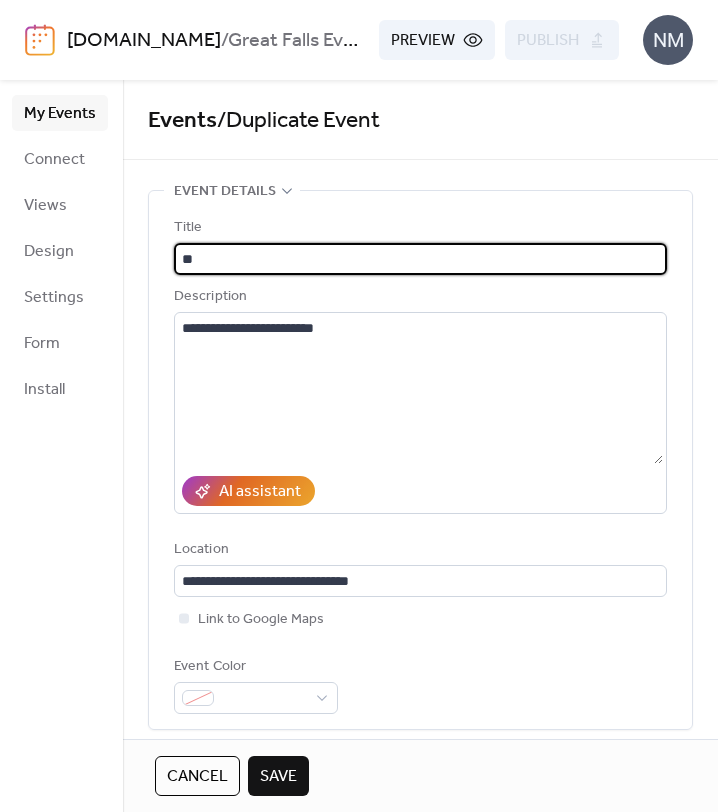 type on "*" 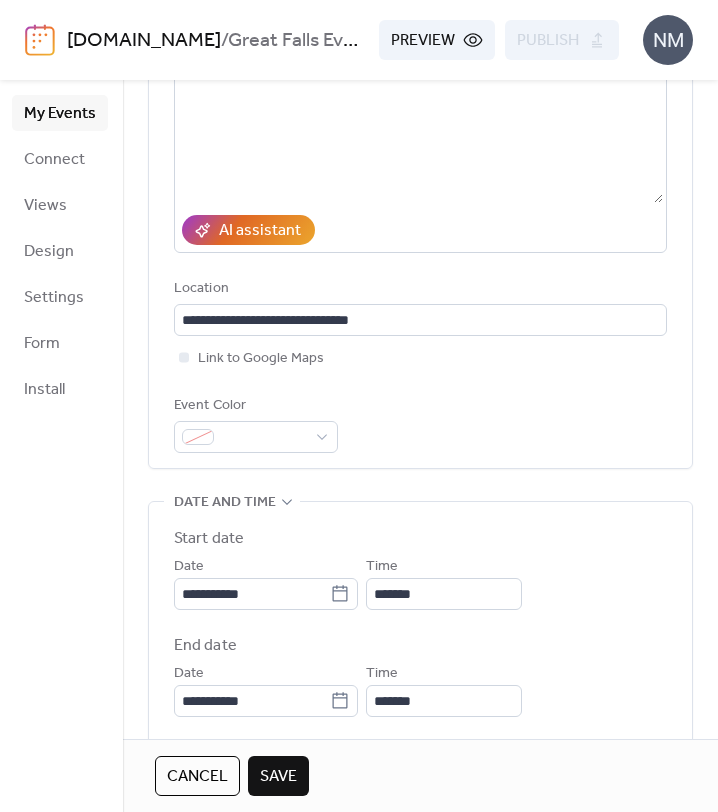 scroll, scrollTop: 258, scrollLeft: 0, axis: vertical 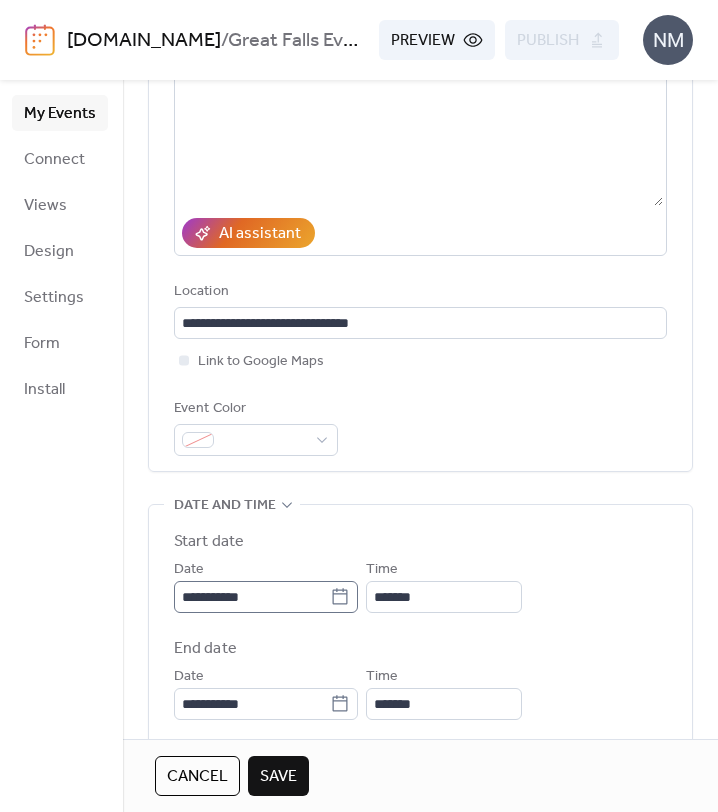 type on "**********" 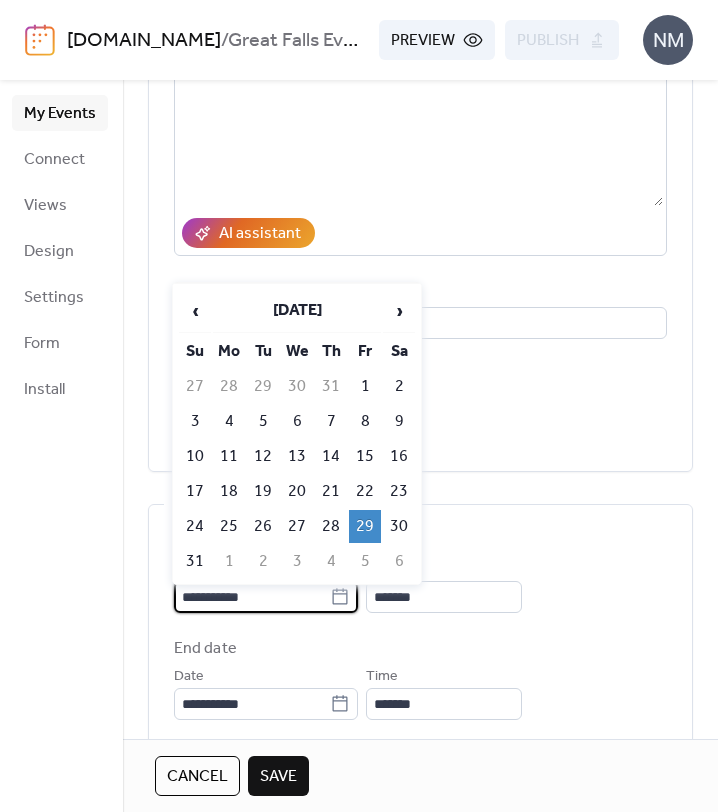 click on "**********" at bounding box center [252, 597] 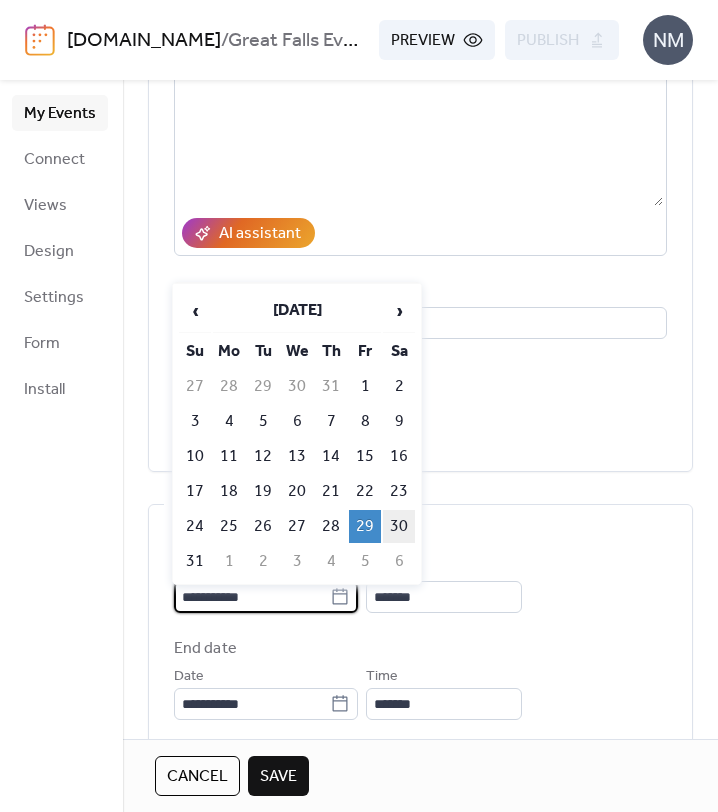 click on "30" at bounding box center [399, 526] 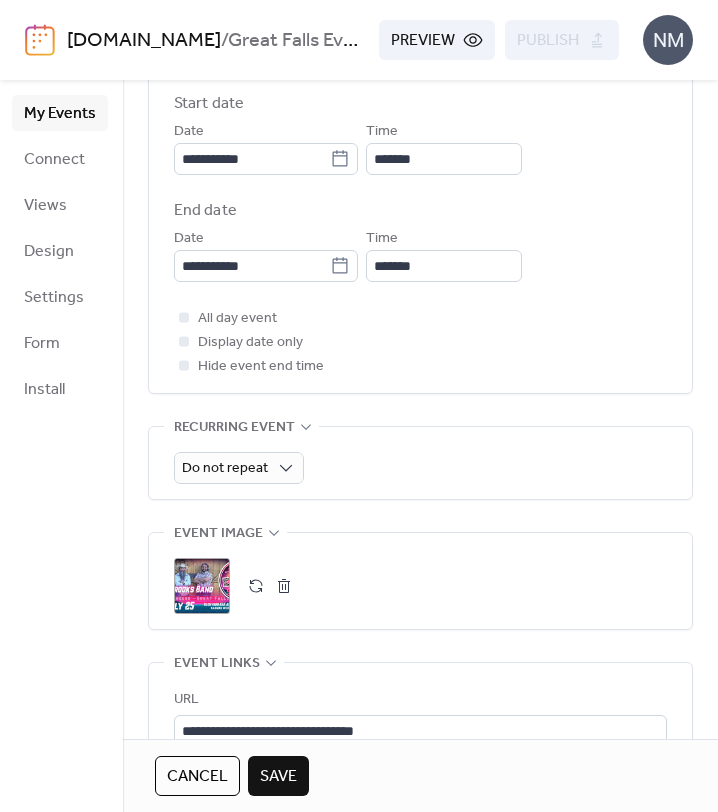 scroll, scrollTop: 698, scrollLeft: 0, axis: vertical 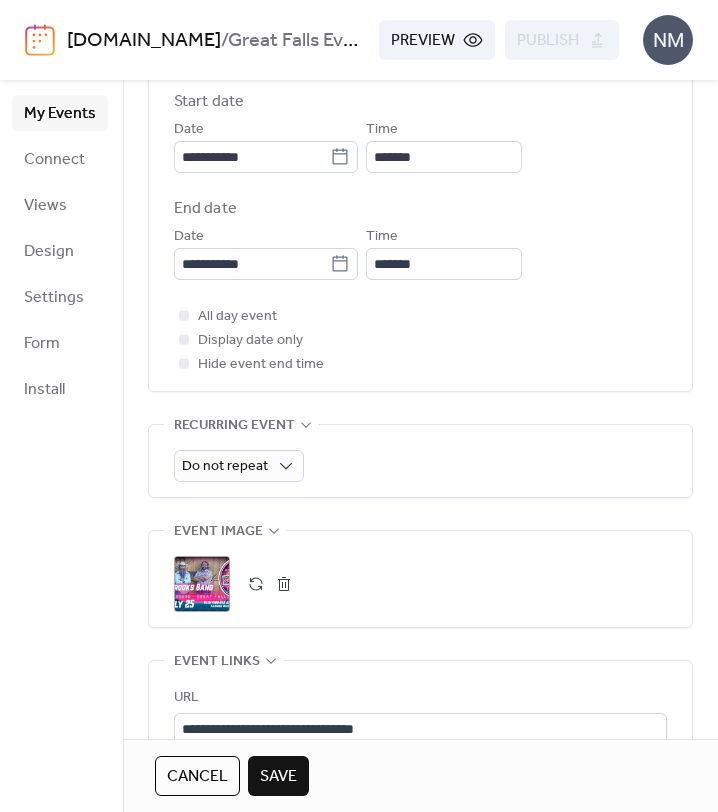 click at bounding box center [284, 584] 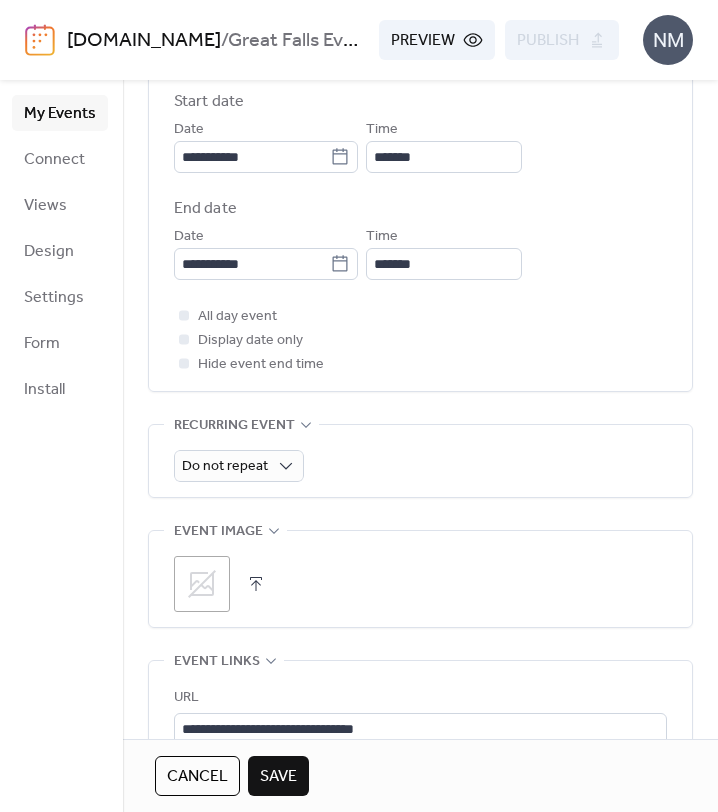 click 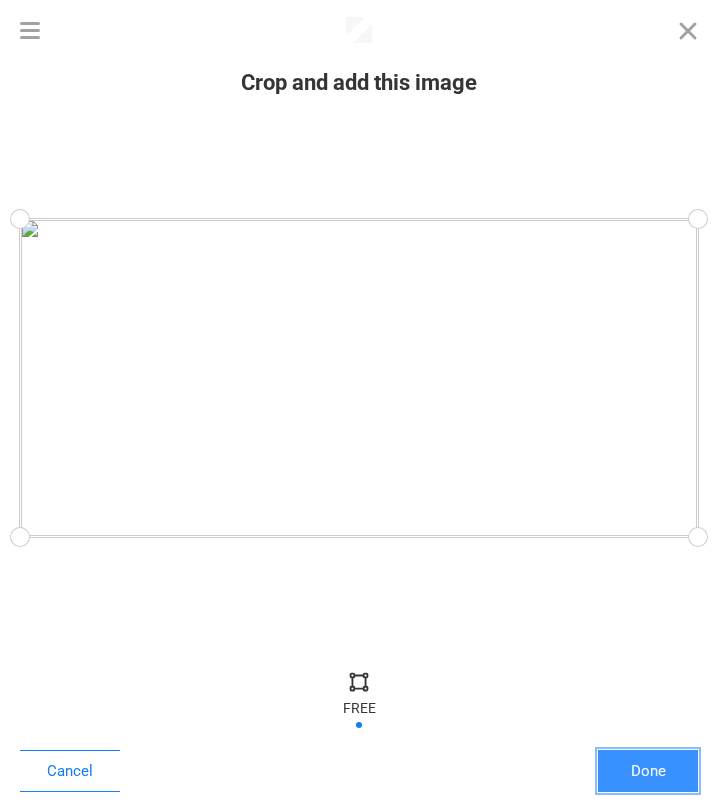 click on "Done" at bounding box center [648, 771] 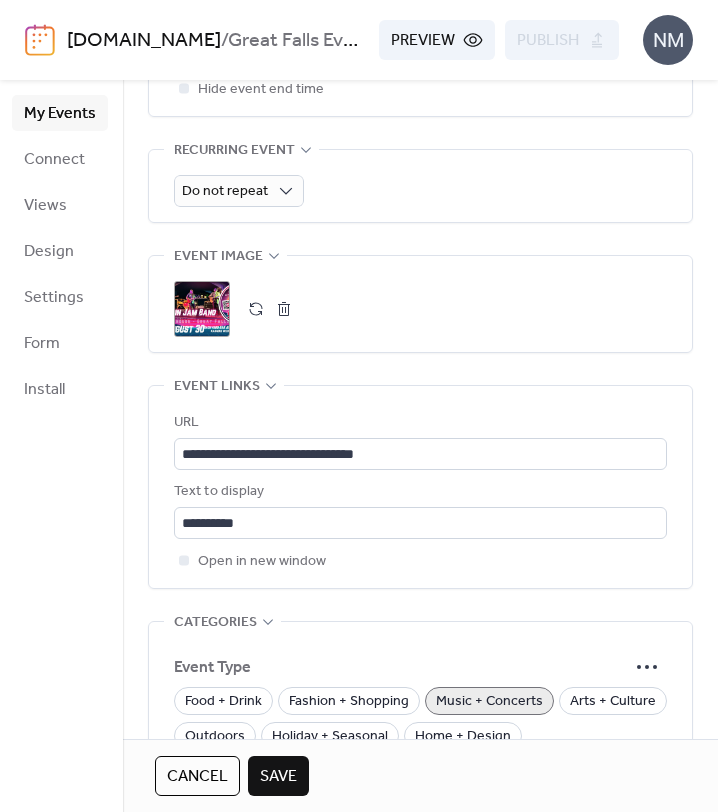 scroll, scrollTop: 998, scrollLeft: 0, axis: vertical 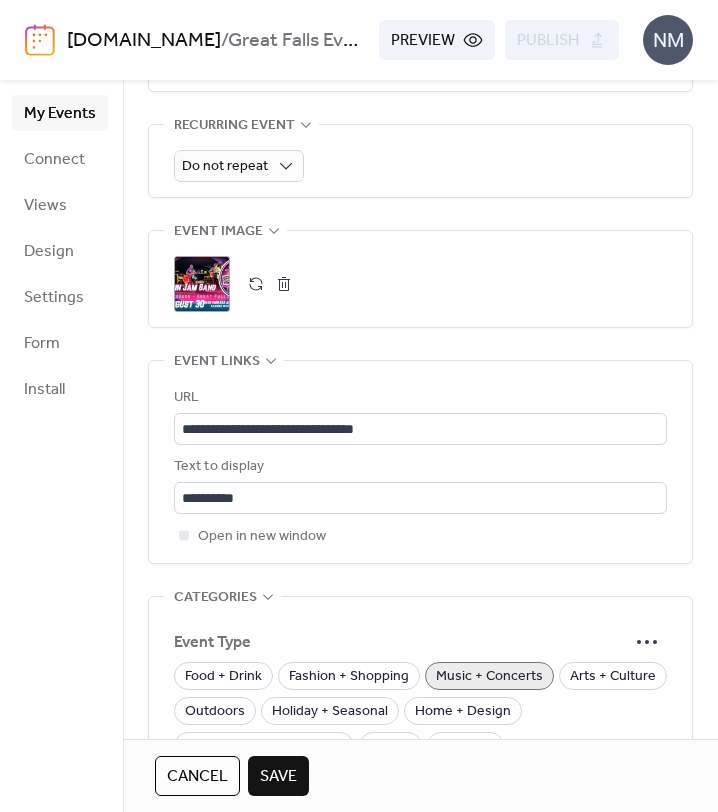 click on "Cancel Save" at bounding box center [420, 775] 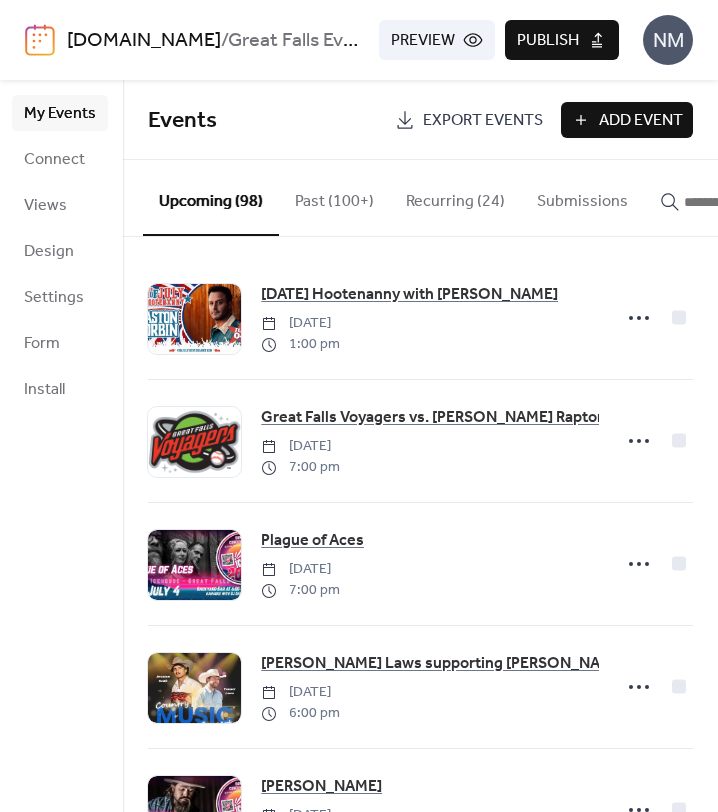 click on "Publish" at bounding box center (548, 41) 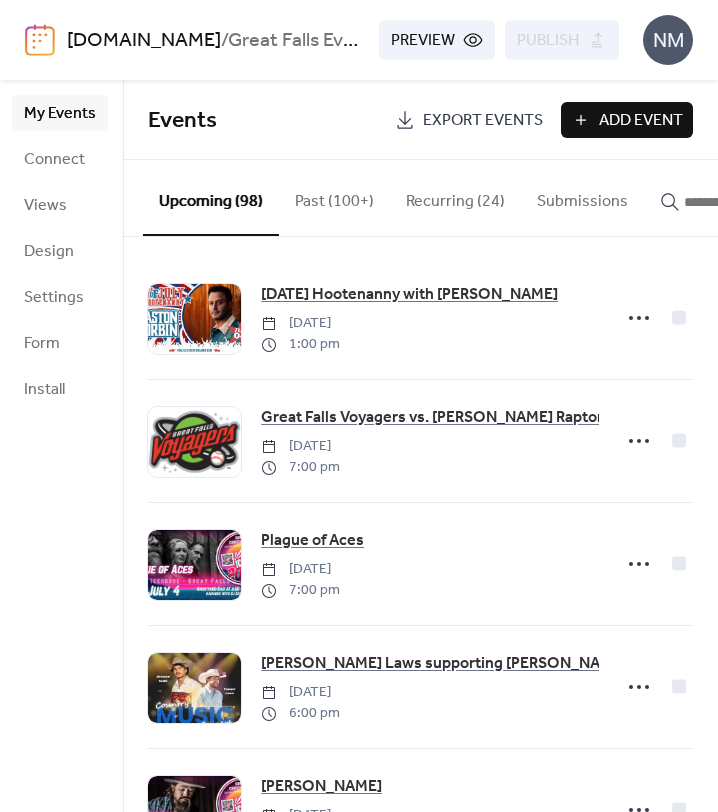 click at bounding box center [734, 202] 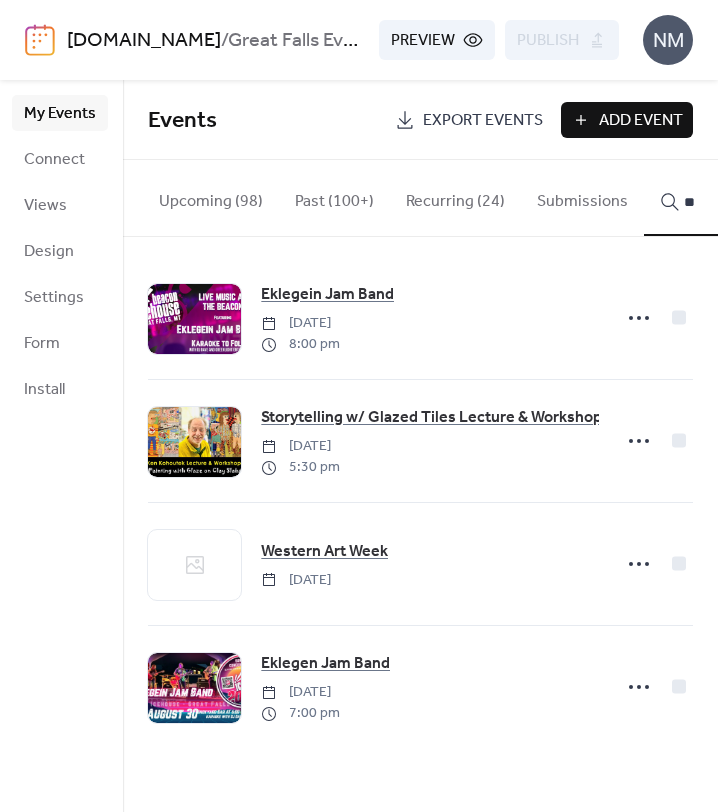 type on "*" 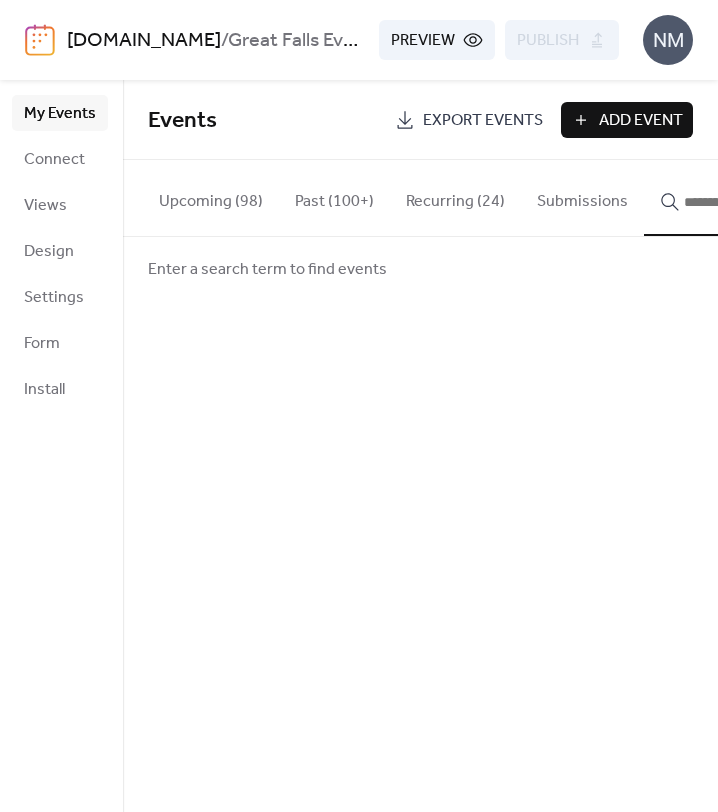 click at bounding box center [734, 202] 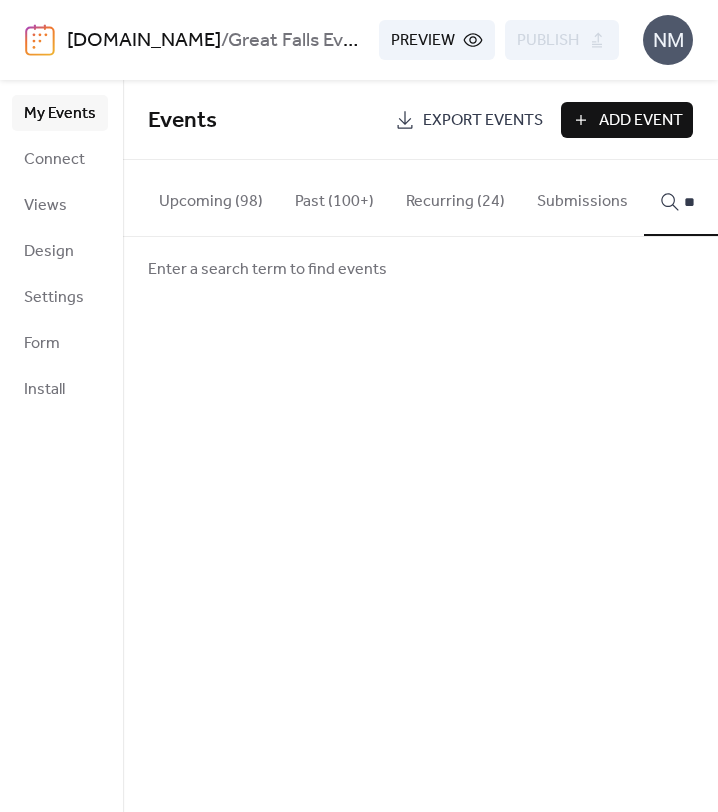 click on "**" at bounding box center (722, 198) 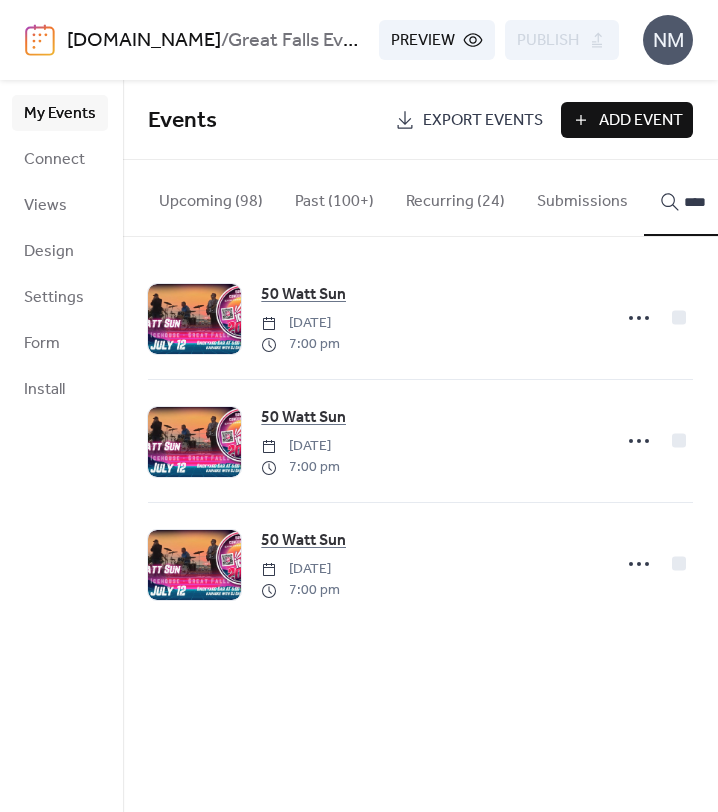 type on "****" 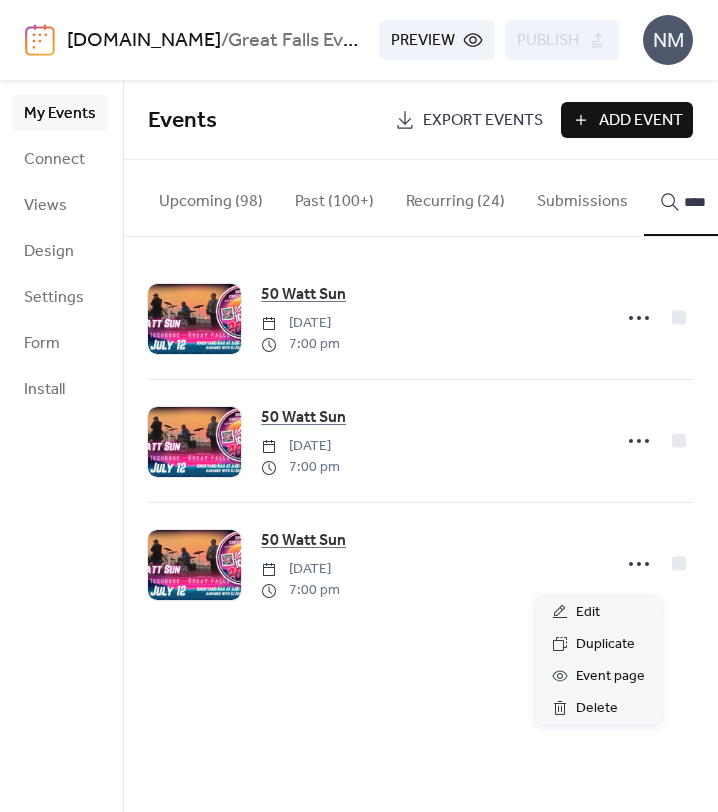 click 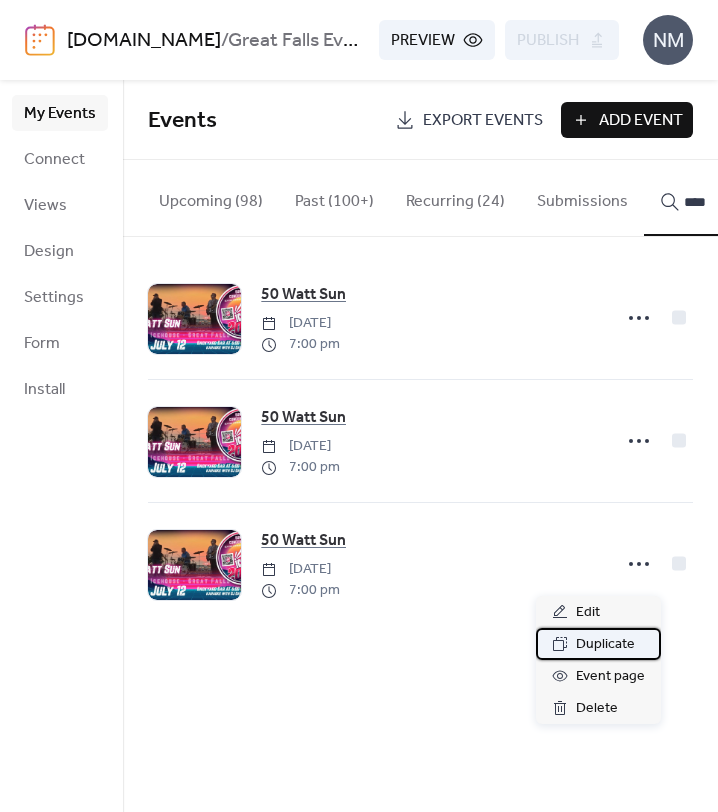 click on "Duplicate" at bounding box center (605, 645) 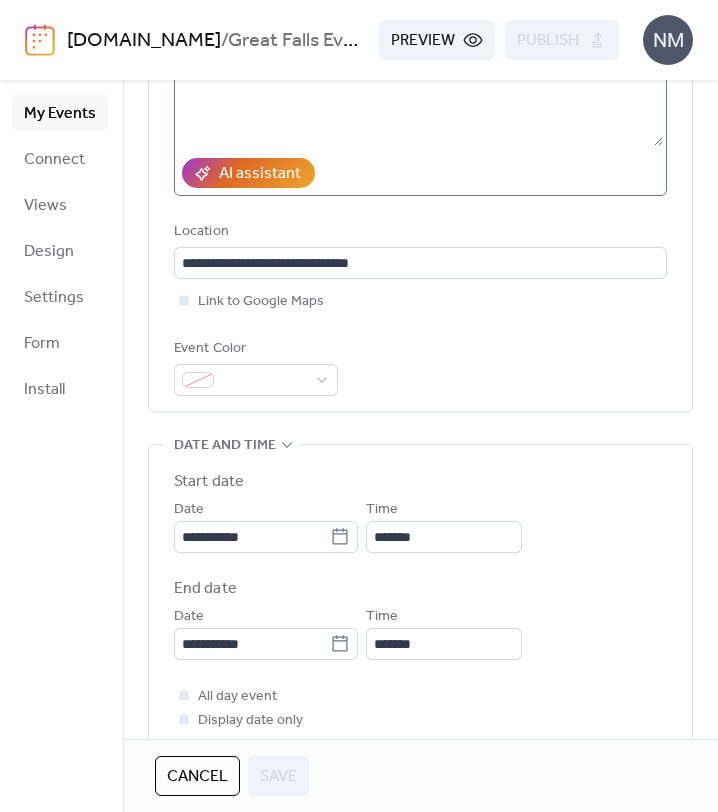 scroll, scrollTop: 460, scrollLeft: 0, axis: vertical 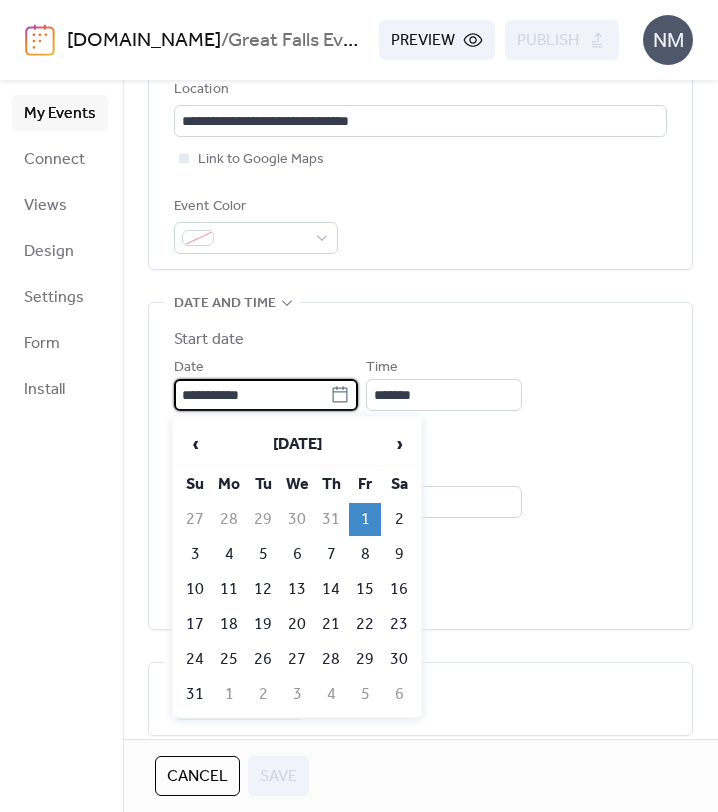 click on "**********" at bounding box center (252, 395) 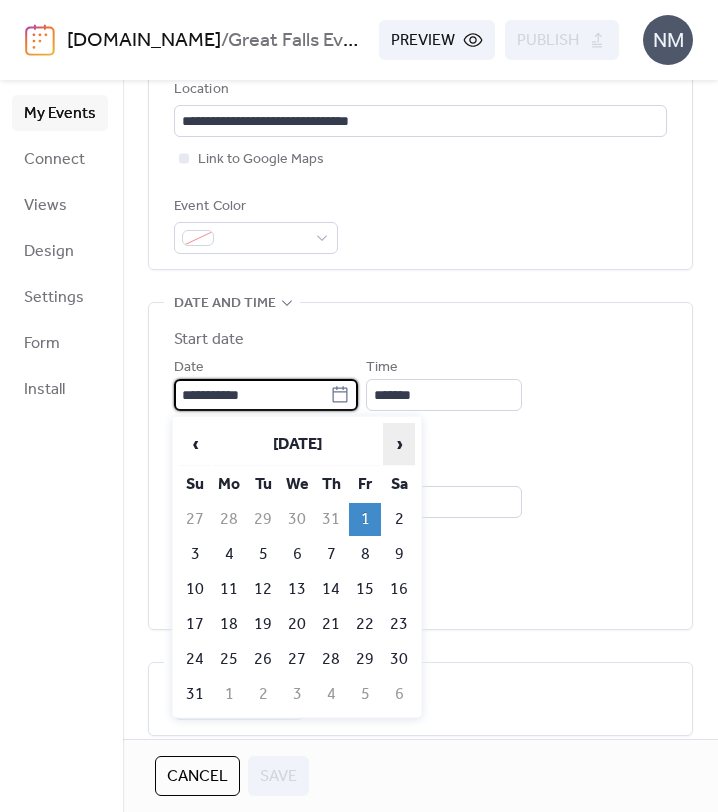 click on "›" at bounding box center [399, 444] 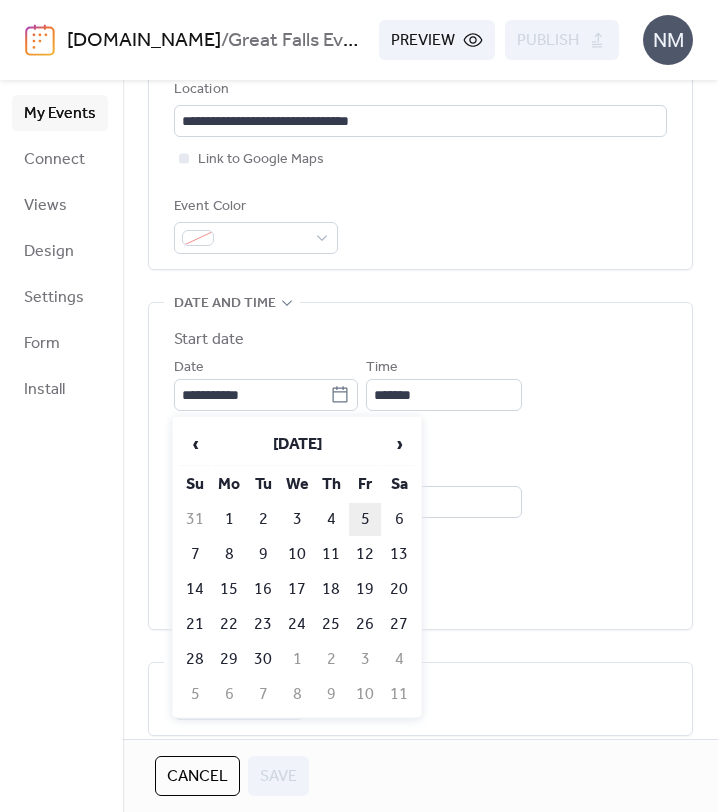 click on "5" at bounding box center (365, 519) 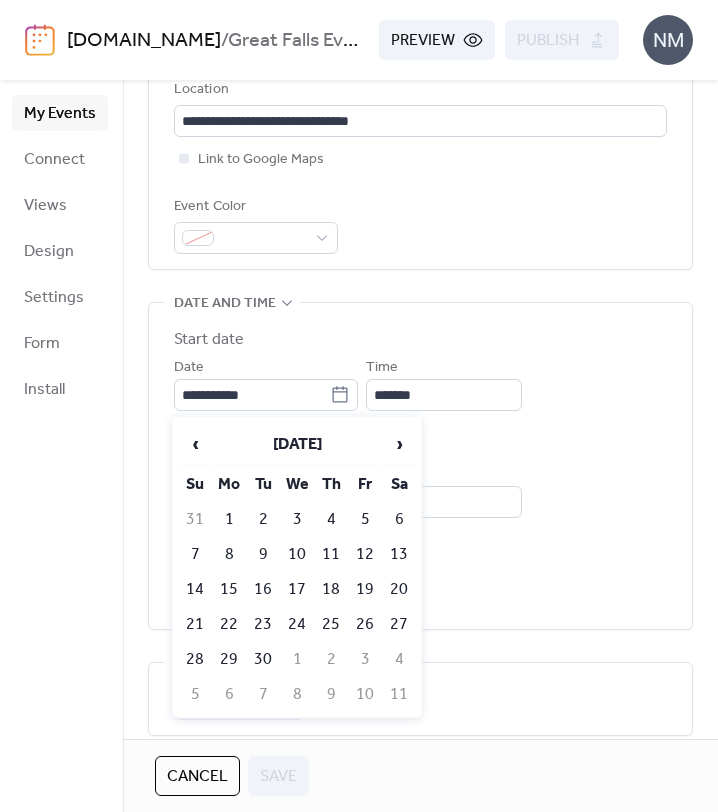 type on "**********" 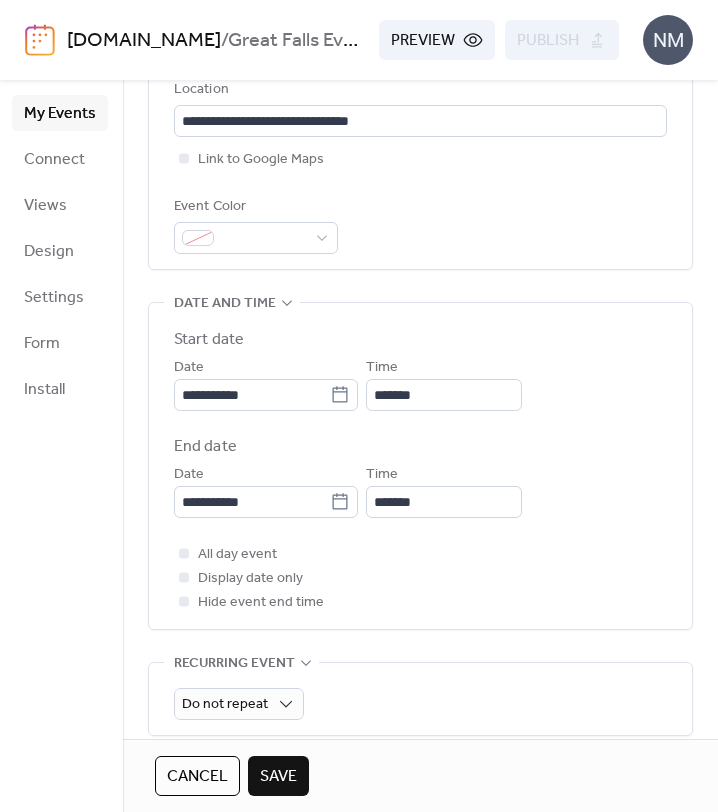 click on "All day event Display date only Hide event end time" at bounding box center (420, 578) 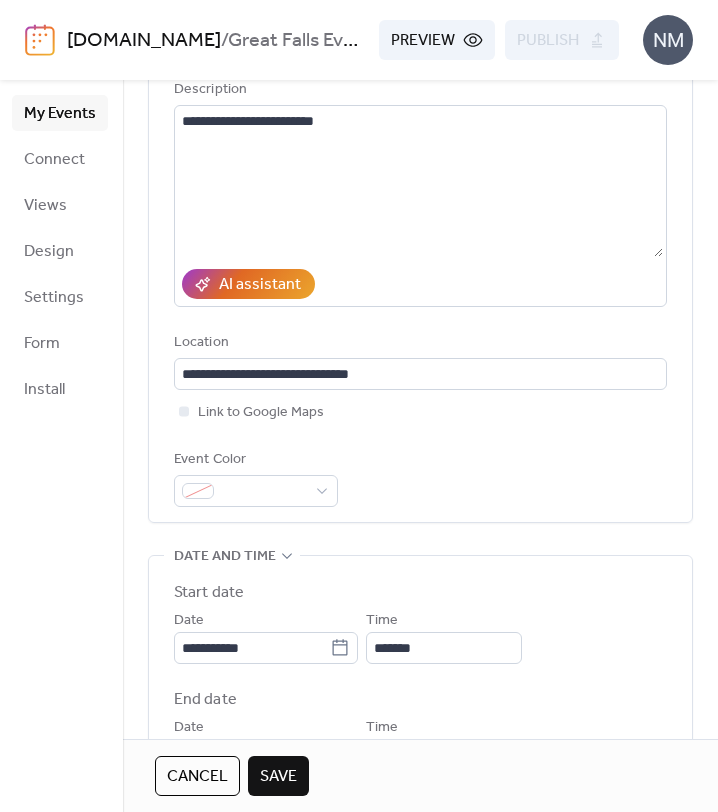 scroll, scrollTop: 0, scrollLeft: 0, axis: both 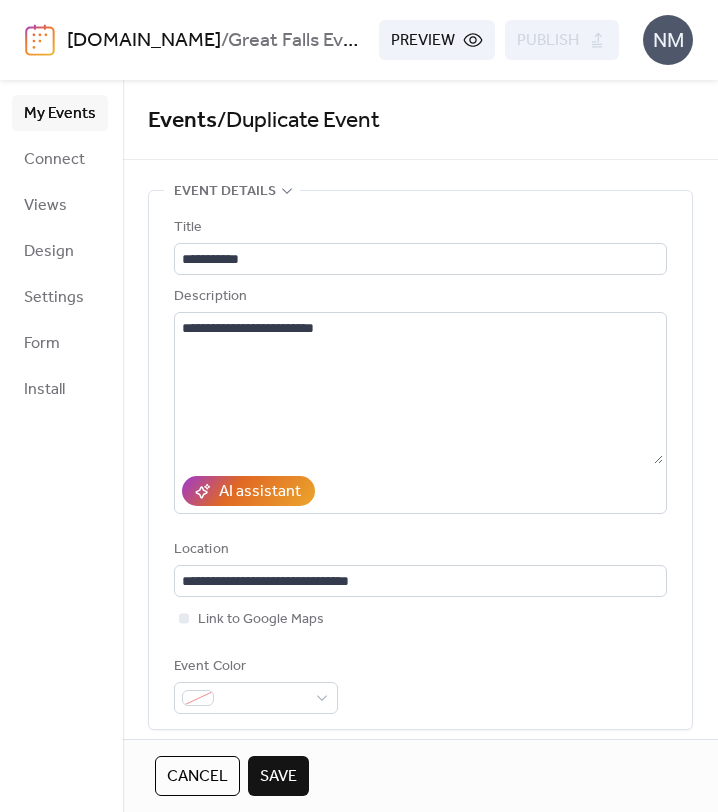 click on "Save" at bounding box center [278, 777] 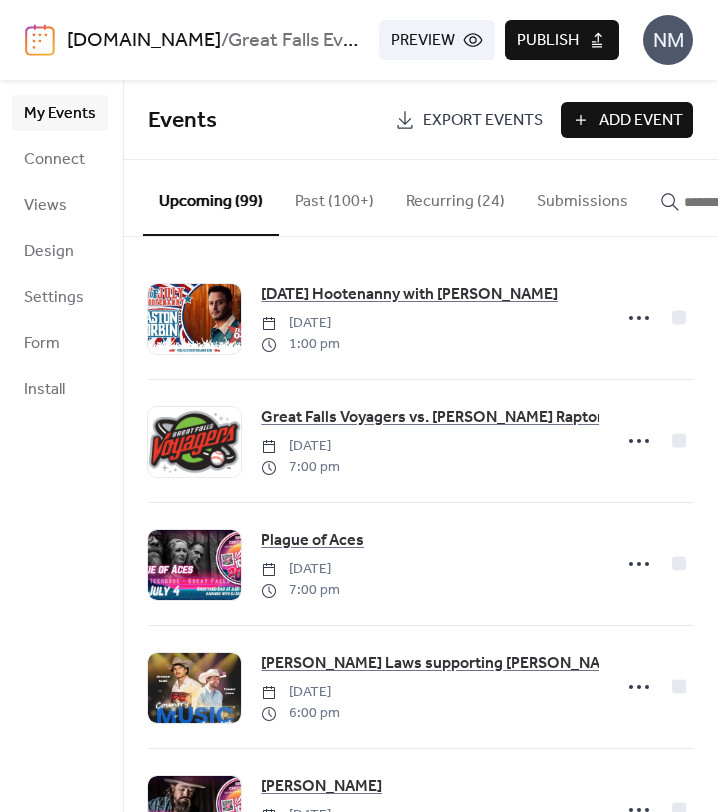 click on "Publish" at bounding box center [548, 41] 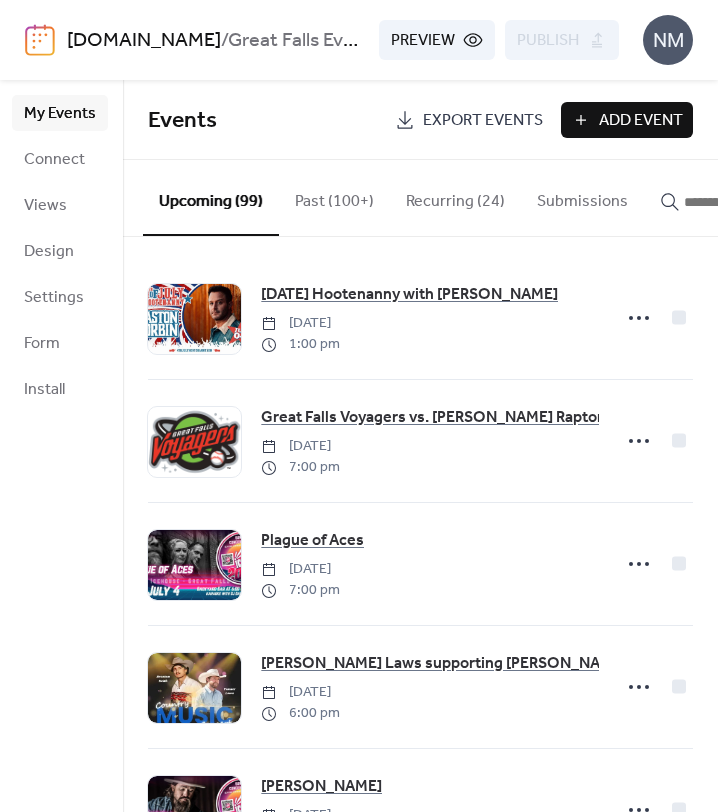 click at bounding box center (734, 202) 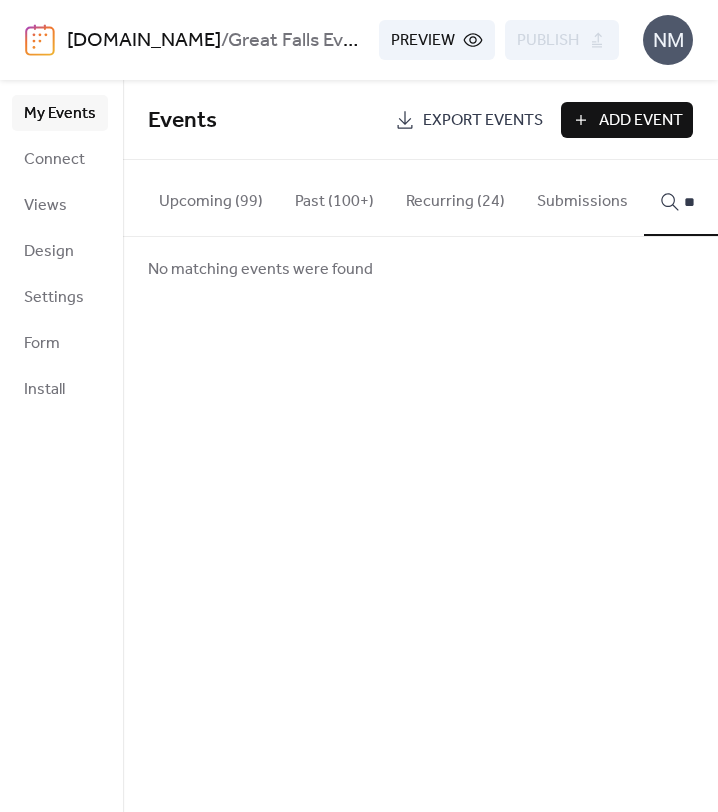 type on "*" 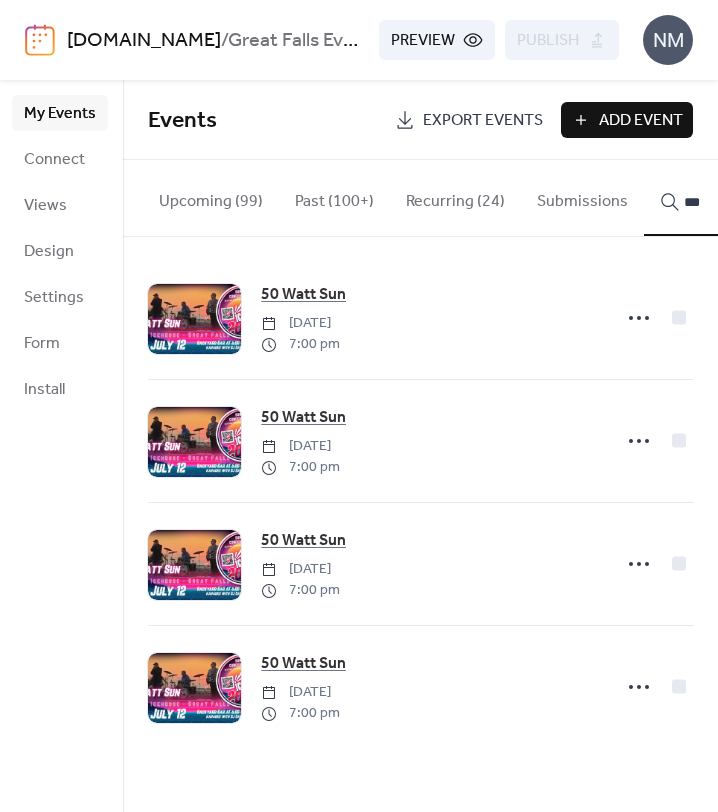 click on "**" at bounding box center (722, 198) 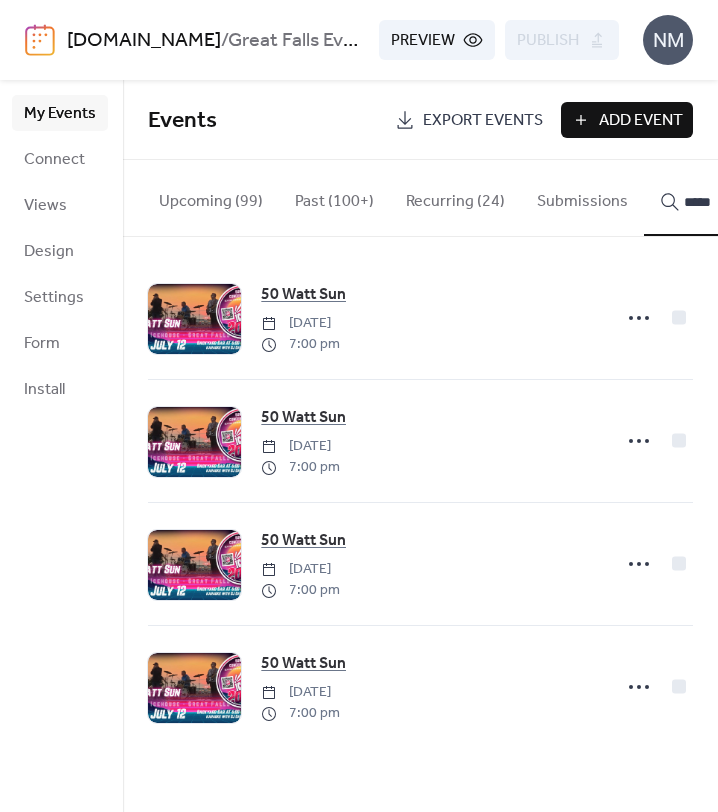 type on "*****" 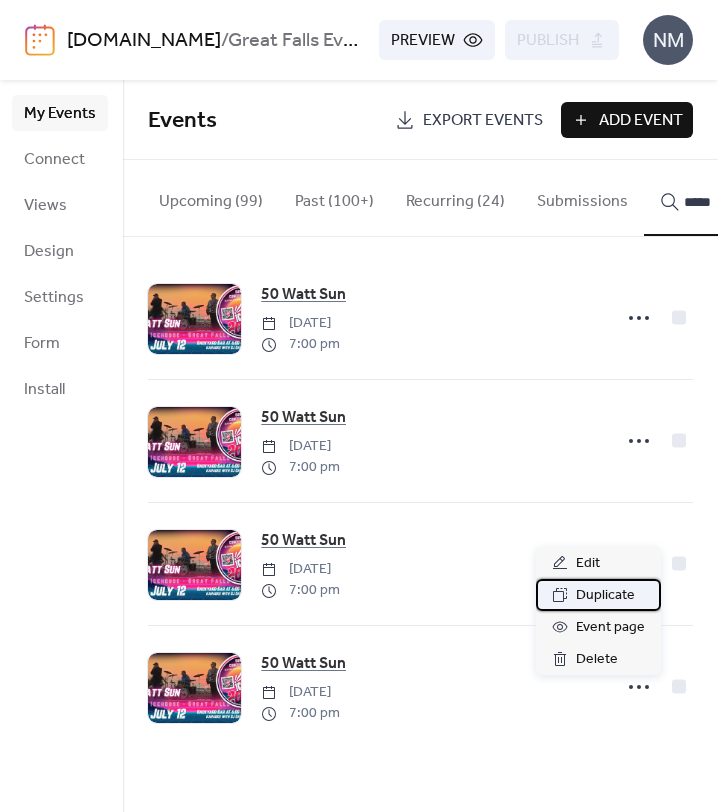 click on "Duplicate" at bounding box center (605, 596) 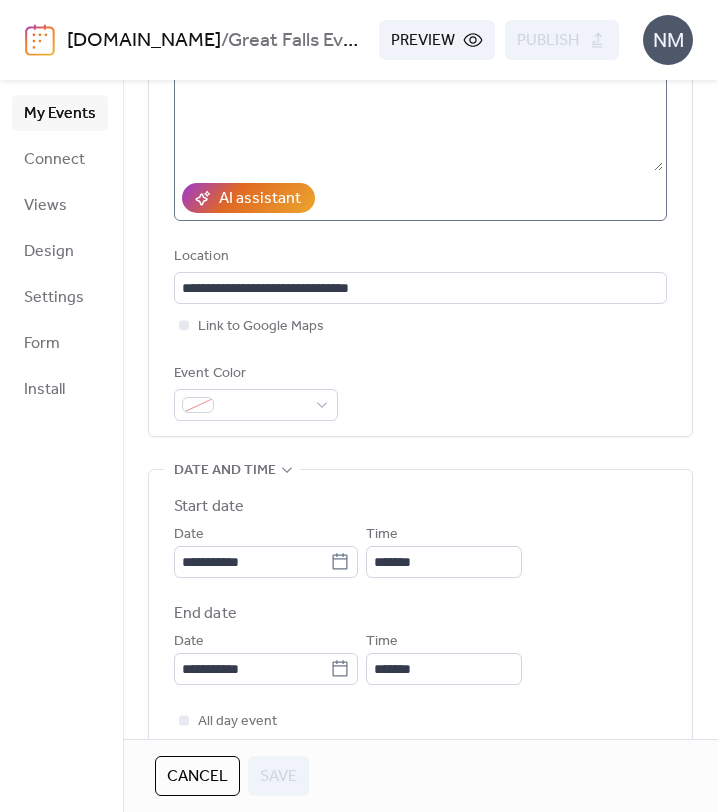 scroll, scrollTop: 308, scrollLeft: 0, axis: vertical 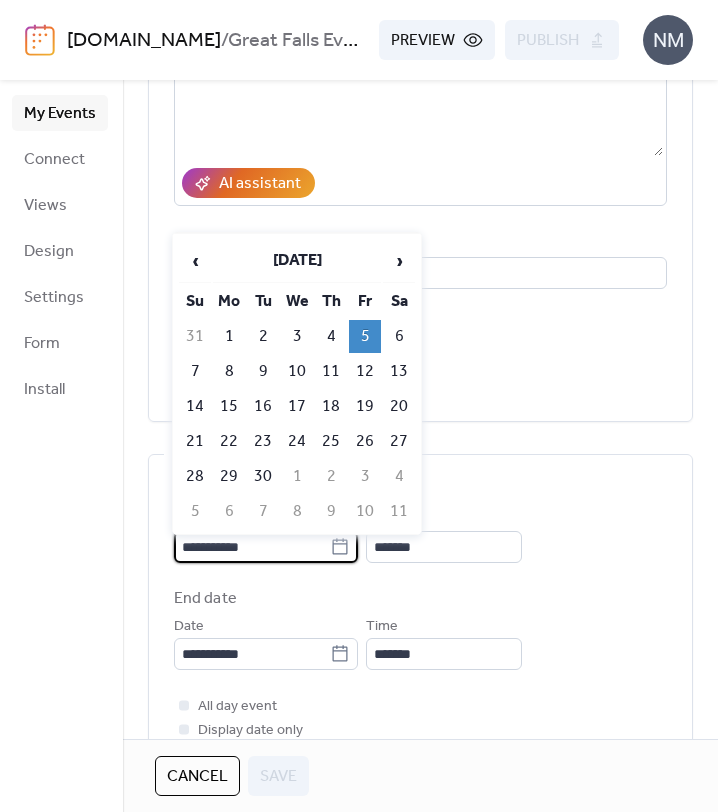 click on "**********" at bounding box center [252, 547] 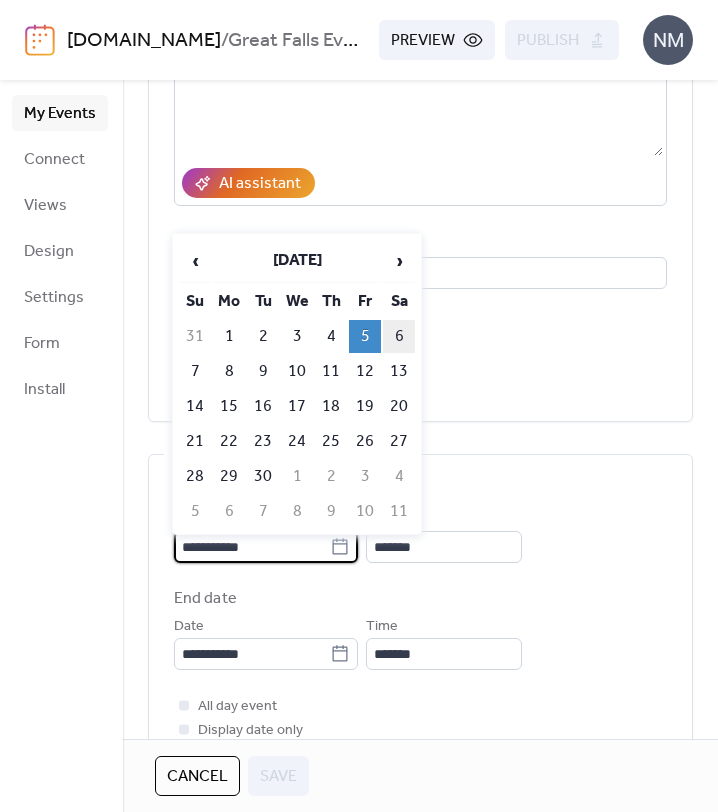 click on "6" at bounding box center [399, 336] 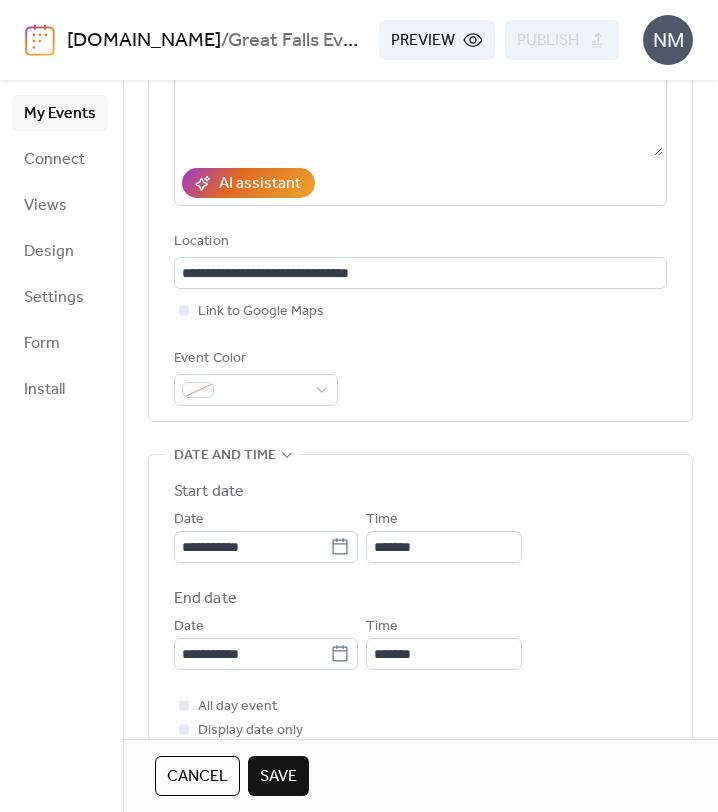 click on "Event Color" at bounding box center (420, 376) 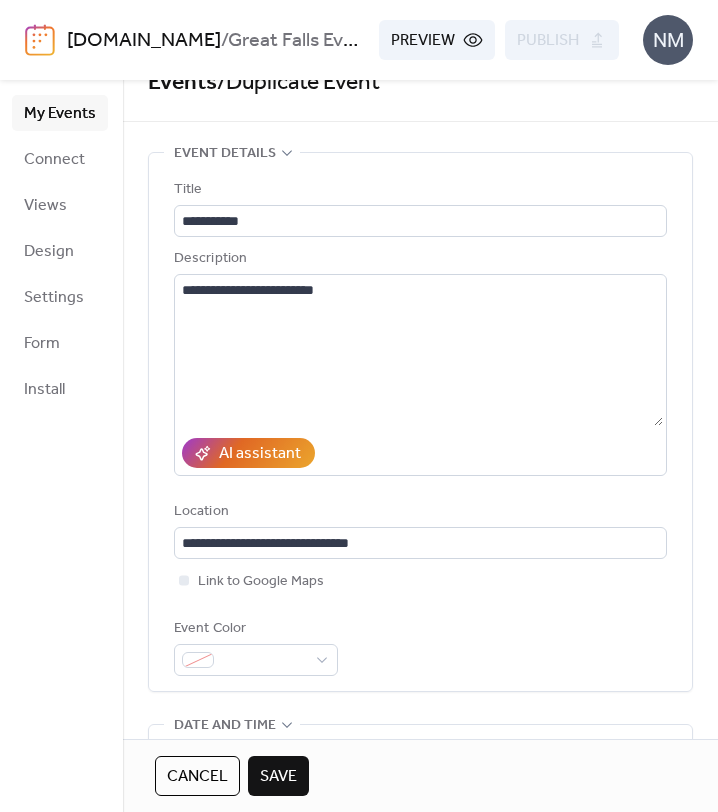scroll, scrollTop: 0, scrollLeft: 0, axis: both 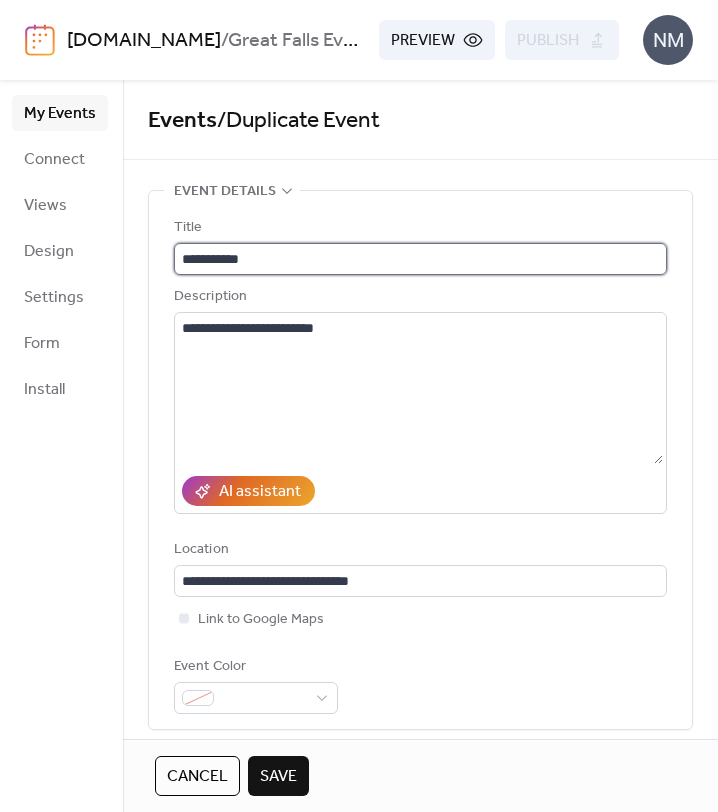 click on "**********" at bounding box center [420, 259] 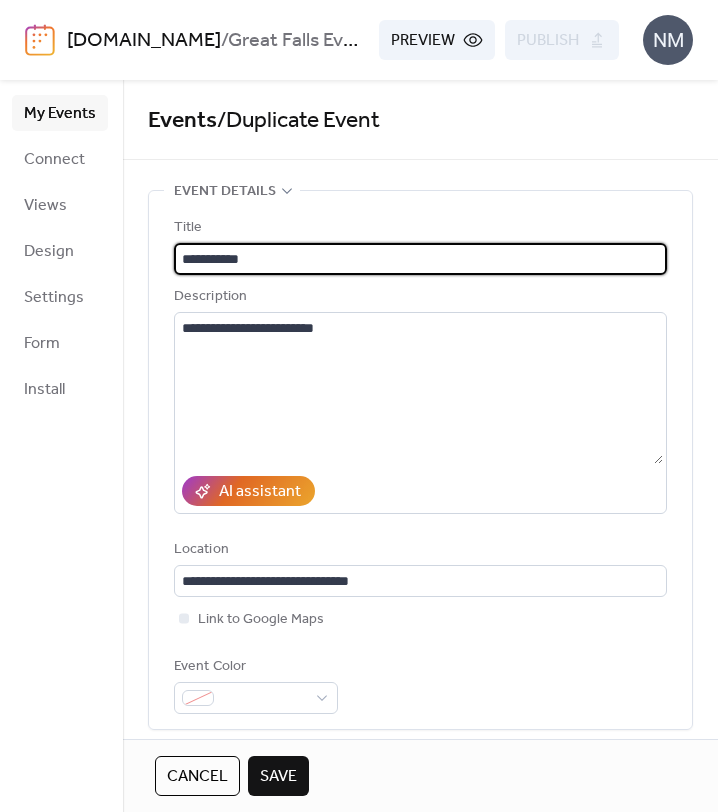 click on "**********" at bounding box center (420, 259) 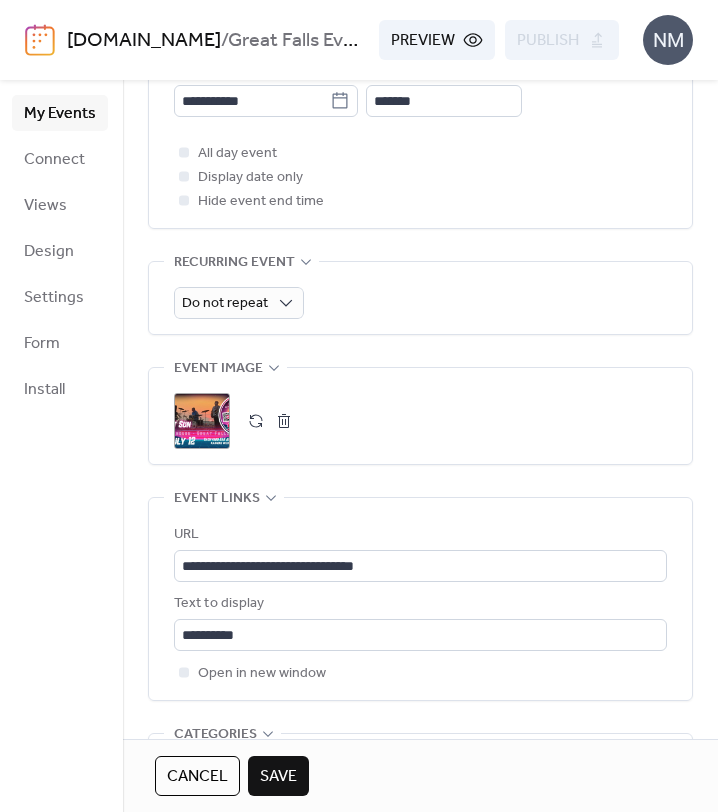 scroll, scrollTop: 868, scrollLeft: 0, axis: vertical 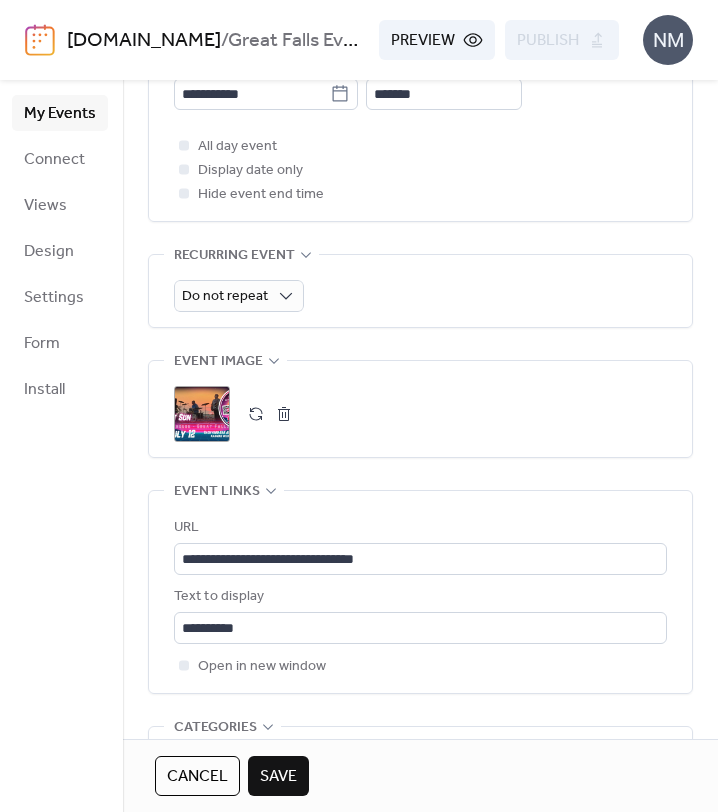 type on "**********" 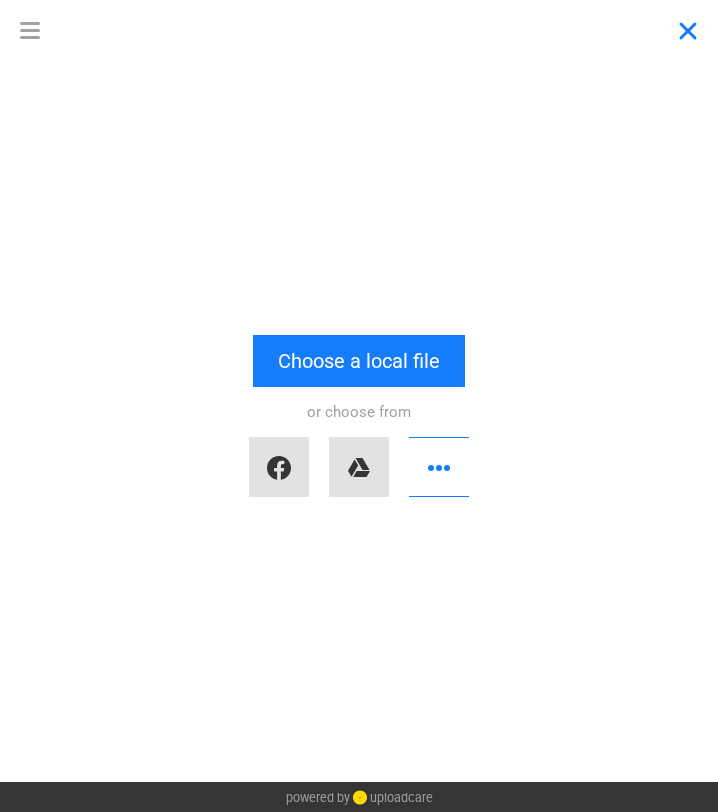 click at bounding box center (688, 30) 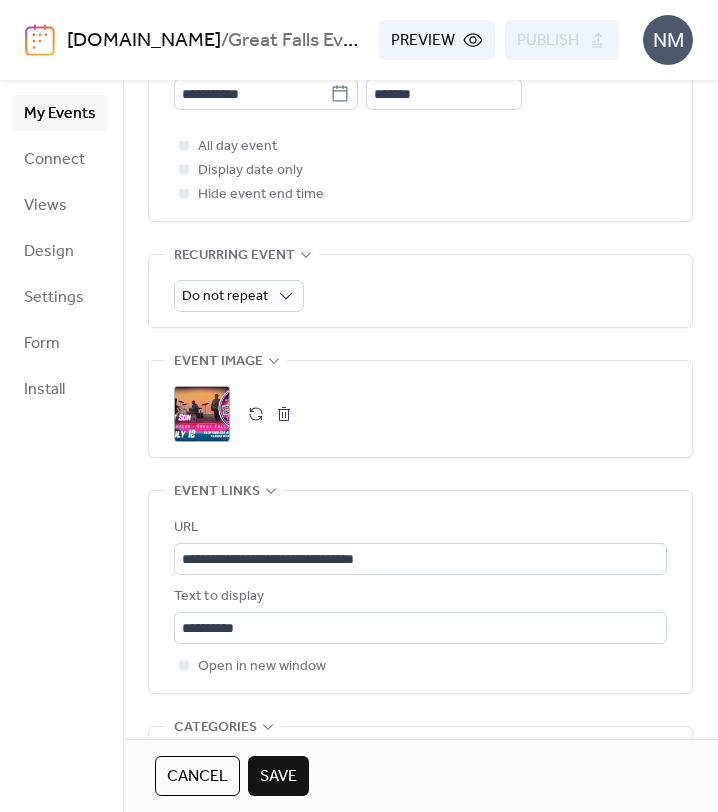 click at bounding box center [284, 414] 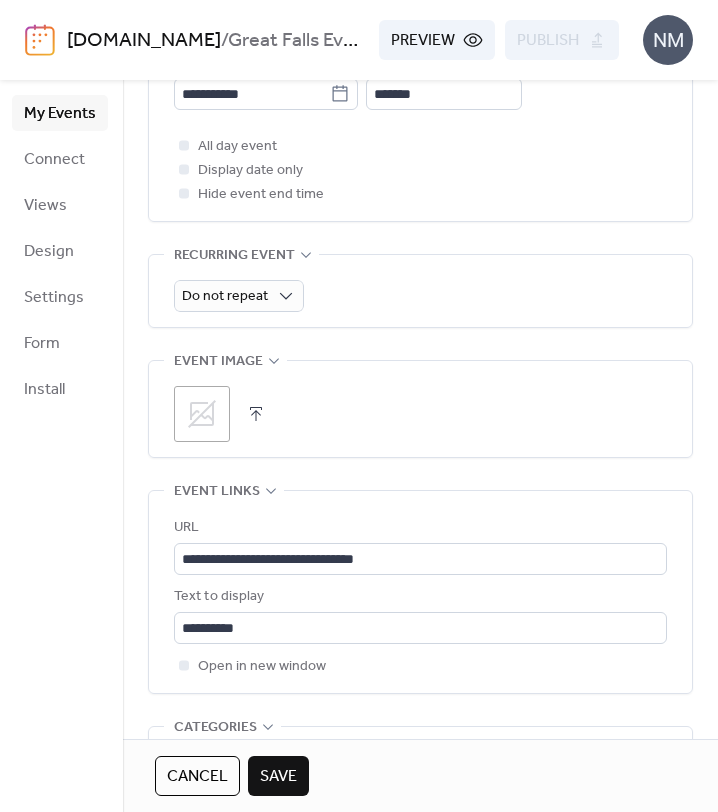 click on ";" at bounding box center [420, 414] 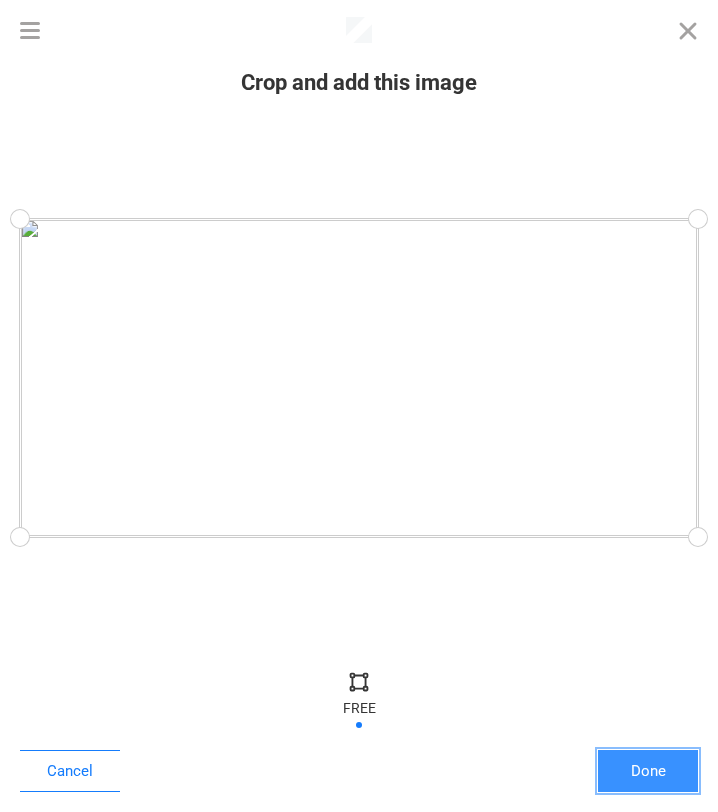 click on "Done" at bounding box center [648, 771] 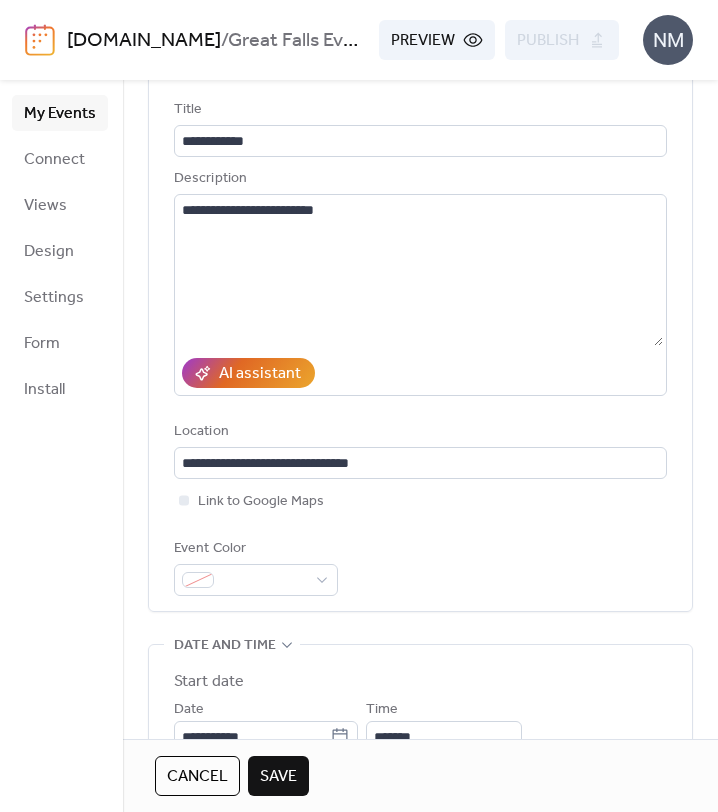 scroll, scrollTop: 0, scrollLeft: 0, axis: both 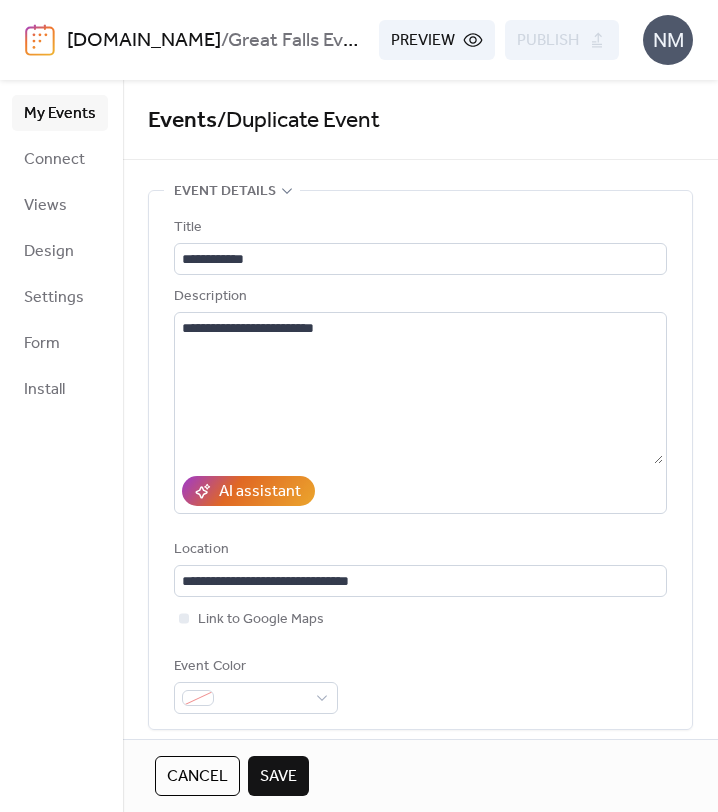 click on "Save" at bounding box center (278, 776) 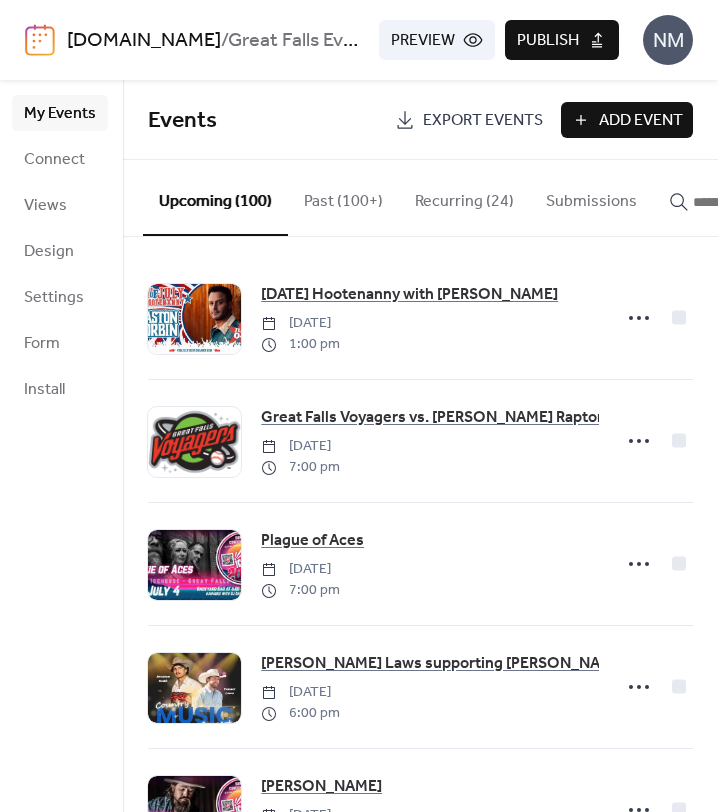click on "Publish" at bounding box center [562, 40] 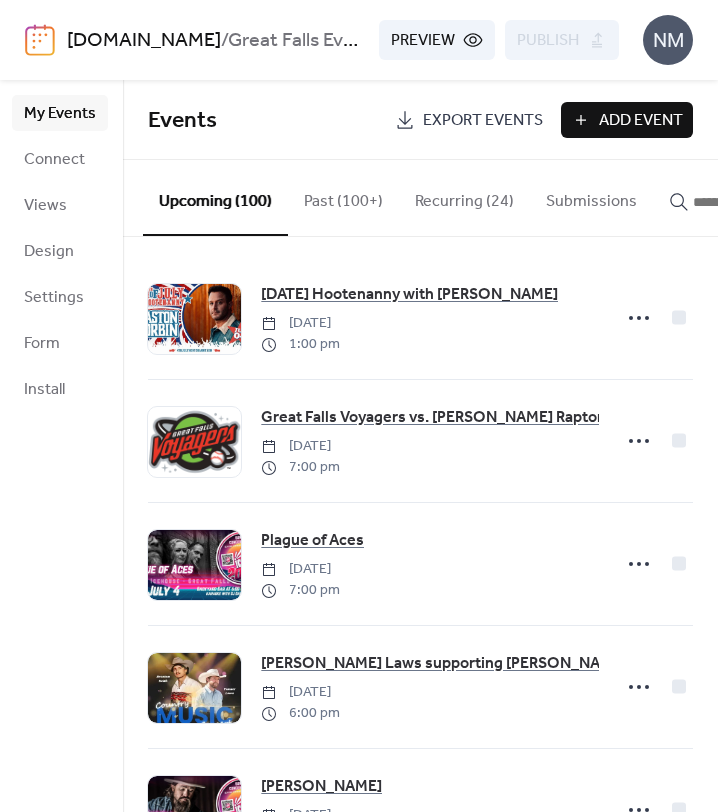 click at bounding box center [743, 202] 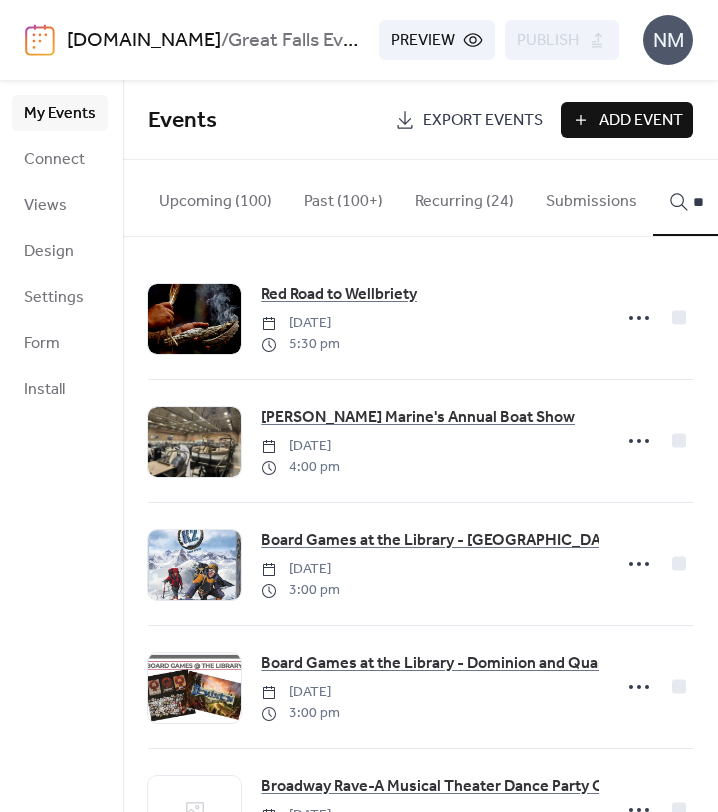 type on "*" 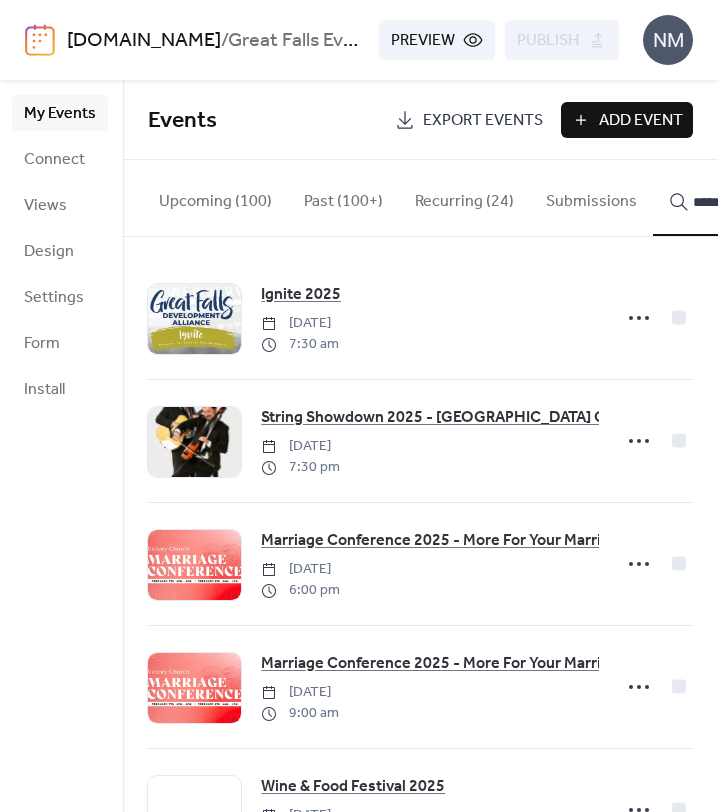 click on "****" at bounding box center (731, 198) 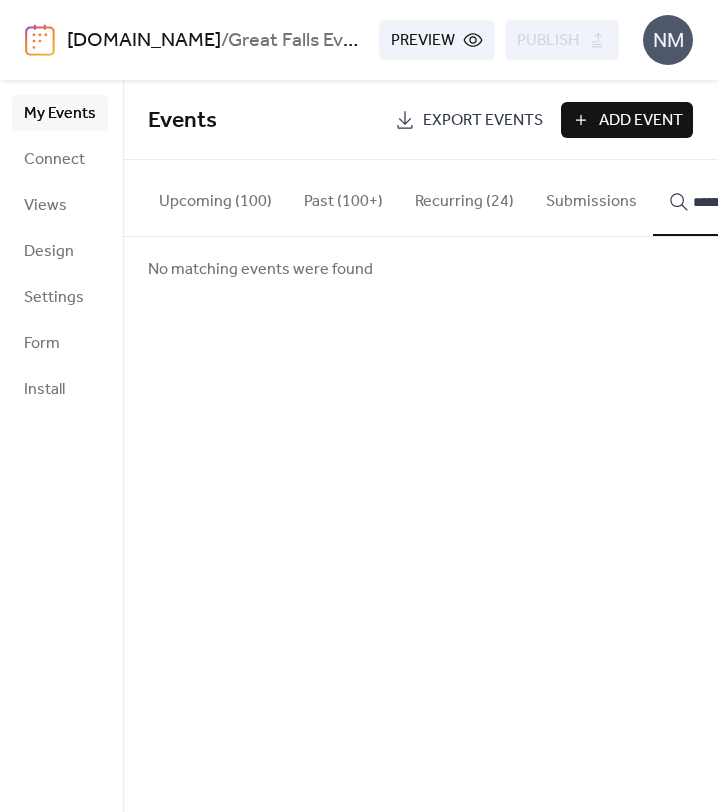 scroll, scrollTop: 0, scrollLeft: 8, axis: horizontal 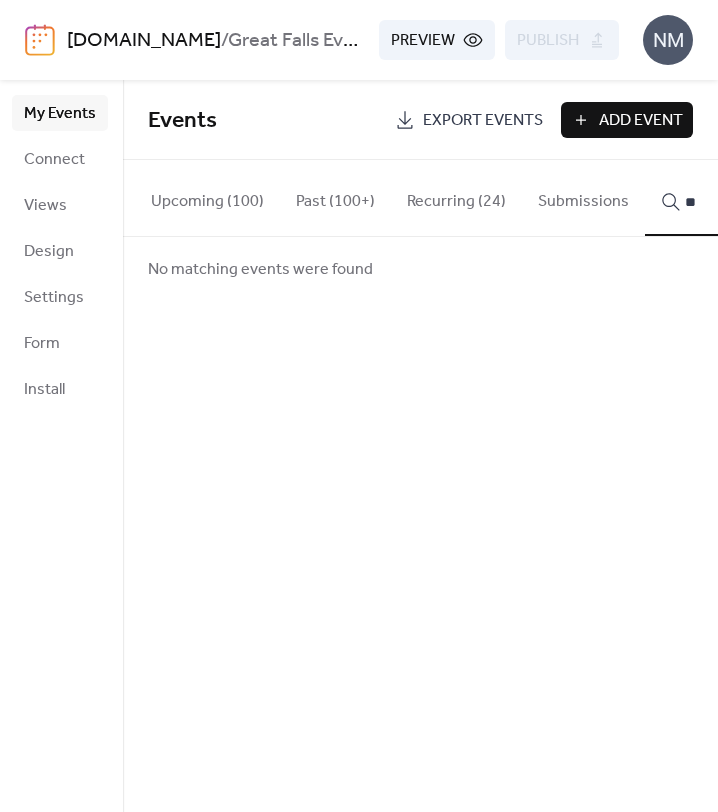 type on "*" 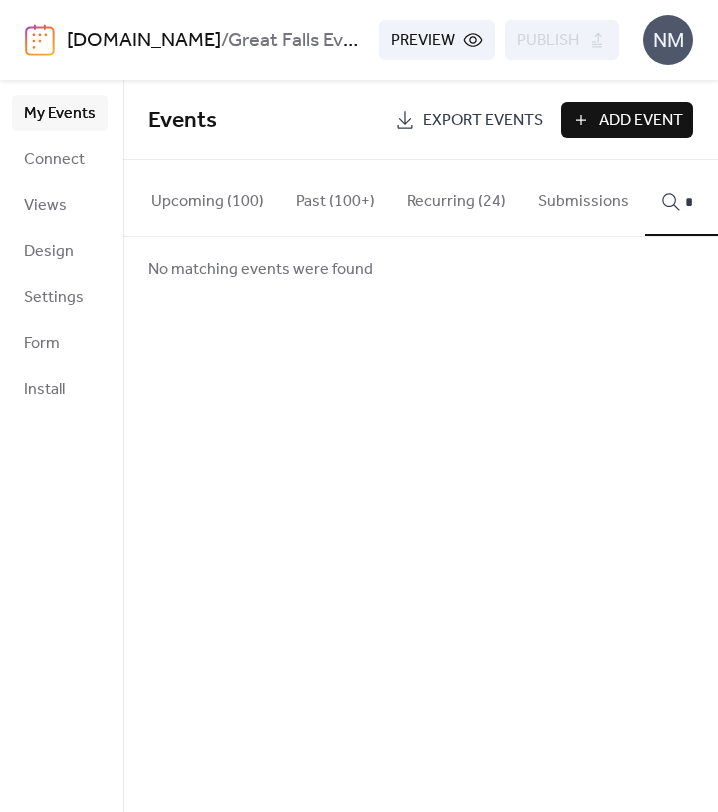 type 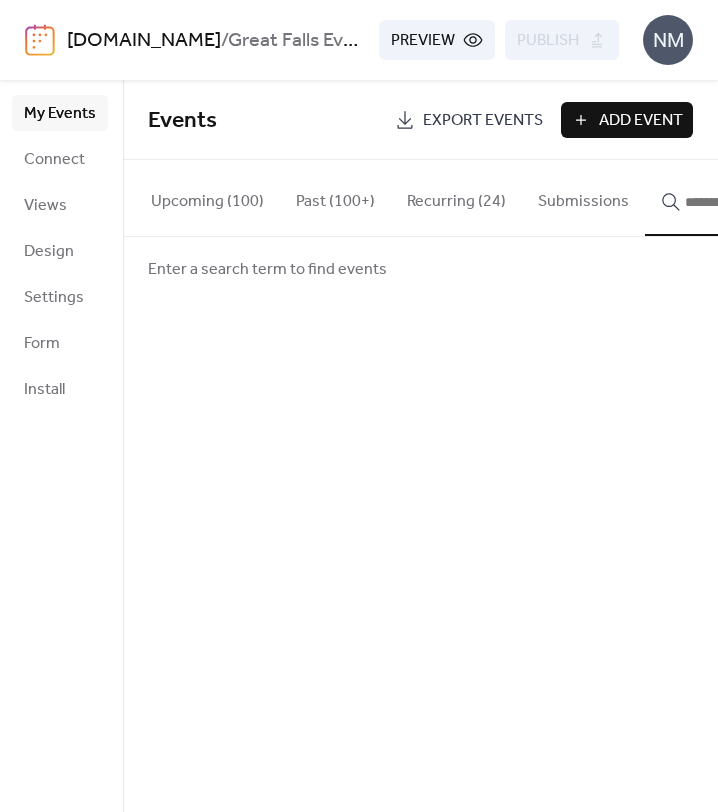 click on "Add Event" at bounding box center [641, 121] 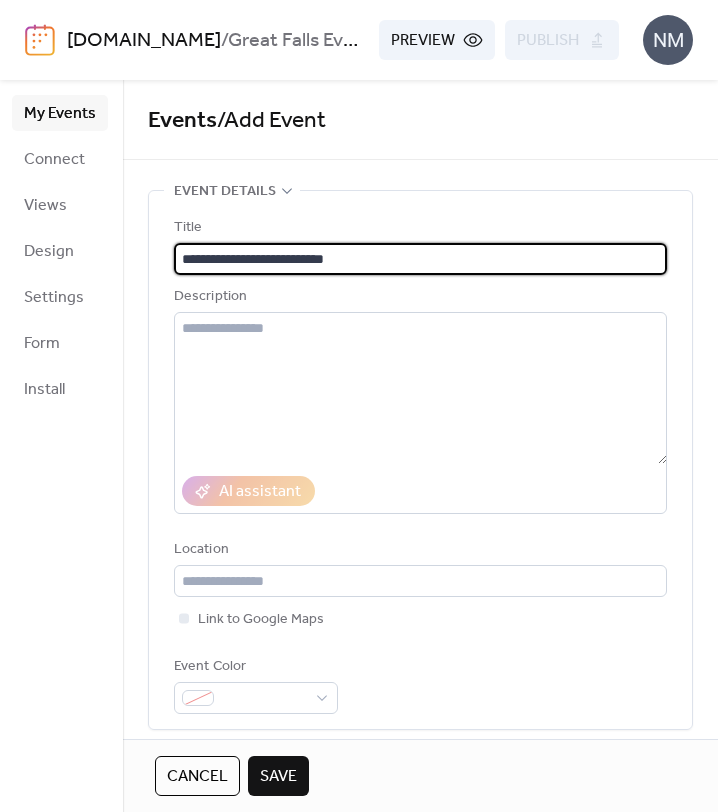 type on "**********" 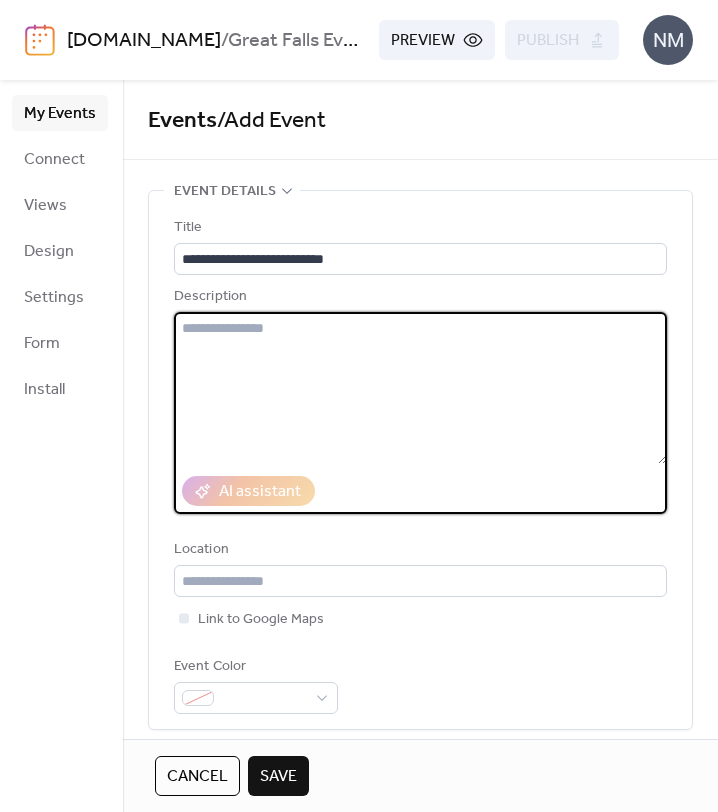 click at bounding box center [420, 388] 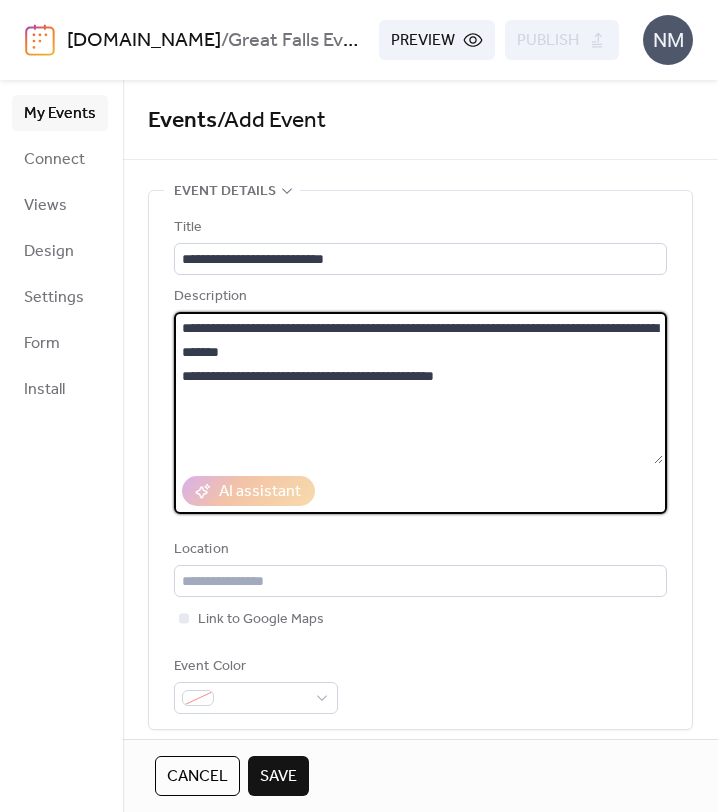 click on "**********" at bounding box center (418, 388) 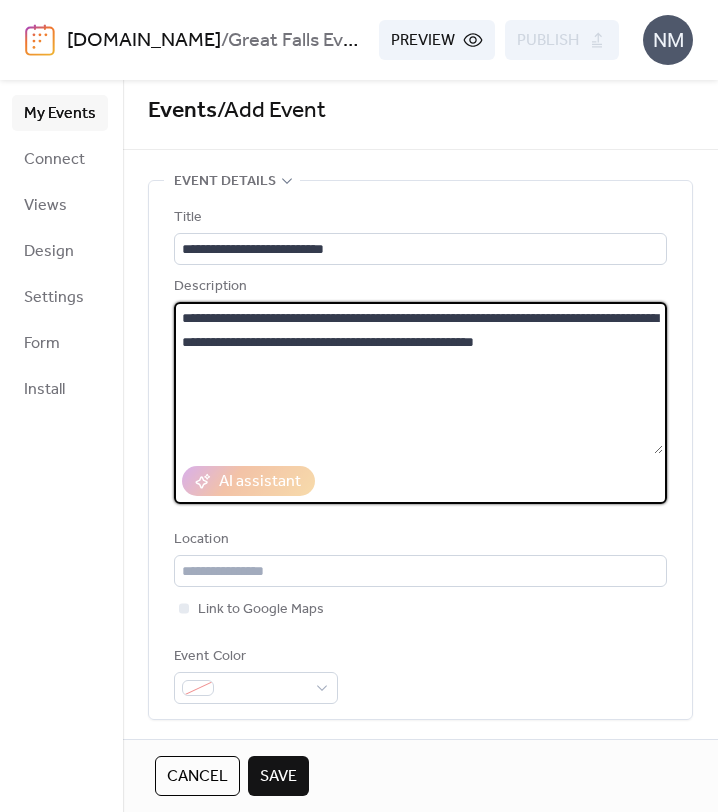 scroll, scrollTop: 0, scrollLeft: 0, axis: both 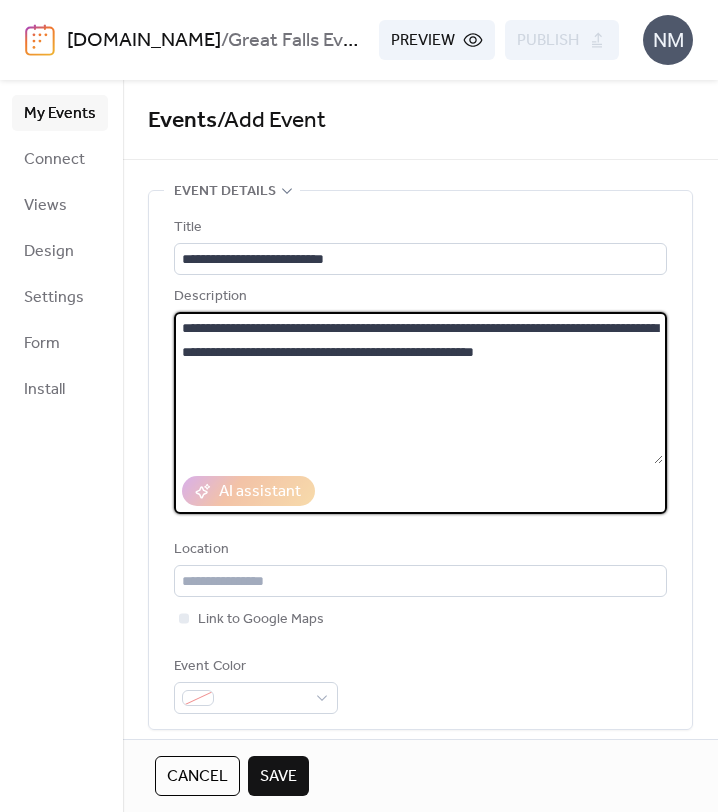 type on "**********" 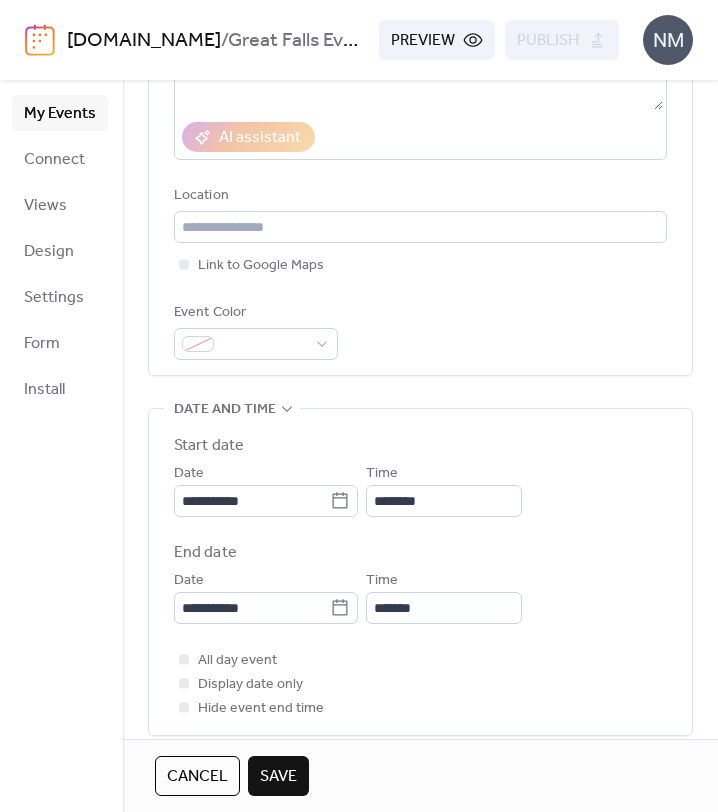 scroll, scrollTop: 361, scrollLeft: 0, axis: vertical 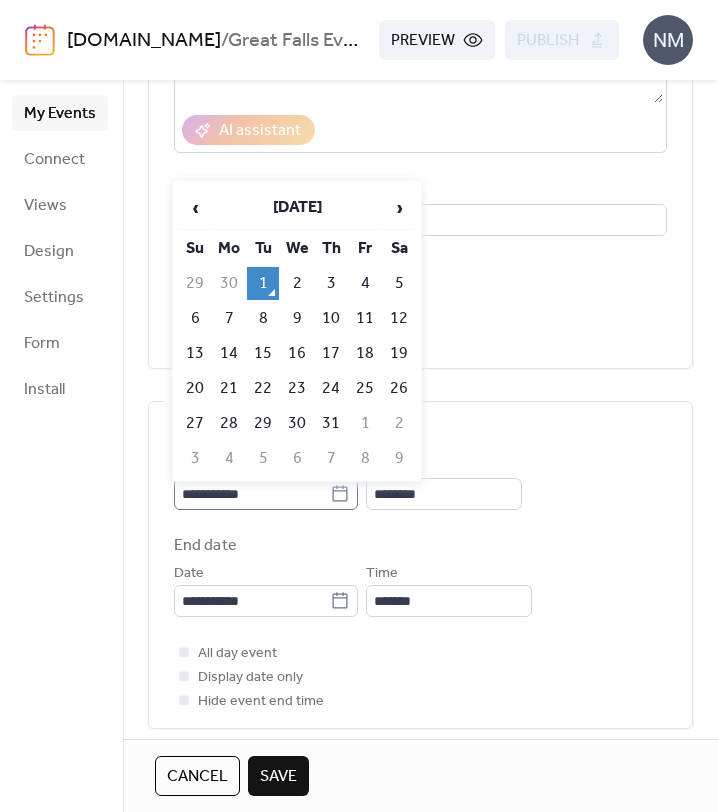 click 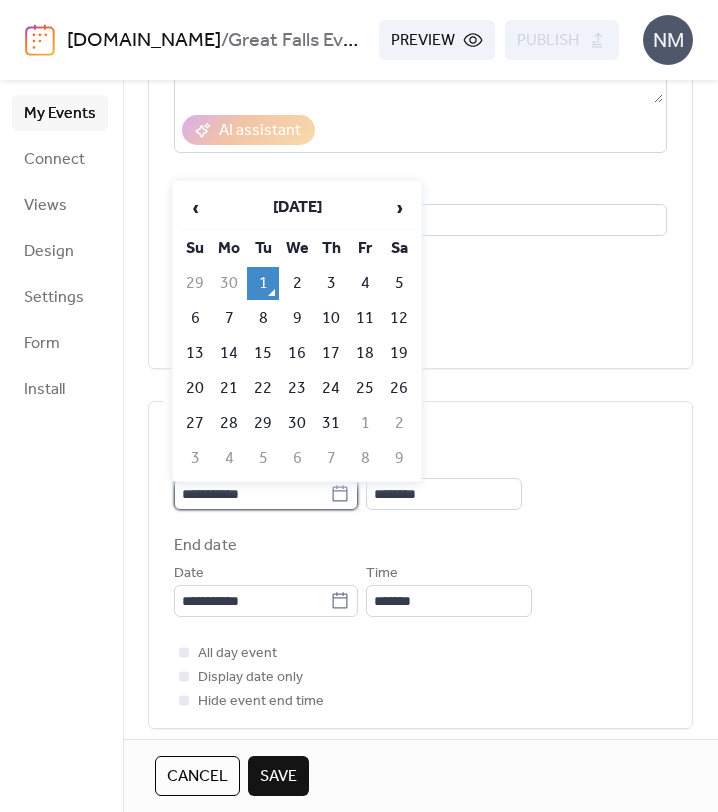 click on "**********" at bounding box center (252, 494) 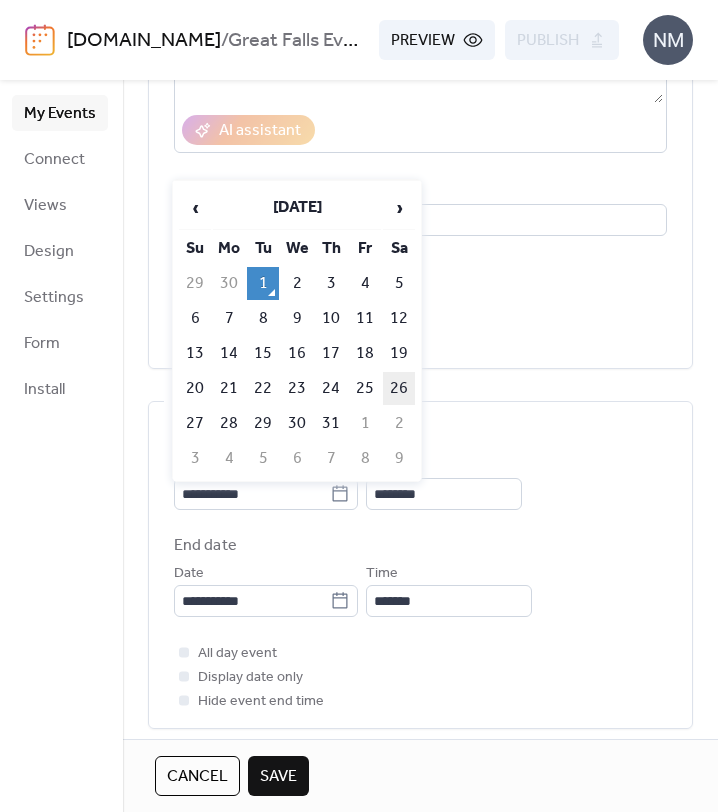 click on "26" at bounding box center [399, 388] 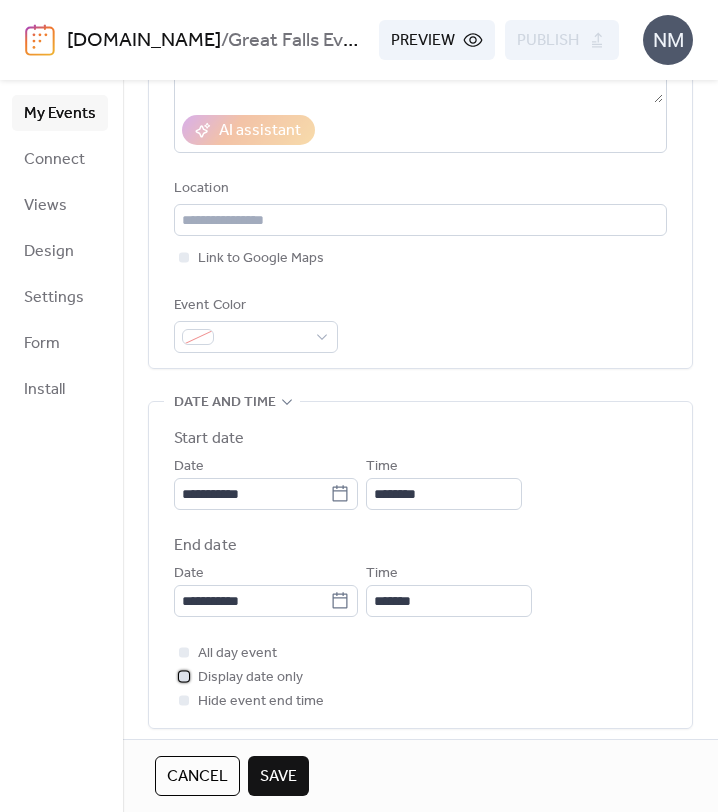 click at bounding box center (184, 676) 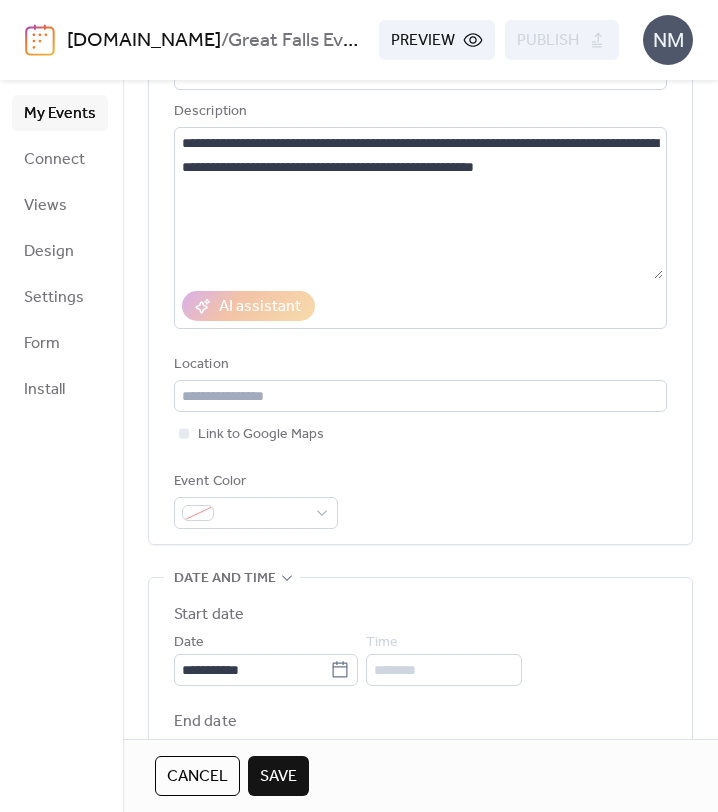scroll, scrollTop: 162, scrollLeft: 0, axis: vertical 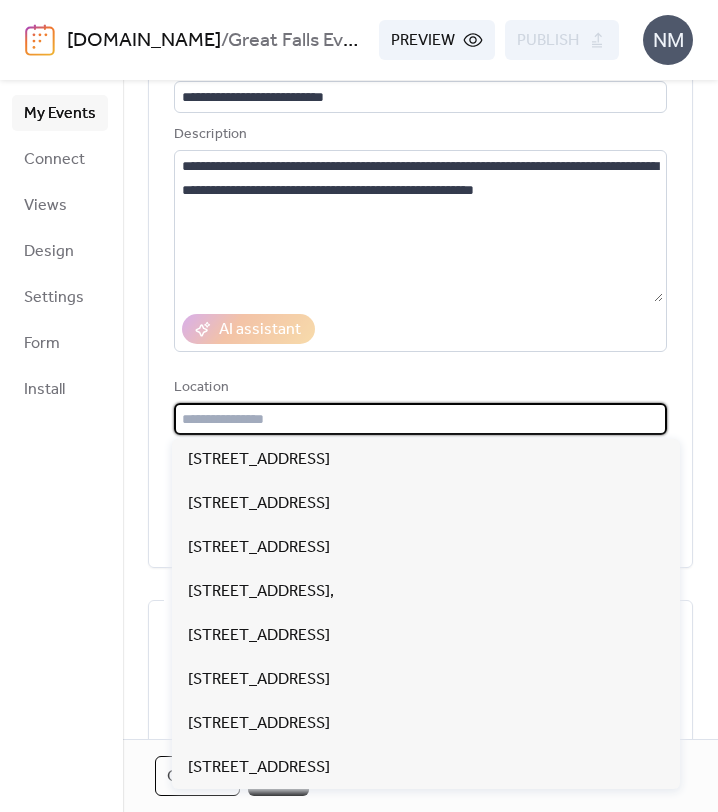 click at bounding box center (420, 419) 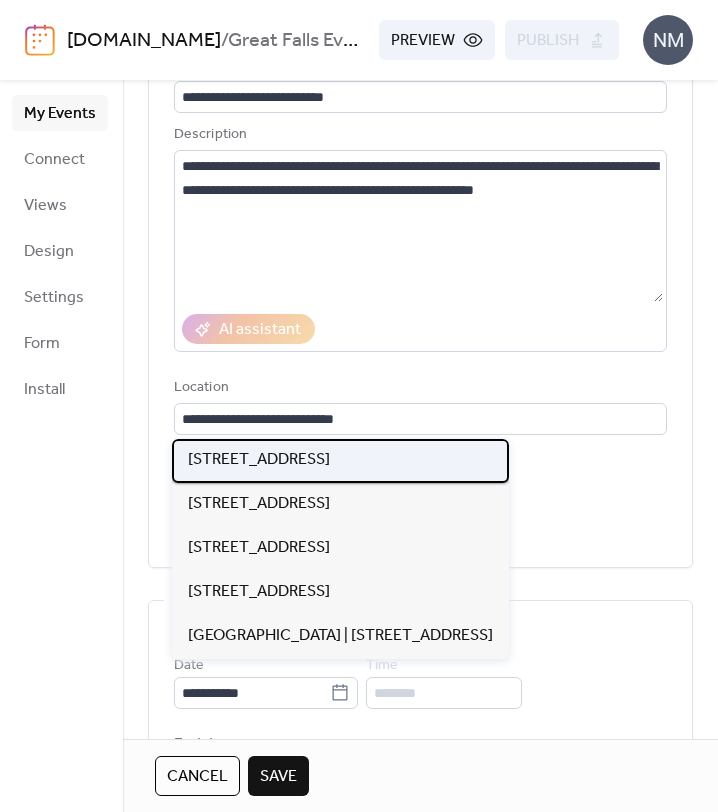 click on "[STREET_ADDRESS]" at bounding box center (259, 460) 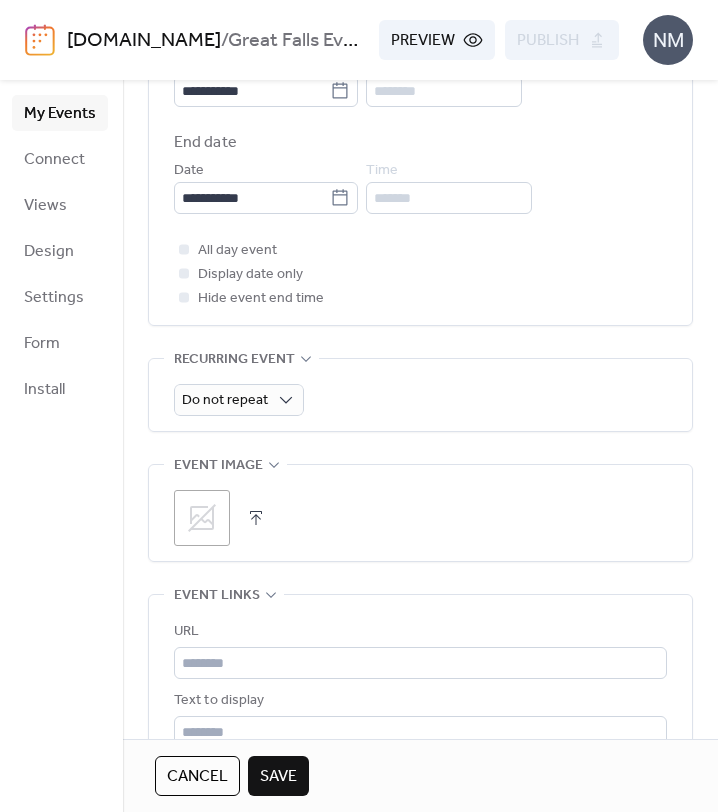 scroll, scrollTop: 843, scrollLeft: 0, axis: vertical 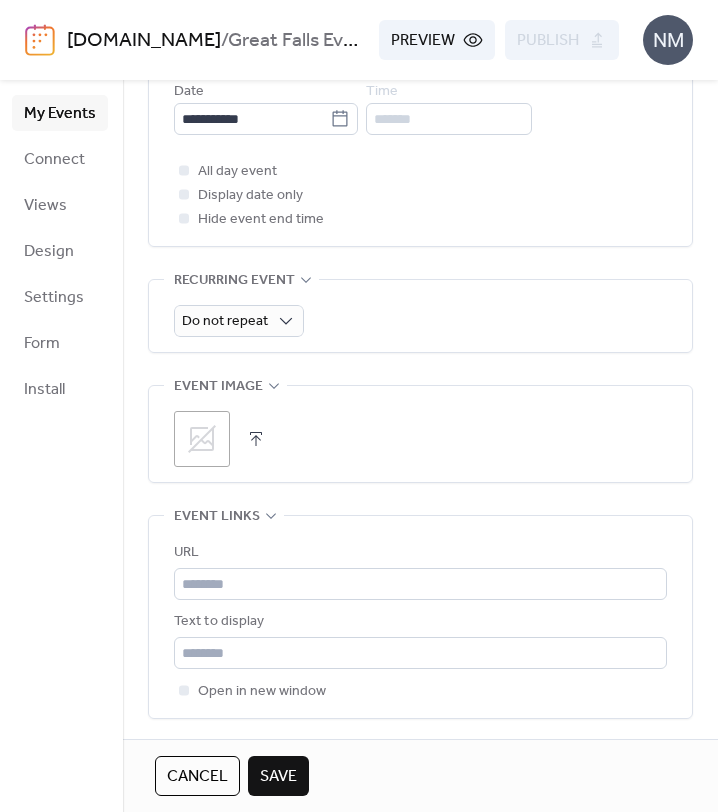 click 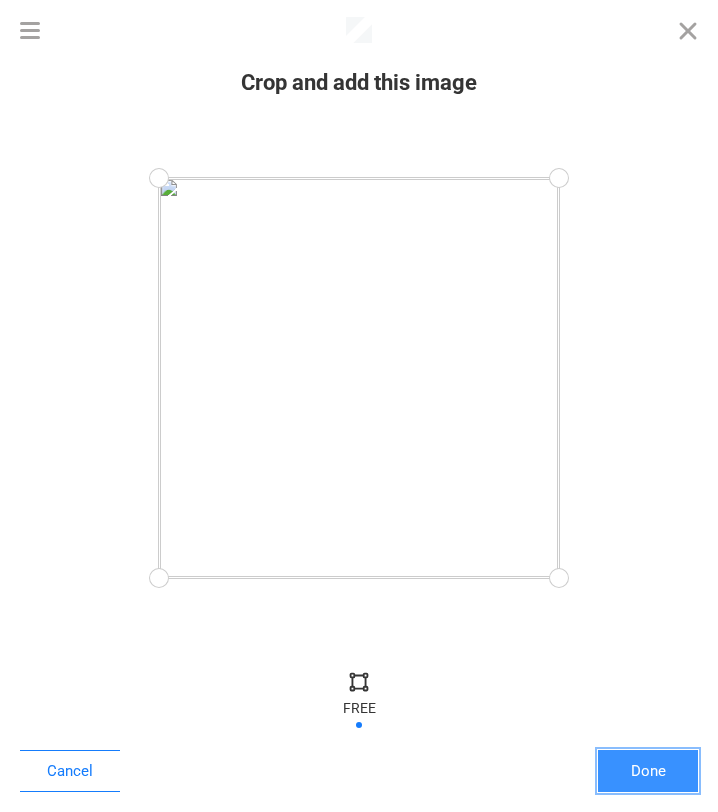 click on "Done" at bounding box center (648, 771) 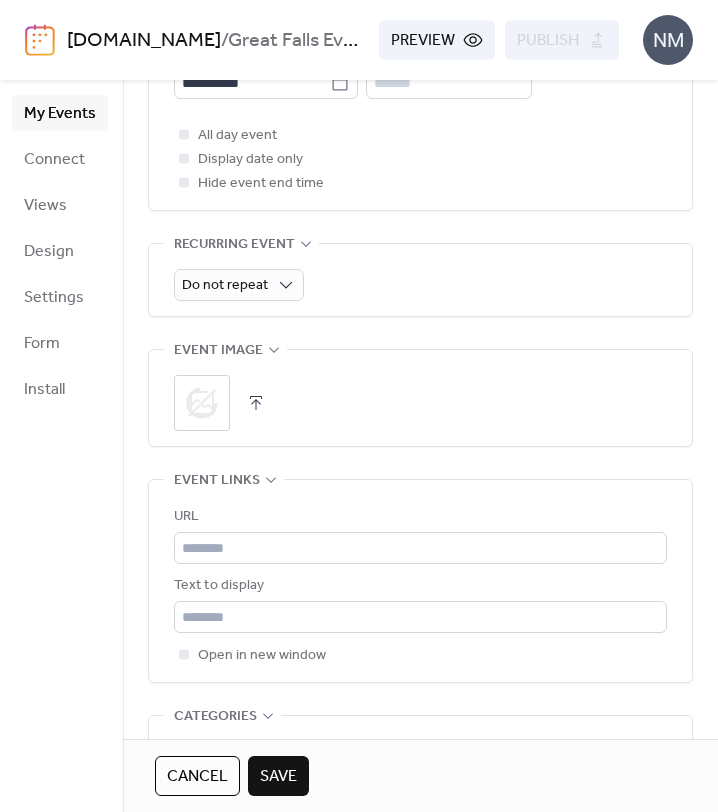 scroll, scrollTop: 840, scrollLeft: 0, axis: vertical 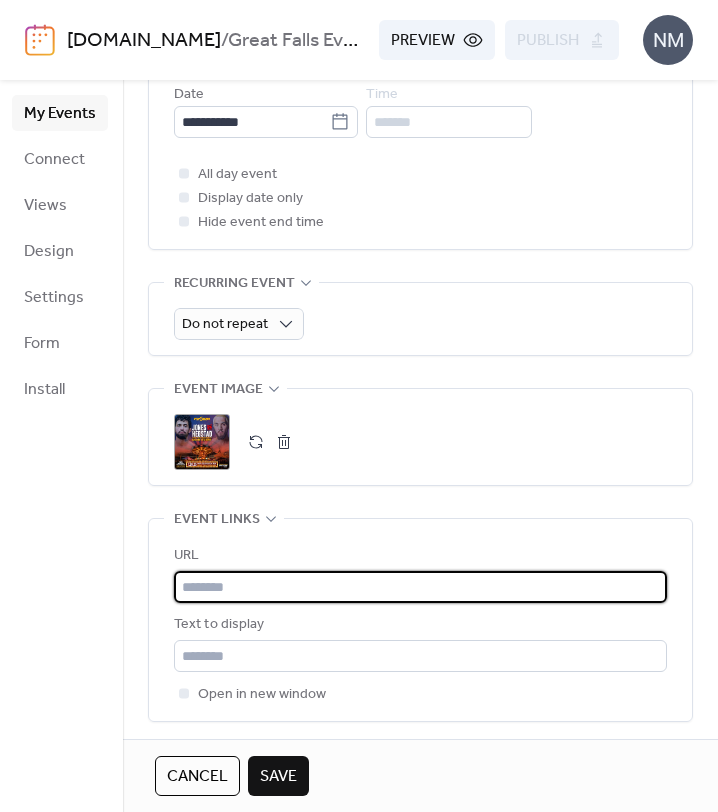 click at bounding box center [420, 587] 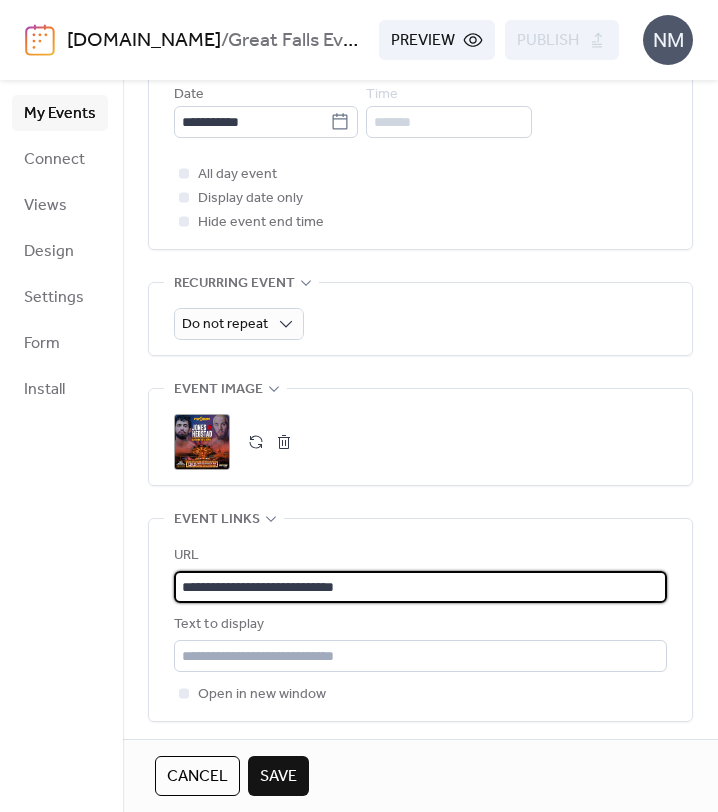 click on "**********" at bounding box center (420, 587) 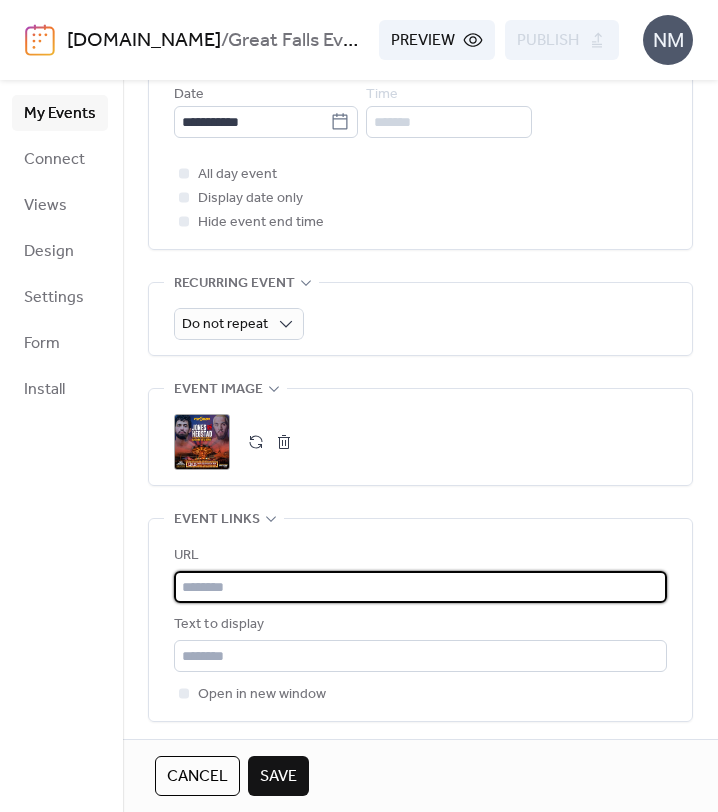 paste on "**********" 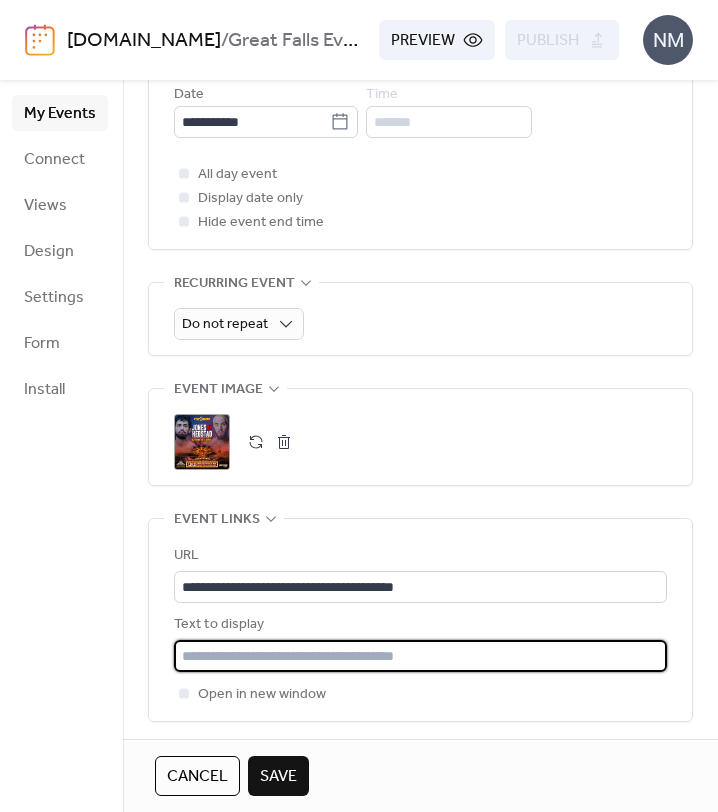 click at bounding box center [420, 656] 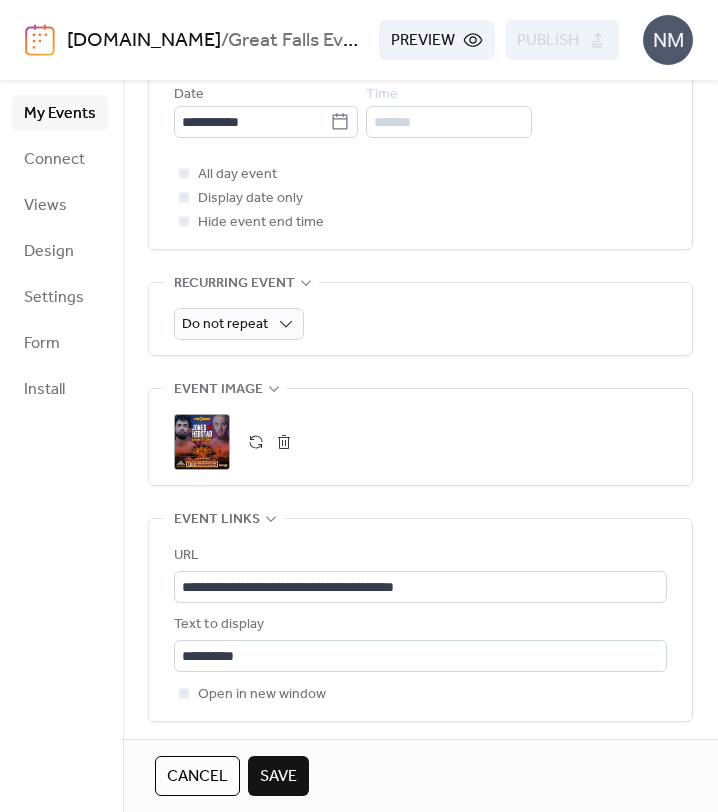 click on "**********" at bounding box center [420, 620] 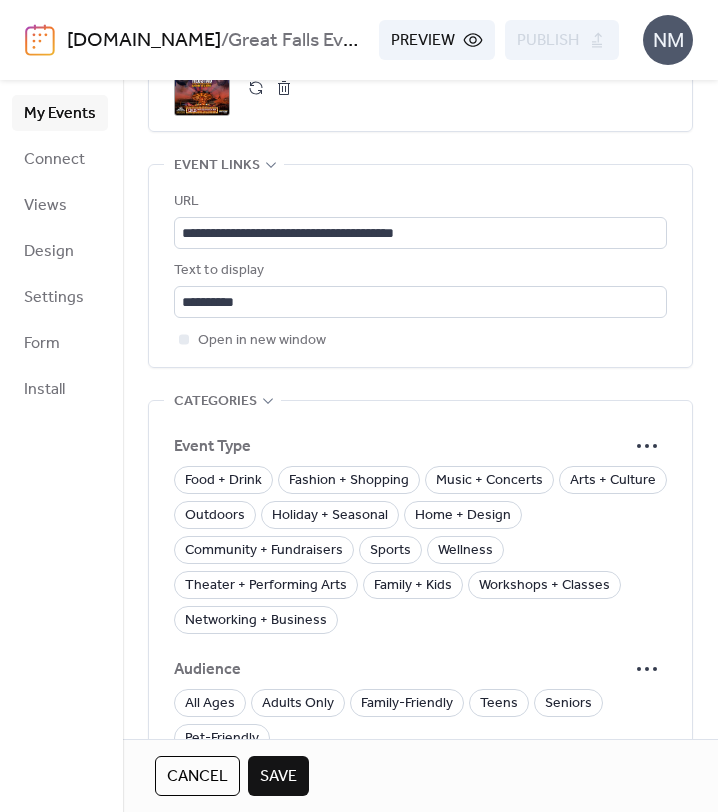 scroll, scrollTop: 1199, scrollLeft: 0, axis: vertical 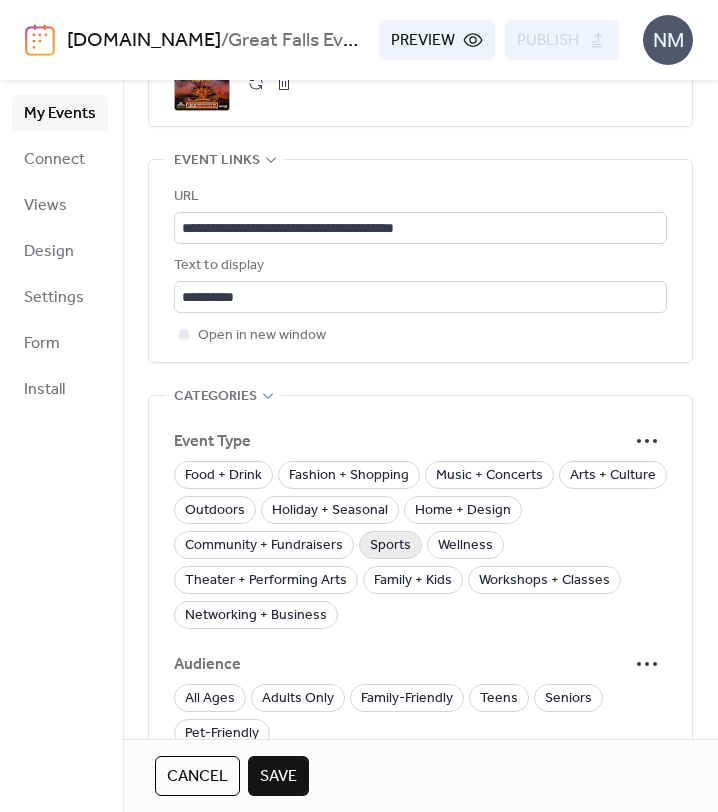 click on "Sports" at bounding box center [390, 546] 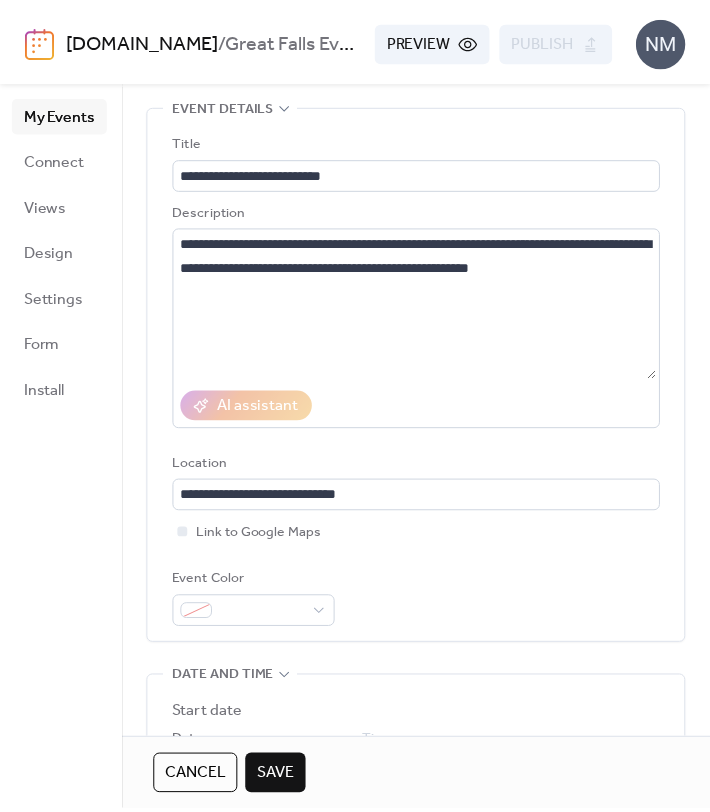 scroll, scrollTop: 0, scrollLeft: 0, axis: both 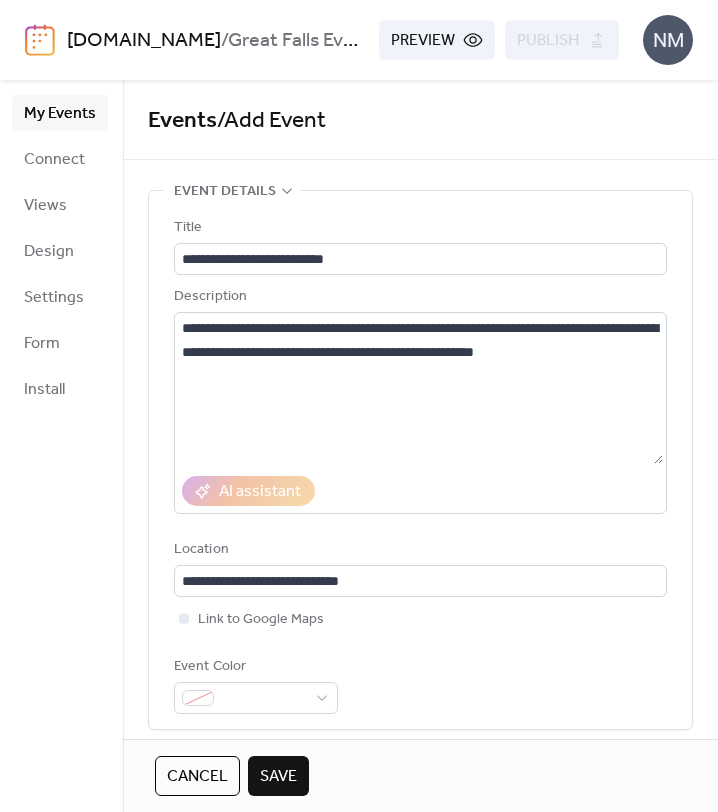 click on "Save" at bounding box center [278, 777] 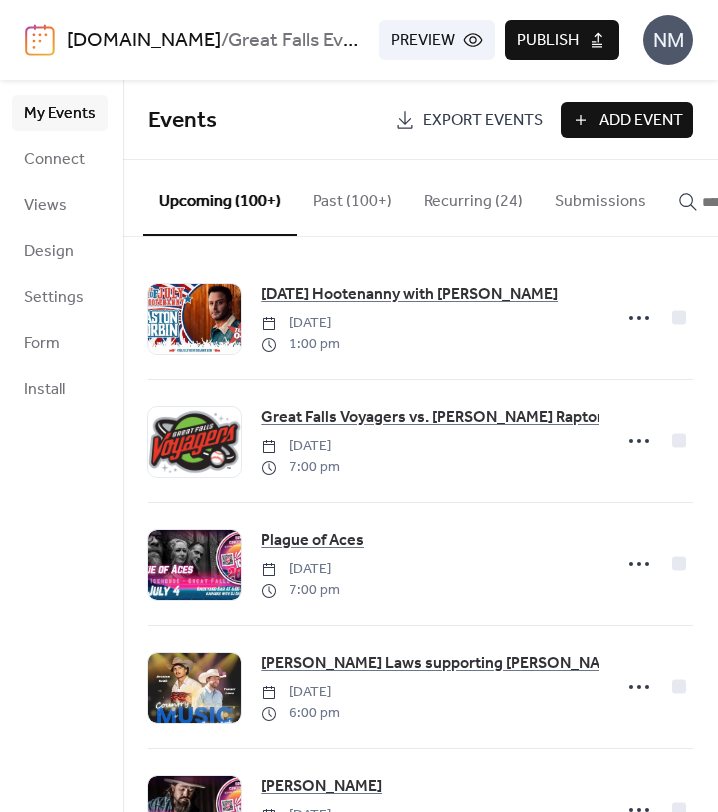 click on "Publish" at bounding box center (548, 41) 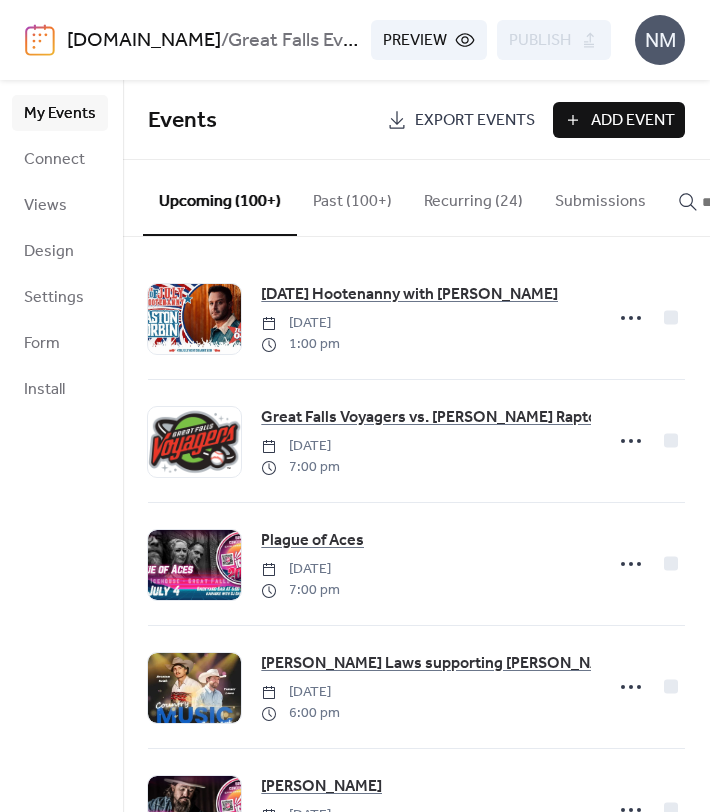 click at bounding box center [752, 202] 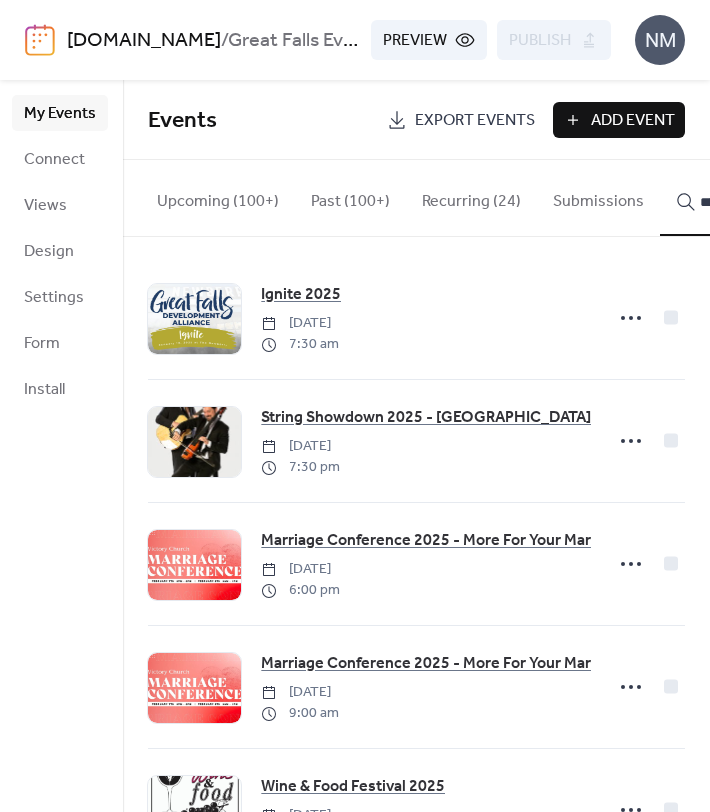 scroll, scrollTop: 0, scrollLeft: 9, axis: horizontal 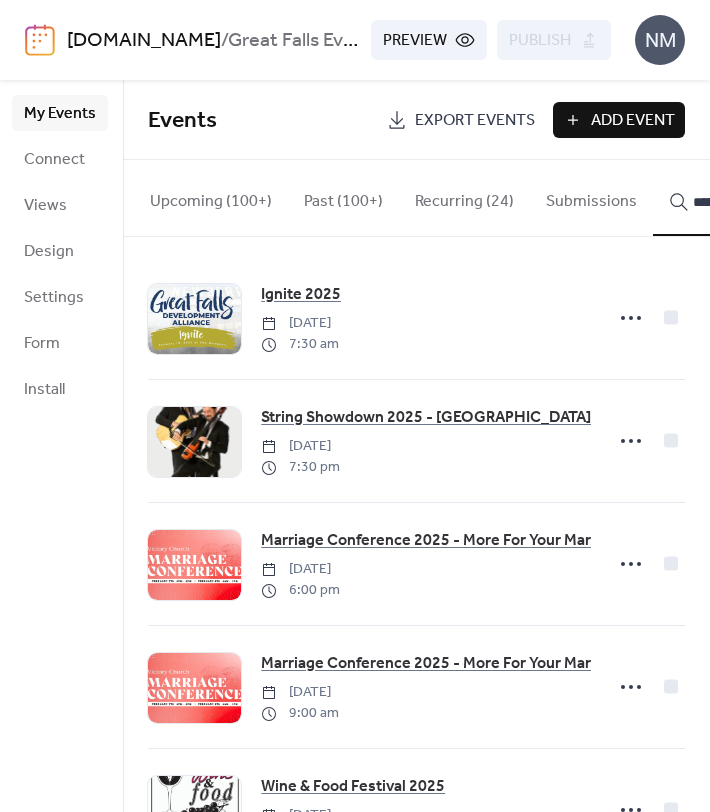 click on "****" at bounding box center [731, 198] 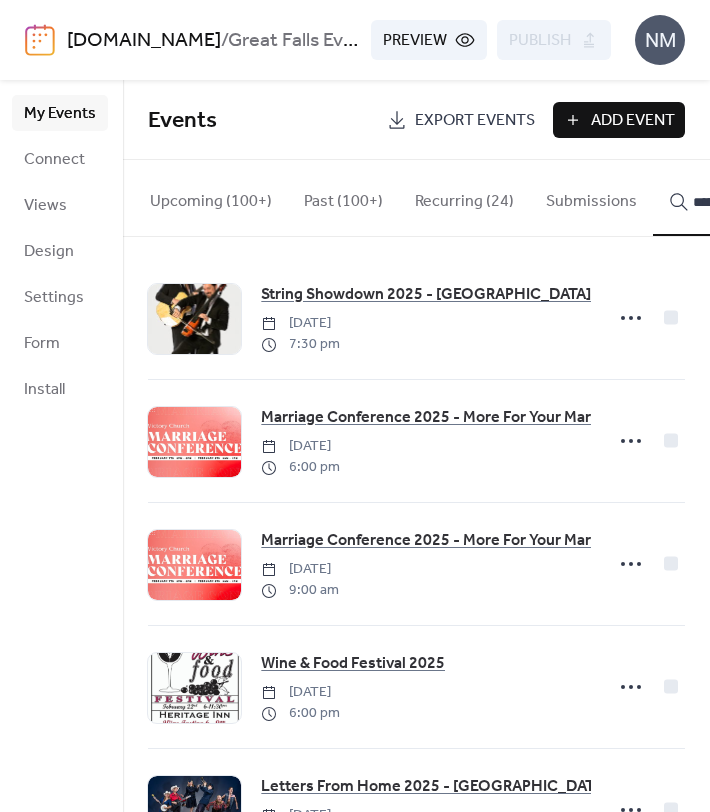 scroll, scrollTop: 0, scrollLeft: 12, axis: horizontal 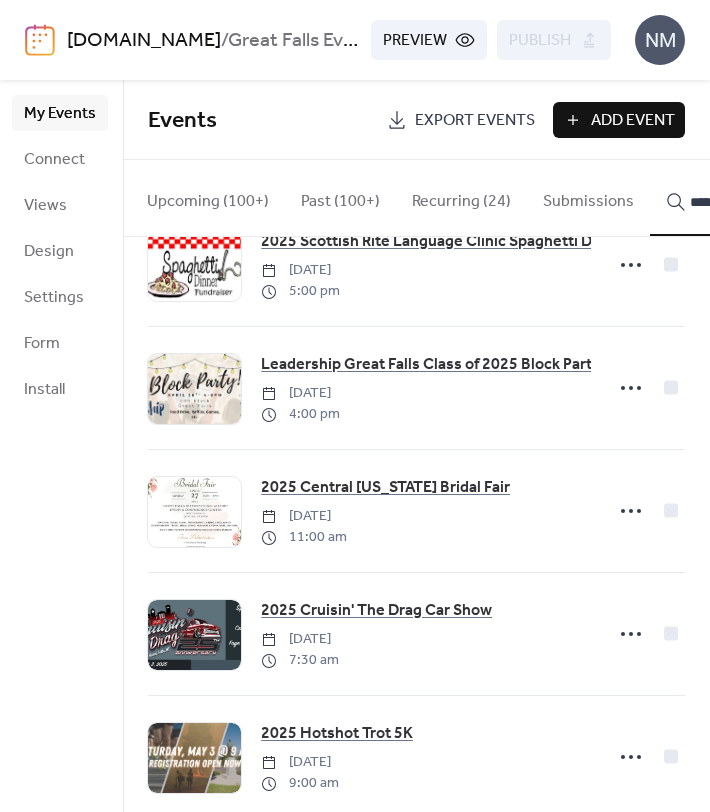 click on "****" at bounding box center (728, 198) 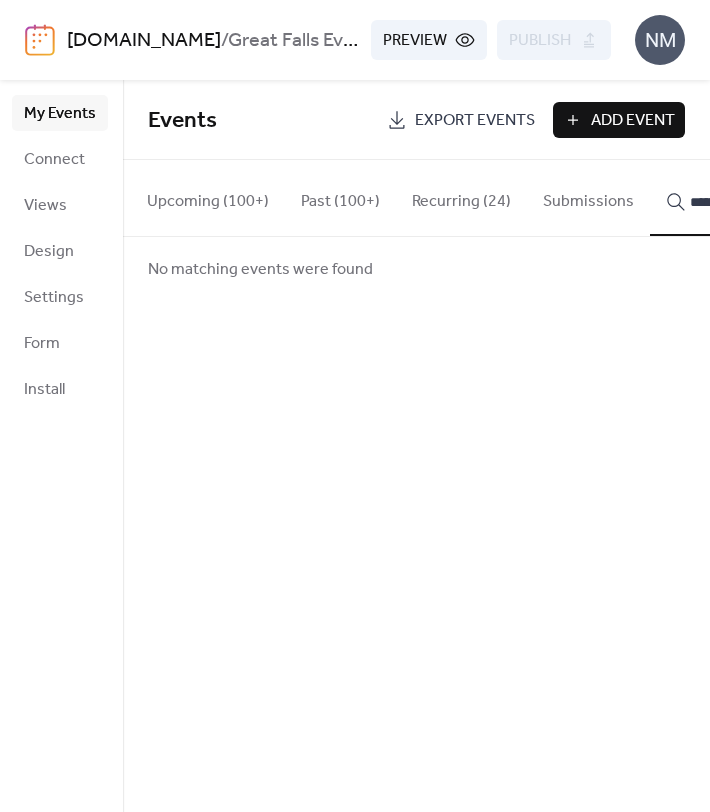 scroll, scrollTop: 0, scrollLeft: 14, axis: horizontal 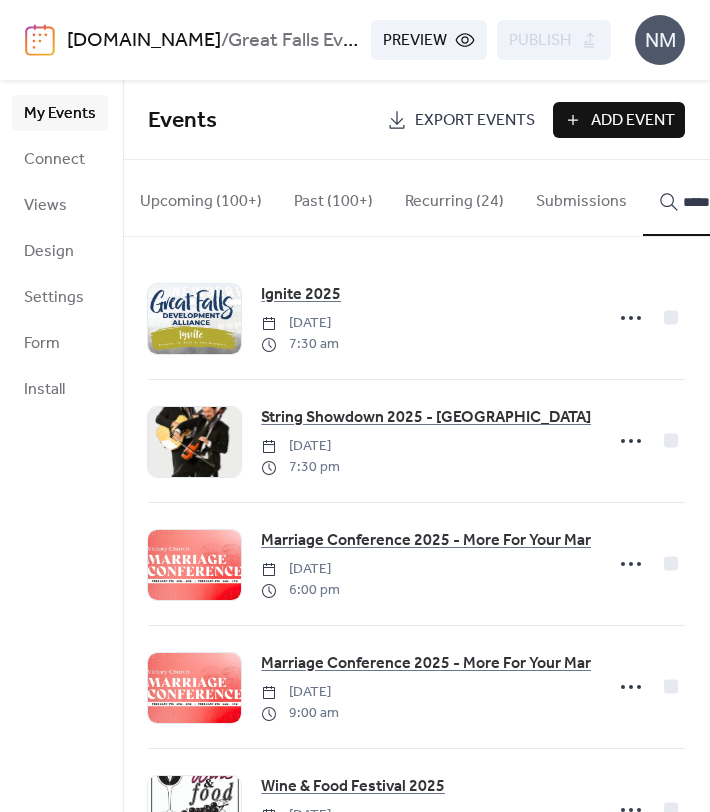 click on "****" at bounding box center [721, 198] 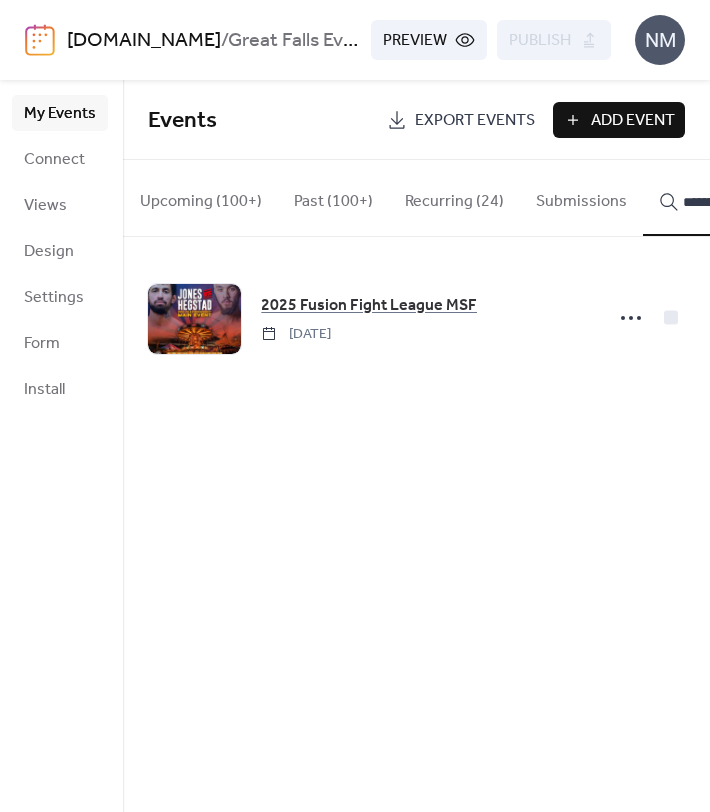 scroll, scrollTop: 0, scrollLeft: 31, axis: horizontal 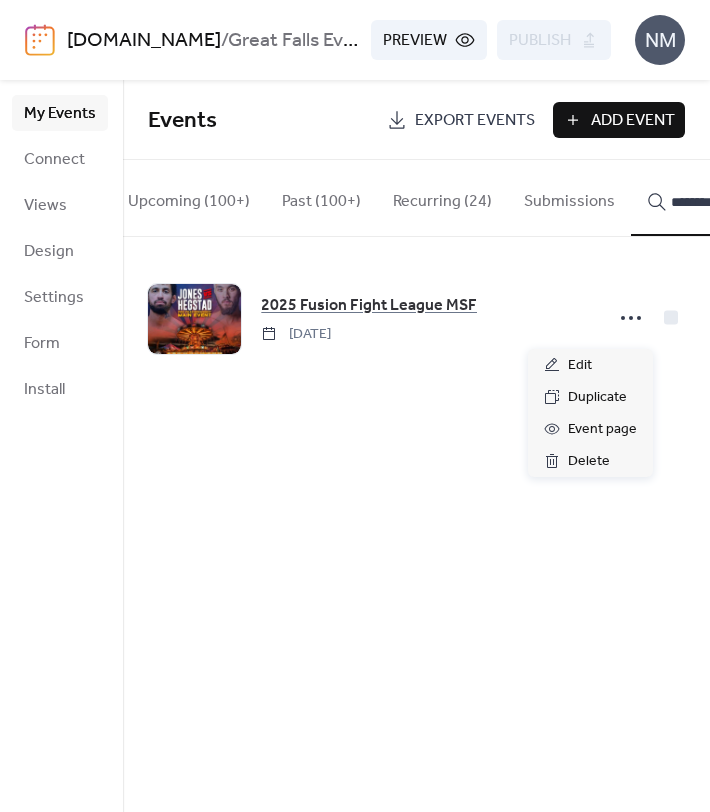click 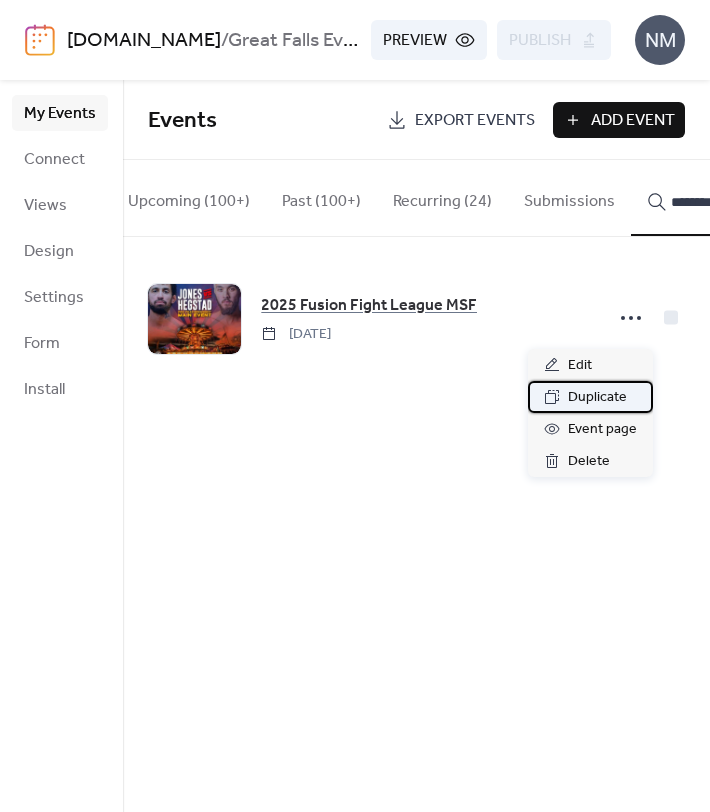 click on "Duplicate" at bounding box center [597, 398] 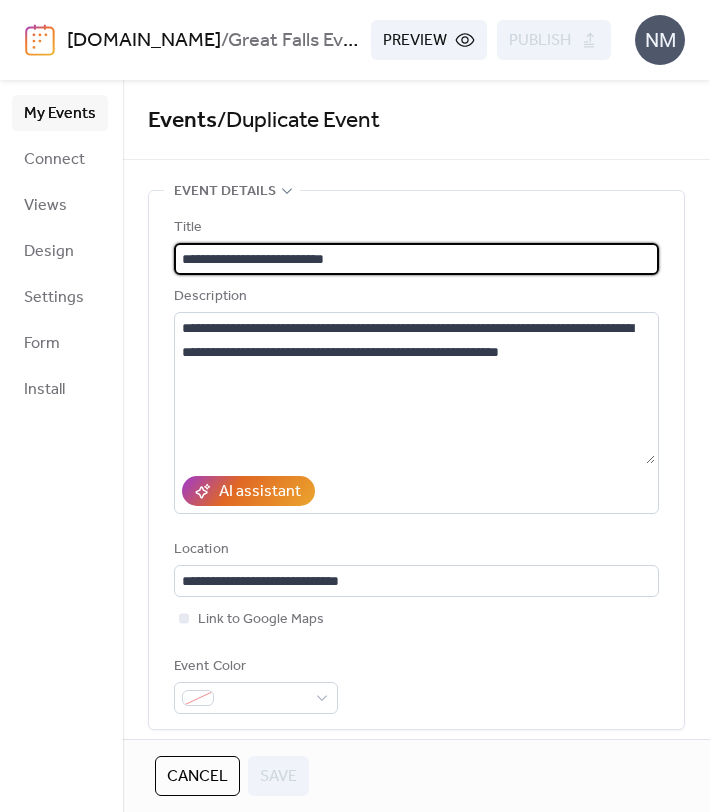 click on "**********" at bounding box center (416, 259) 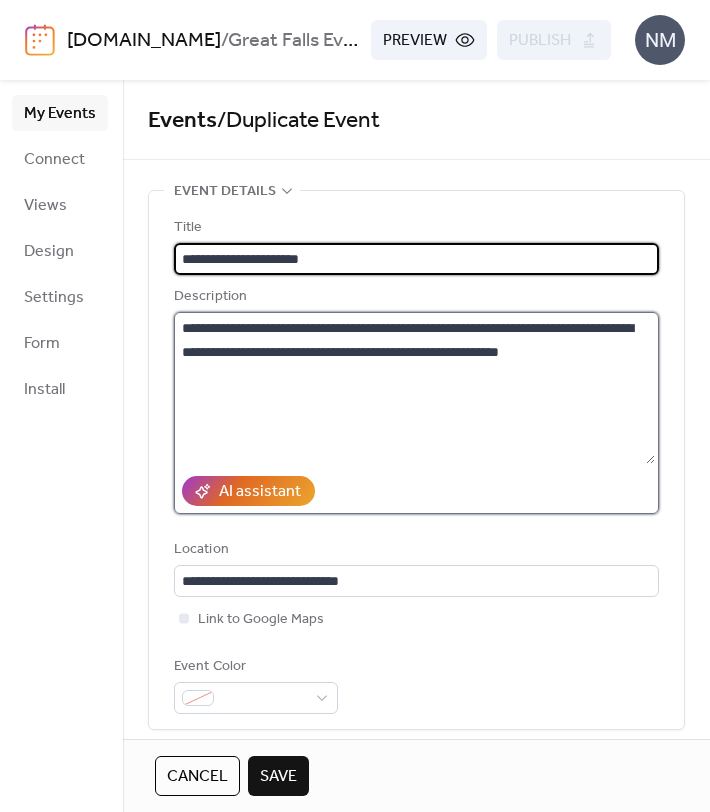 click on "**********" at bounding box center (414, 388) 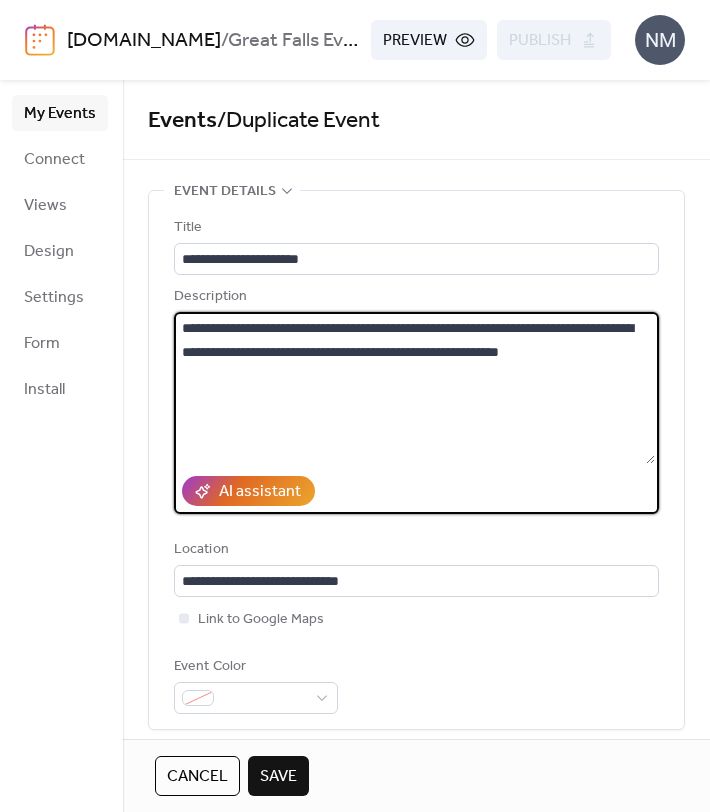 click on "**********" at bounding box center [414, 388] 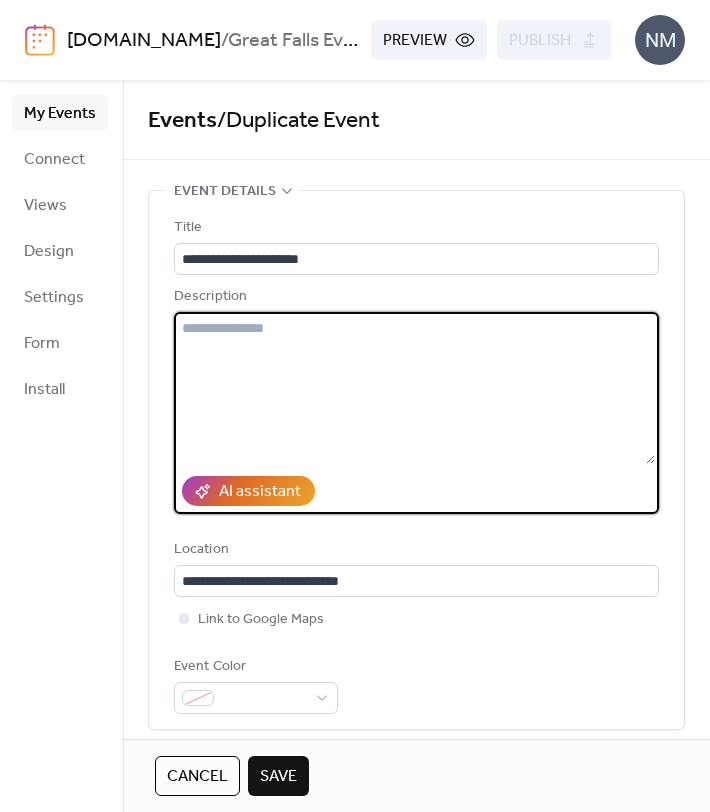 paste on "**********" 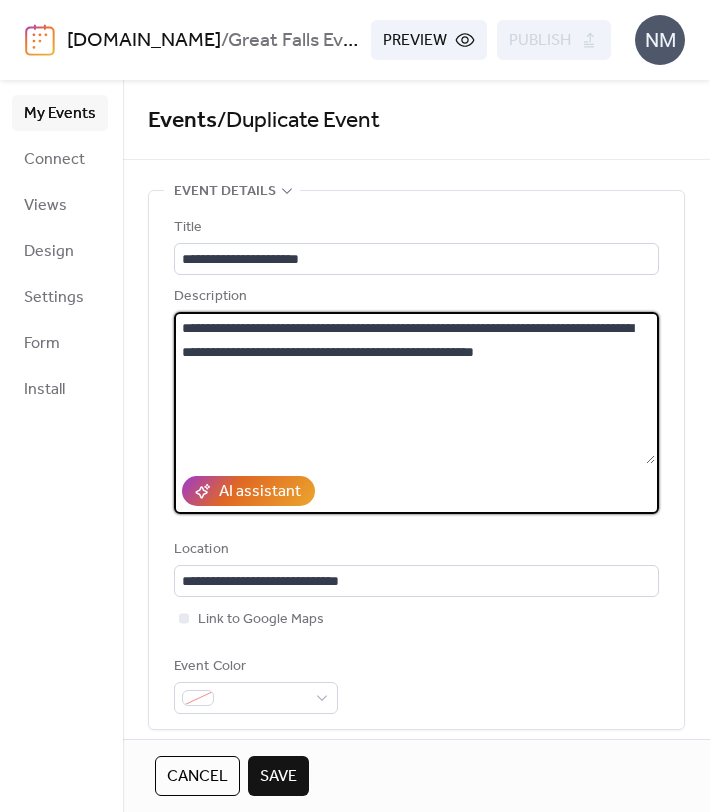 click on "**********" at bounding box center (416, 465) 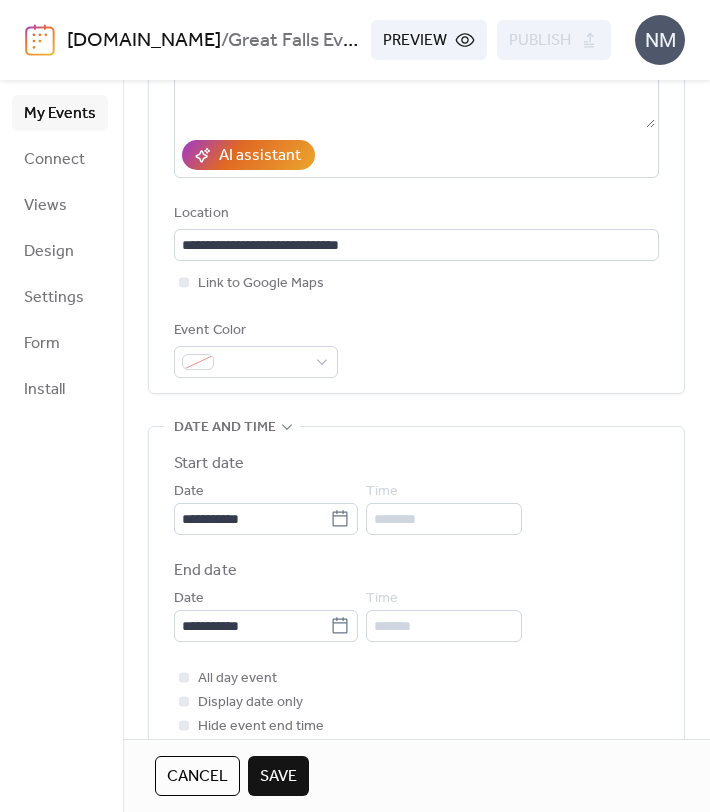 scroll, scrollTop: 345, scrollLeft: 0, axis: vertical 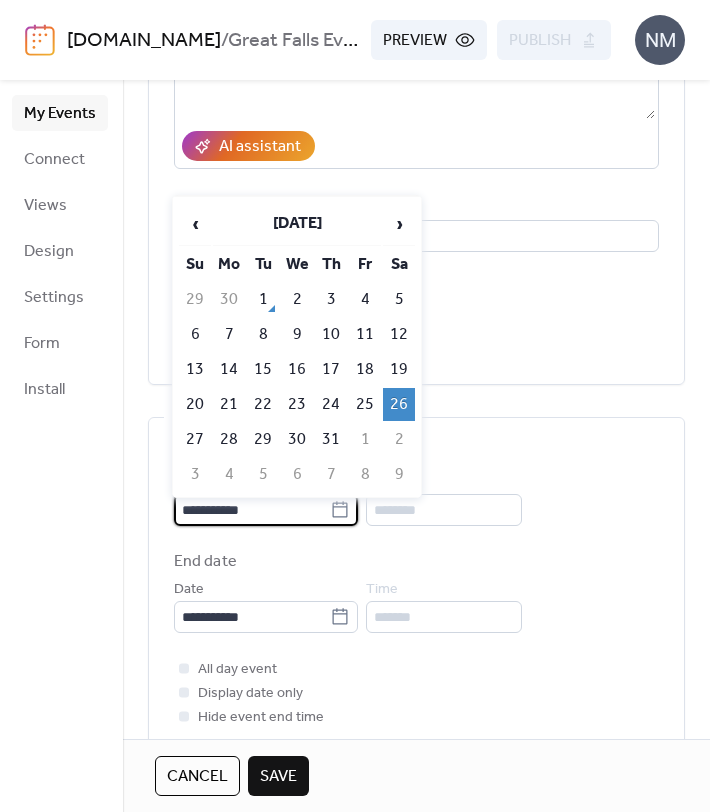 click on "**********" at bounding box center [252, 510] 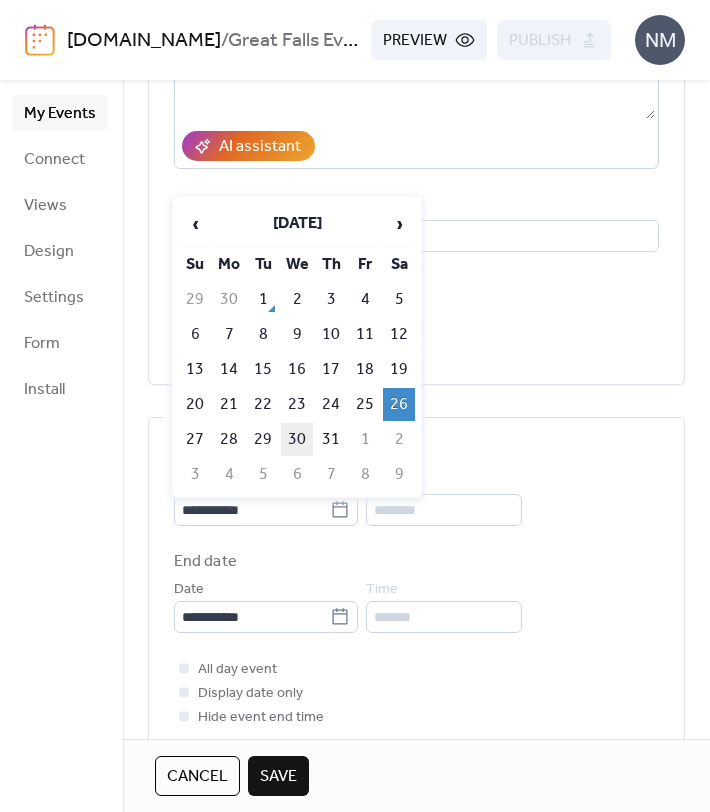 click on "30" at bounding box center [297, 439] 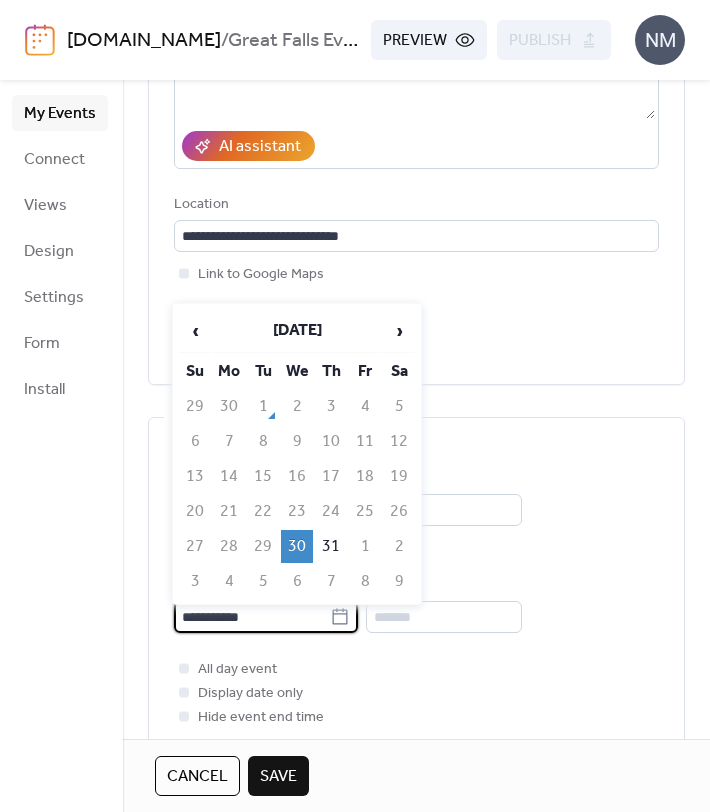 click on "**********" at bounding box center [252, 617] 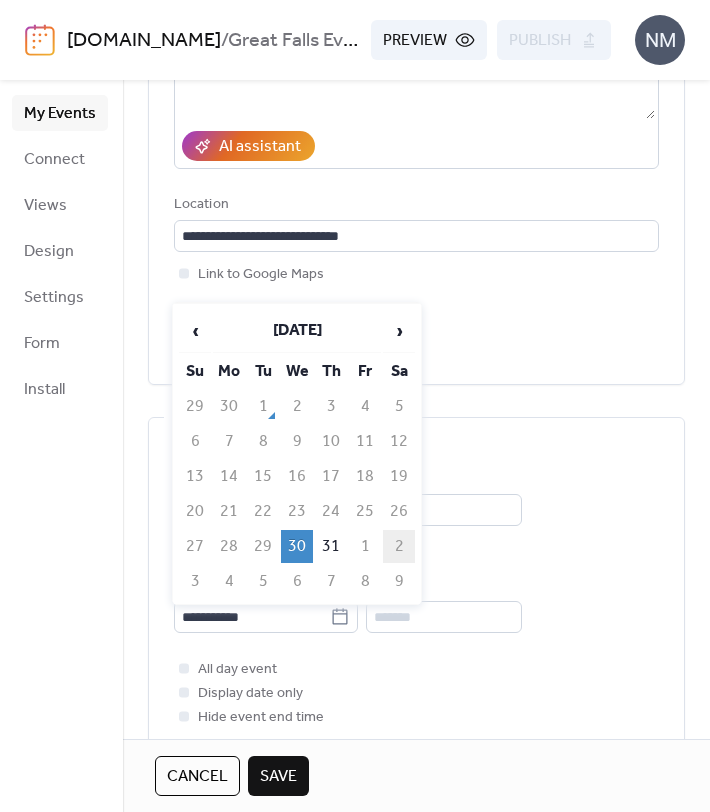 click on "2" at bounding box center [399, 546] 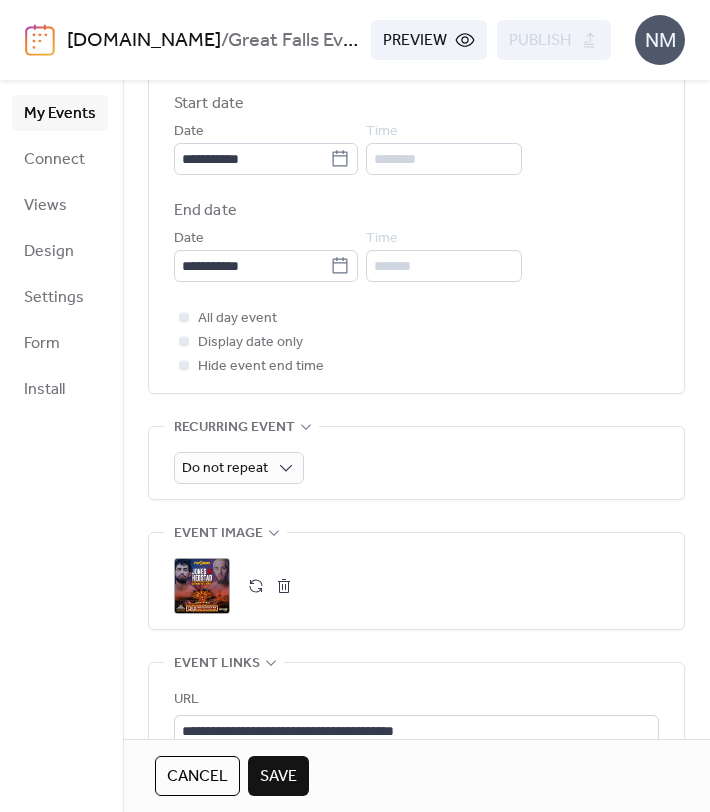 scroll, scrollTop: 701, scrollLeft: 0, axis: vertical 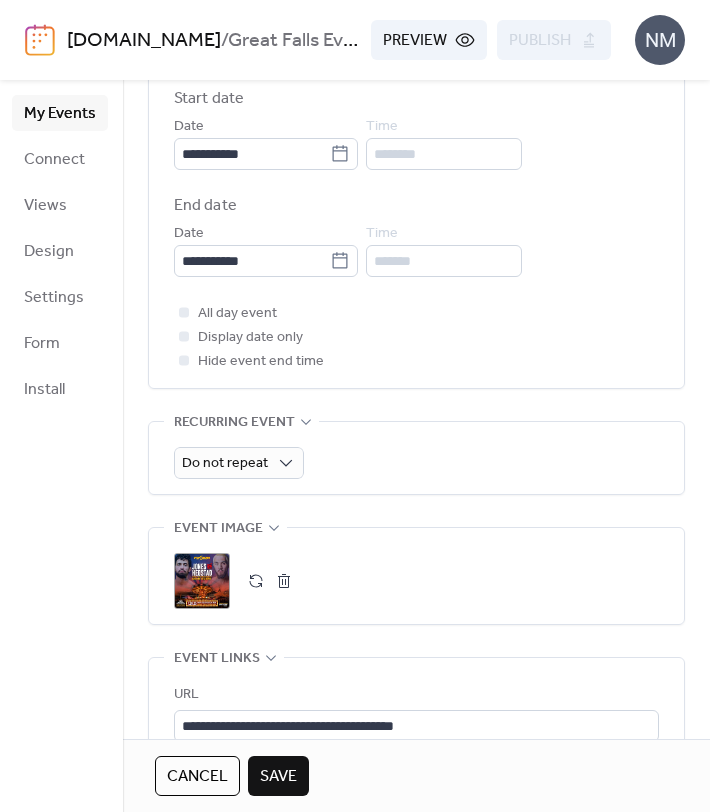click at bounding box center [284, 581] 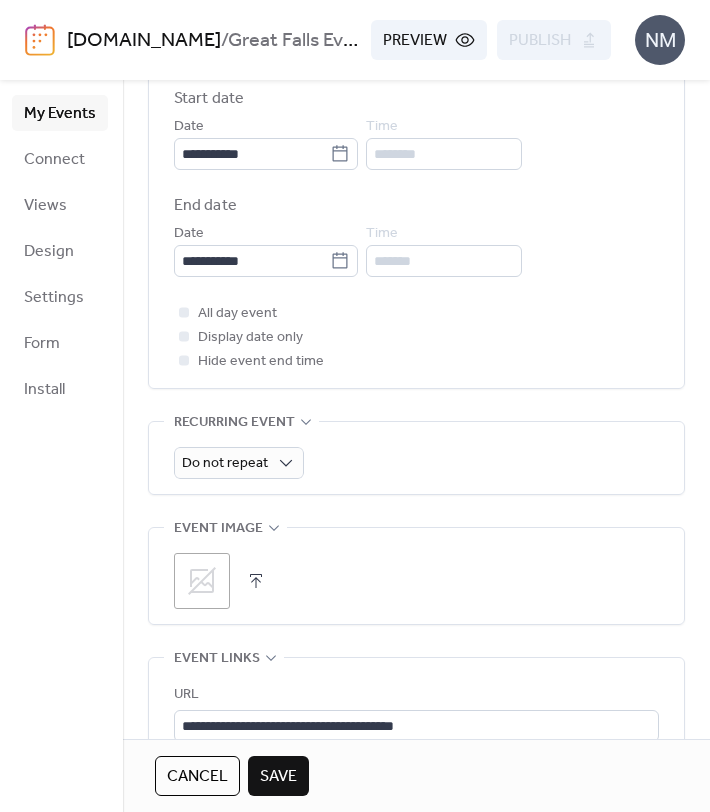 click 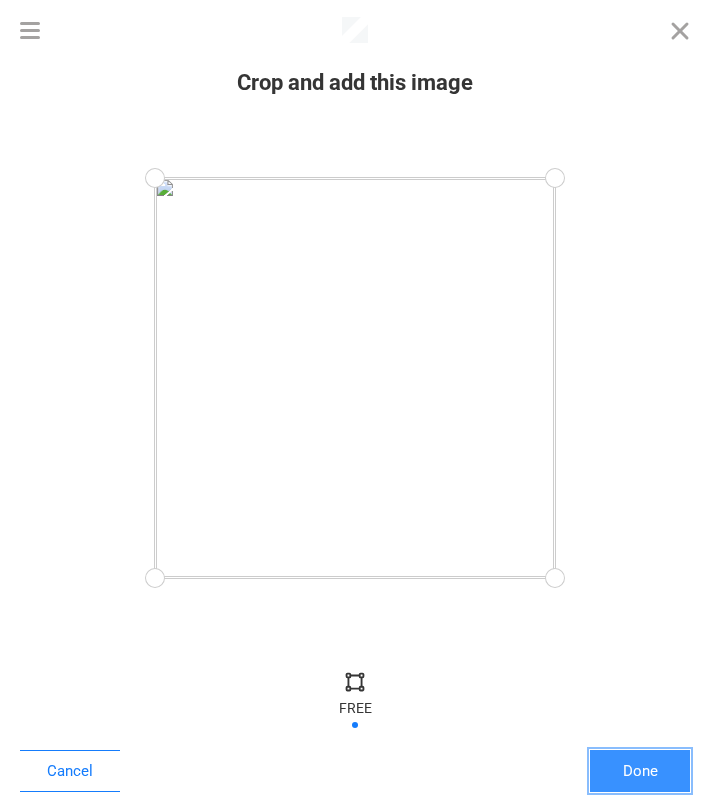 click on "Done" at bounding box center [640, 771] 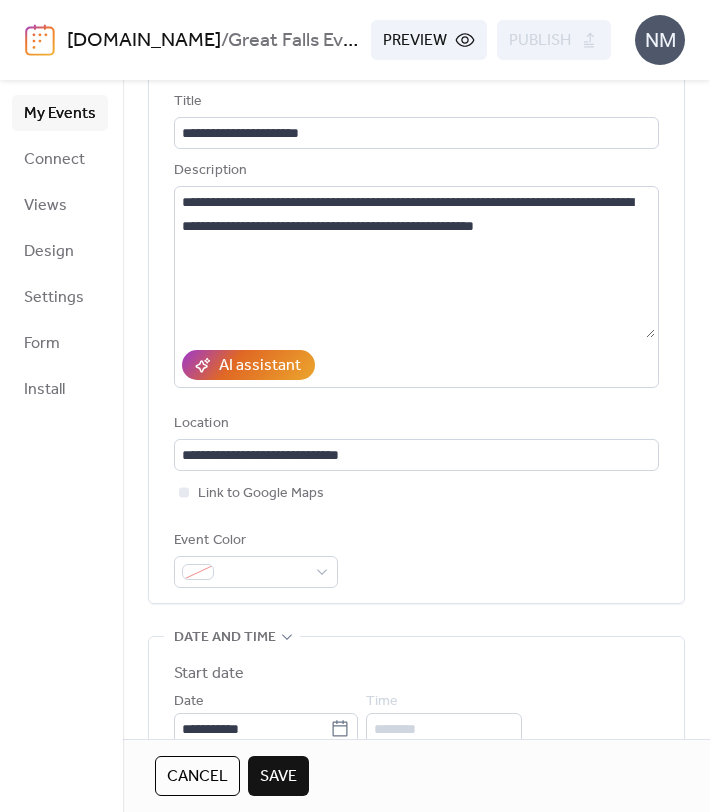 scroll, scrollTop: 0, scrollLeft: 0, axis: both 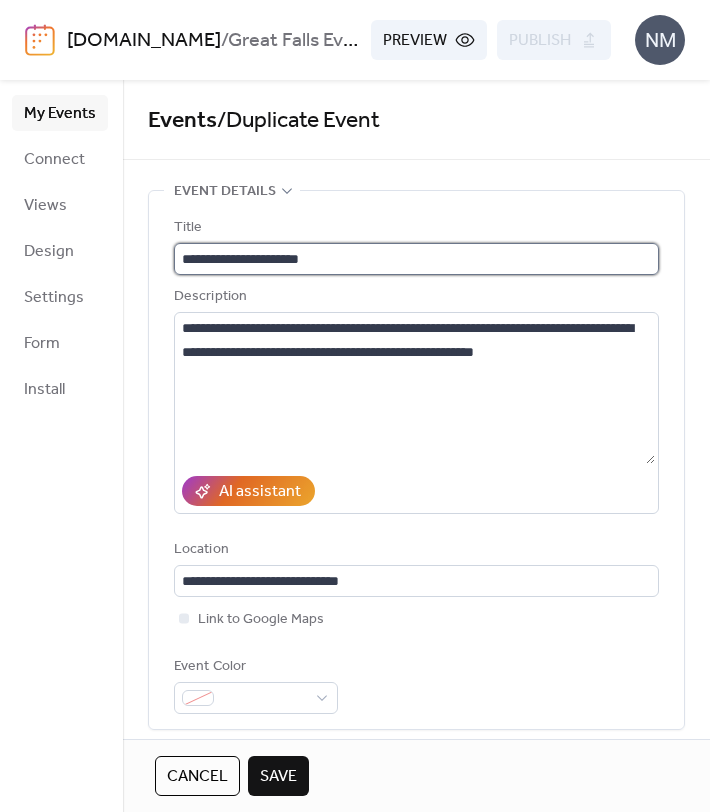 click on "**********" at bounding box center (416, 259) 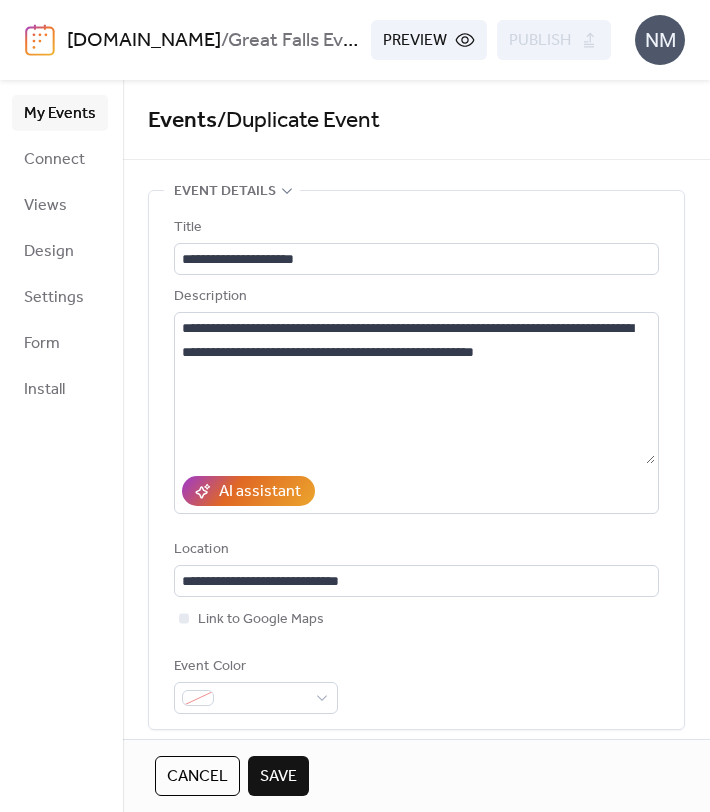 click on "Save" at bounding box center (278, 777) 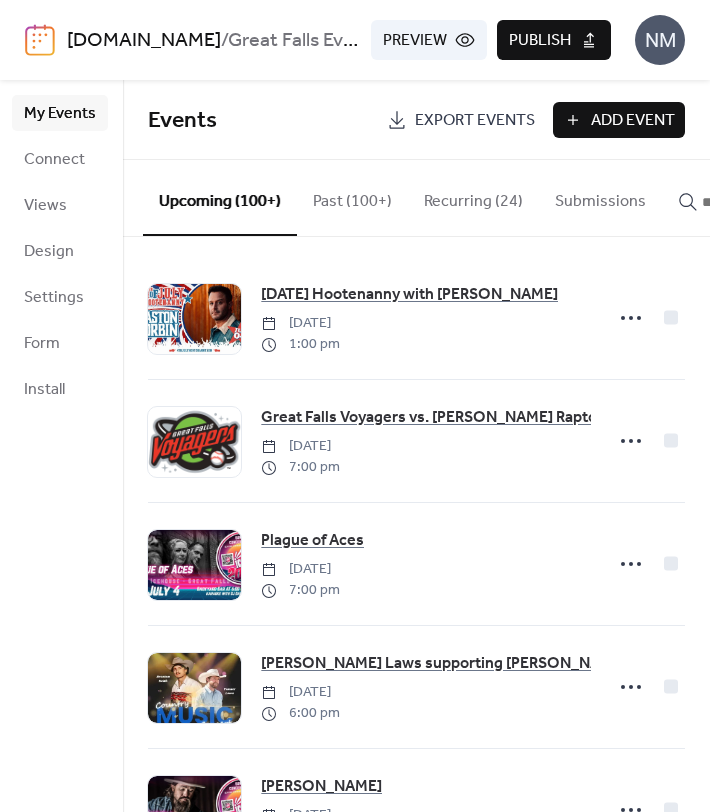 click on "Publish" at bounding box center [540, 41] 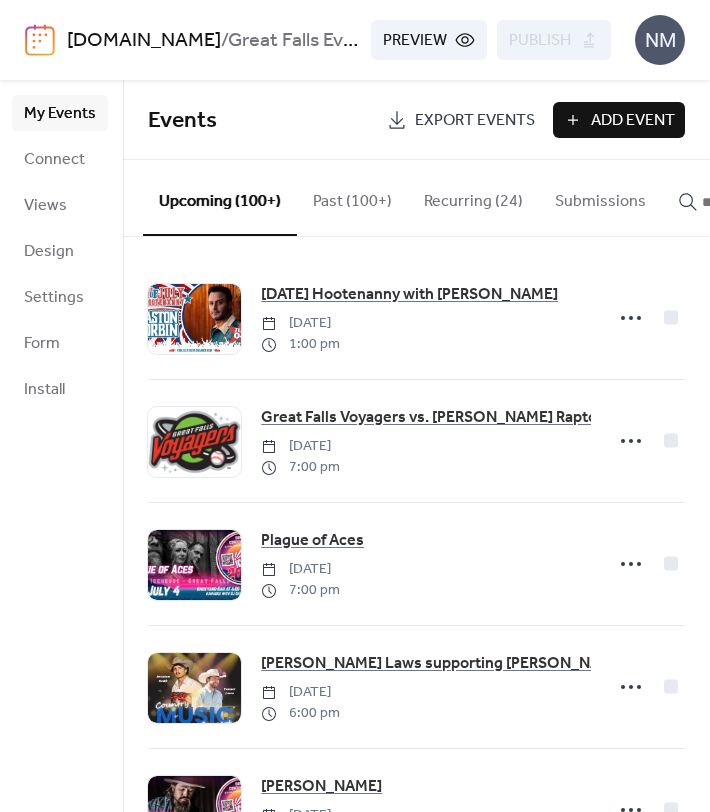 click at bounding box center [752, 202] 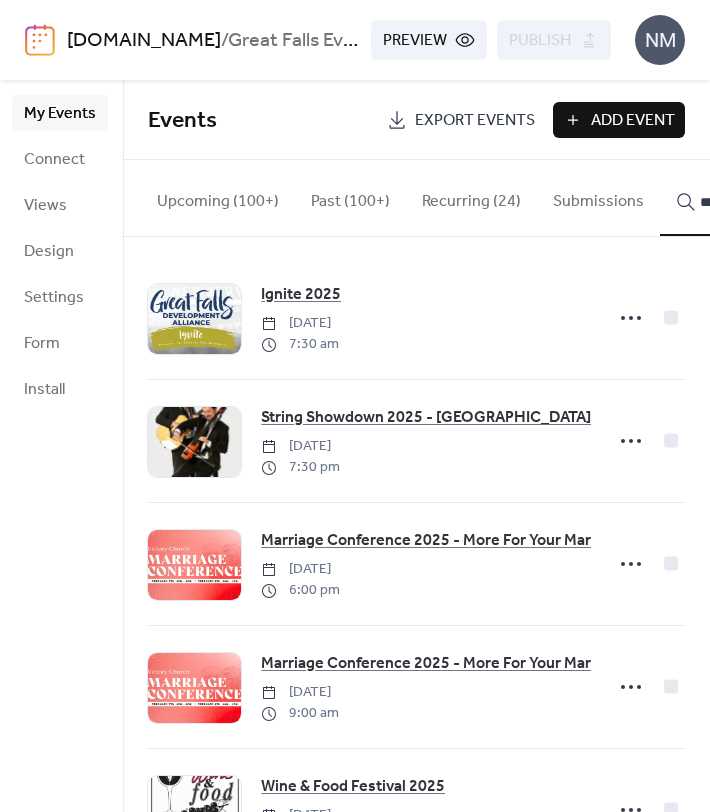 scroll, scrollTop: 0, scrollLeft: 9, axis: horizontal 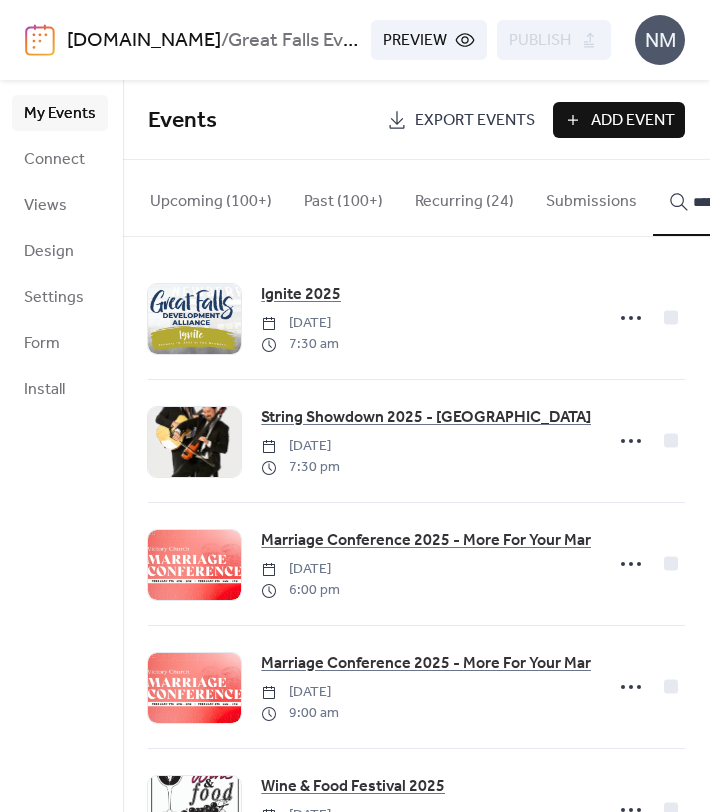 click on "****" at bounding box center (731, 198) 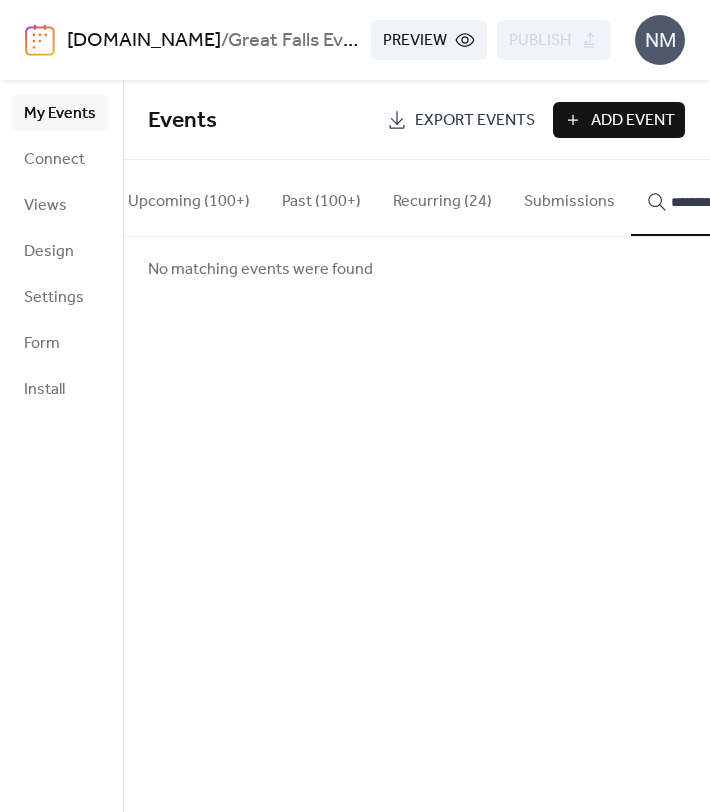 scroll, scrollTop: 0, scrollLeft: 36, axis: horizontal 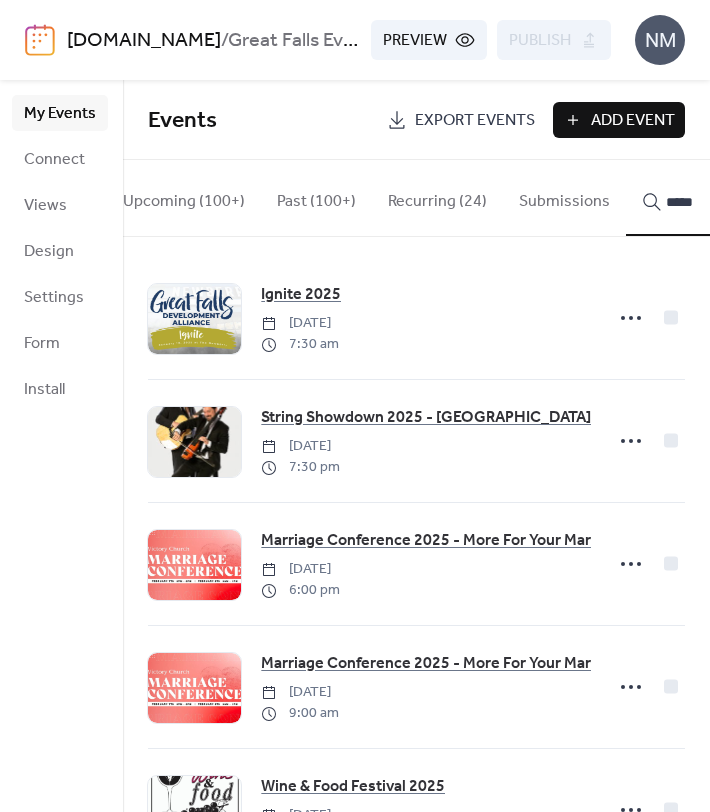 click on "****" at bounding box center [704, 198] 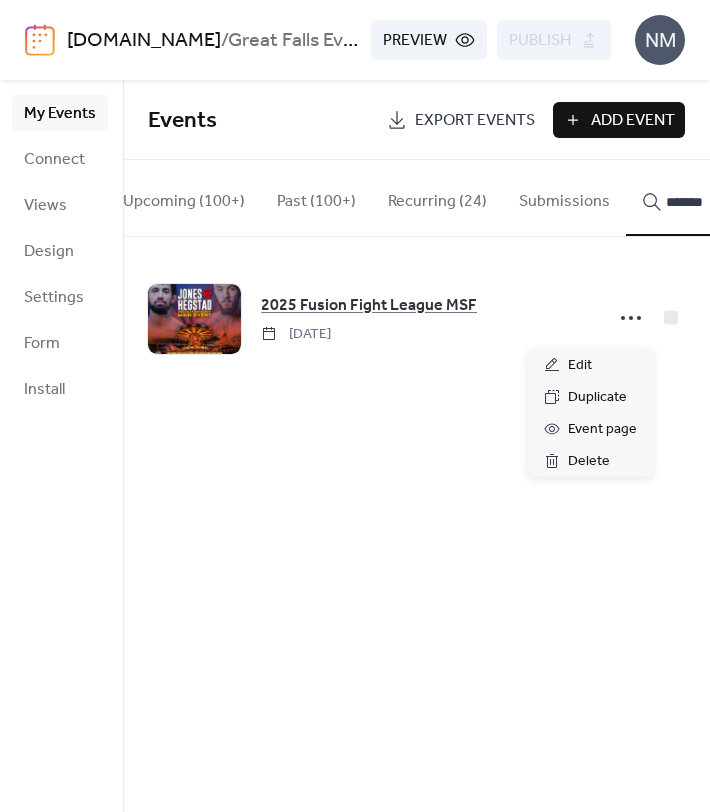 click 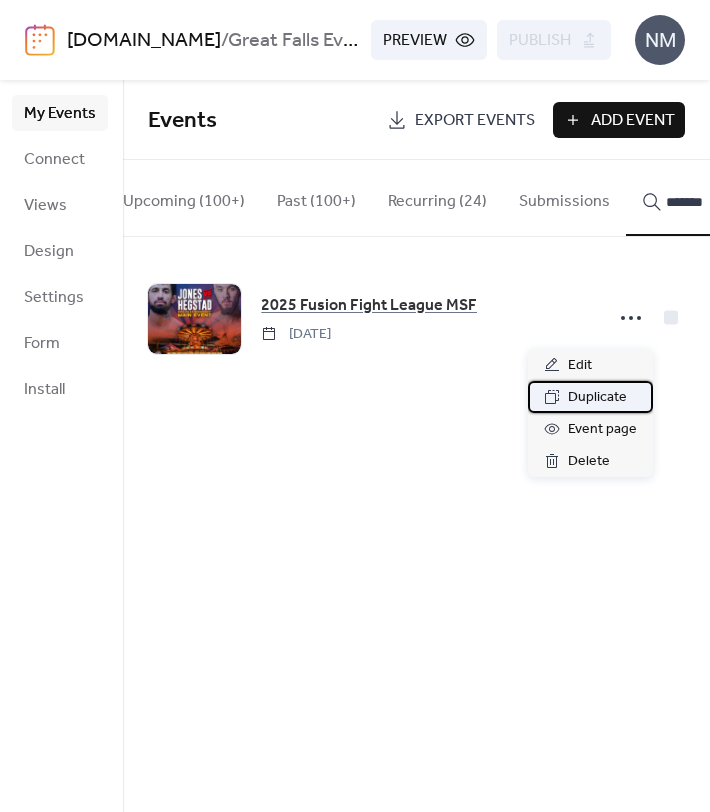 click on "Duplicate" at bounding box center [597, 398] 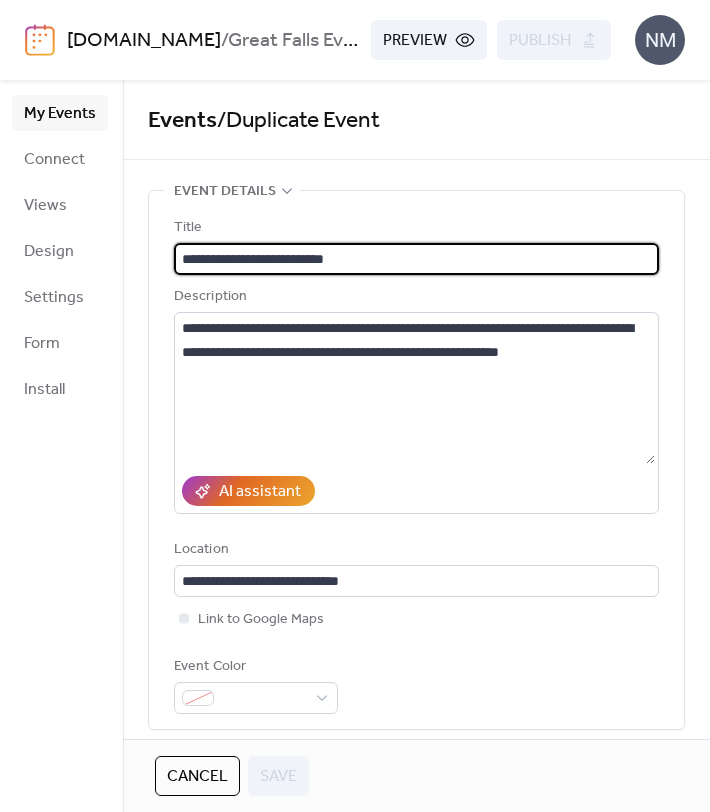 click on "**********" at bounding box center [416, 259] 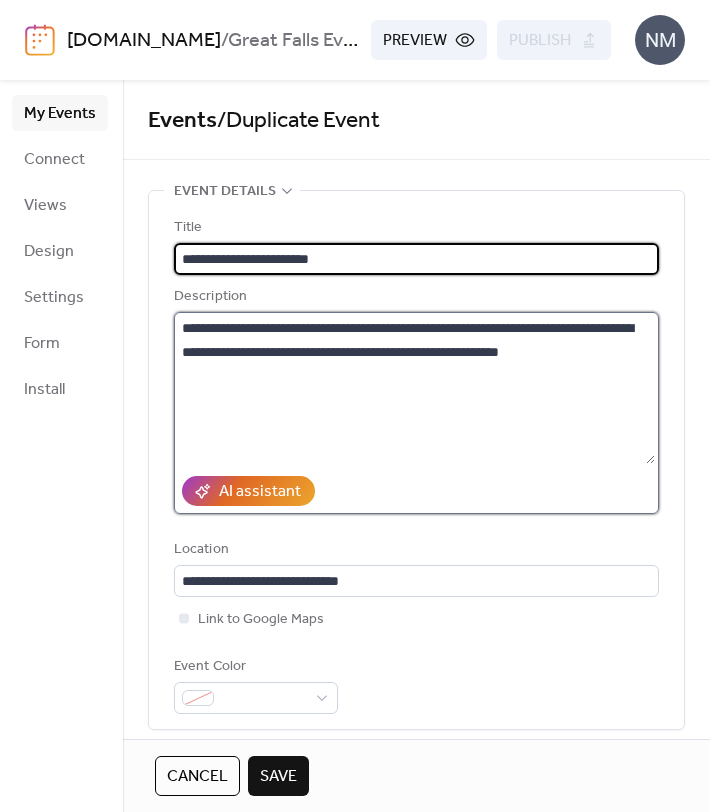 click on "**********" at bounding box center [414, 388] 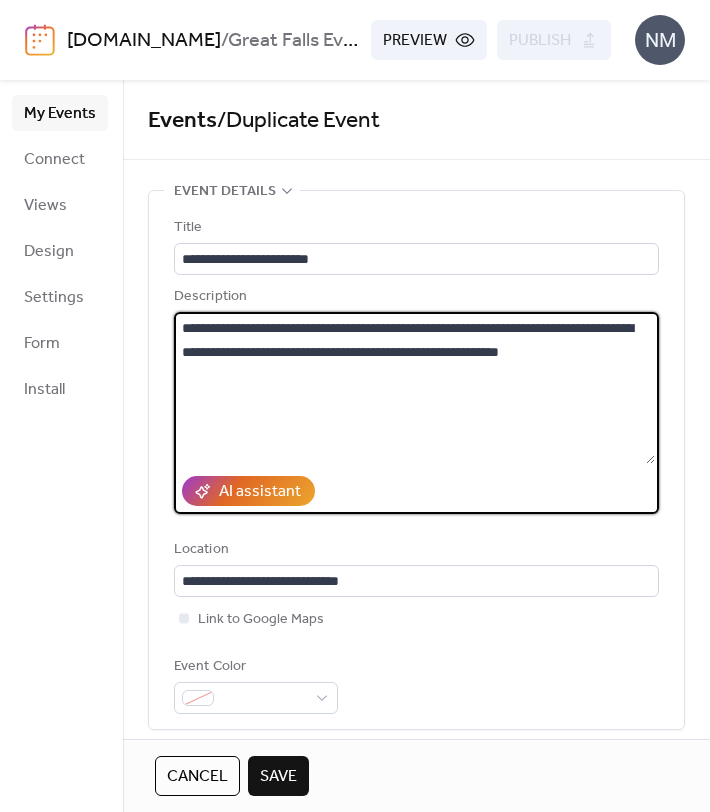 click on "**********" at bounding box center (414, 388) 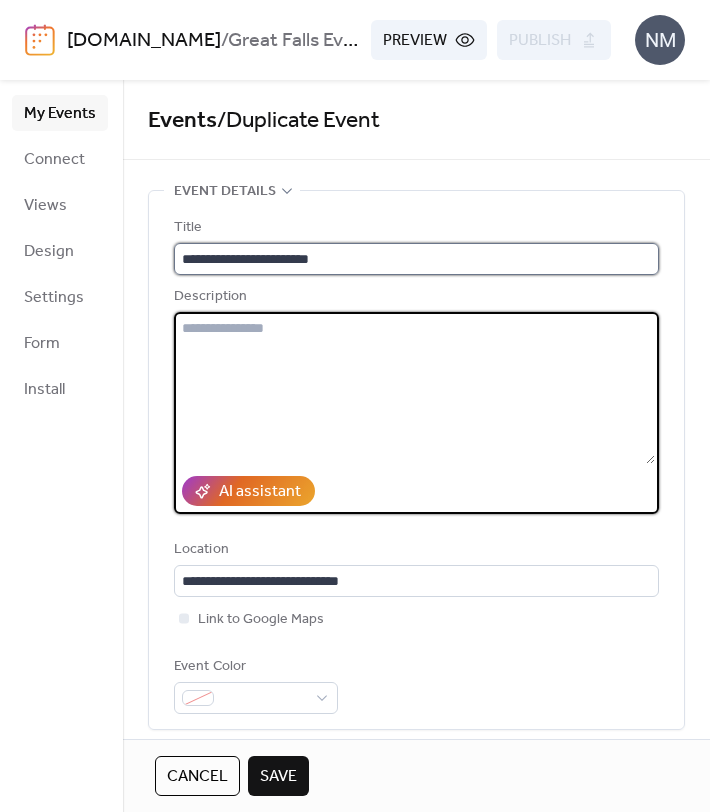 click on "**********" at bounding box center [416, 259] 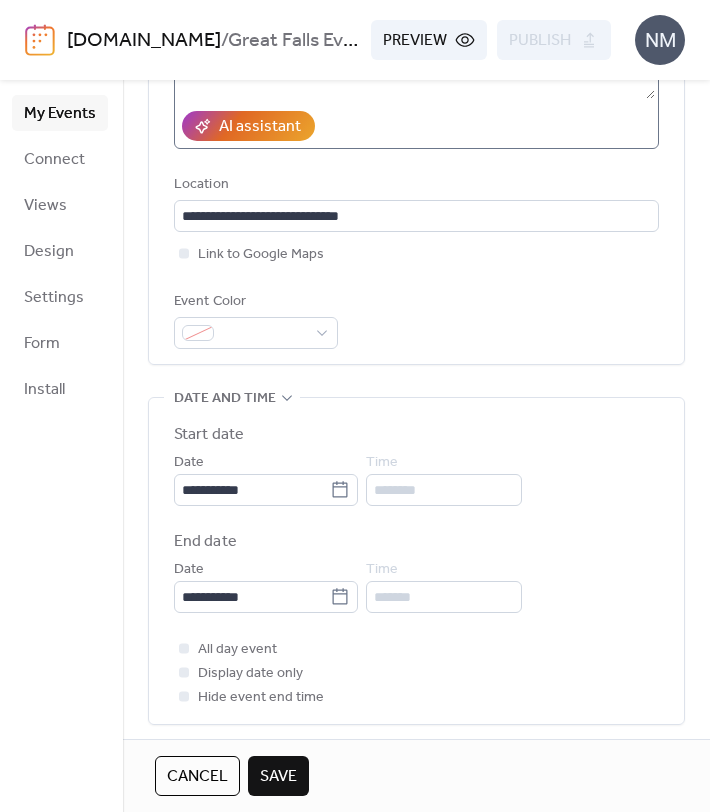 scroll, scrollTop: 366, scrollLeft: 0, axis: vertical 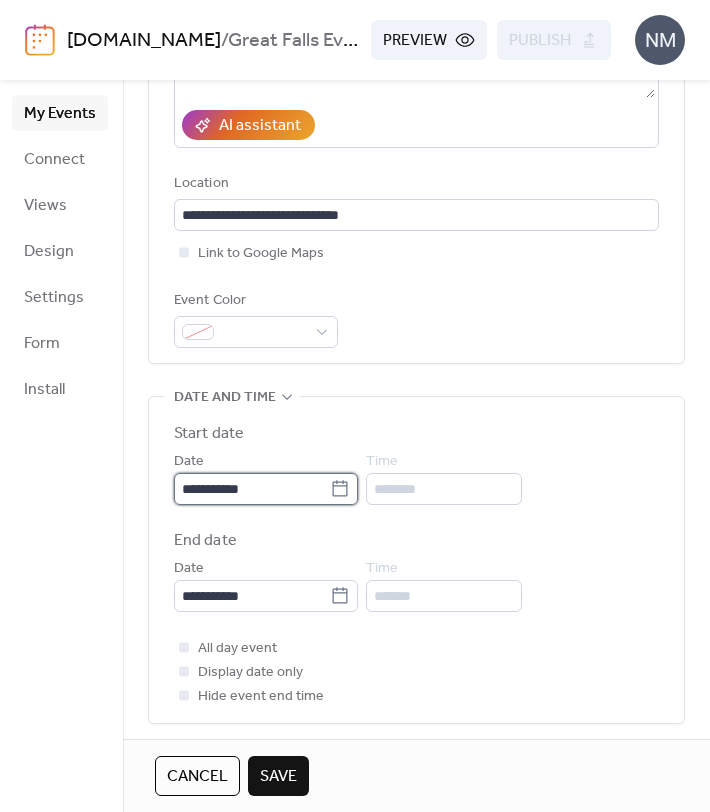 click on "**********" at bounding box center [252, 489] 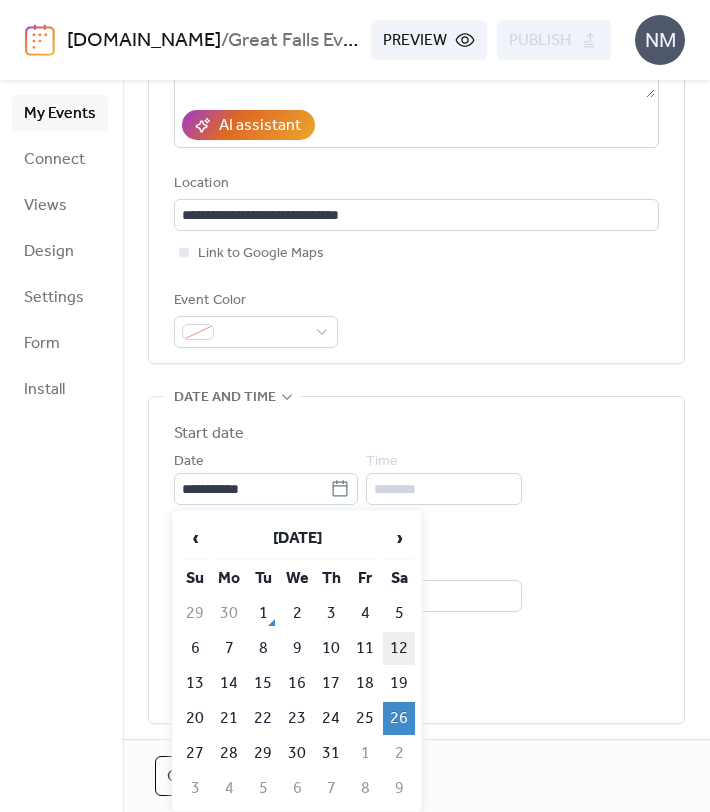click on "12" at bounding box center (399, 648) 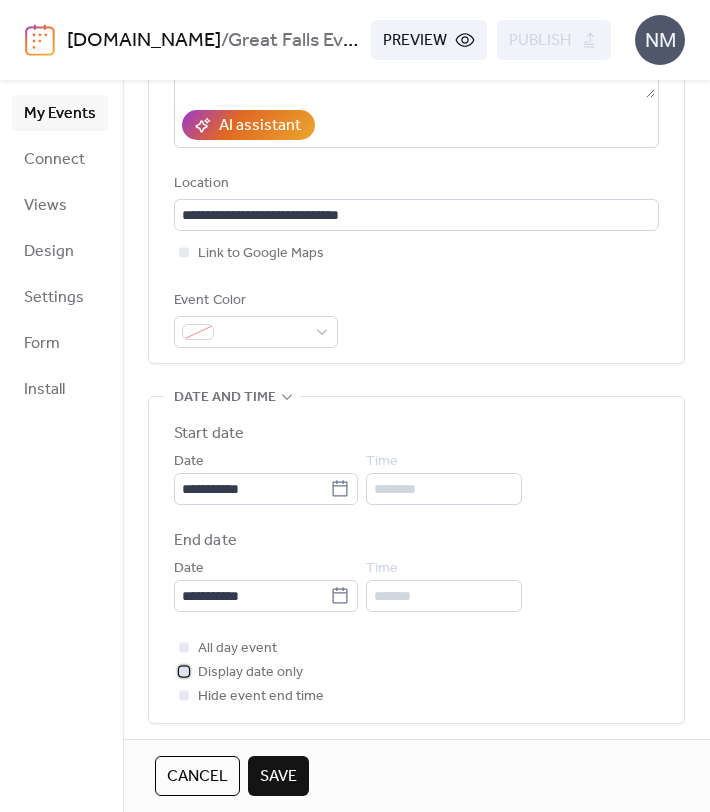 click 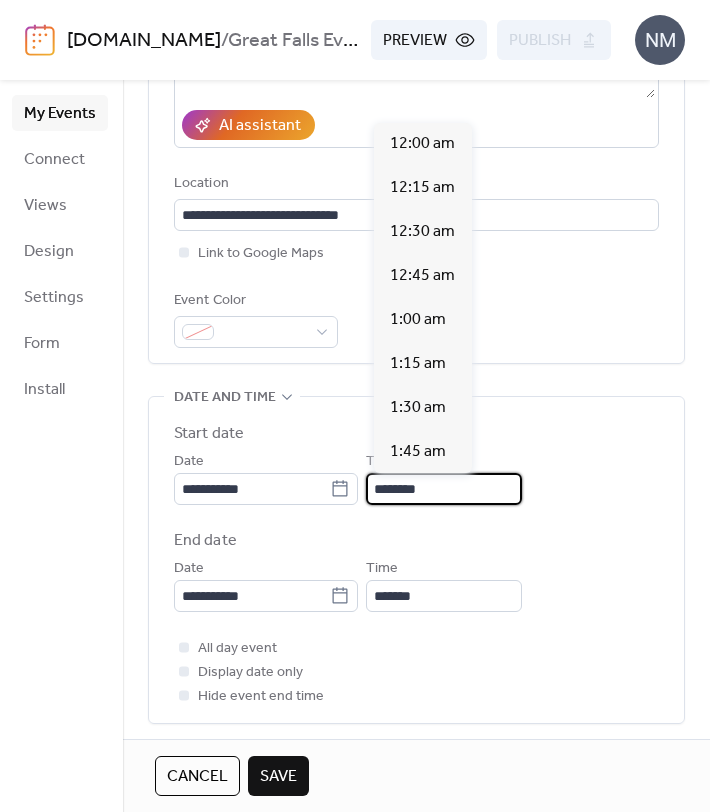 click on "********" at bounding box center (444, 489) 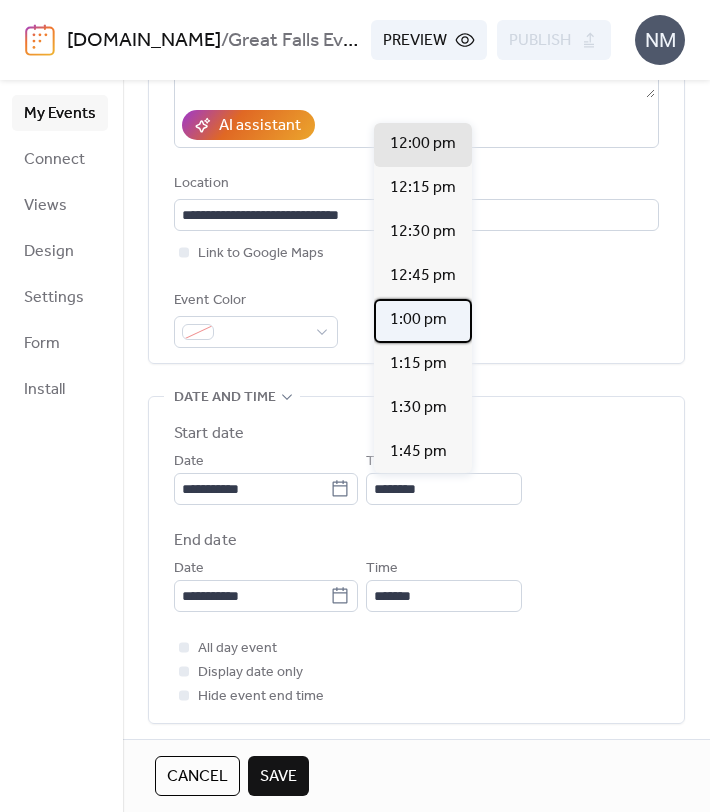 click on "1:00 pm" at bounding box center [418, 320] 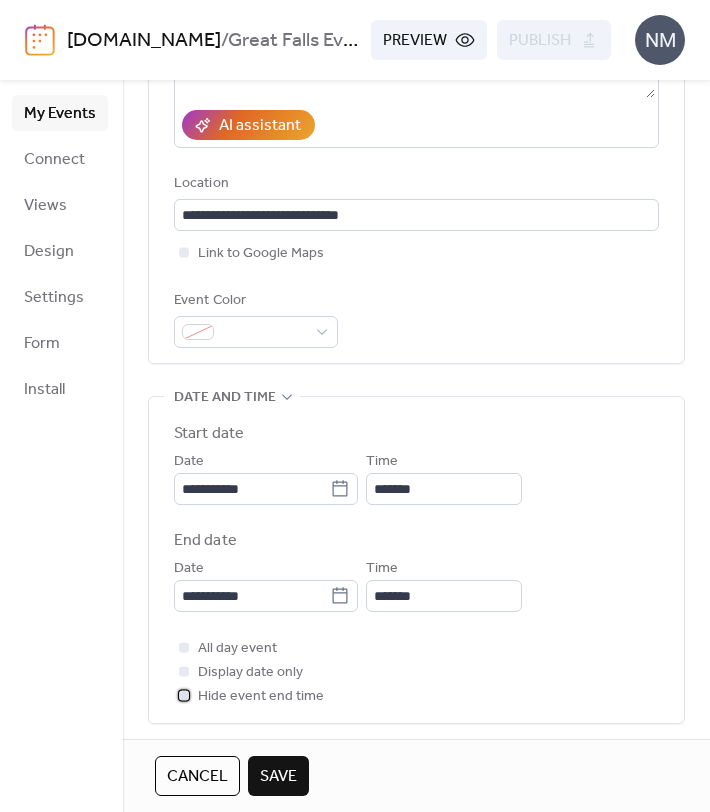 click at bounding box center (184, 695) 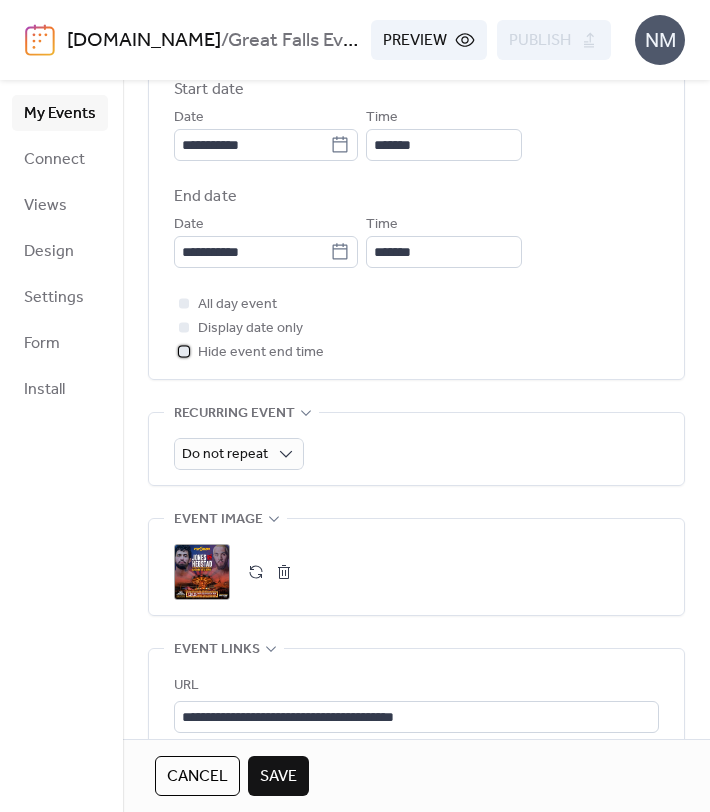 scroll, scrollTop: 712, scrollLeft: 0, axis: vertical 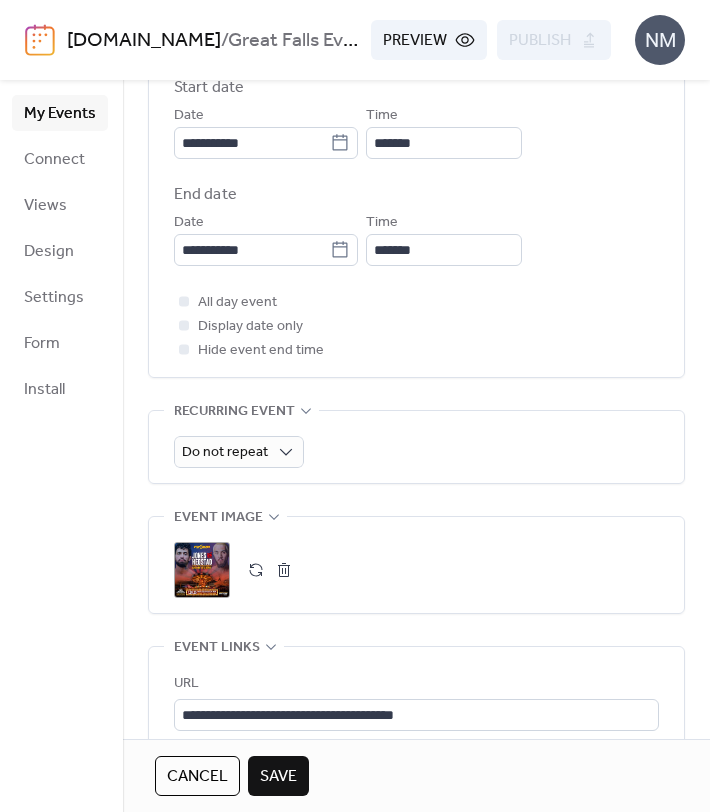 click at bounding box center (284, 570) 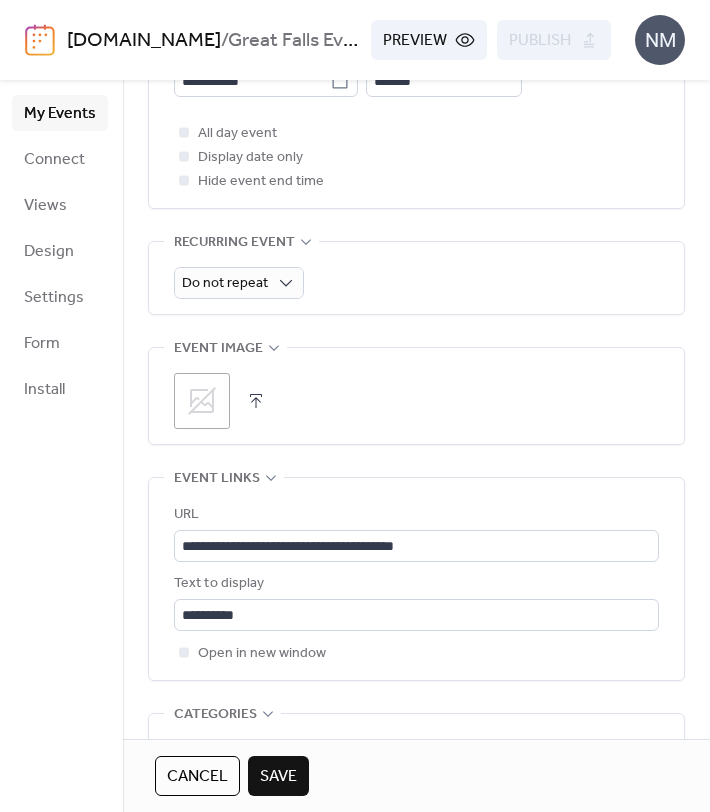 scroll, scrollTop: 880, scrollLeft: 0, axis: vertical 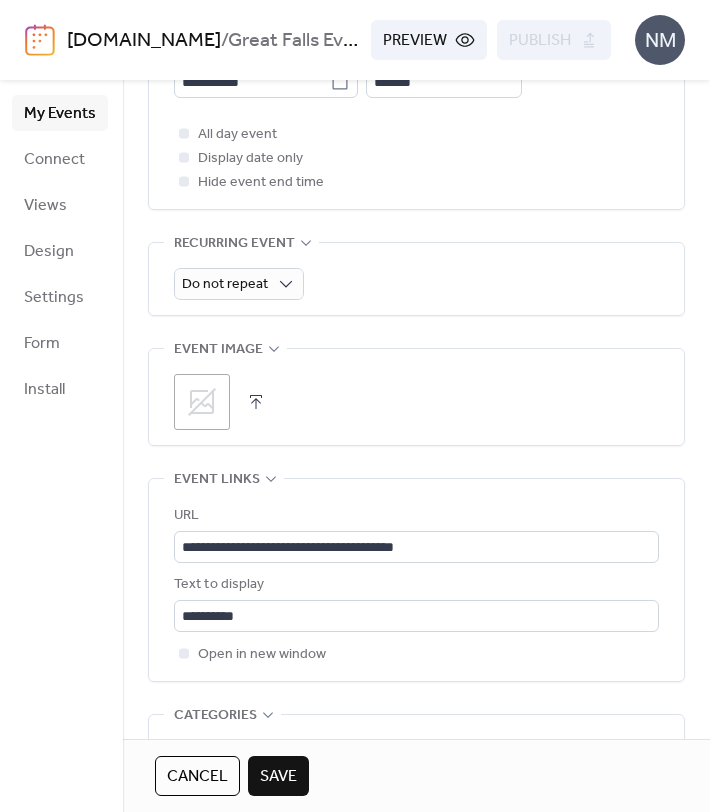 click 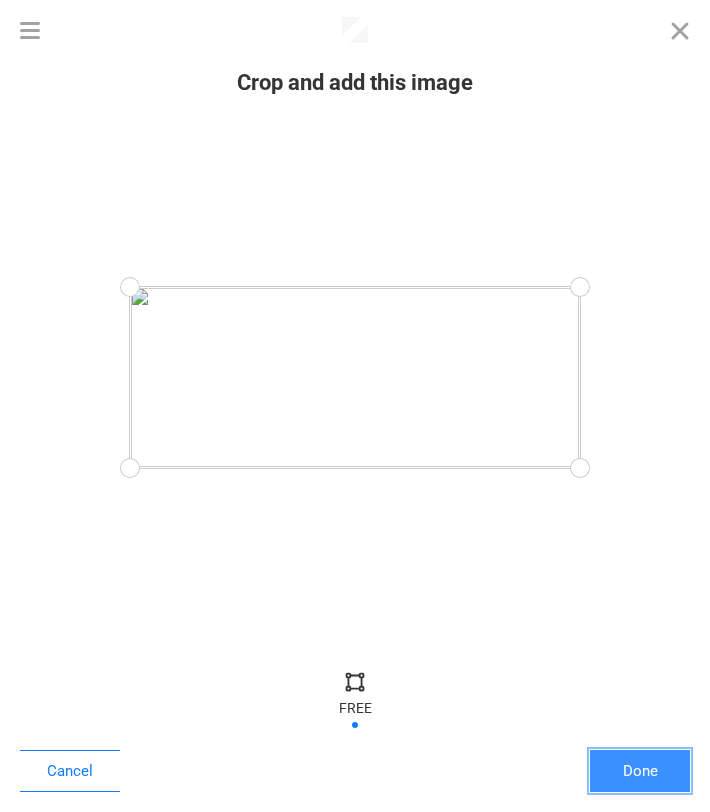 click on "Done" at bounding box center (640, 771) 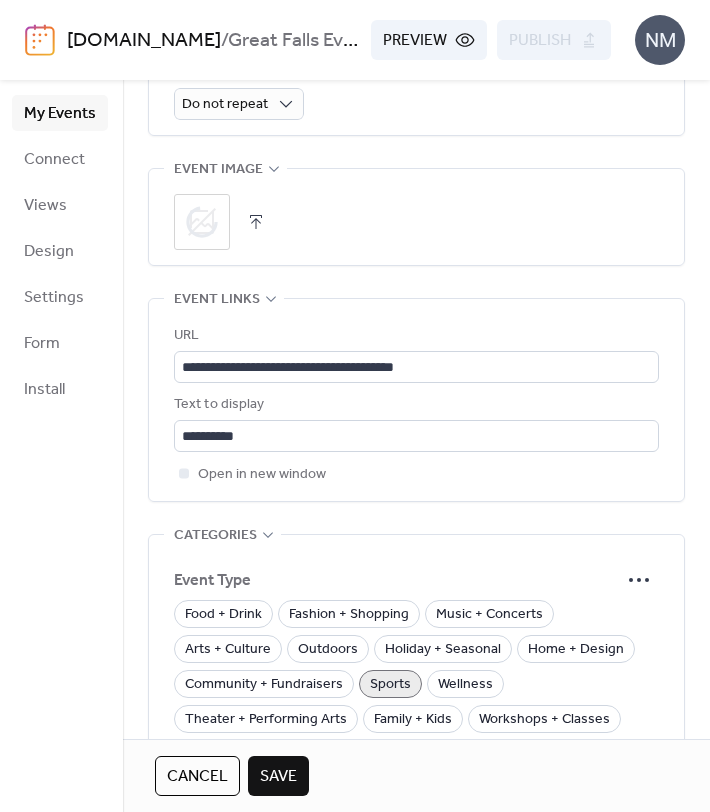 scroll, scrollTop: 1066, scrollLeft: 0, axis: vertical 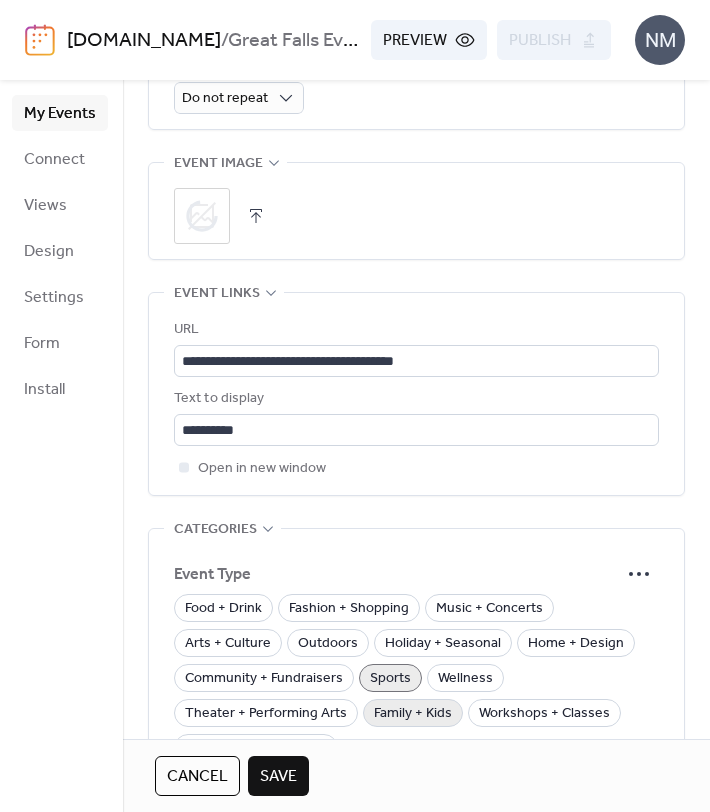 click on "Family + Kids" at bounding box center [413, 714] 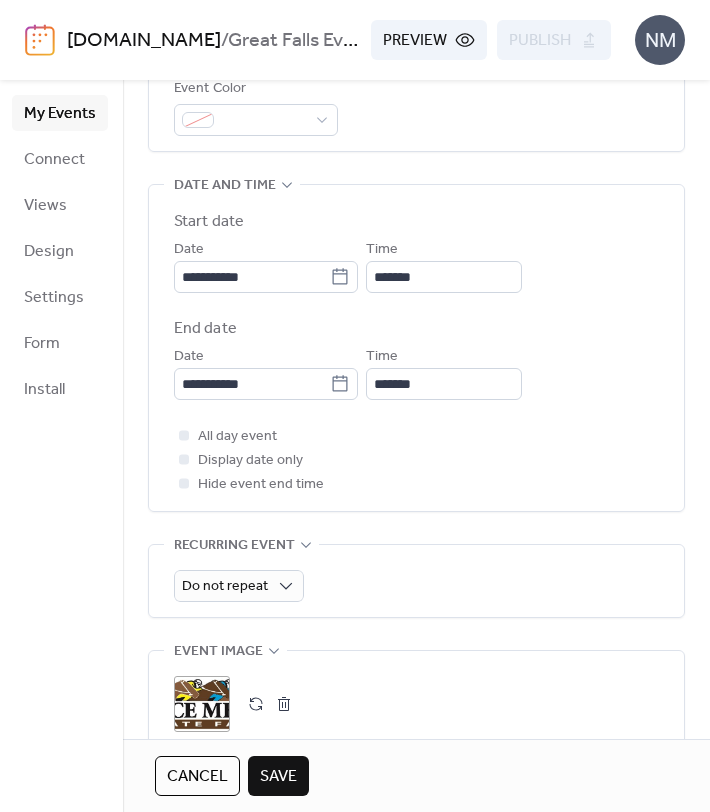 scroll, scrollTop: 789, scrollLeft: 0, axis: vertical 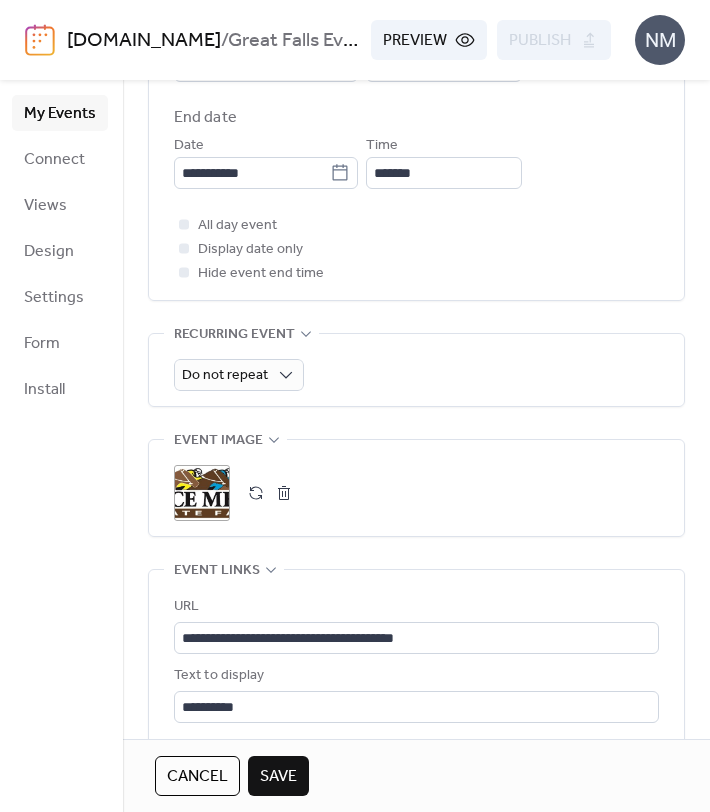 click on "Save" at bounding box center [278, 777] 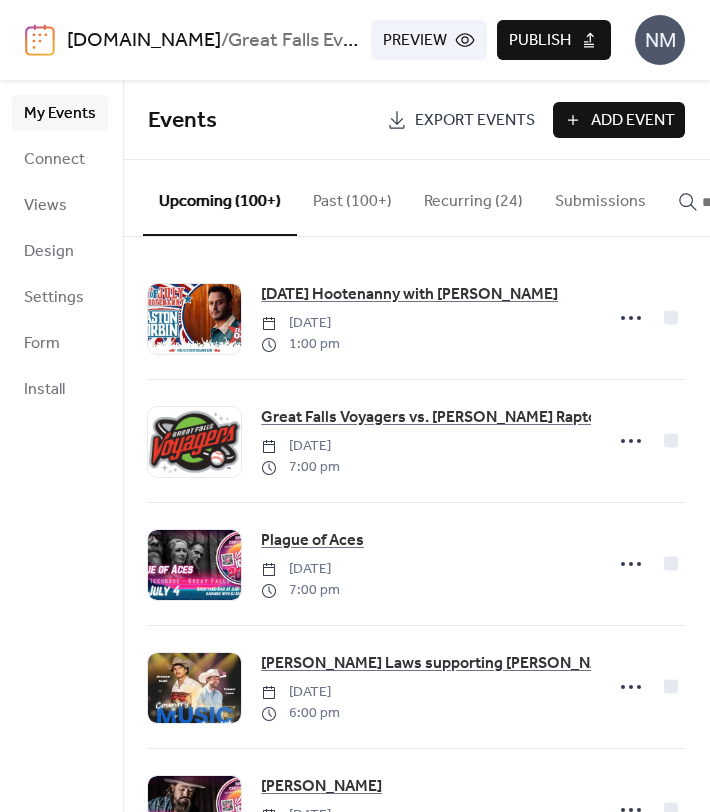 click 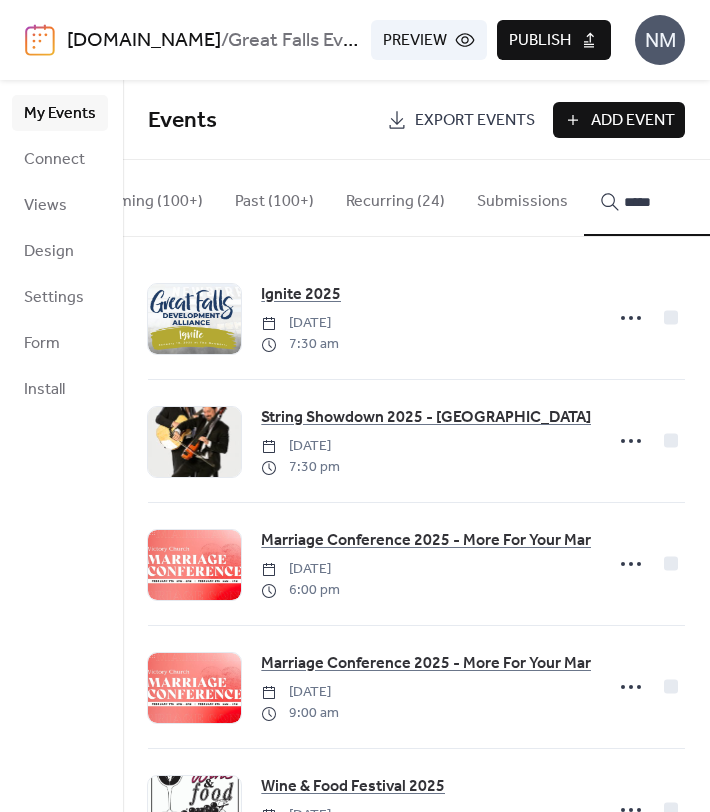 click on "****" at bounding box center (662, 198) 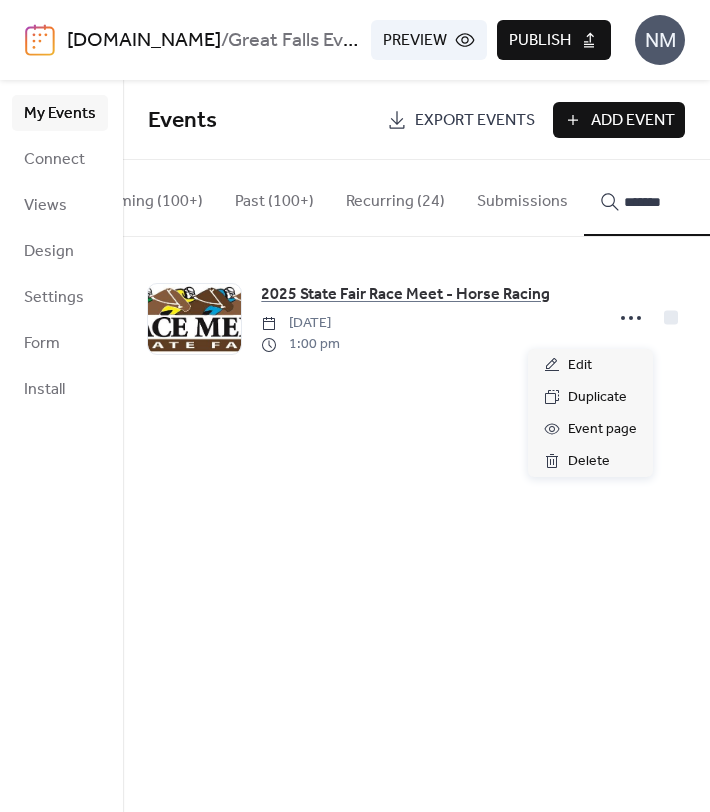 click 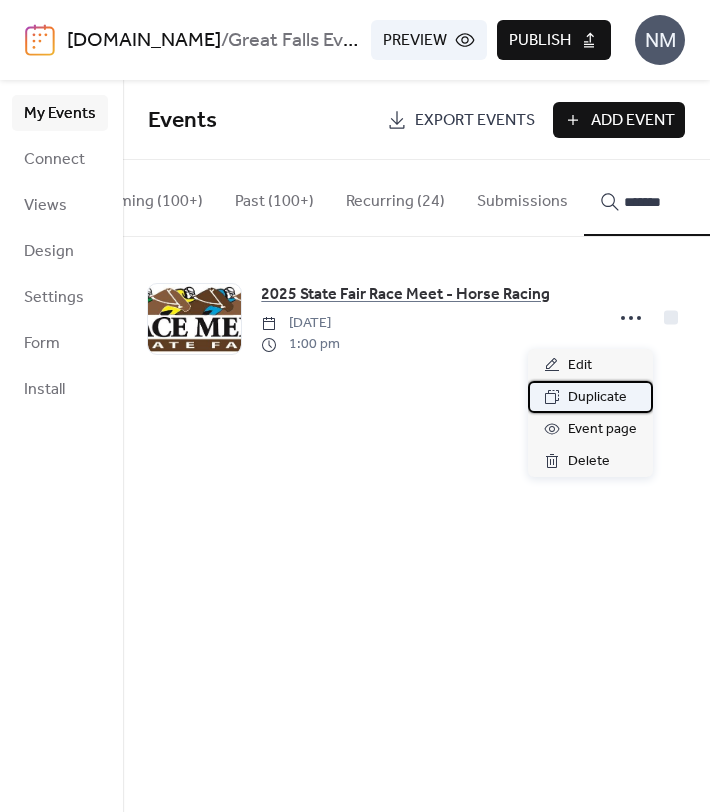 click on "Duplicate" at bounding box center (597, 398) 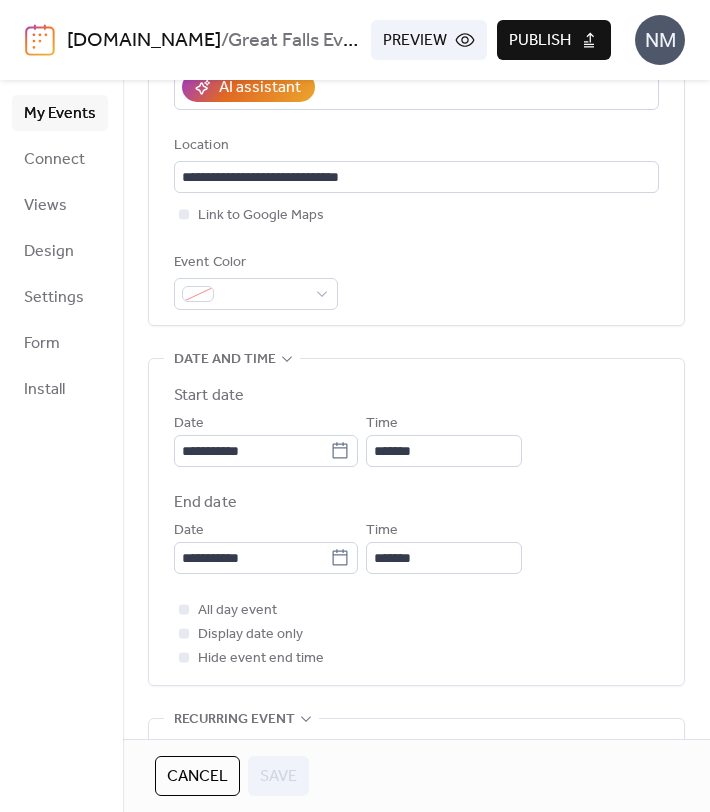 scroll, scrollTop: 411, scrollLeft: 0, axis: vertical 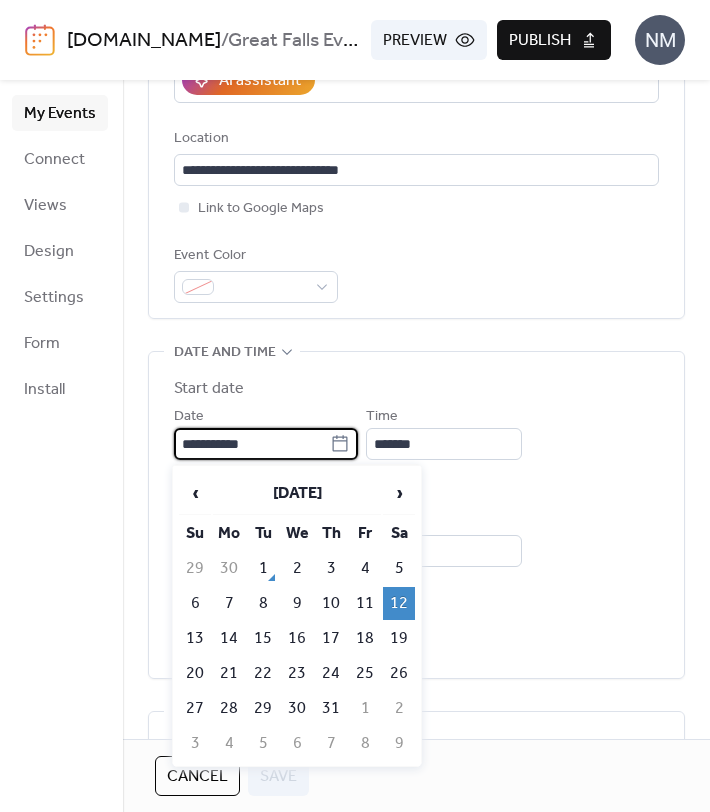 click on "**********" at bounding box center (252, 444) 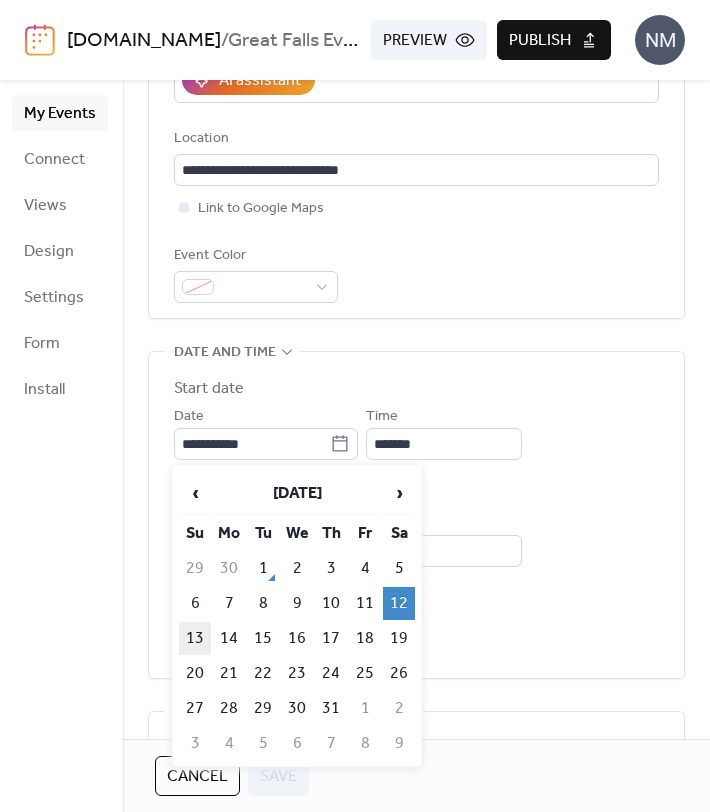 click on "13" at bounding box center (195, 638) 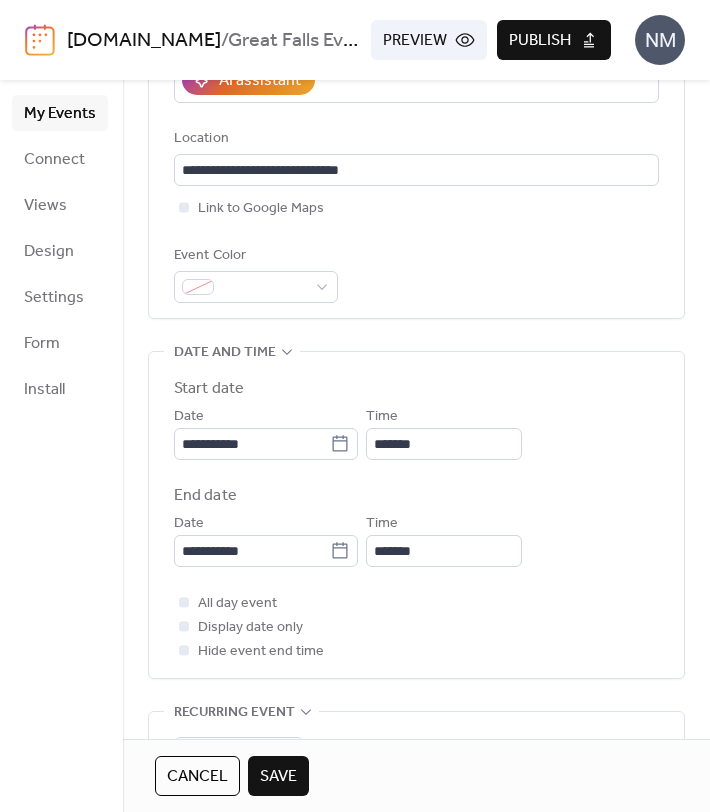 click on "Save" at bounding box center [278, 777] 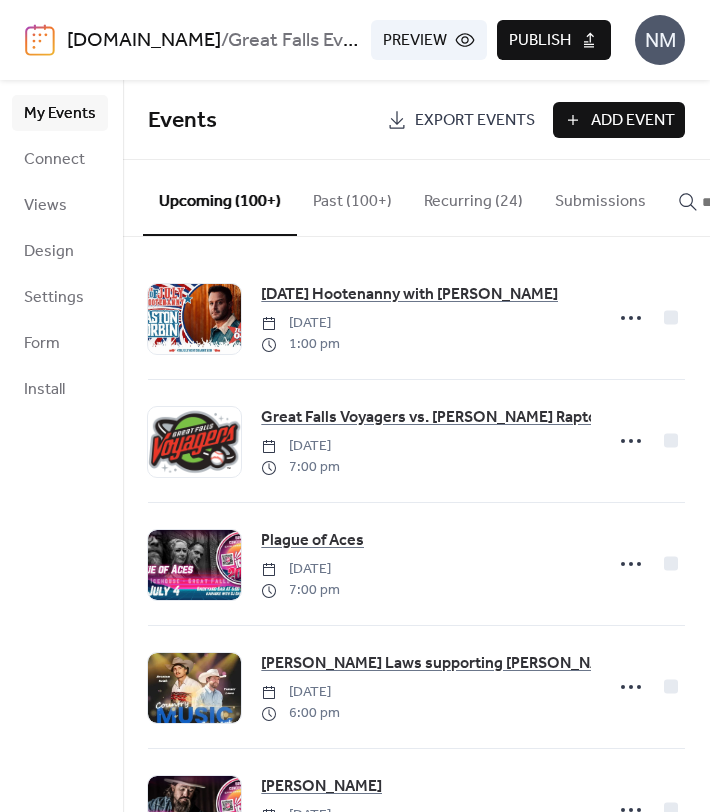 click at bounding box center [752, 202] 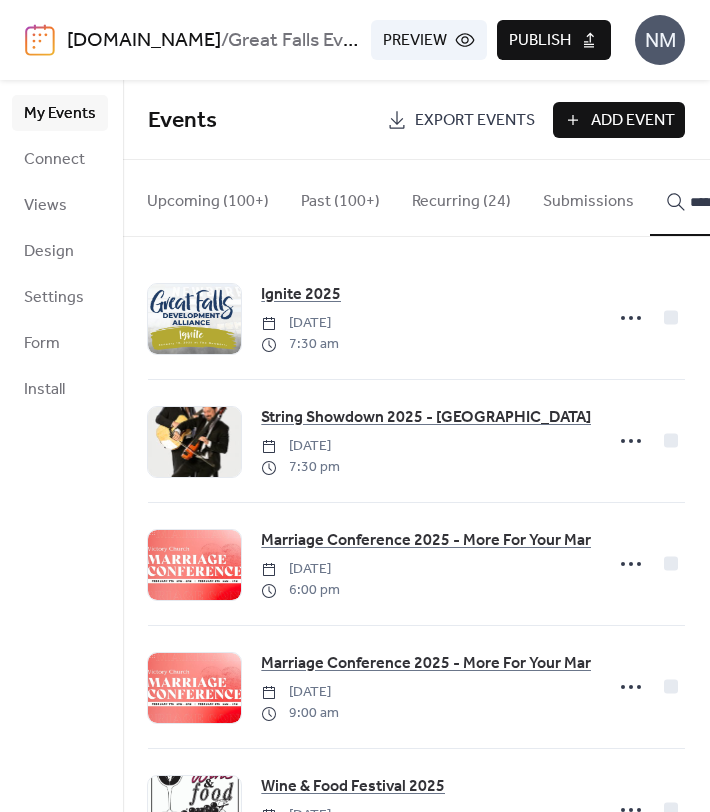 click on "****" at bounding box center [728, 198] 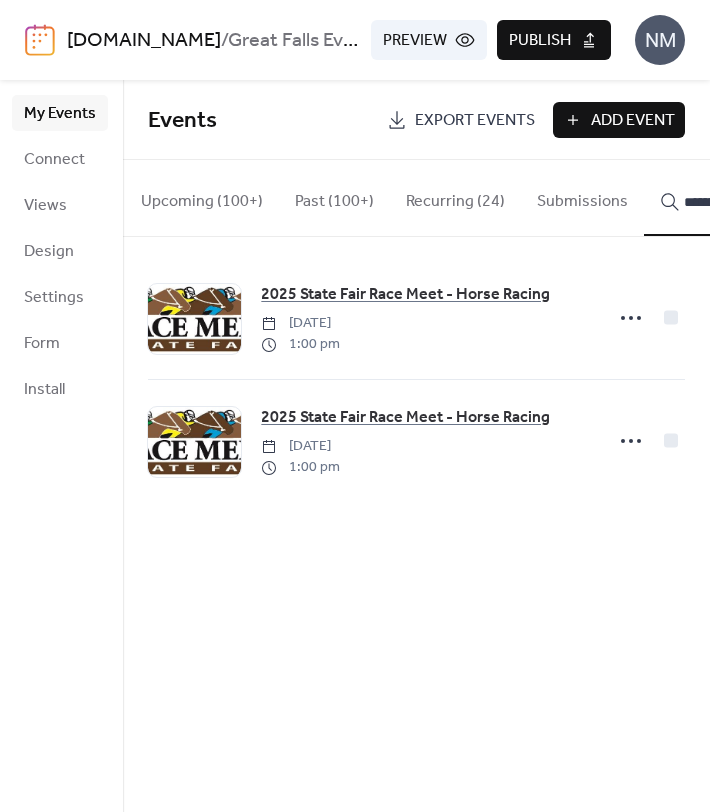 scroll, scrollTop: 0, scrollLeft: 24, axis: horizontal 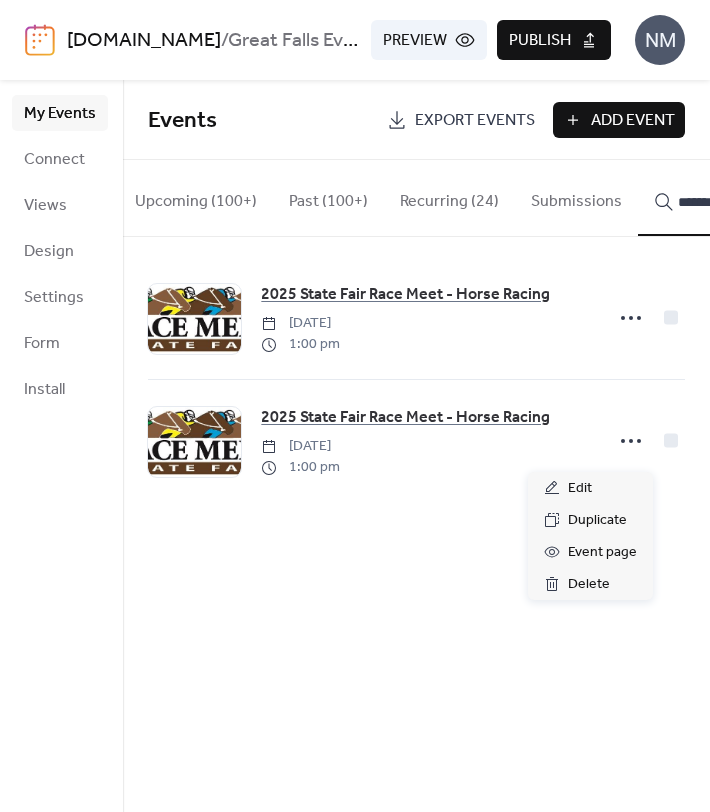 click 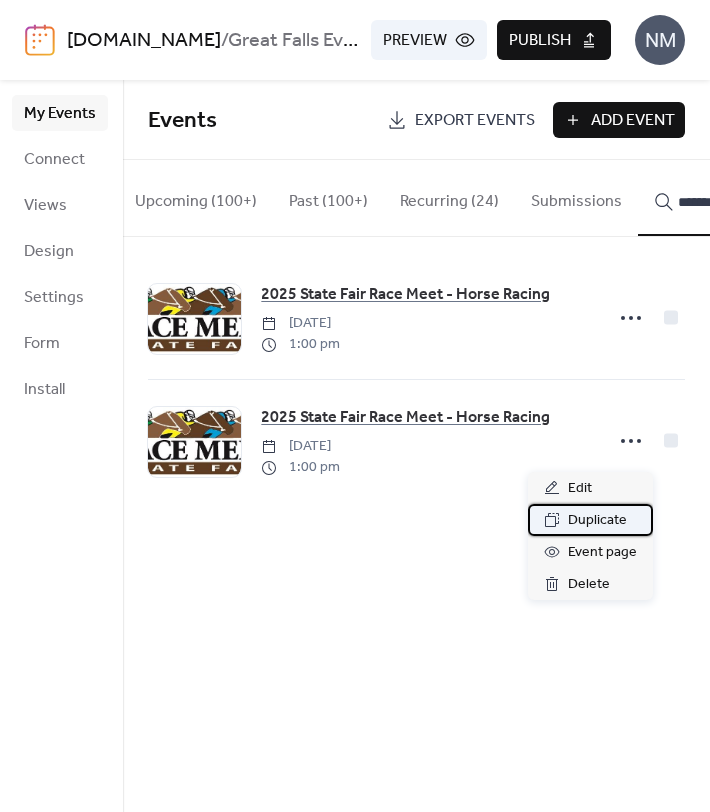 click on "Duplicate" at bounding box center [597, 521] 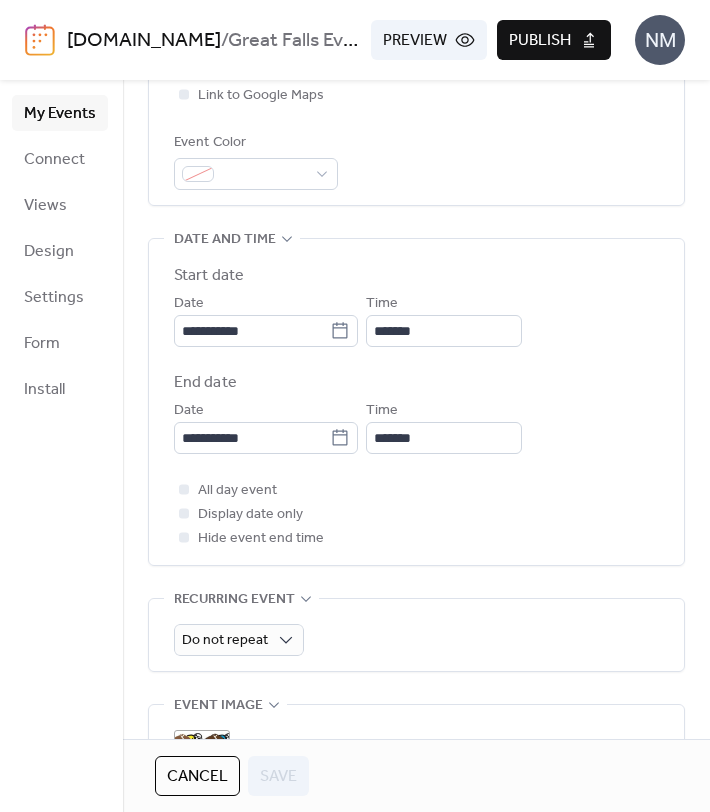 scroll, scrollTop: 550, scrollLeft: 0, axis: vertical 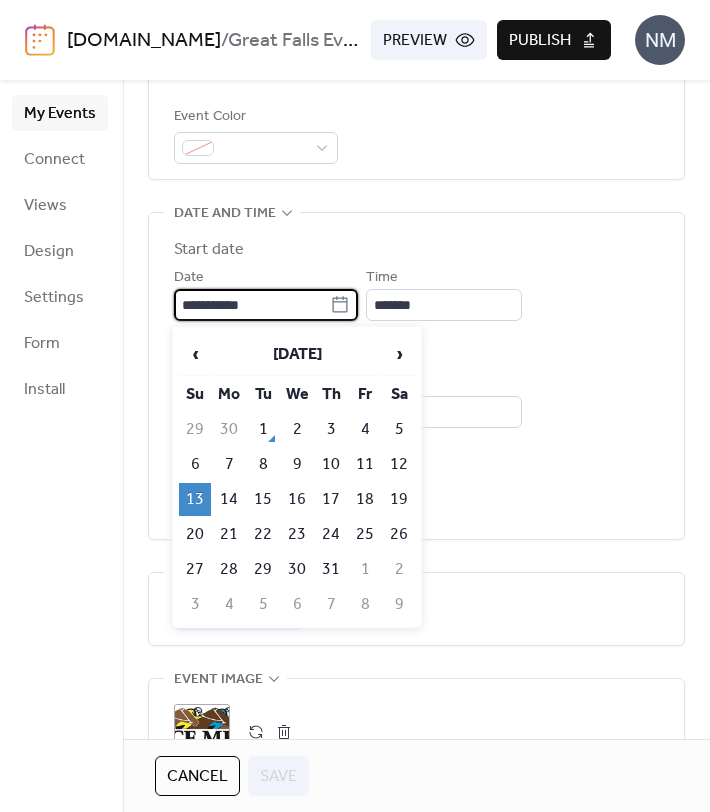 click on "**********" at bounding box center (252, 305) 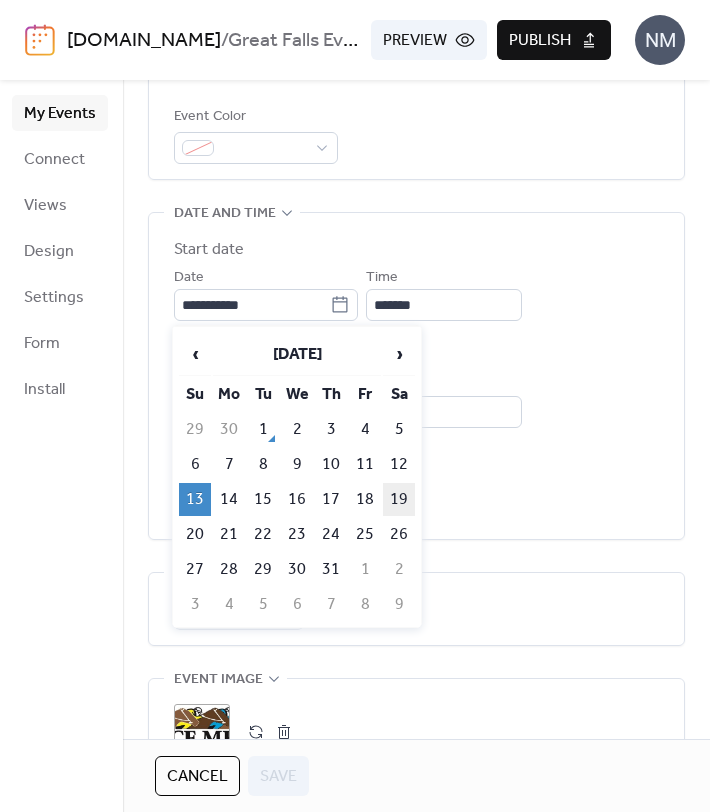 click on "19" at bounding box center [399, 499] 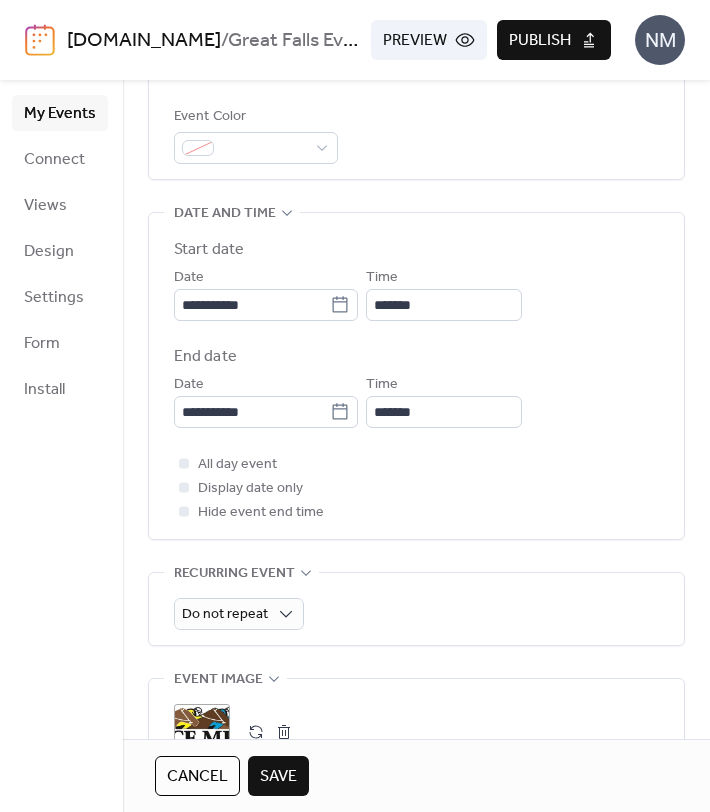 scroll, scrollTop: 650, scrollLeft: 0, axis: vertical 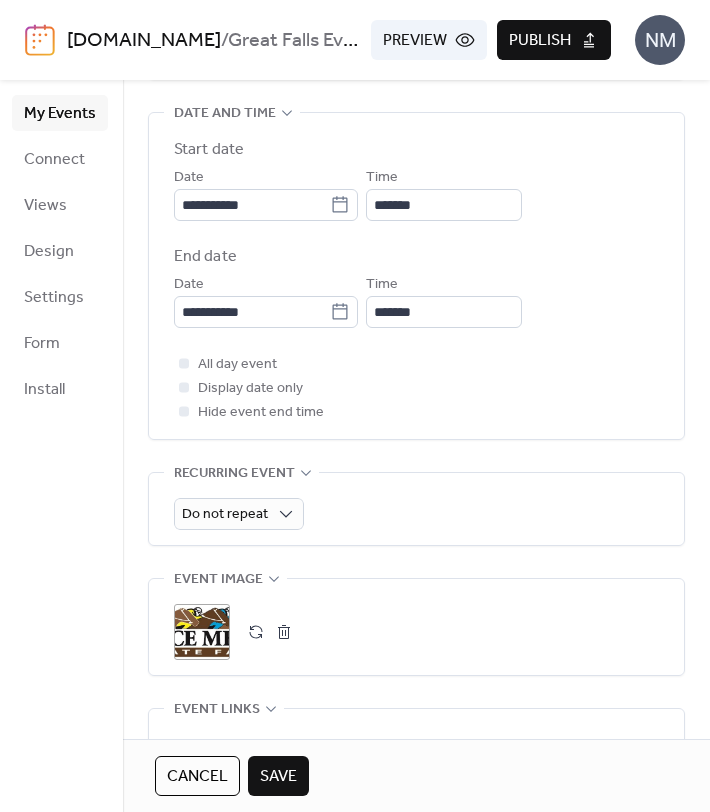 click on "Save" at bounding box center [278, 777] 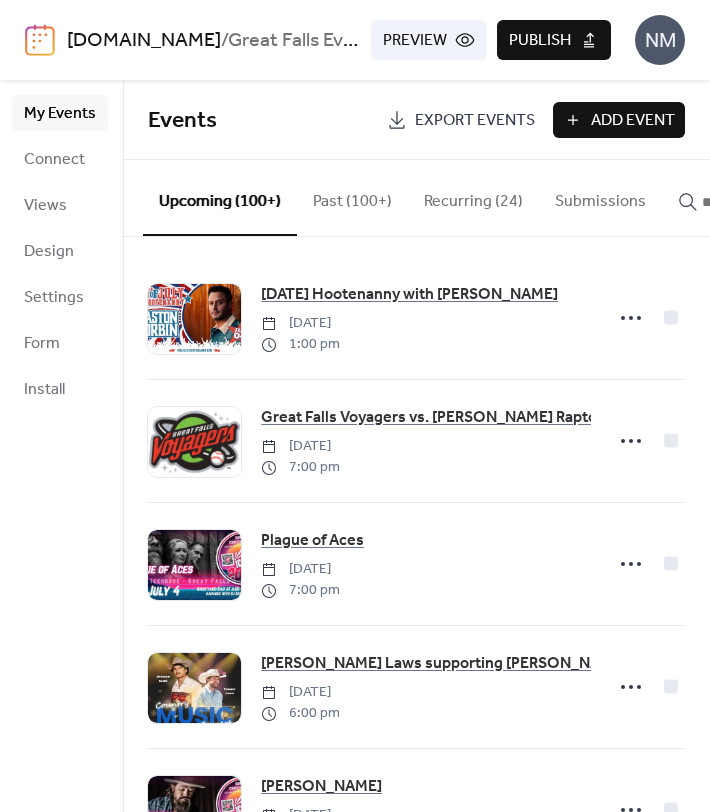 click on "Publish" at bounding box center [540, 41] 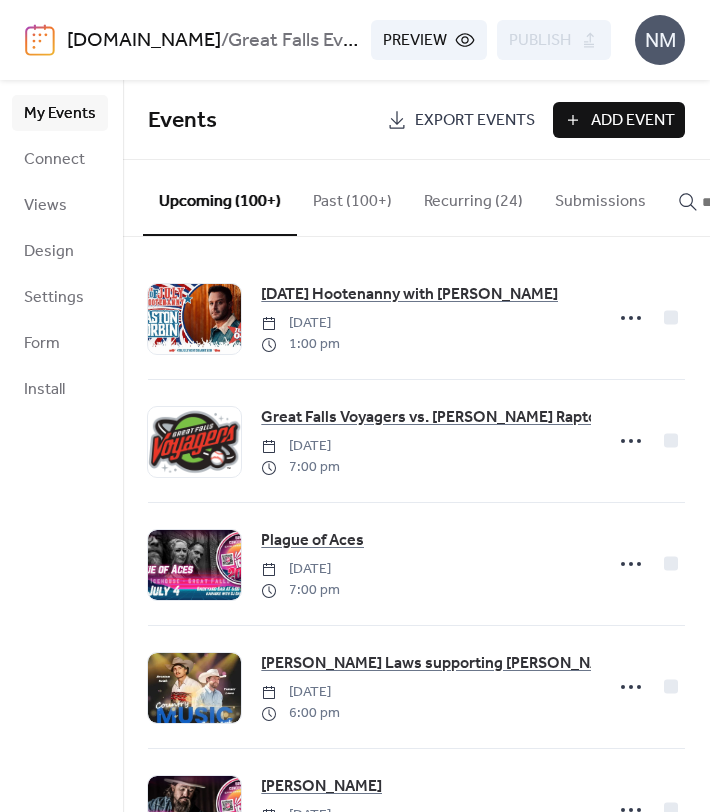 click at bounding box center [688, 201] 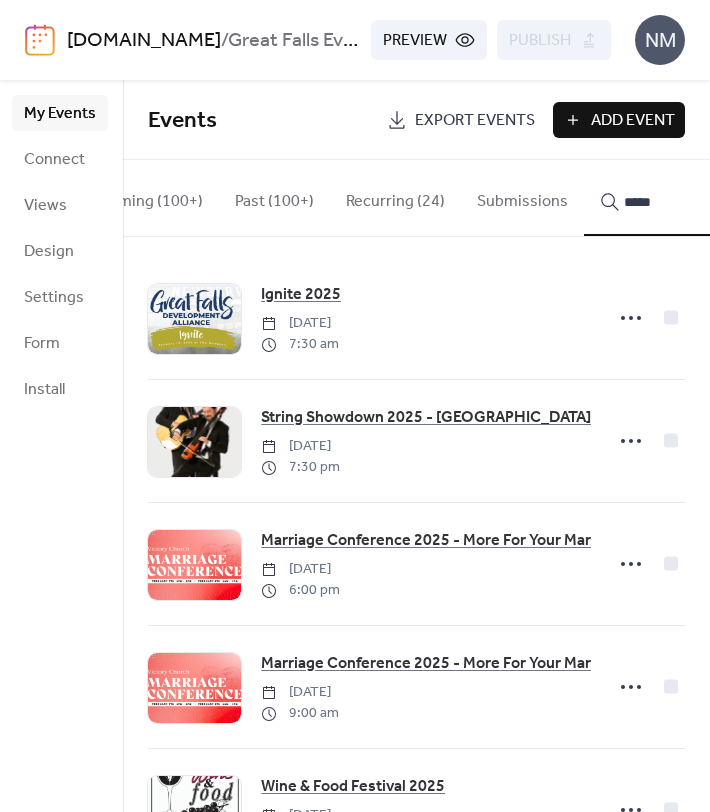 click on "******" at bounding box center (662, 198) 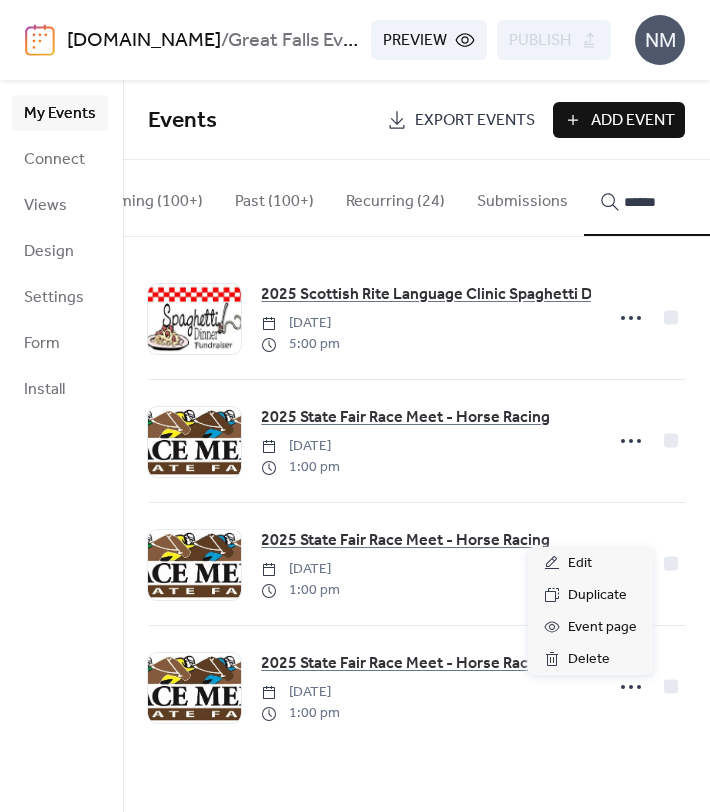 click 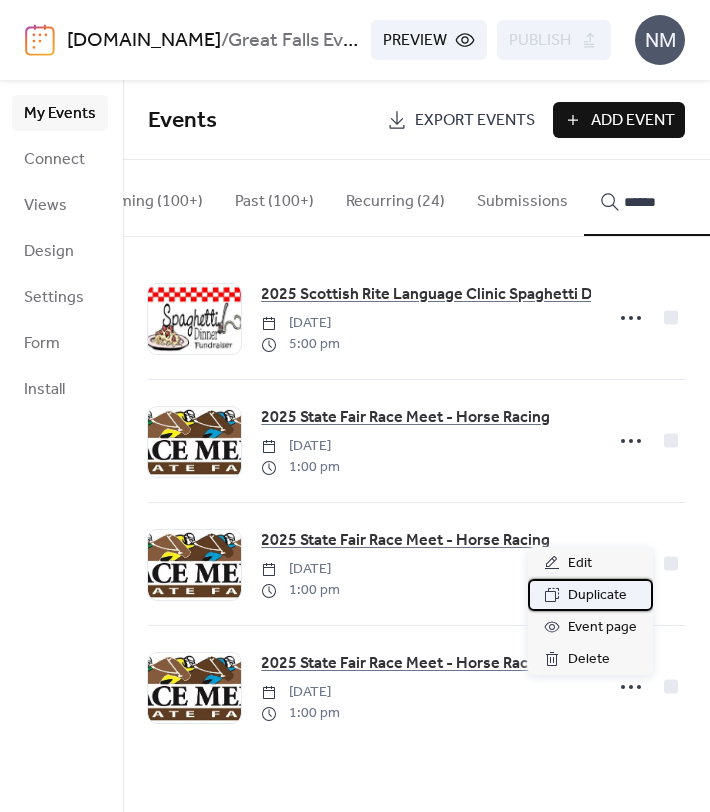 click on "Duplicate" at bounding box center (597, 596) 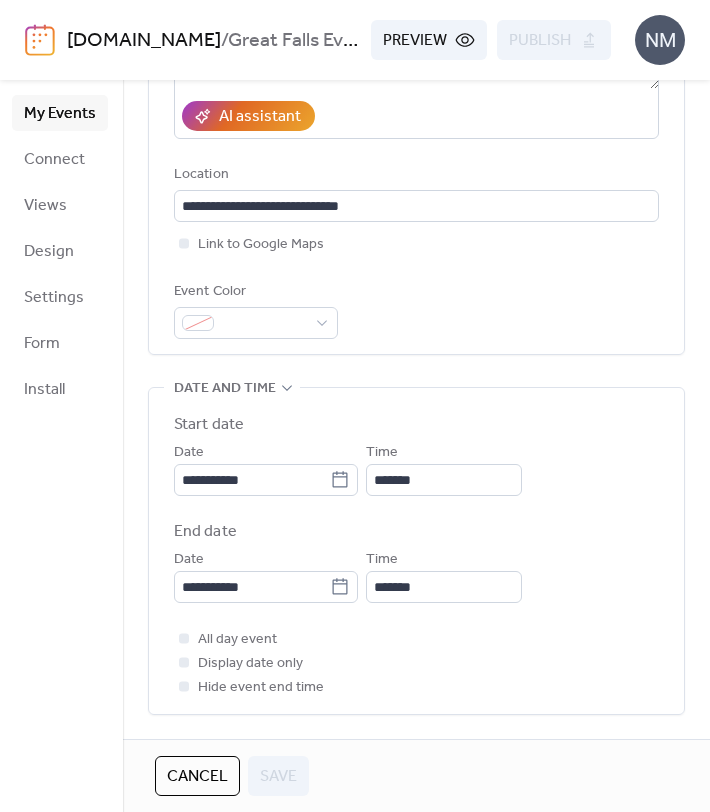 scroll, scrollTop: 390, scrollLeft: 0, axis: vertical 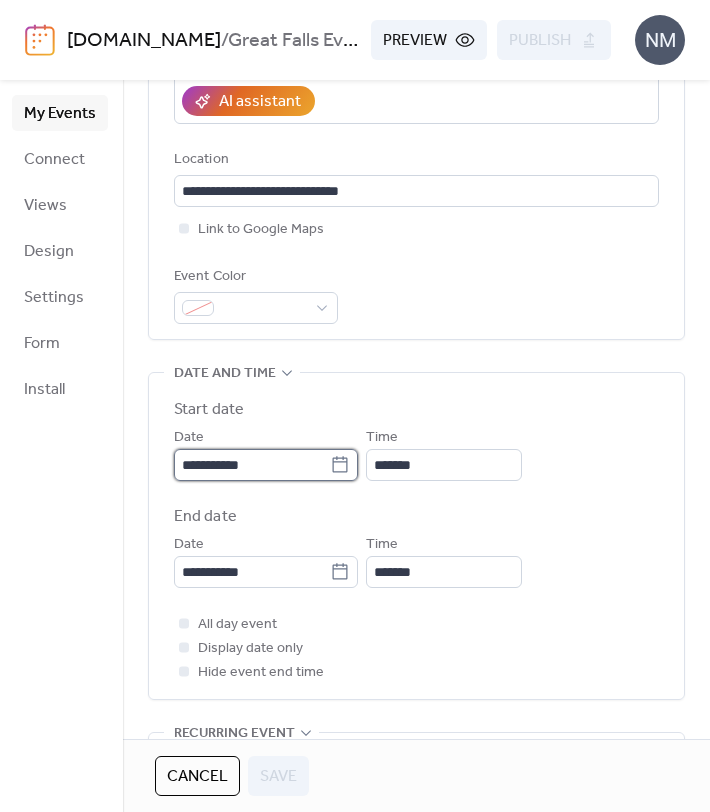 click on "**********" at bounding box center [252, 465] 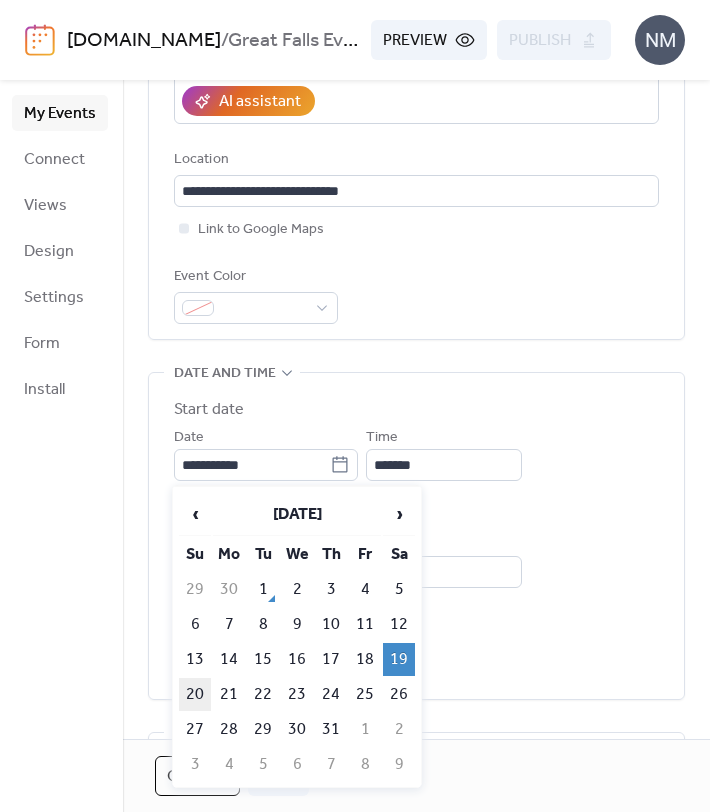 click on "20" at bounding box center (195, 694) 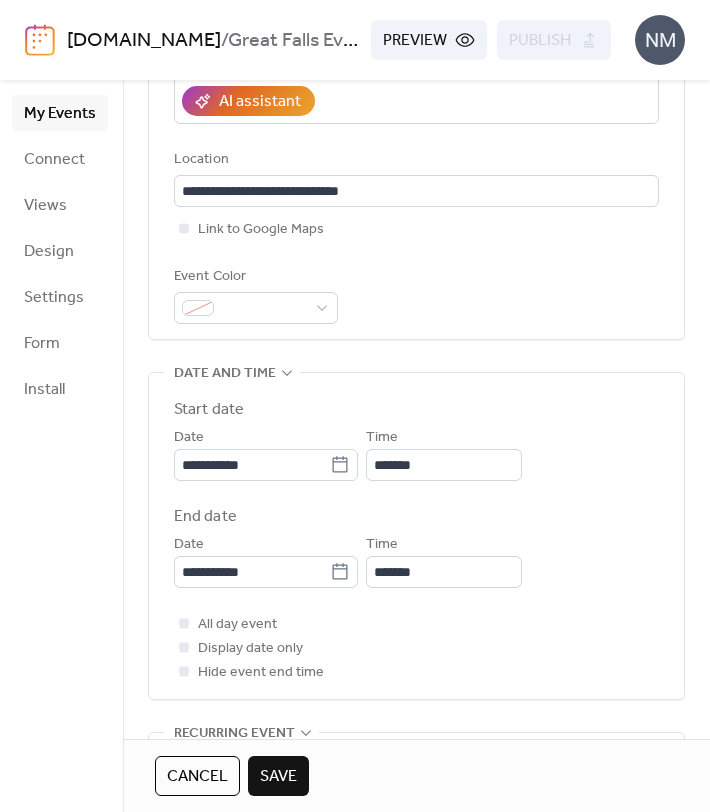 click on "Save" at bounding box center (278, 777) 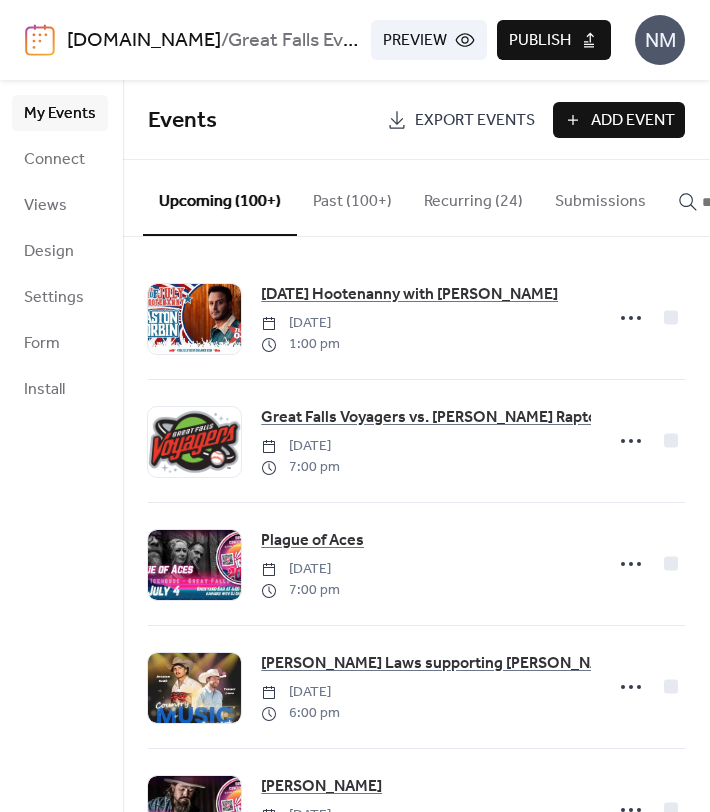 click at bounding box center (752, 202) 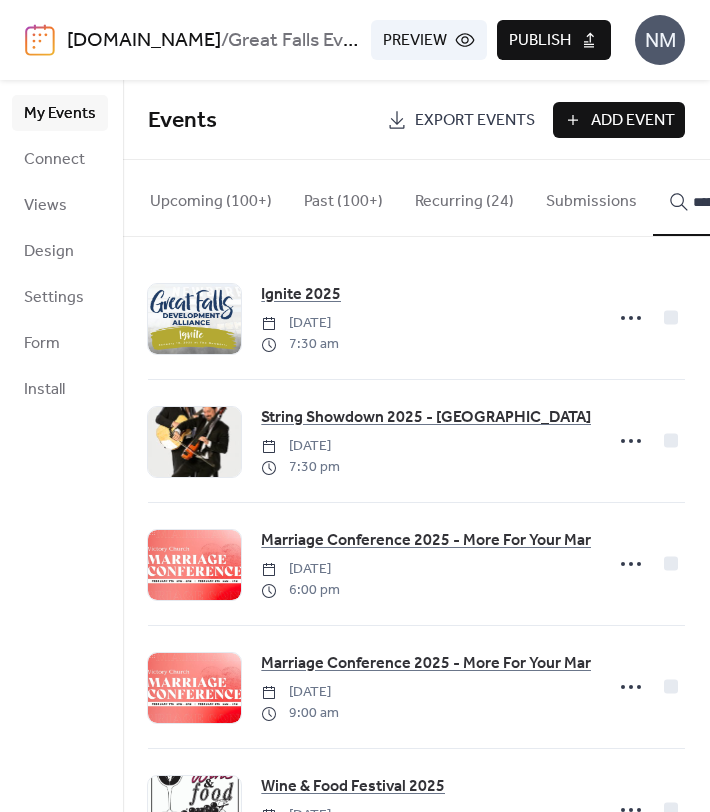 click on "******" at bounding box center [731, 198] 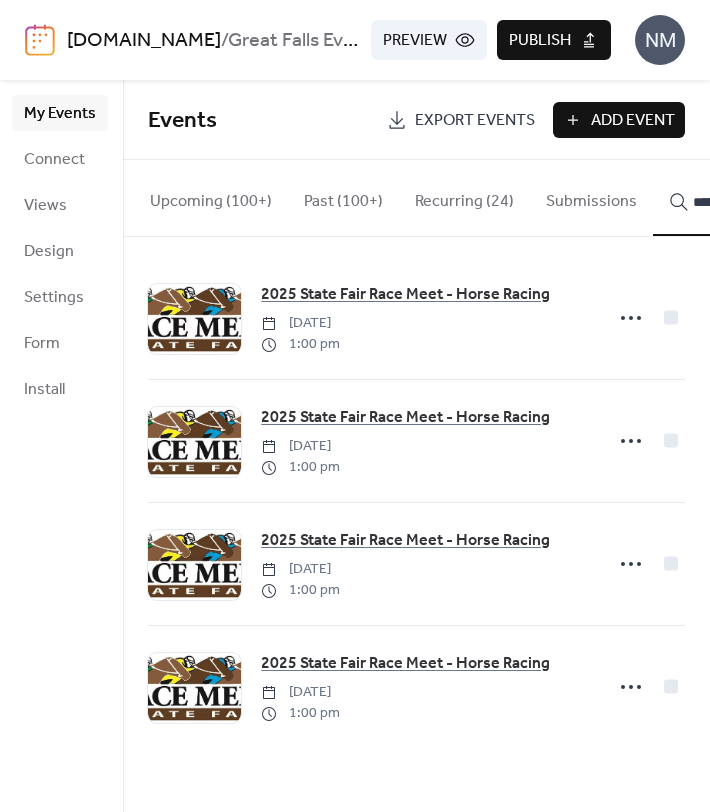 scroll, scrollTop: 0, scrollLeft: 24, axis: horizontal 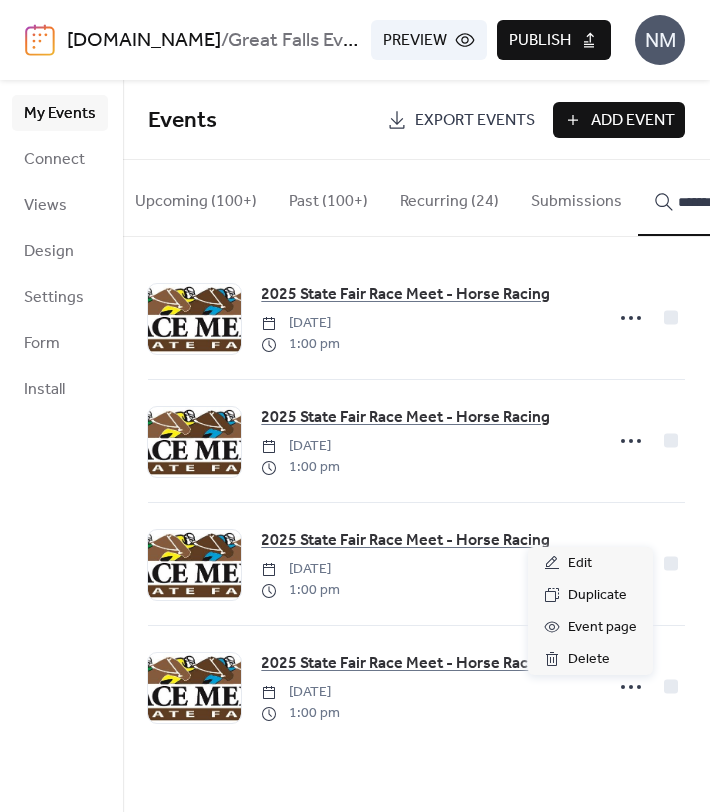 click 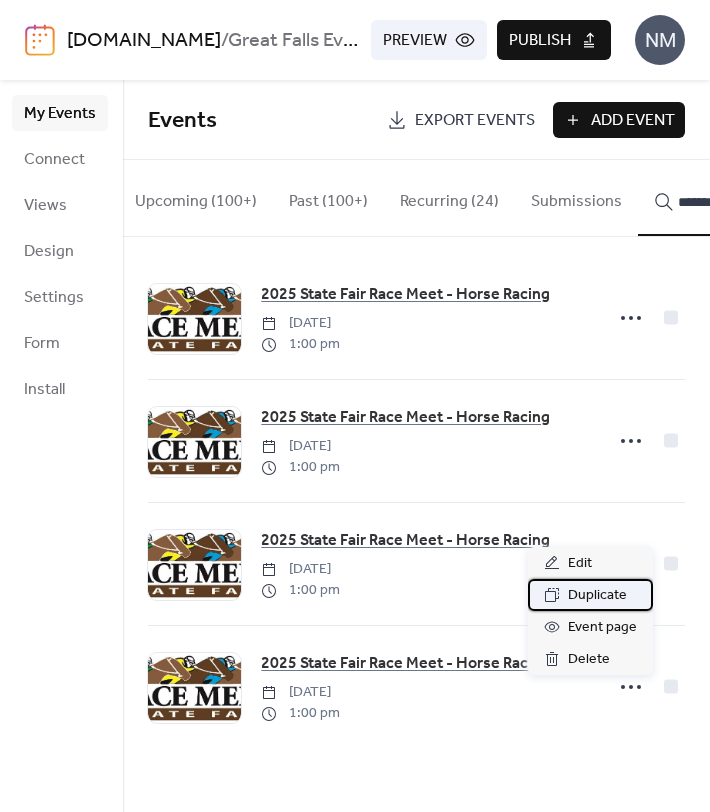 click on "Duplicate" at bounding box center (597, 596) 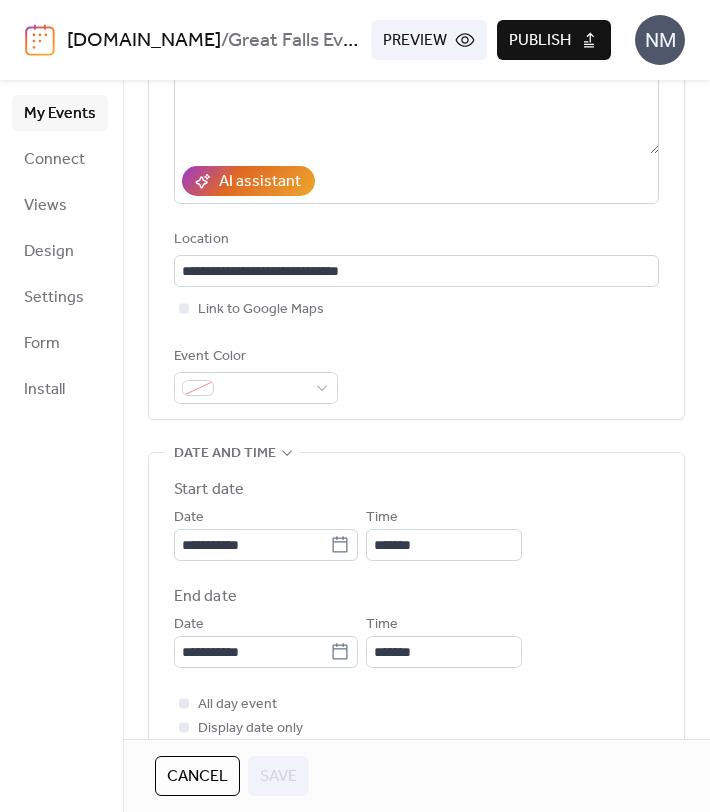 scroll, scrollTop: 312, scrollLeft: 0, axis: vertical 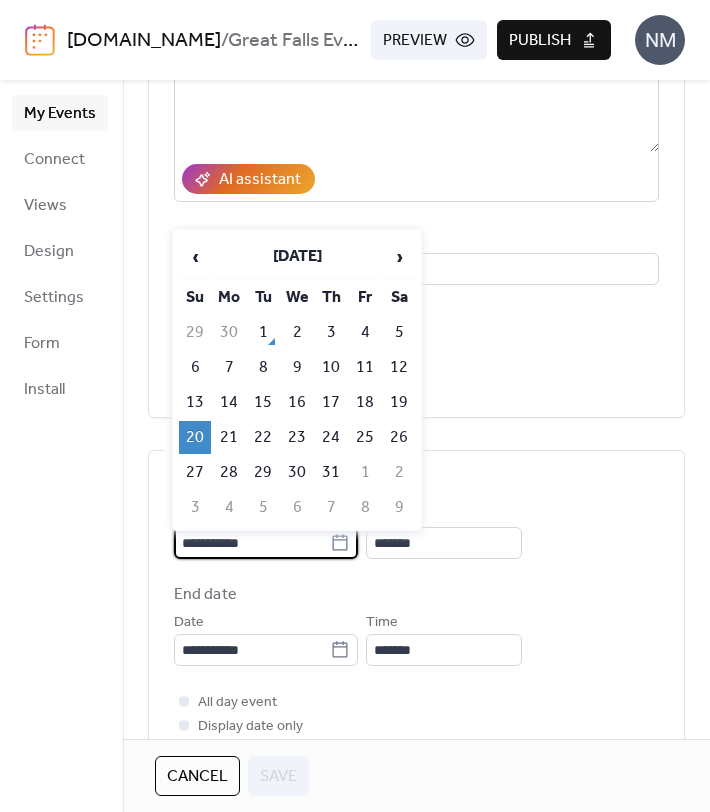 click on "**********" at bounding box center (252, 543) 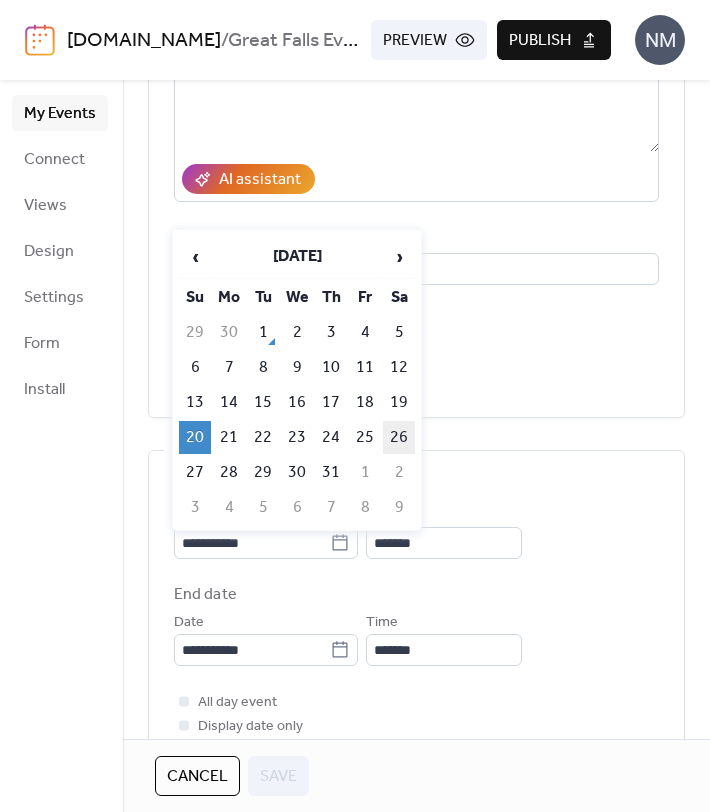 click on "26" at bounding box center [399, 437] 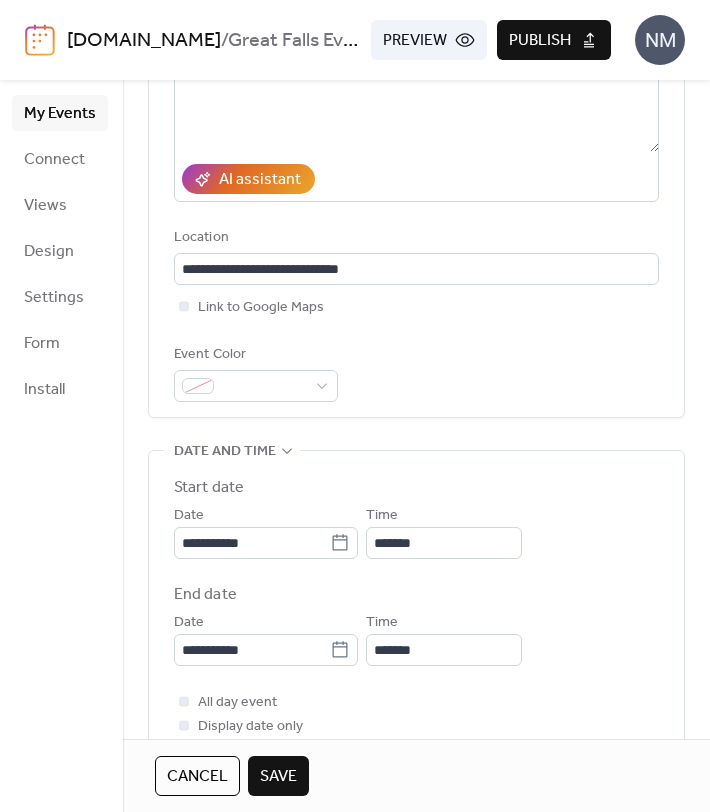 click on "Save" at bounding box center (278, 777) 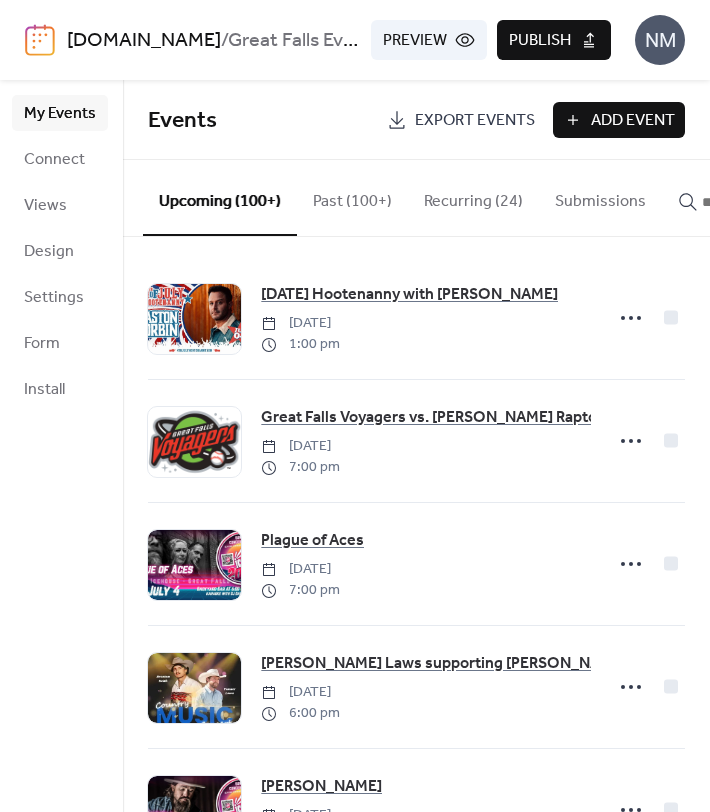 click at bounding box center (752, 202) 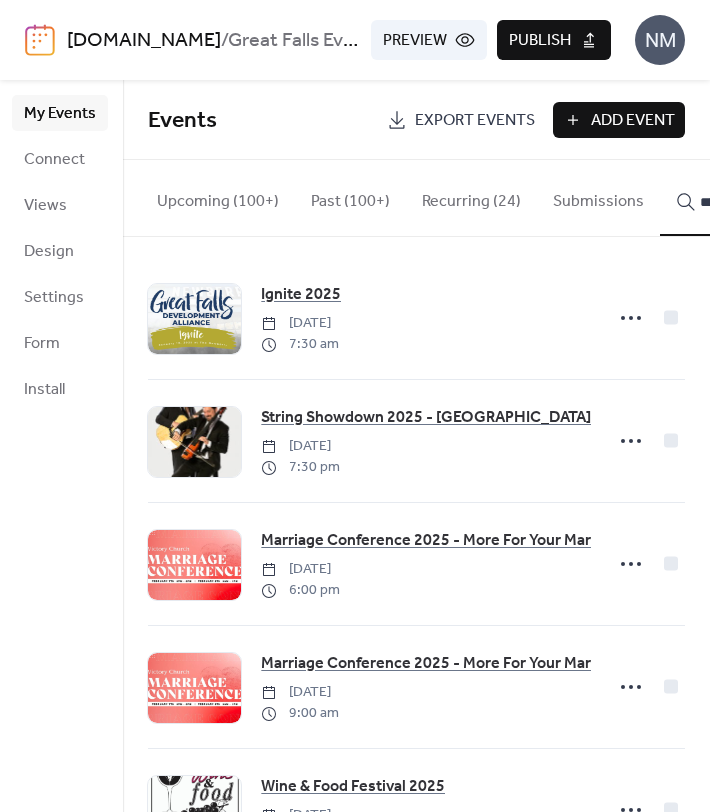 click on "****" at bounding box center [738, 198] 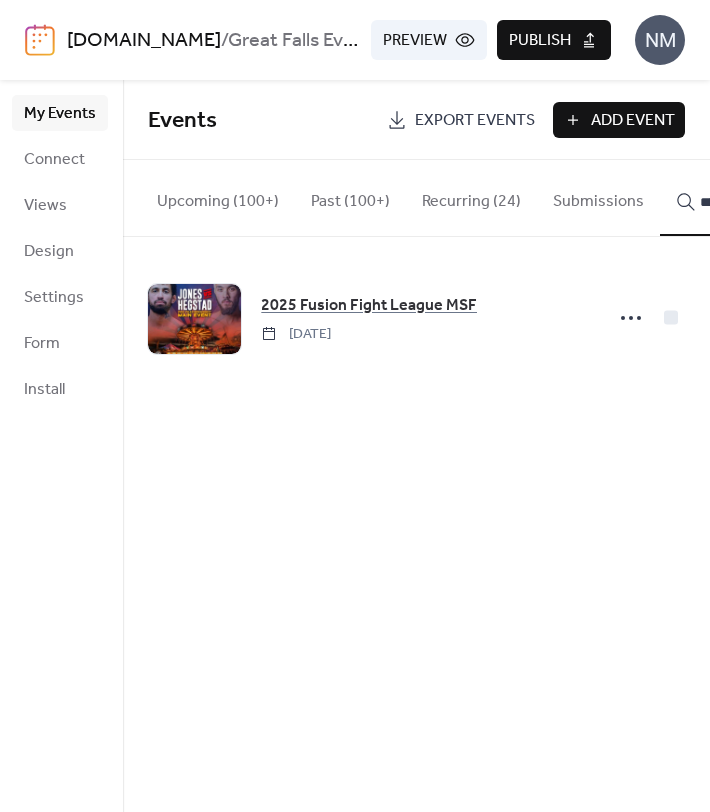 scroll, scrollTop: 0, scrollLeft: 24, axis: horizontal 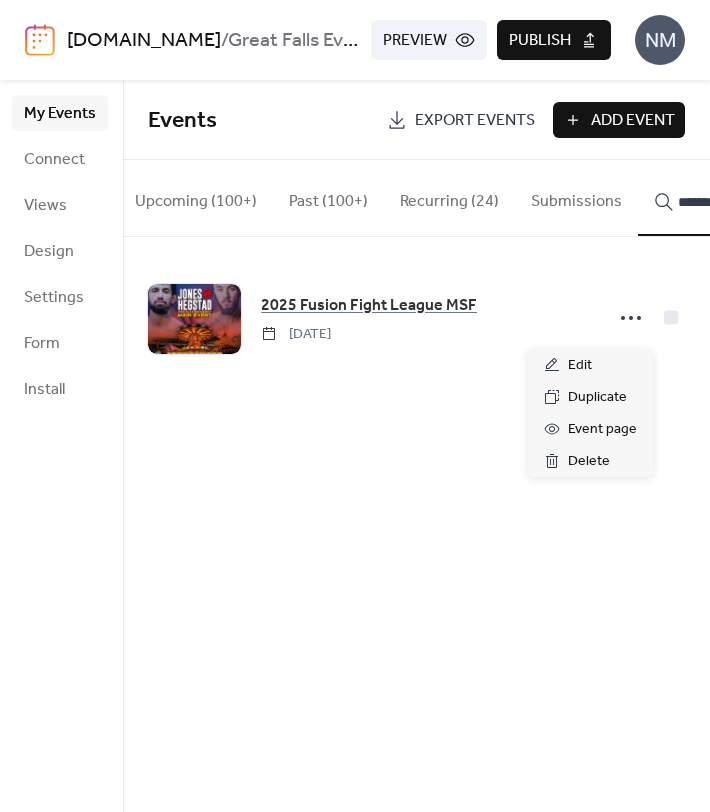 click 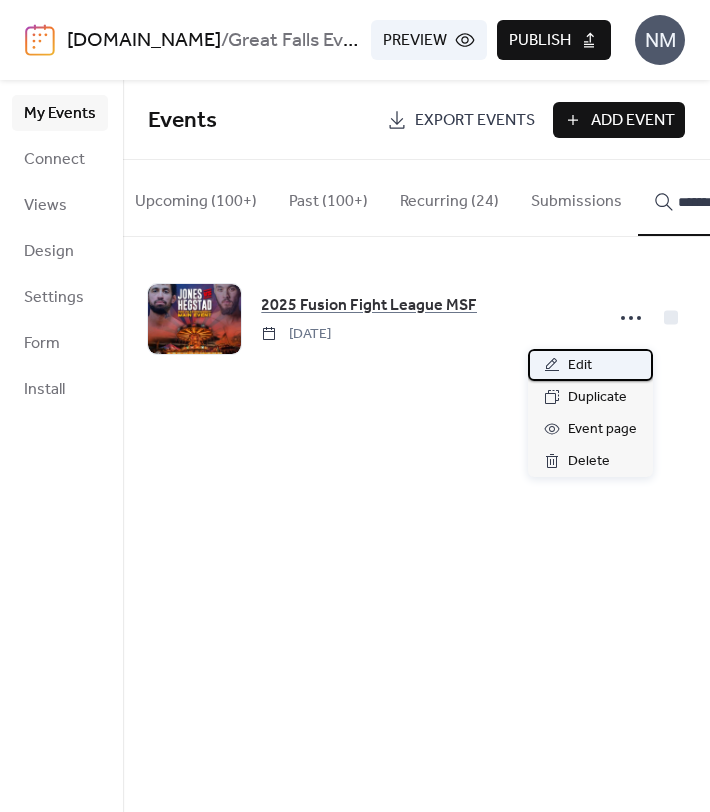 click on "Edit" at bounding box center [590, 365] 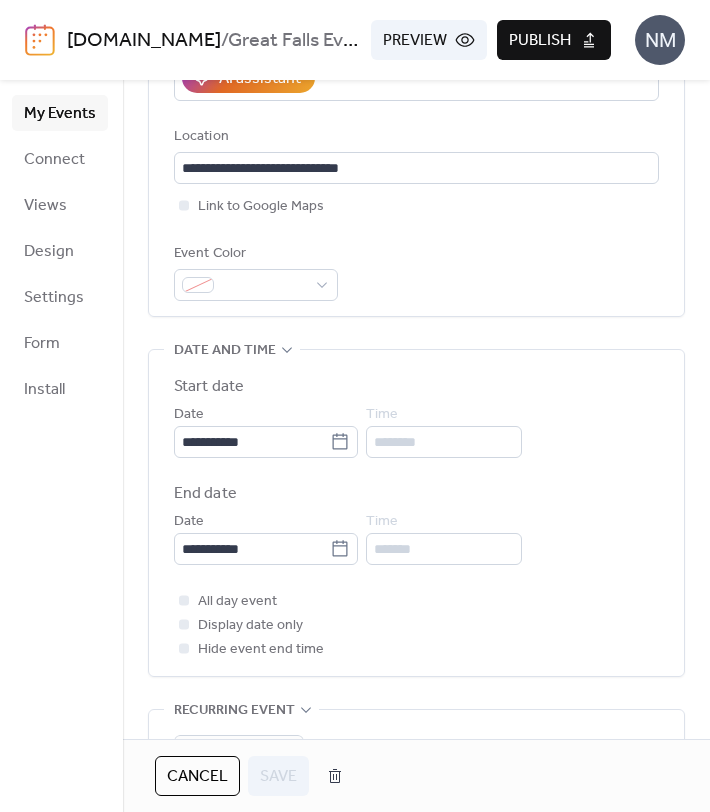 scroll, scrollTop: 479, scrollLeft: 0, axis: vertical 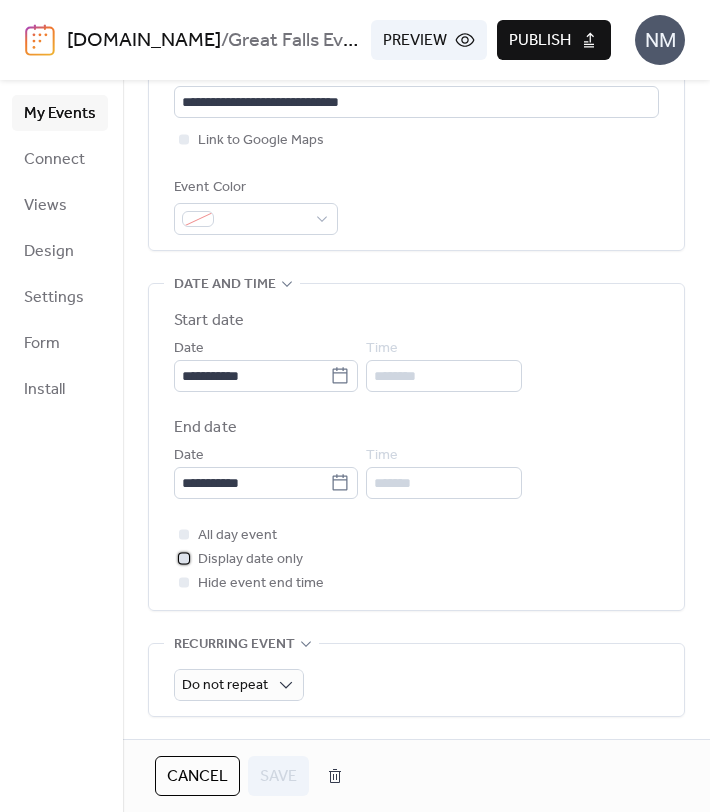 click at bounding box center [184, 558] 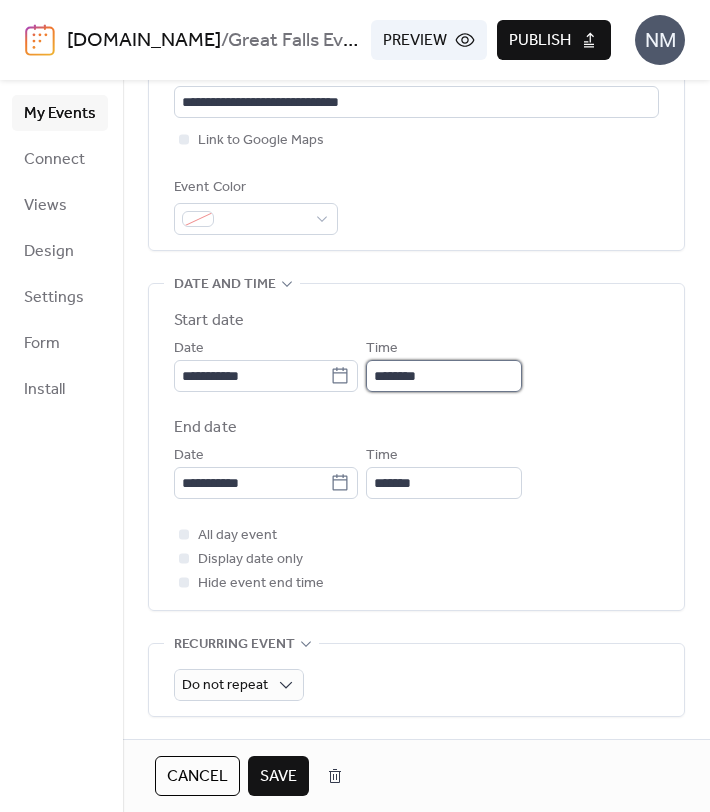 click on "********" at bounding box center (444, 376) 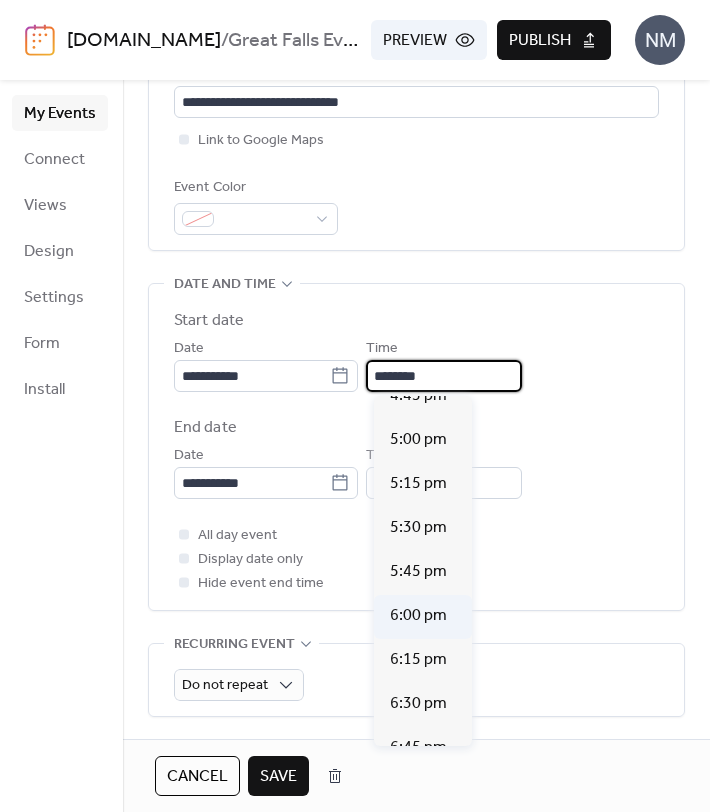 scroll, scrollTop: 2976, scrollLeft: 0, axis: vertical 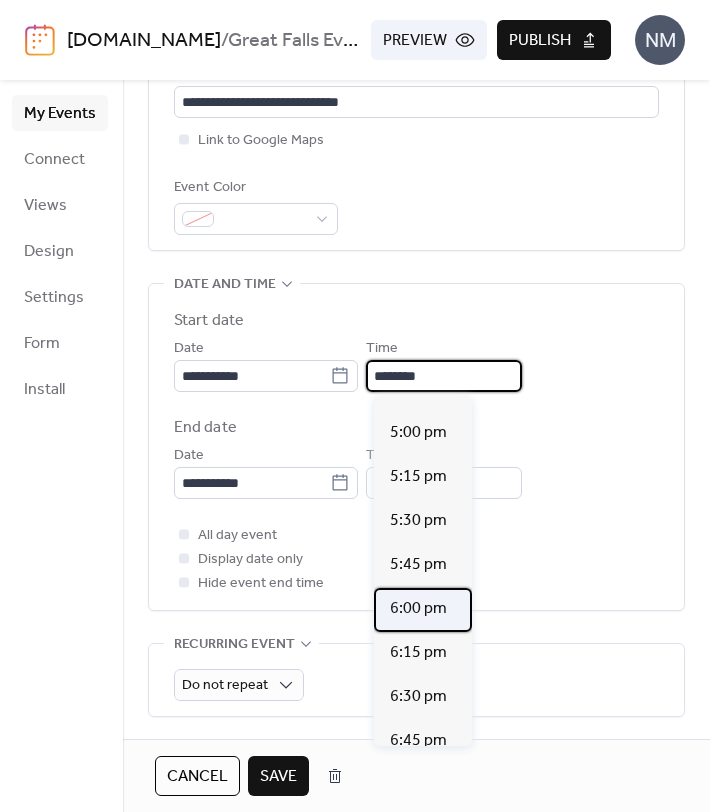 click on "6:00 pm" at bounding box center [418, 609] 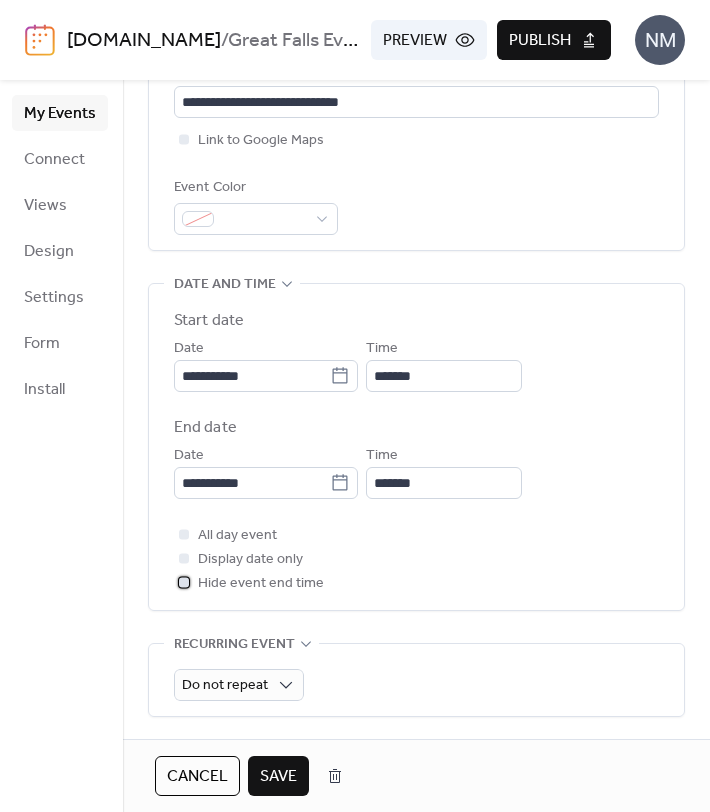 click on "Hide event end time" at bounding box center (261, 584) 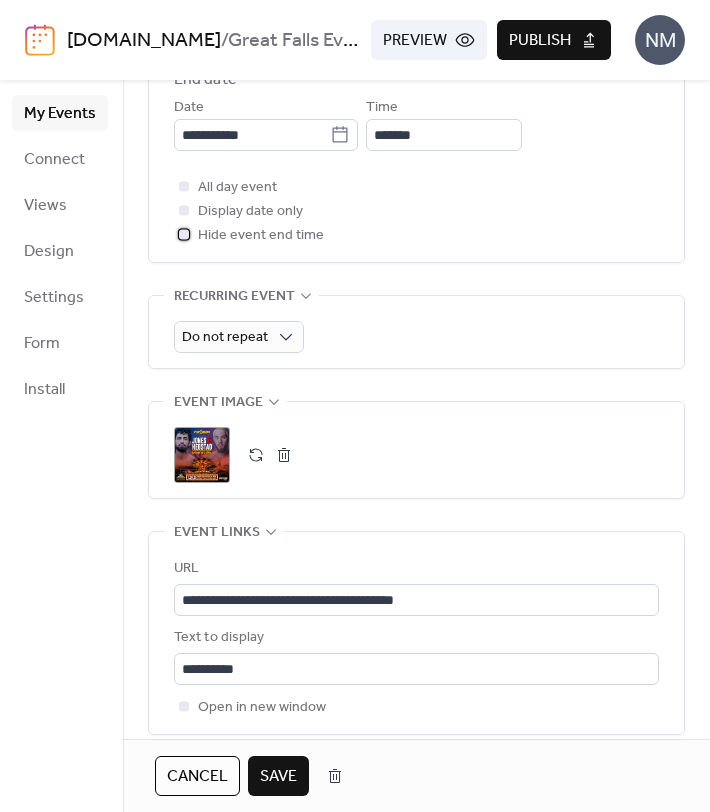 scroll, scrollTop: 835, scrollLeft: 0, axis: vertical 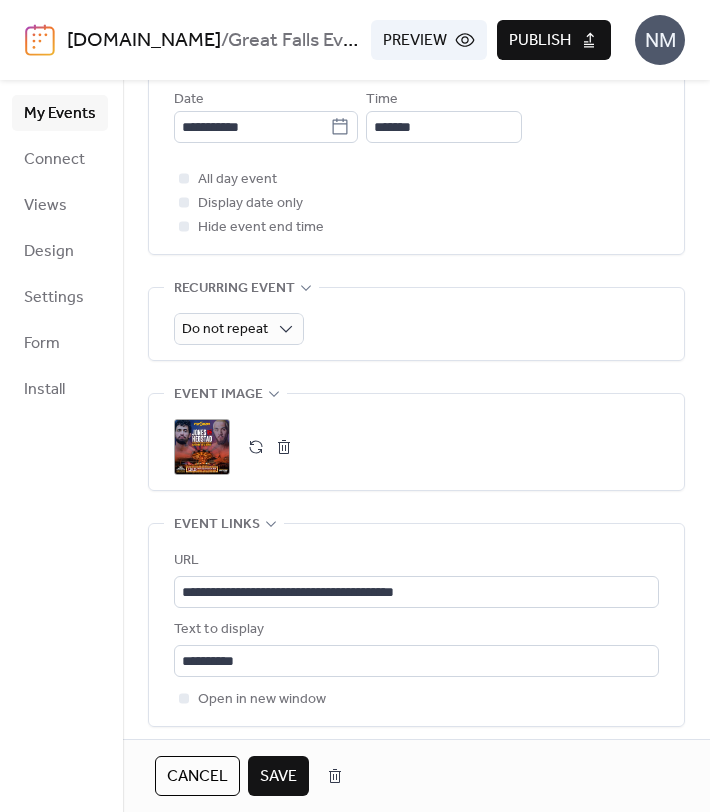 click on "Save" at bounding box center [278, 777] 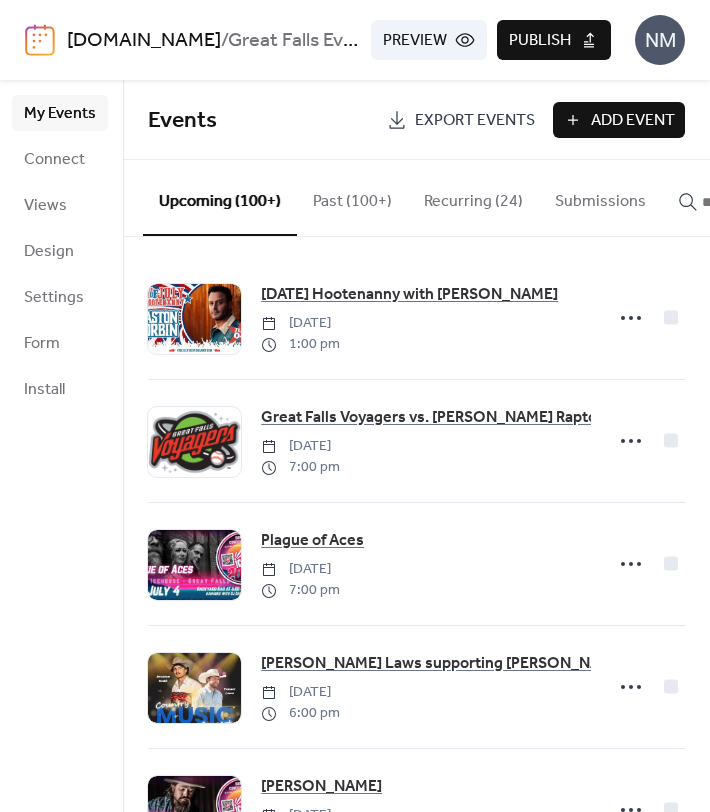 click on "Publish" at bounding box center (540, 41) 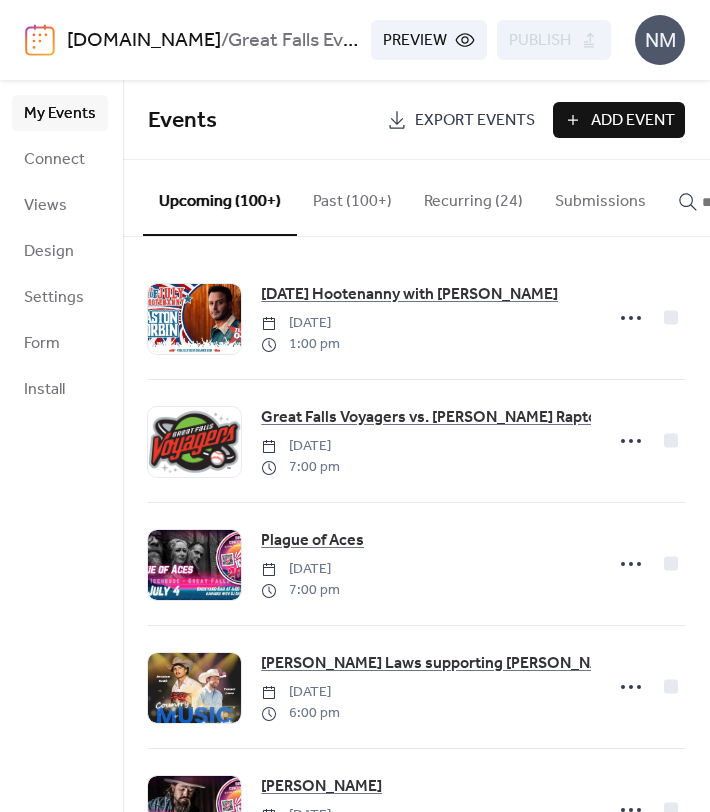click at bounding box center [752, 202] 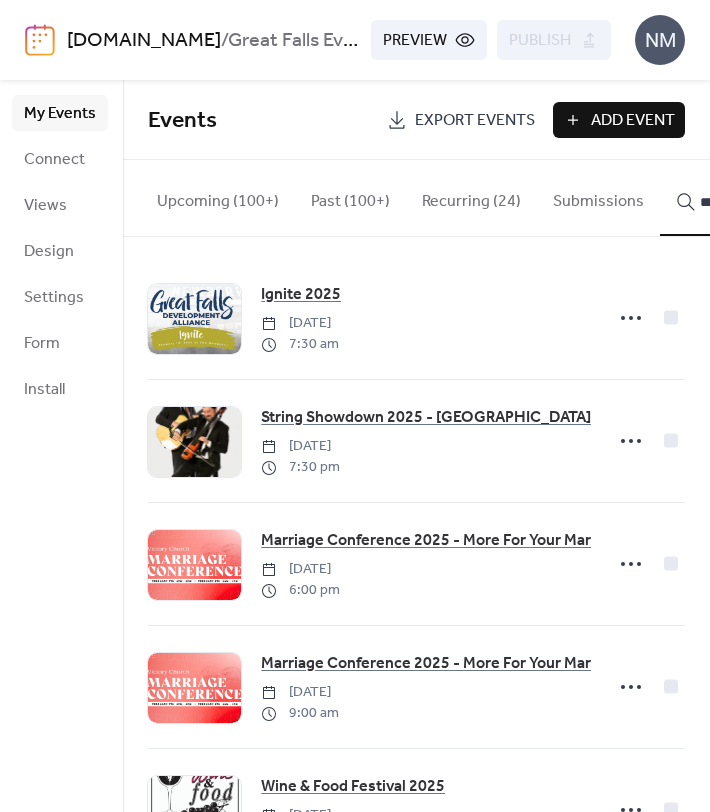 click on "****" at bounding box center [738, 198] 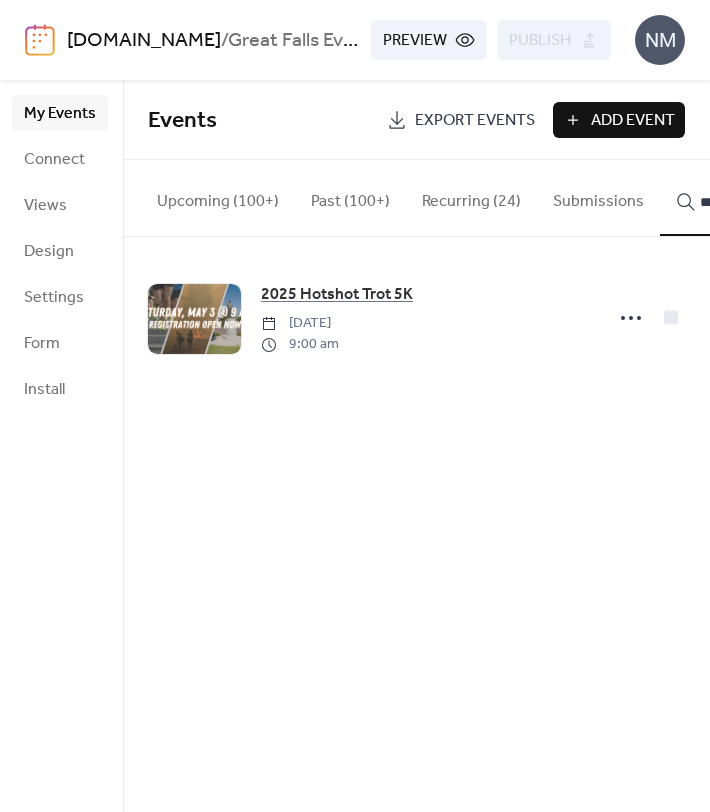 scroll, scrollTop: 0, scrollLeft: 27, axis: horizontal 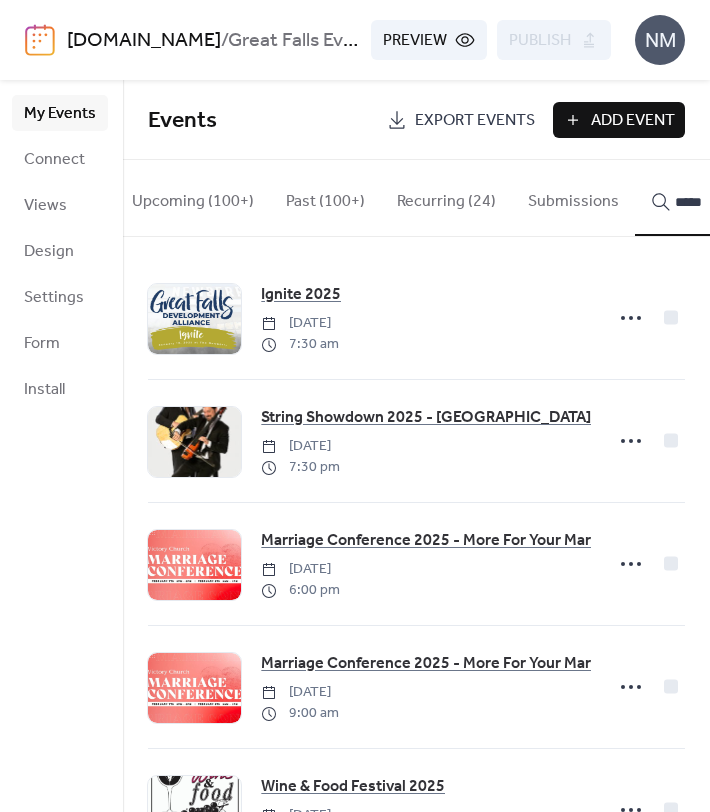 click on "******" at bounding box center [713, 198] 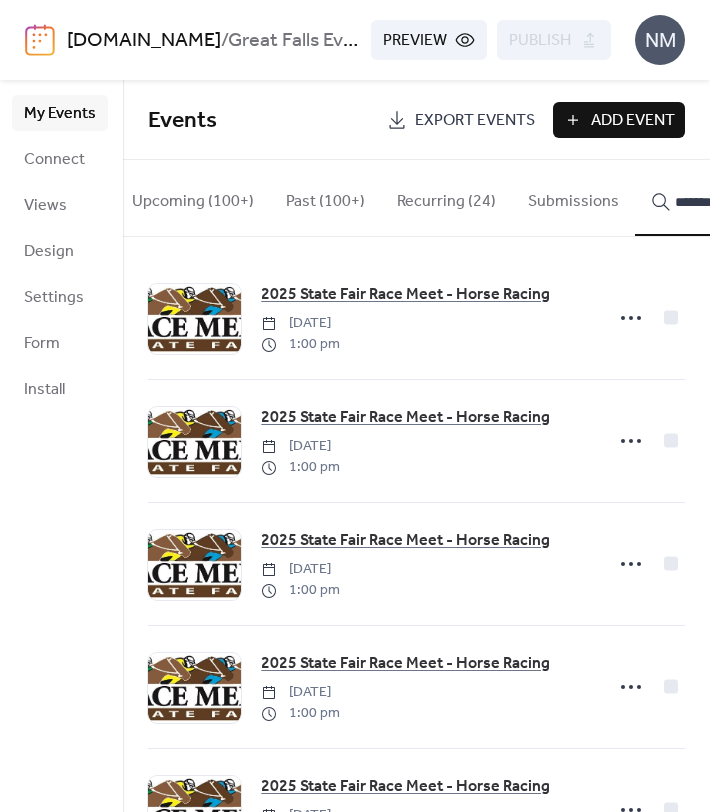 scroll, scrollTop: 88, scrollLeft: 0, axis: vertical 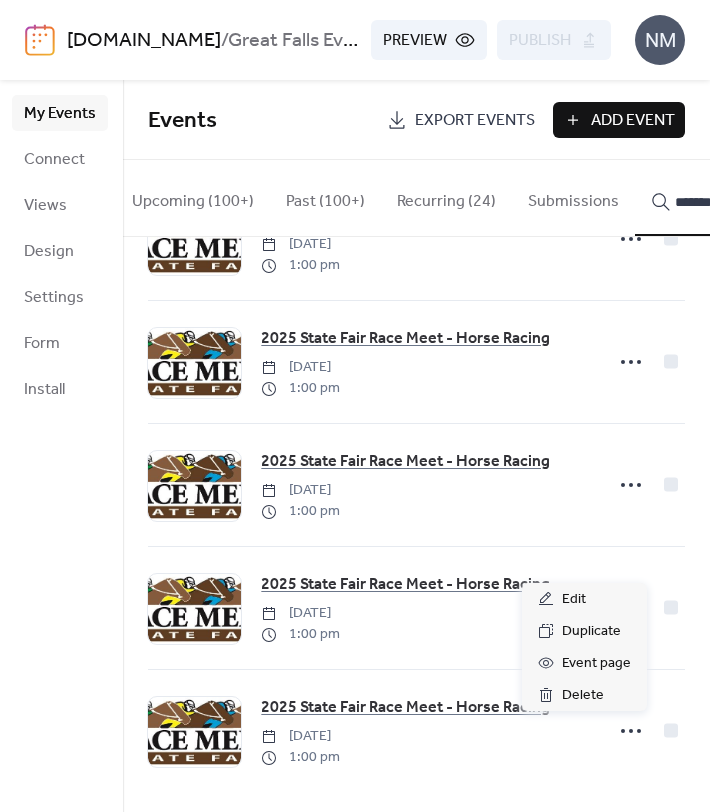 click 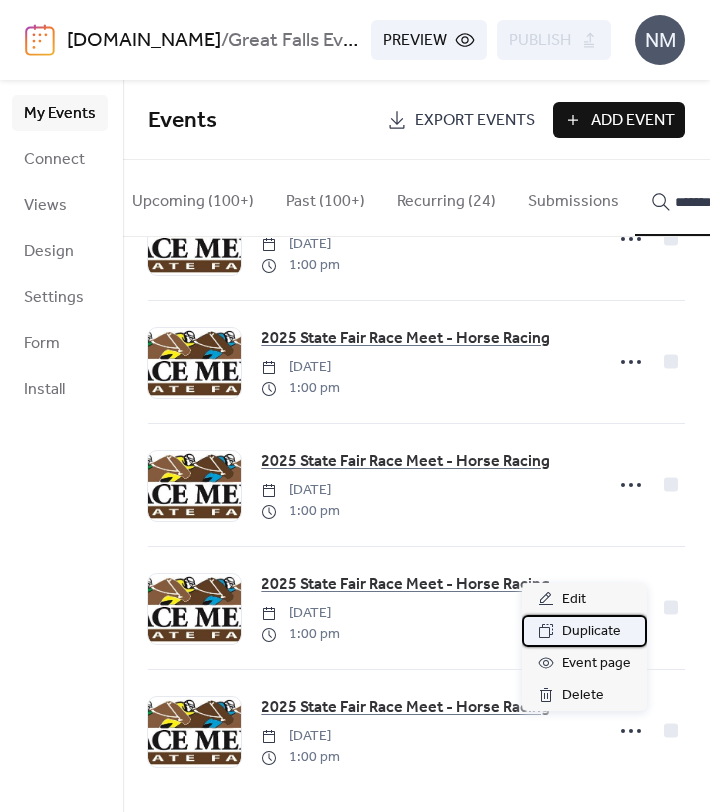 click on "Duplicate" at bounding box center (591, 632) 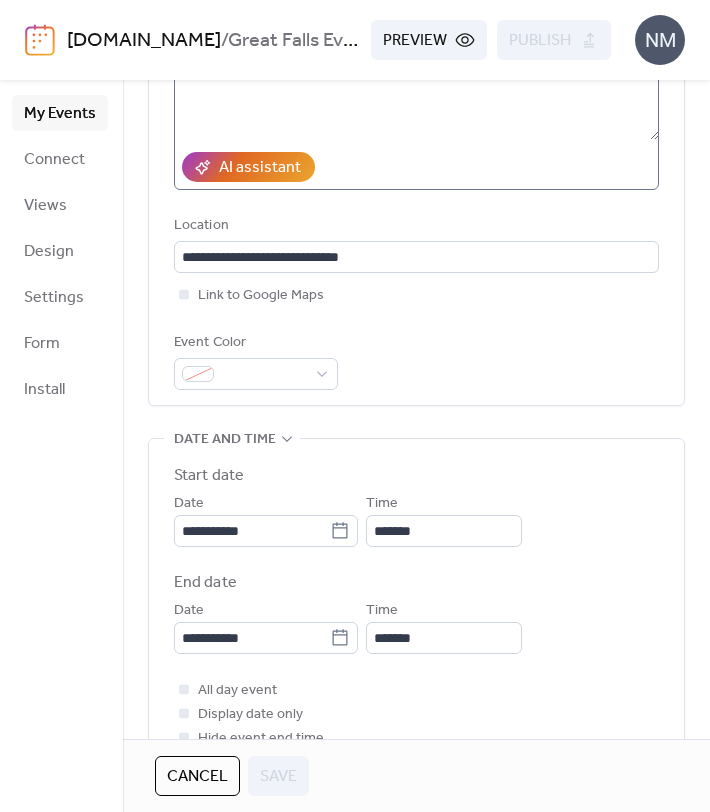 scroll, scrollTop: 374, scrollLeft: 0, axis: vertical 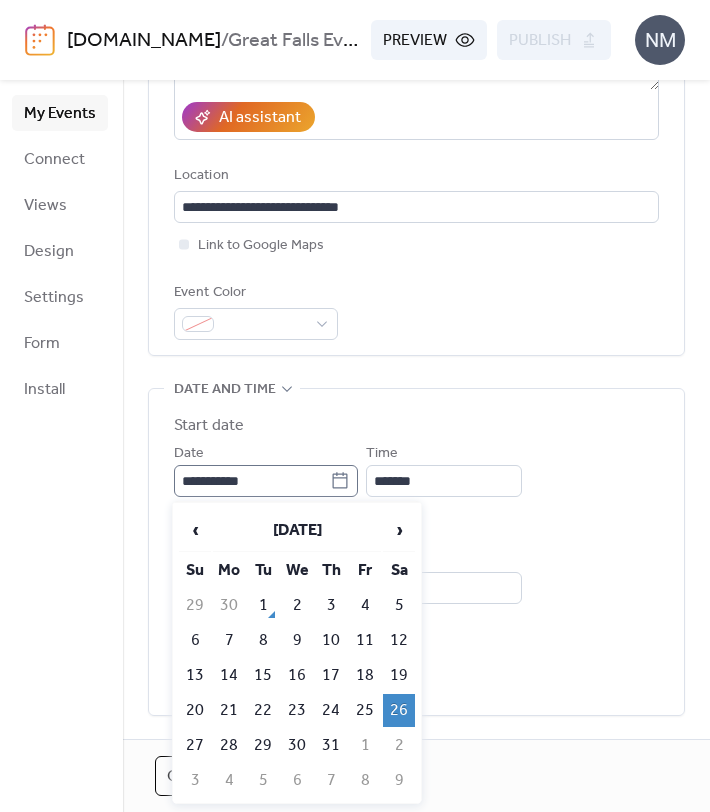 click 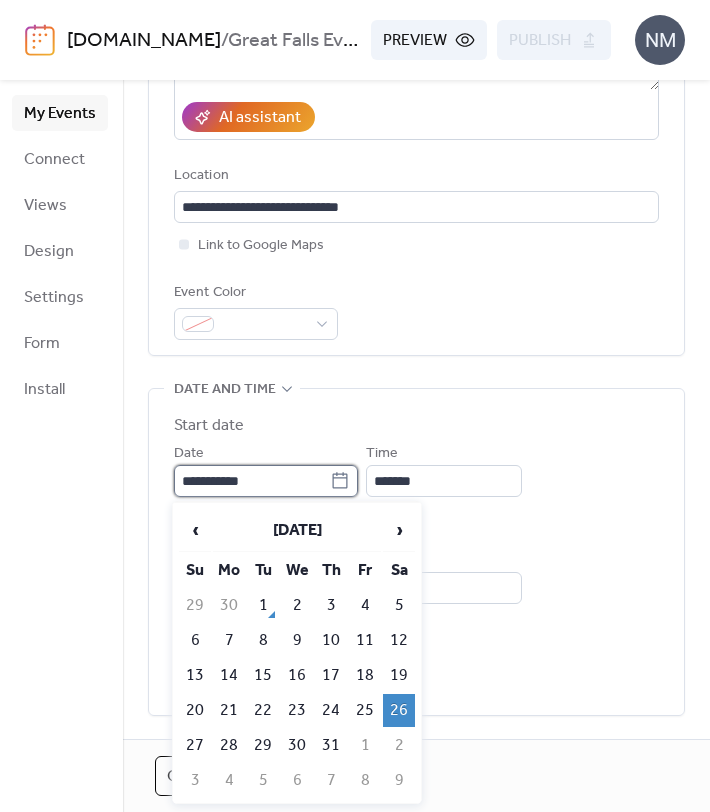 click on "**********" at bounding box center (252, 481) 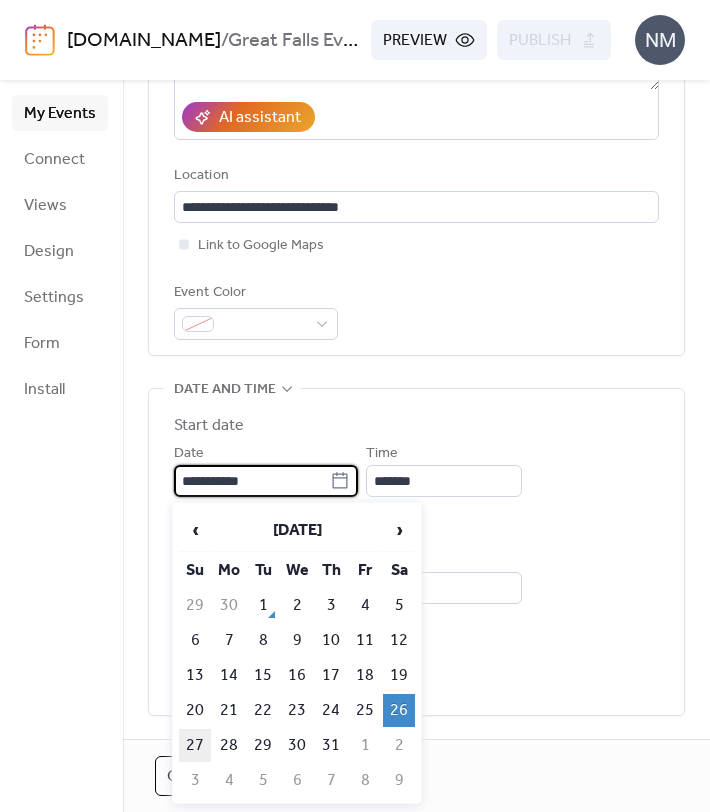 click on "27" at bounding box center [195, 745] 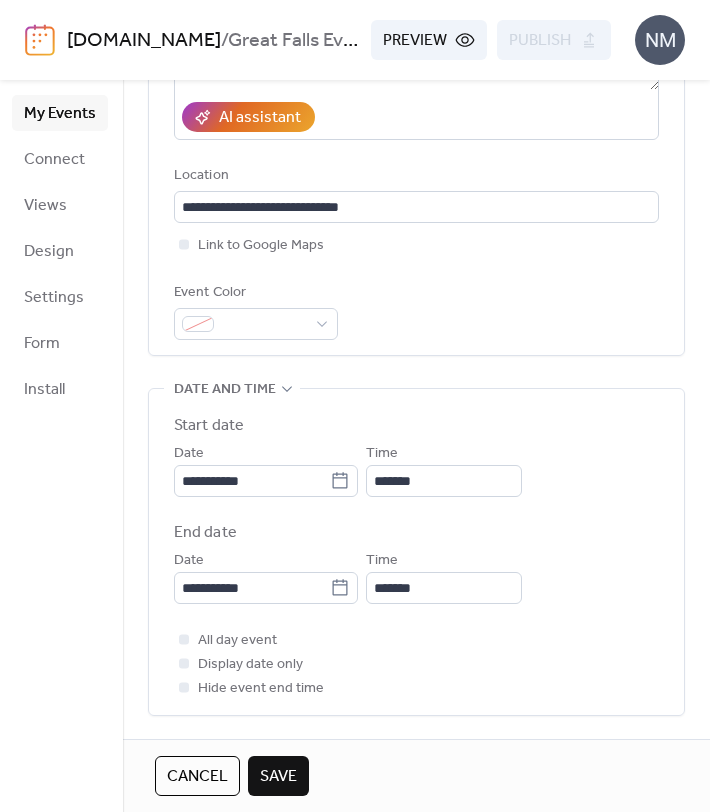 click on "Start date" at bounding box center (416, 426) 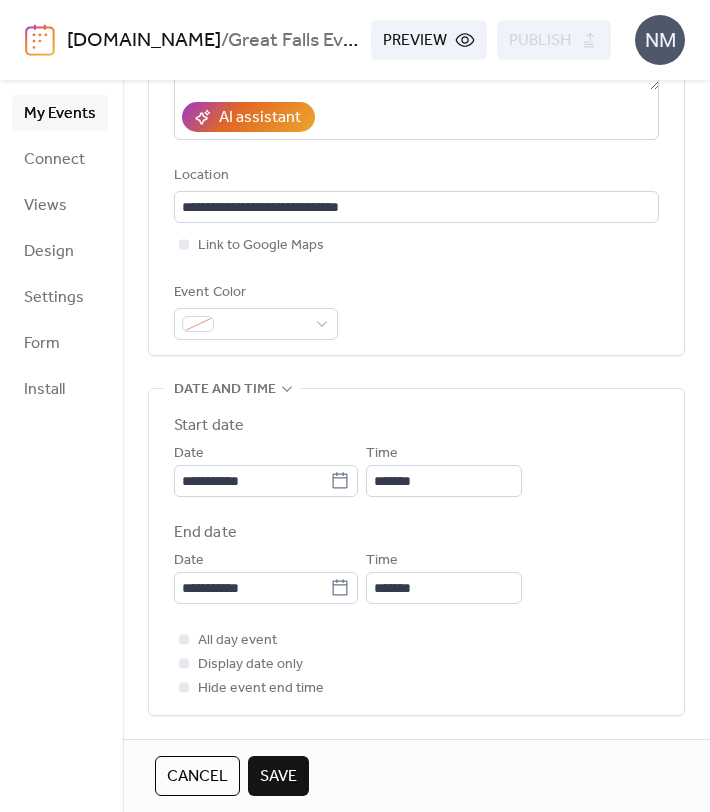 click on "Save" at bounding box center [278, 777] 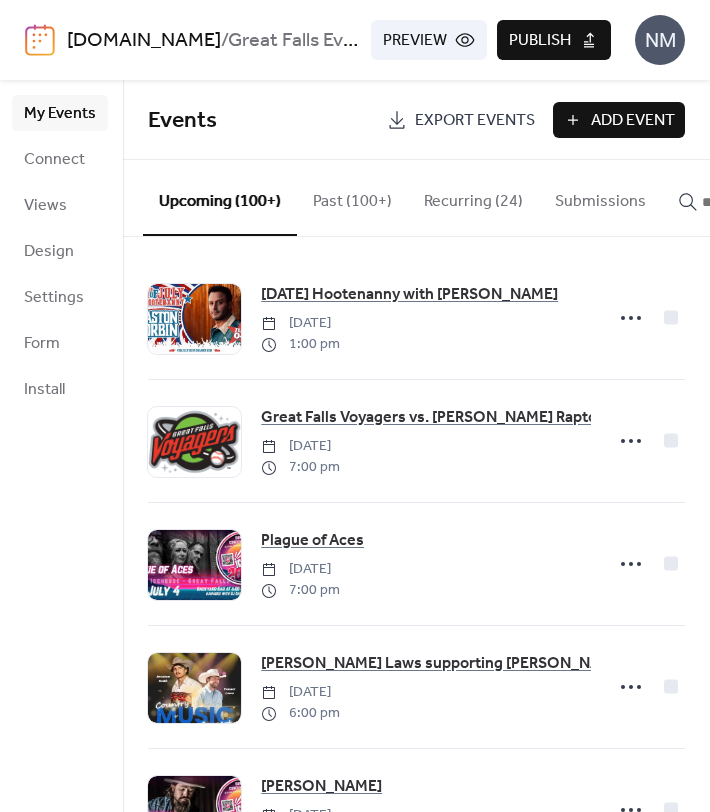 click at bounding box center [752, 202] 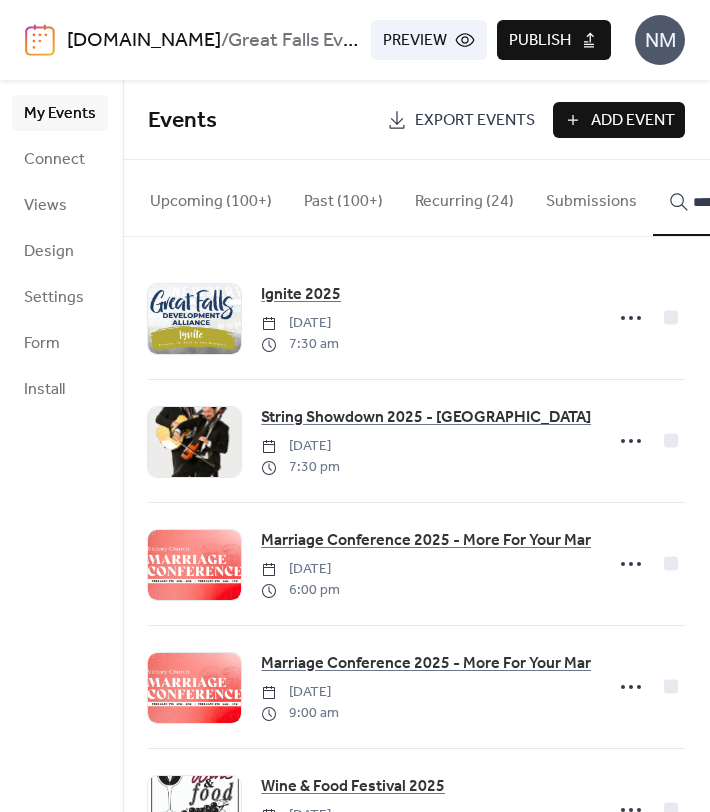 click on "****" at bounding box center (731, 198) 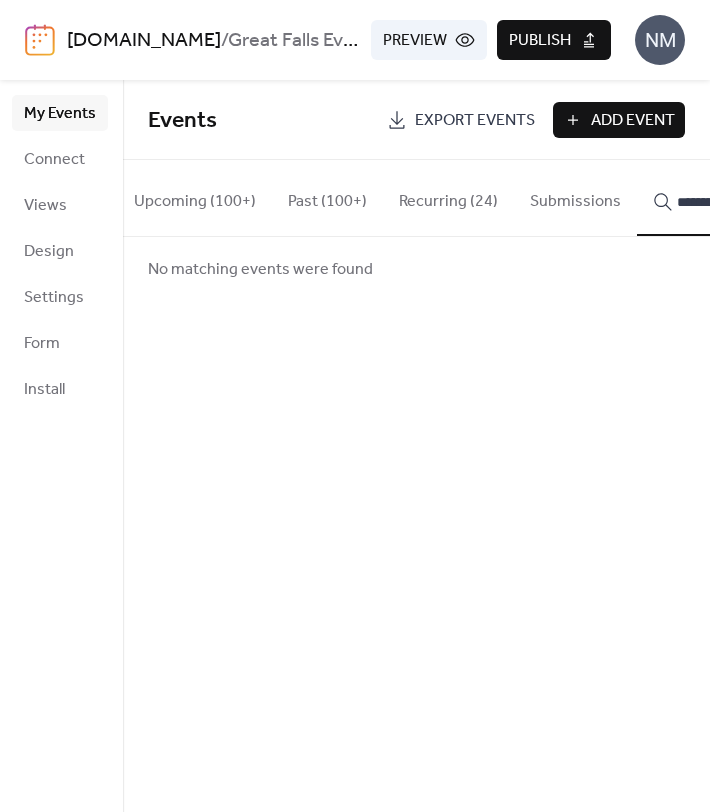 scroll, scrollTop: 0, scrollLeft: 32, axis: horizontal 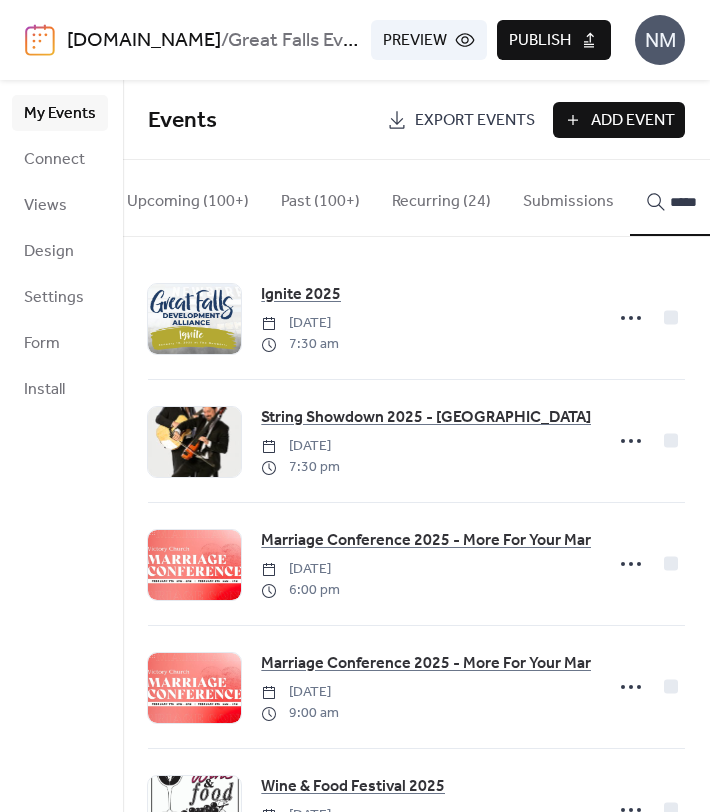 click on "****" at bounding box center (708, 198) 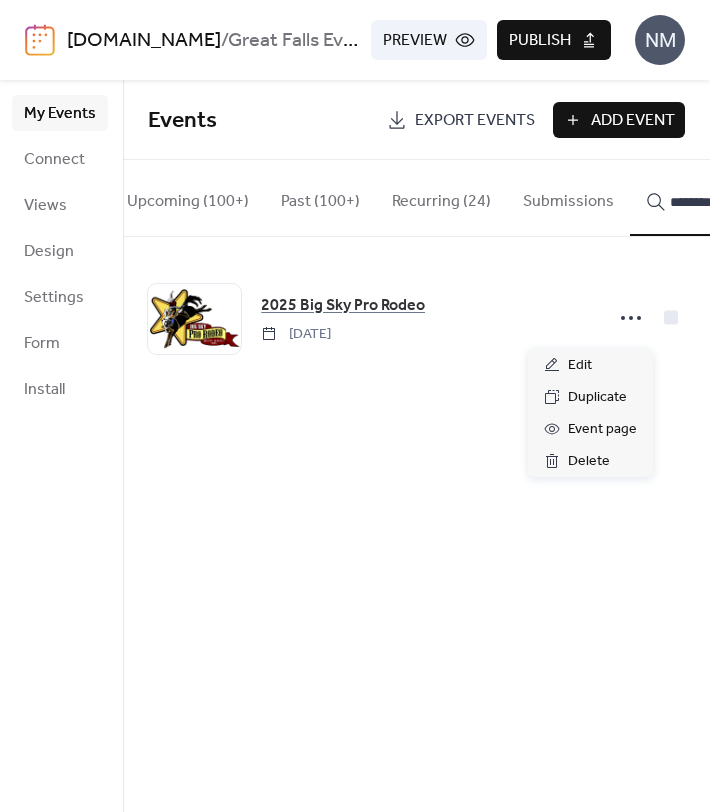 click 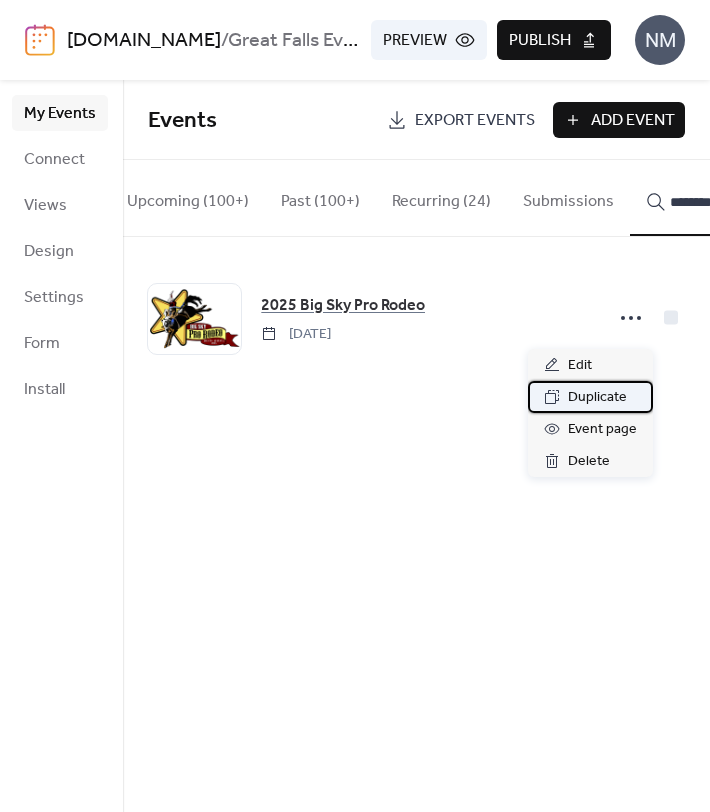 click on "Duplicate" at bounding box center [597, 398] 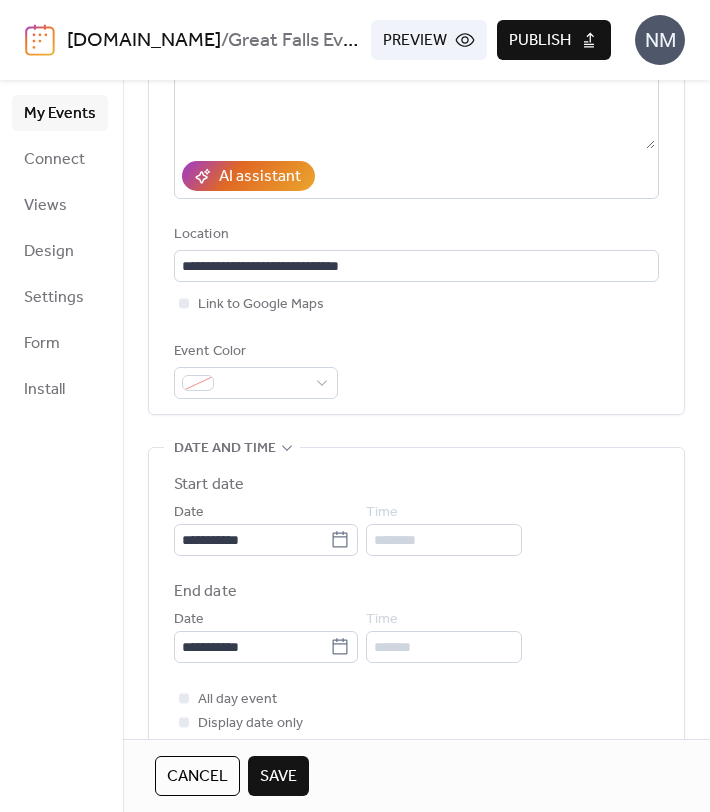 scroll, scrollTop: 334, scrollLeft: 0, axis: vertical 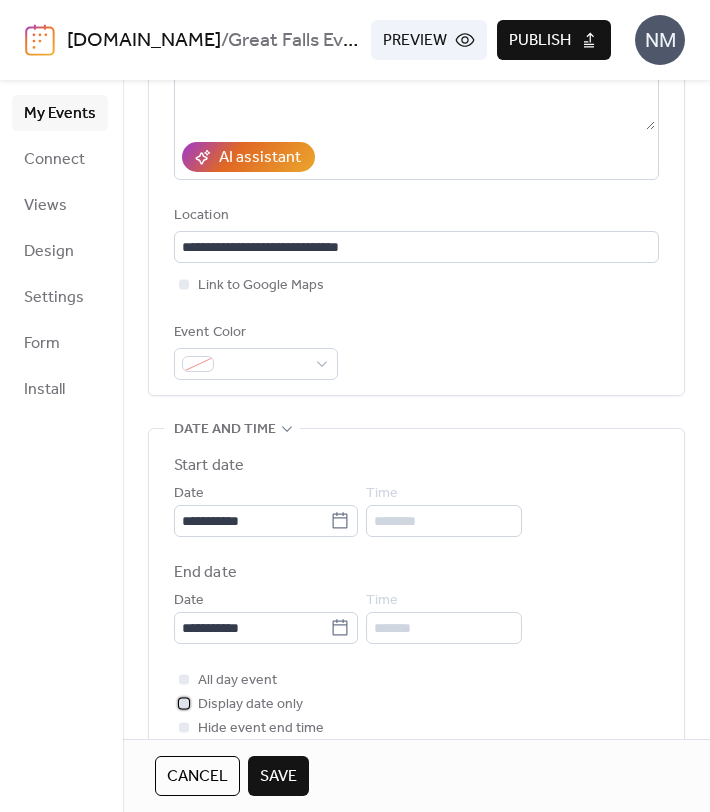 click 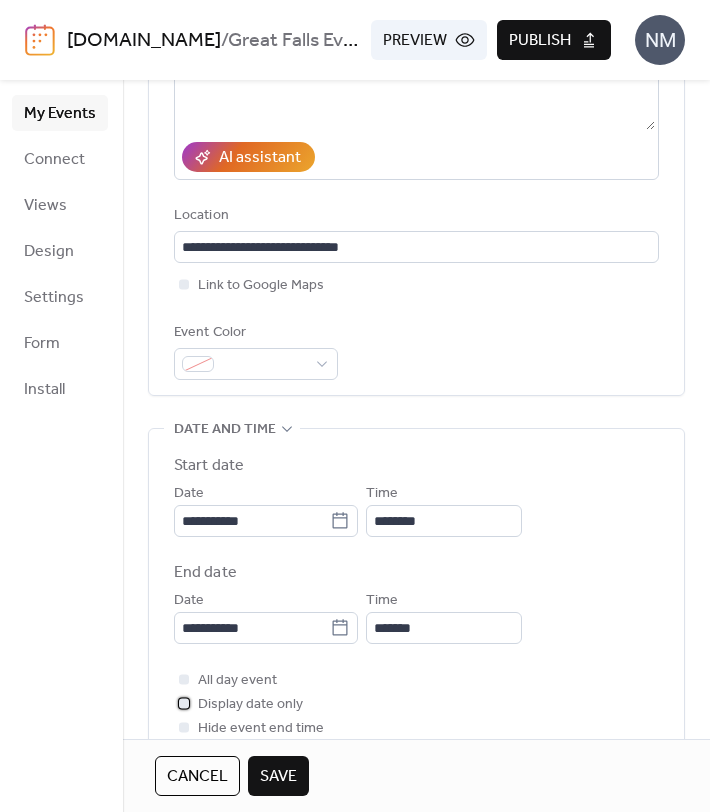 scroll, scrollTop: 351, scrollLeft: 0, axis: vertical 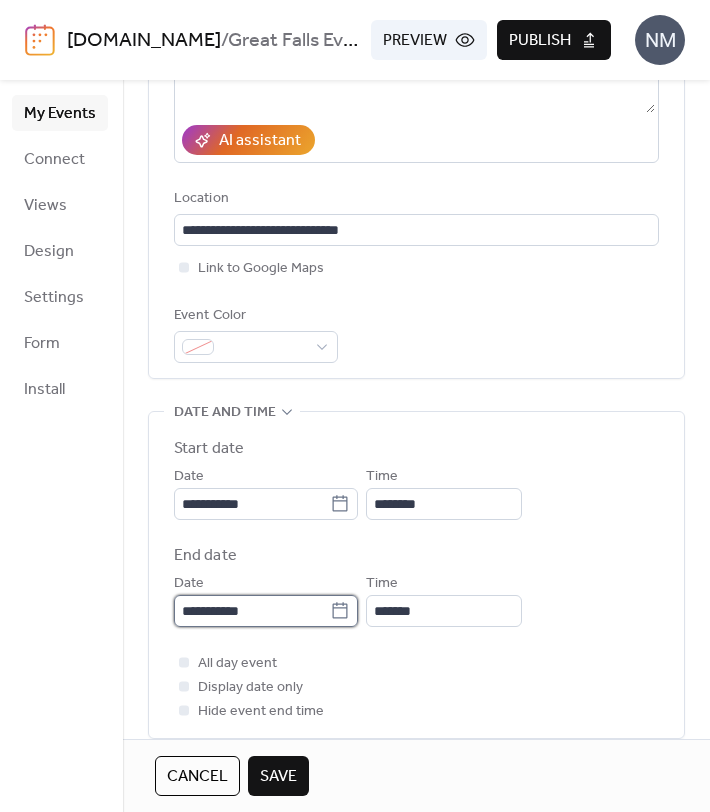 click on "**********" at bounding box center (252, 611) 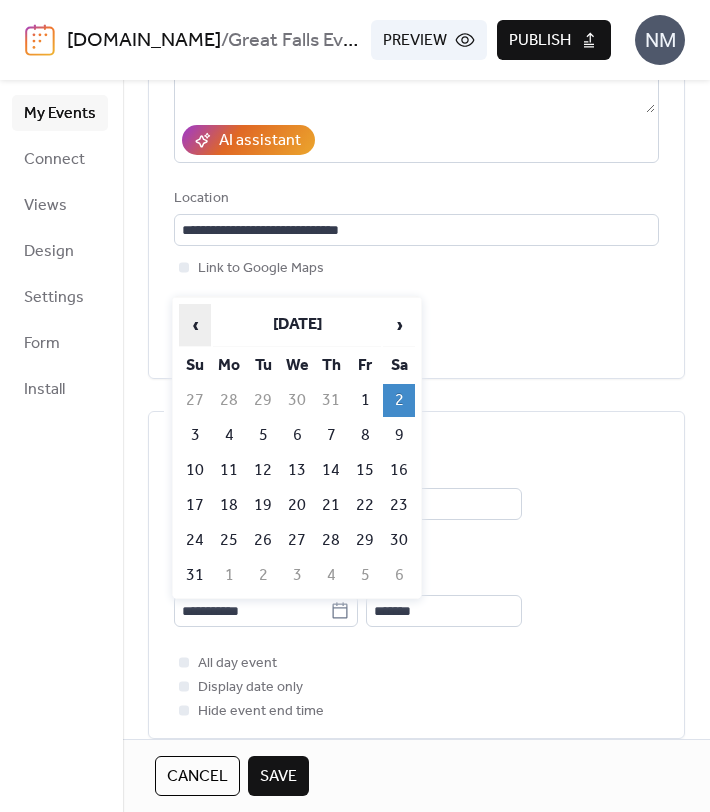 click on "‹" at bounding box center [195, 325] 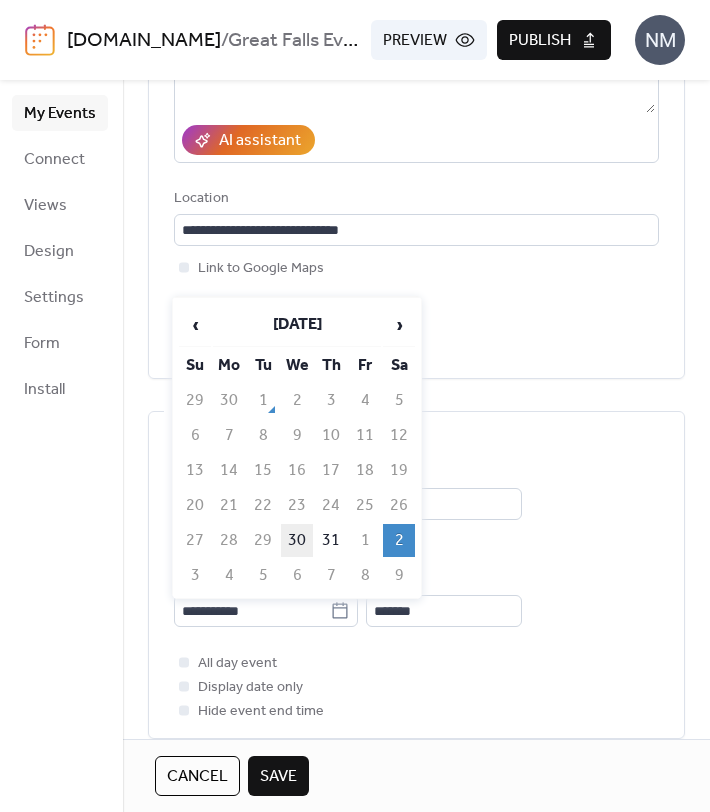 click on "30" at bounding box center [297, 540] 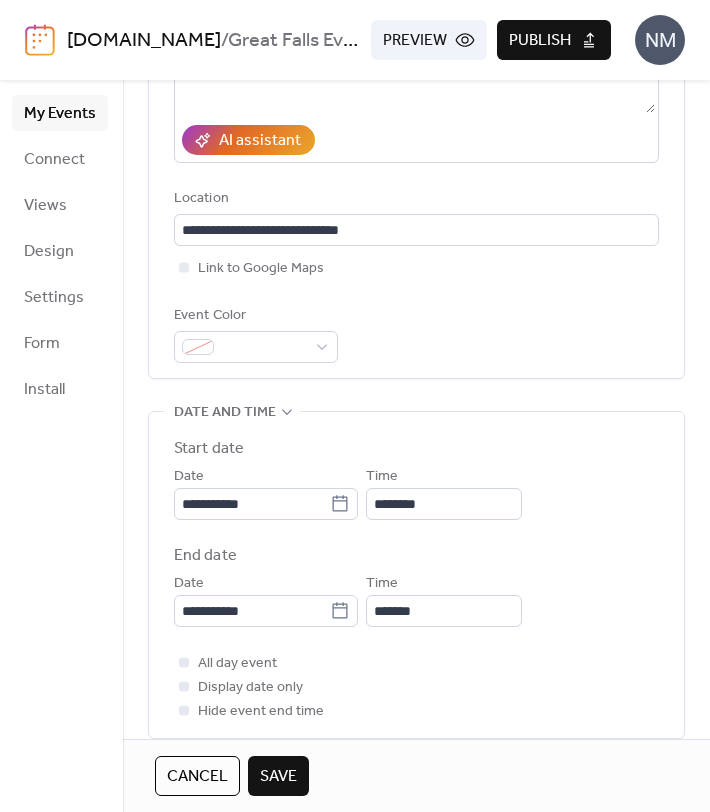 click on "Start date" at bounding box center [416, 449] 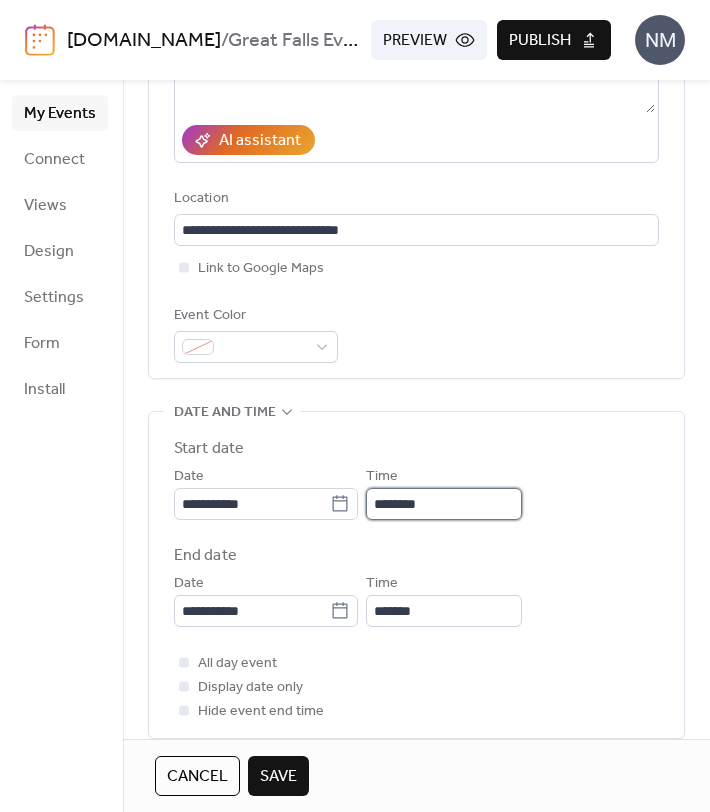 click on "********" at bounding box center (444, 504) 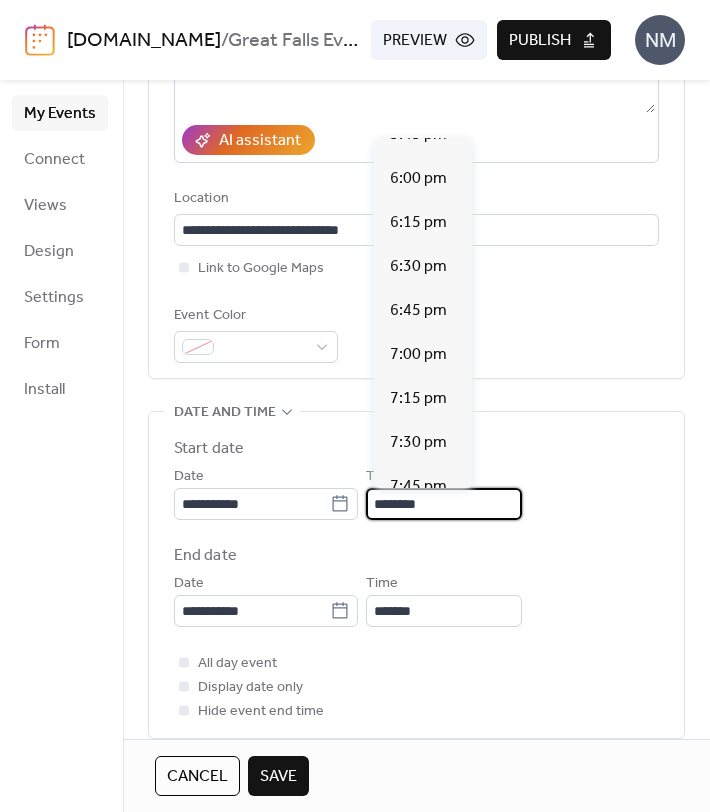 scroll, scrollTop: 3198, scrollLeft: 0, axis: vertical 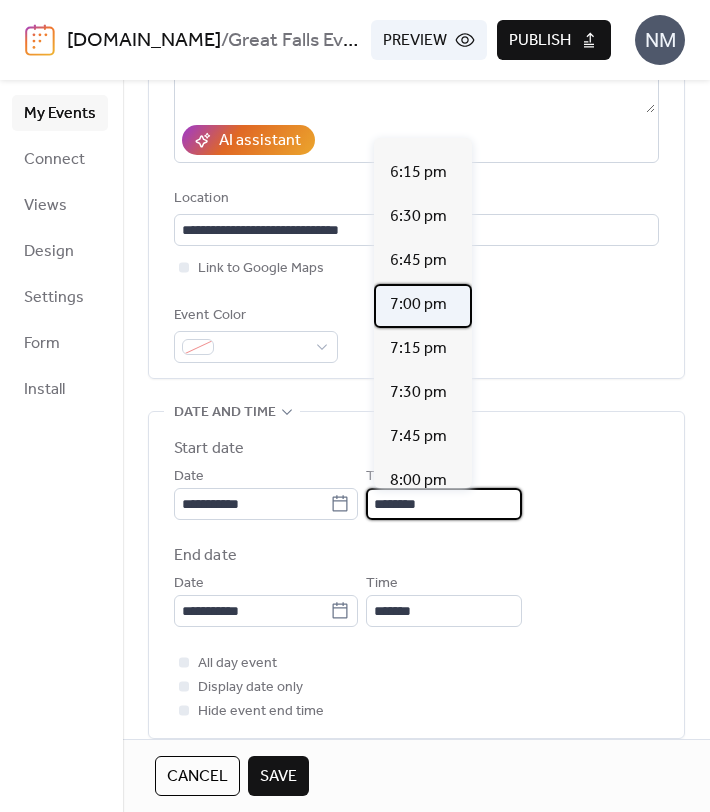 click on "7:00 pm" at bounding box center (418, 305) 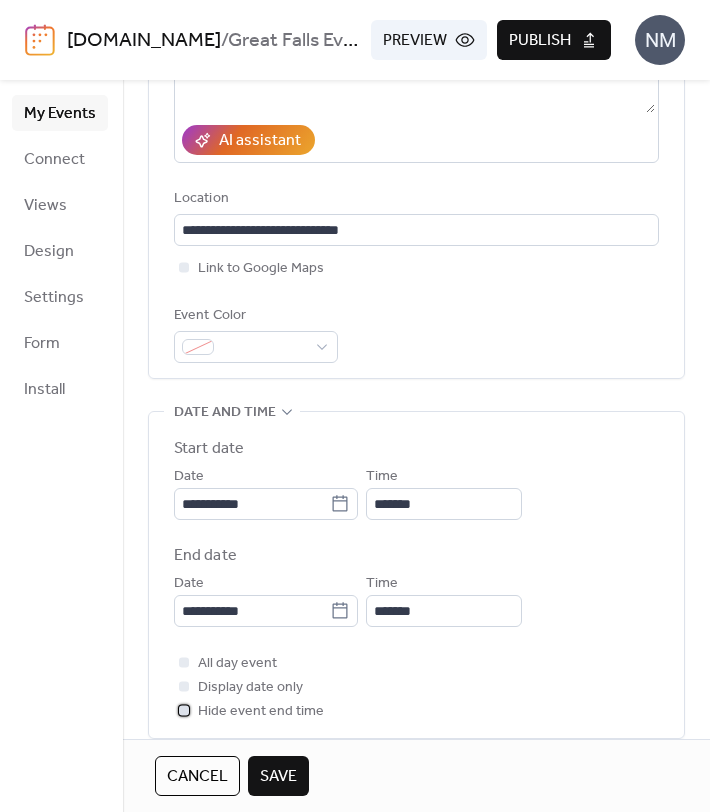 click at bounding box center [184, 710] 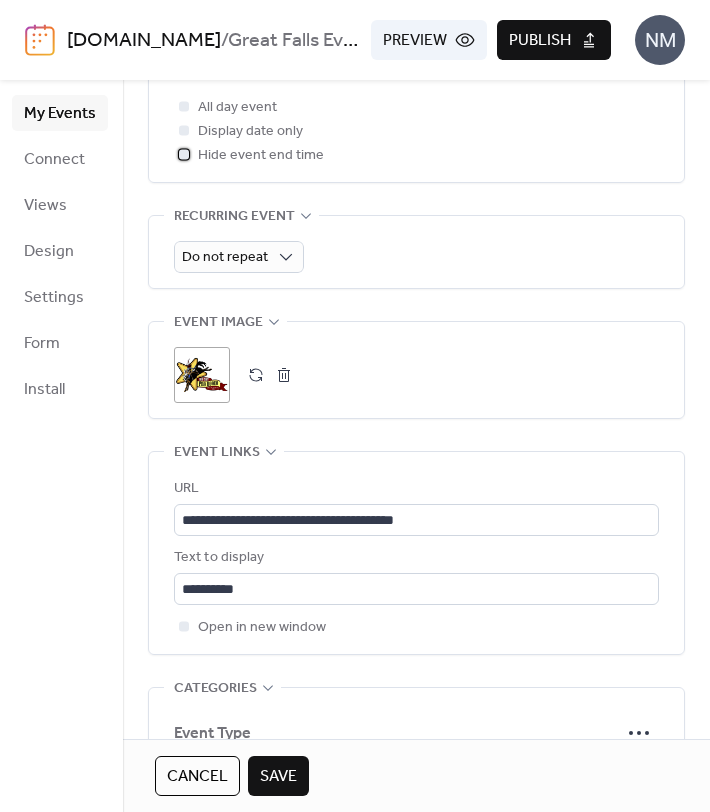 scroll, scrollTop: 908, scrollLeft: 0, axis: vertical 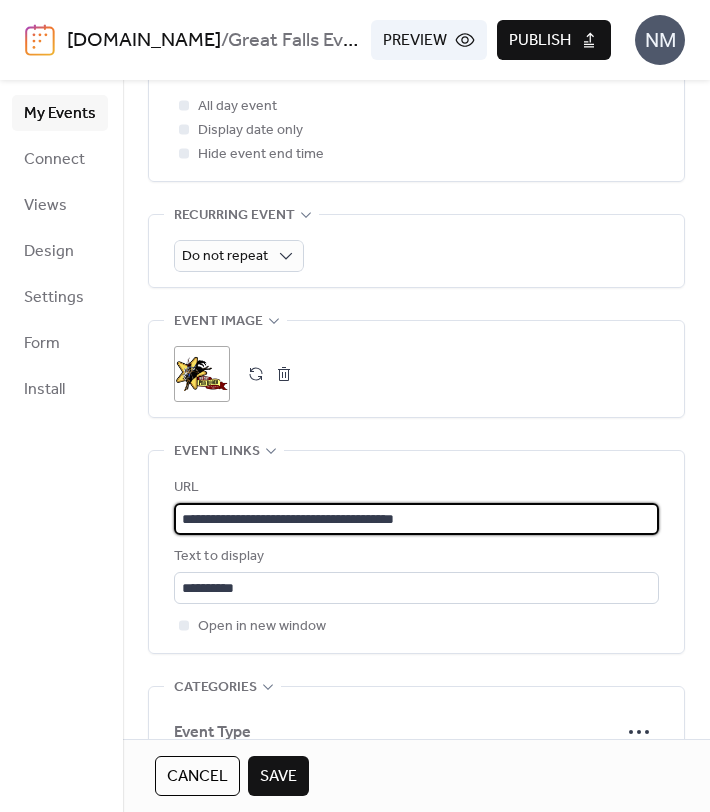 click on "**********" at bounding box center [416, 519] 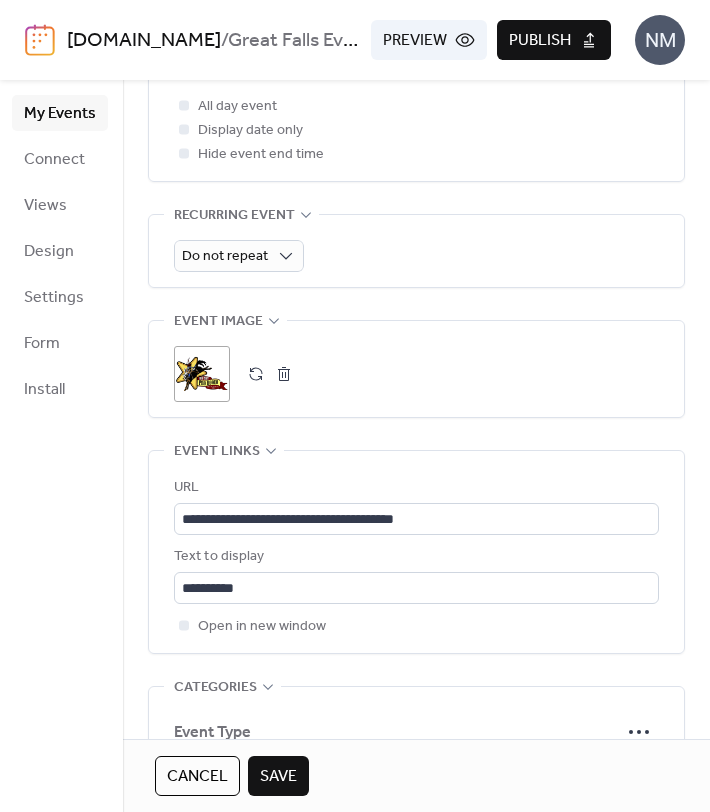 click on "**********" at bounding box center (416, 552) 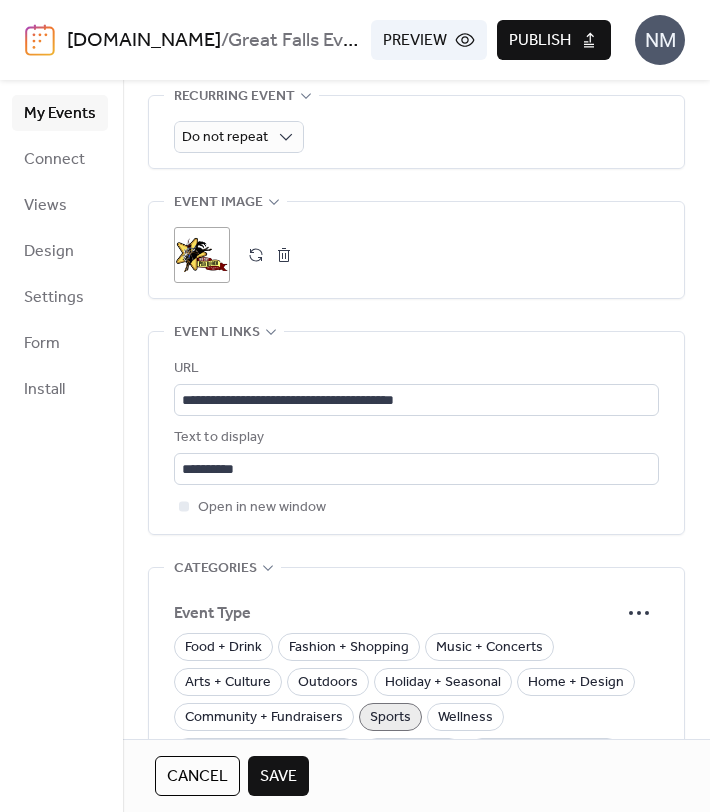 click on "Save" at bounding box center (278, 777) 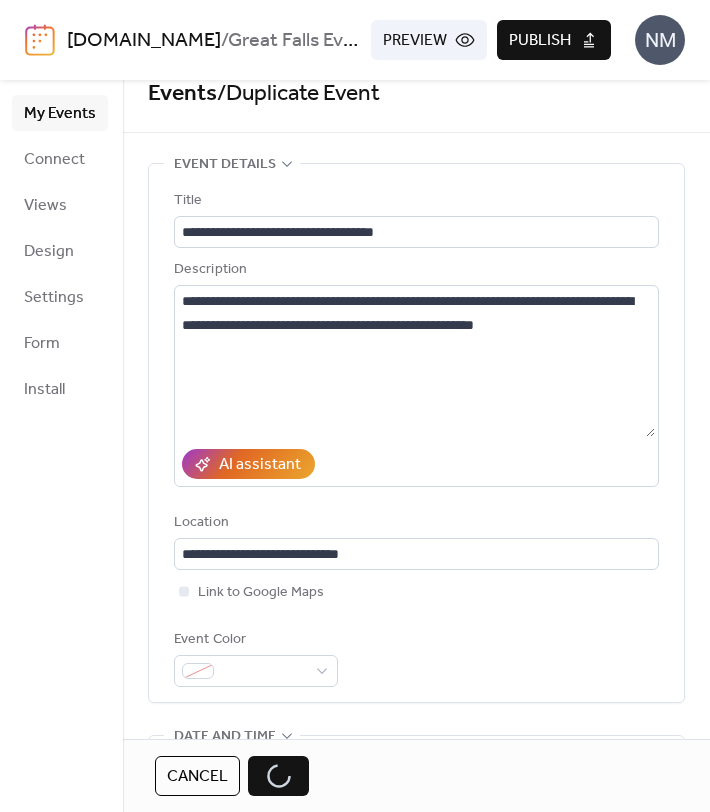 scroll, scrollTop: 0, scrollLeft: 0, axis: both 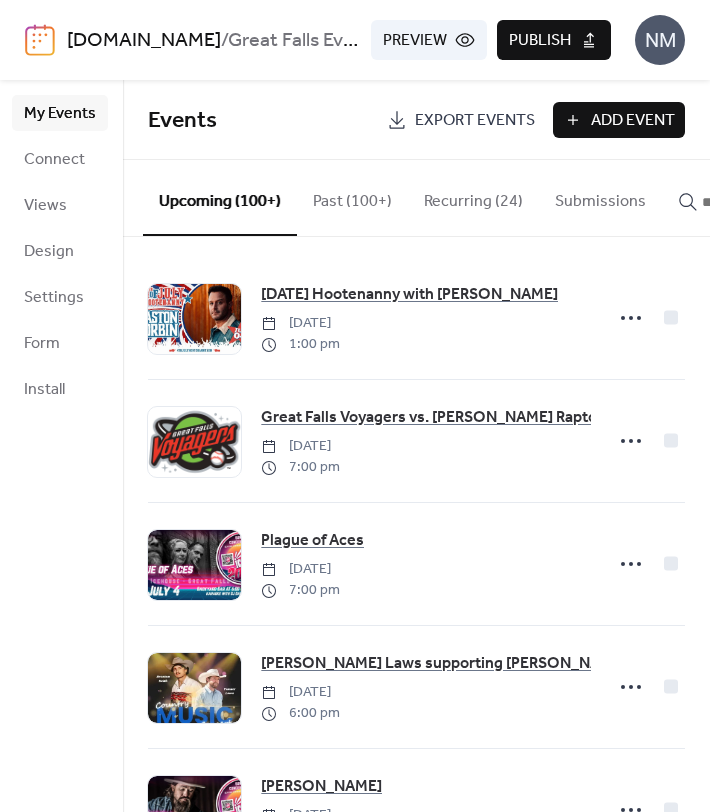 click on "Publish" at bounding box center [540, 41] 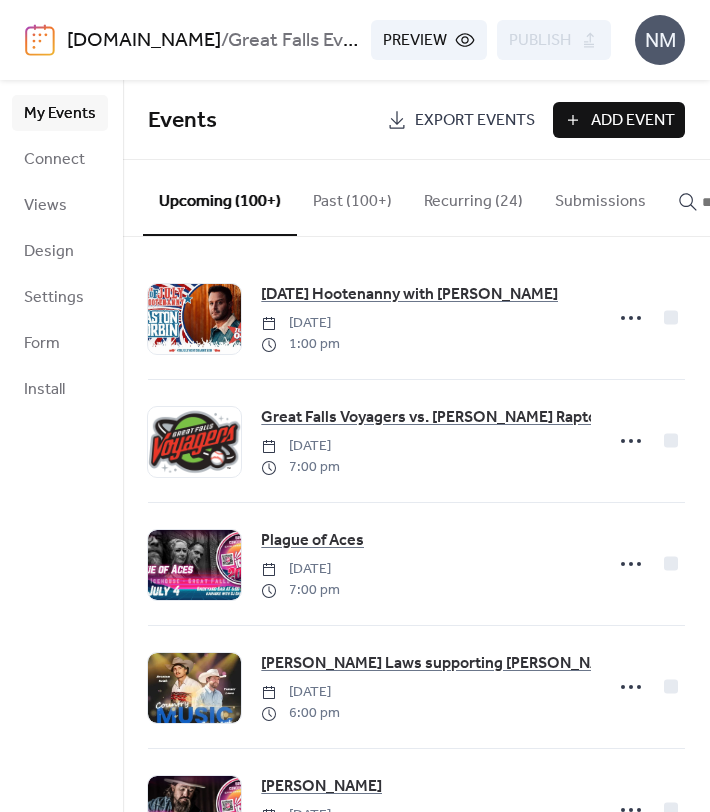 click at bounding box center [752, 202] 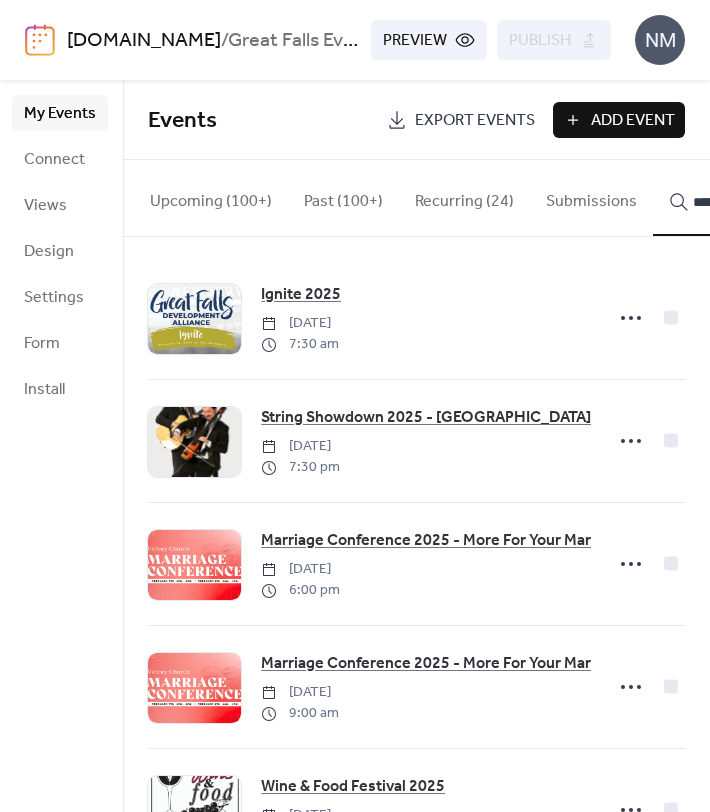 click on "****" at bounding box center (731, 198) 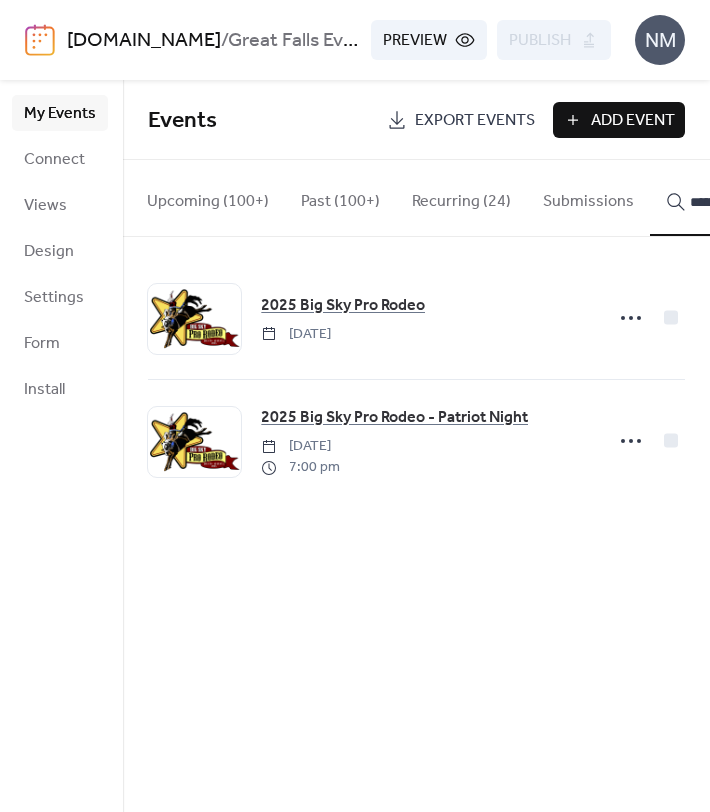scroll, scrollTop: 0, scrollLeft: 30, axis: horizontal 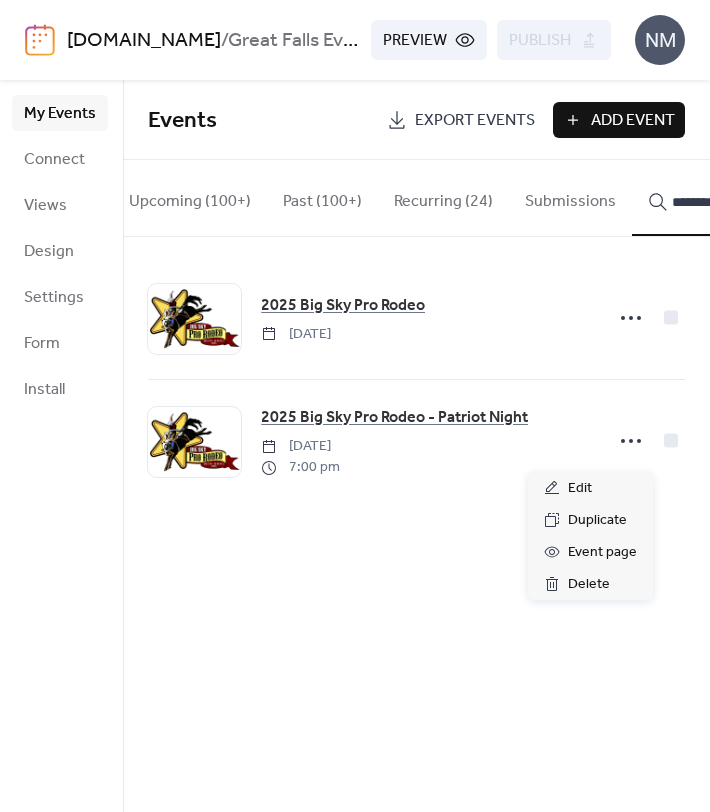 click 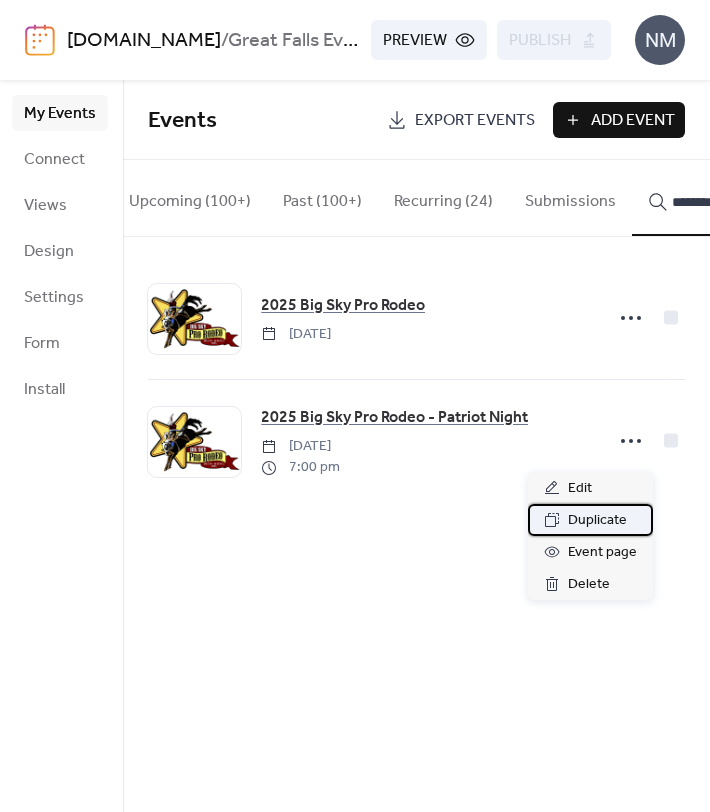 click on "Duplicate" at bounding box center [597, 521] 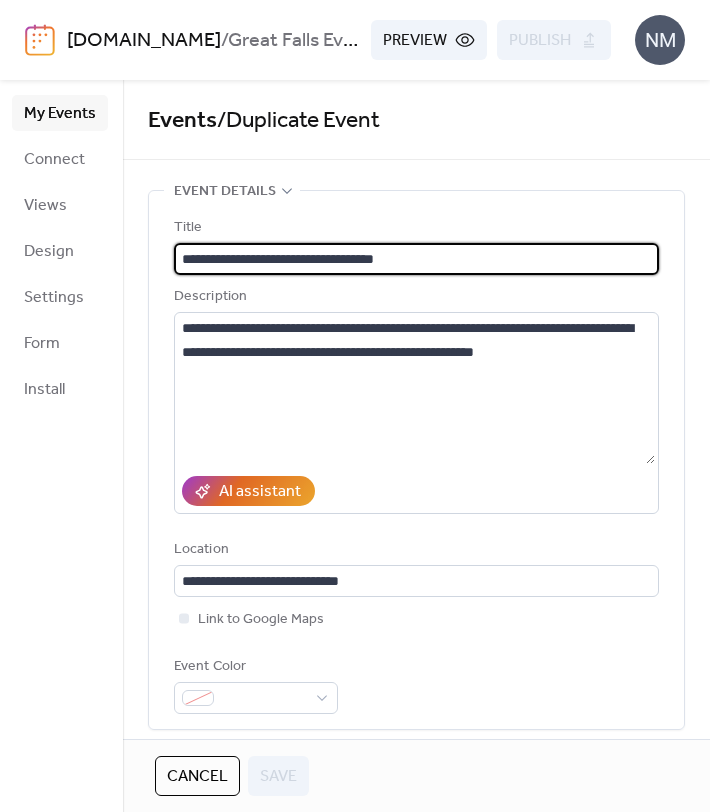 drag, startPoint x: 421, startPoint y: 259, endPoint x: 336, endPoint y: 260, distance: 85.00588 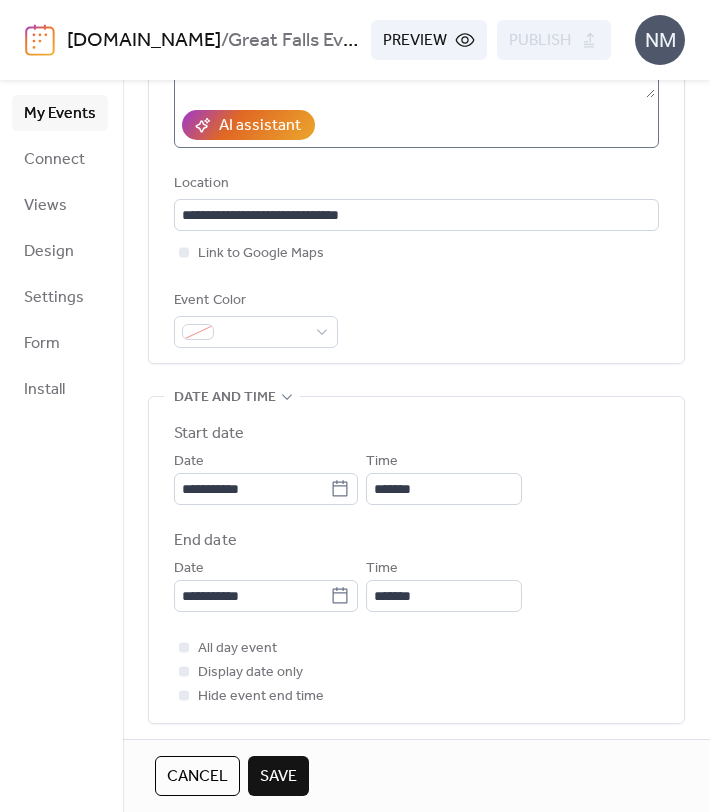 scroll, scrollTop: 370, scrollLeft: 0, axis: vertical 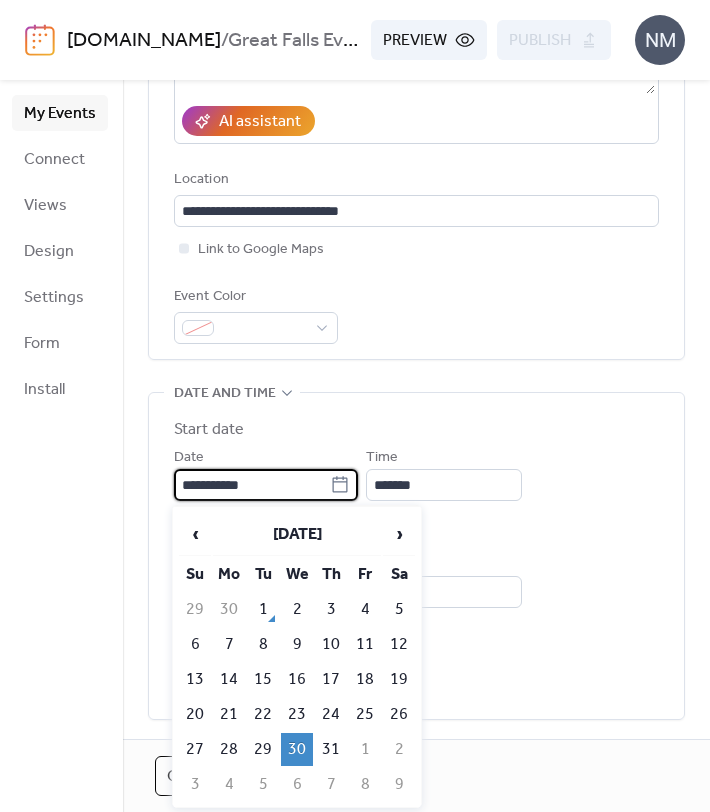click on "**********" at bounding box center (252, 485) 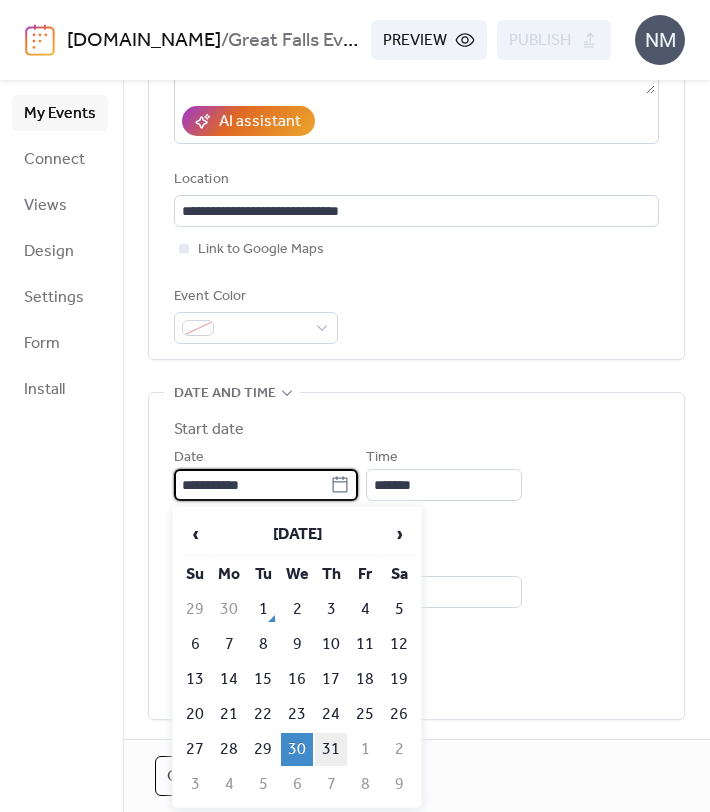 click on "31" at bounding box center (331, 749) 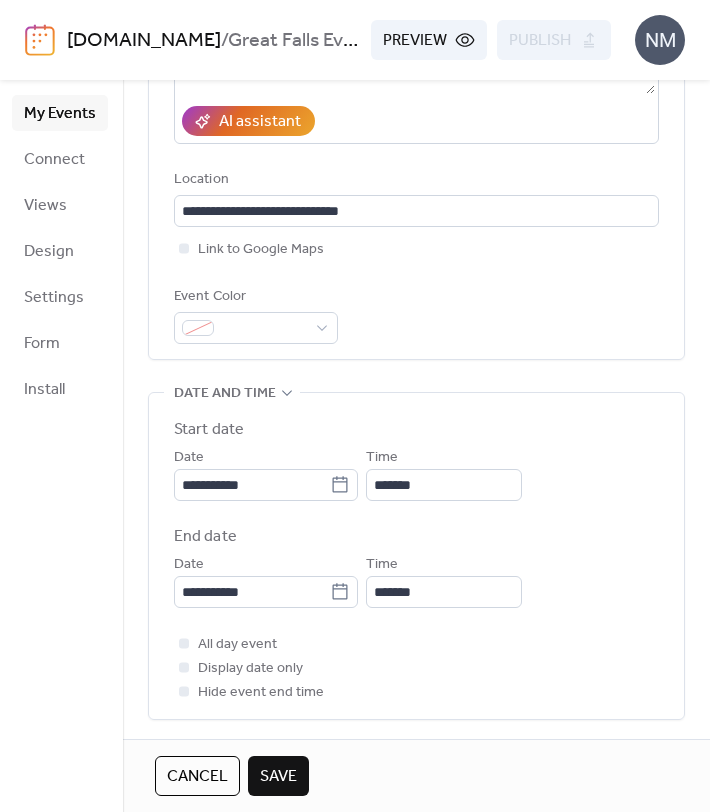 click on "**********" at bounding box center [416, 580] 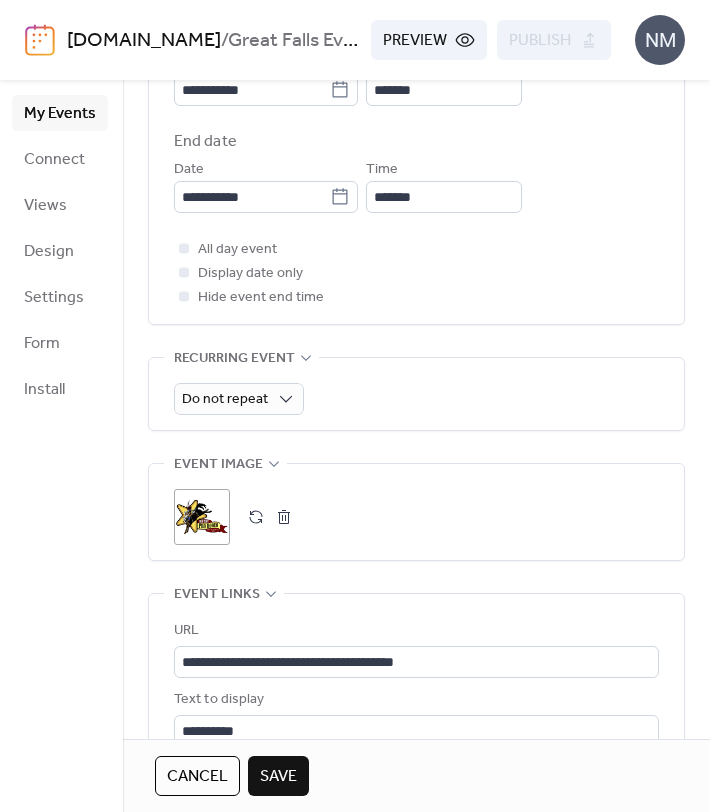 scroll, scrollTop: 833, scrollLeft: 0, axis: vertical 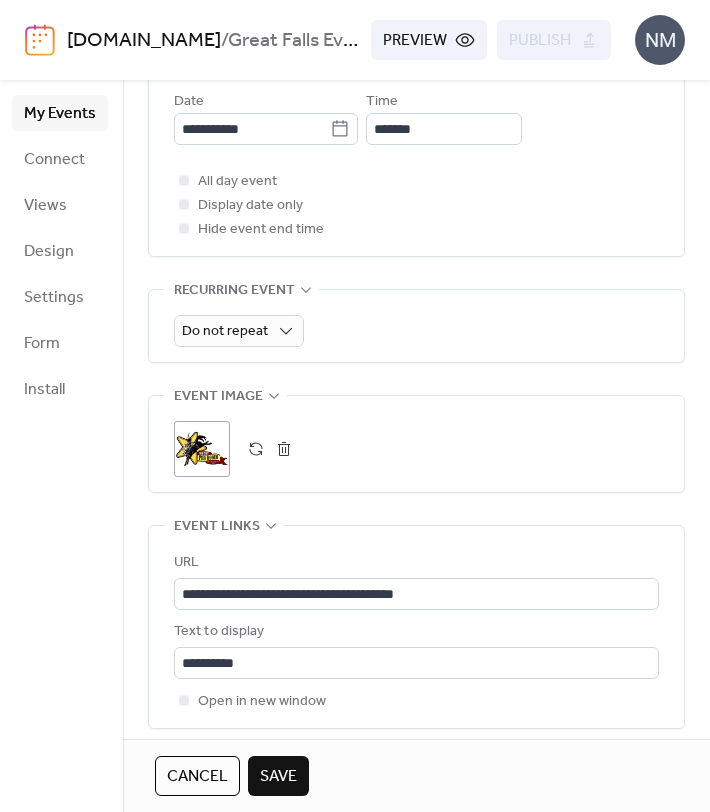 click on "Save" at bounding box center [278, 777] 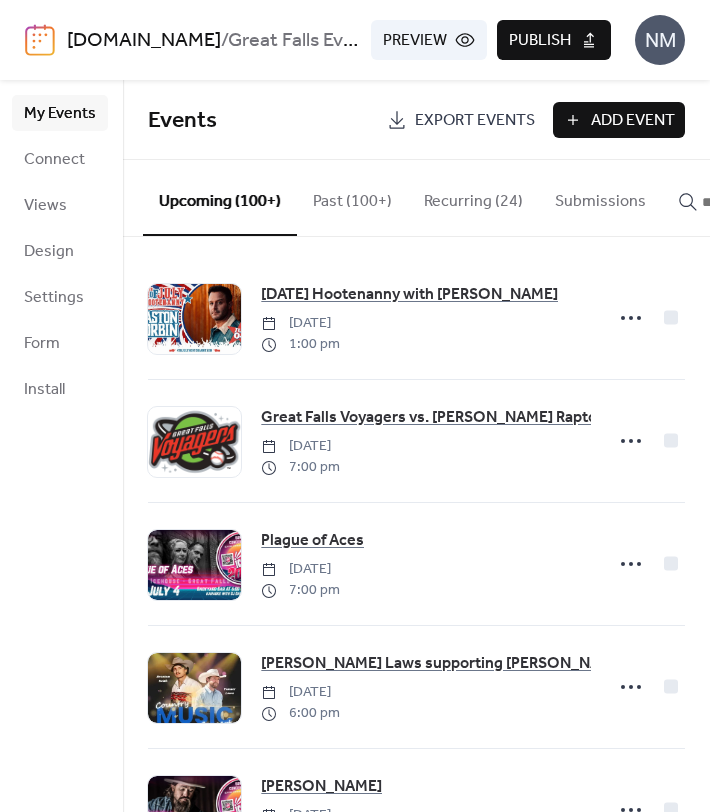 click at bounding box center [752, 202] 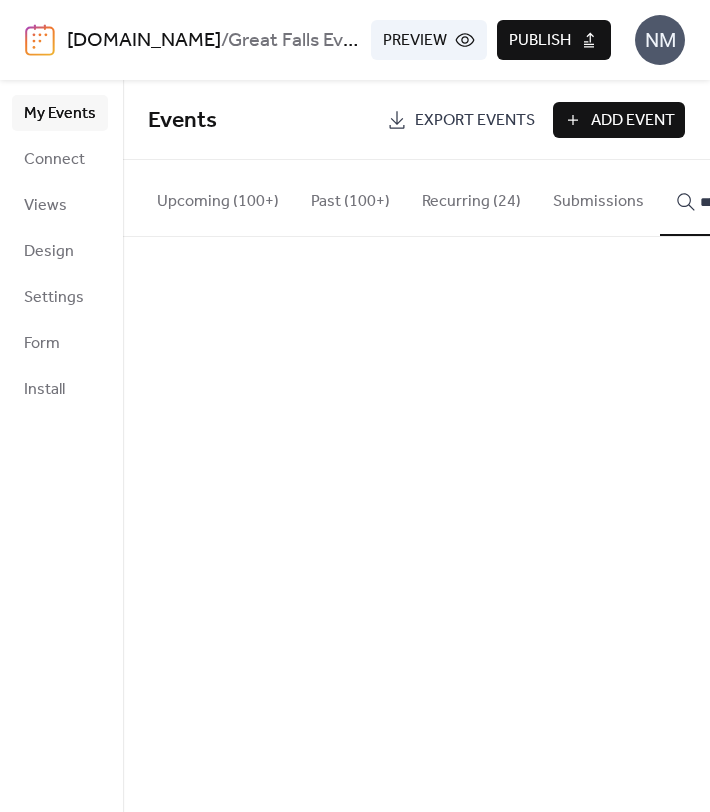 click on "****" at bounding box center [738, 198] 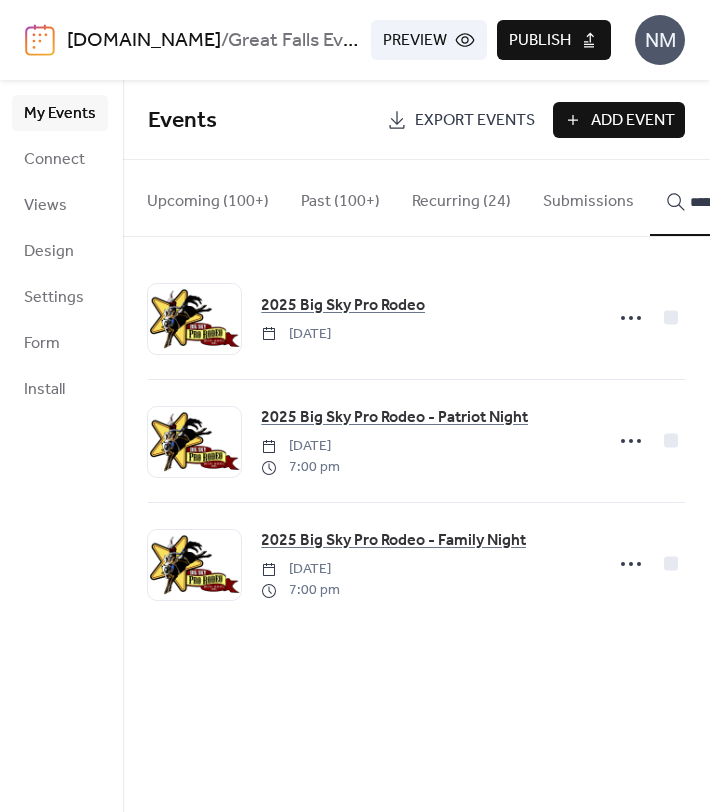 scroll, scrollTop: 0, scrollLeft: 23, axis: horizontal 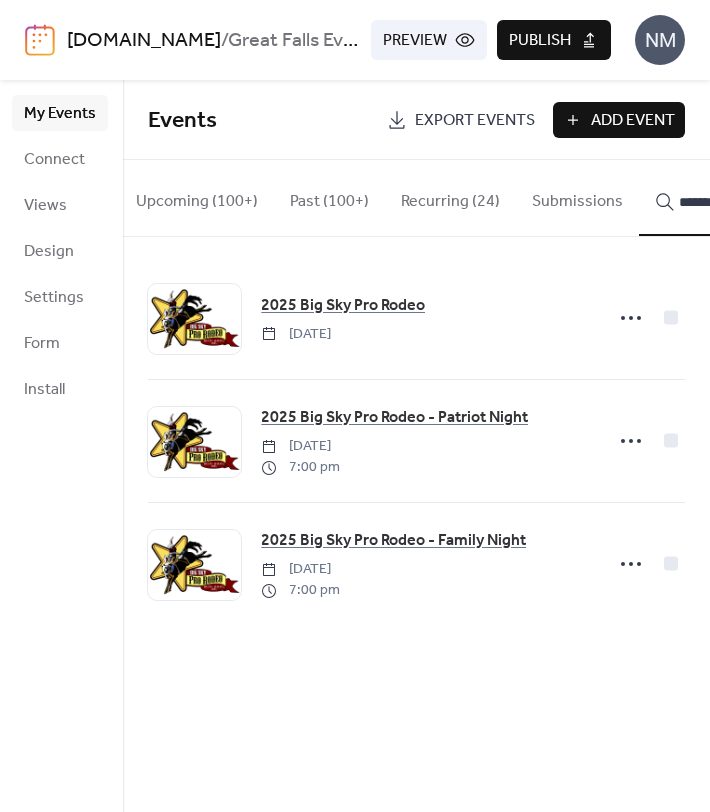 click 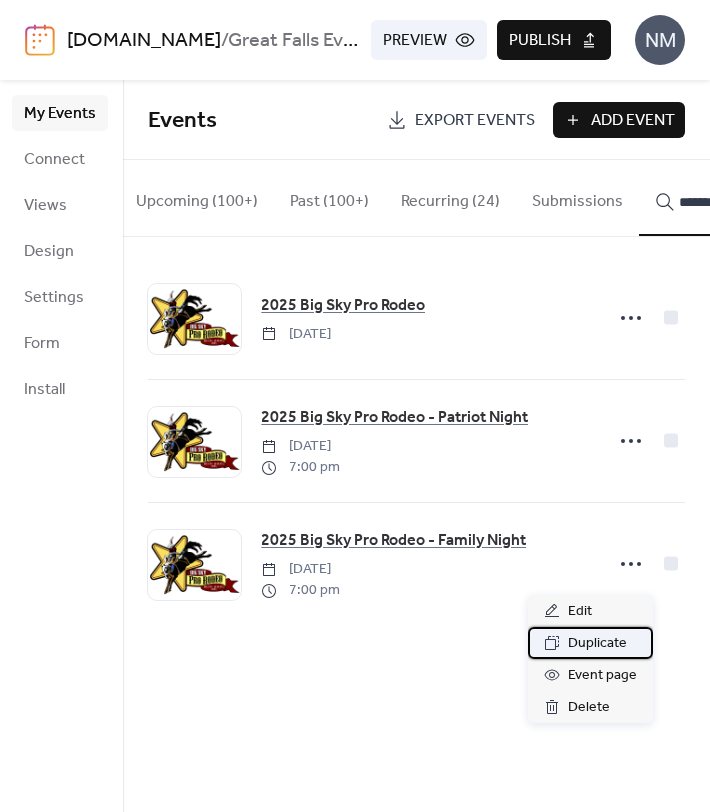 click on "Duplicate" at bounding box center [597, 644] 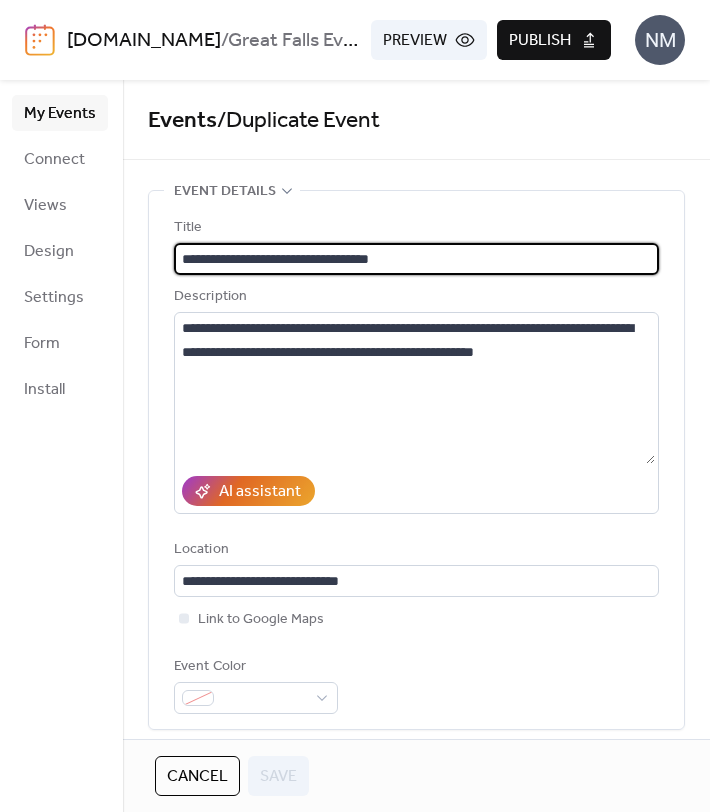 drag, startPoint x: 422, startPoint y: 258, endPoint x: 338, endPoint y: 257, distance: 84.00595 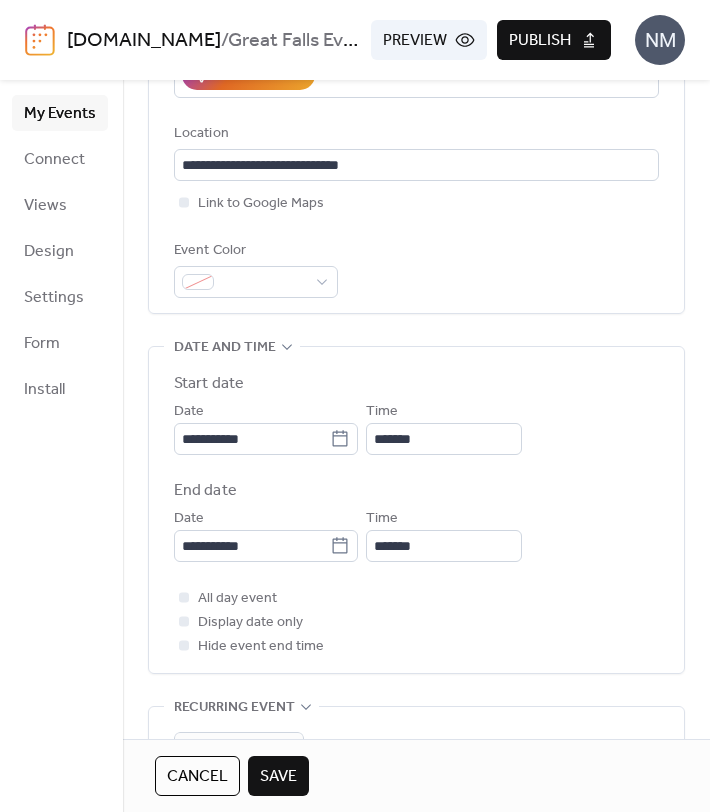 scroll, scrollTop: 440, scrollLeft: 0, axis: vertical 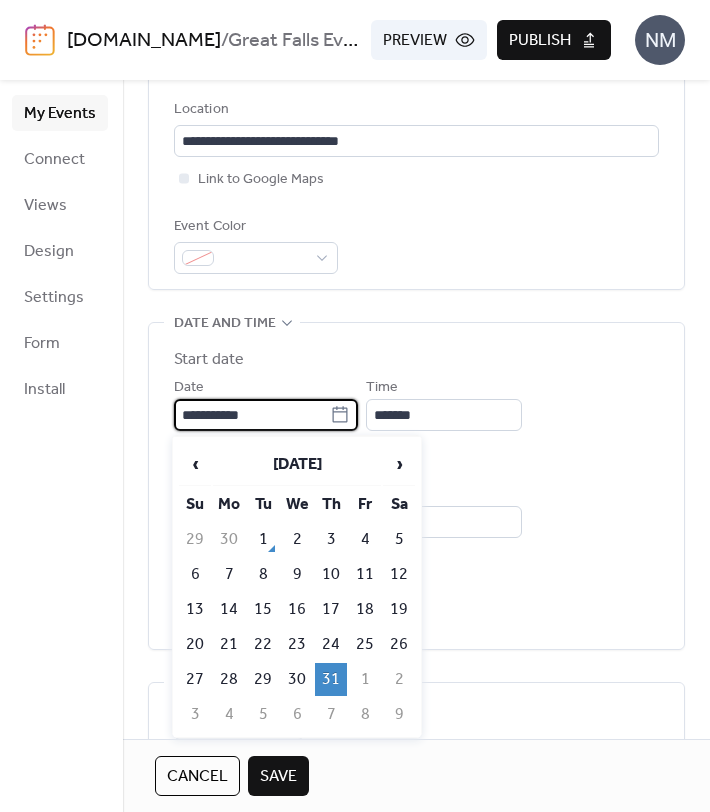 click on "**********" at bounding box center (252, 415) 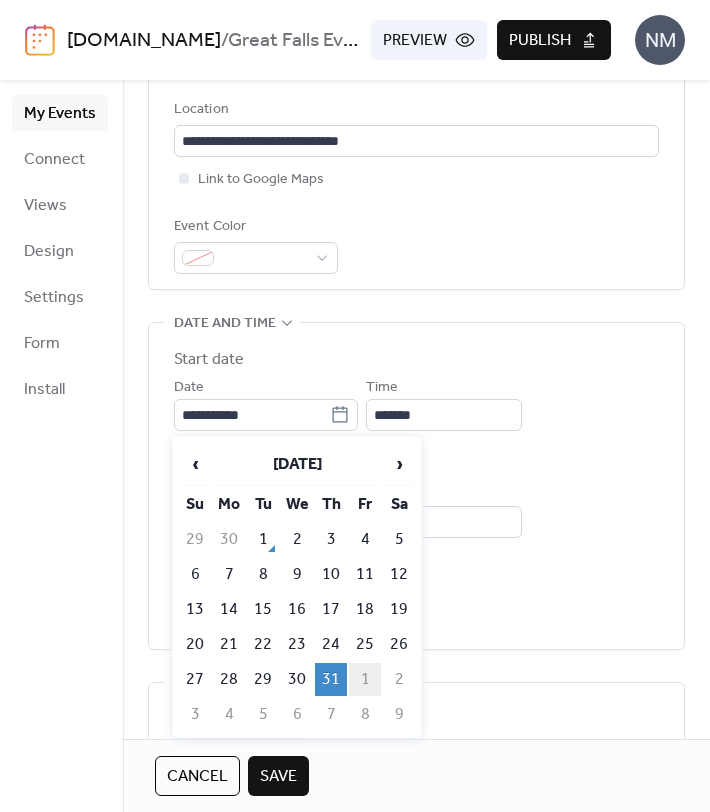 click on "1" at bounding box center (365, 679) 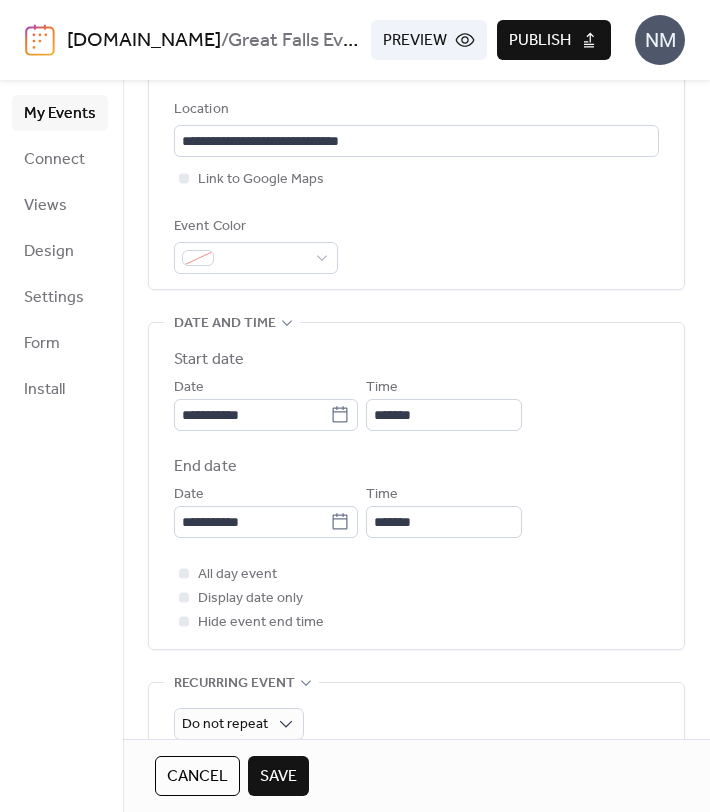 click on "**********" at bounding box center (416, 510) 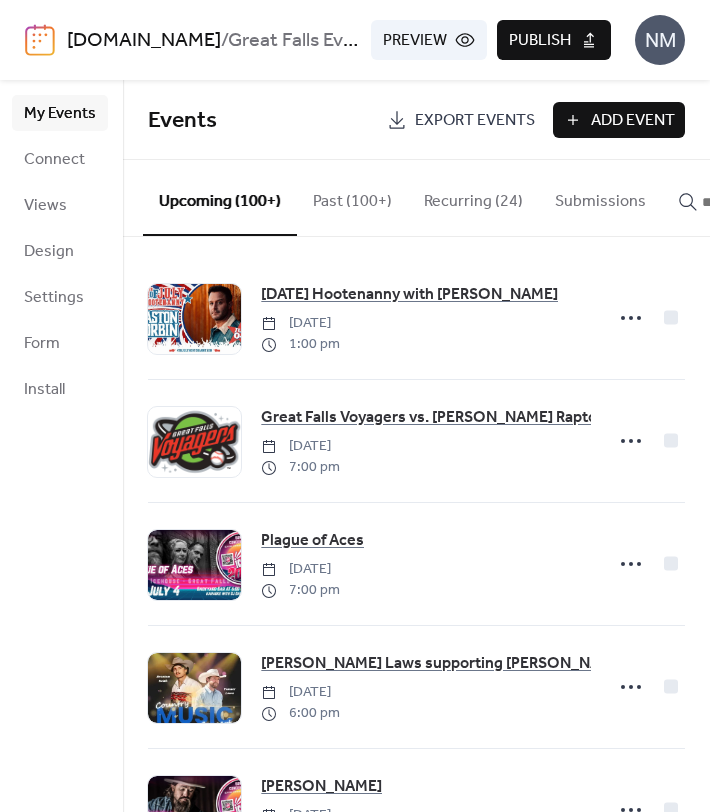 click at bounding box center (740, 202) 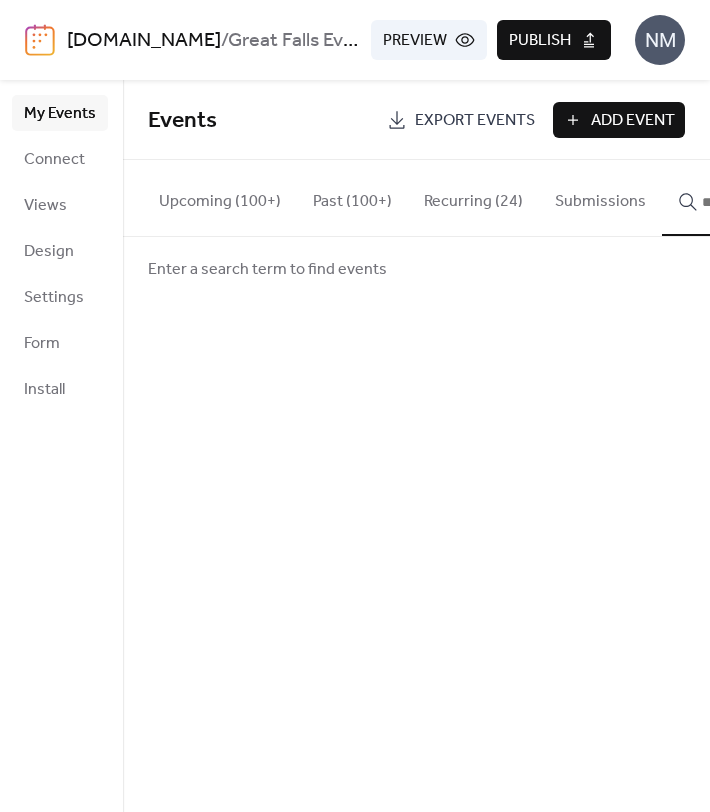 click at bounding box center (752, 202) 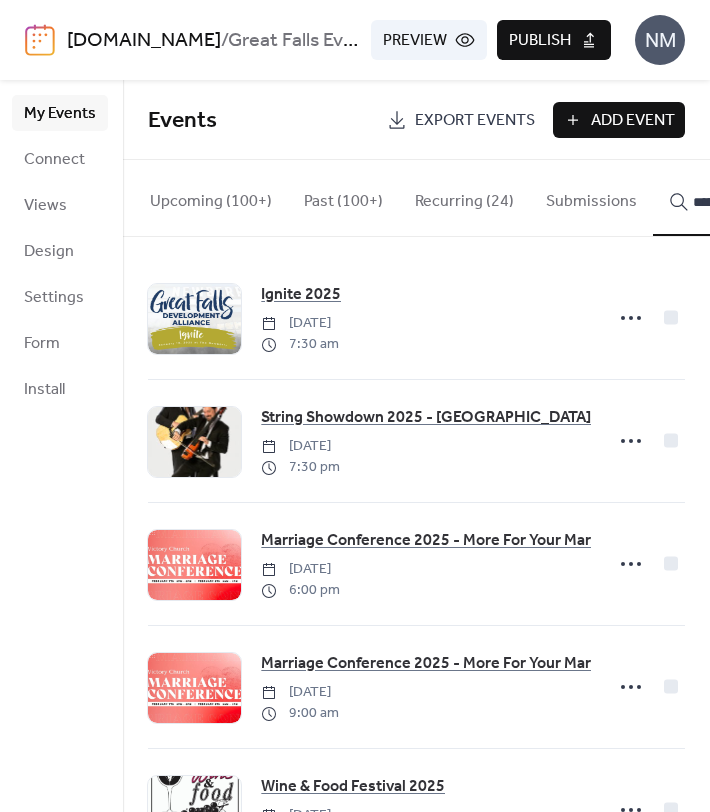 click on "****" at bounding box center (731, 198) 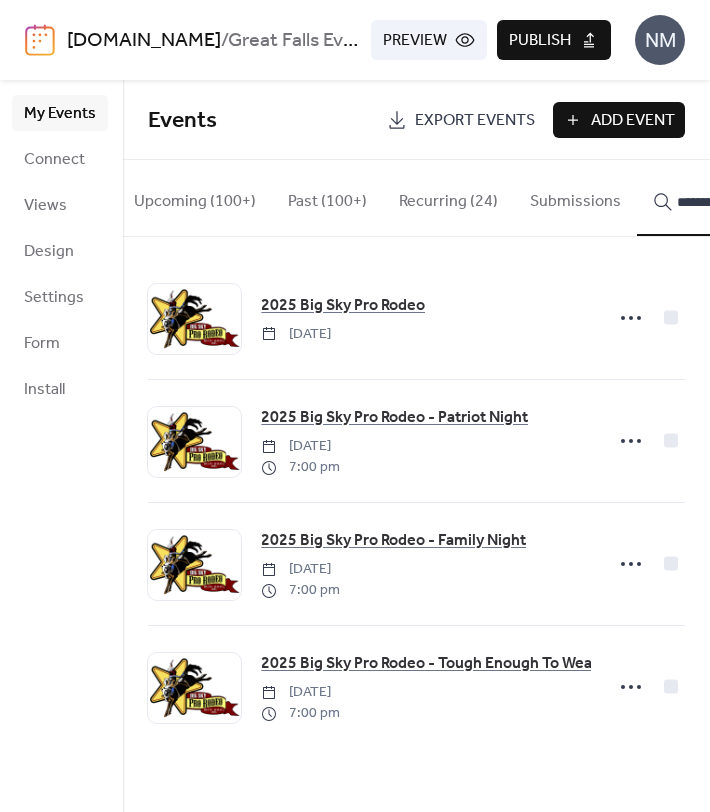 scroll, scrollTop: 0, scrollLeft: 30, axis: horizontal 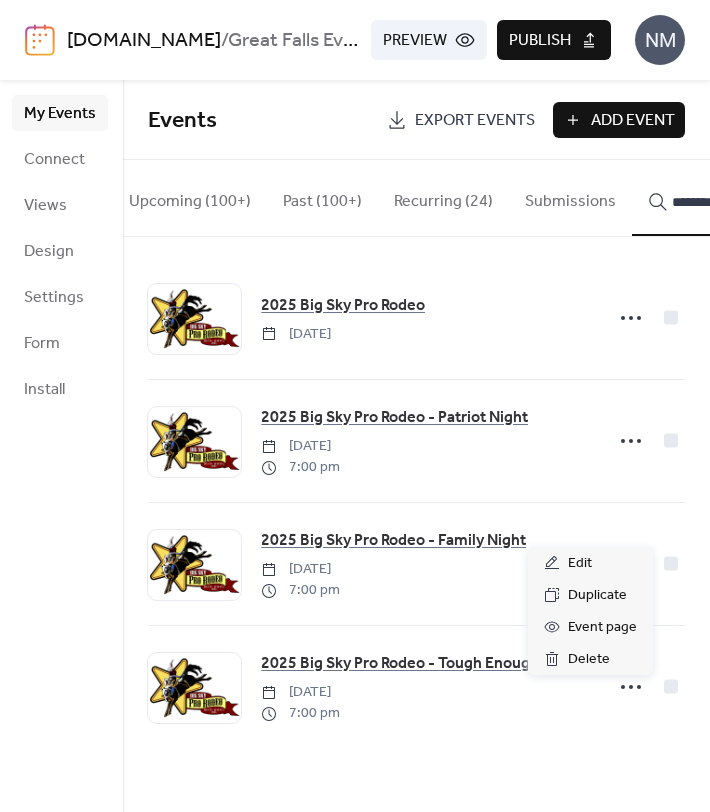 click 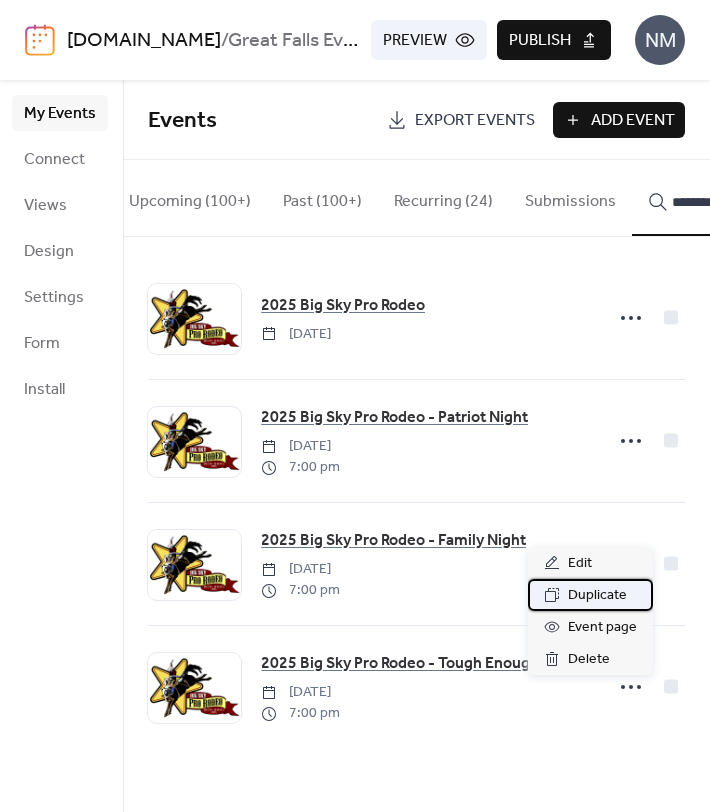 click on "Duplicate" at bounding box center (597, 596) 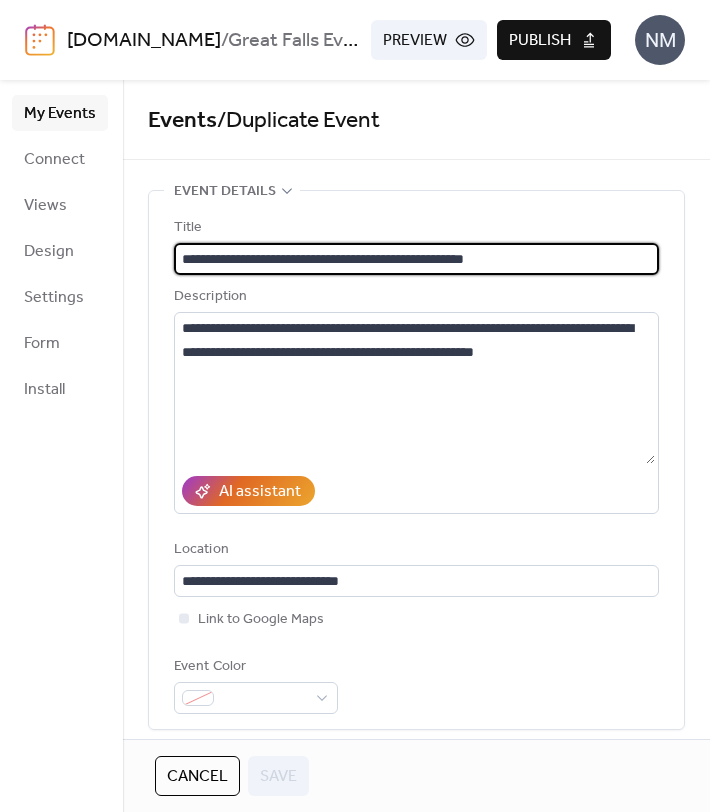 drag, startPoint x: 334, startPoint y: 258, endPoint x: 689, endPoint y: 248, distance: 355.1408 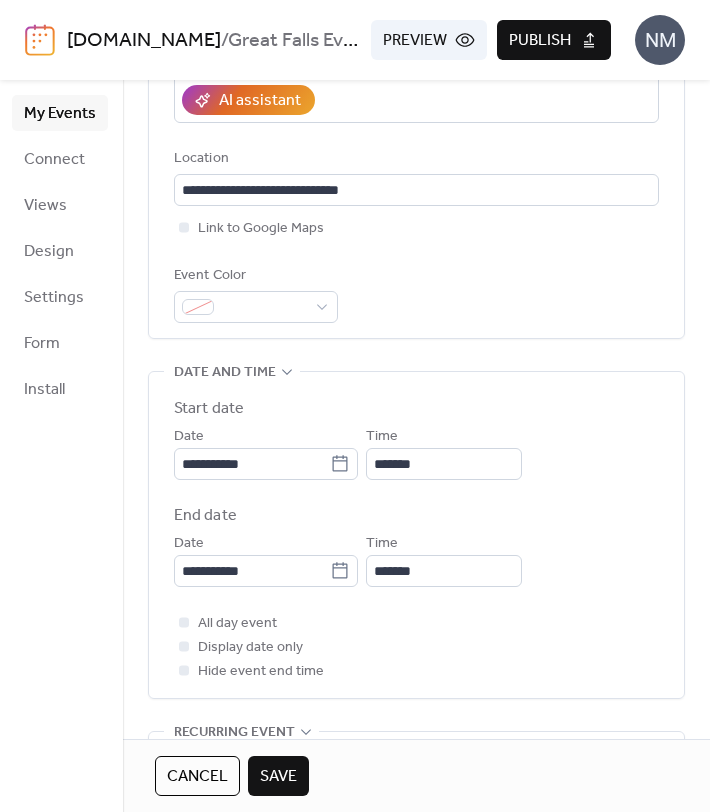 scroll, scrollTop: 392, scrollLeft: 0, axis: vertical 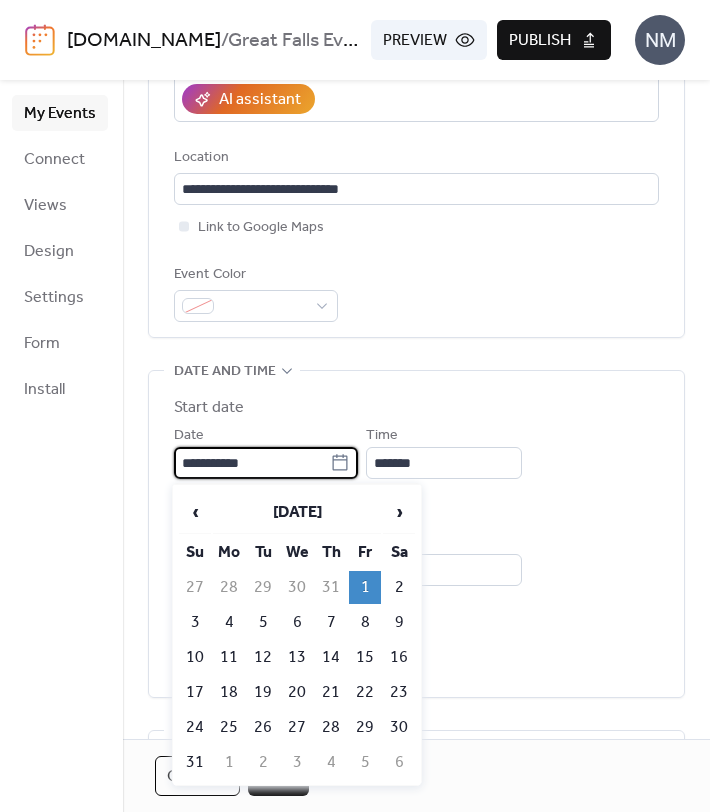 click on "**********" at bounding box center [252, 463] 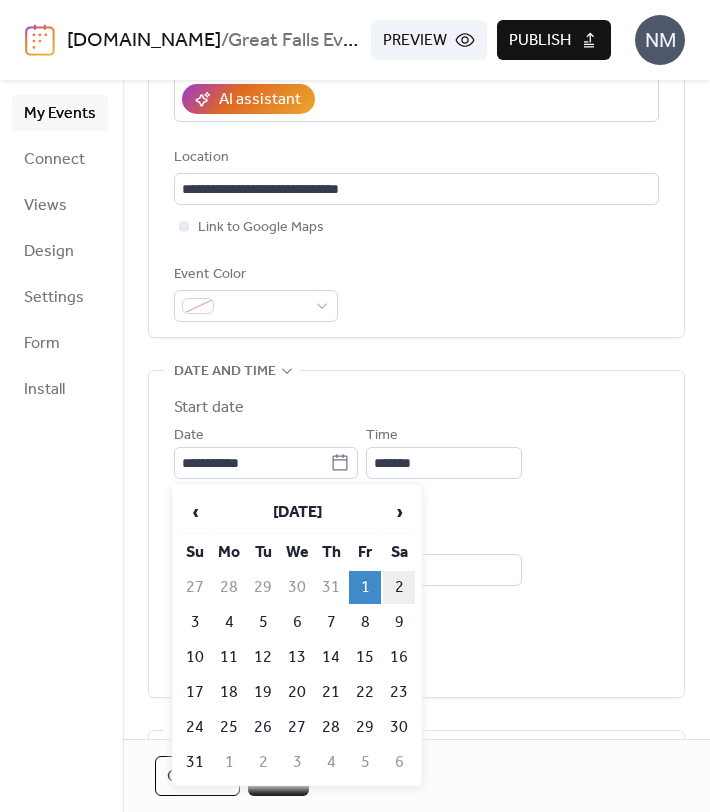 click on "2" at bounding box center (399, 587) 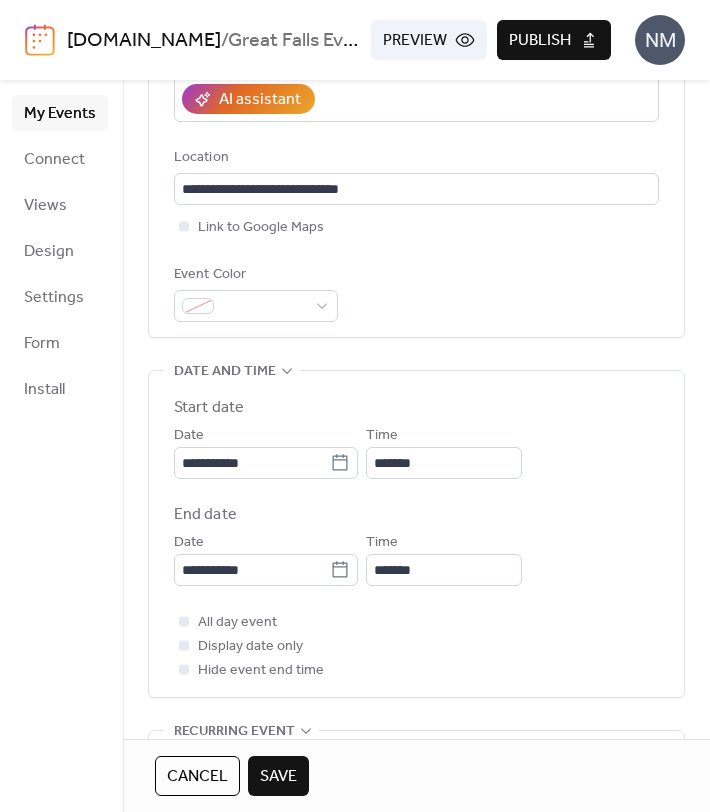 click on "**********" at bounding box center [416, 534] 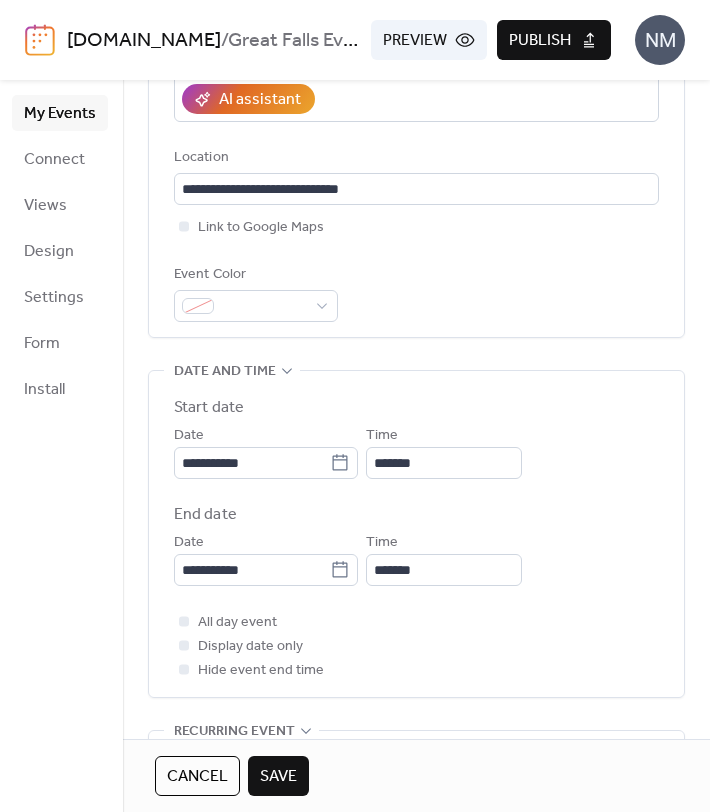 click on "Save" at bounding box center (278, 777) 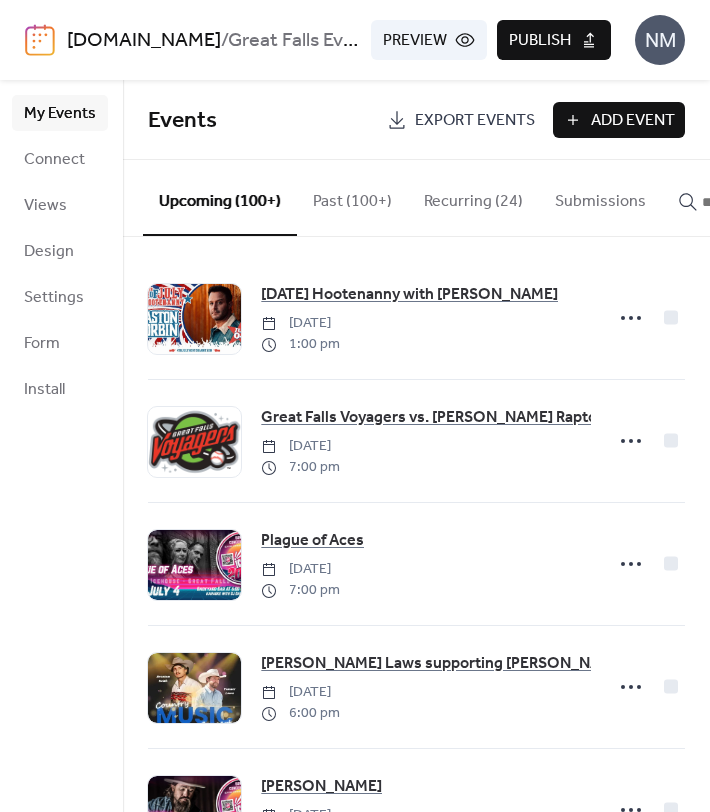 click on "Publish" at bounding box center (554, 40) 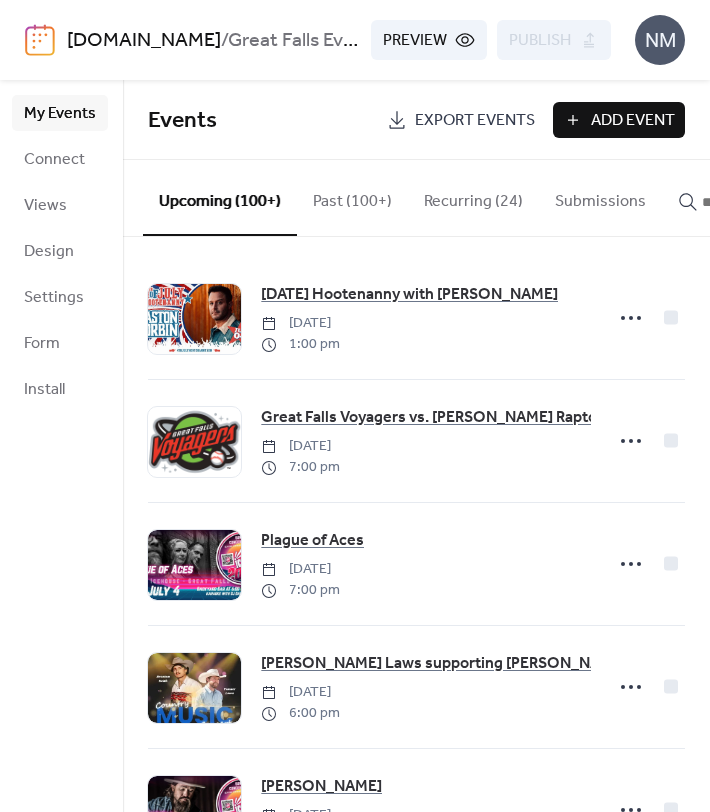 click at bounding box center (752, 202) 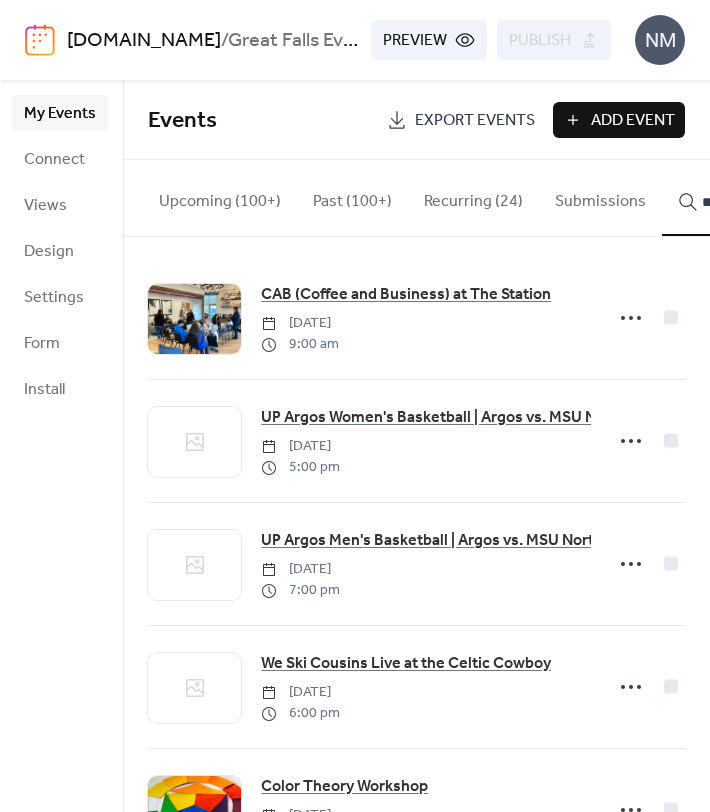 click on "***" at bounding box center [740, 198] 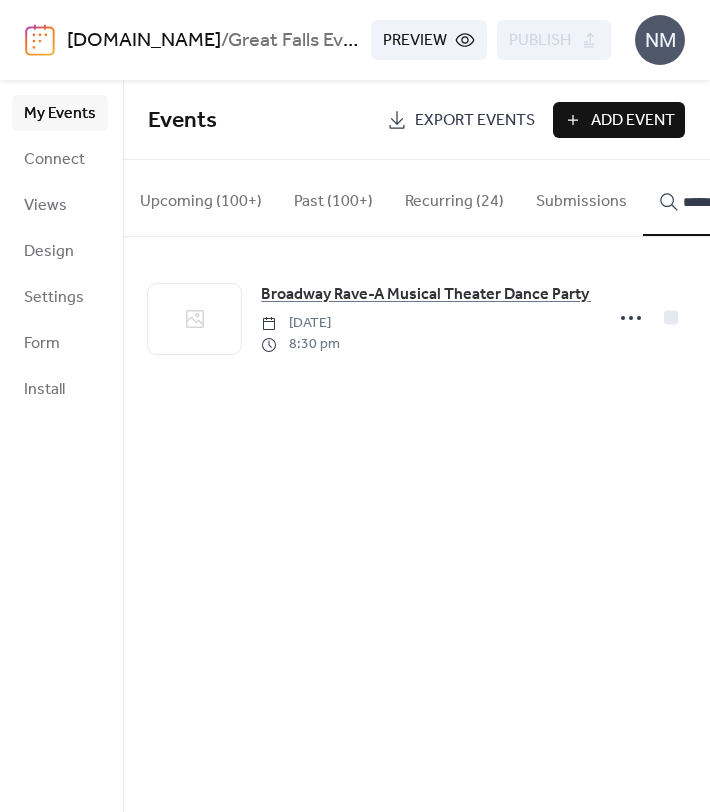 scroll, scrollTop: 0, scrollLeft: 24, axis: horizontal 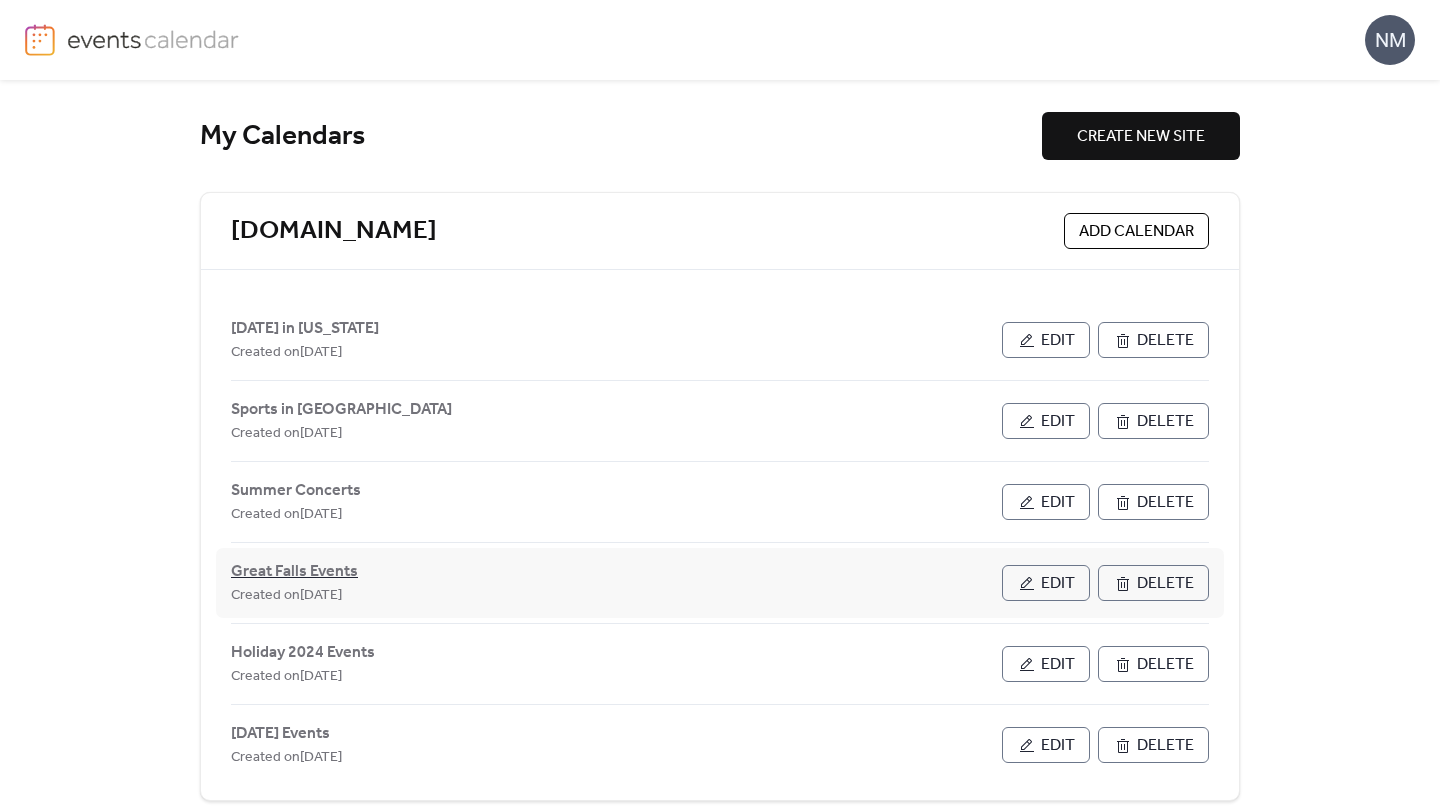 click on "Great Falls Events" at bounding box center [294, 572] 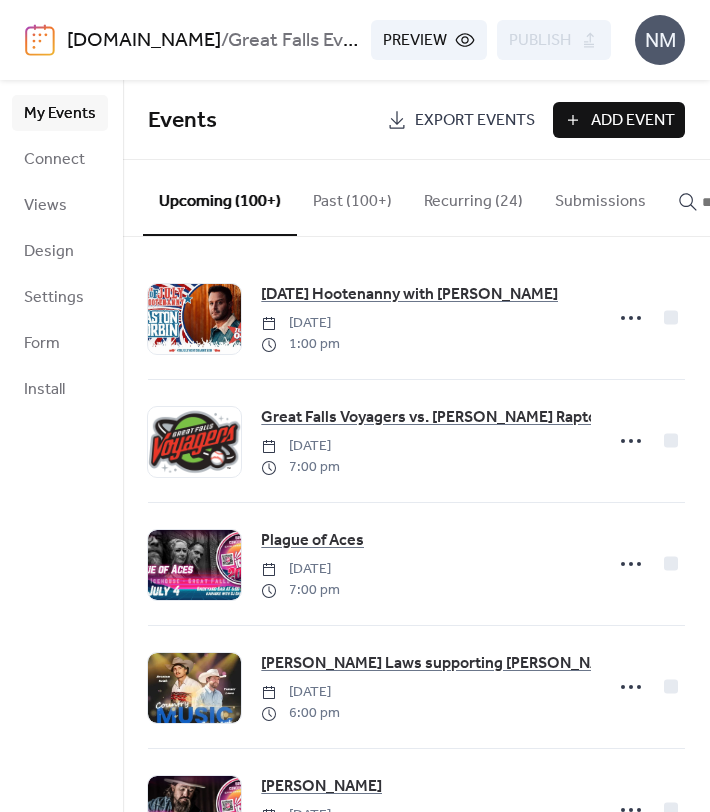 click on "Add Event" at bounding box center [633, 121] 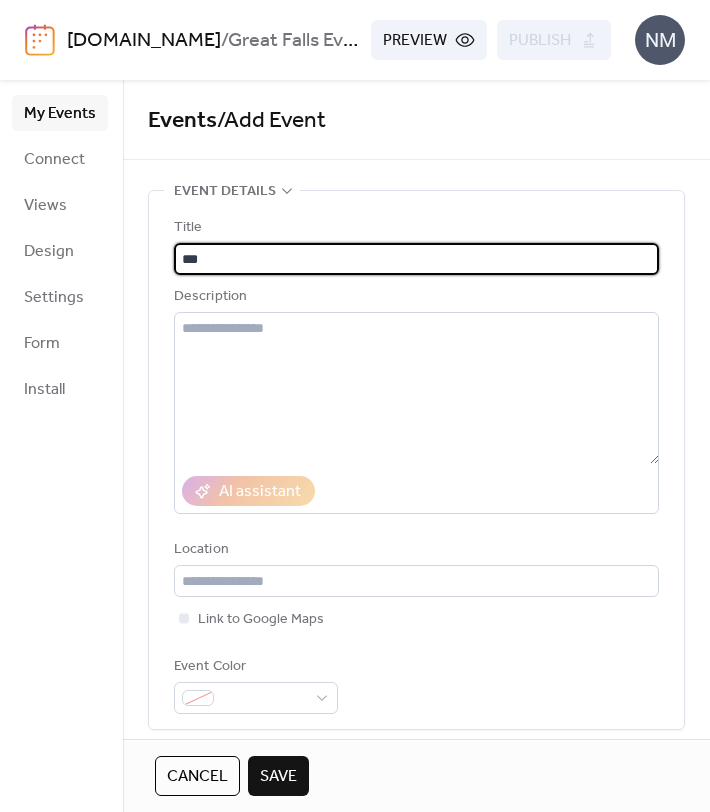 type on "***" 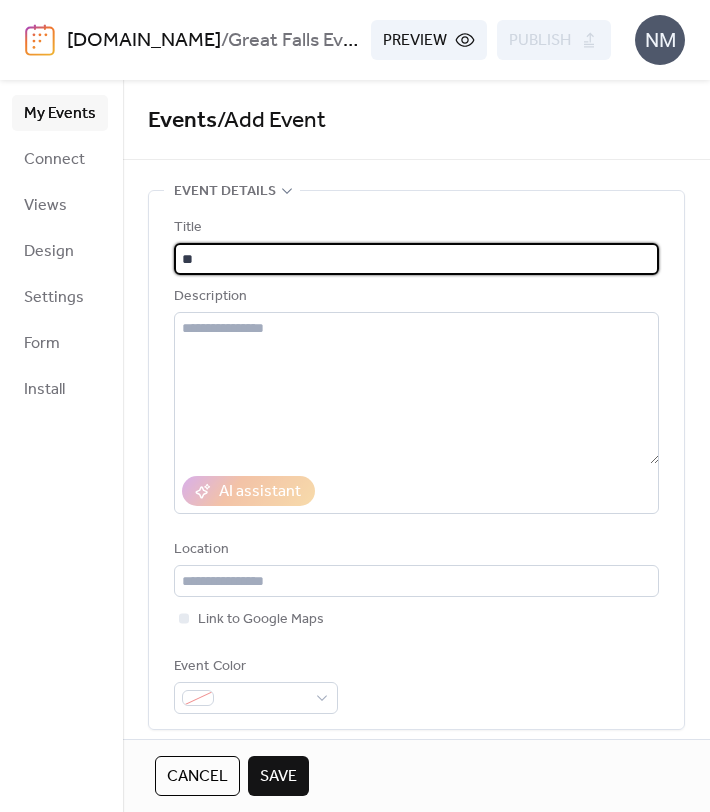 type on "*" 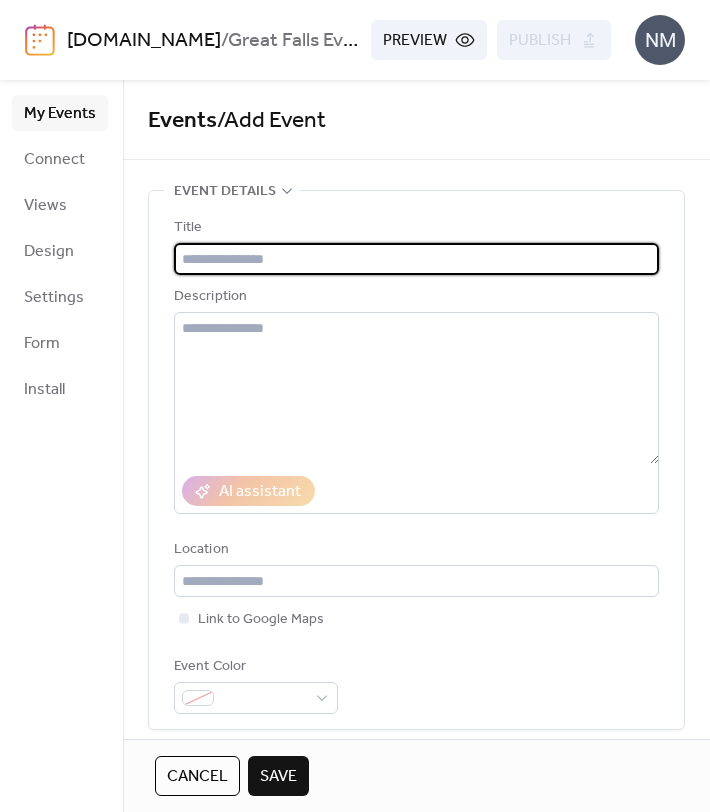 paste on "**********" 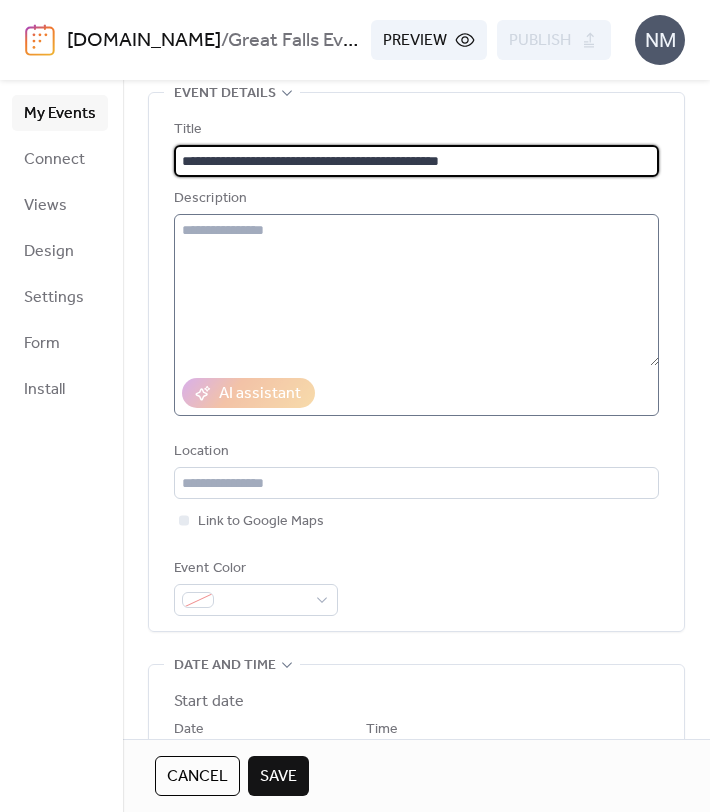 scroll, scrollTop: 100, scrollLeft: 0, axis: vertical 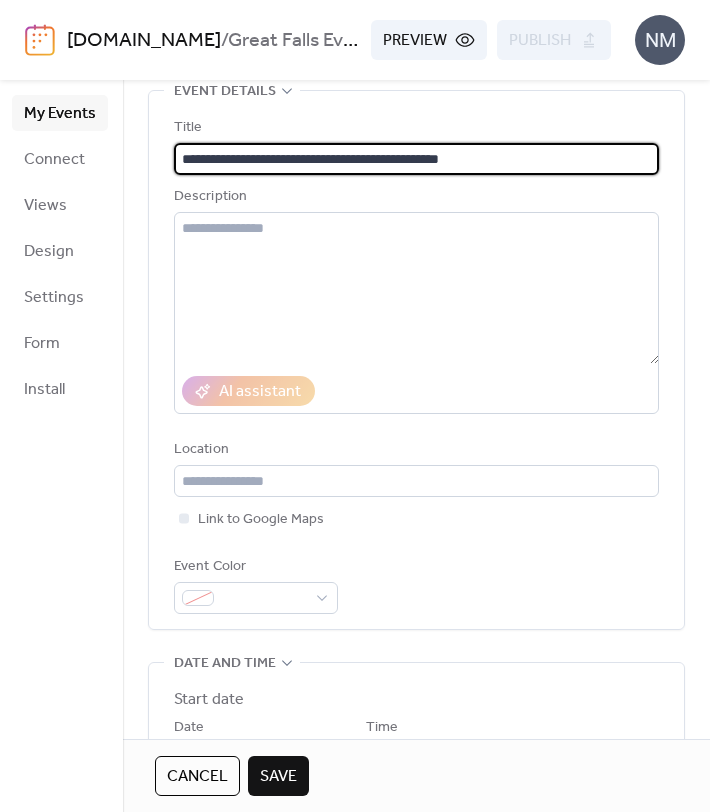 type on "**********" 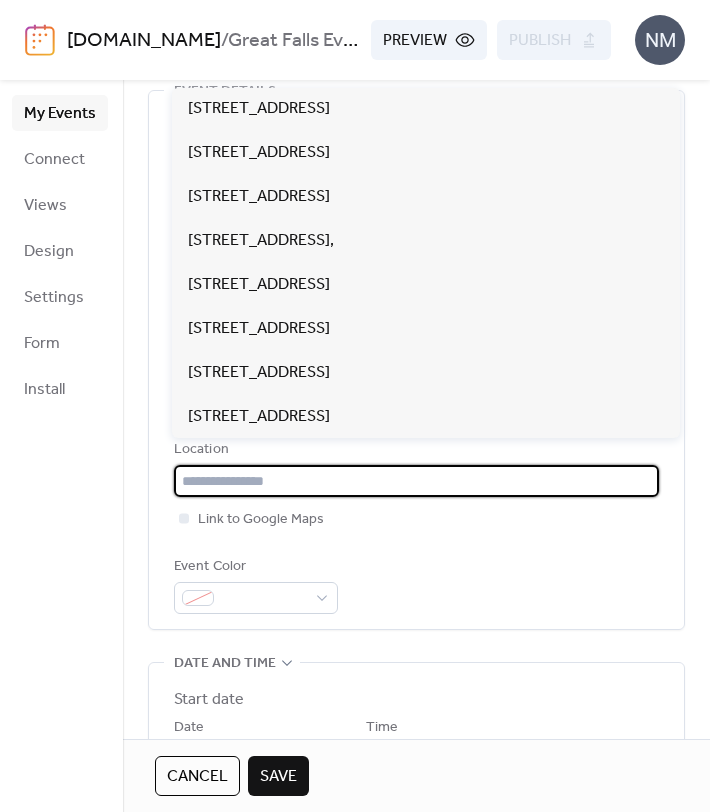 click at bounding box center (416, 481) 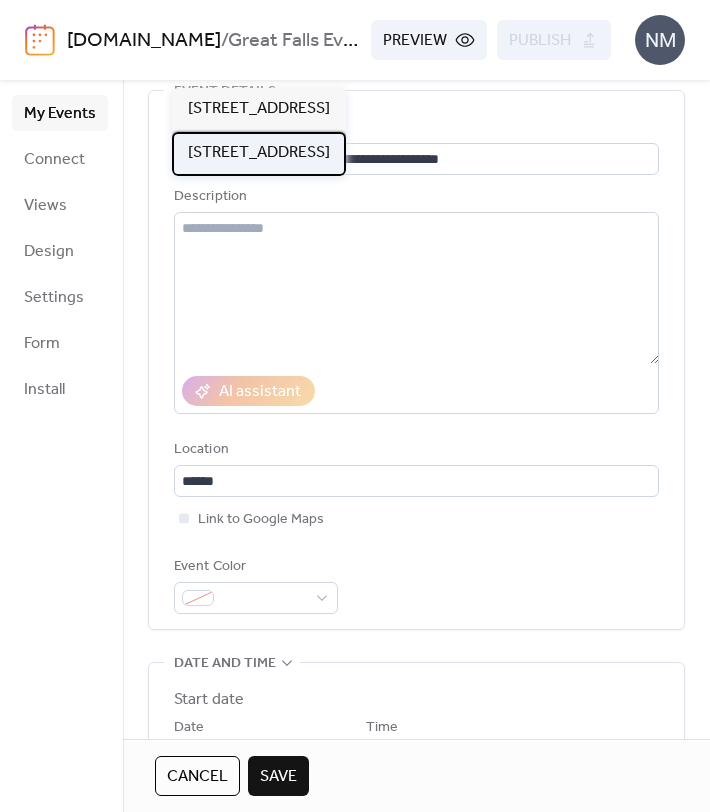 click on "[STREET_ADDRESS]" at bounding box center [259, 153] 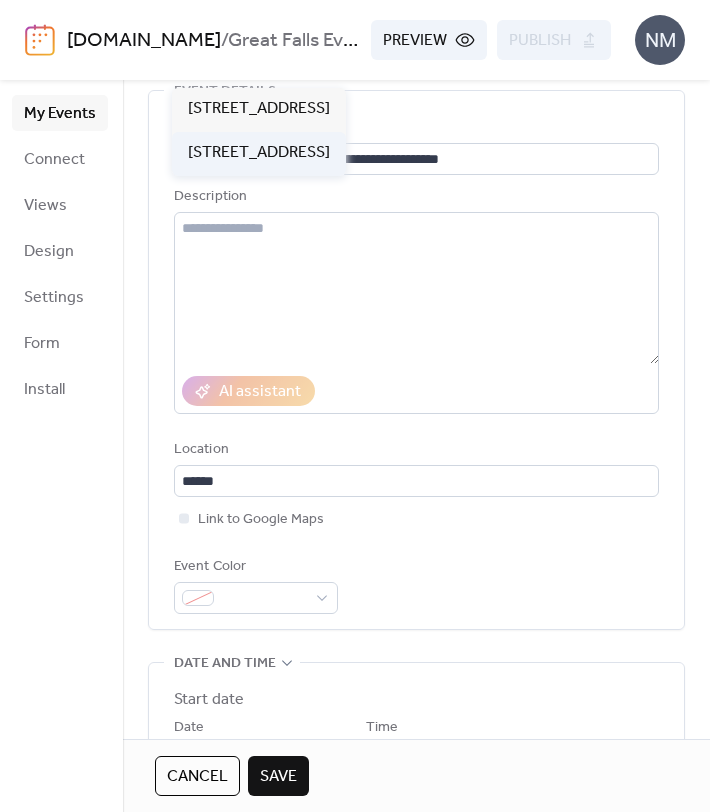 type on "**********" 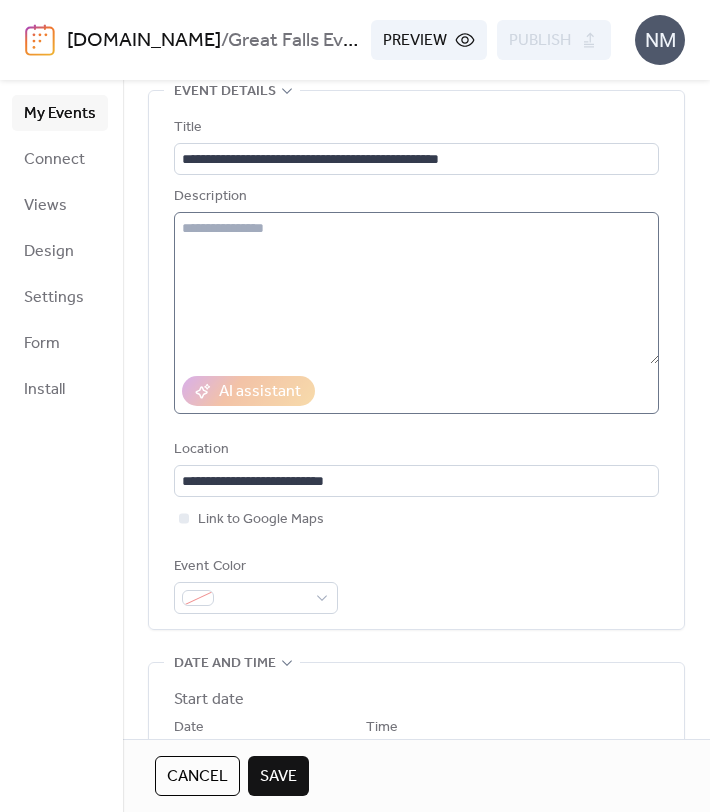 scroll, scrollTop: 123, scrollLeft: 0, axis: vertical 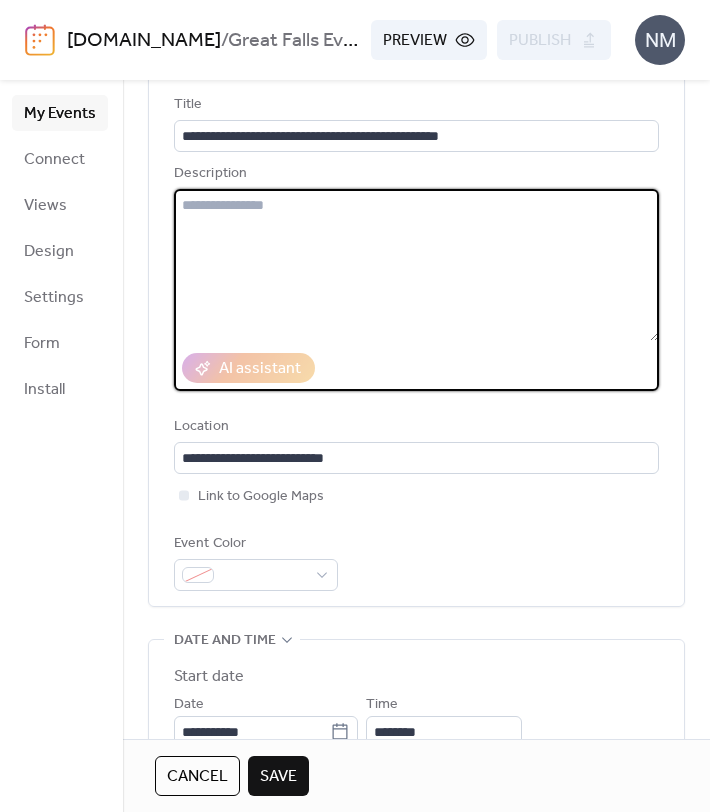click at bounding box center [416, 265] 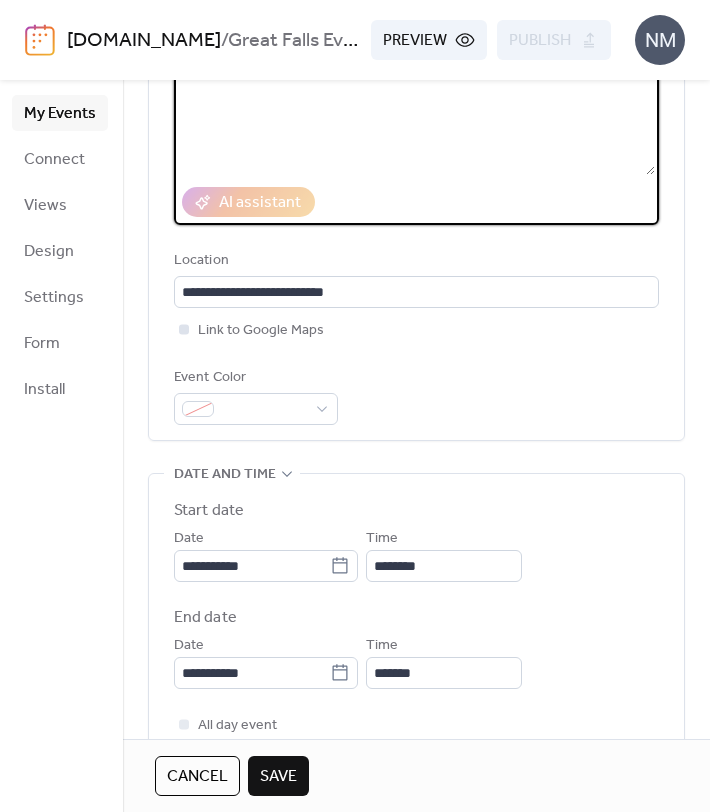 scroll, scrollTop: 297, scrollLeft: 0, axis: vertical 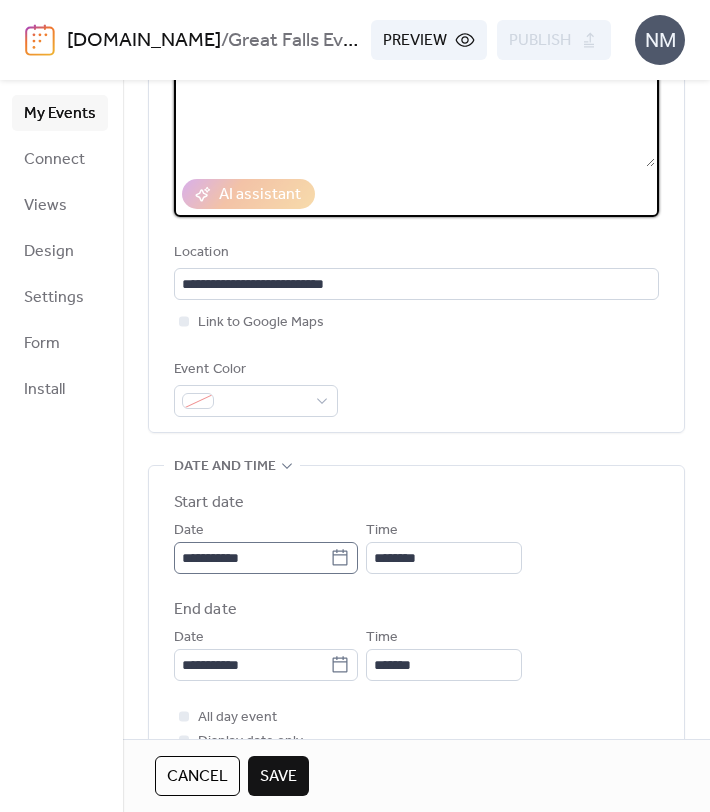 type on "**********" 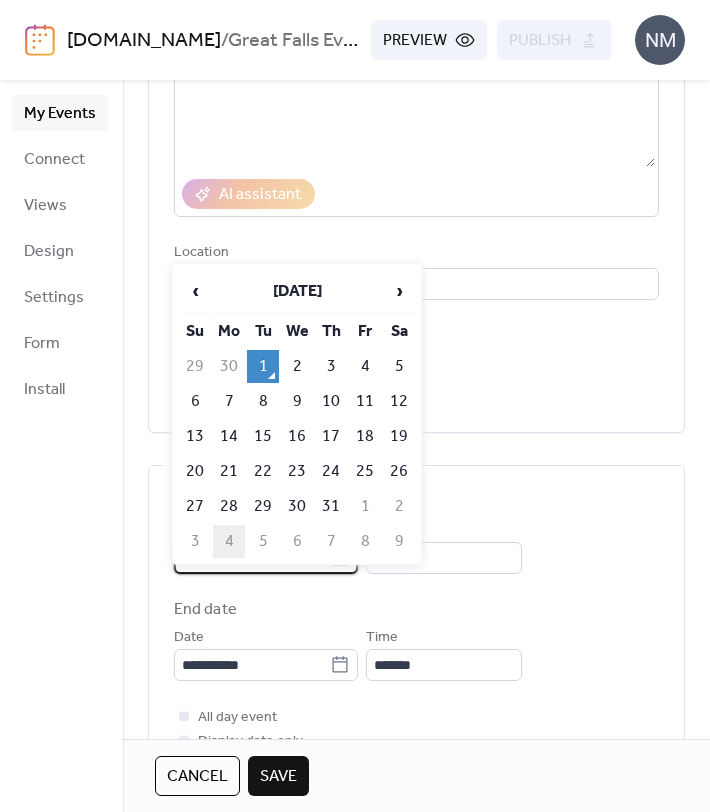 click on "**********" at bounding box center [355, 406] 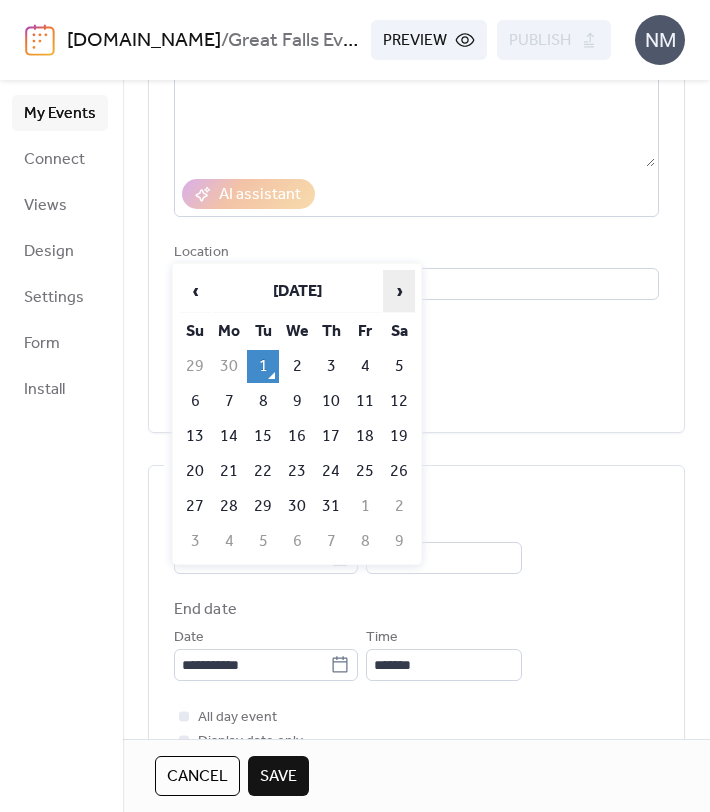 click on "›" at bounding box center [399, 291] 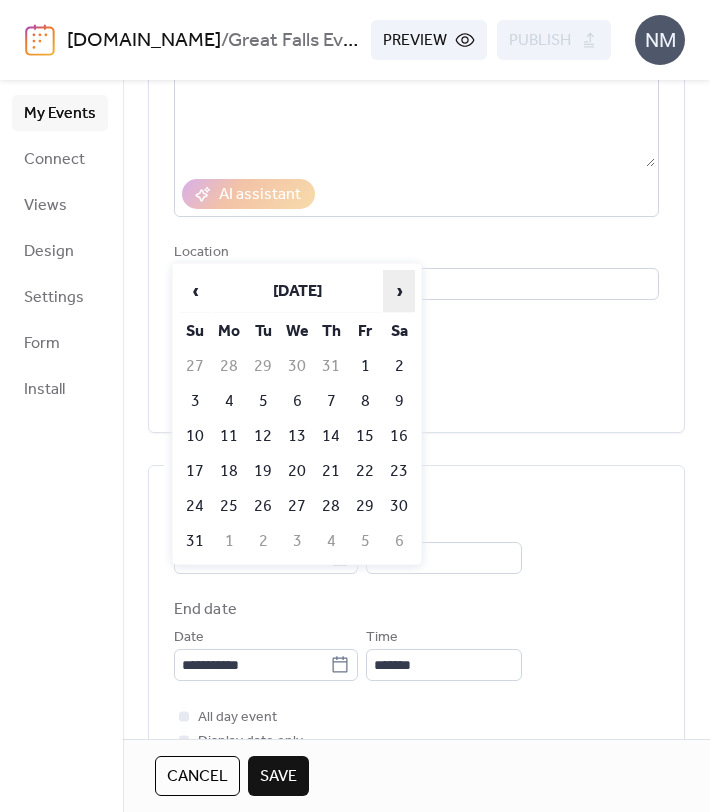 click on "›" at bounding box center [399, 291] 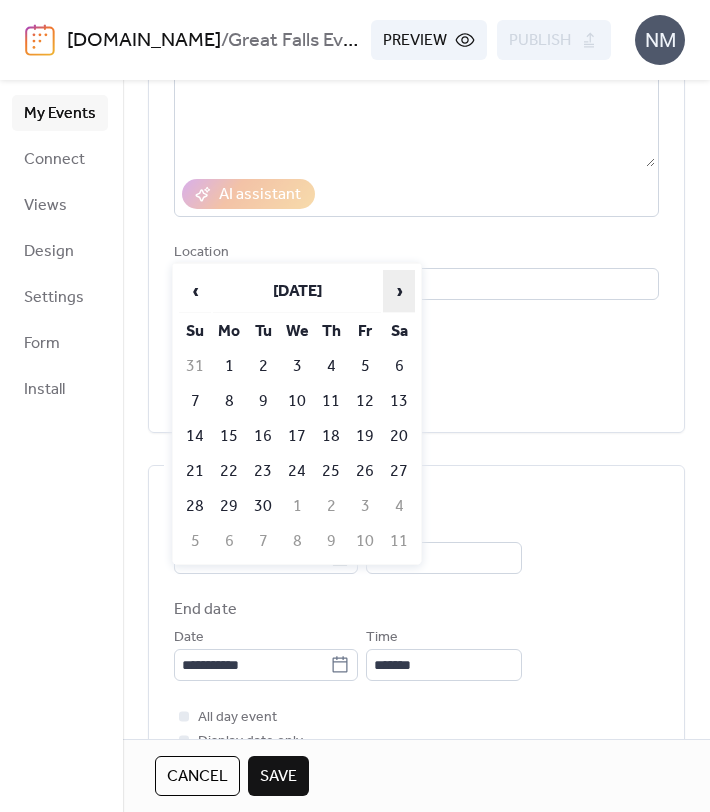 click on "›" at bounding box center [399, 291] 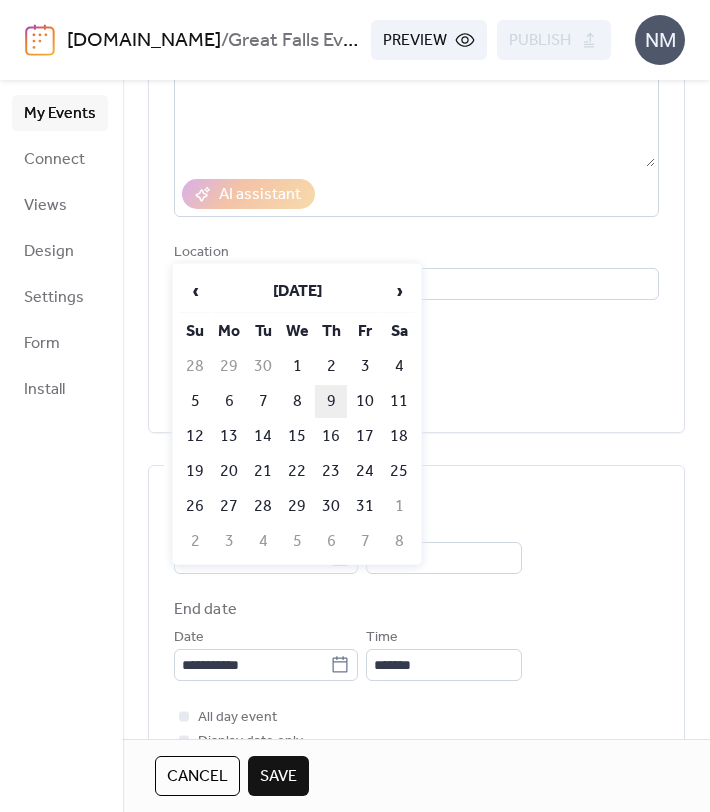 click on "9" at bounding box center [331, 401] 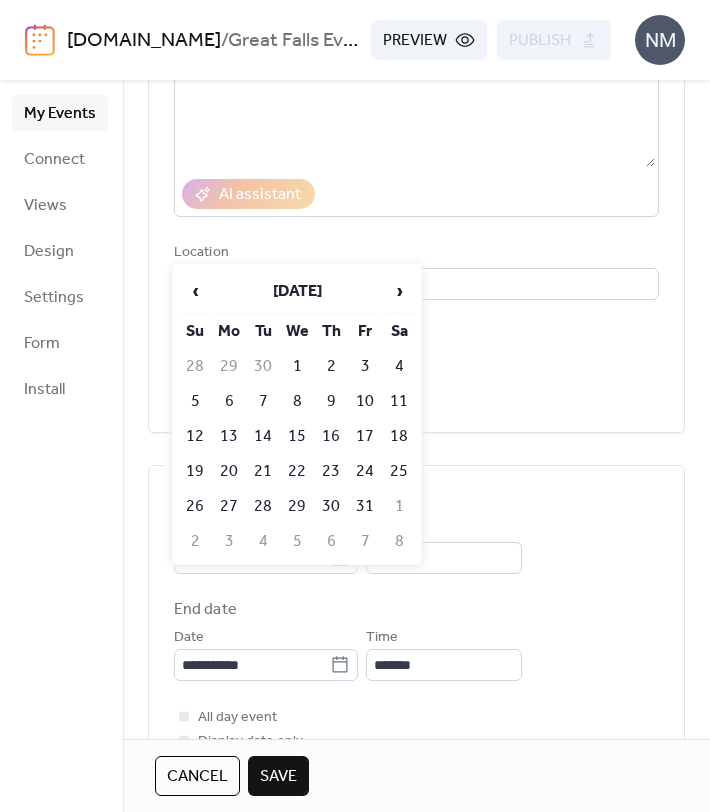 type on "**********" 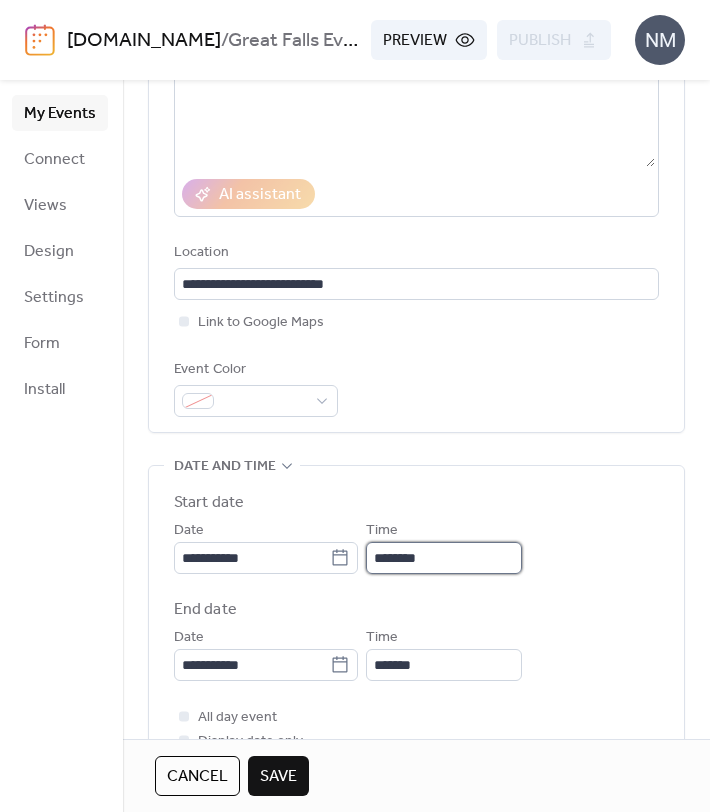 click on "********" at bounding box center (444, 558) 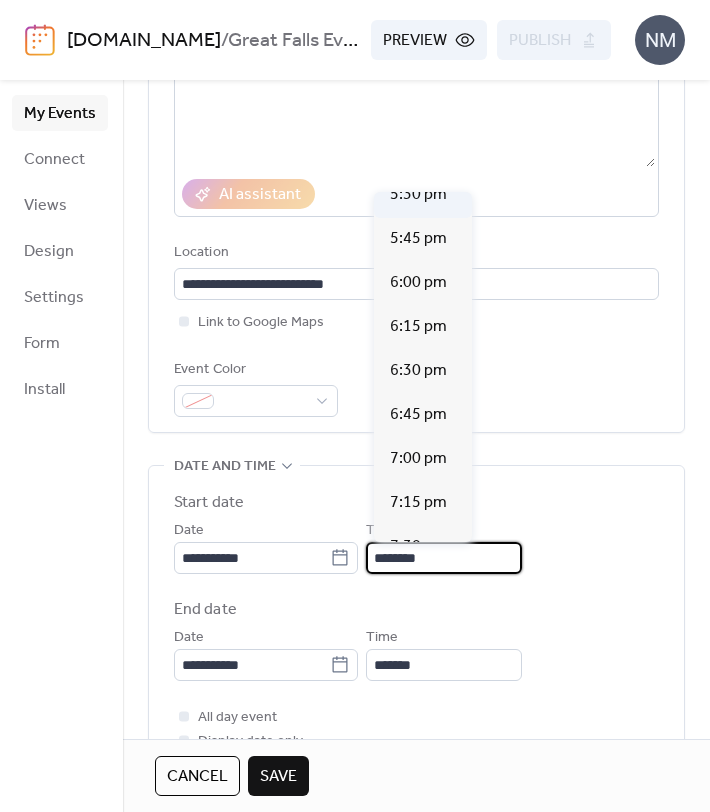 scroll, scrollTop: 3169, scrollLeft: 0, axis: vertical 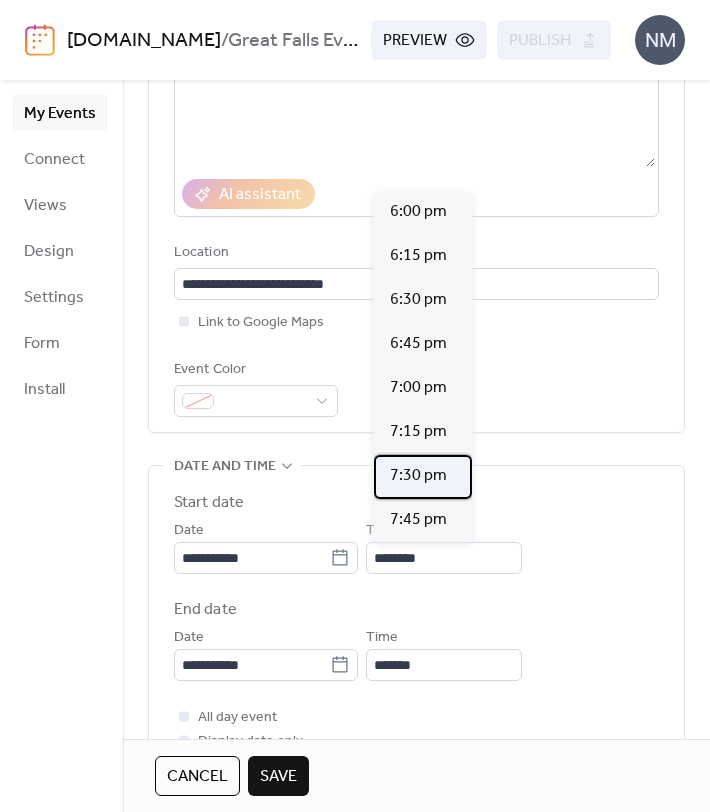 click on "7:30 pm" at bounding box center (418, 476) 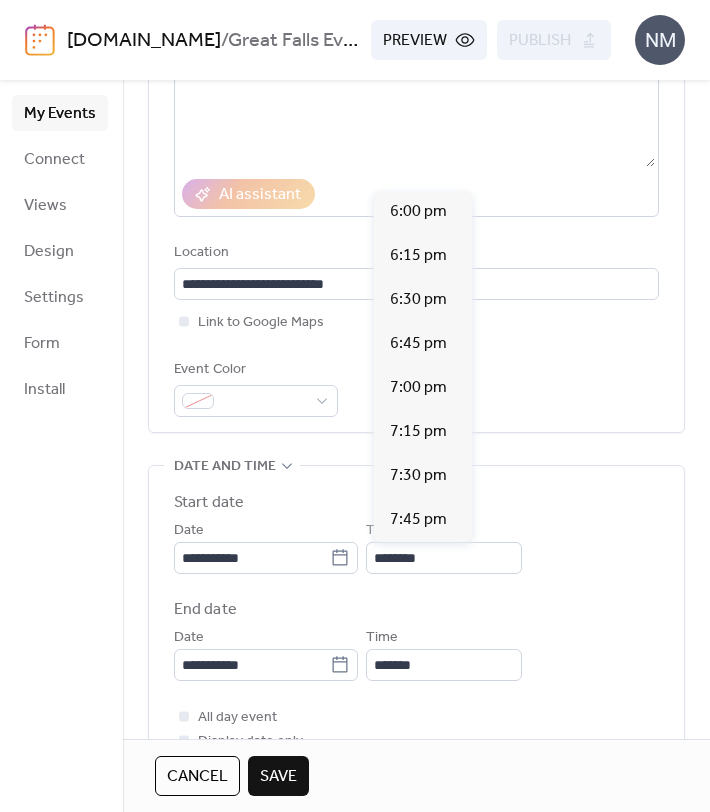 type on "*******" 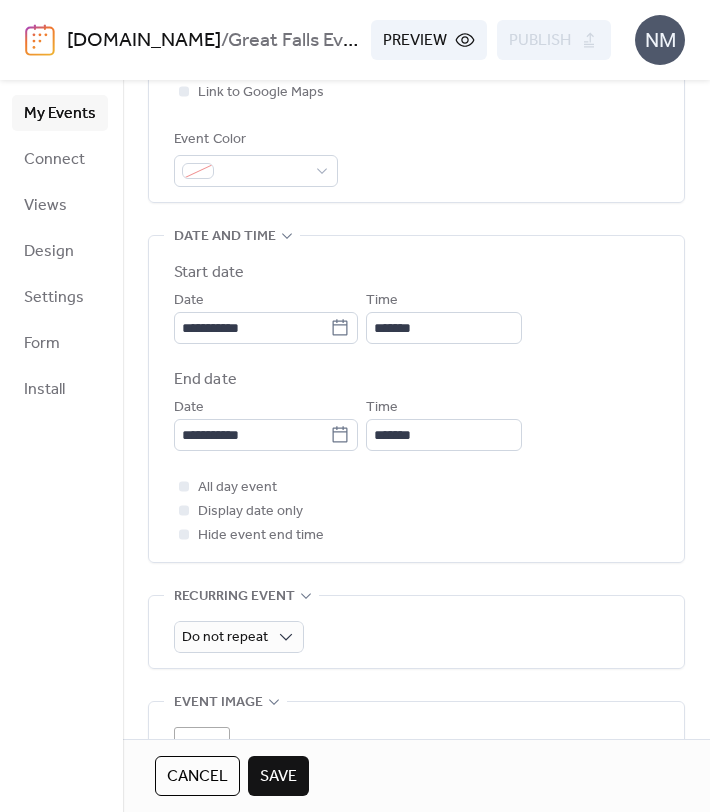 scroll, scrollTop: 529, scrollLeft: 0, axis: vertical 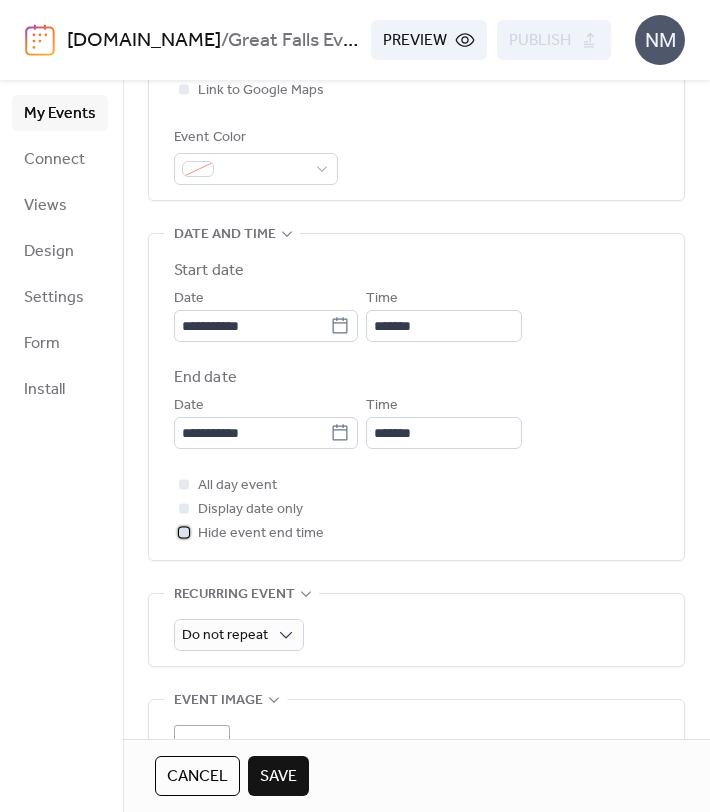 click at bounding box center [184, 532] 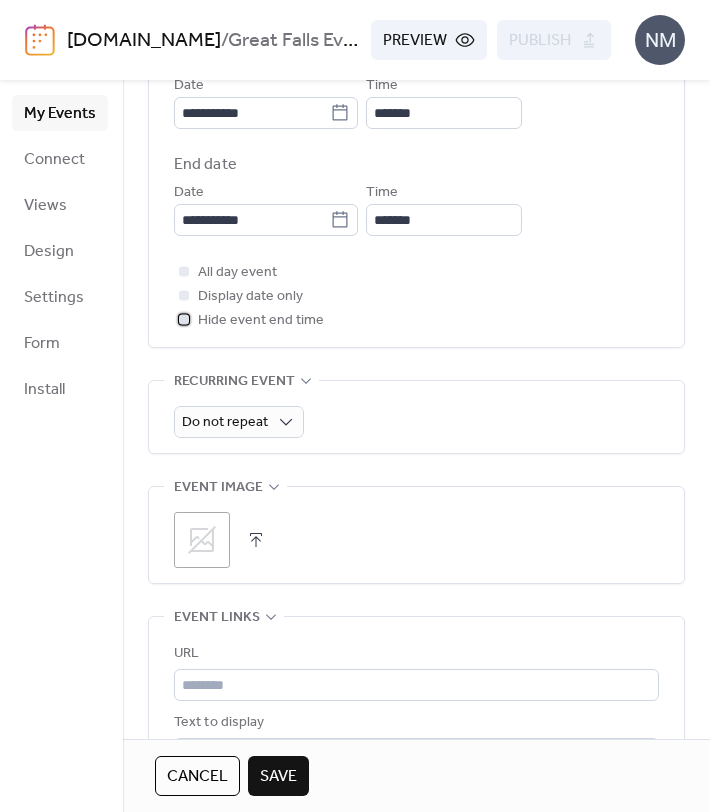 scroll, scrollTop: 756, scrollLeft: 0, axis: vertical 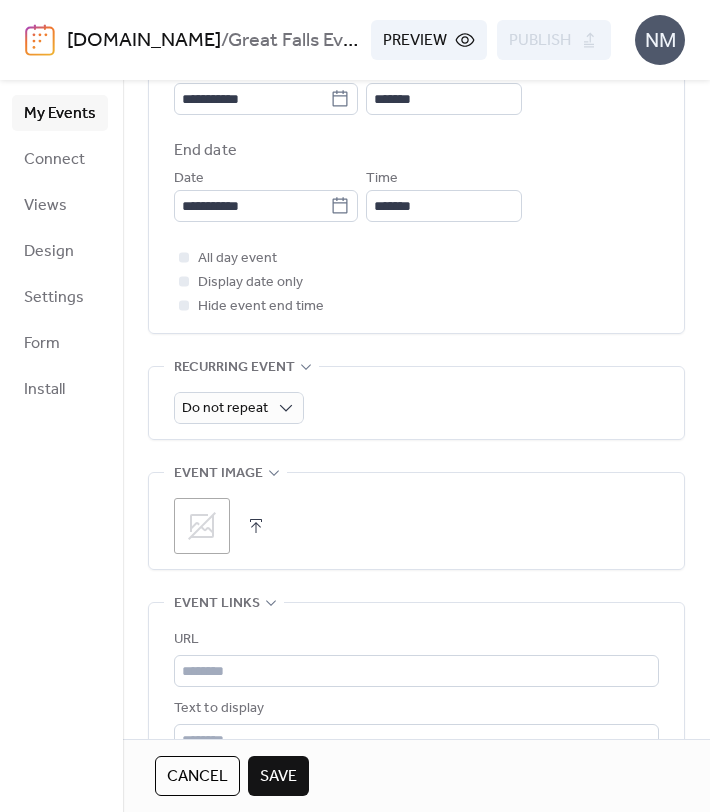 click 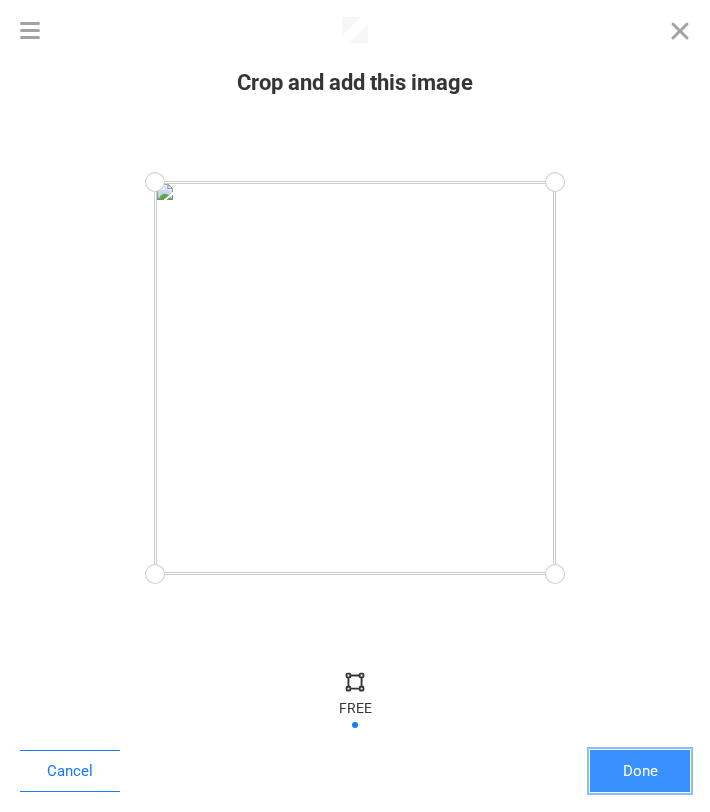 click on "Done" at bounding box center (640, 771) 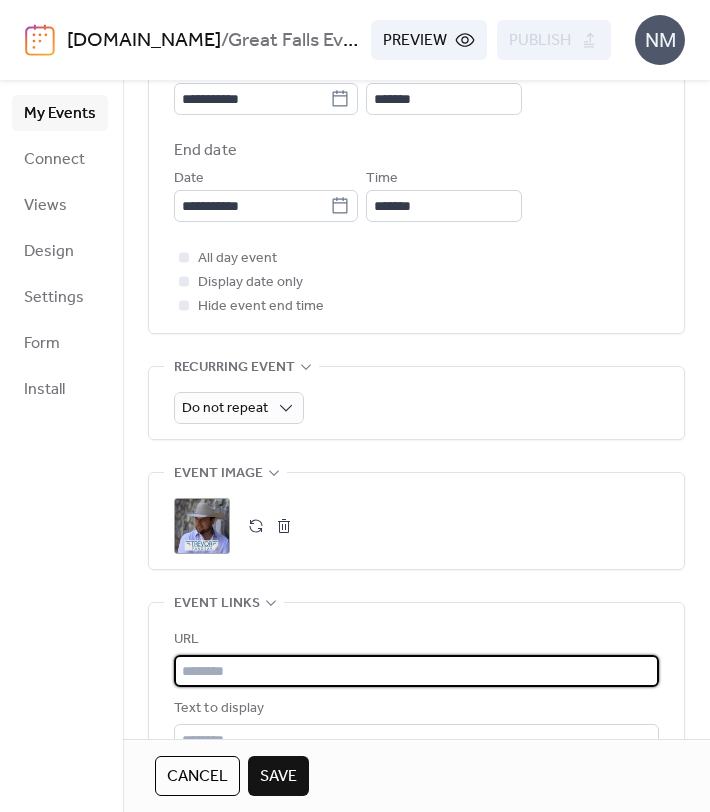 click at bounding box center [416, 671] 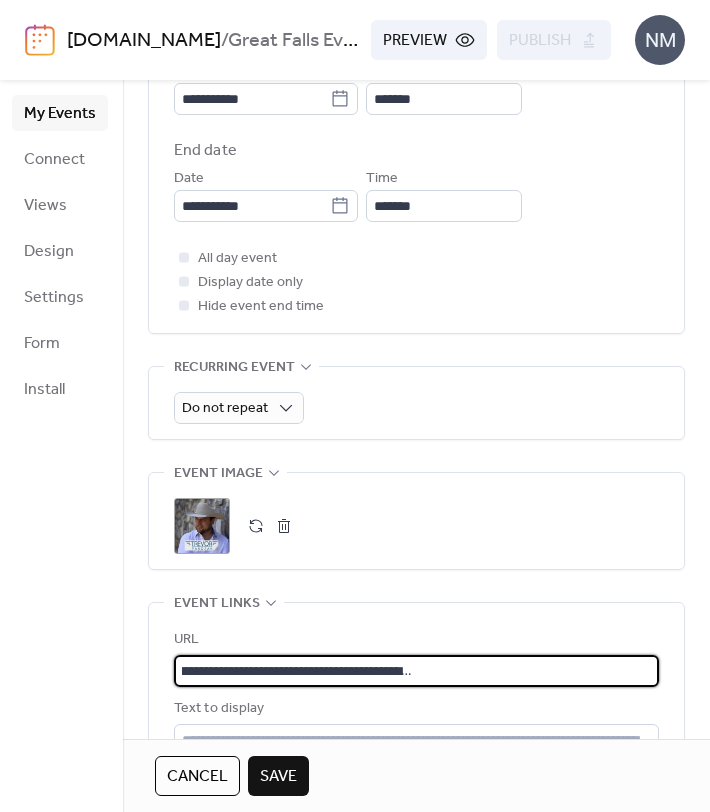 scroll, scrollTop: 1, scrollLeft: 338, axis: both 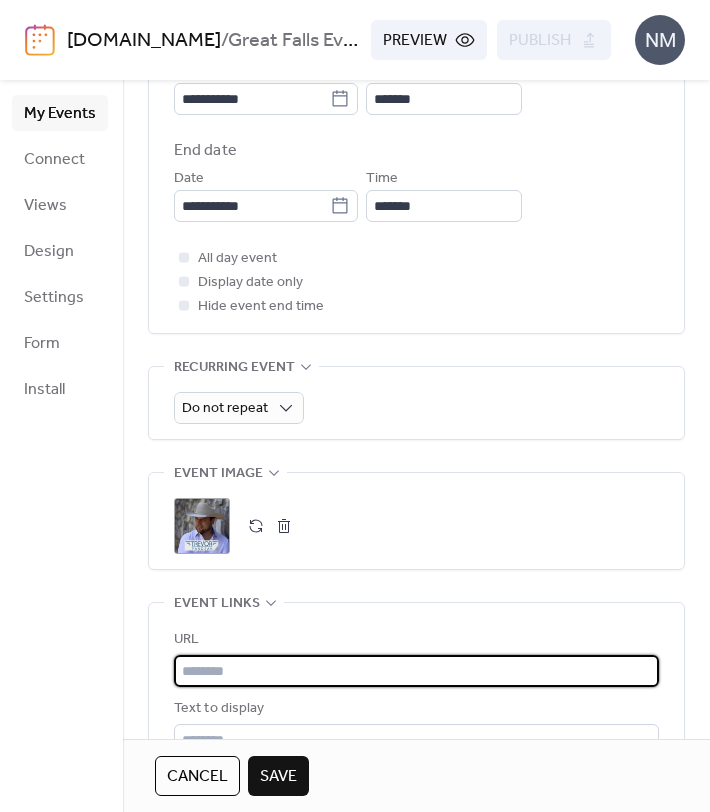 click at bounding box center (414, 671) 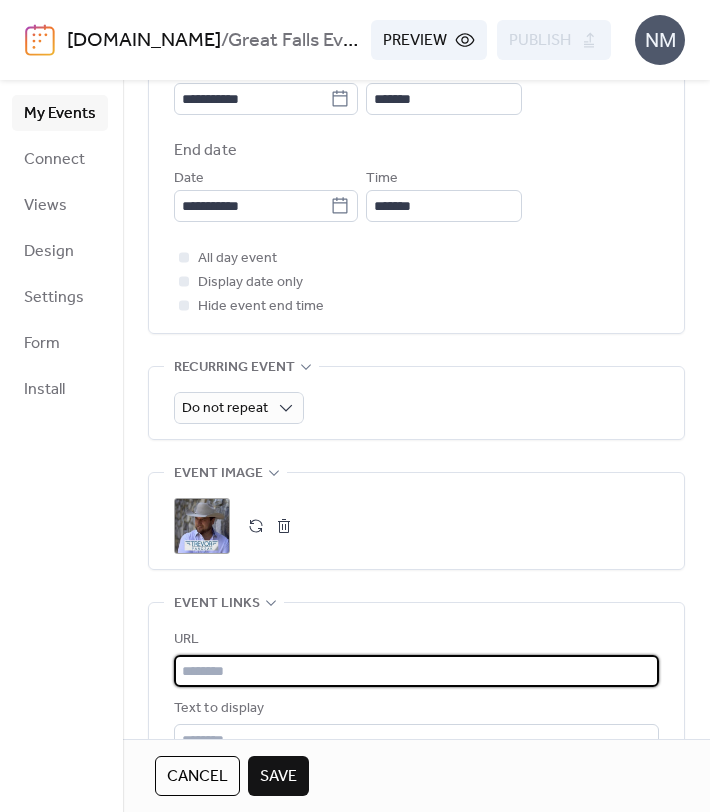 paste on "**********" 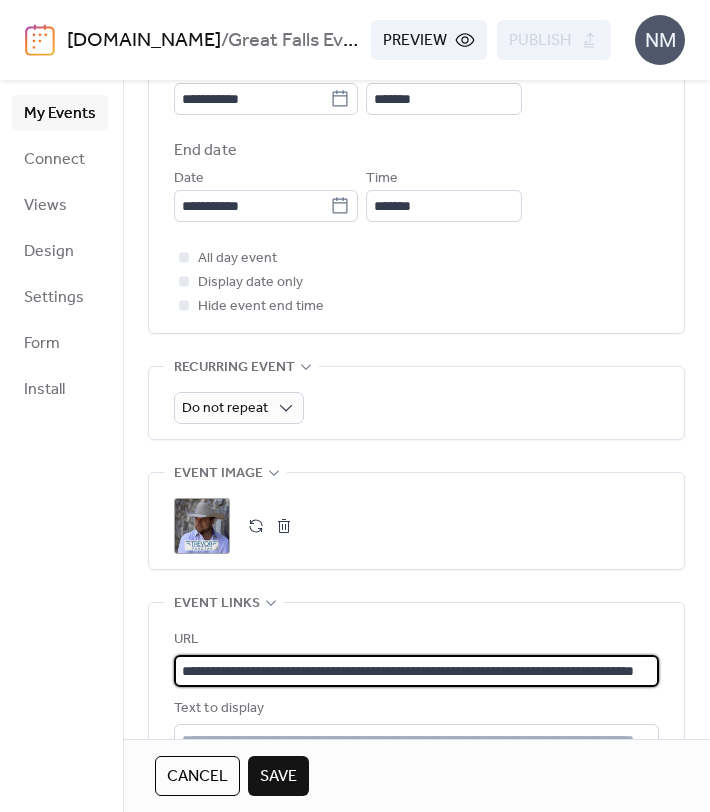 scroll, scrollTop: 1, scrollLeft: 108, axis: both 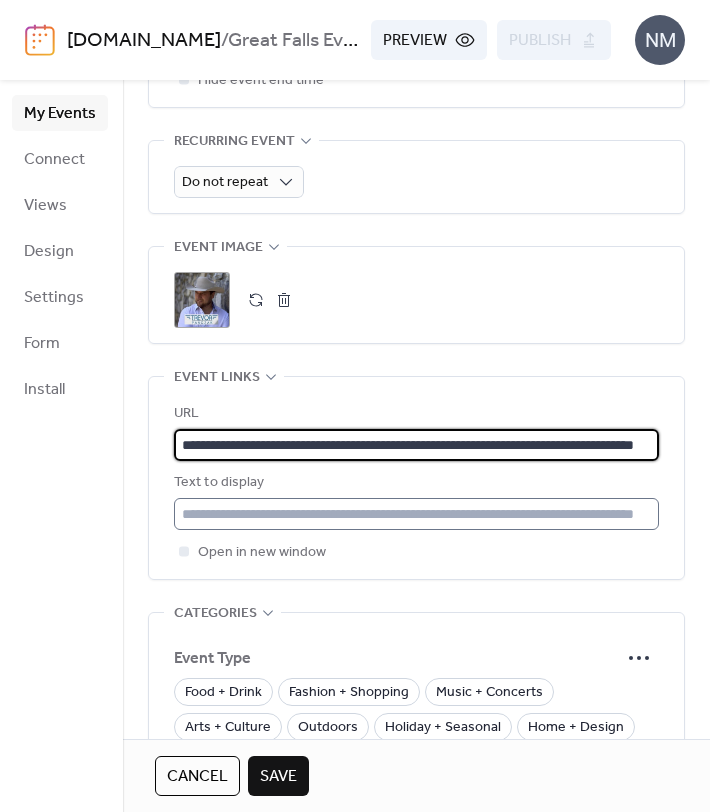 type on "**********" 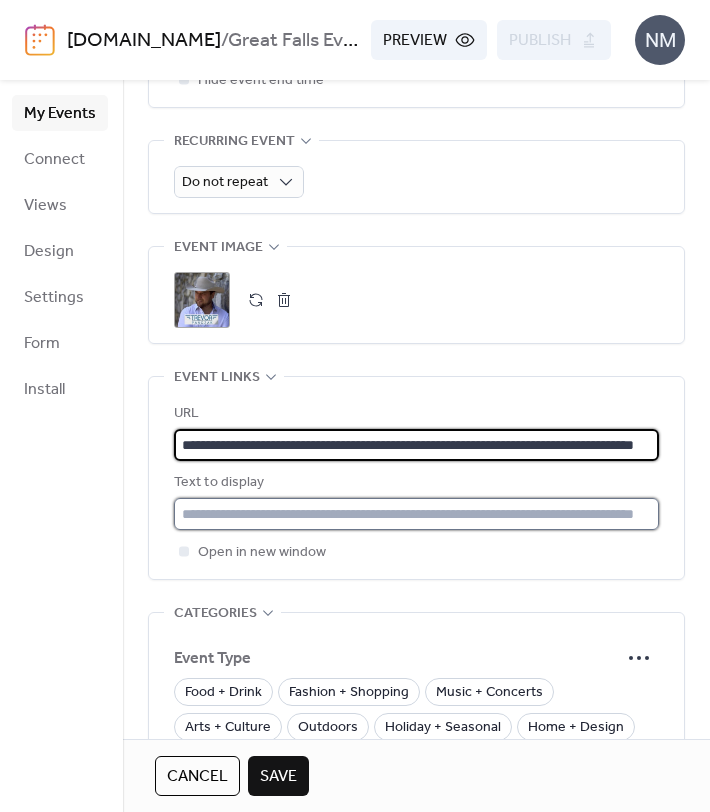 scroll, scrollTop: 0, scrollLeft: 0, axis: both 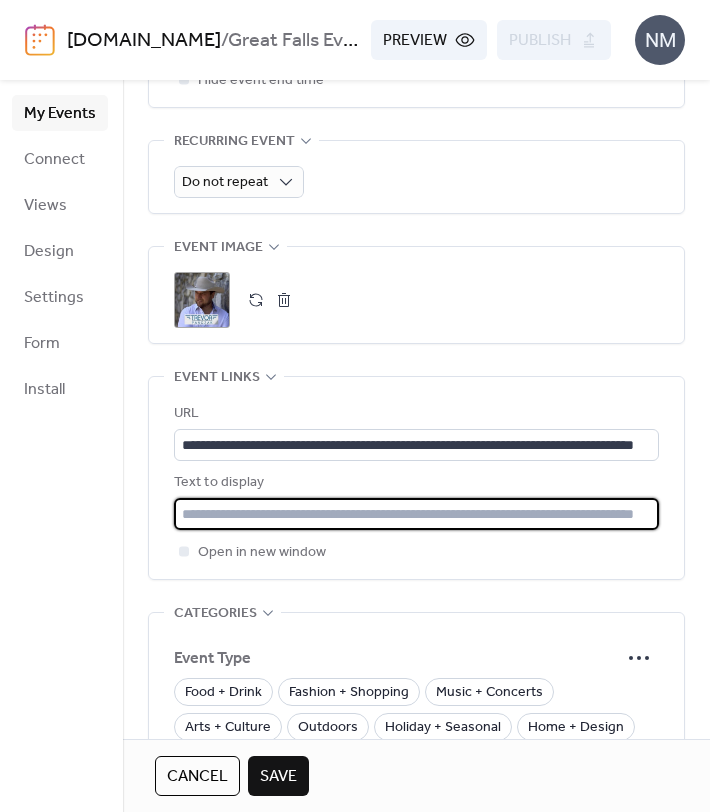 type on "**********" 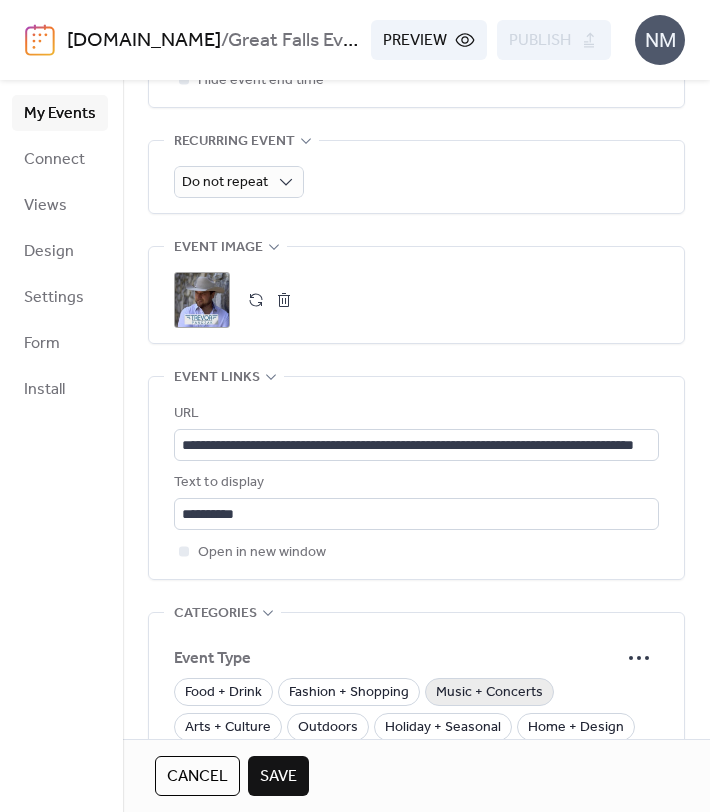 click on "Music + Concerts" at bounding box center (489, 693) 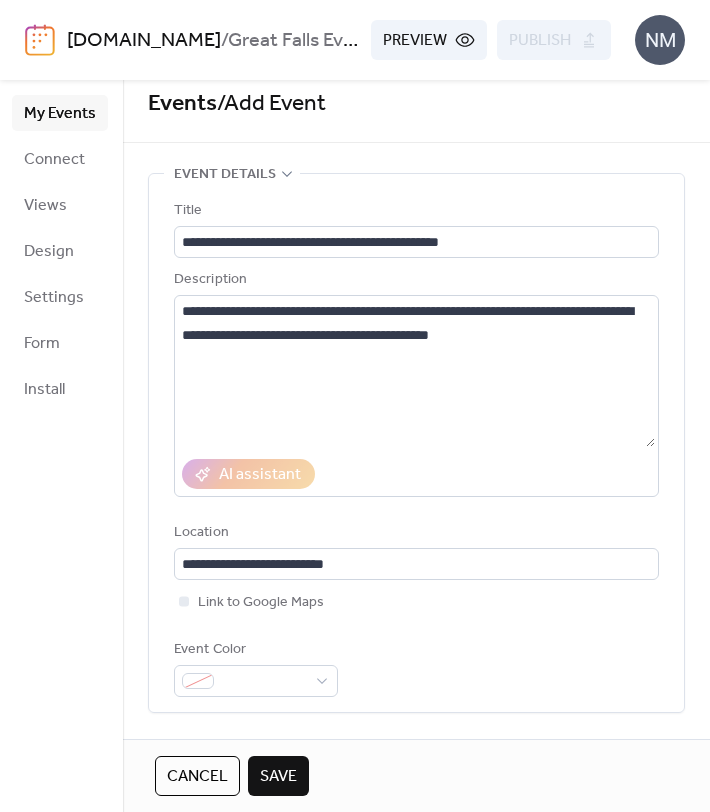 scroll, scrollTop: 0, scrollLeft: 0, axis: both 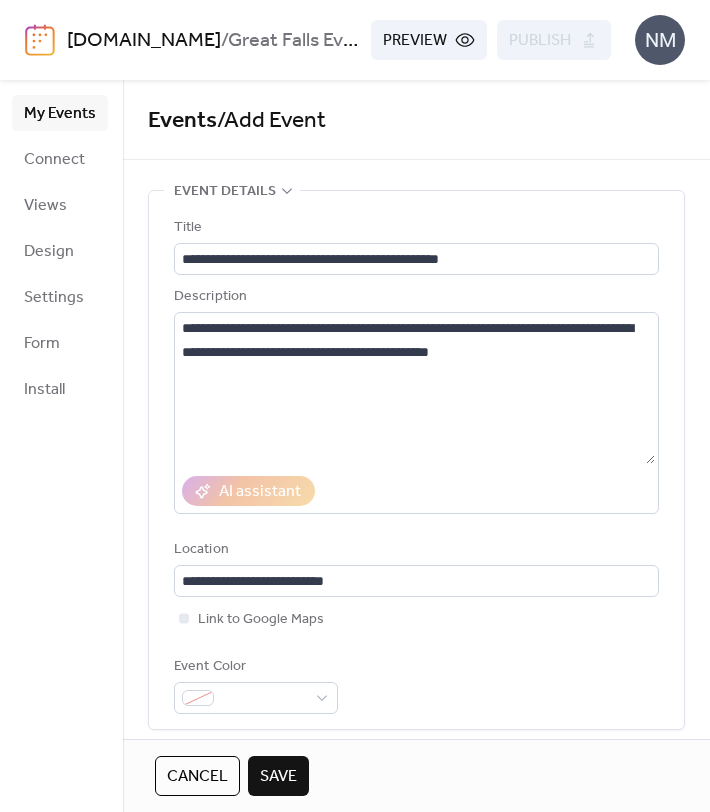 click on "Save" at bounding box center (278, 777) 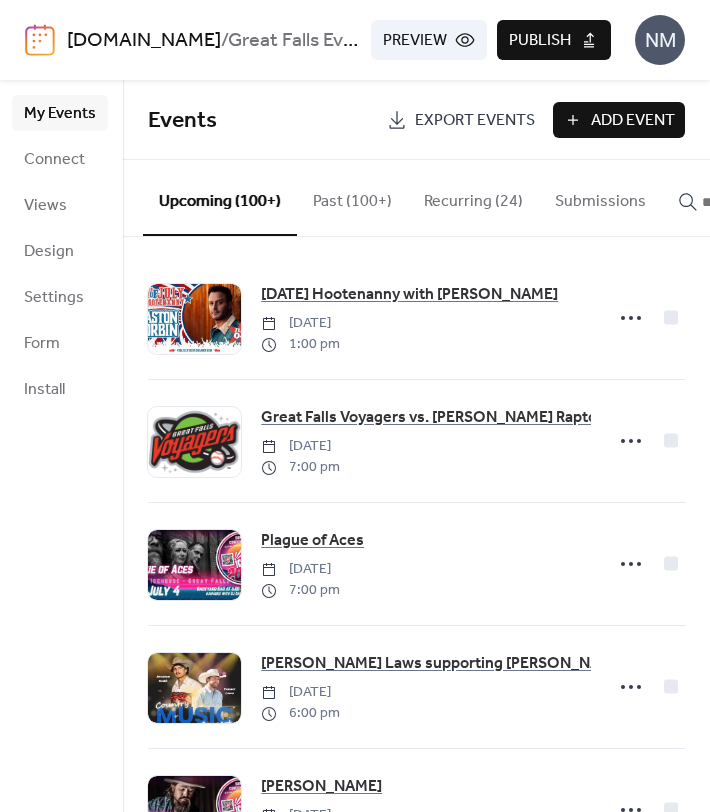 click on "Add Event" at bounding box center (633, 121) 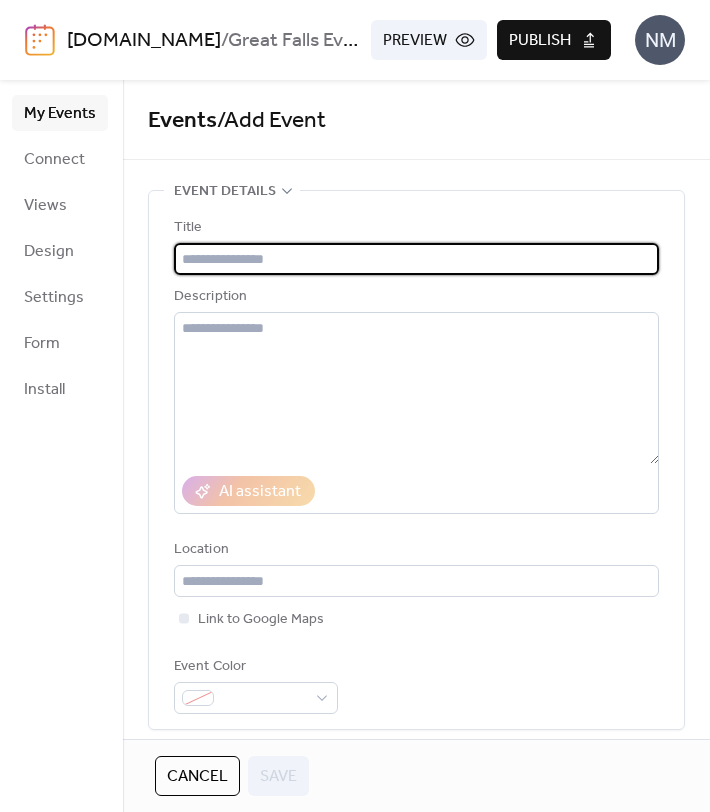 paste on "**********" 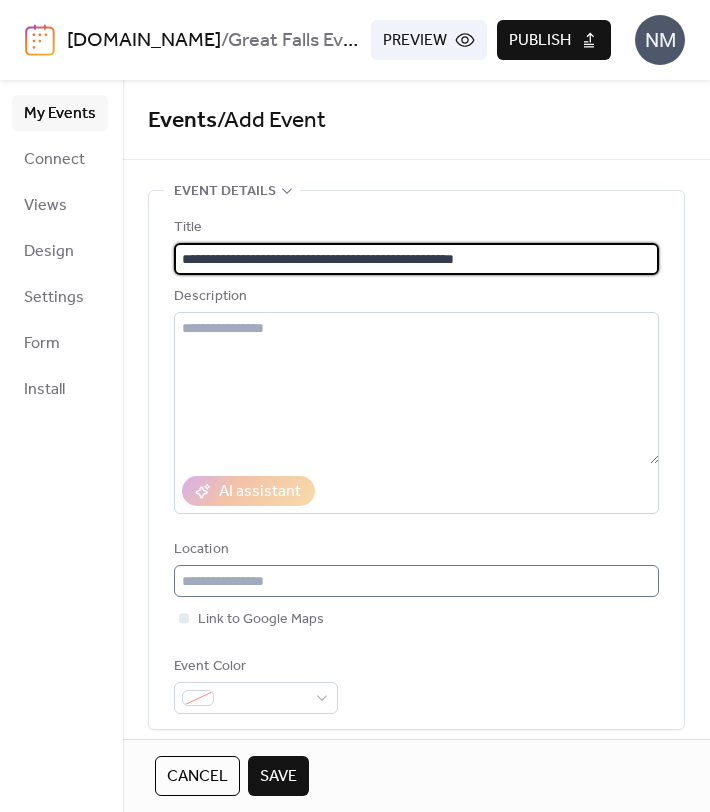 type on "**********" 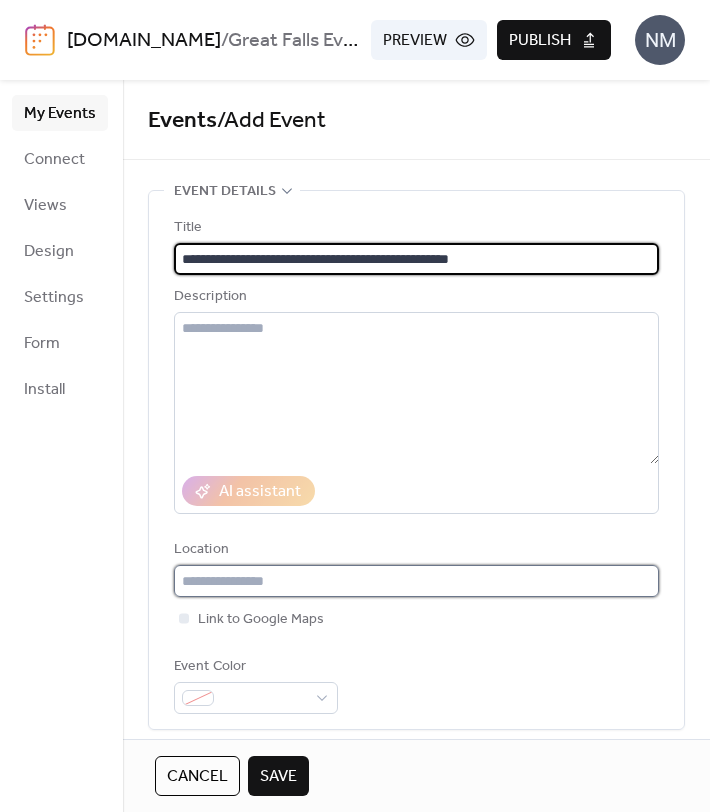 drag, startPoint x: 216, startPoint y: 584, endPoint x: 216, endPoint y: 569, distance: 15 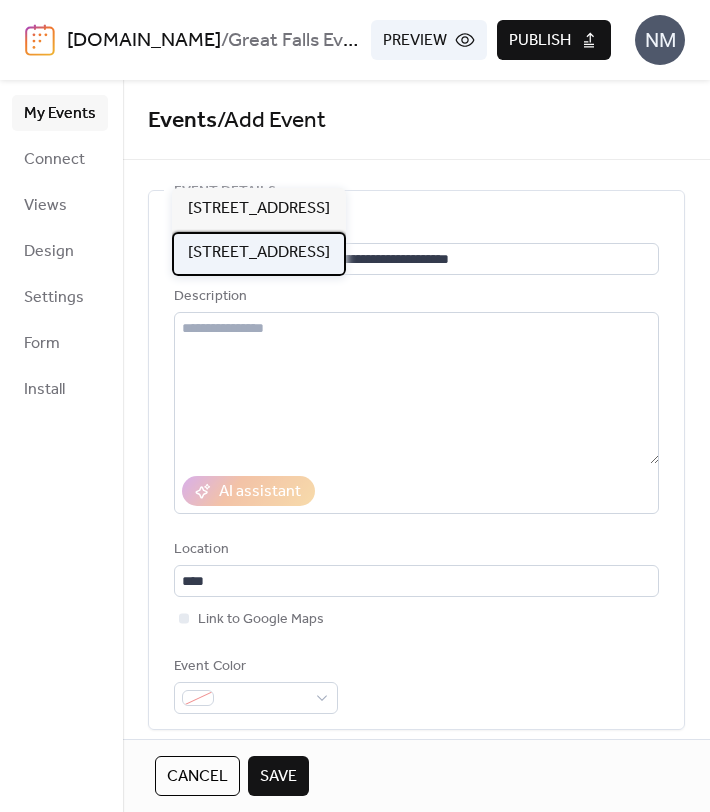 click on "[STREET_ADDRESS]" at bounding box center [259, 253] 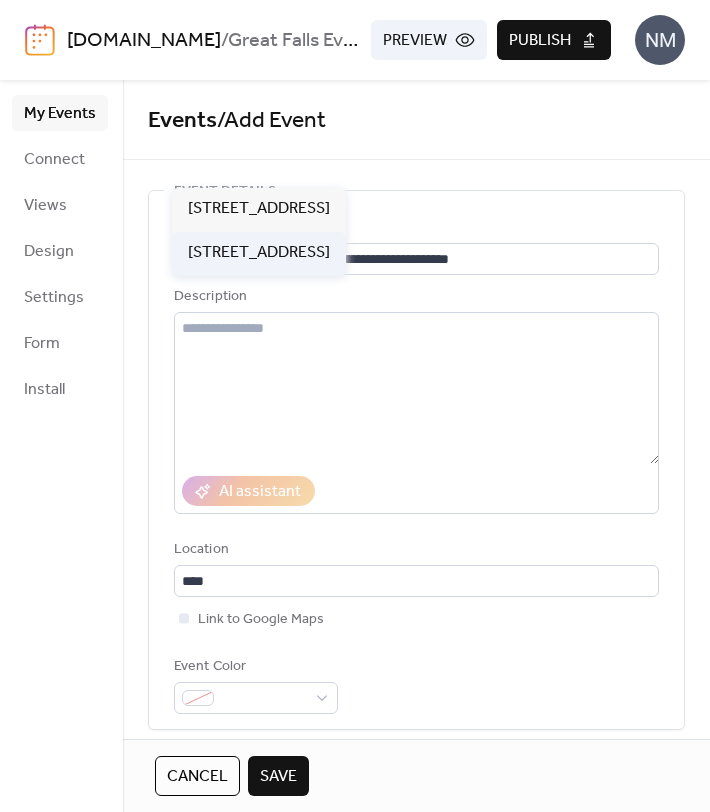 type on "**********" 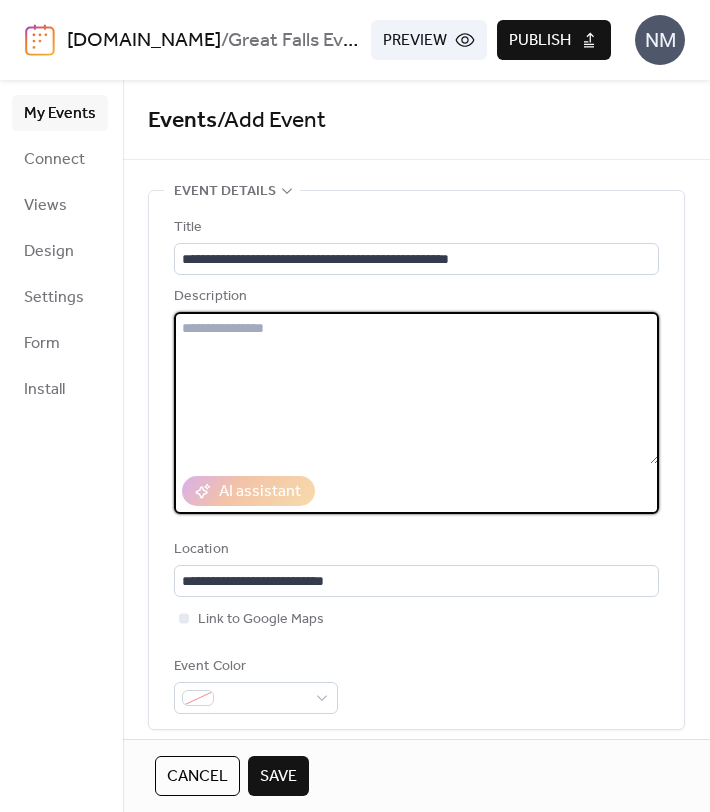 click at bounding box center (416, 388) 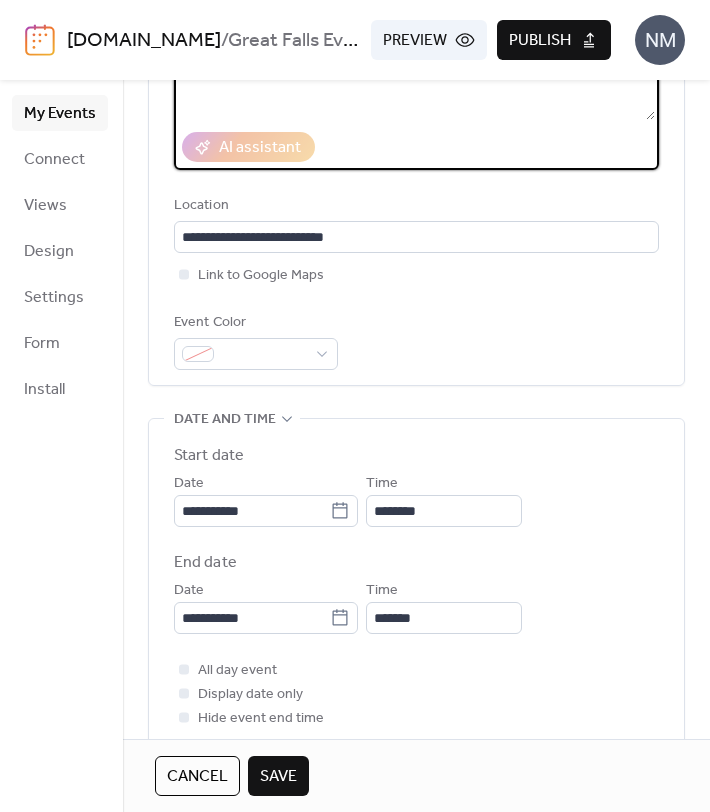 scroll, scrollTop: 374, scrollLeft: 0, axis: vertical 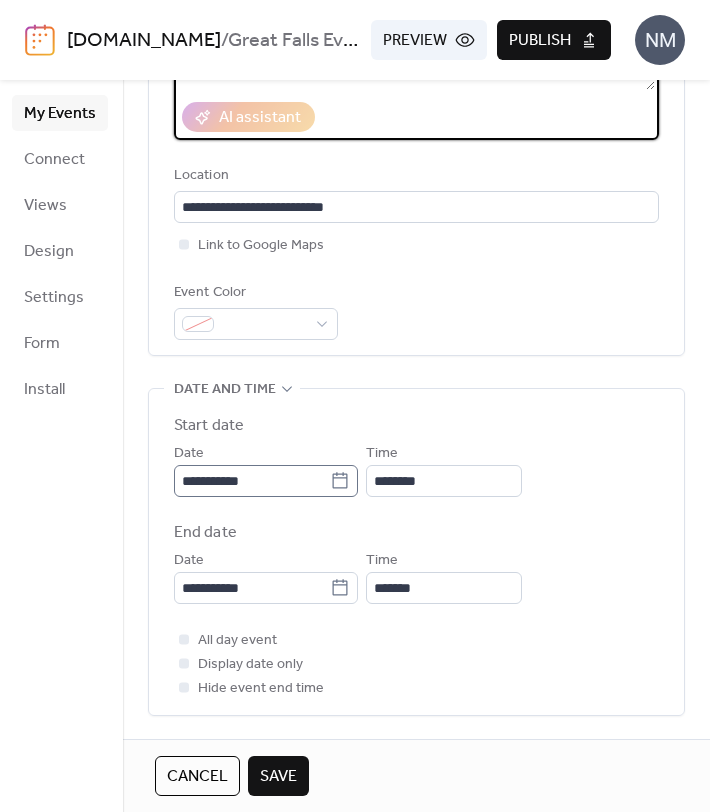 type on "**********" 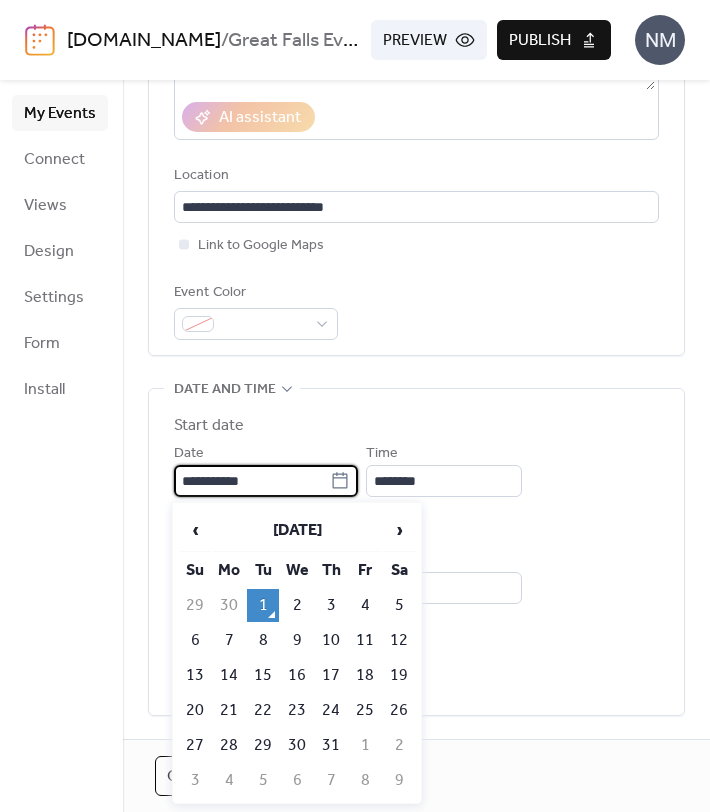 click on "**********" at bounding box center (252, 481) 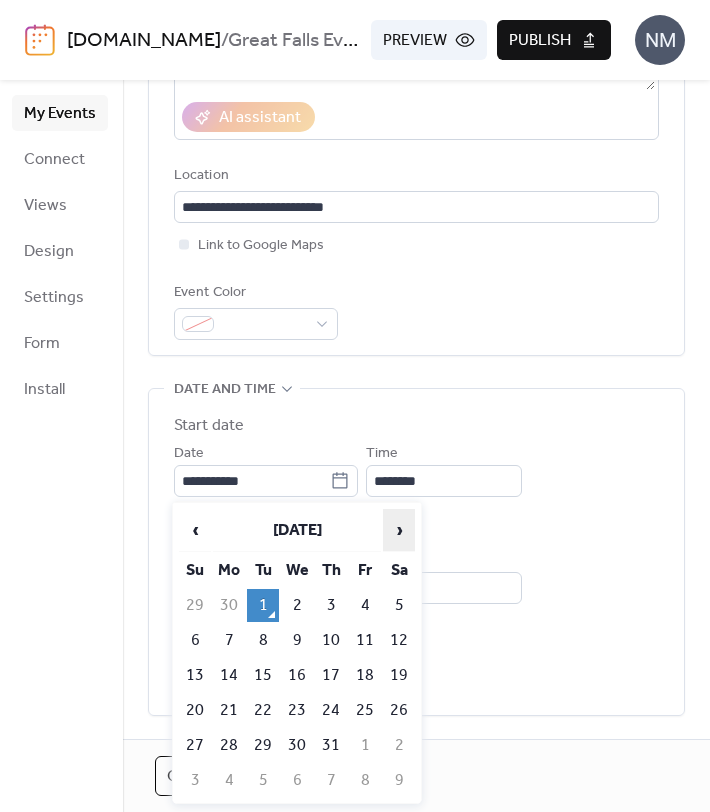 click on "›" at bounding box center [399, 530] 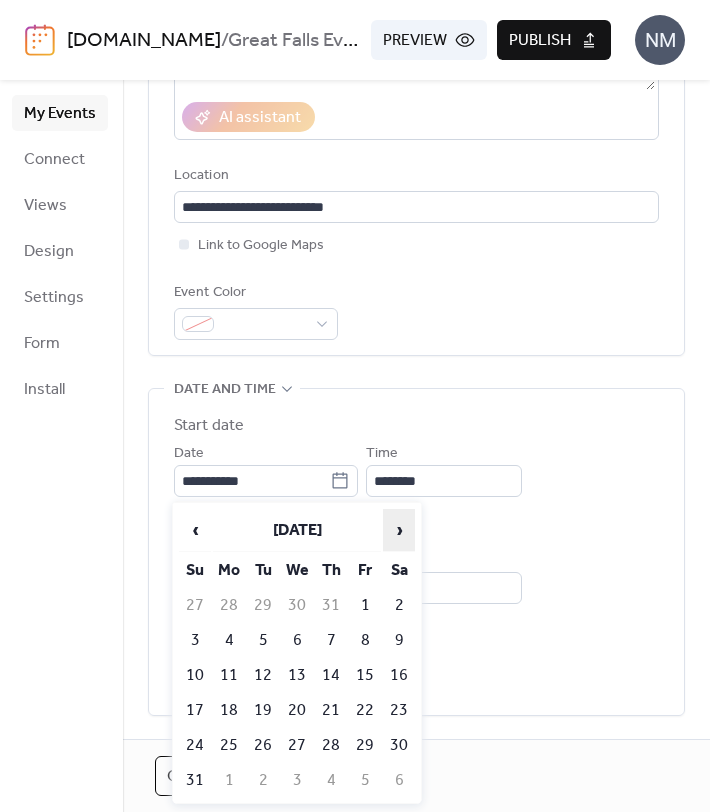click on "›" at bounding box center (399, 530) 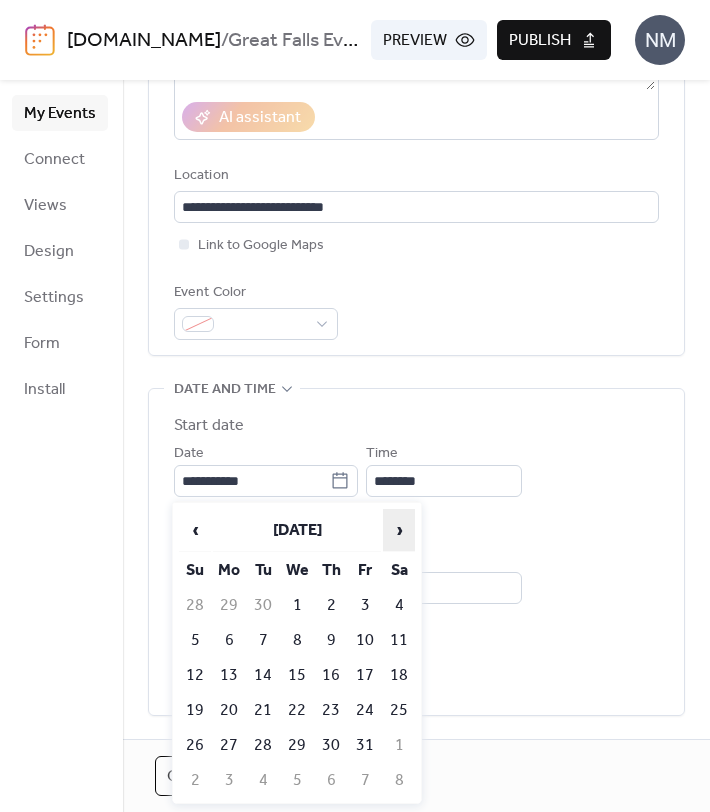 click on "›" at bounding box center [399, 530] 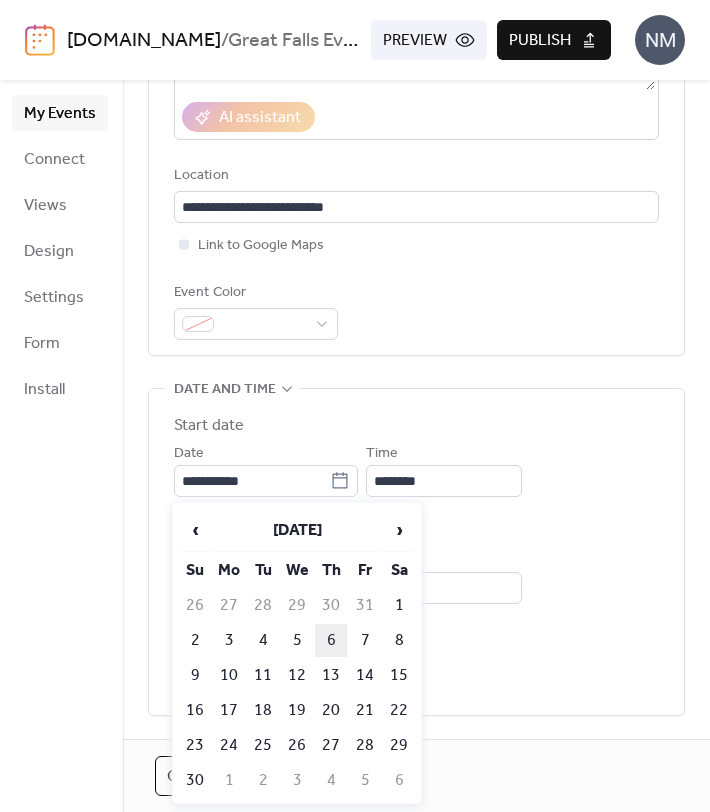 click on "6" at bounding box center (331, 640) 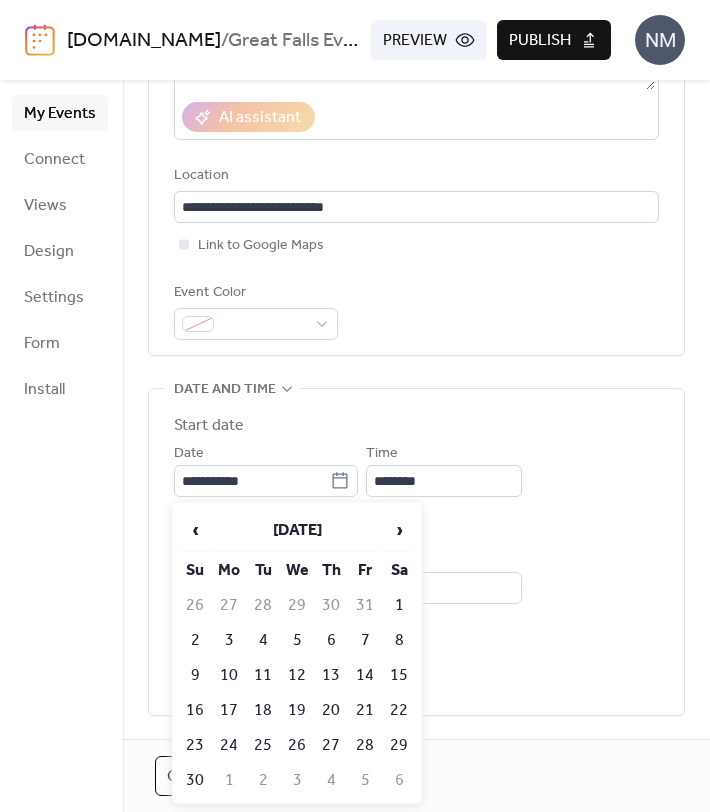type on "**********" 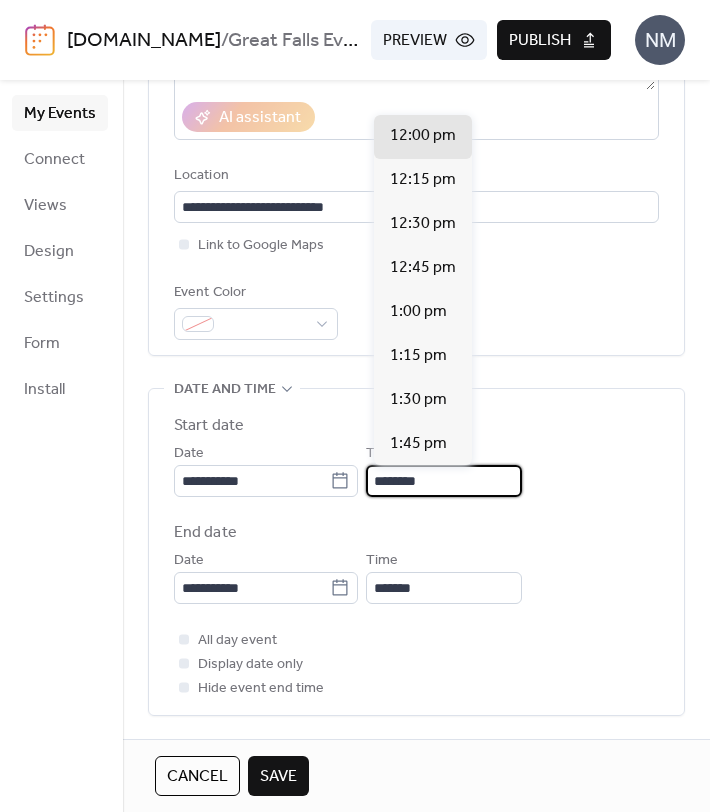 click on "********" at bounding box center (444, 481) 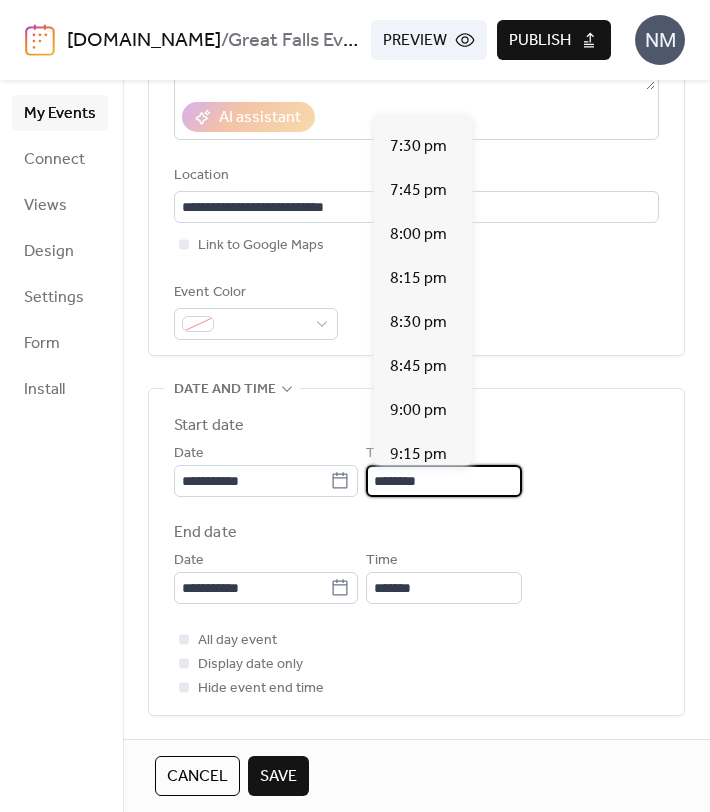 scroll, scrollTop: 3391, scrollLeft: 0, axis: vertical 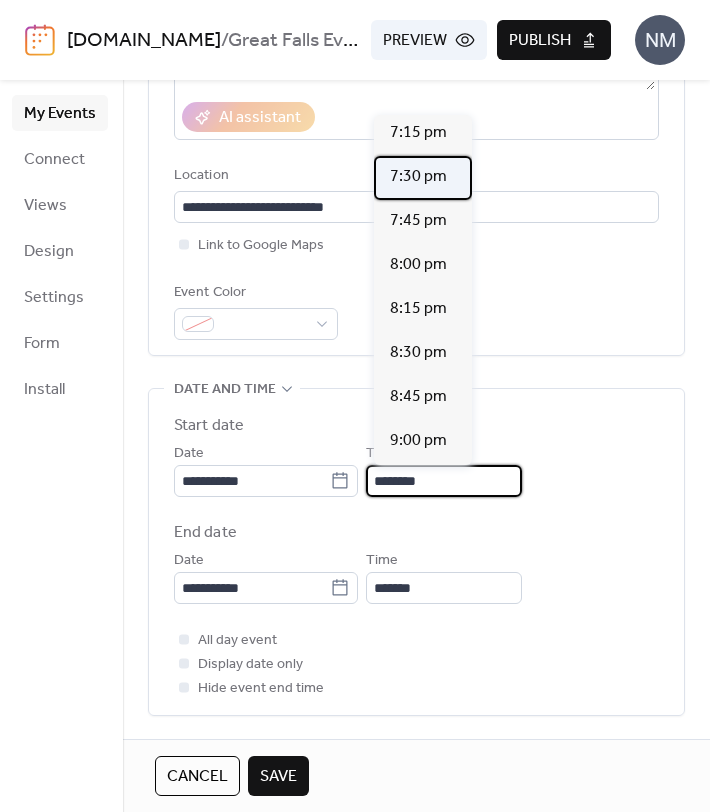 click on "7:30 pm" at bounding box center [418, 177] 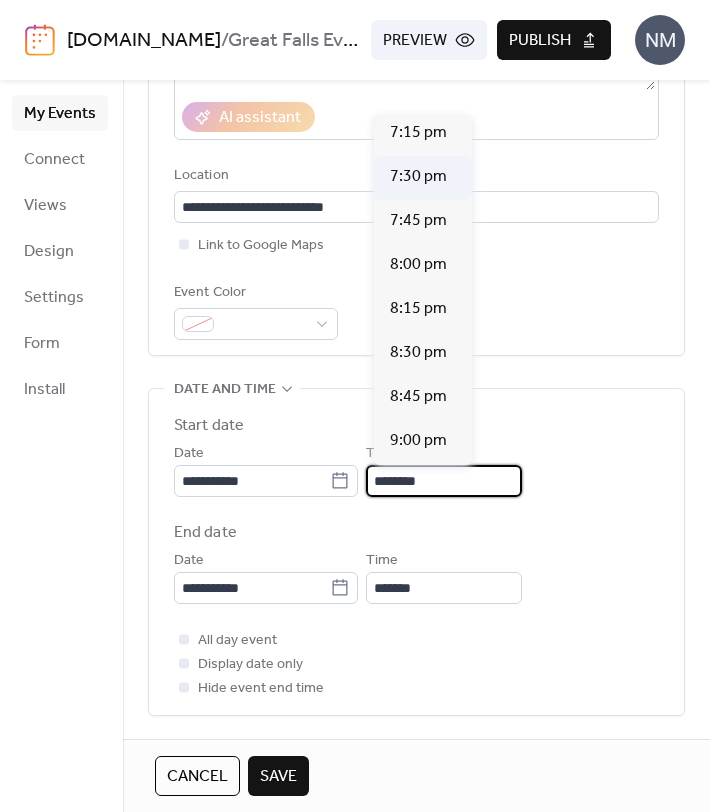 type on "*******" 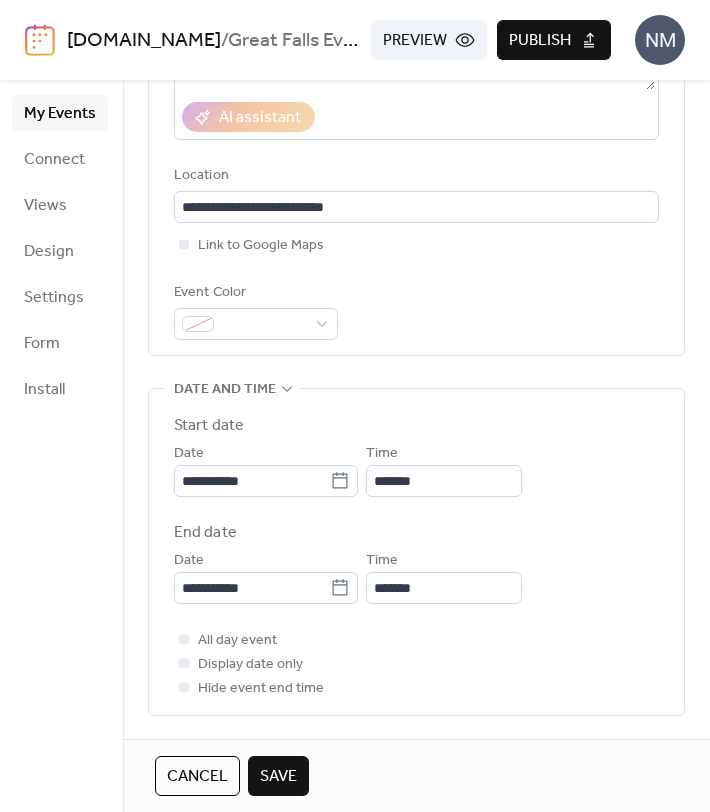 scroll, scrollTop: 429, scrollLeft: 0, axis: vertical 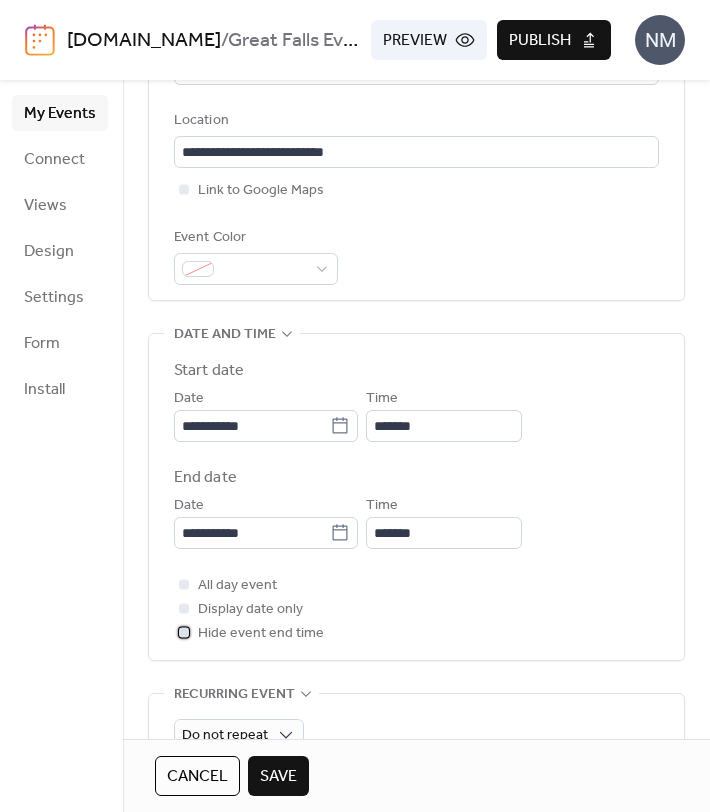 click at bounding box center (184, 632) 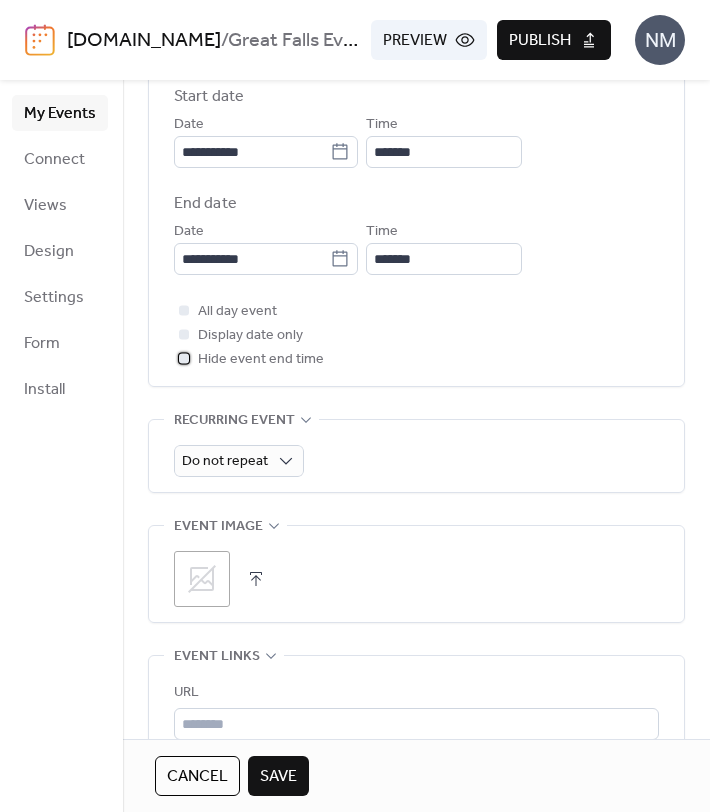 scroll, scrollTop: 715, scrollLeft: 0, axis: vertical 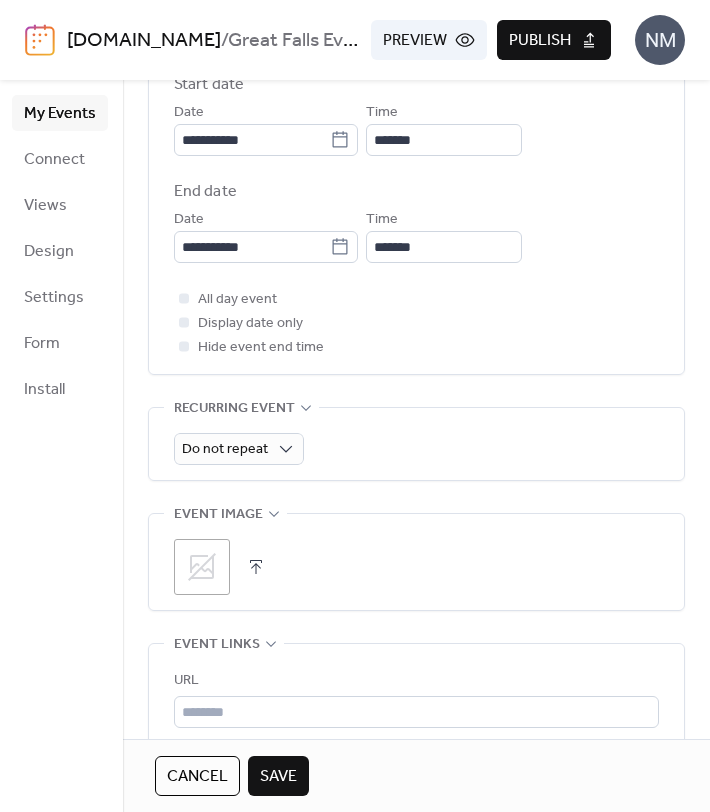 click 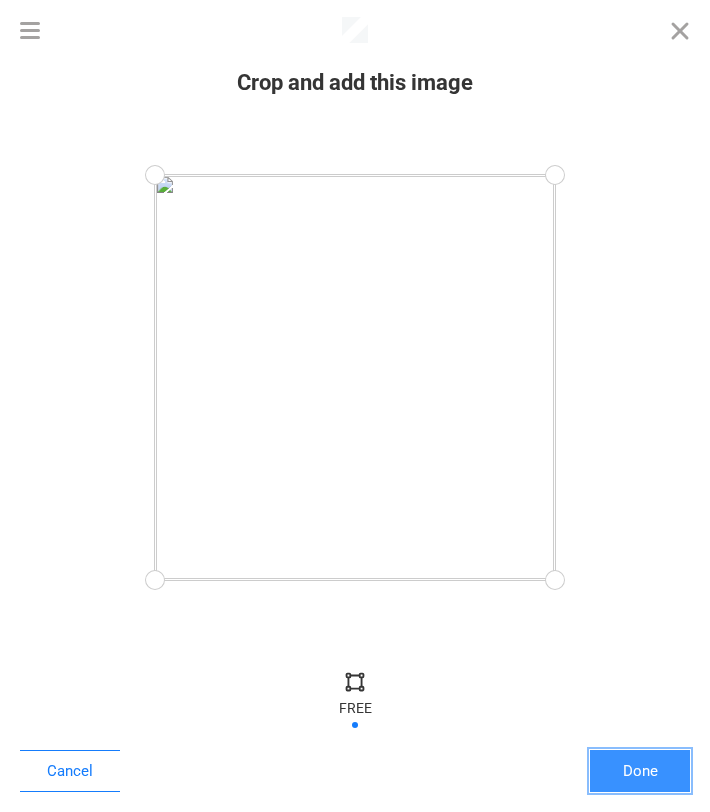 click on "Done" at bounding box center [640, 771] 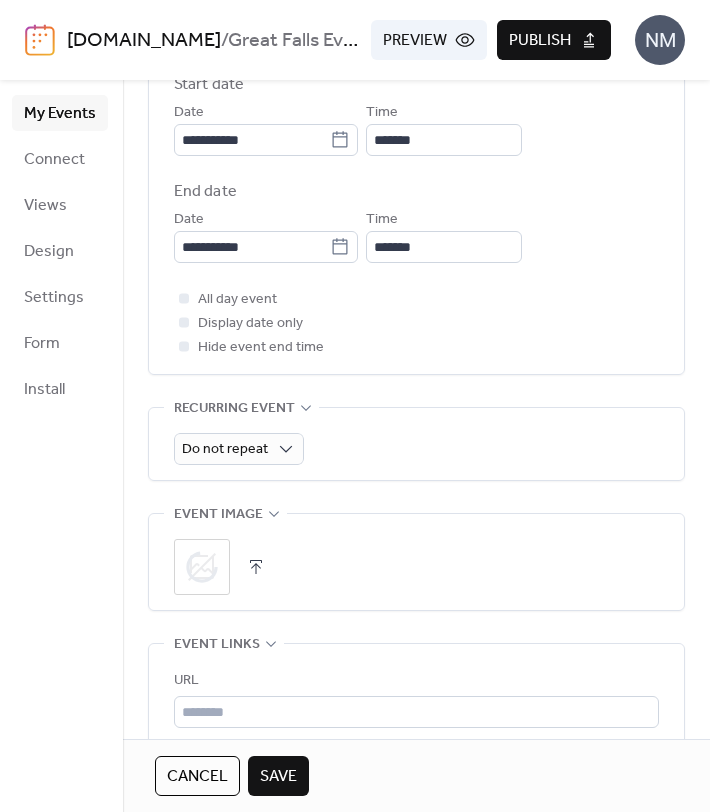 scroll, scrollTop: 931, scrollLeft: 0, axis: vertical 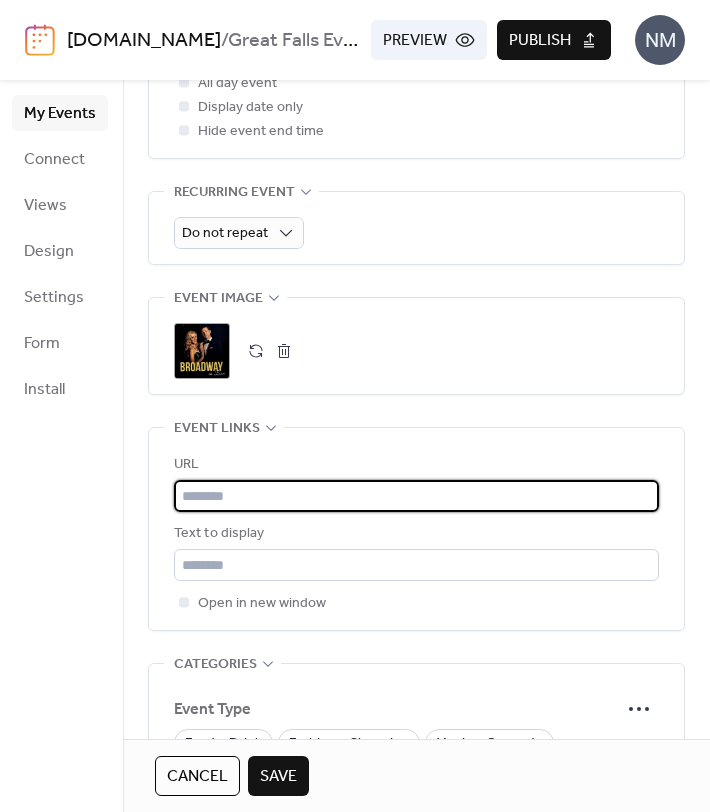 click at bounding box center [416, 496] 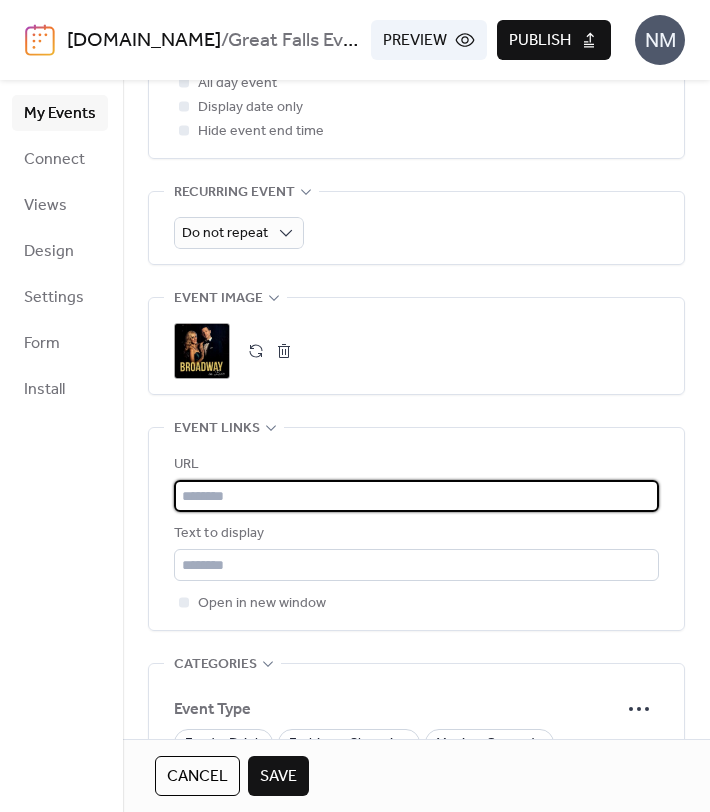 paste on "**********" 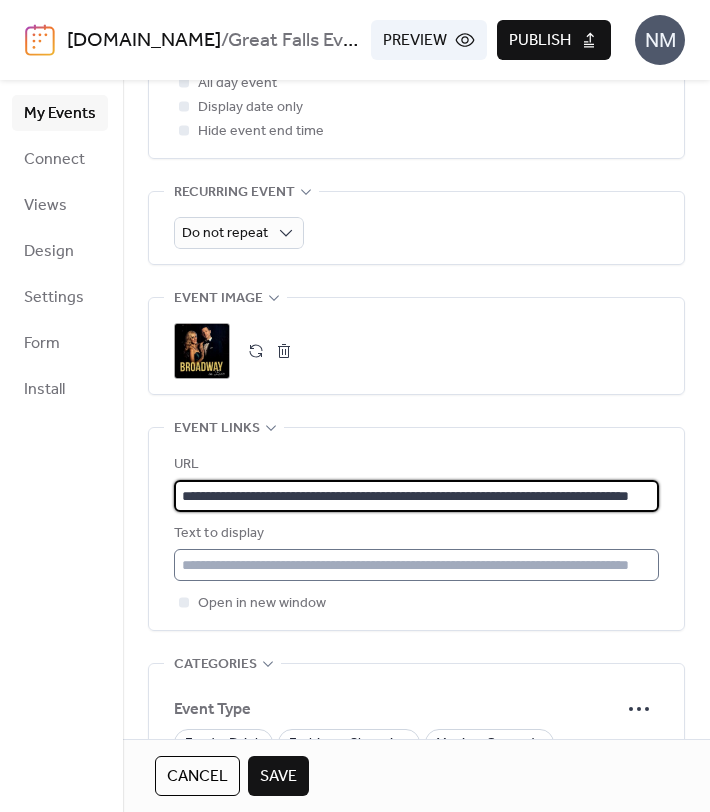 scroll, scrollTop: 0, scrollLeft: 106, axis: horizontal 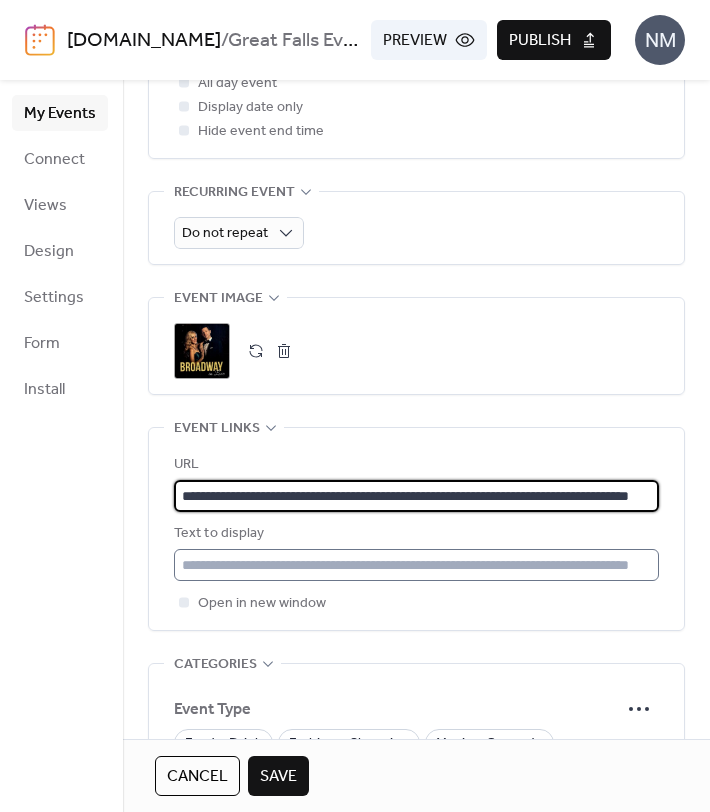 type on "**********" 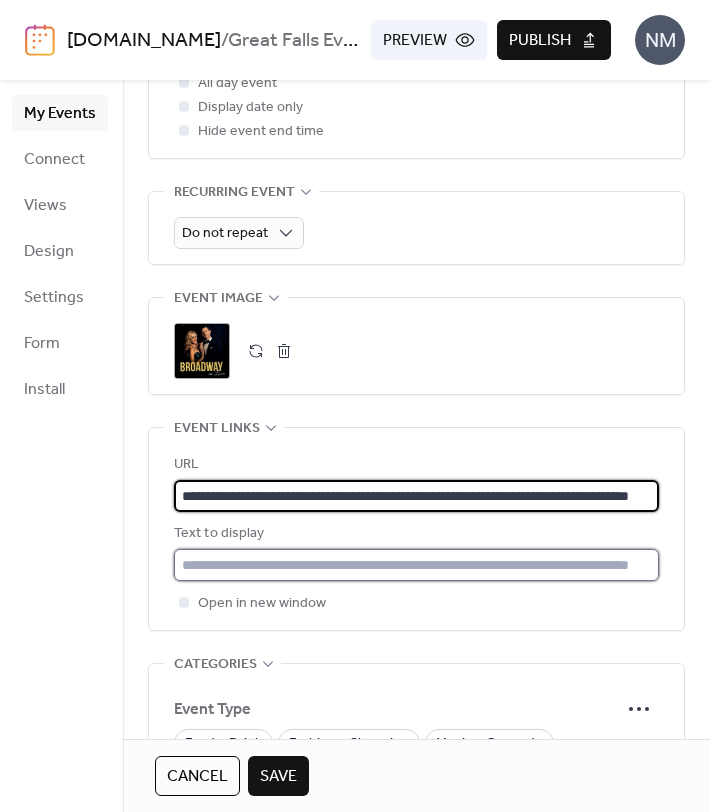 scroll, scrollTop: 0, scrollLeft: 0, axis: both 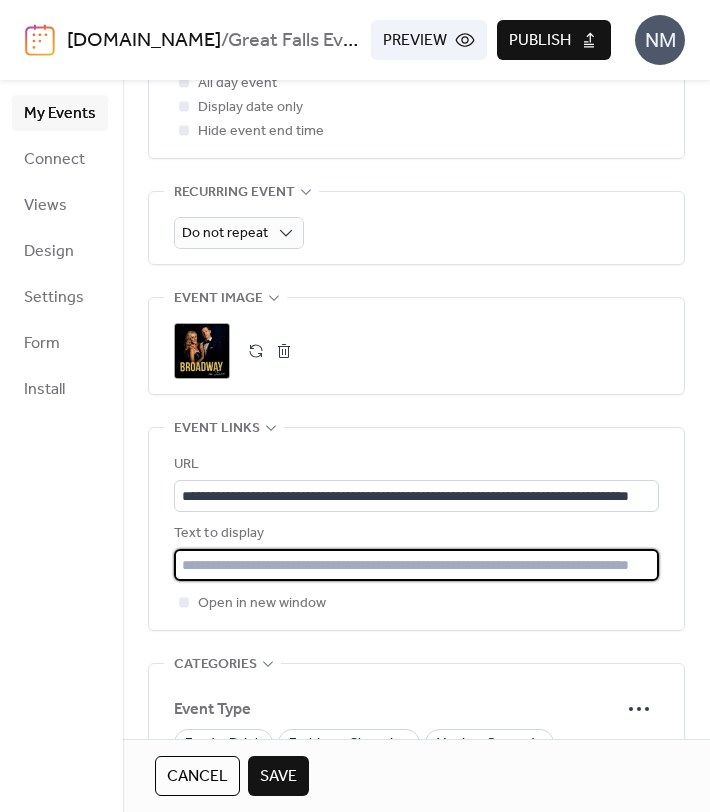 click at bounding box center (416, 565) 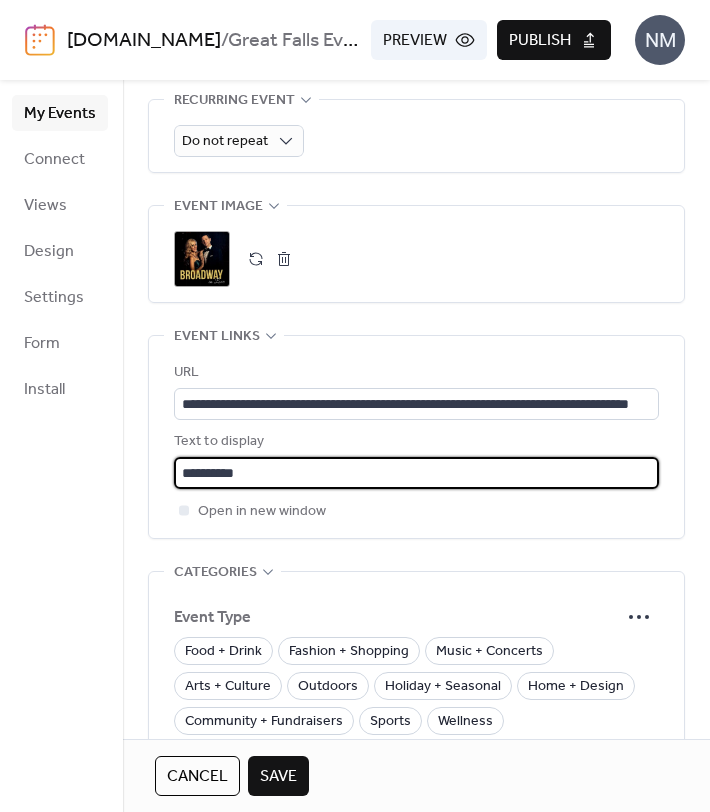 scroll, scrollTop: 1024, scrollLeft: 0, axis: vertical 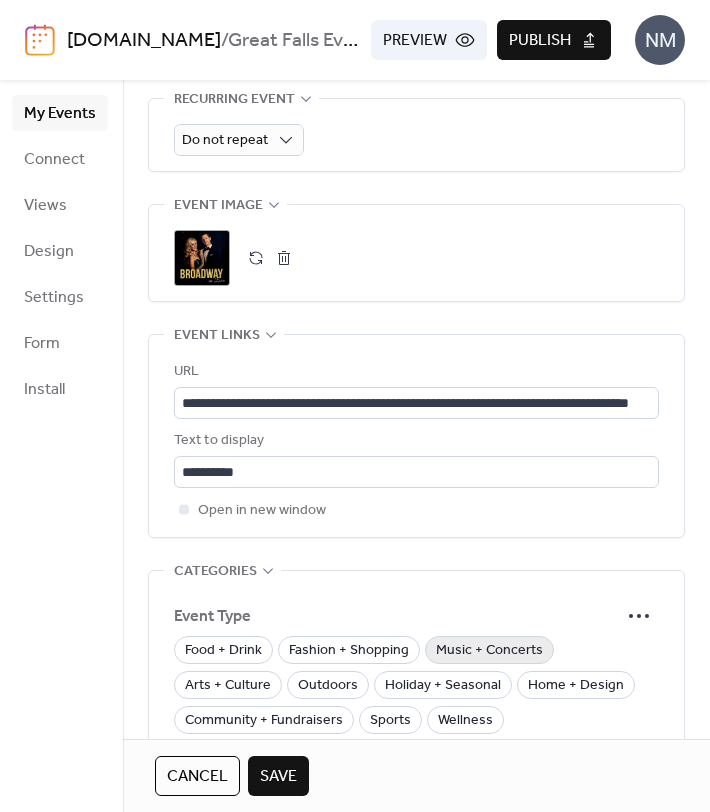 click on "Music + Concerts" at bounding box center (489, 651) 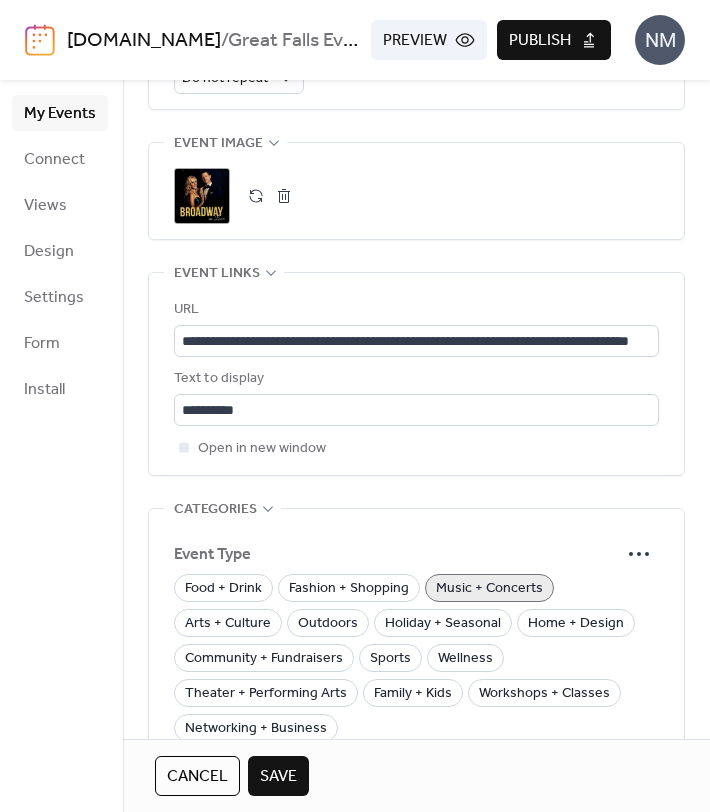 scroll, scrollTop: 1088, scrollLeft: 0, axis: vertical 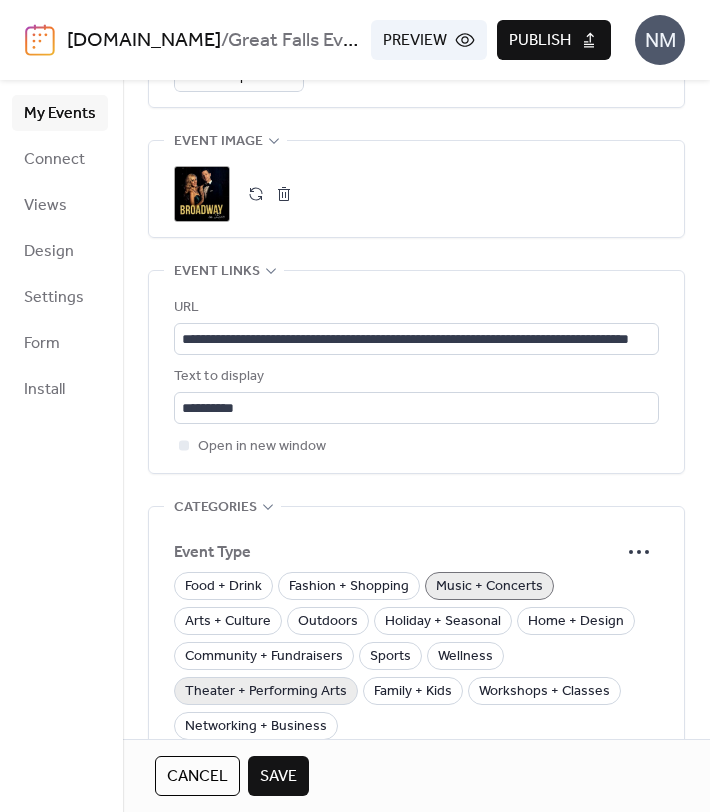 click on "Theater + Performing Arts" at bounding box center [266, 692] 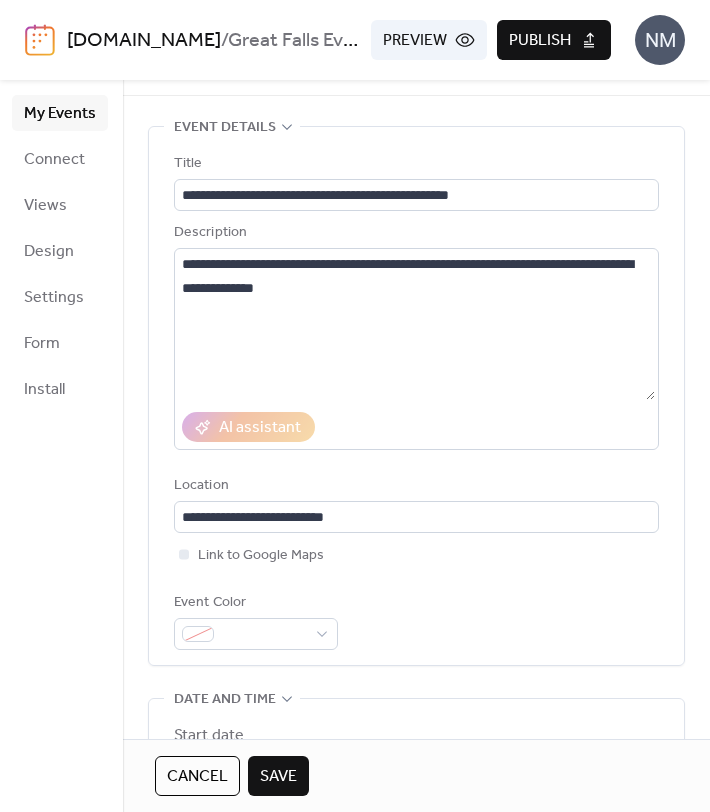 scroll, scrollTop: 0, scrollLeft: 0, axis: both 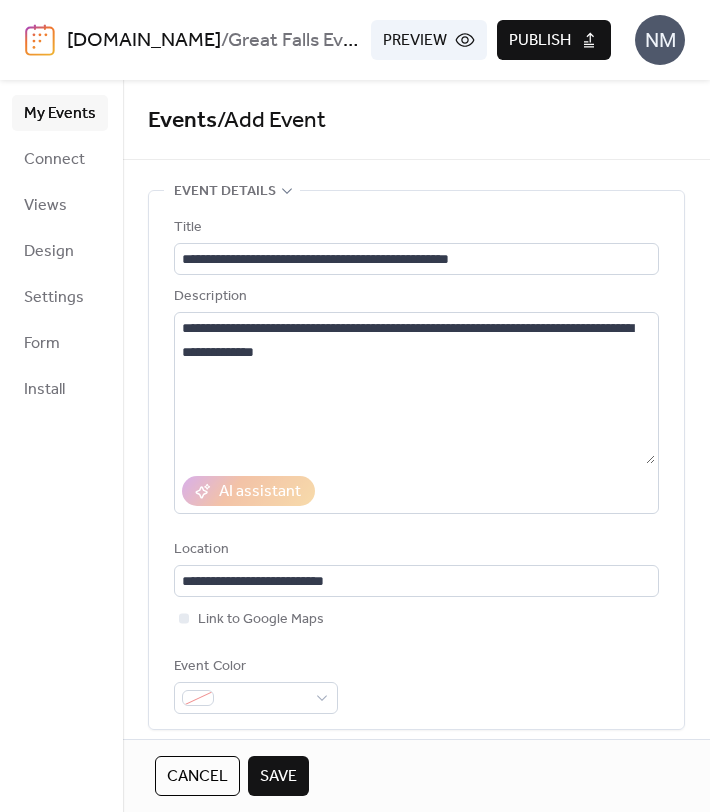 click on "Save" at bounding box center (278, 777) 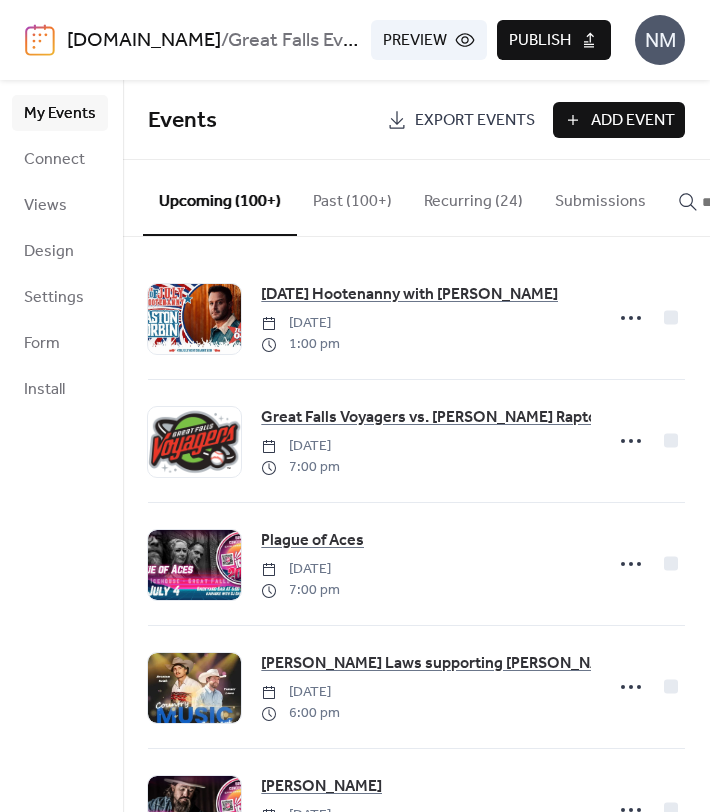 click on "Publish" at bounding box center (540, 41) 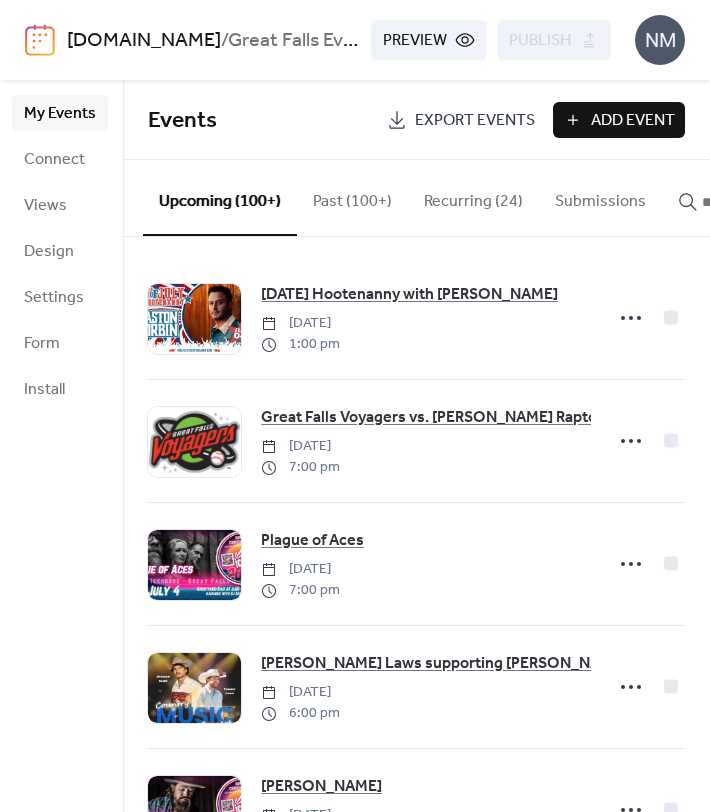 click at bounding box center [752, 202] 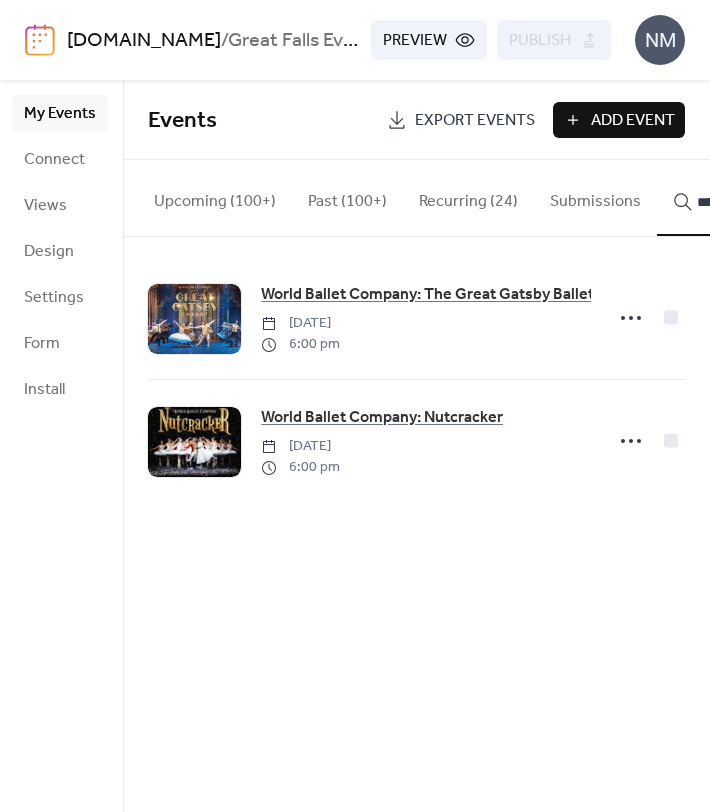 scroll, scrollTop: 0, scrollLeft: 12, axis: horizontal 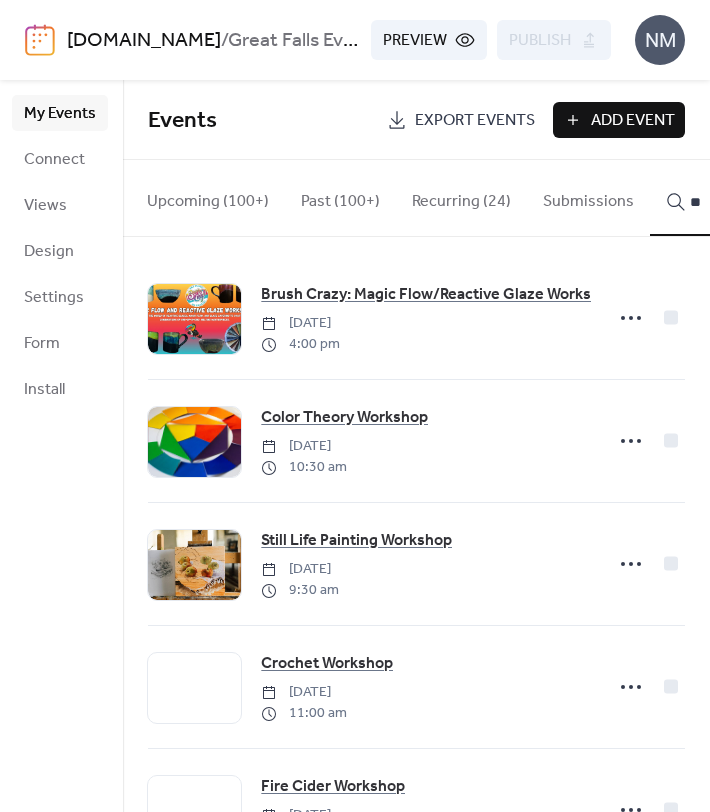 type on "*" 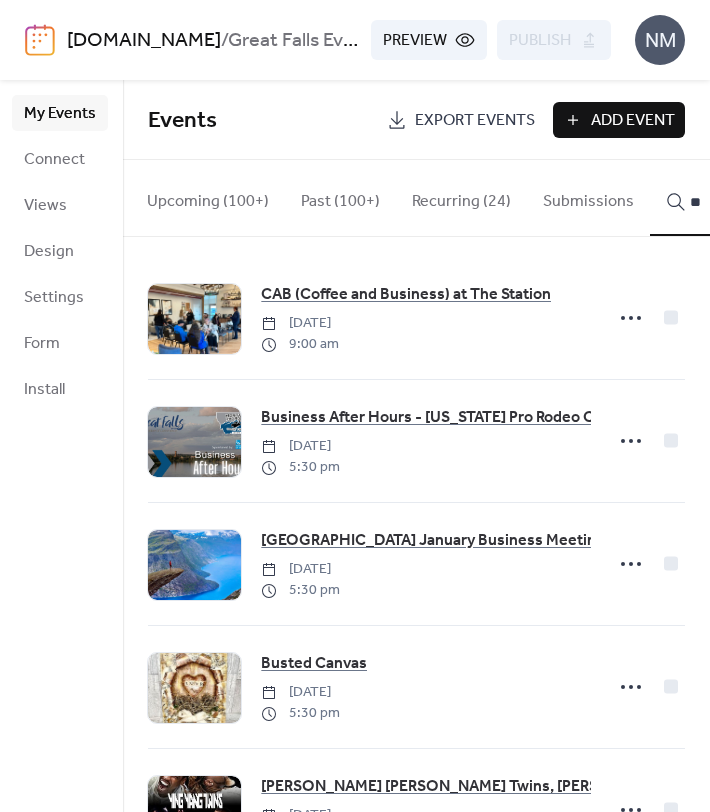 type on "*" 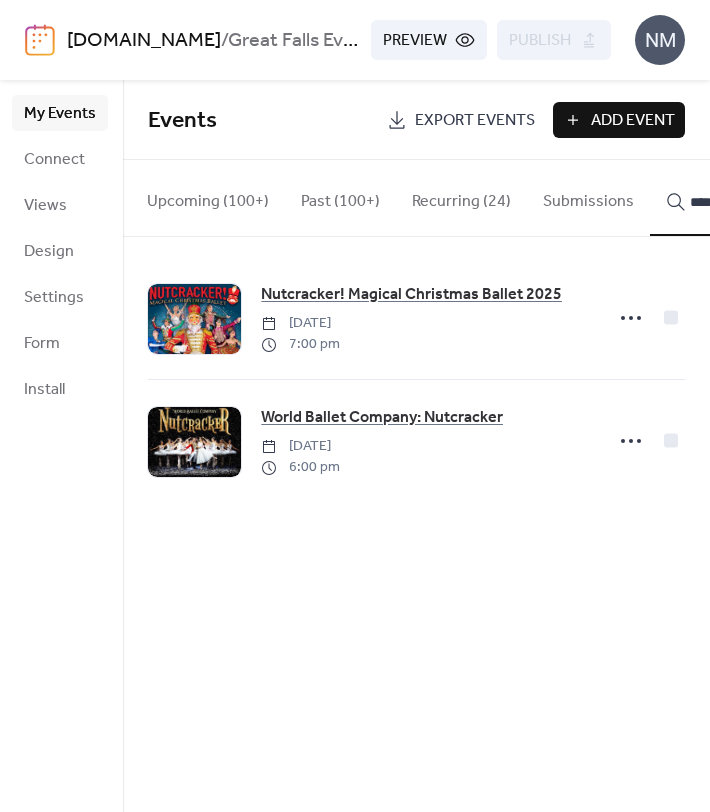 type on "****" 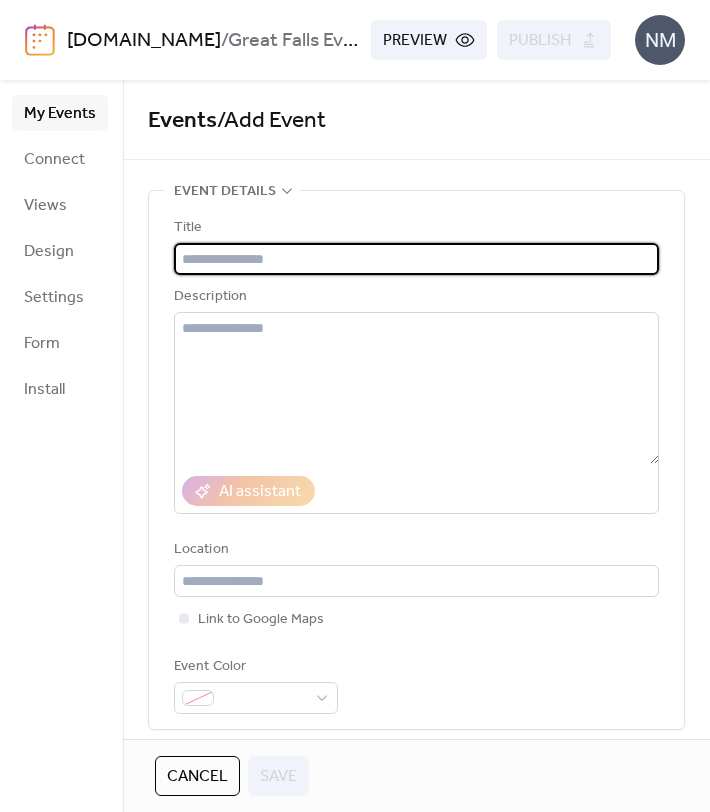 paste on "**********" 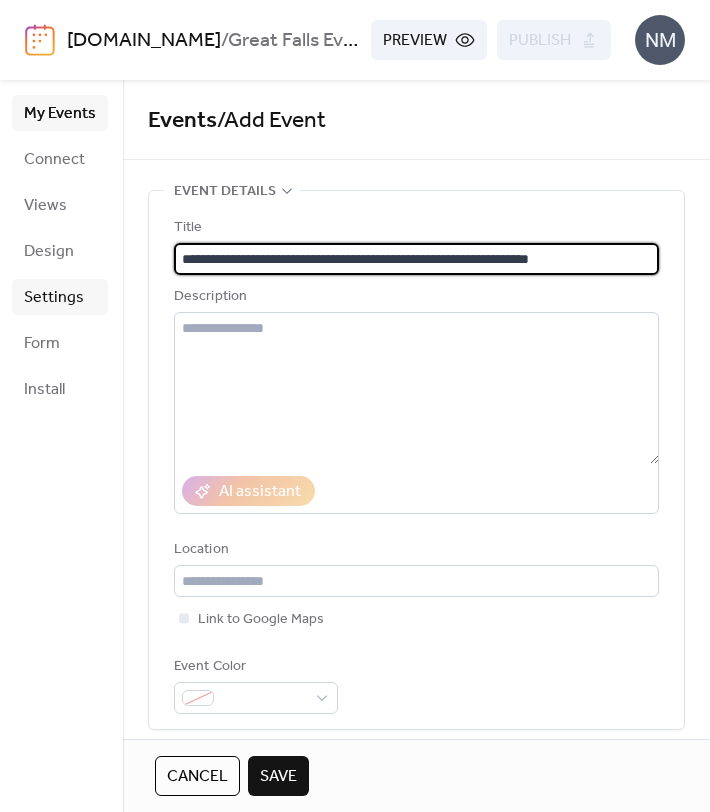 type on "**********" 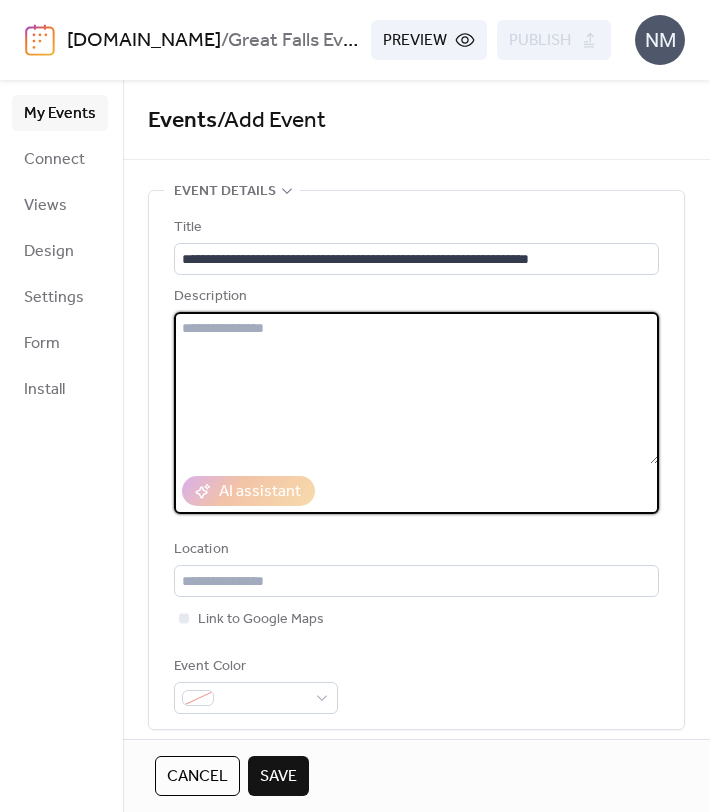 click at bounding box center [416, 388] 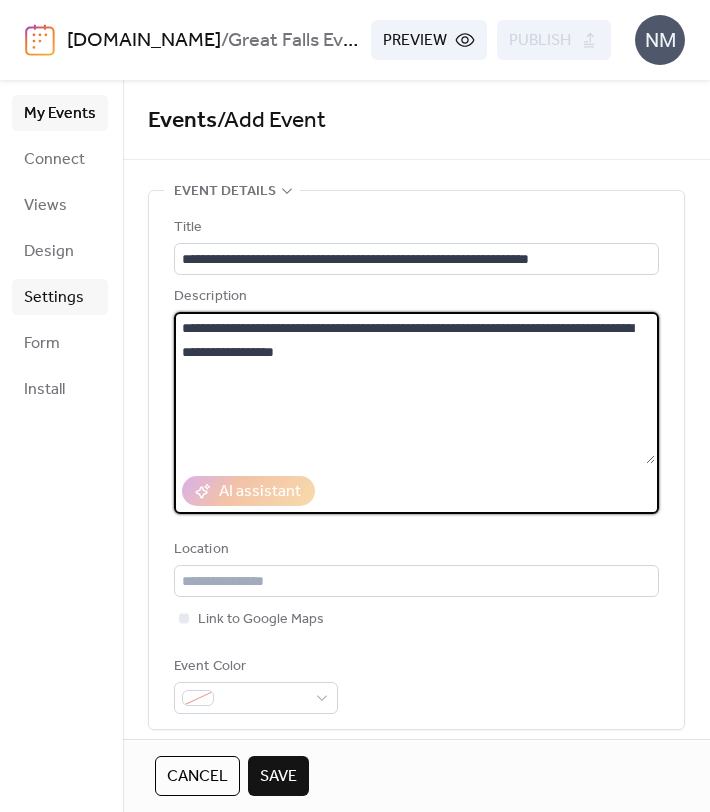 type on "**********" 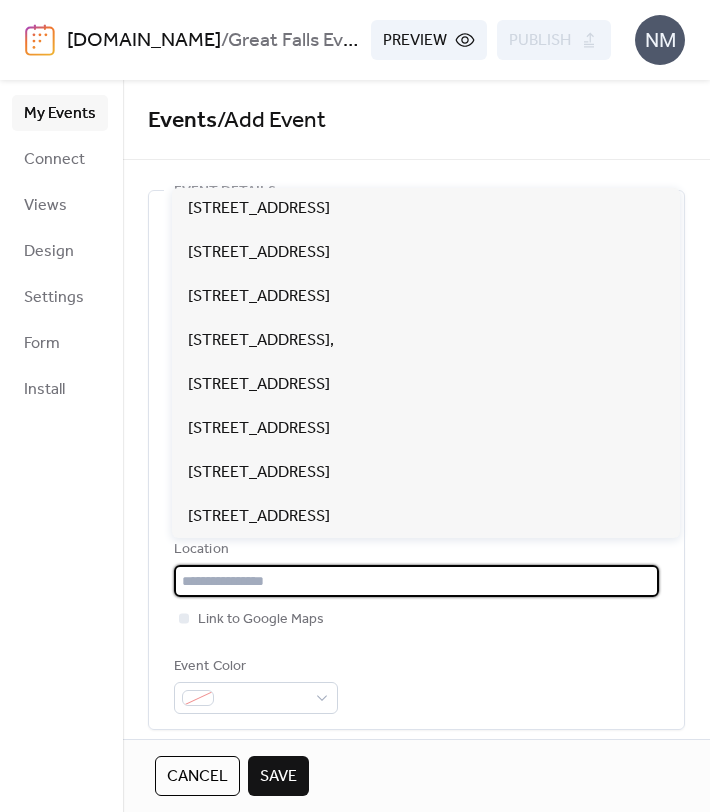 click at bounding box center [416, 581] 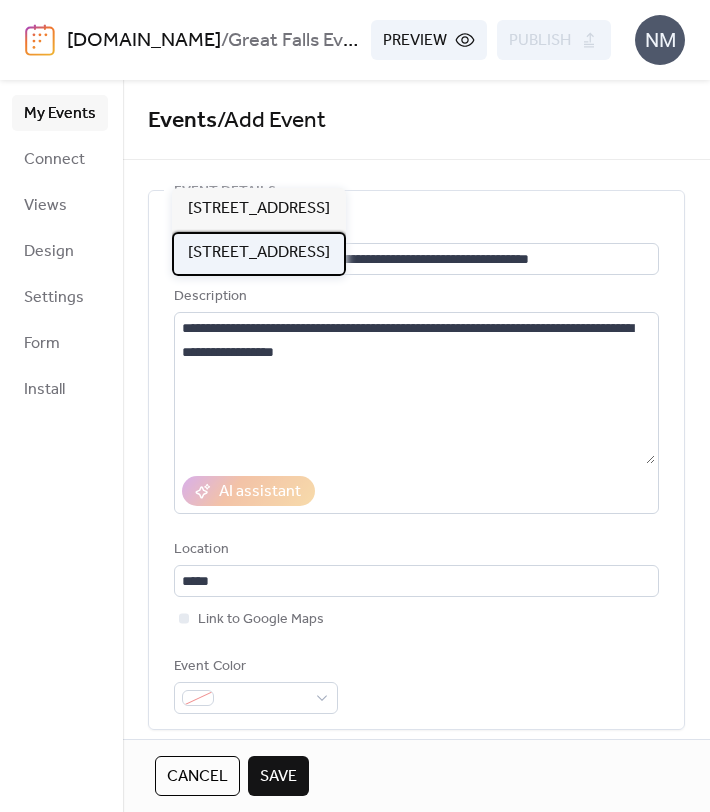 click on "[STREET_ADDRESS]" at bounding box center [259, 253] 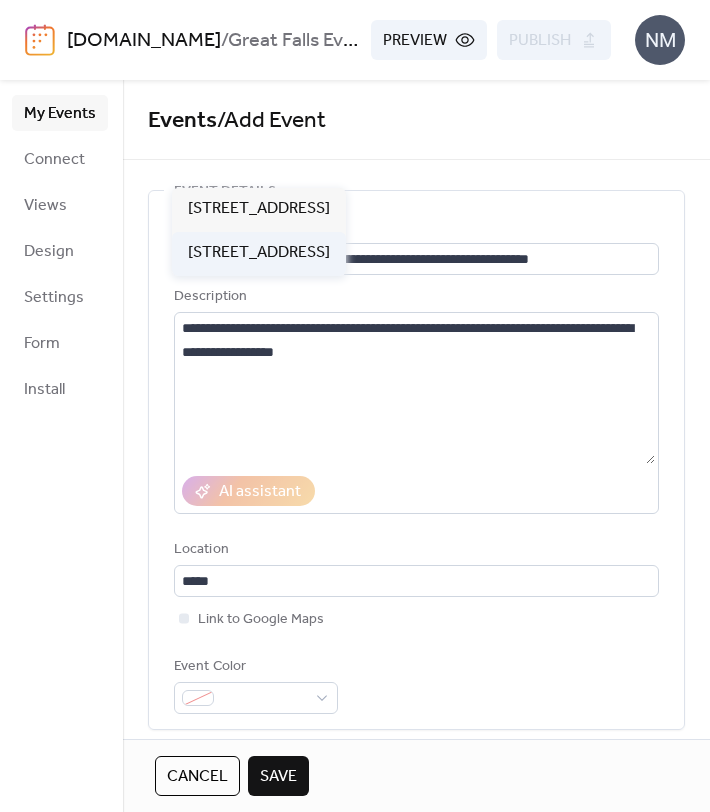 type on "**********" 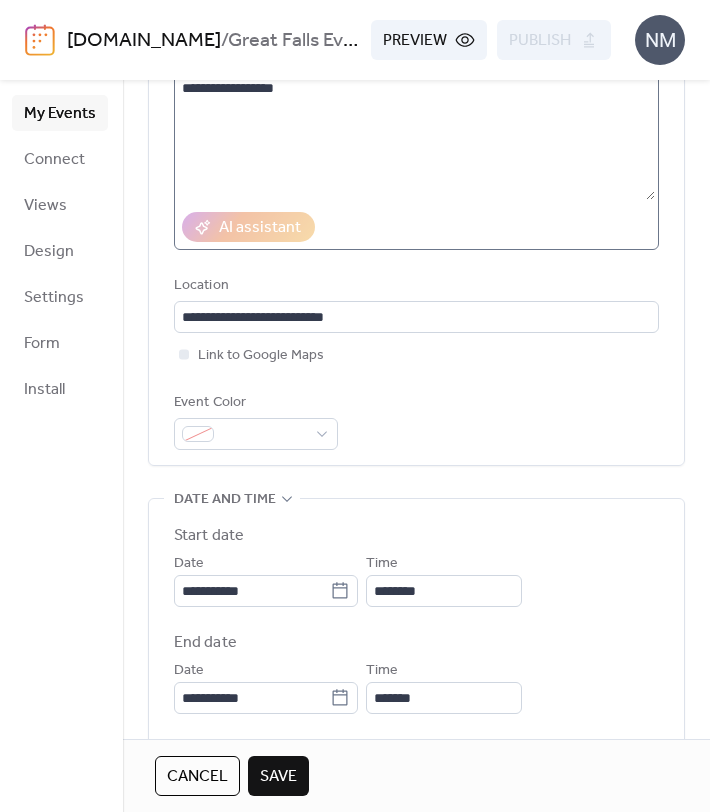scroll, scrollTop: 336, scrollLeft: 0, axis: vertical 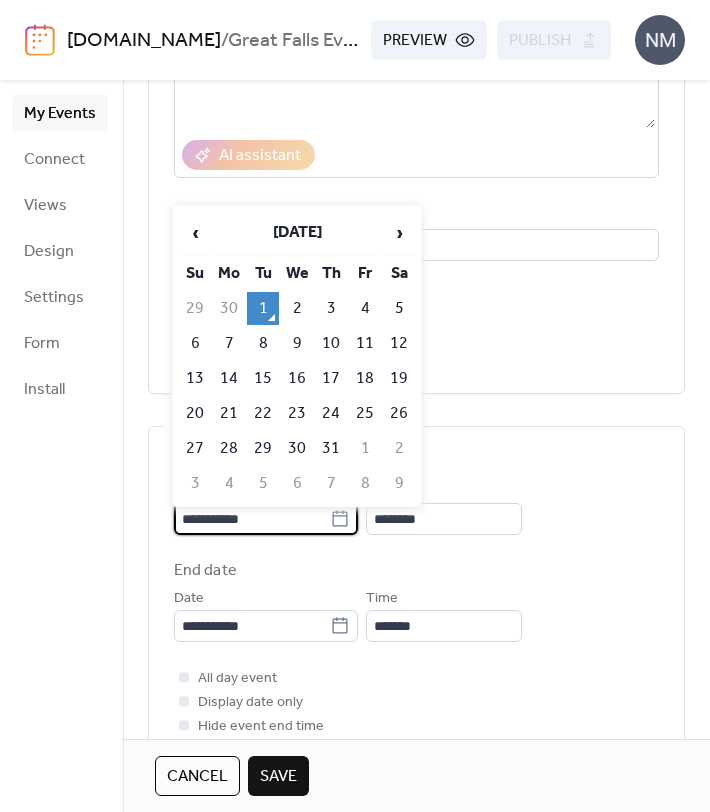 click on "**********" at bounding box center [252, 519] 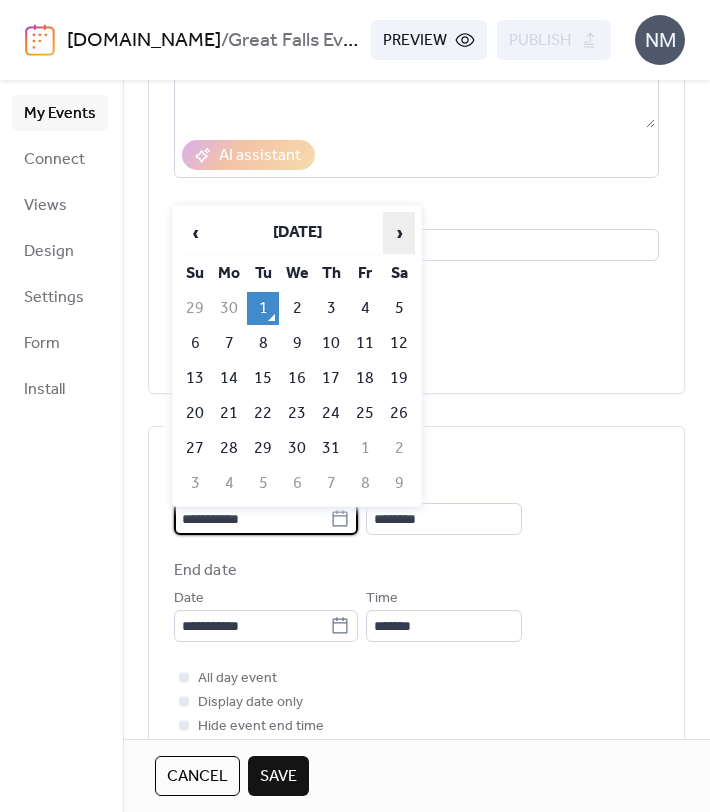 click on "›" at bounding box center [399, 233] 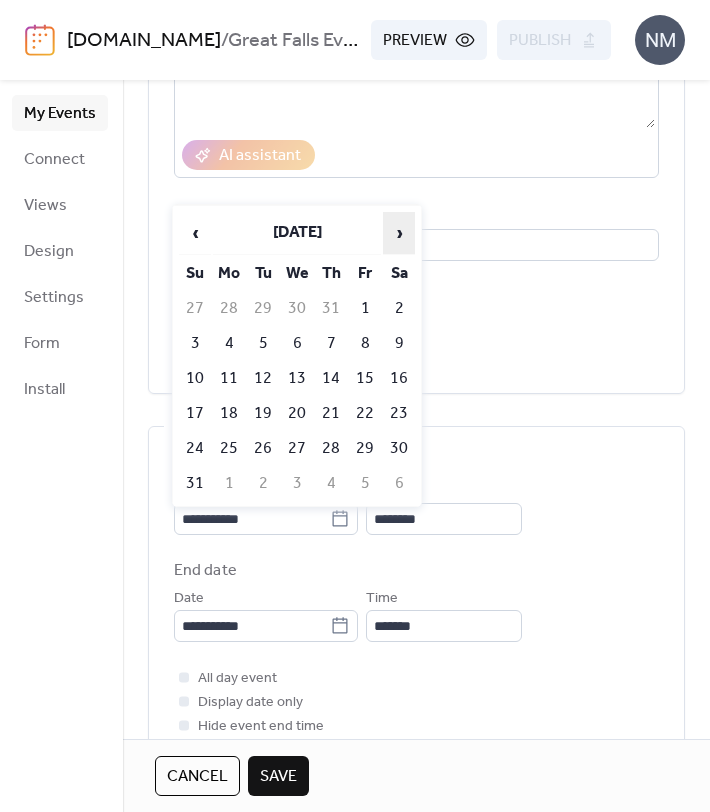 click on "›" at bounding box center (399, 233) 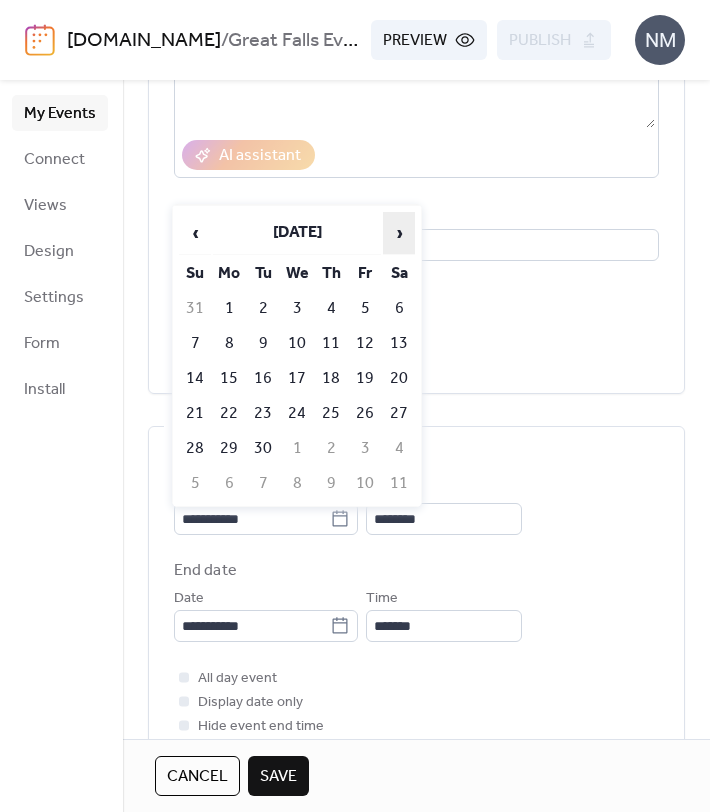 click on "›" at bounding box center (399, 233) 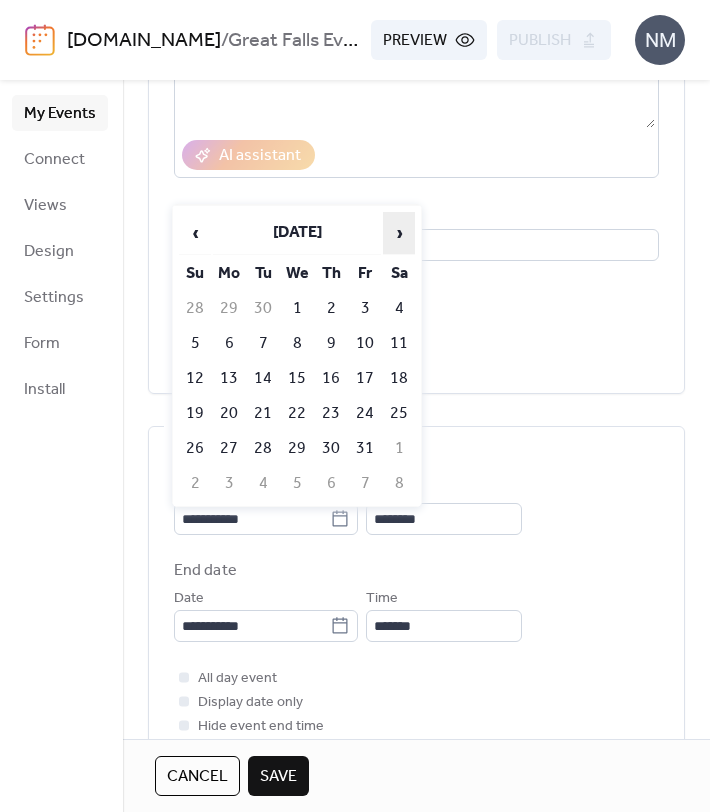 click on "›" at bounding box center (399, 233) 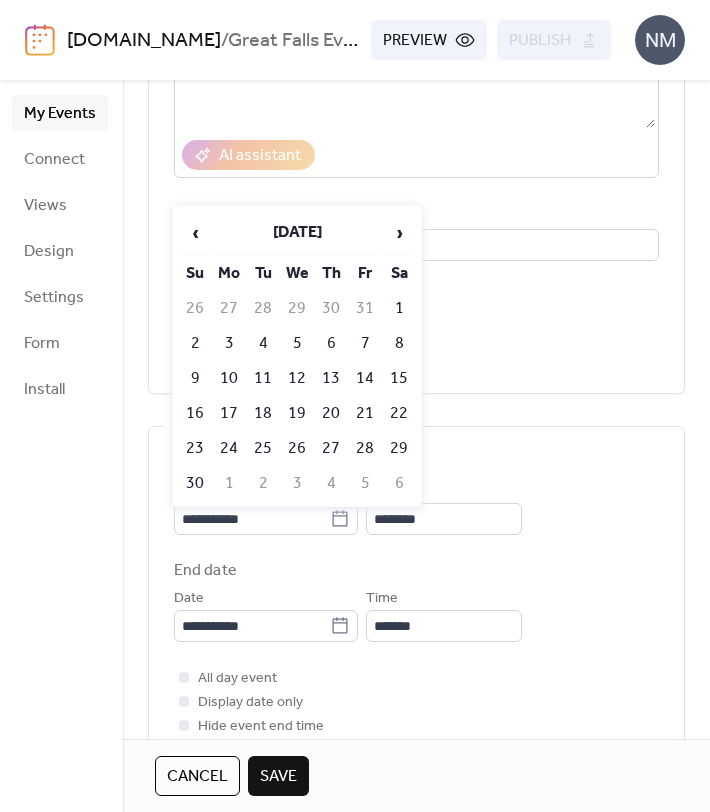 click on "20" at bounding box center [331, 413] 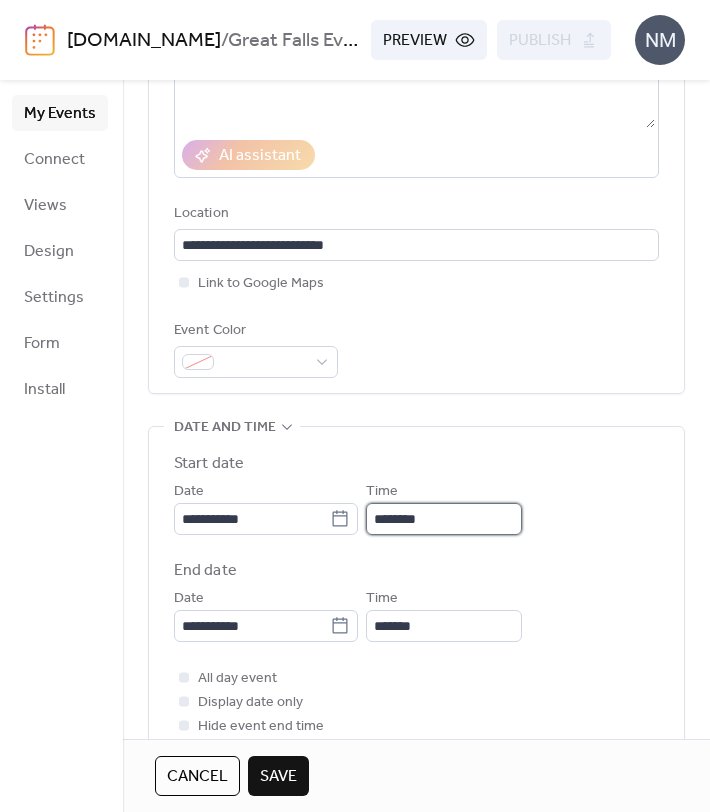 click on "********" at bounding box center [444, 519] 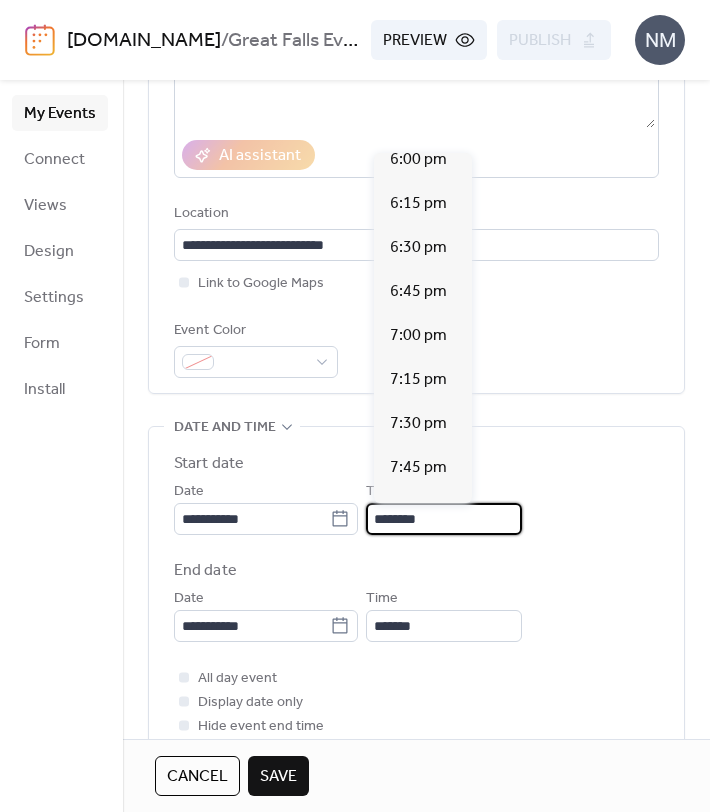 scroll, scrollTop: 3184, scrollLeft: 0, axis: vertical 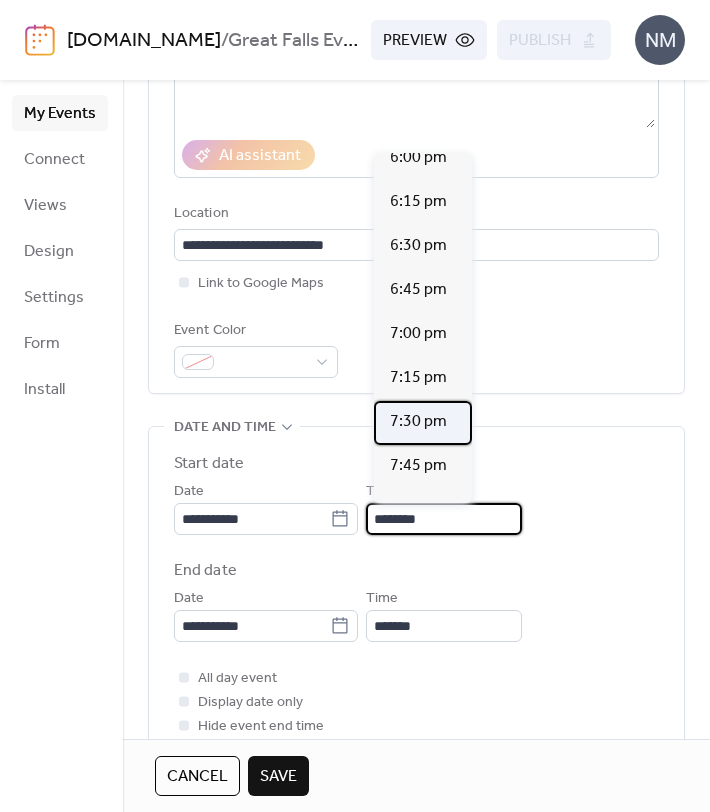 click on "7:30 pm" at bounding box center (418, 422) 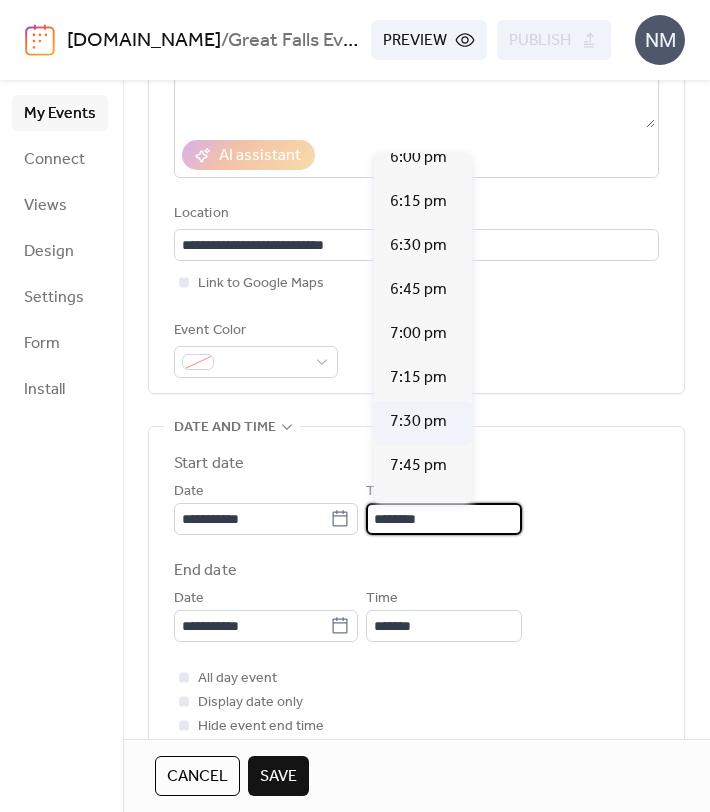 type on "*******" 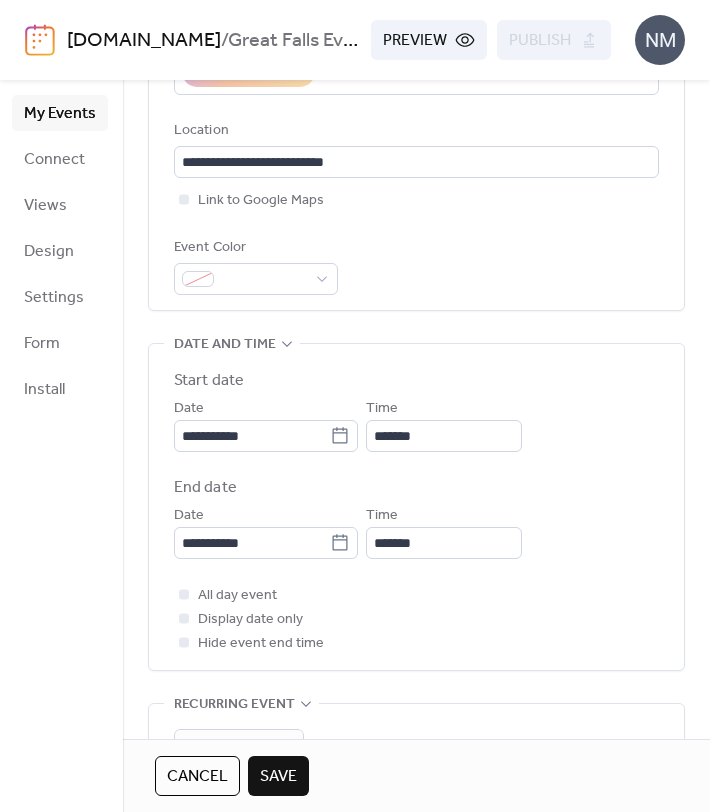 scroll, scrollTop: 426, scrollLeft: 0, axis: vertical 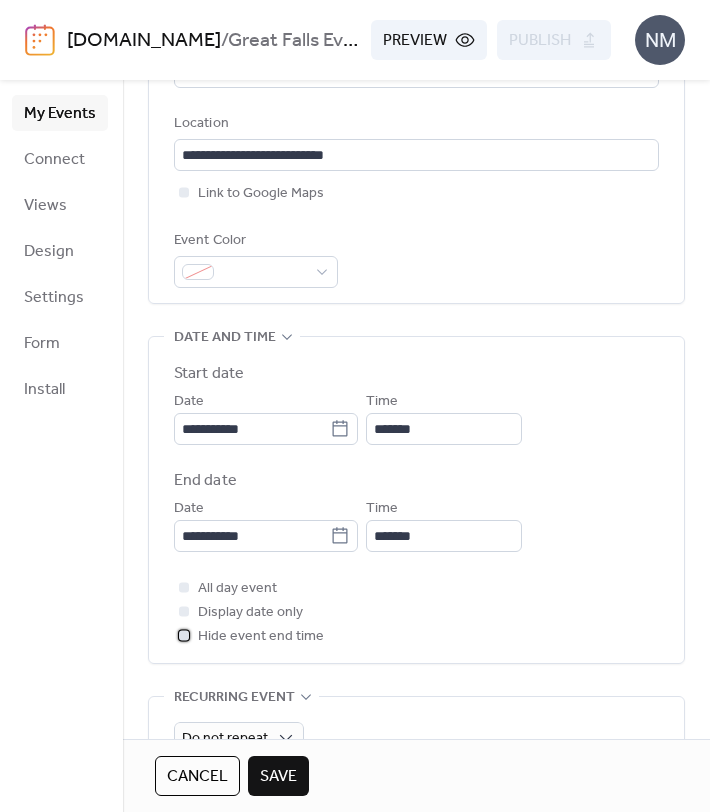 click at bounding box center [184, 635] 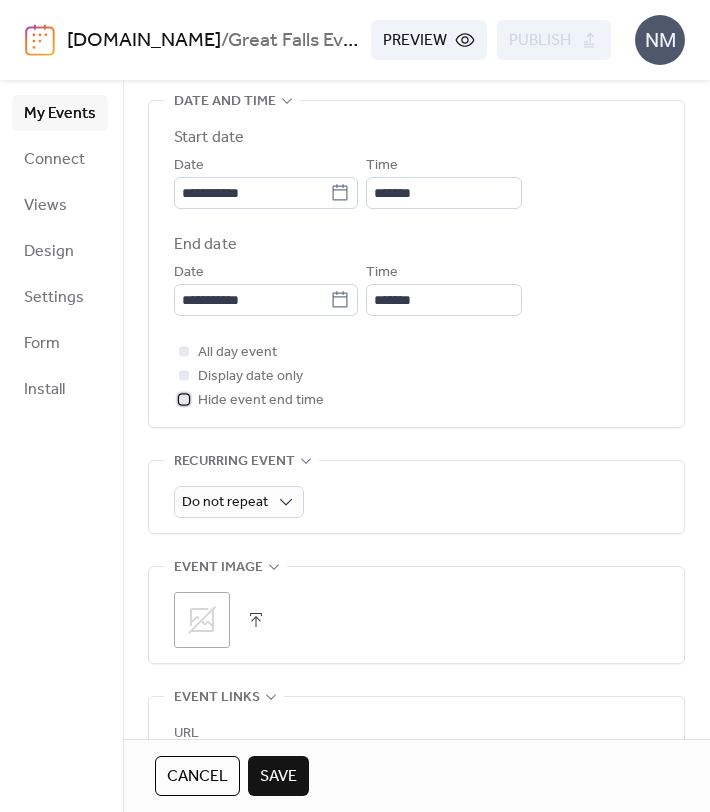 scroll, scrollTop: 669, scrollLeft: 0, axis: vertical 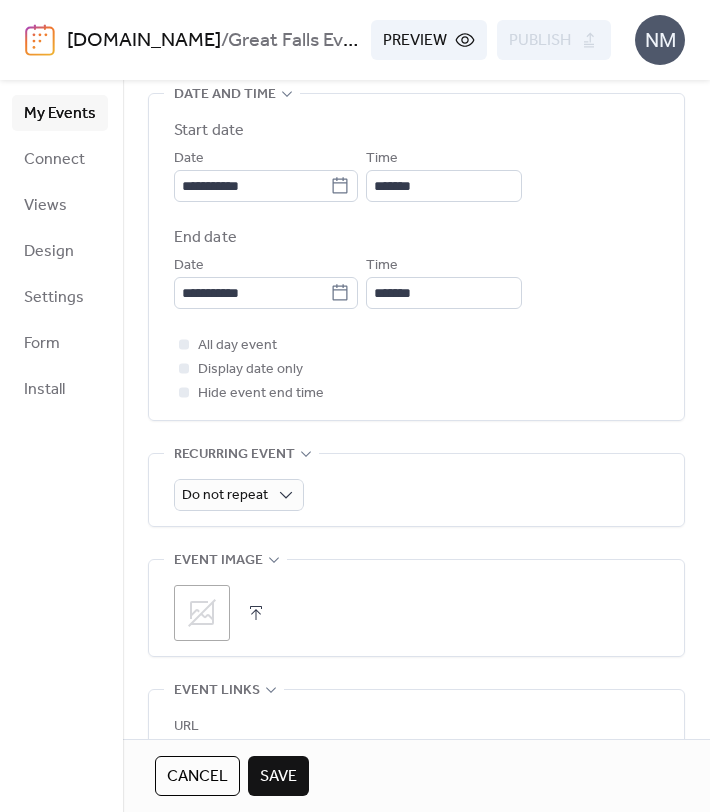 click 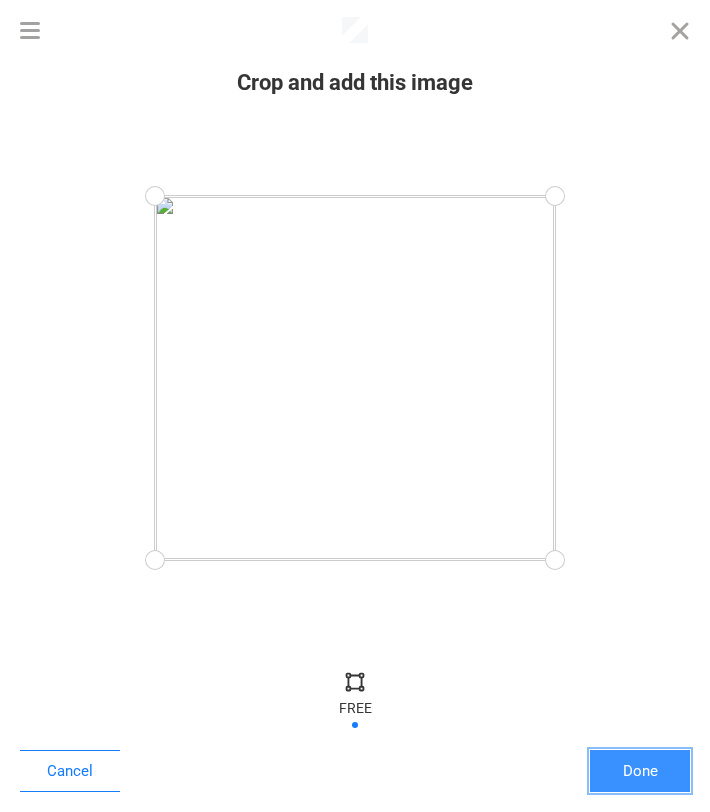 click on "Done" at bounding box center [640, 771] 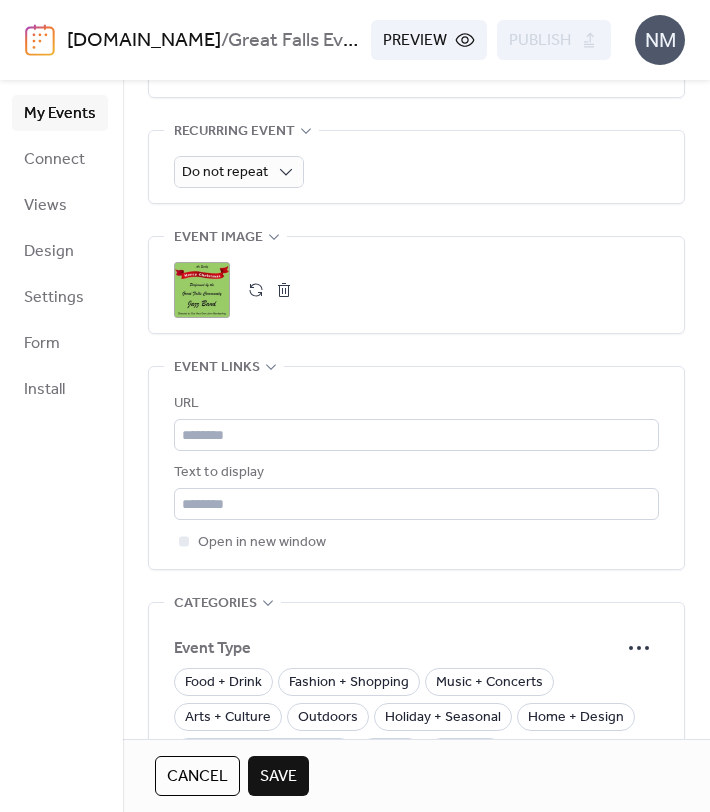 scroll, scrollTop: 993, scrollLeft: 0, axis: vertical 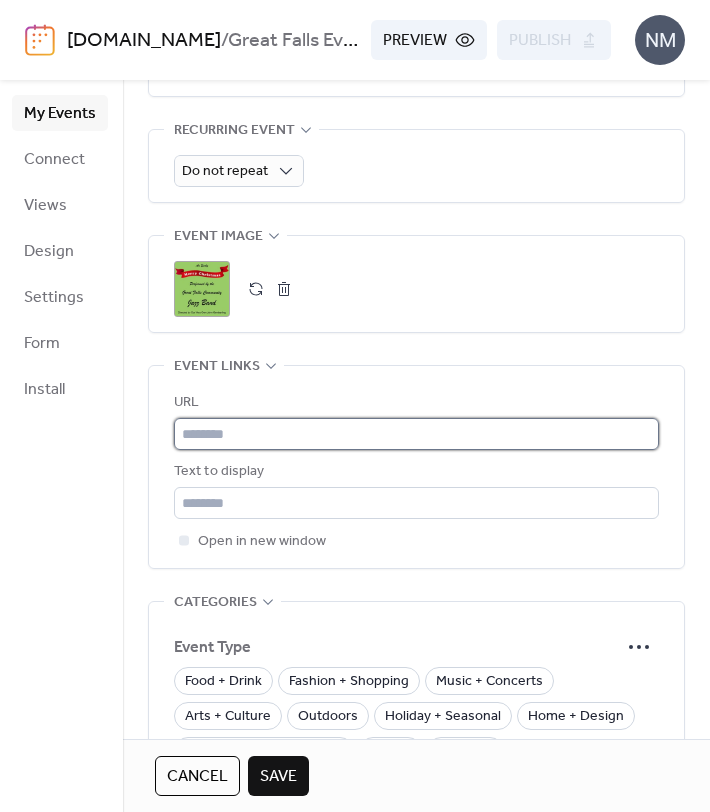 click at bounding box center [416, 434] 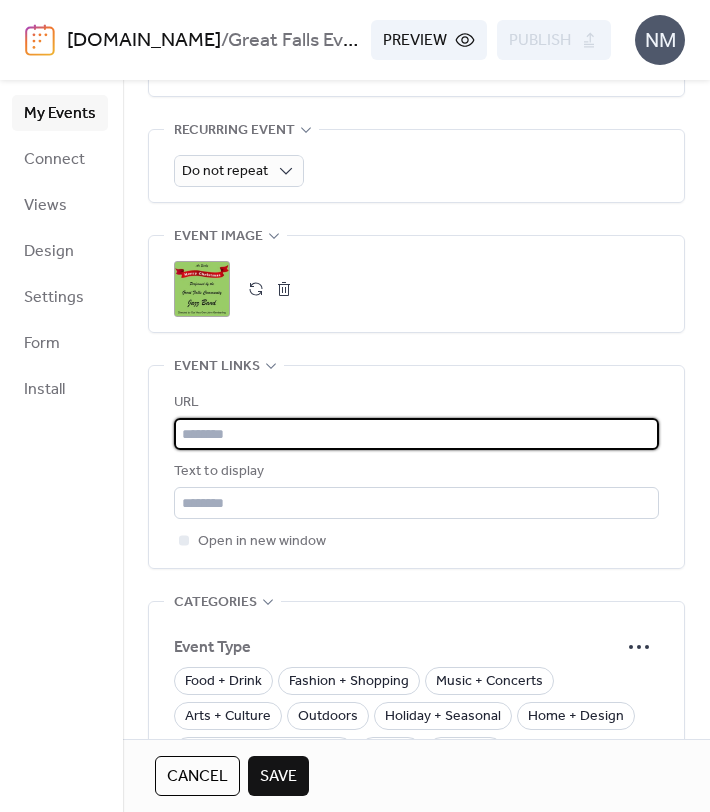 paste on "**********" 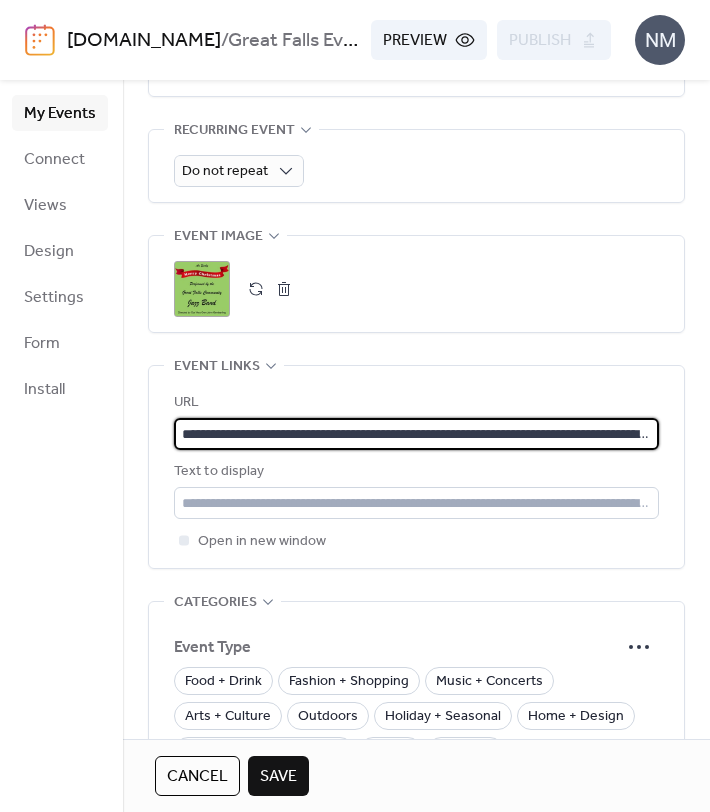 scroll, scrollTop: 0, scrollLeft: 168, axis: horizontal 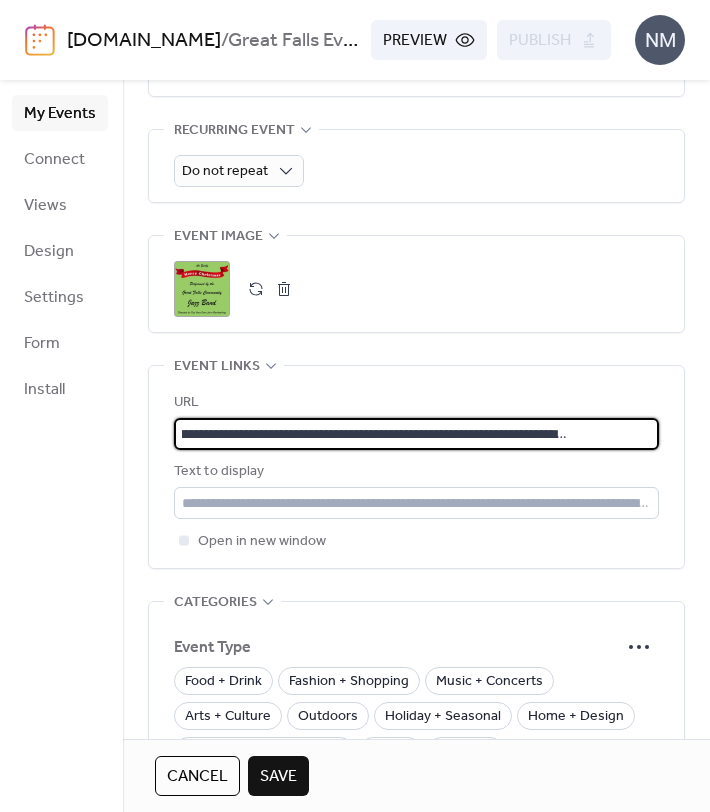 click on "**********" at bounding box center (414, 434) 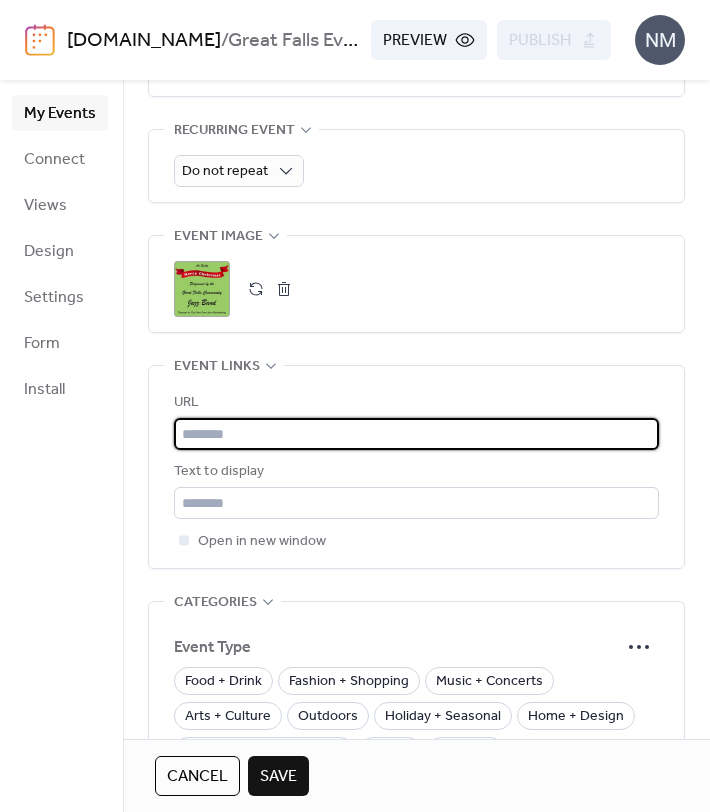 scroll, scrollTop: 0, scrollLeft: 0, axis: both 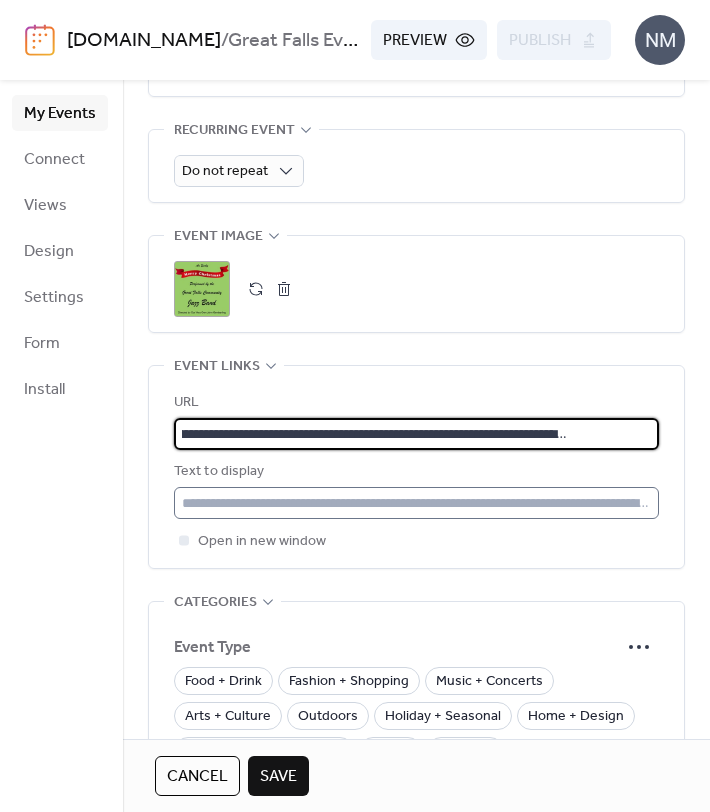 type on "**********" 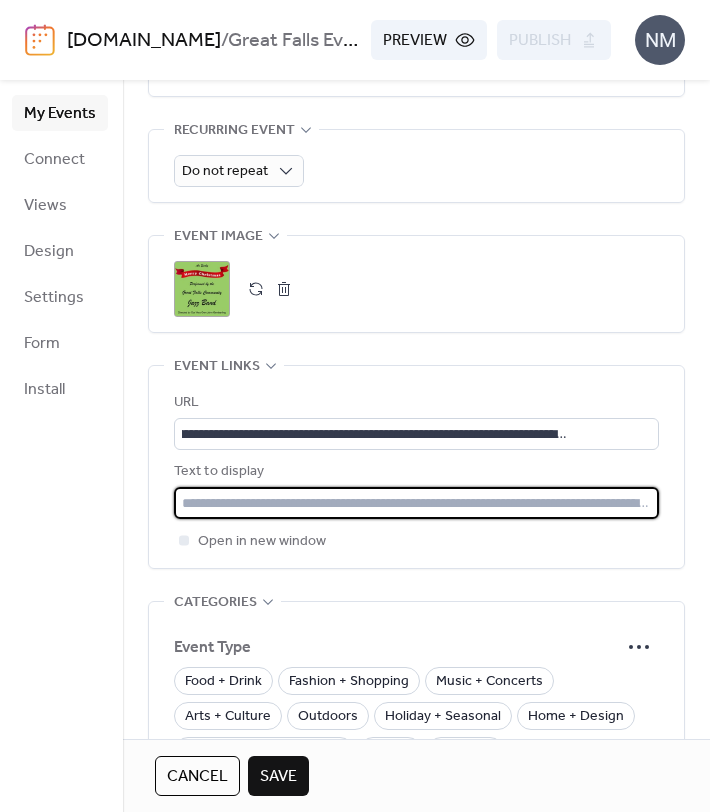 scroll, scrollTop: 0, scrollLeft: 0, axis: both 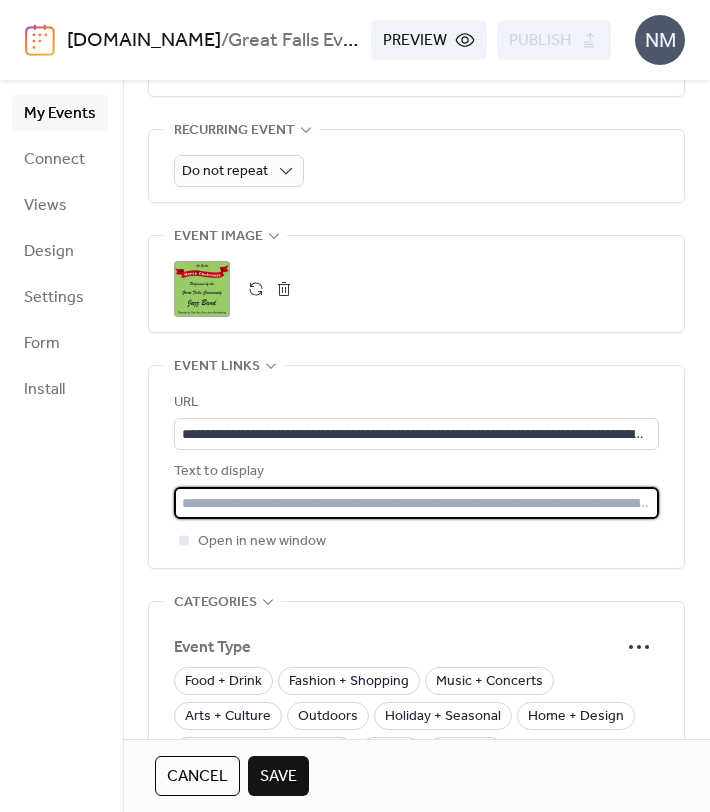 click at bounding box center [416, 503] 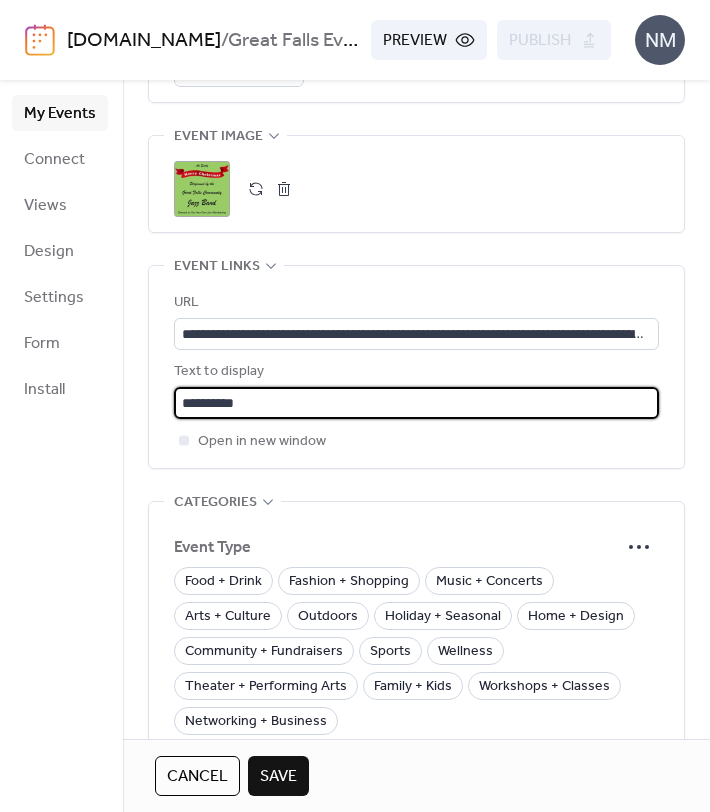 scroll, scrollTop: 1097, scrollLeft: 0, axis: vertical 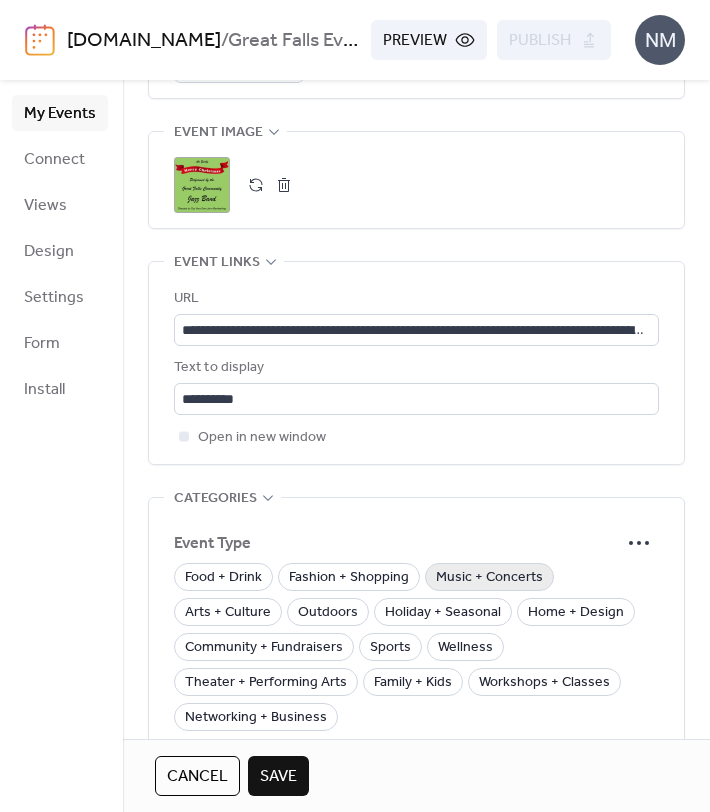 click on "Music + Concerts" at bounding box center (489, 578) 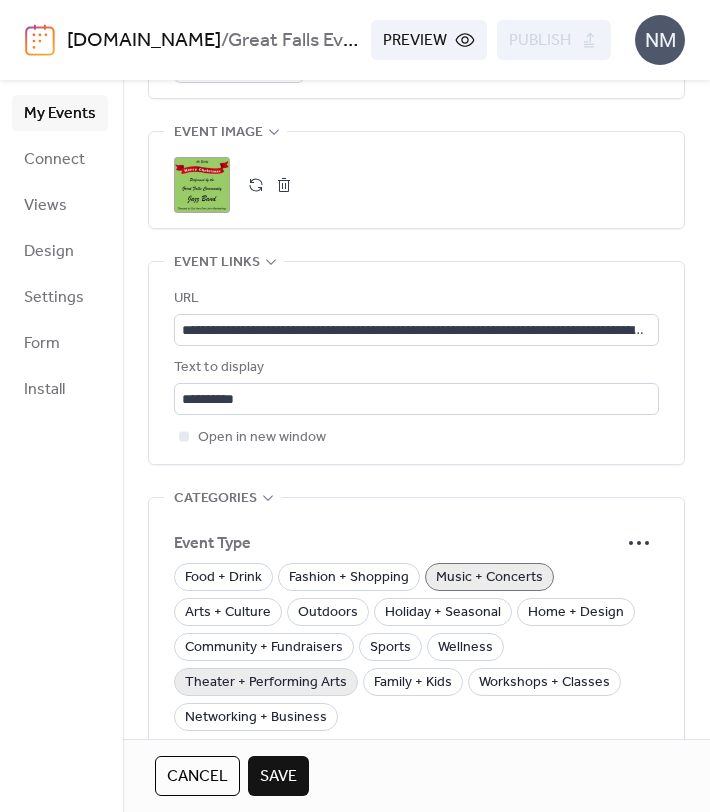 click on "Theater + Performing Arts" at bounding box center [266, 683] 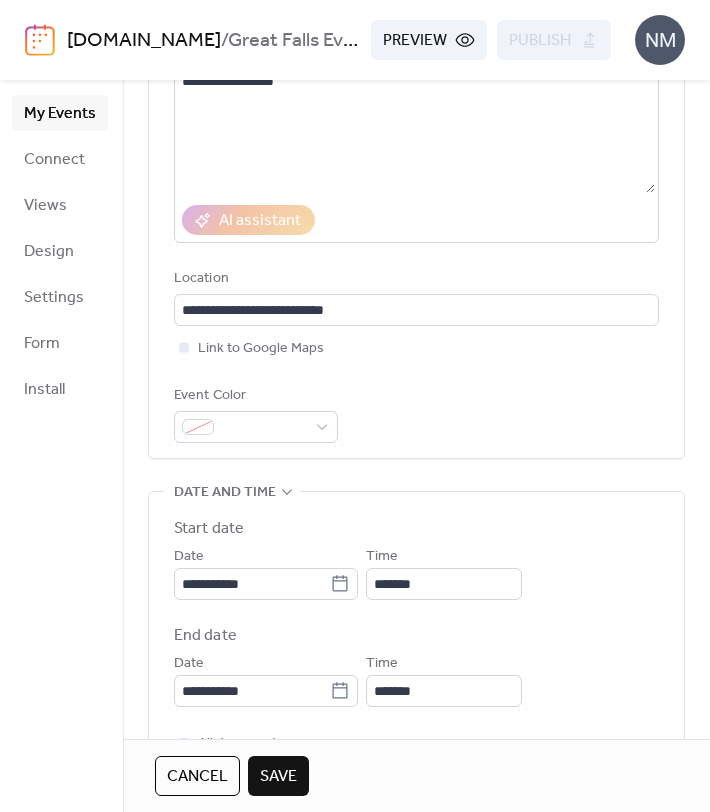 scroll, scrollTop: 0, scrollLeft: 0, axis: both 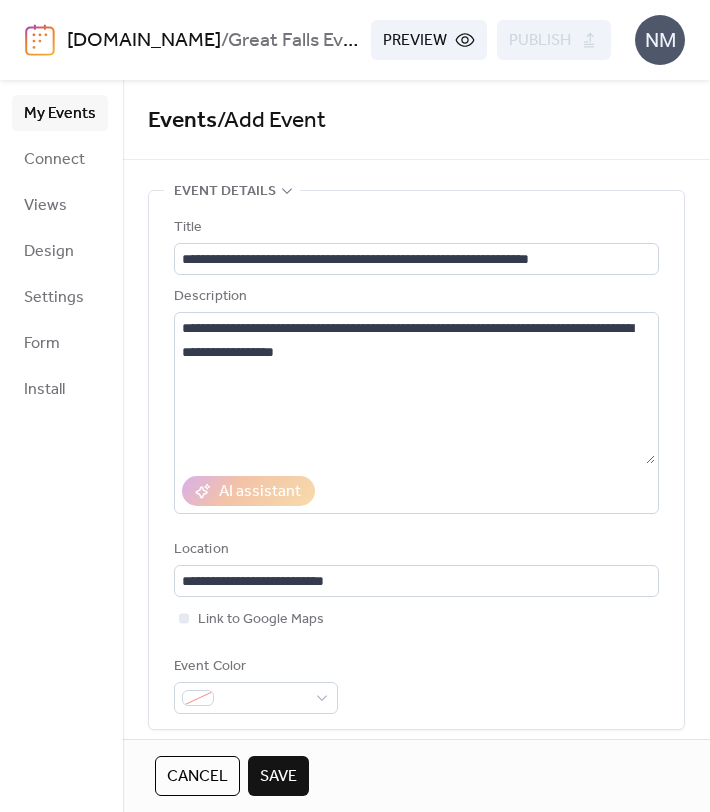 click on "Save" at bounding box center [278, 777] 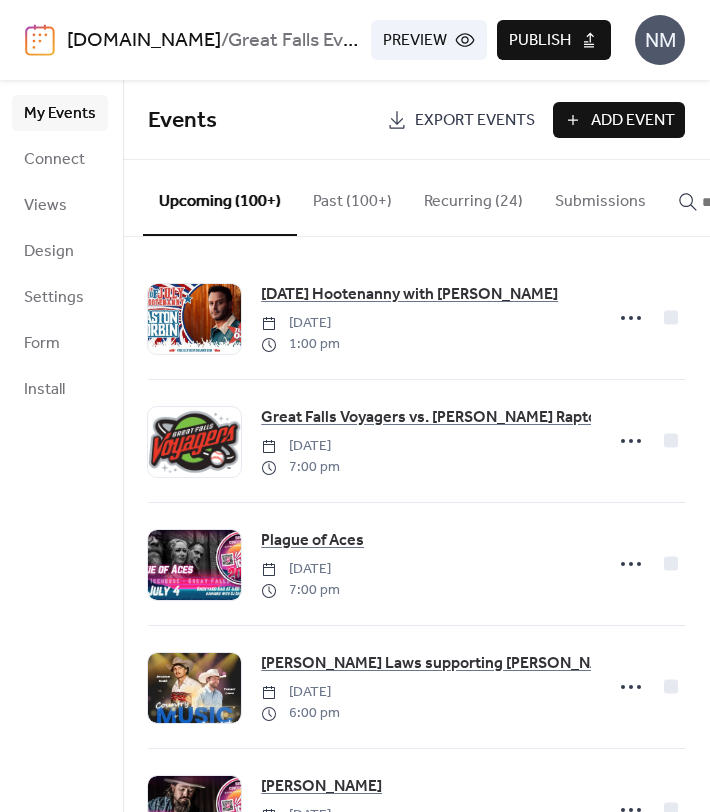 click 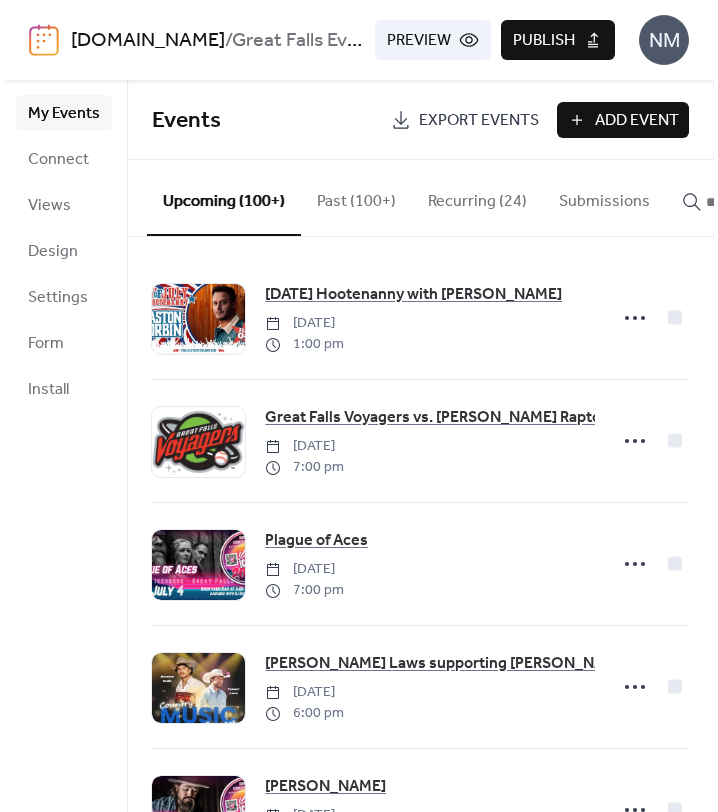 scroll, scrollTop: 0, scrollLeft: 78, axis: horizontal 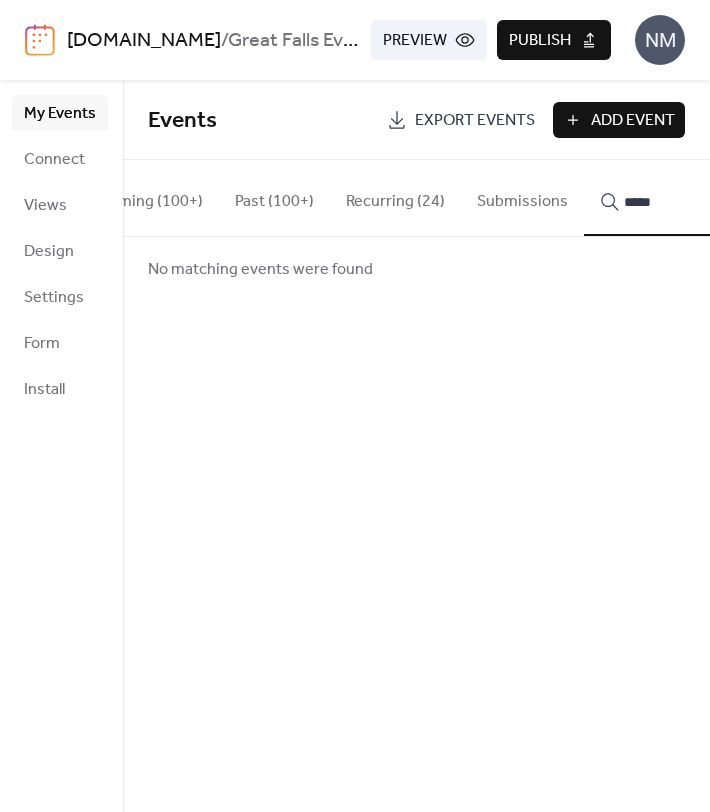 click on "****" at bounding box center [662, 198] 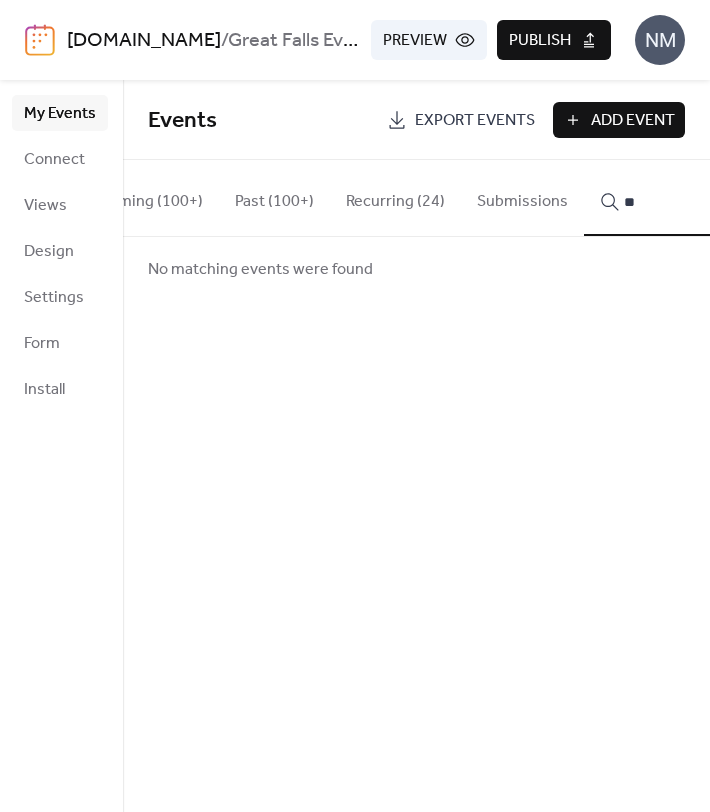 type on "*" 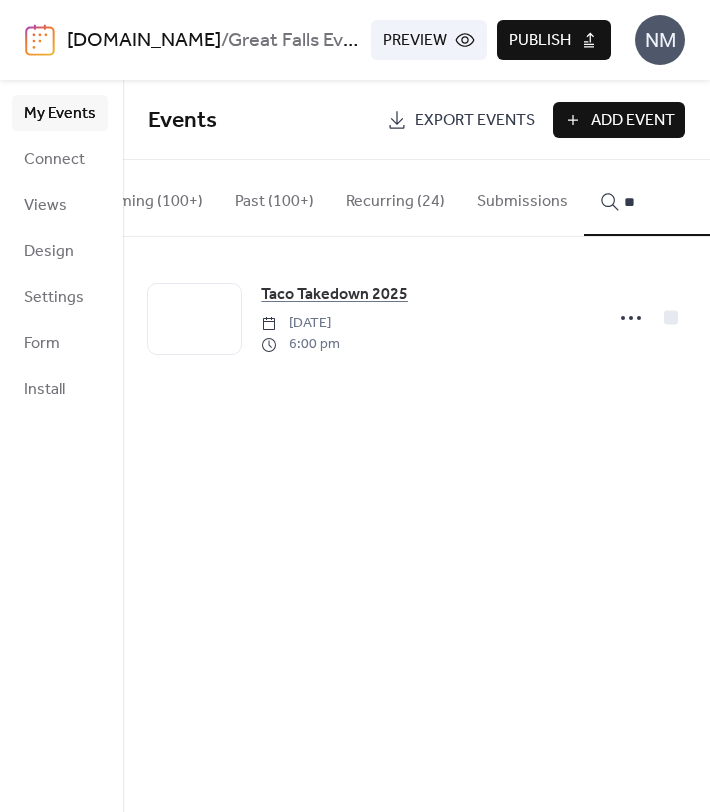 type on "*" 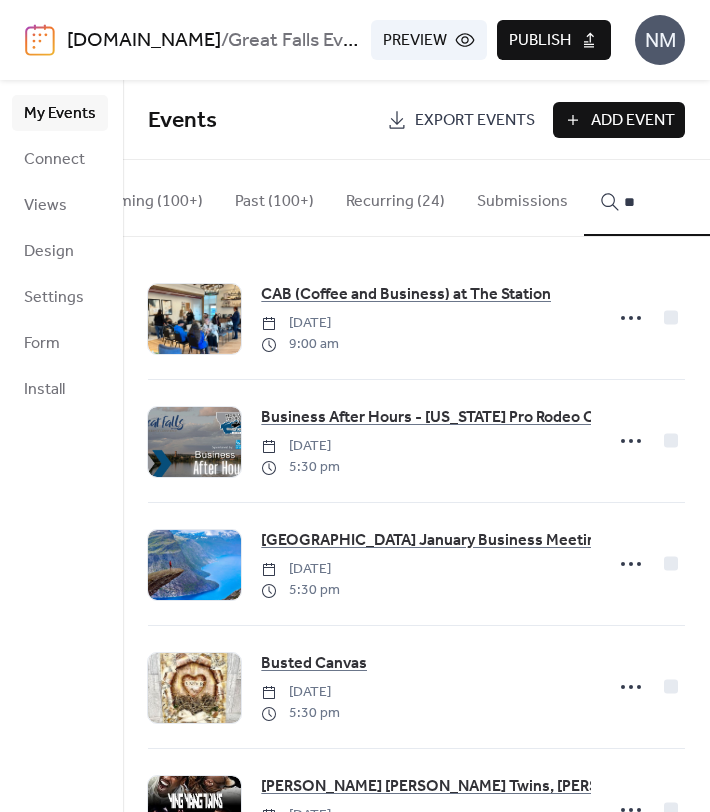 type on "*" 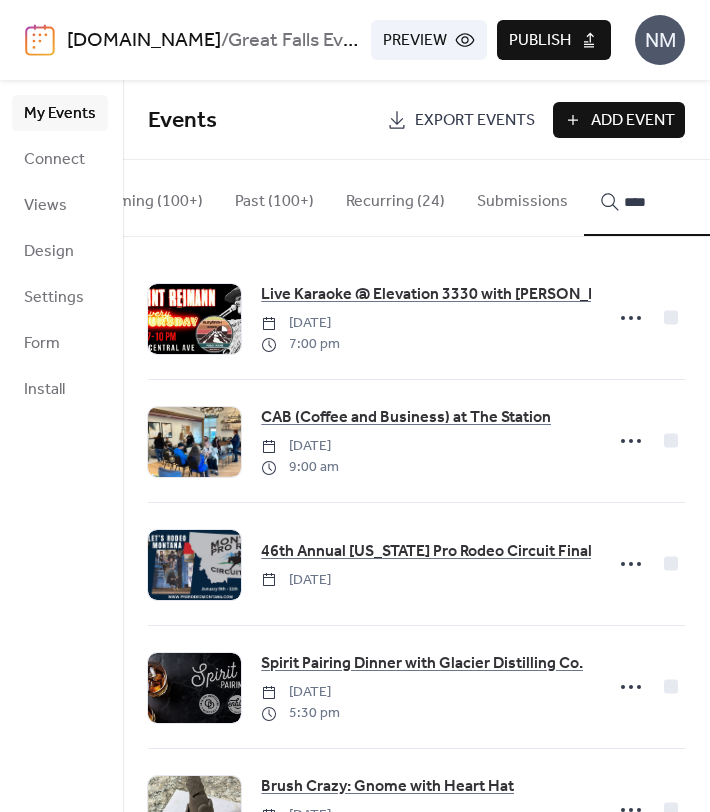 click on "***" at bounding box center (662, 198) 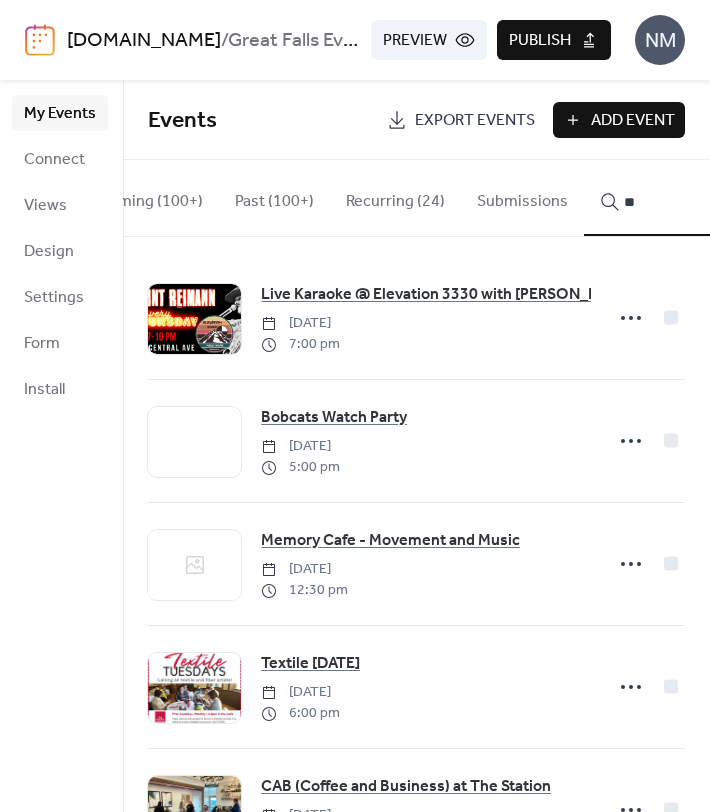 type on "*" 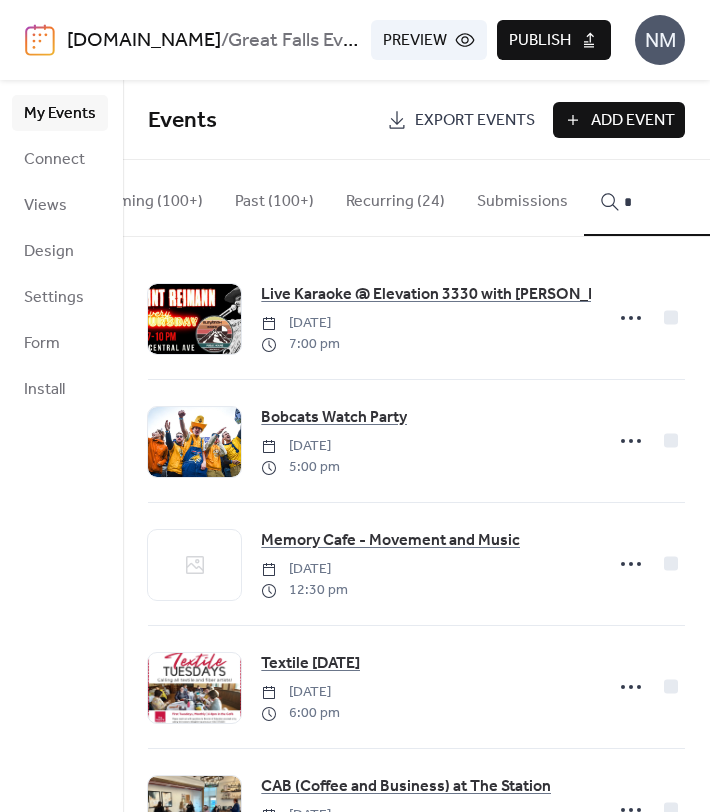 type 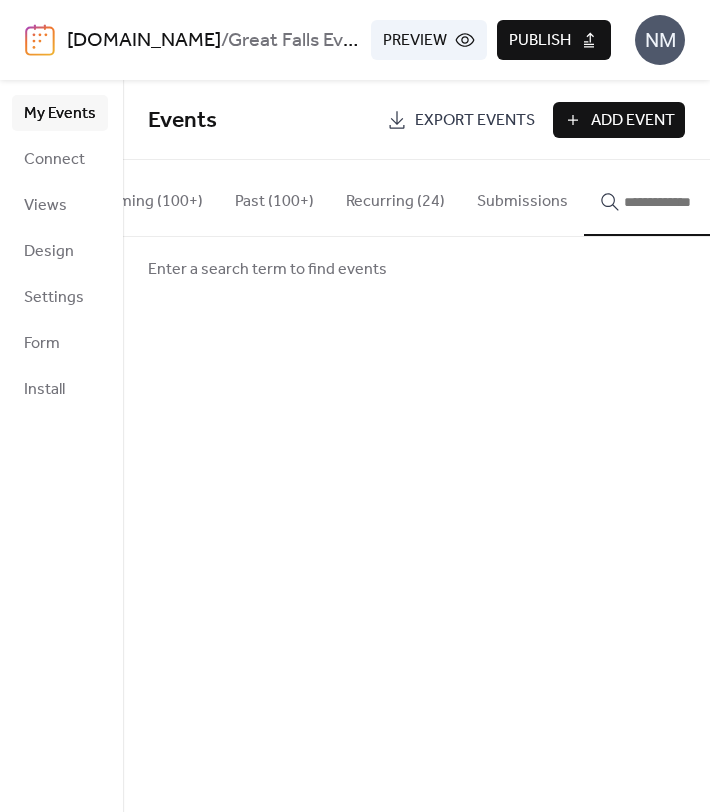click on "Publish" at bounding box center [540, 41] 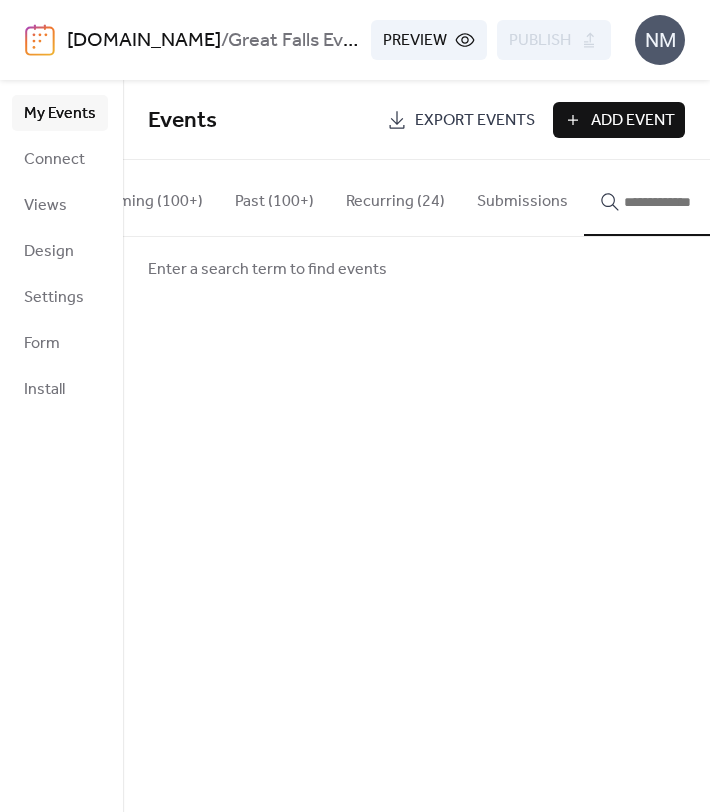 click on "Add Event" at bounding box center [619, 120] 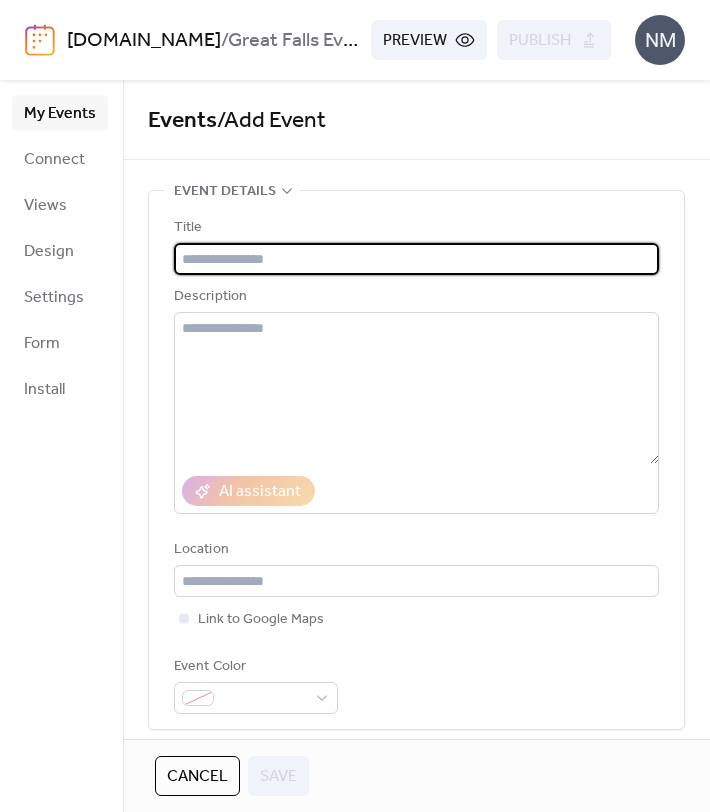 paste on "**********" 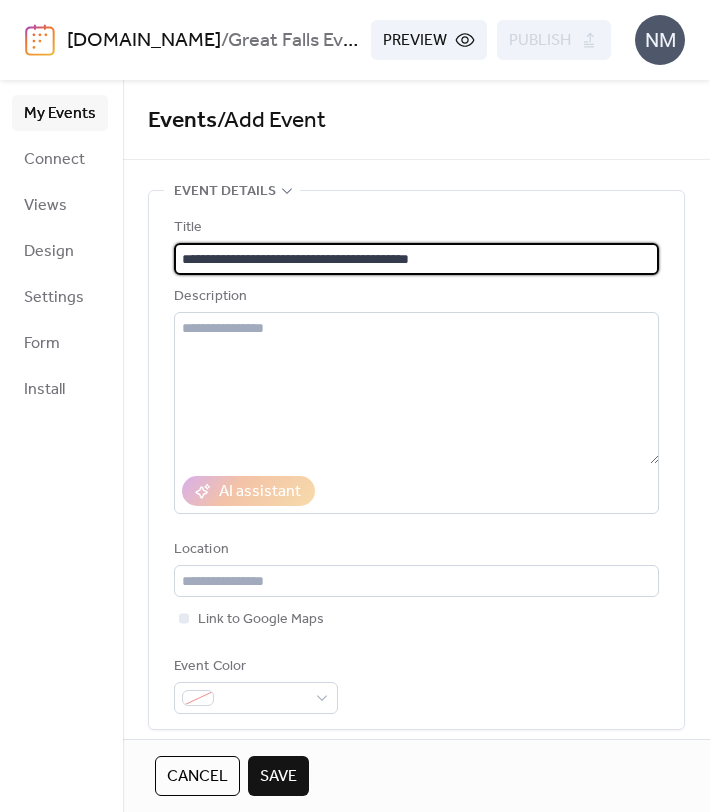 type on "**********" 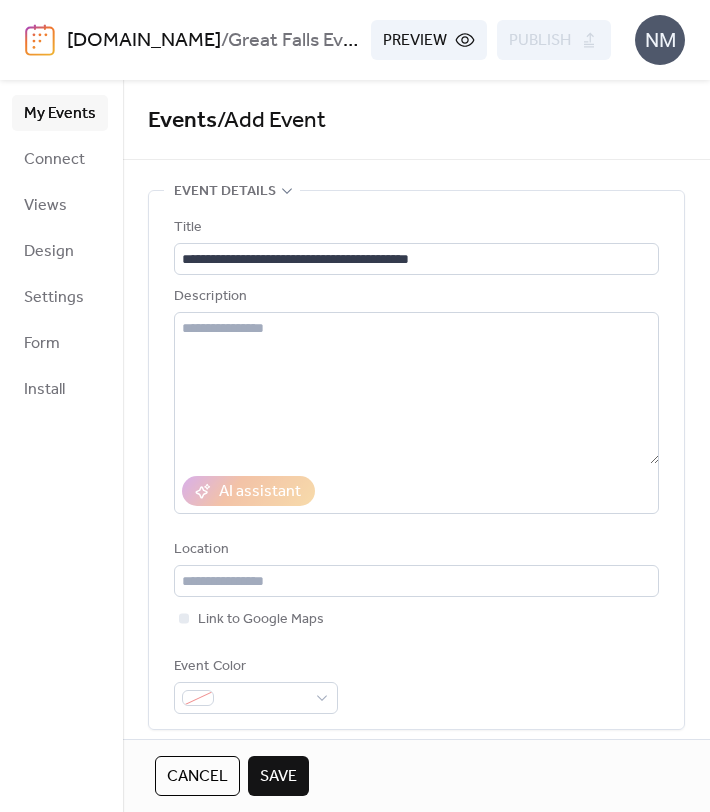 click on "Cancel" at bounding box center [197, 777] 